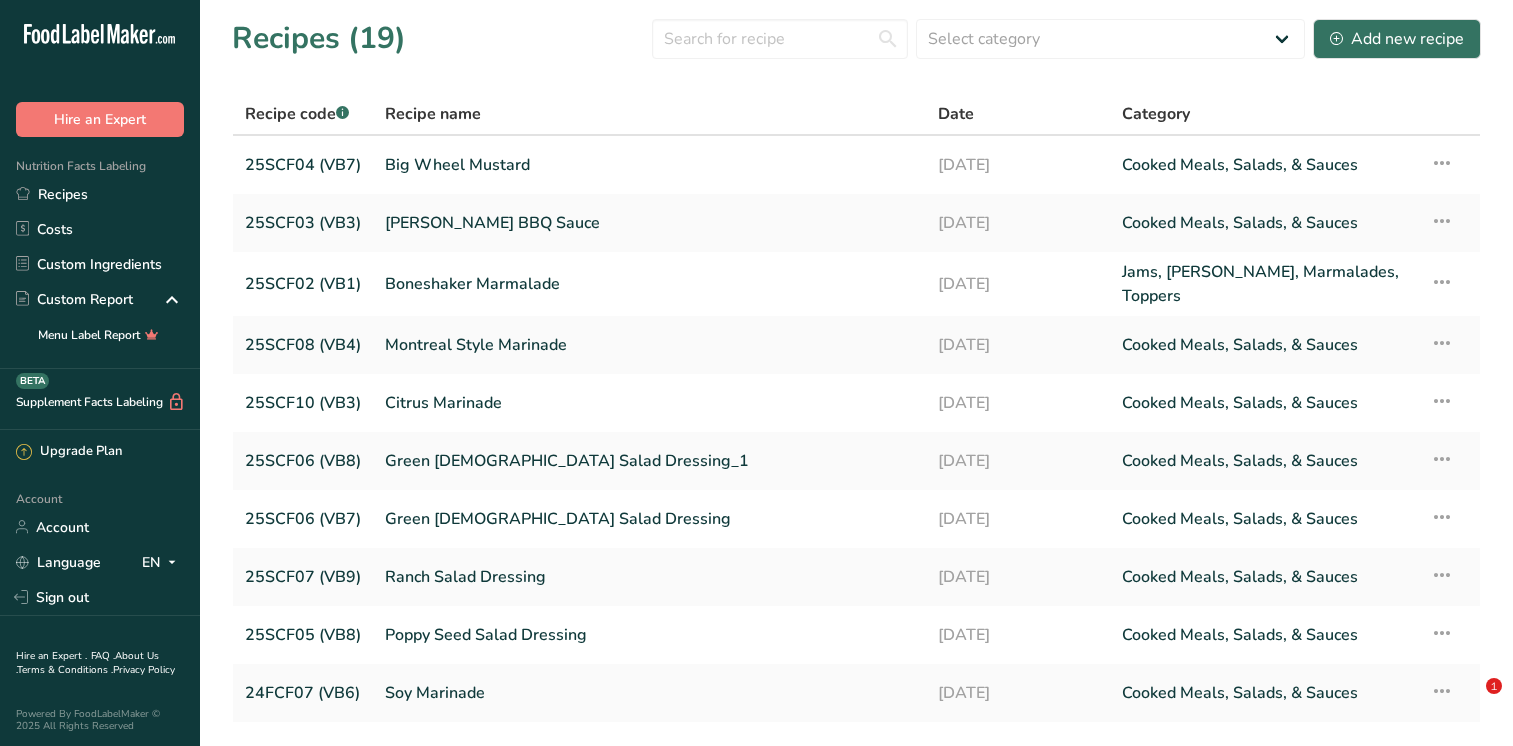scroll, scrollTop: 0, scrollLeft: 0, axis: both 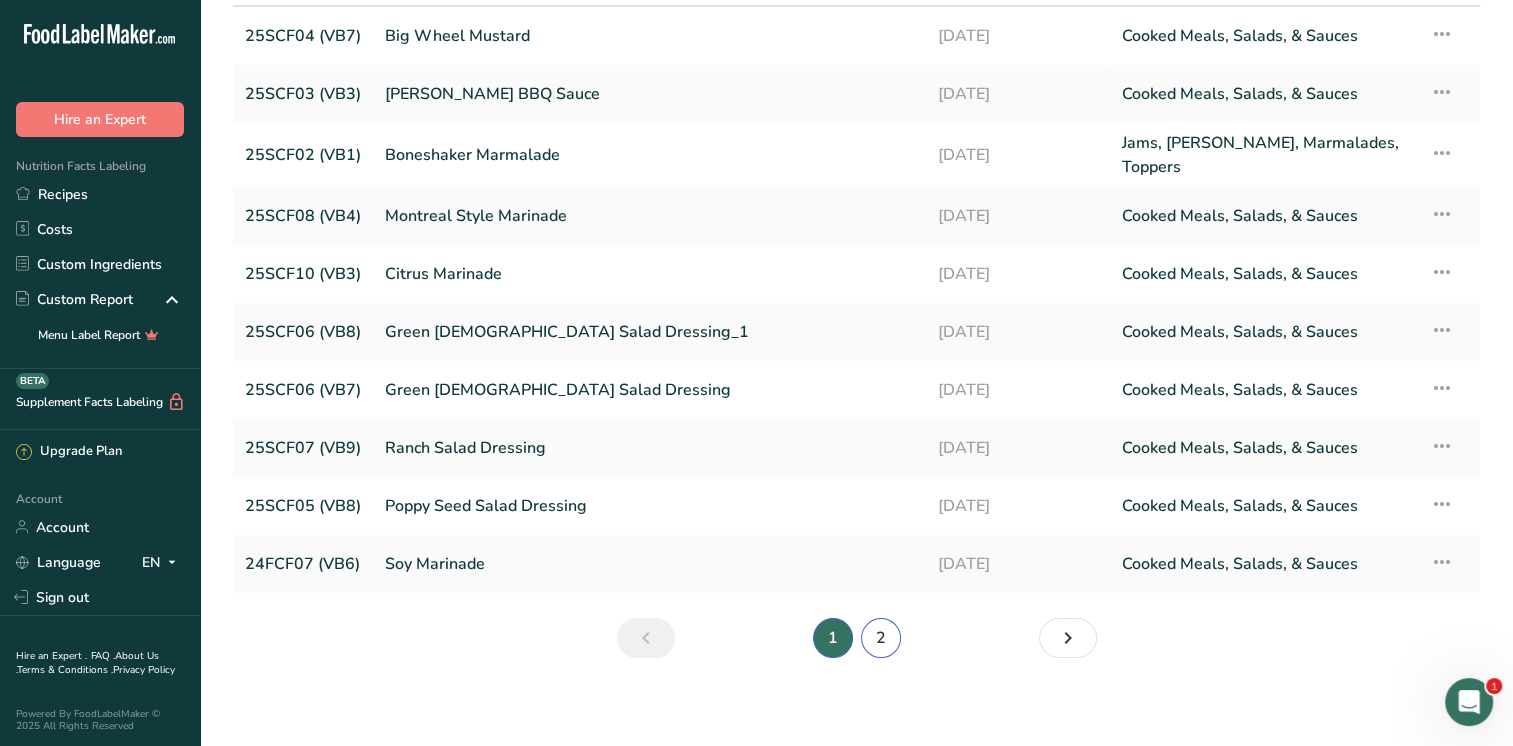 drag, startPoint x: 878, startPoint y: 634, endPoint x: 864, endPoint y: 634, distance: 14 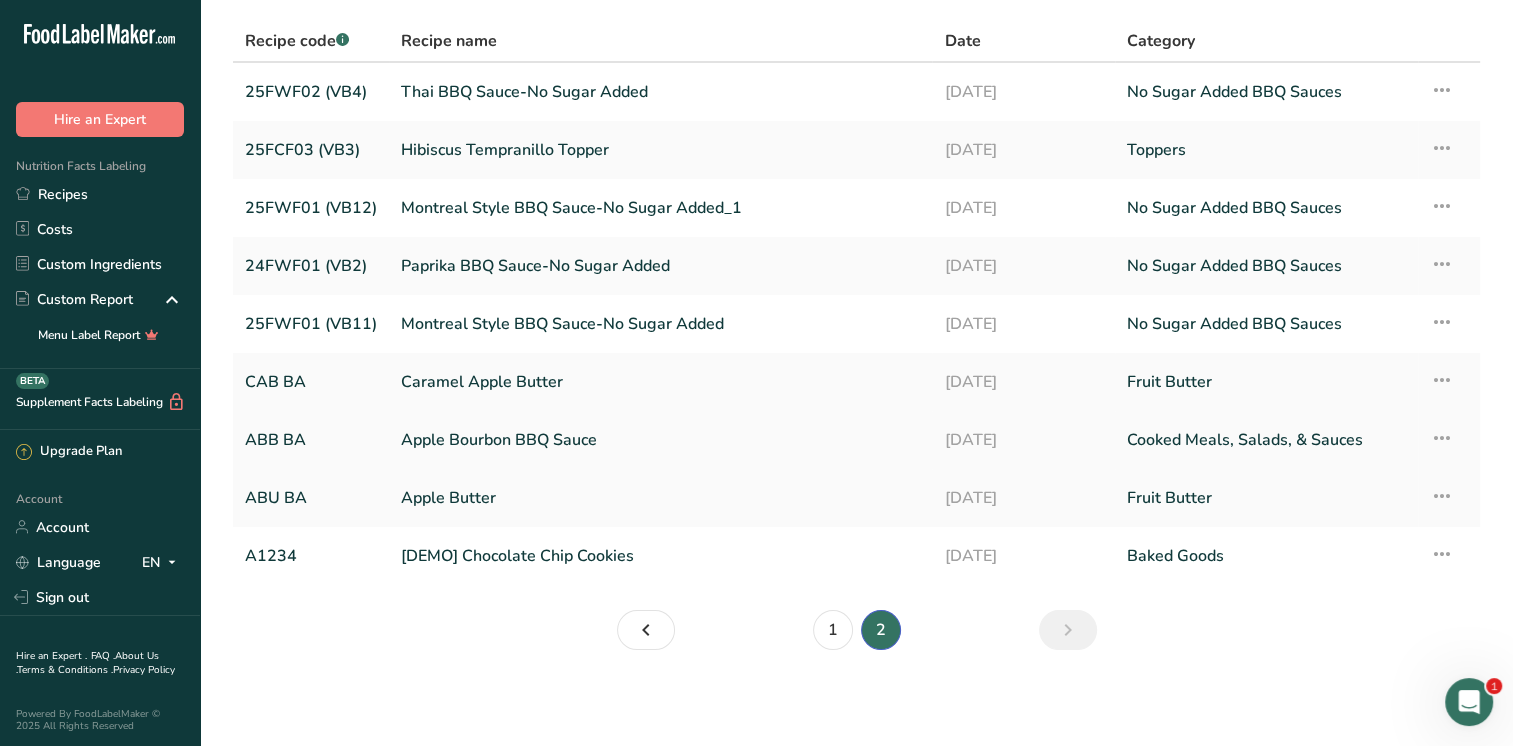 scroll, scrollTop: 72, scrollLeft: 0, axis: vertical 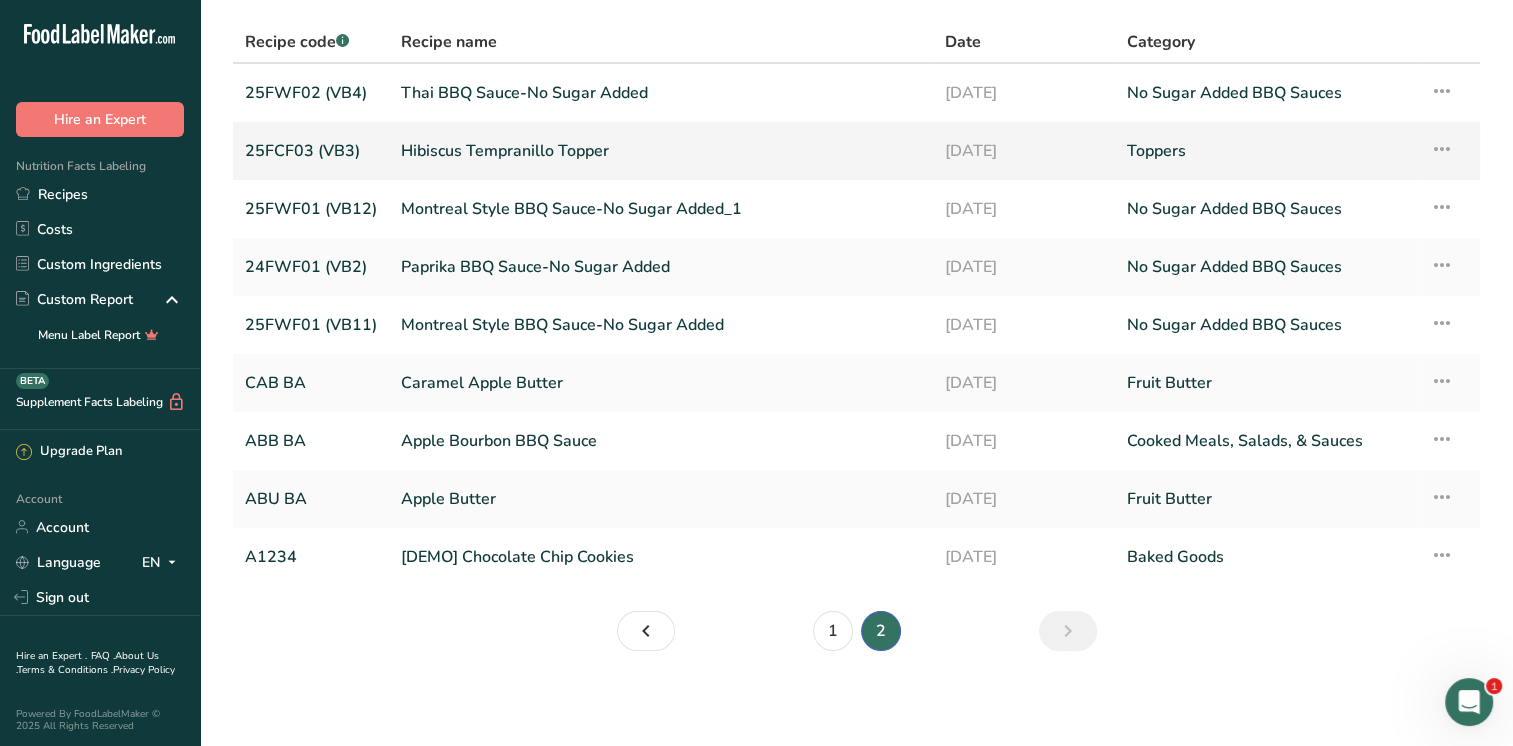 click on "Hibiscus Tempranillo Topper" at bounding box center [660, 151] 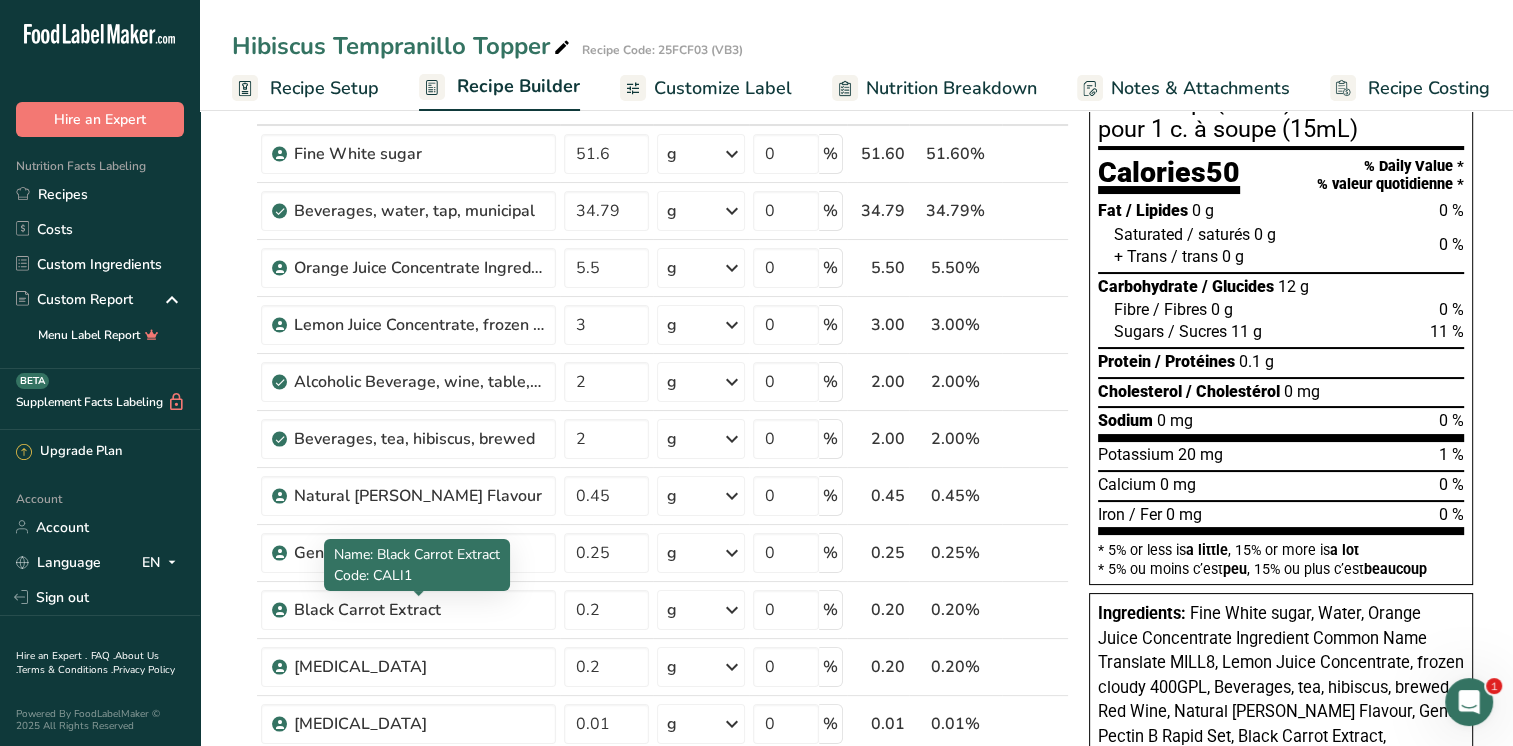 scroll, scrollTop: 0, scrollLeft: 0, axis: both 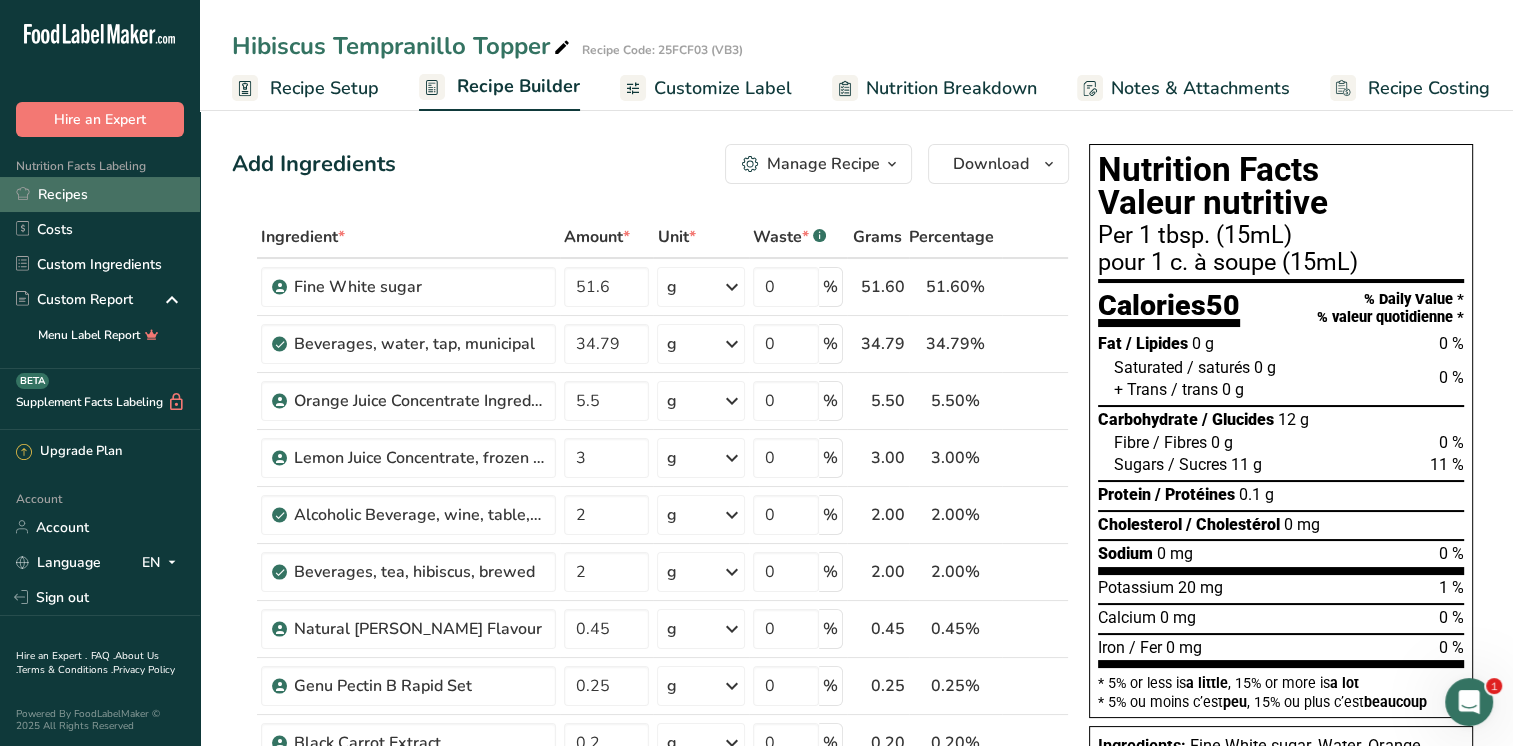 click on "Recipes" at bounding box center [100, 194] 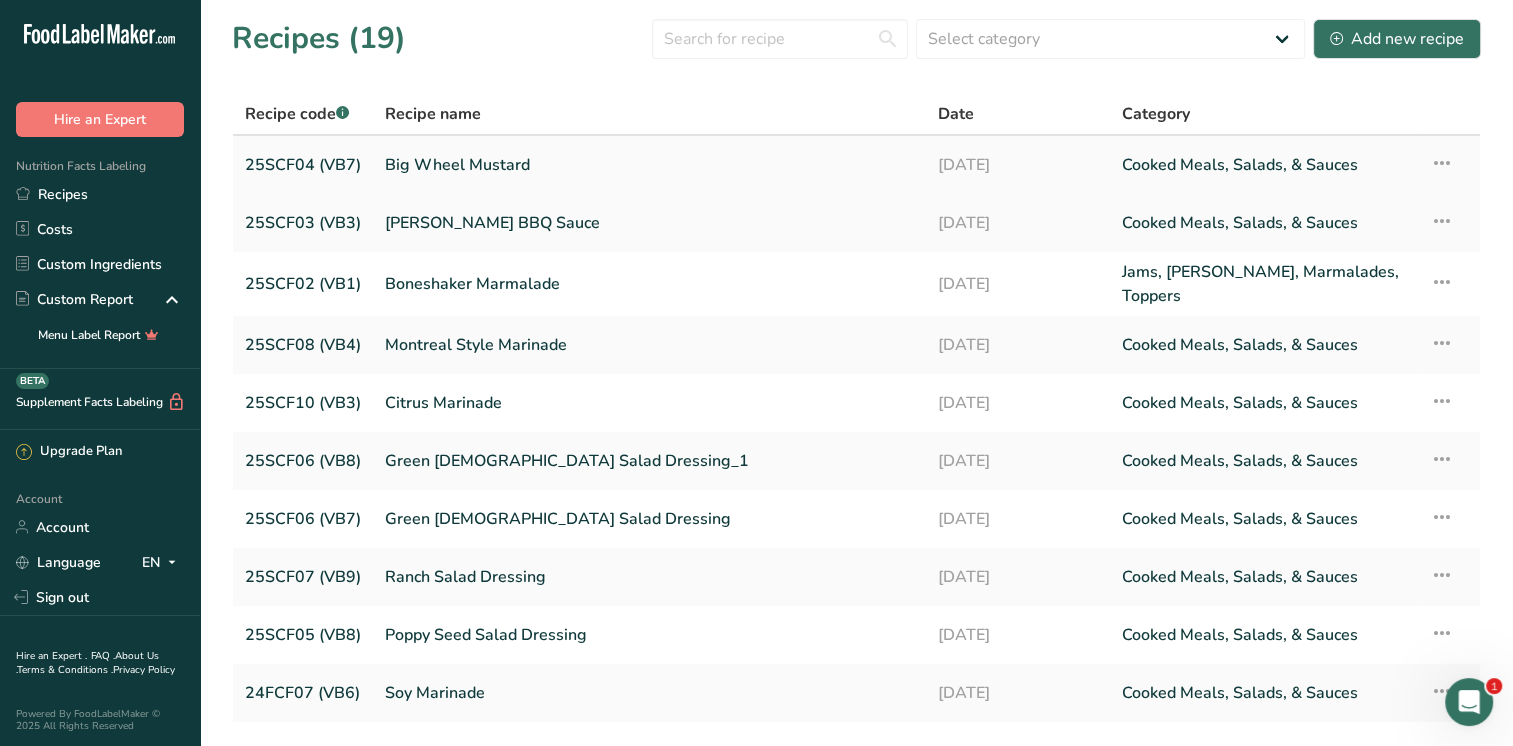 click on "Big Wheel Mustard" at bounding box center (649, 165) 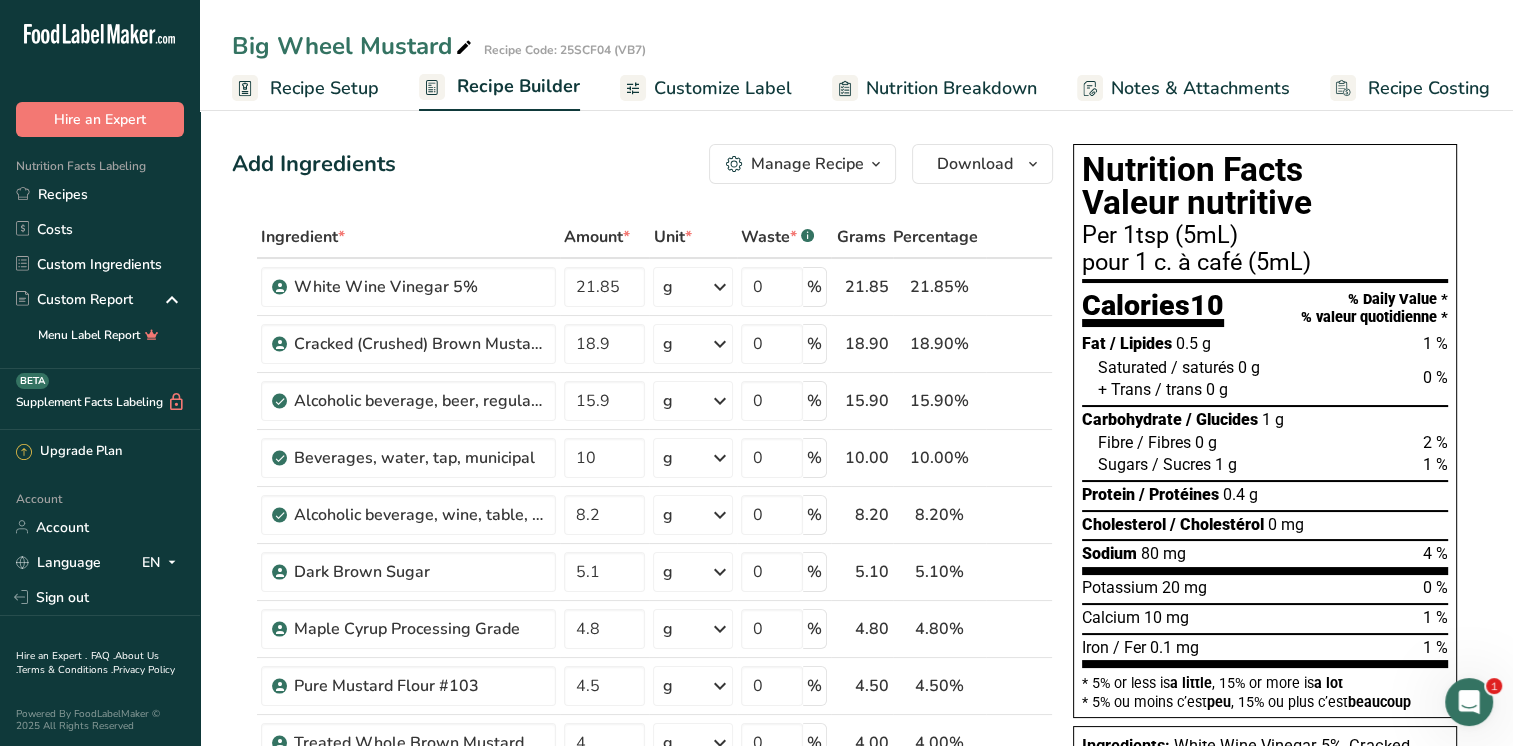 click on "Customize Label" at bounding box center [723, 88] 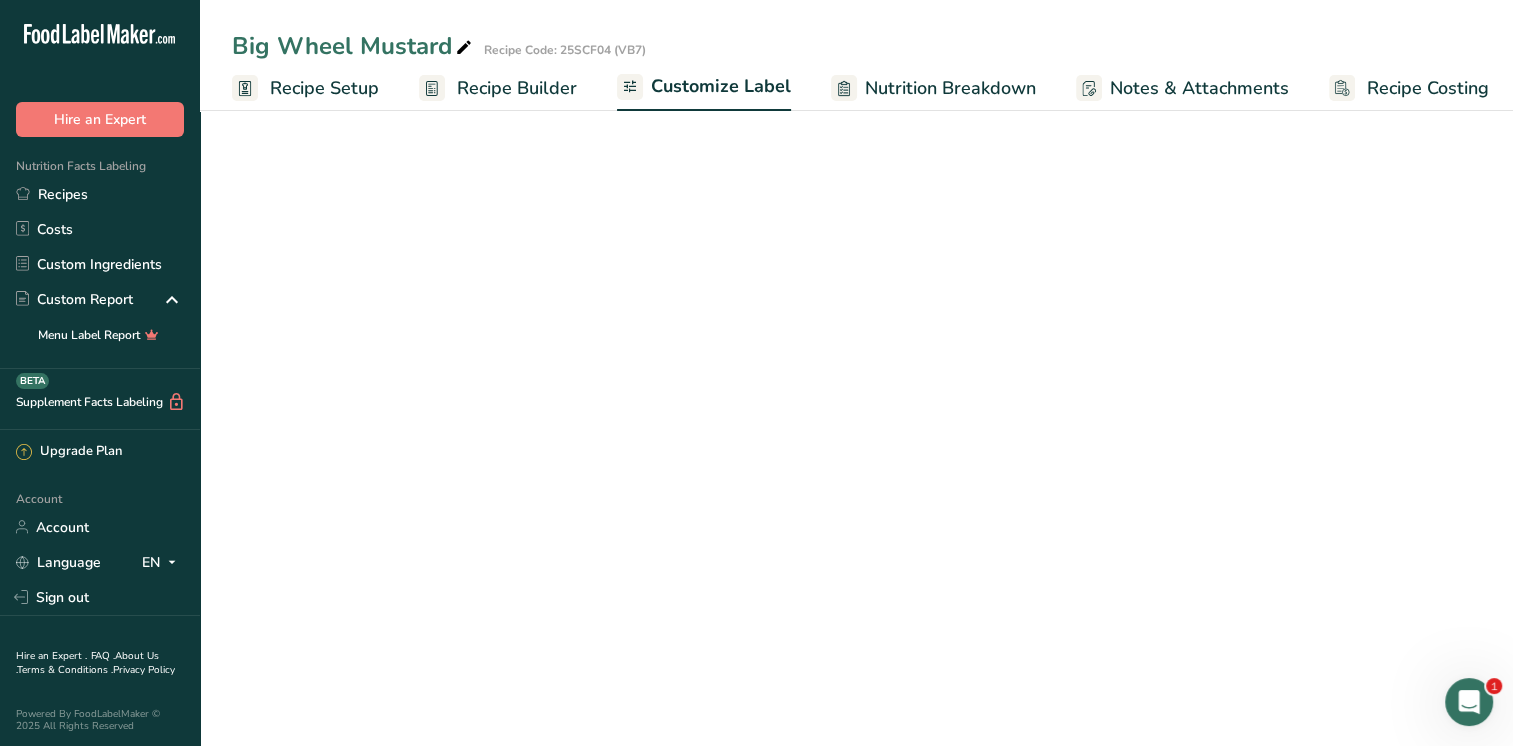 scroll, scrollTop: 0, scrollLeft: 8, axis: horizontal 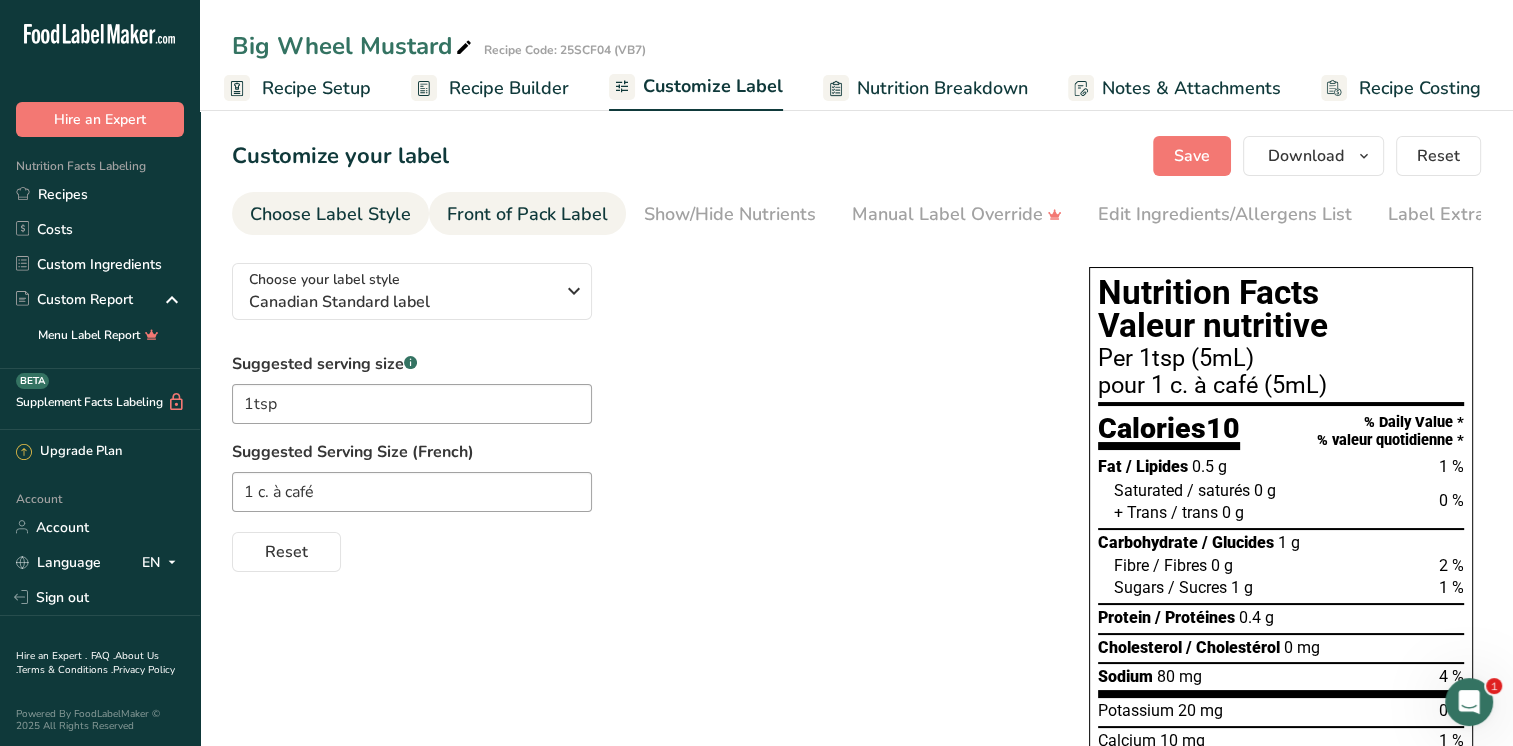 click on "Front of Pack Label" at bounding box center (527, 214) 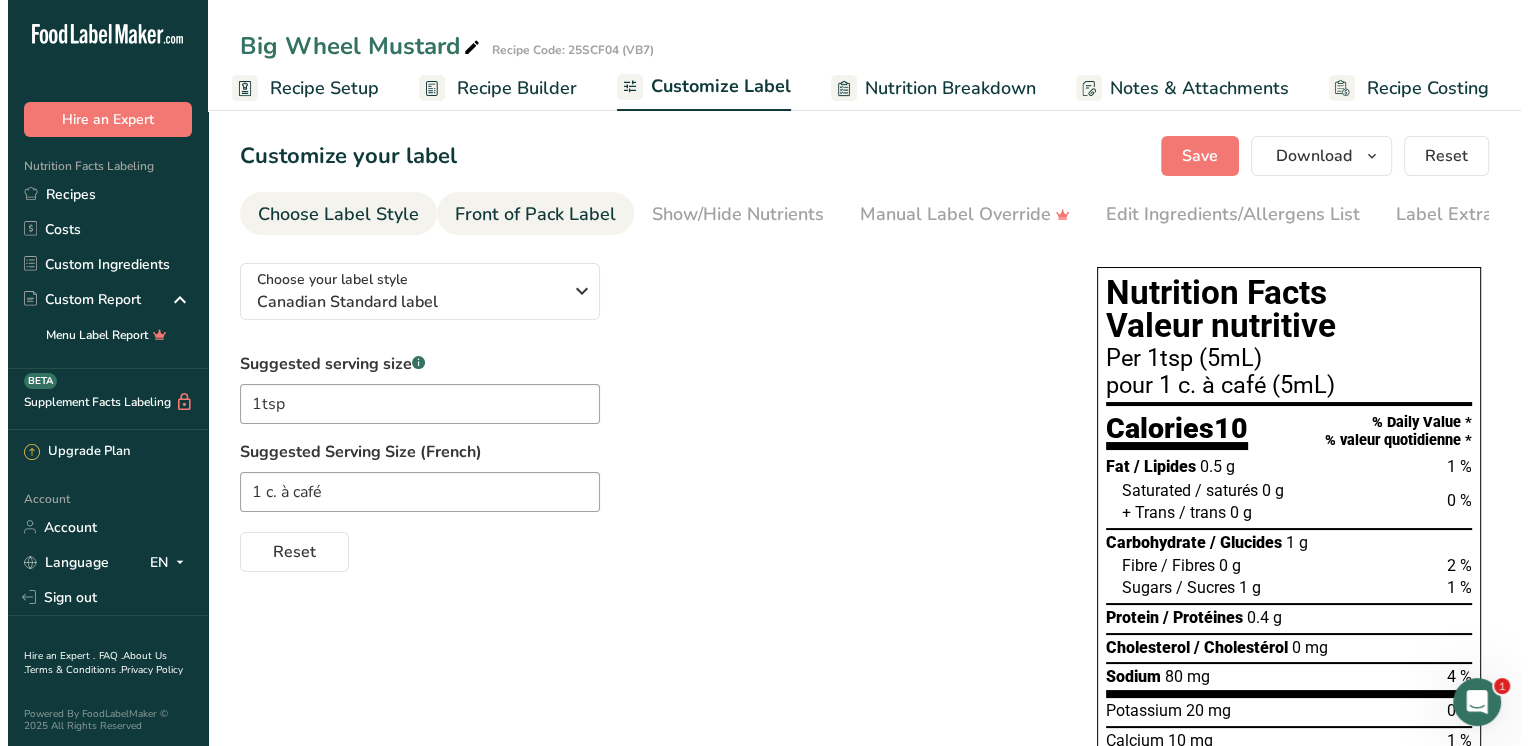scroll, scrollTop: 0, scrollLeft: 43, axis: horizontal 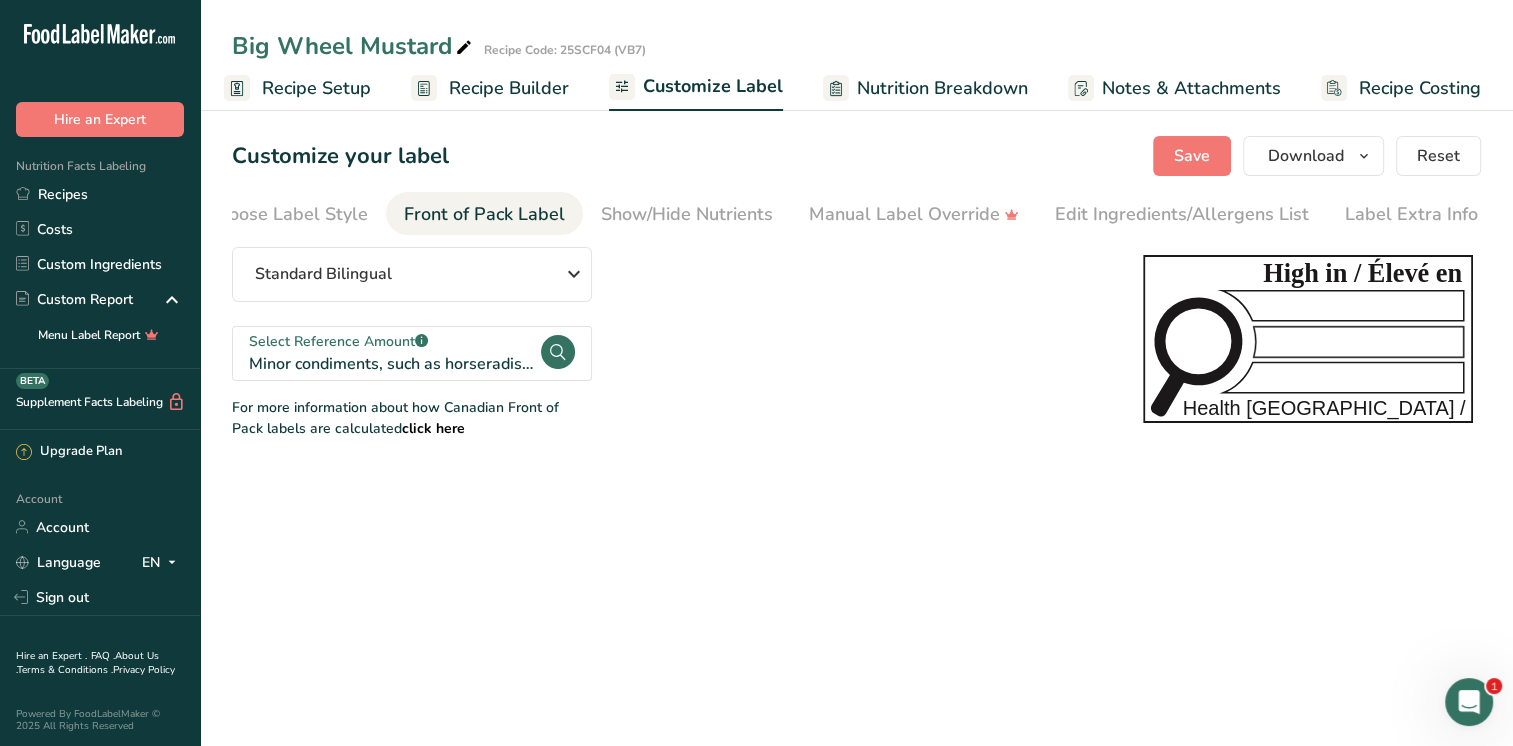 click 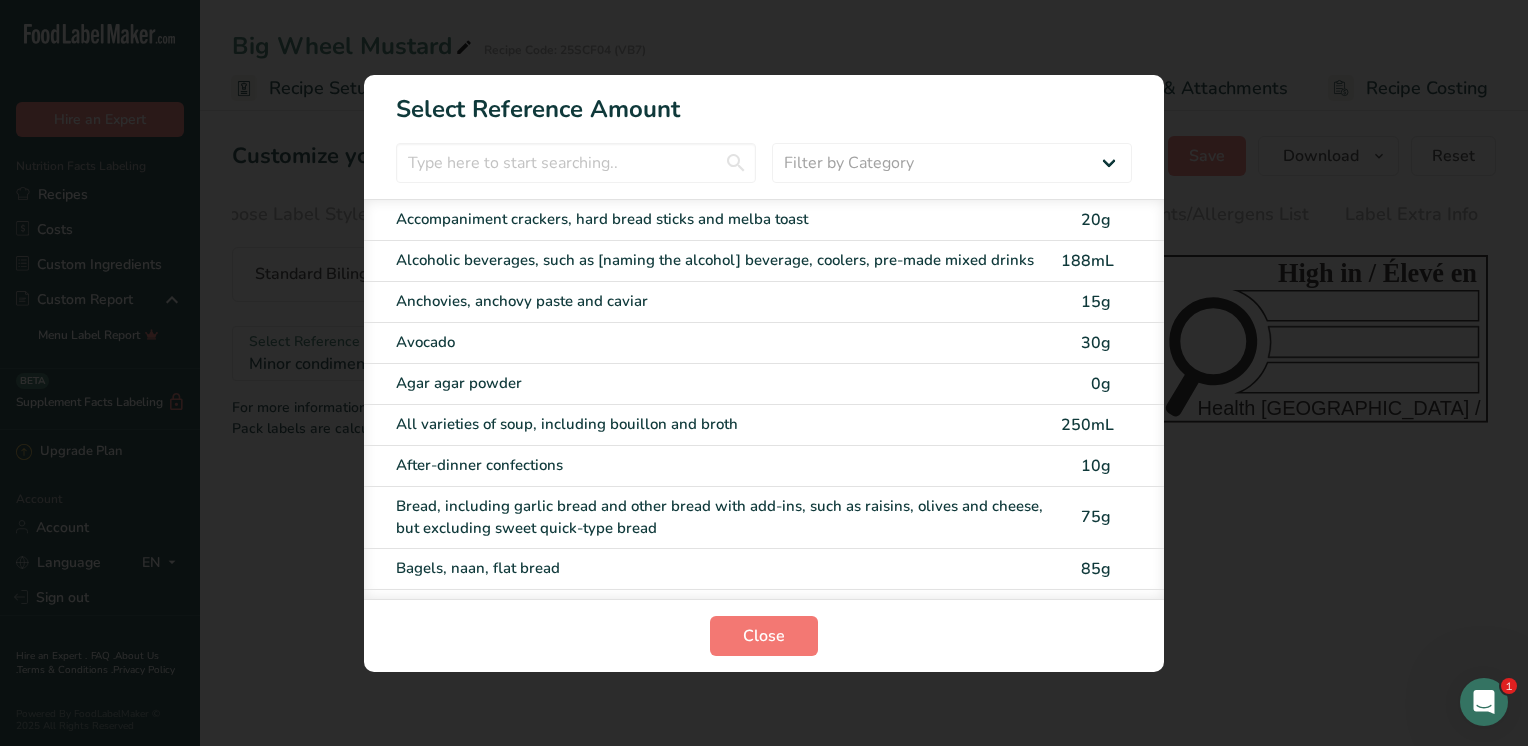 scroll, scrollTop: 0, scrollLeft: 28, axis: horizontal 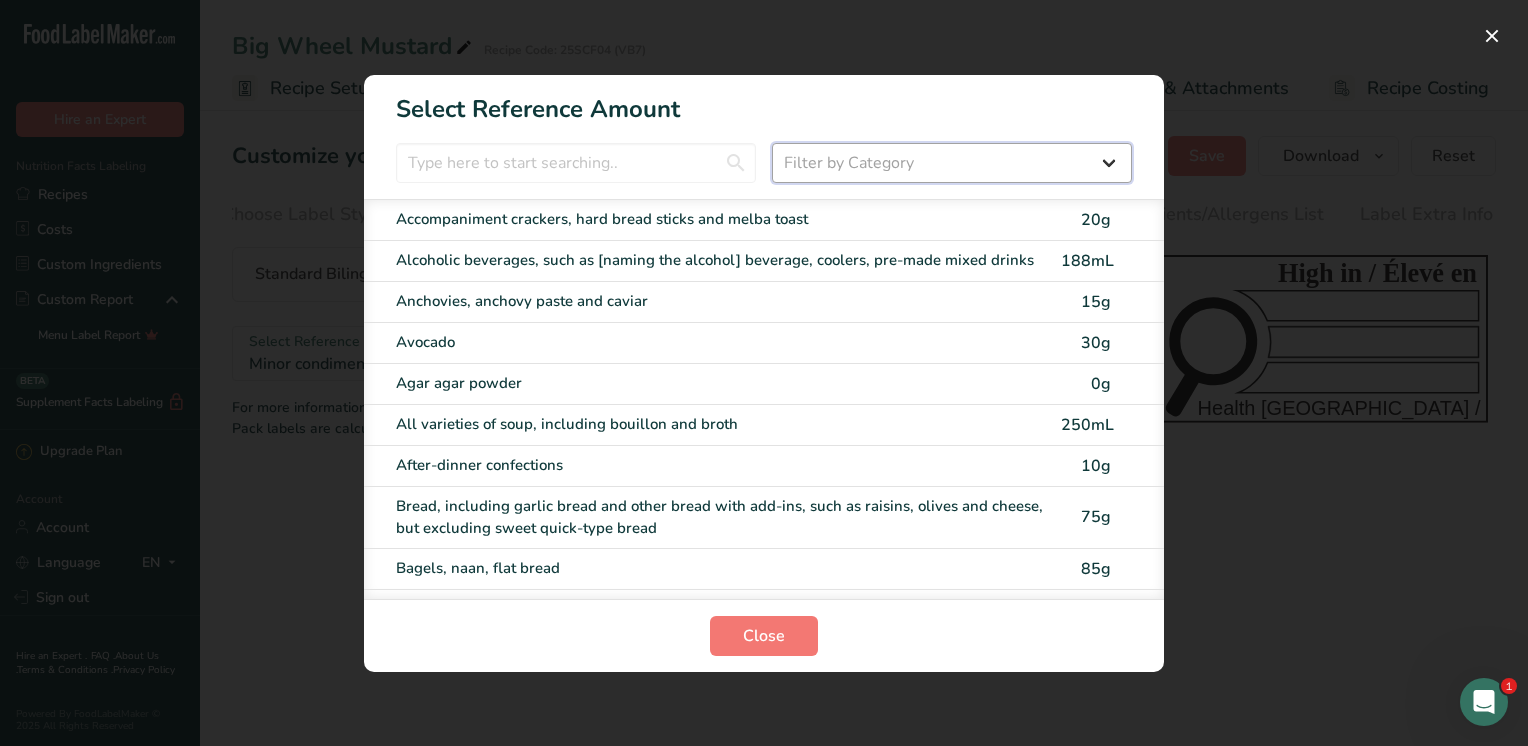 click on "Filter by Category
All
Bakery products and substitutes
[GEOGRAPHIC_DATA]
Cereals, other grain products and substitutes
Dairy products and substitutes
Desserts
Dessert toppings and fillings
Eggs and egg substitutes
Fats and oils
Marine and fresh water animals and substitutes
Fruit and fruit juices
Legumes
Meat, poultry, their products and substitutes
Miscellaneous category
Combination dishes including main dishes
Nuts and seeds
Potatoes, sweet potatoes and yams
Salads
Sauces, dips, gravies and condiments
Snacks
Soups" at bounding box center (952, 163) 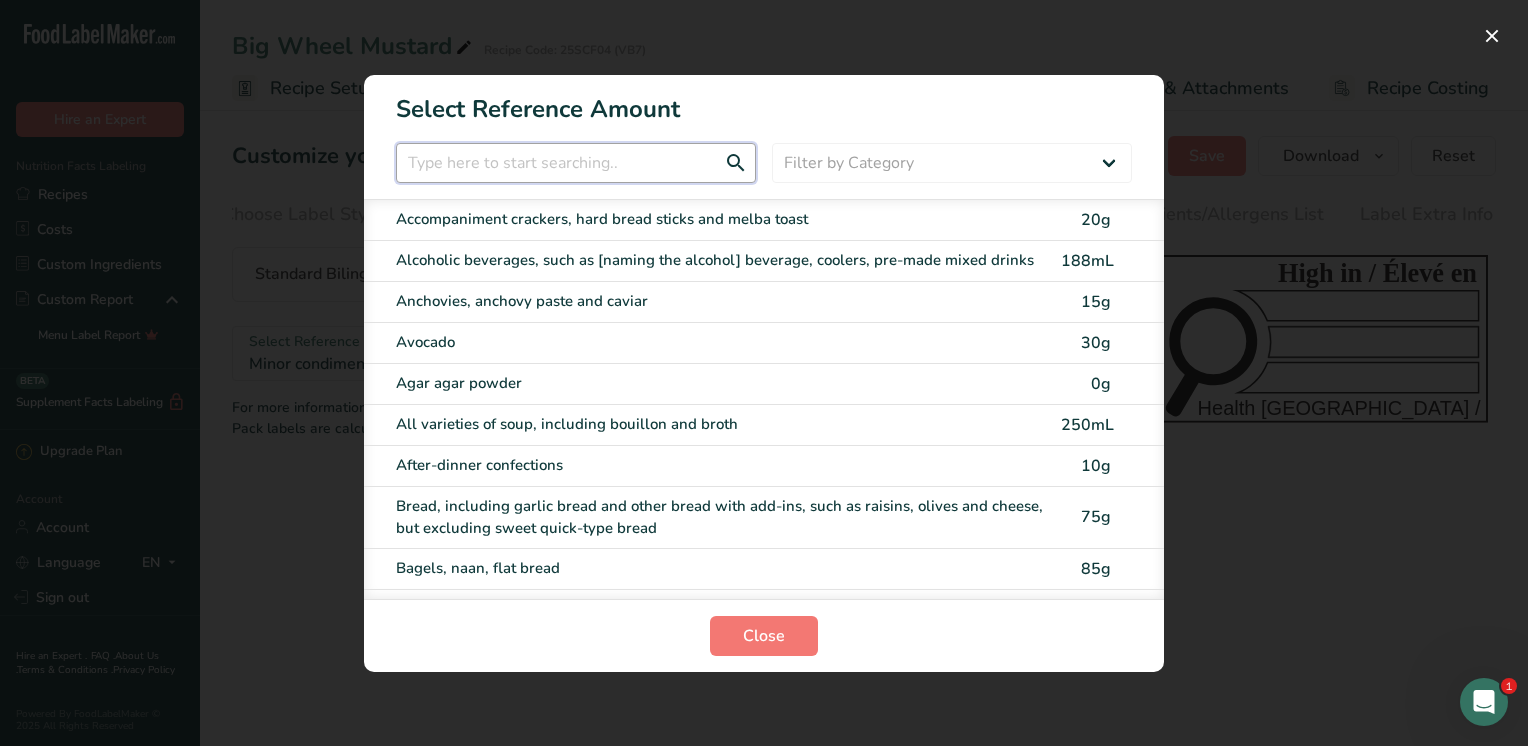 click at bounding box center [576, 163] 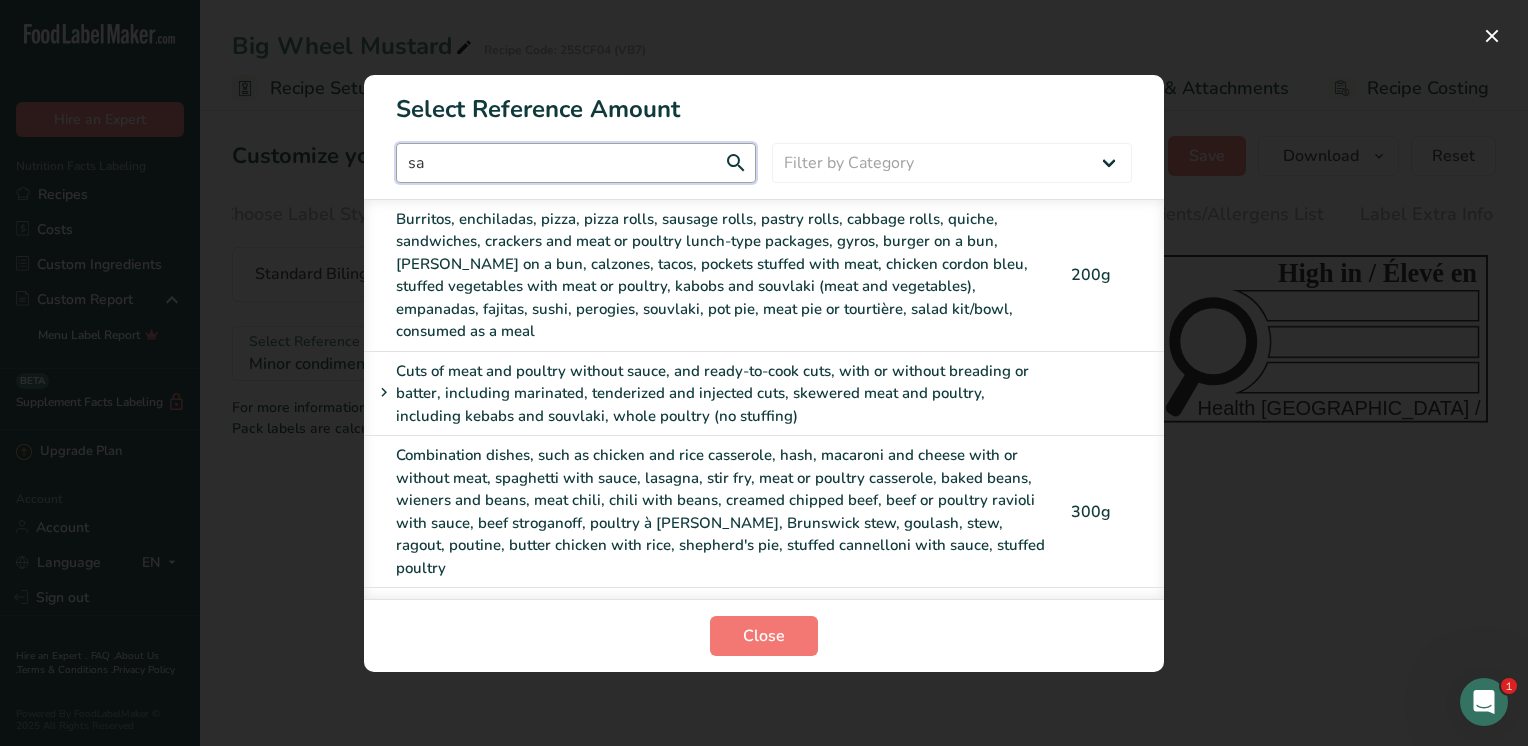 type on "s" 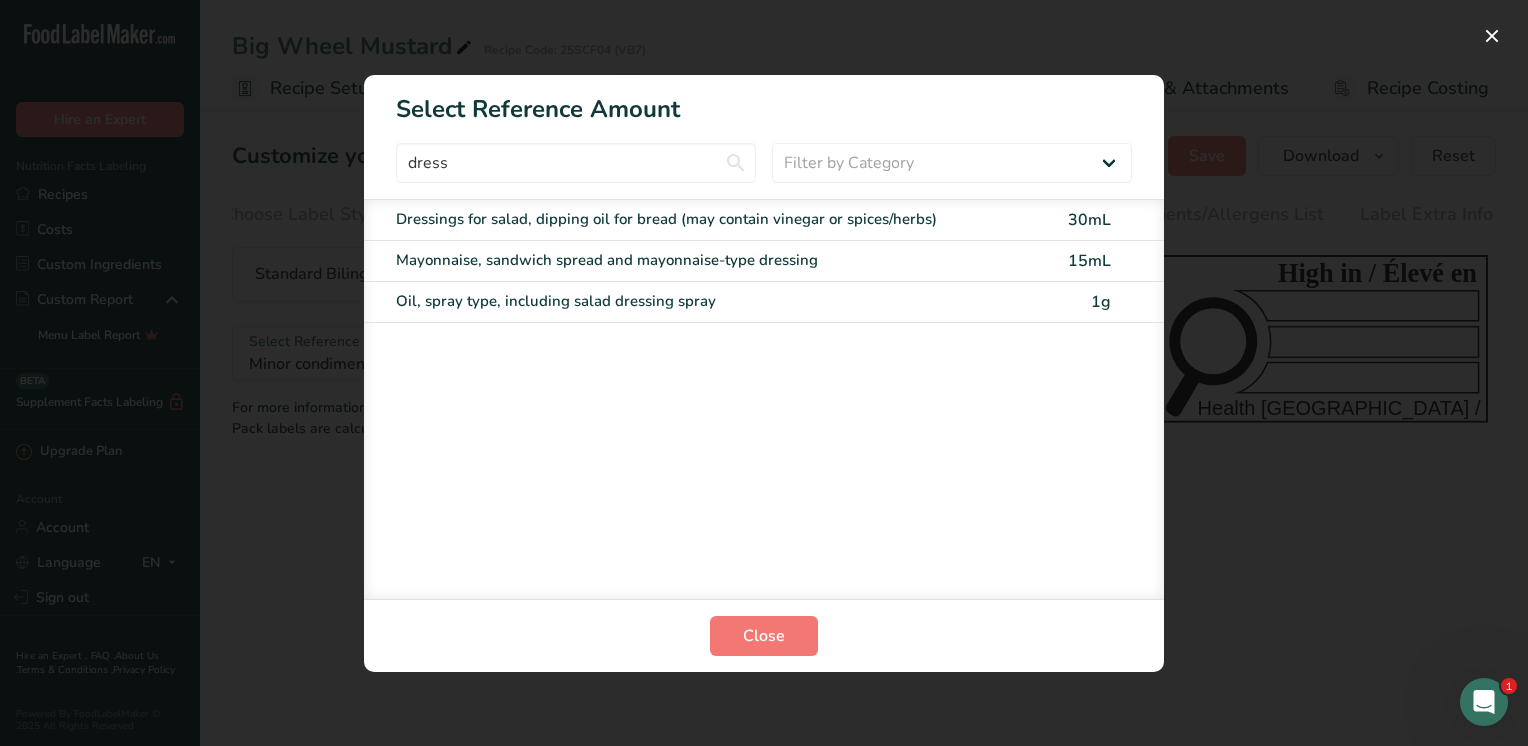 drag, startPoint x: 985, startPoint y: 226, endPoint x: 355, endPoint y: 208, distance: 630.2571 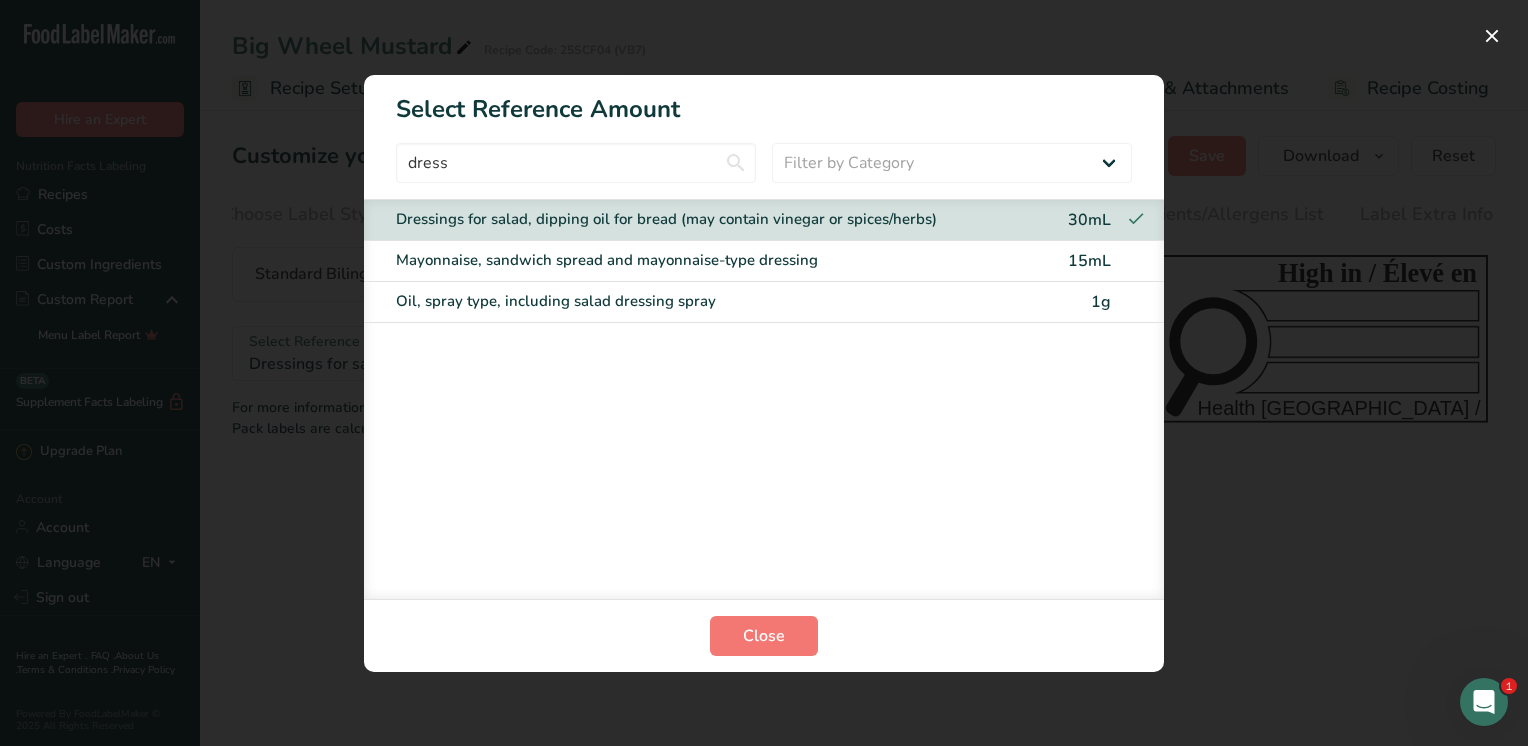 drag, startPoint x: 948, startPoint y: 221, endPoint x: 934, endPoint y: 220, distance: 14.035668 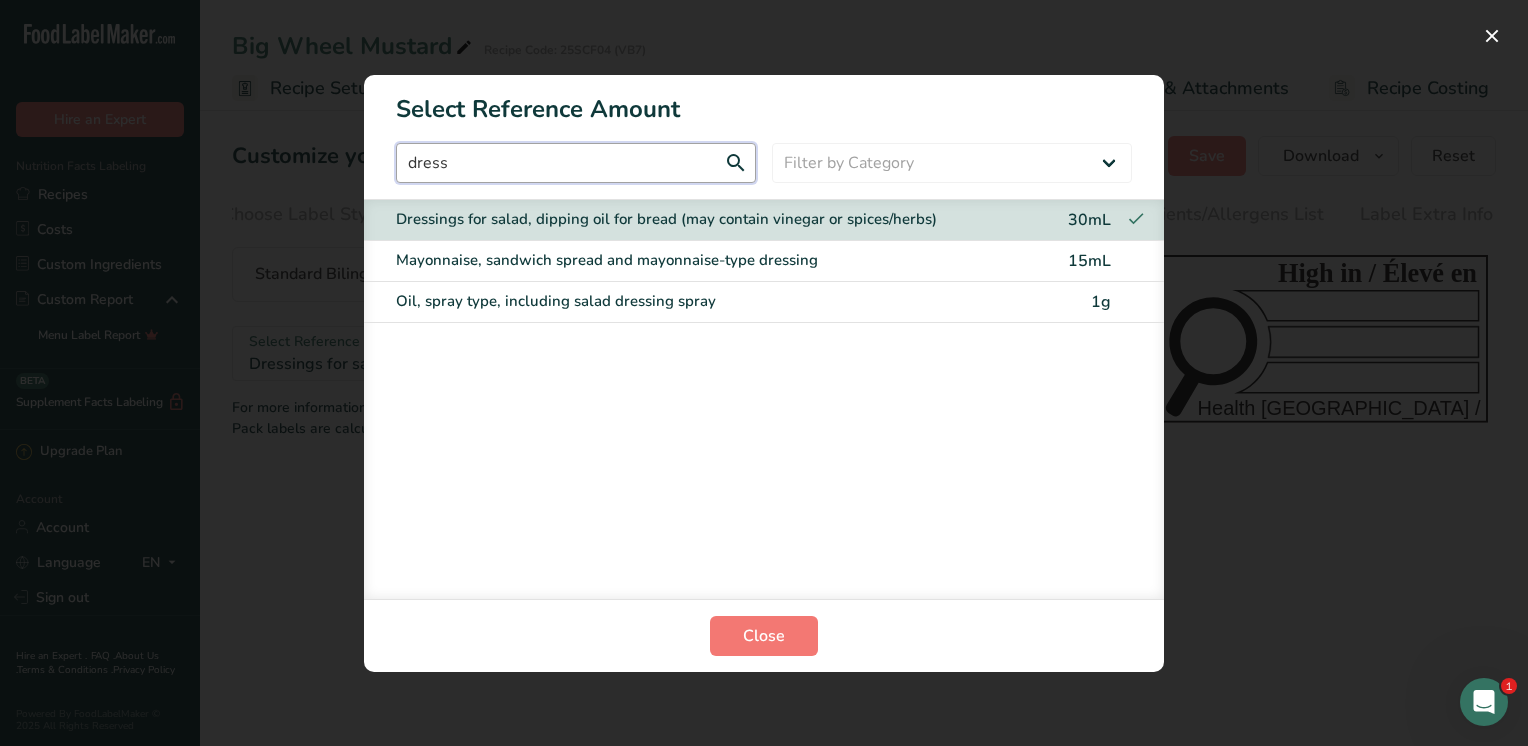click on "dress" at bounding box center [576, 163] 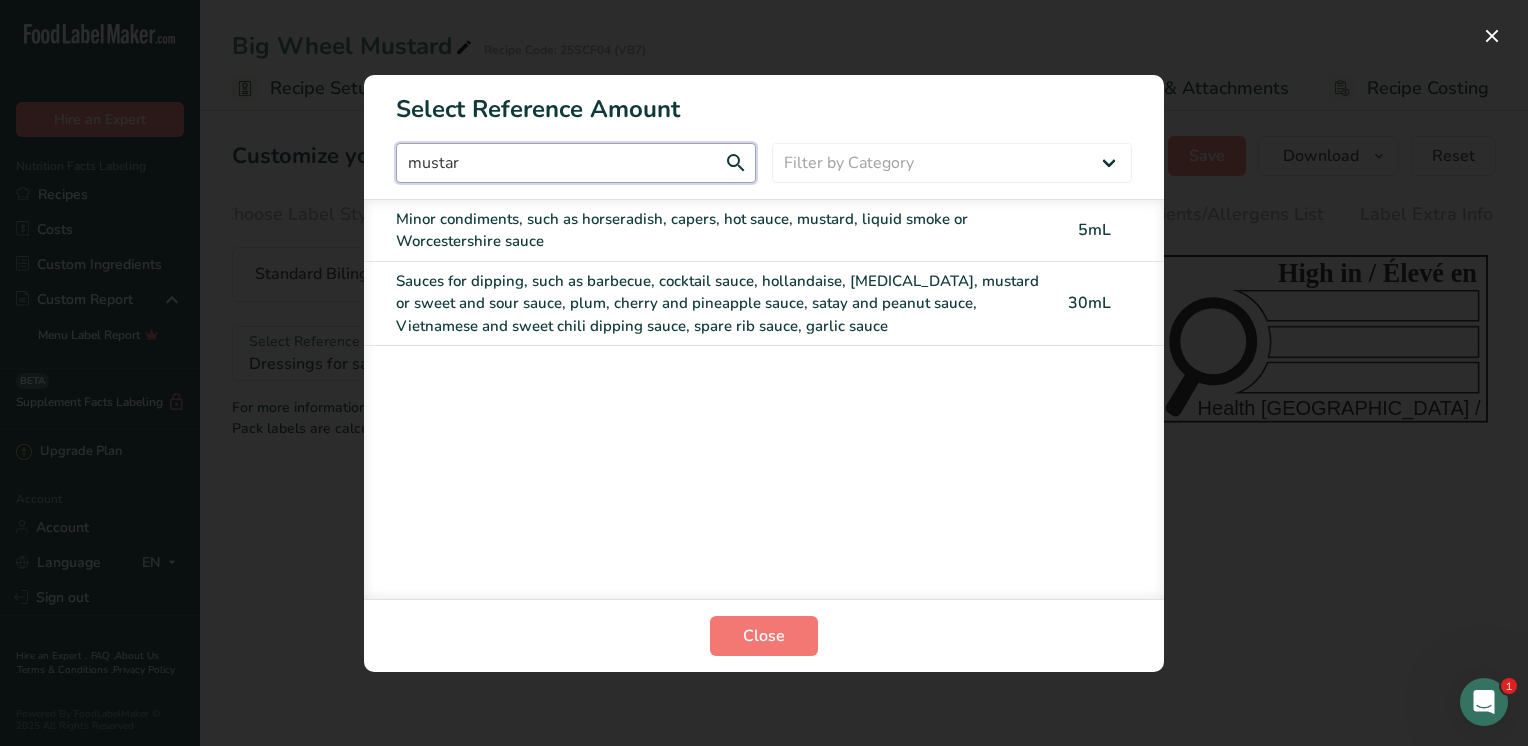 type on "mustar" 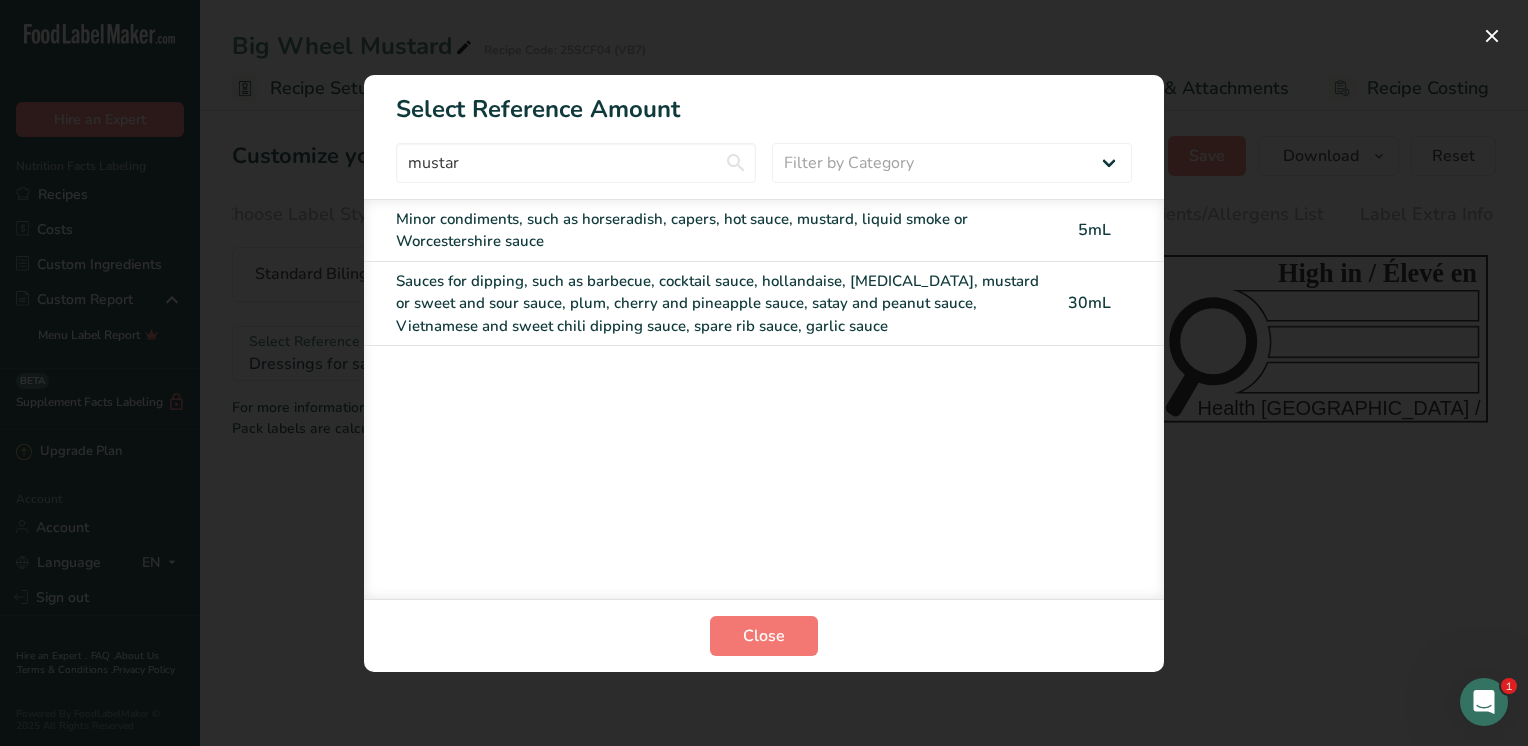 click on "Minor condiments, such as horseradish, capers, hot sauce, mustard, liquid smoke or Worcestershire sauce" at bounding box center [722, 230] 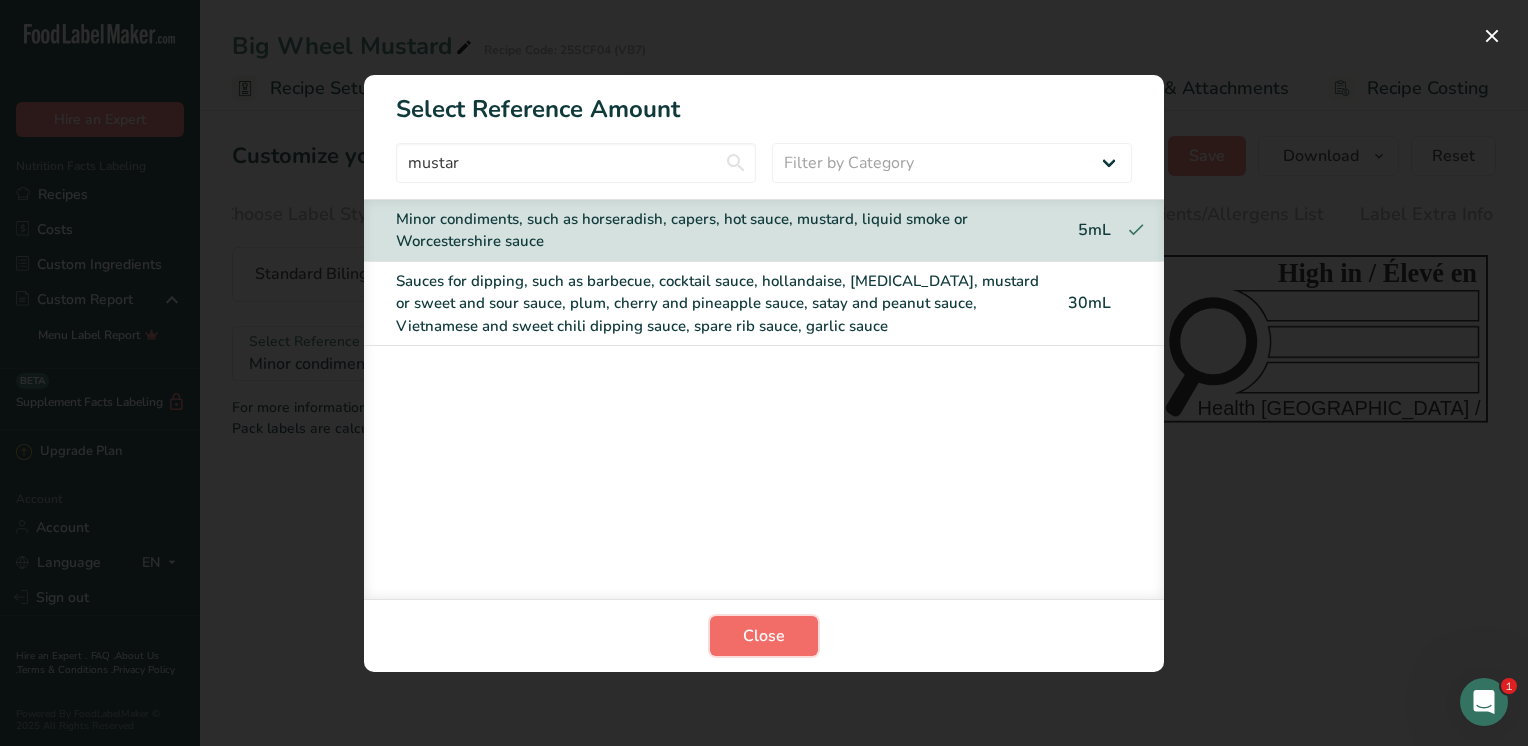 click on "Close" at bounding box center (764, 636) 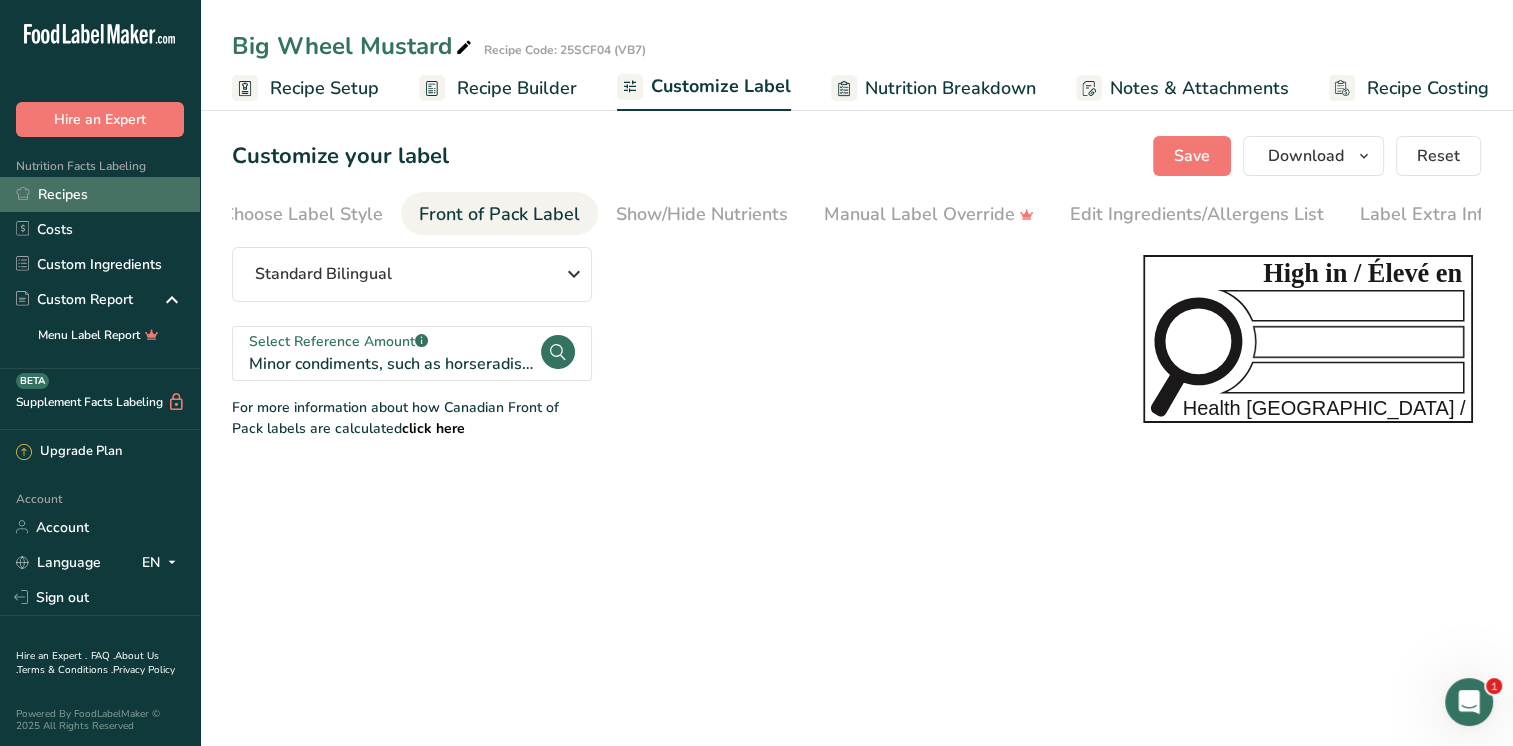 click on "Recipes" at bounding box center [100, 194] 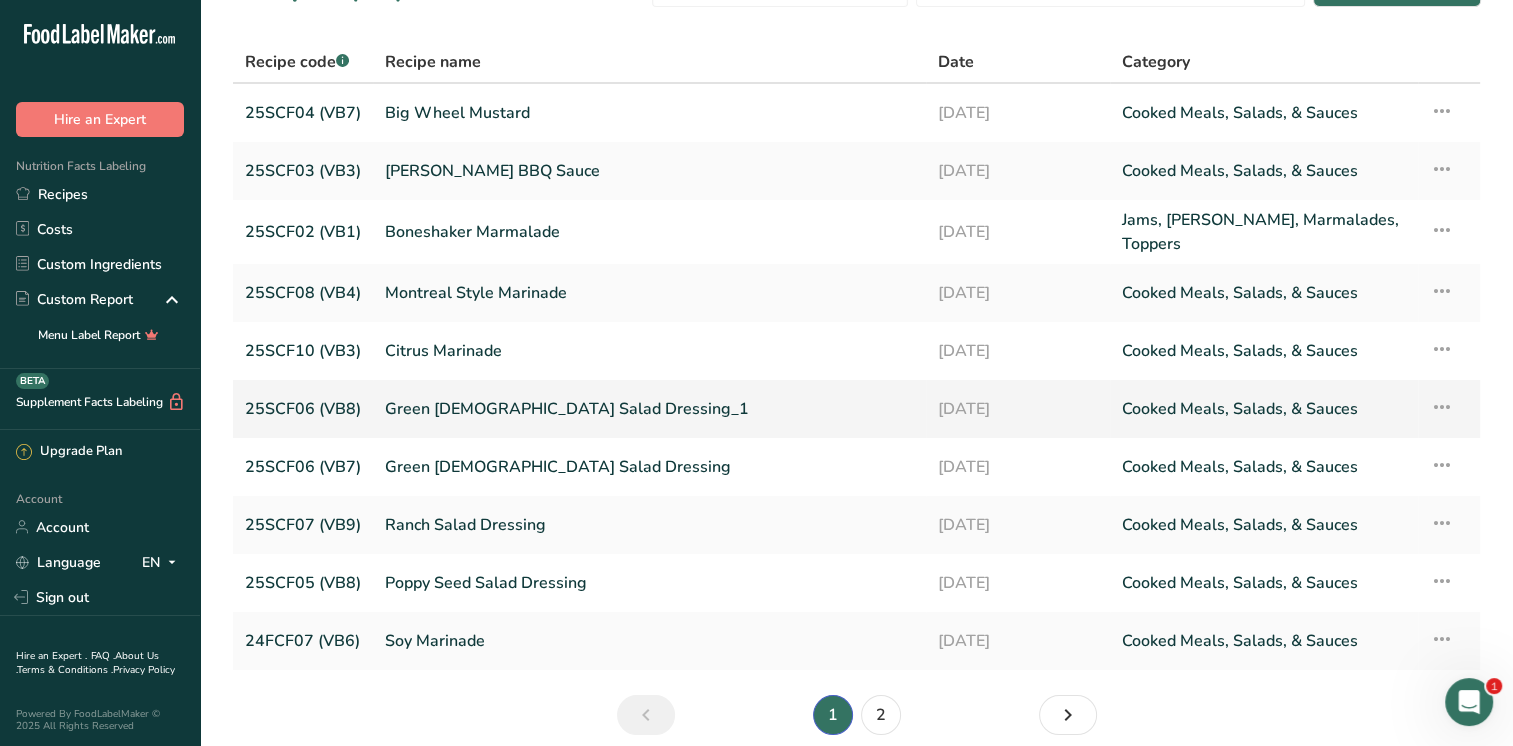 scroll, scrollTop: 100, scrollLeft: 0, axis: vertical 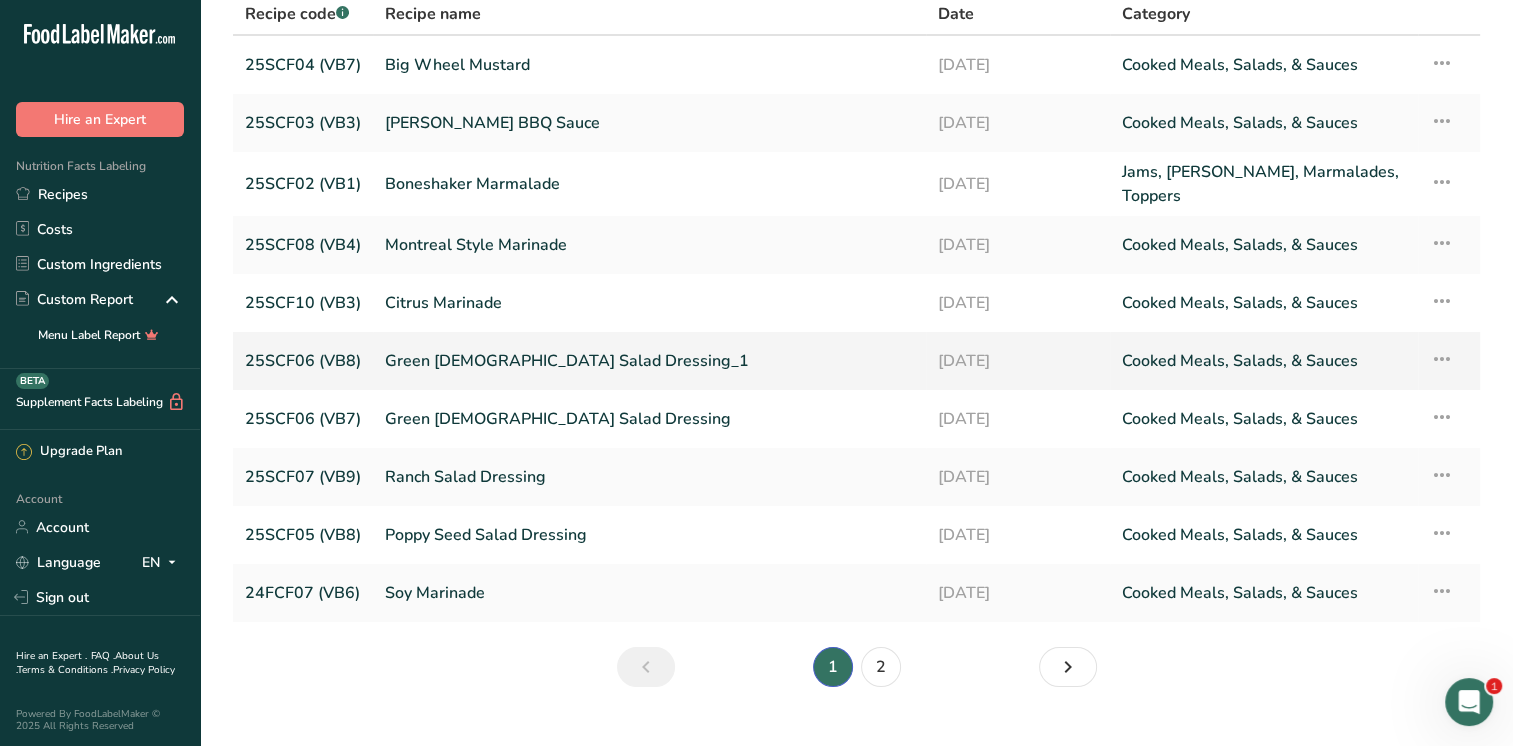 click on "Green [DEMOGRAPHIC_DATA] Salad Dressing_1" at bounding box center (649, 361) 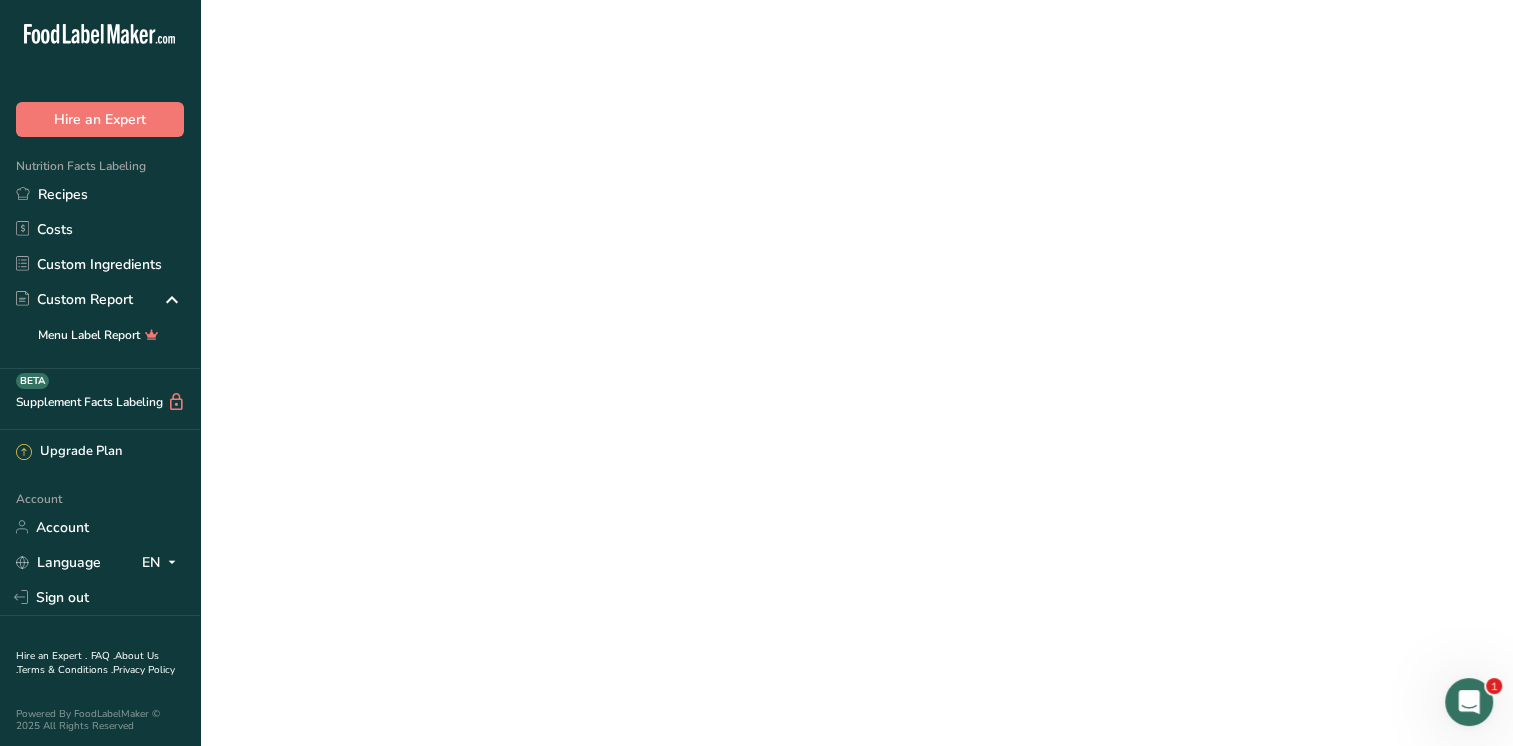 scroll, scrollTop: 0, scrollLeft: 0, axis: both 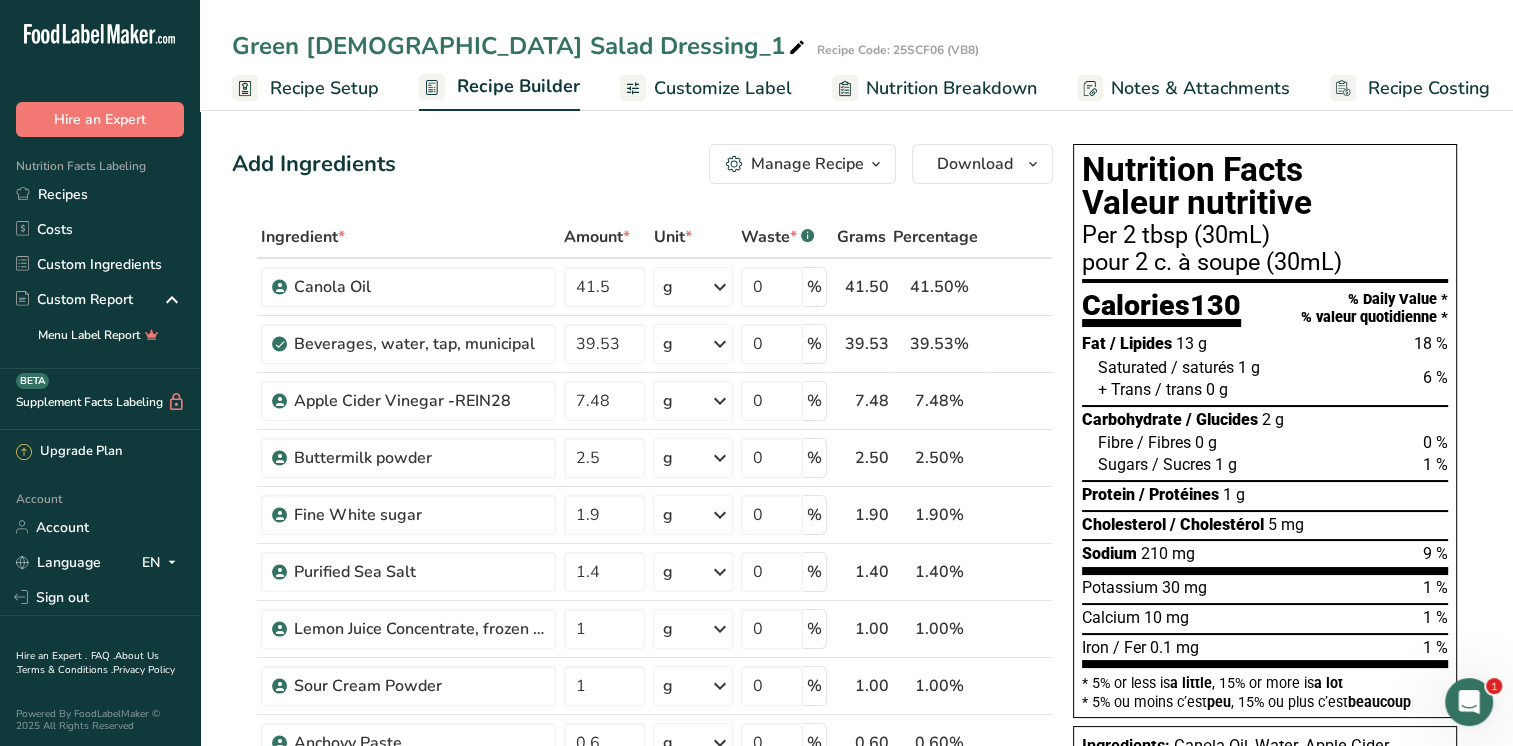 click on "Customize Label" at bounding box center (723, 88) 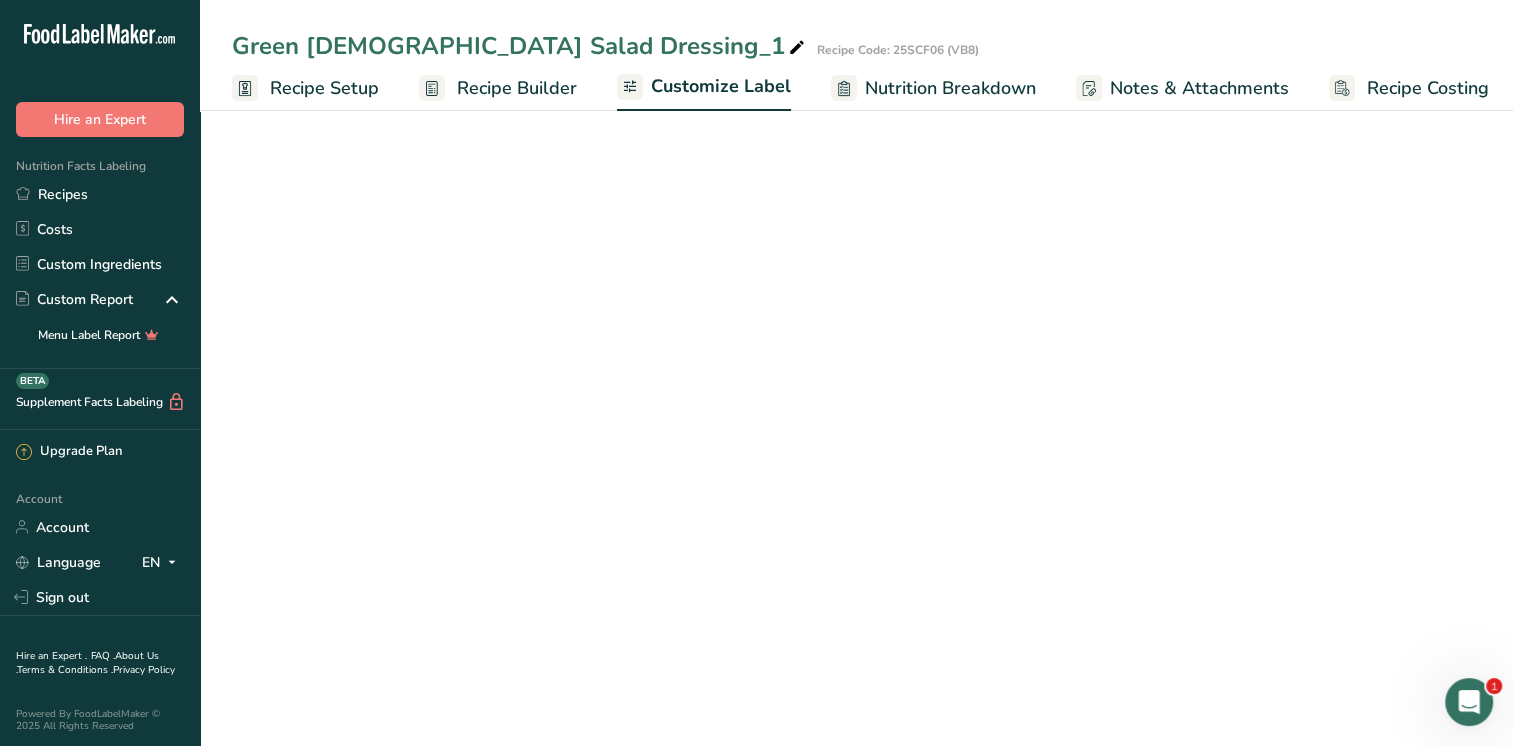 scroll, scrollTop: 0, scrollLeft: 8, axis: horizontal 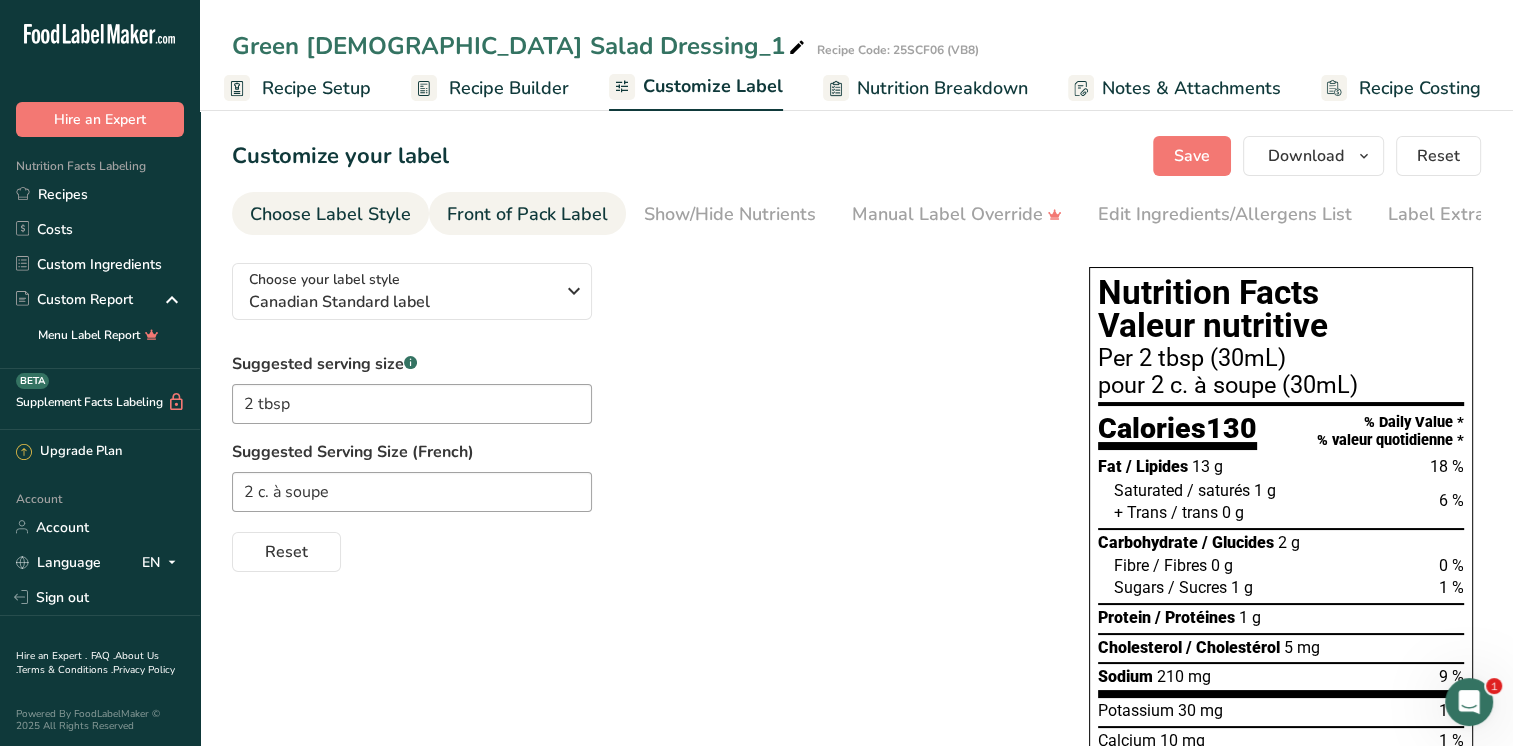 click on "Front of Pack Label" at bounding box center (527, 214) 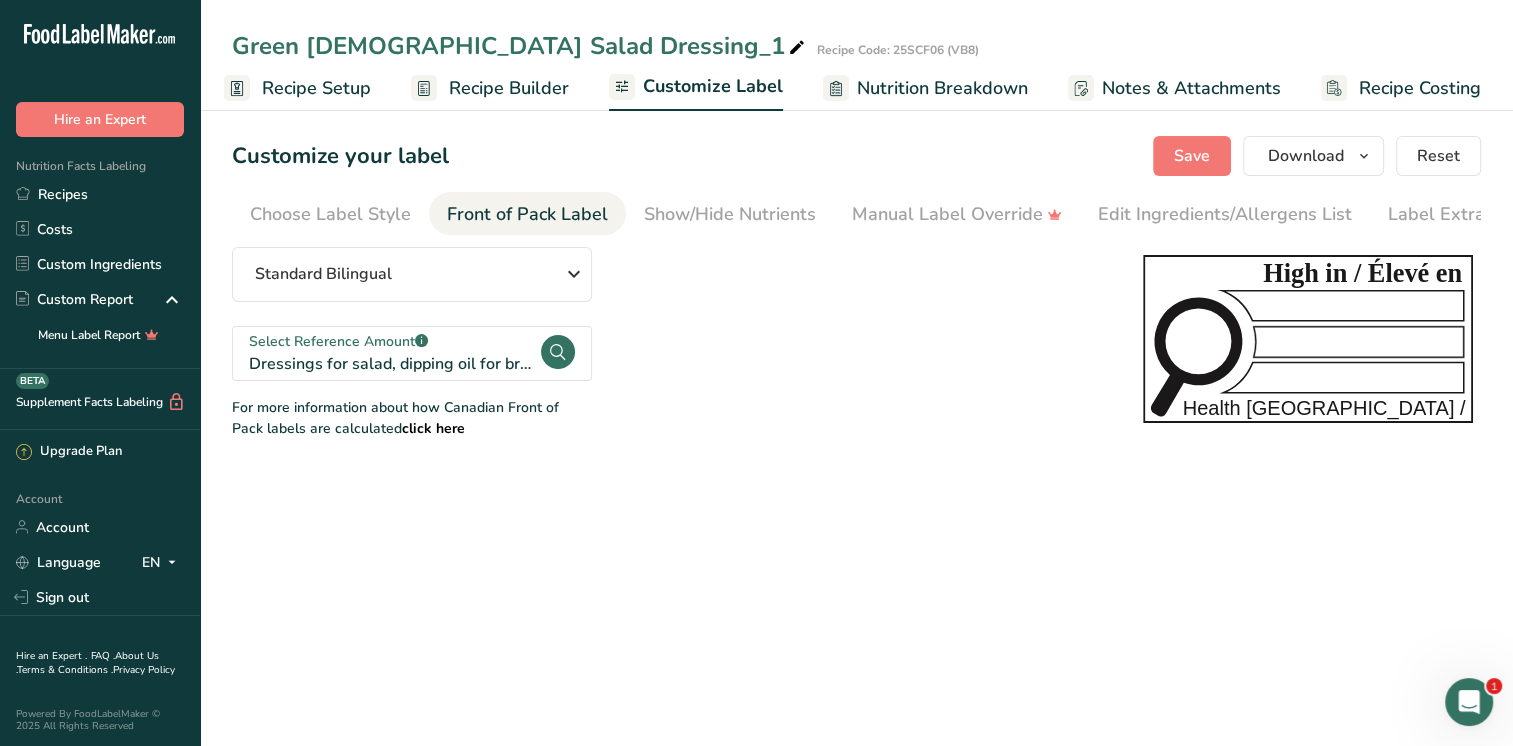 scroll, scrollTop: 0, scrollLeft: 43, axis: horizontal 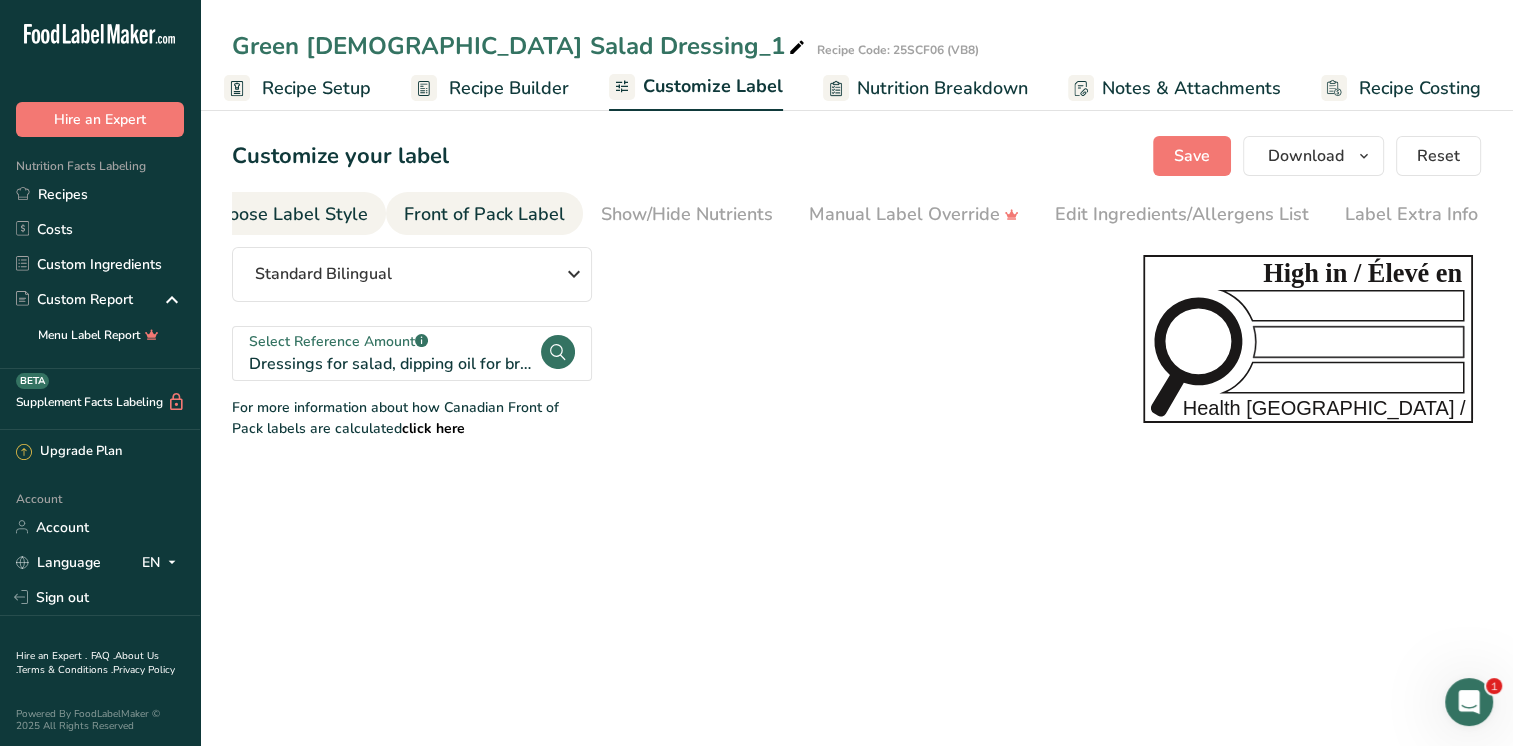 click on "Choose Label Style" at bounding box center (287, 214) 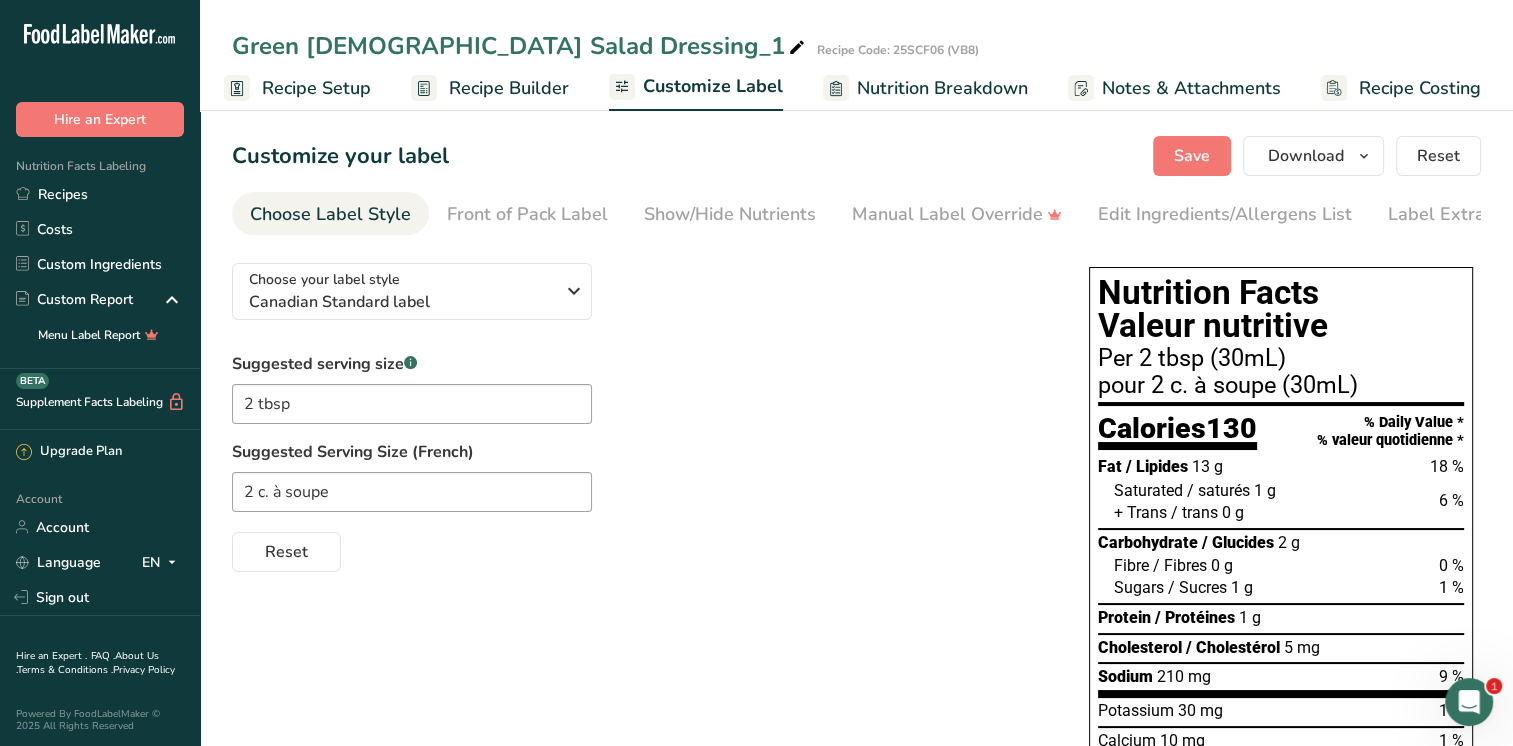 click on "Recipe Setup" at bounding box center (316, 88) 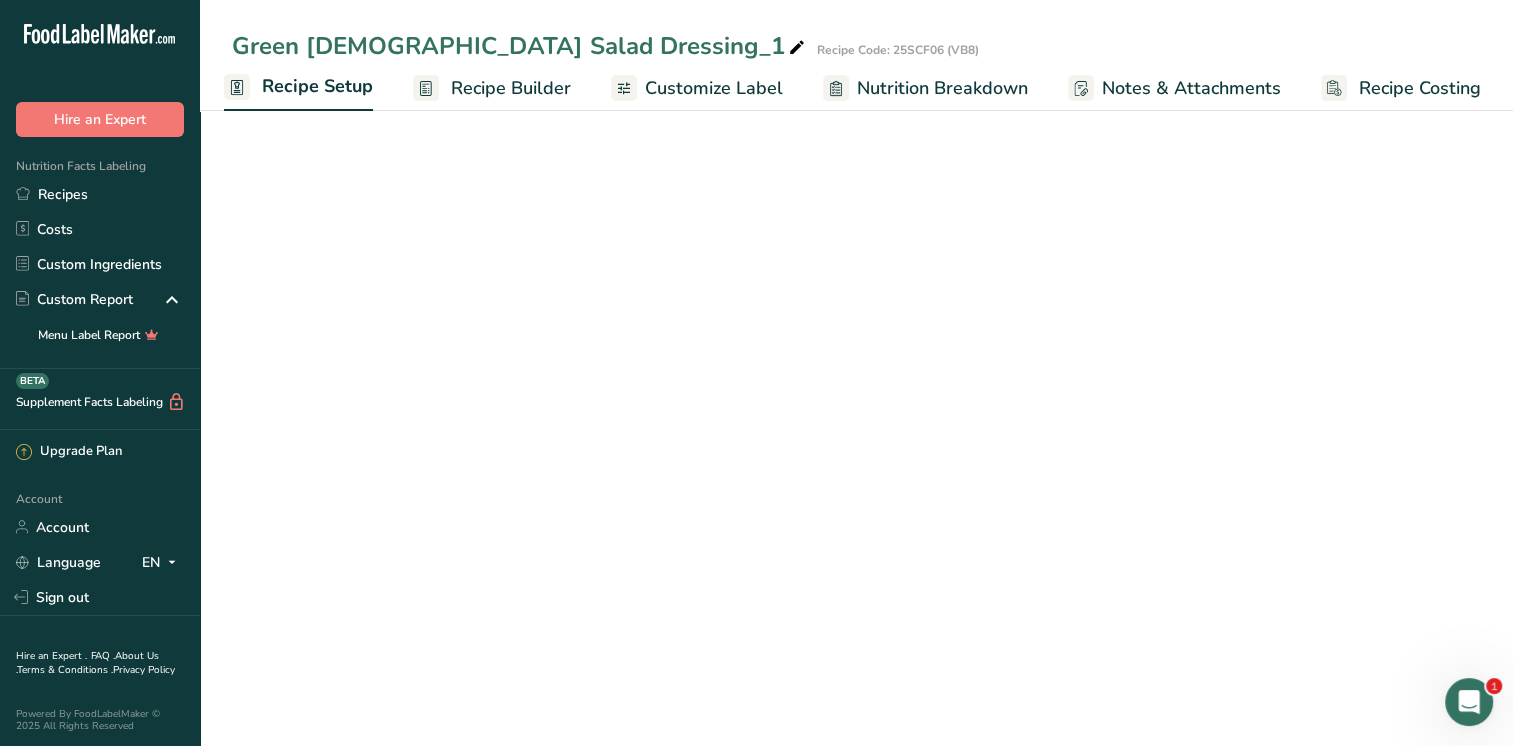 scroll, scrollTop: 0, scrollLeft: 7, axis: horizontal 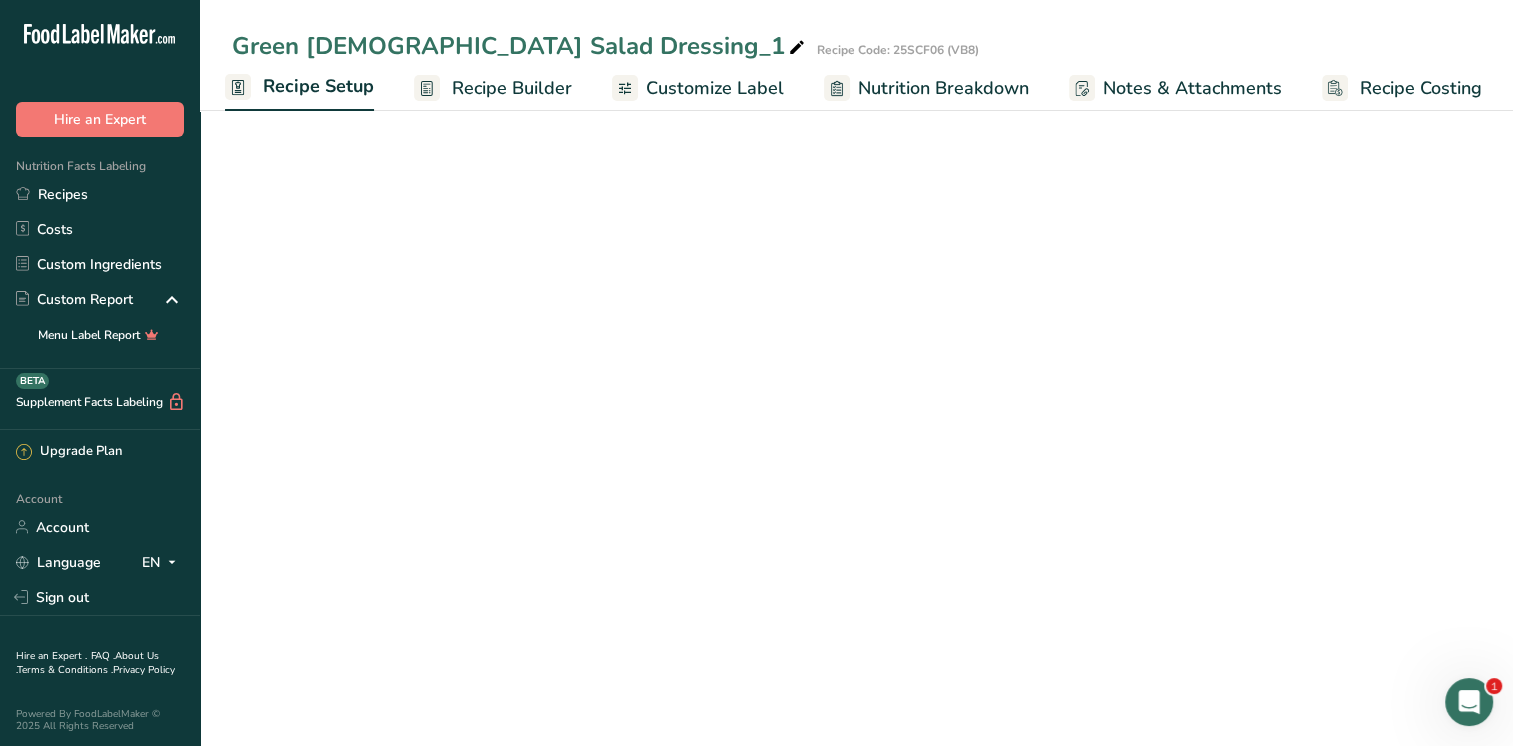 select on "22" 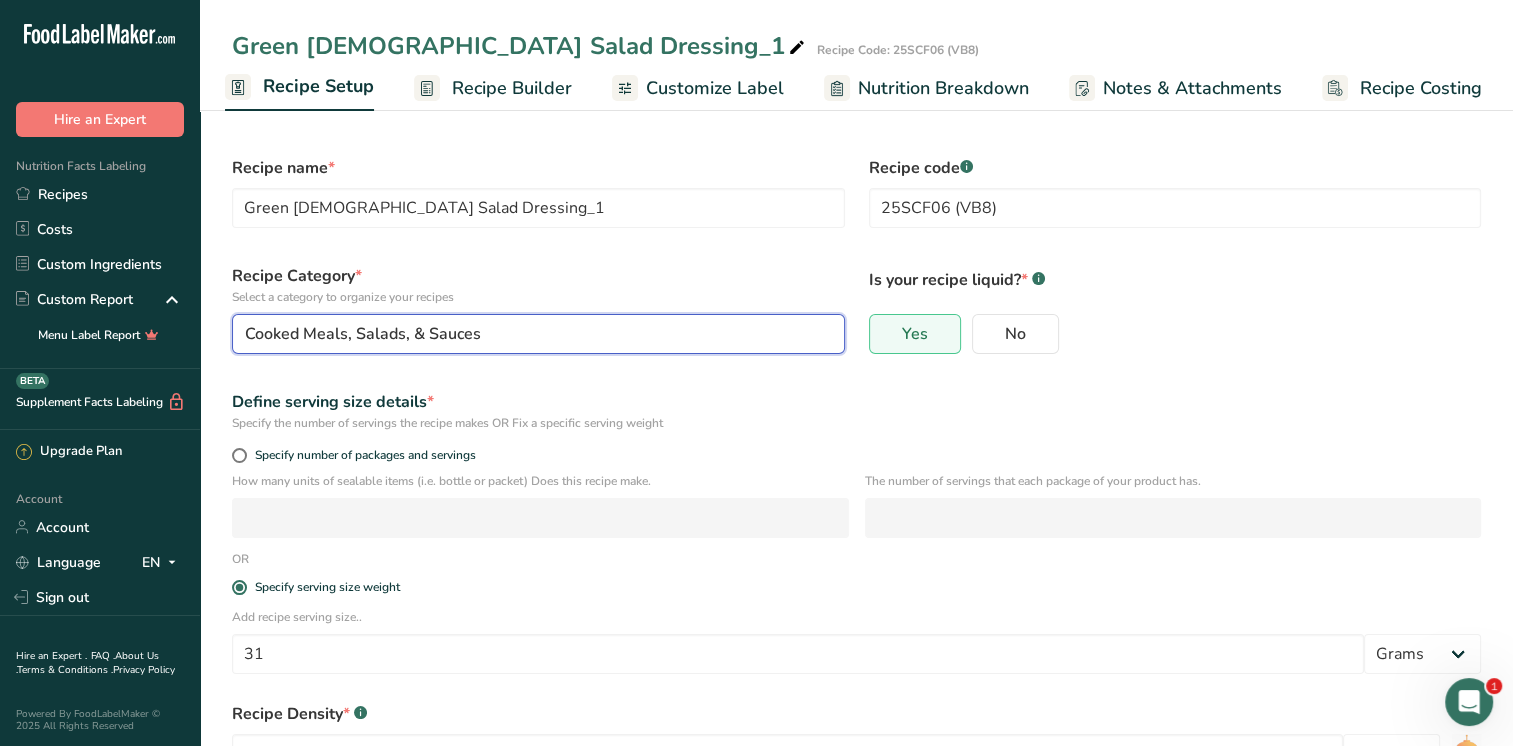 click on "Cooked Meals, Salads, & Sauces" at bounding box center (532, 334) 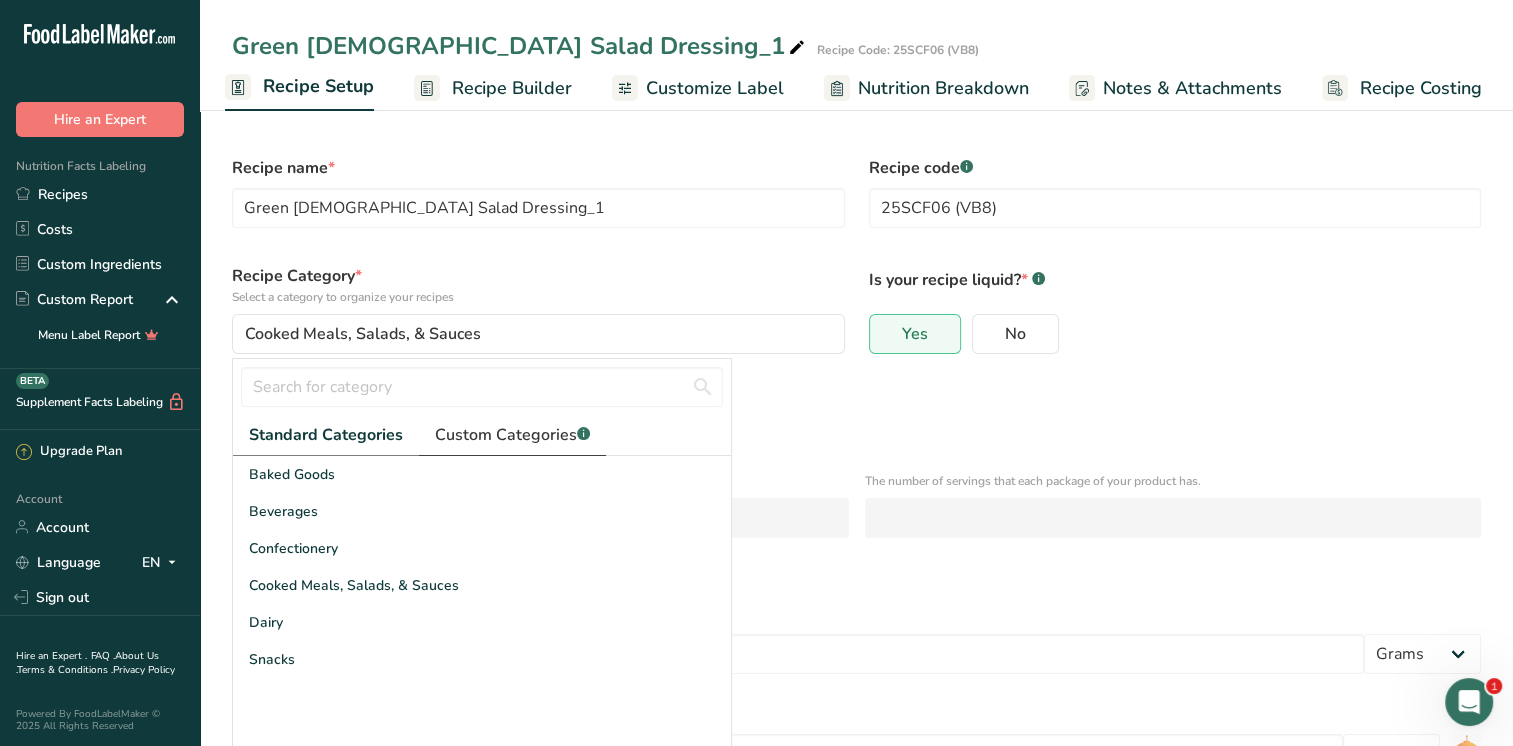 click on "Custom Categories
.a-a{fill:#347362;}.b-a{fill:#fff;}" at bounding box center [512, 435] 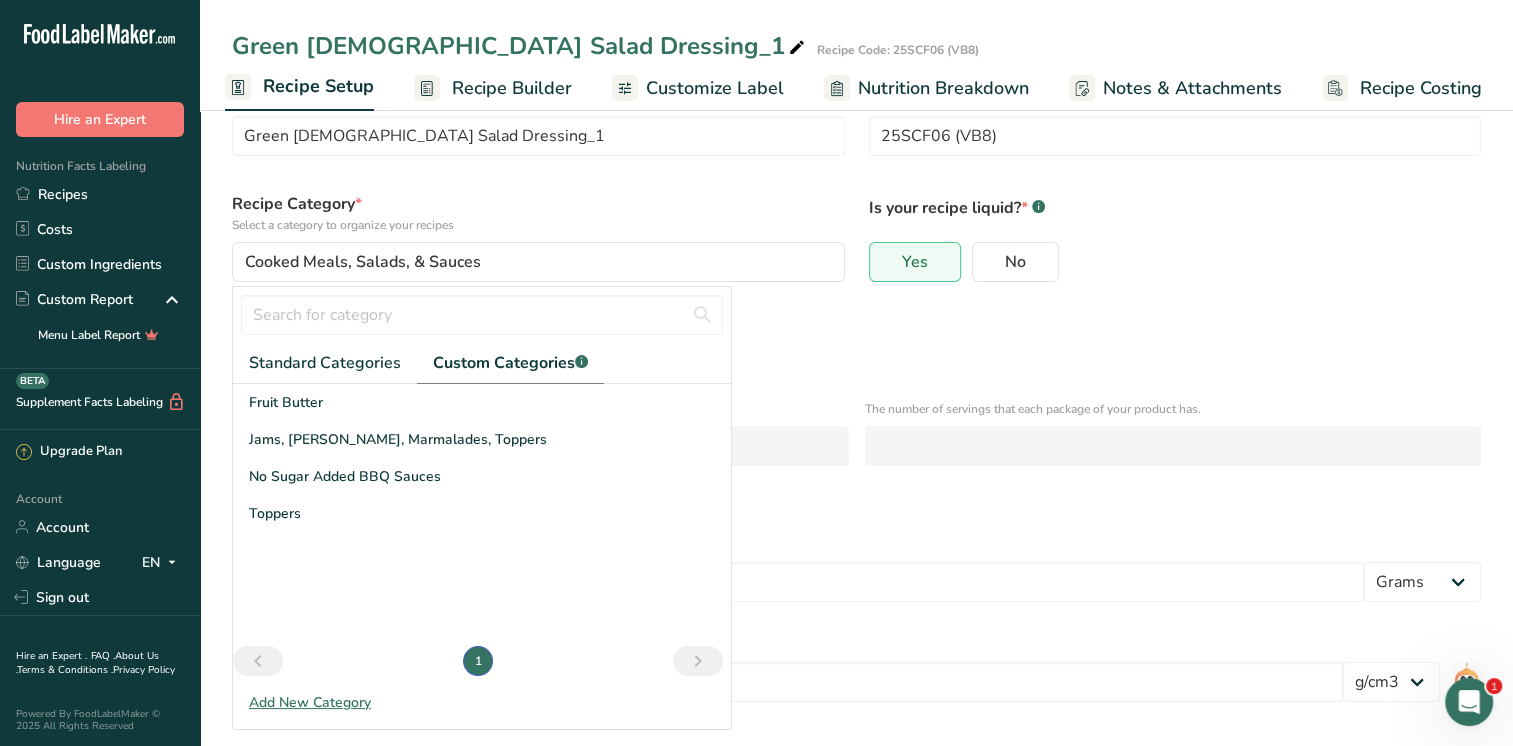 scroll, scrollTop: 152, scrollLeft: 0, axis: vertical 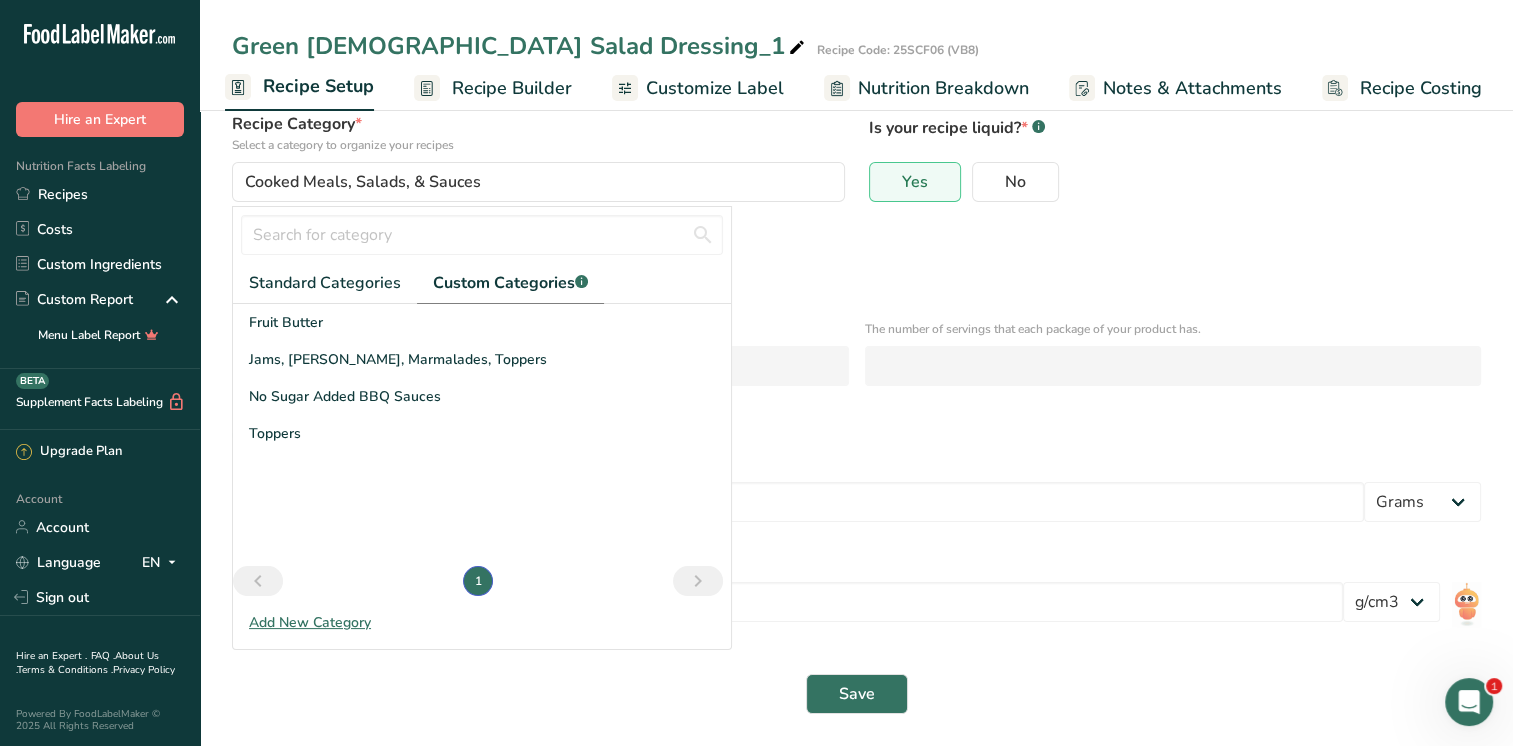 click on "Add New Category" at bounding box center [482, 622] 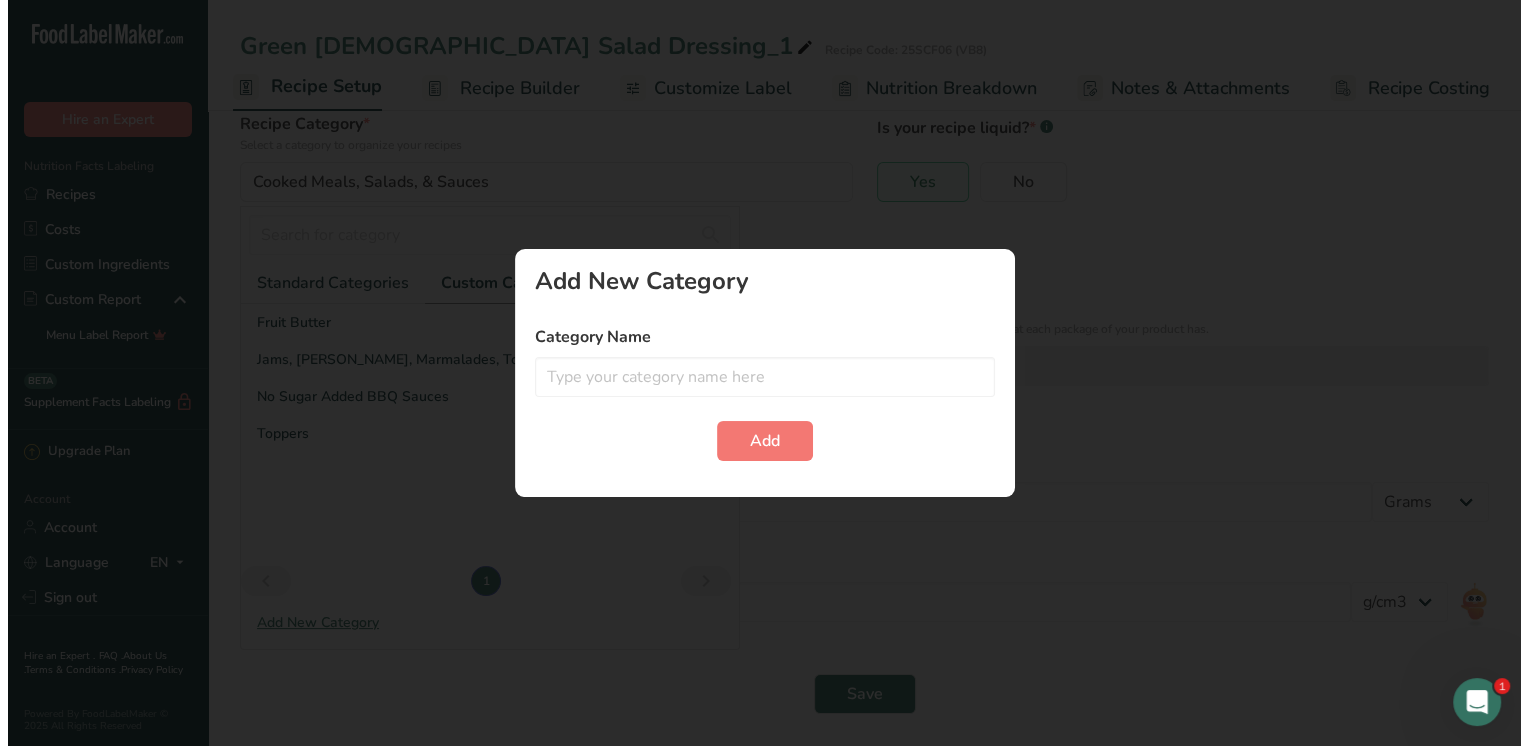 scroll, scrollTop: 0, scrollLeft: 0, axis: both 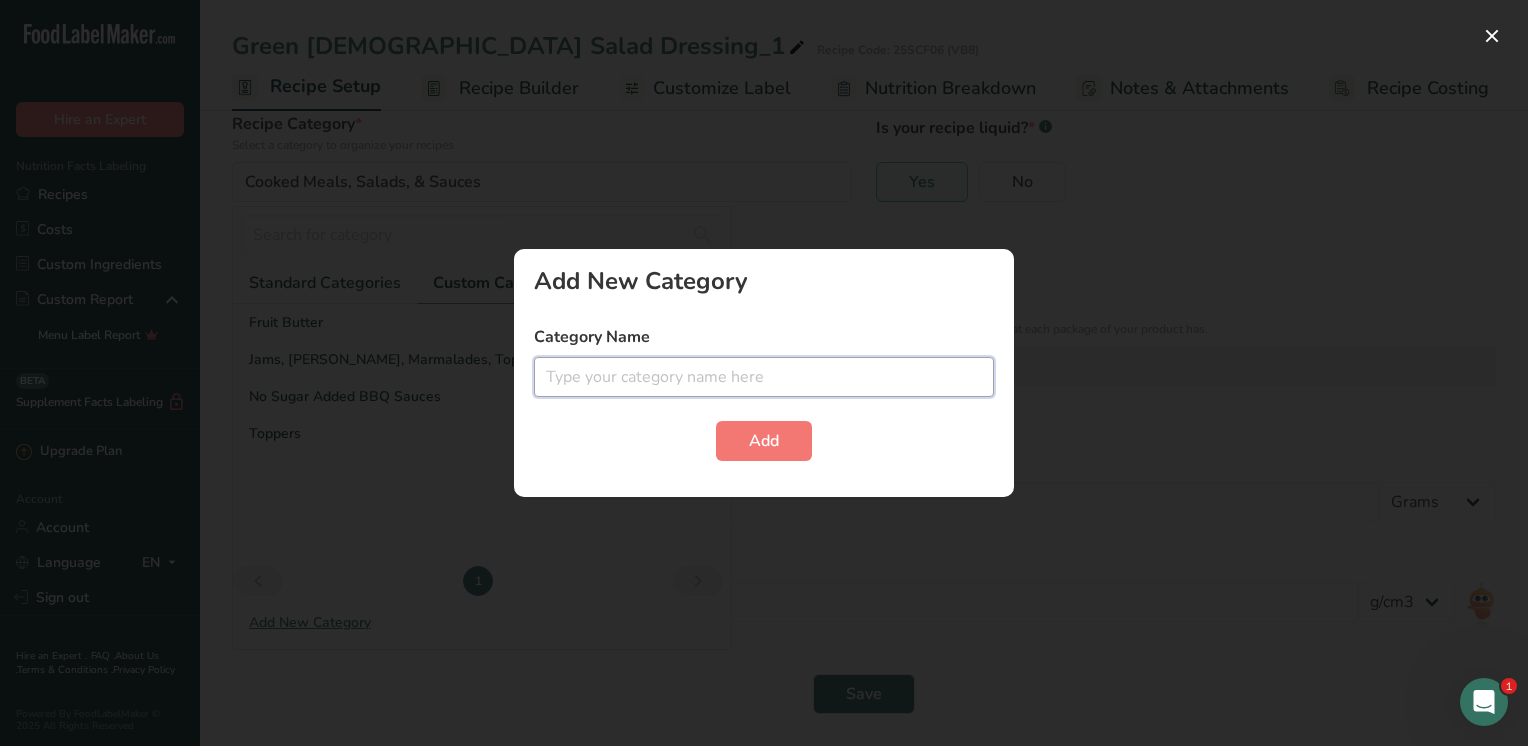 click at bounding box center [764, 377] 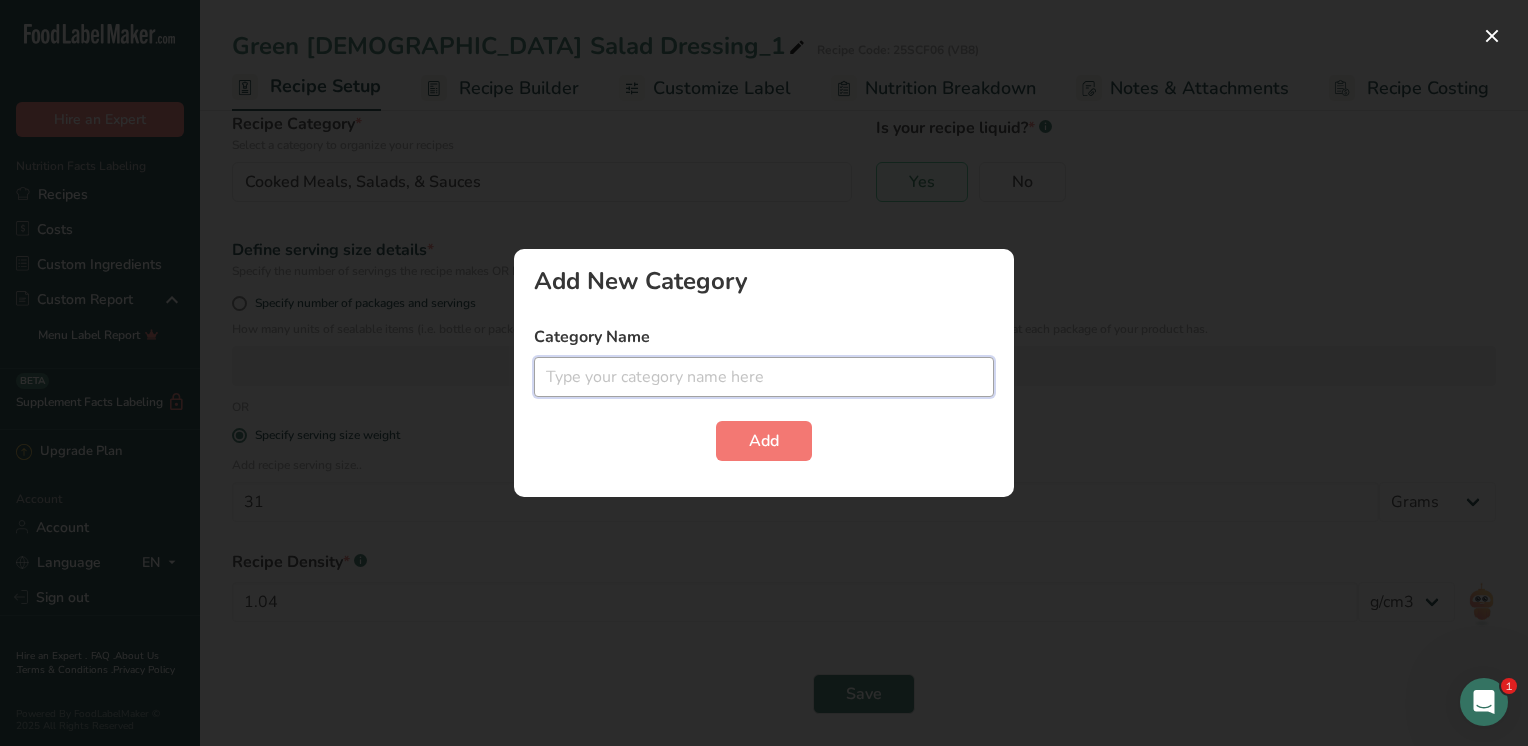 paste on "Dressings for salad, dipping oil for bread (may contain vinegar or spices/herbs)" 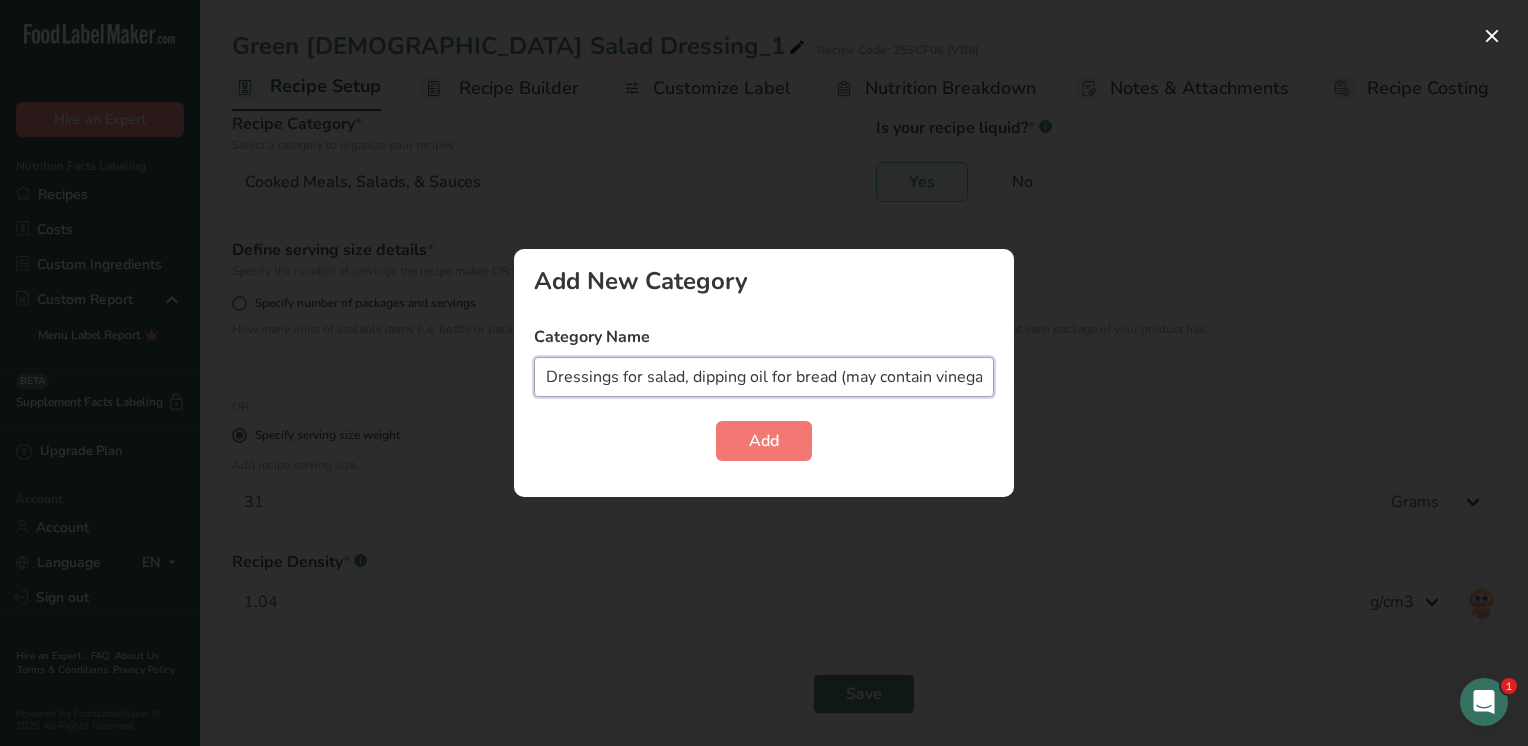 scroll, scrollTop: 0, scrollLeft: 123, axis: horizontal 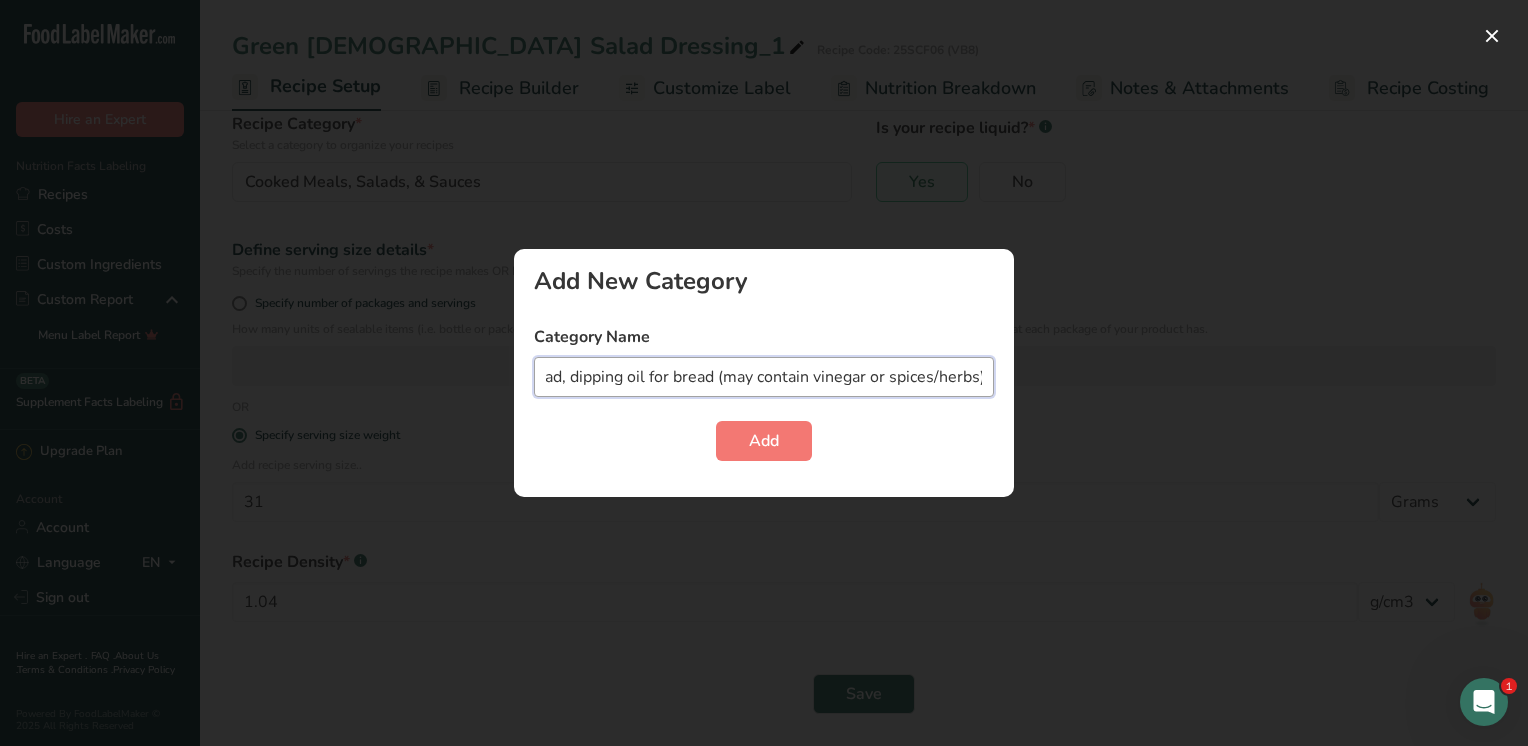 drag, startPoint x: 988, startPoint y: 376, endPoint x: 716, endPoint y: 386, distance: 272.18375 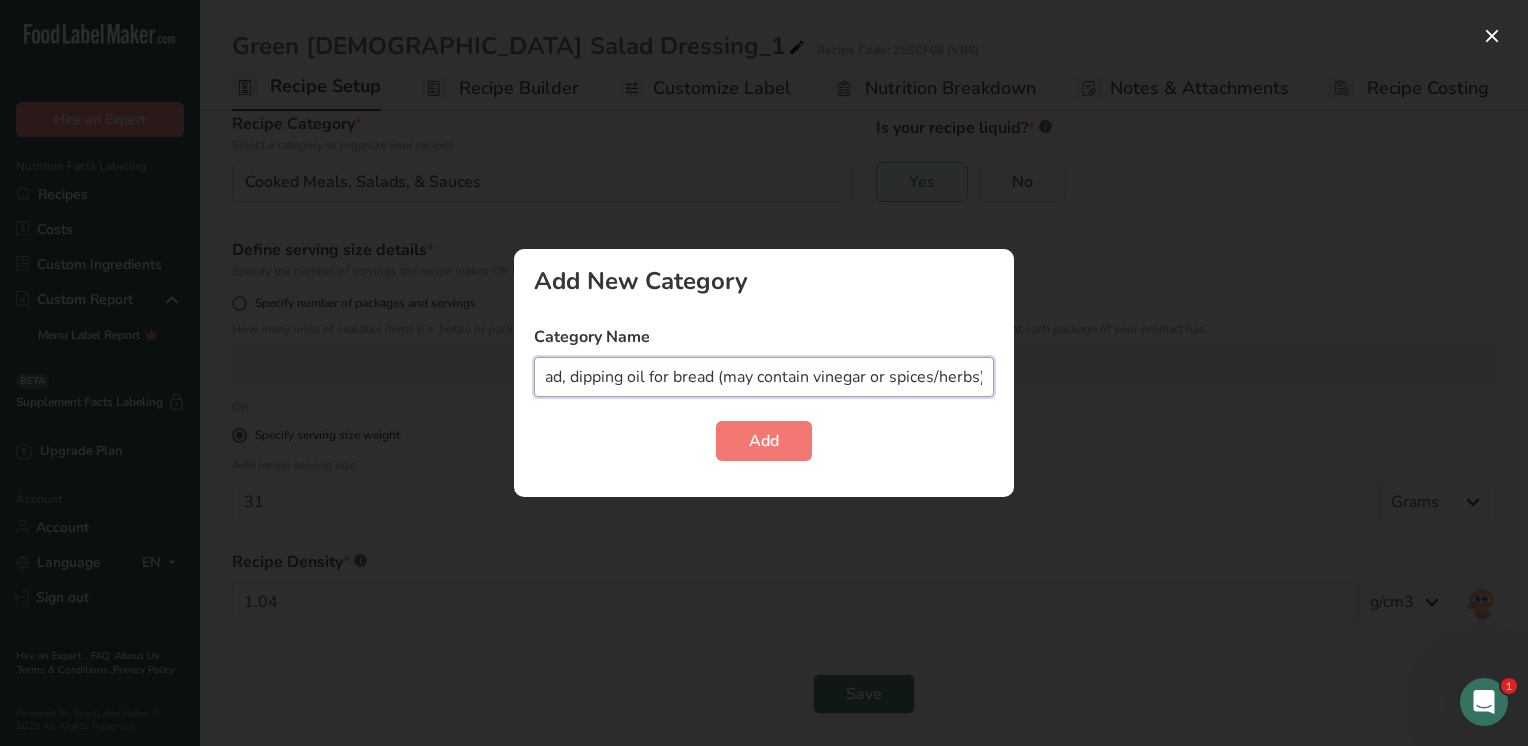 click on "Dressings for salad, dipping oil for bread (may contain vinegar or spices/herbs)" at bounding box center (764, 377) 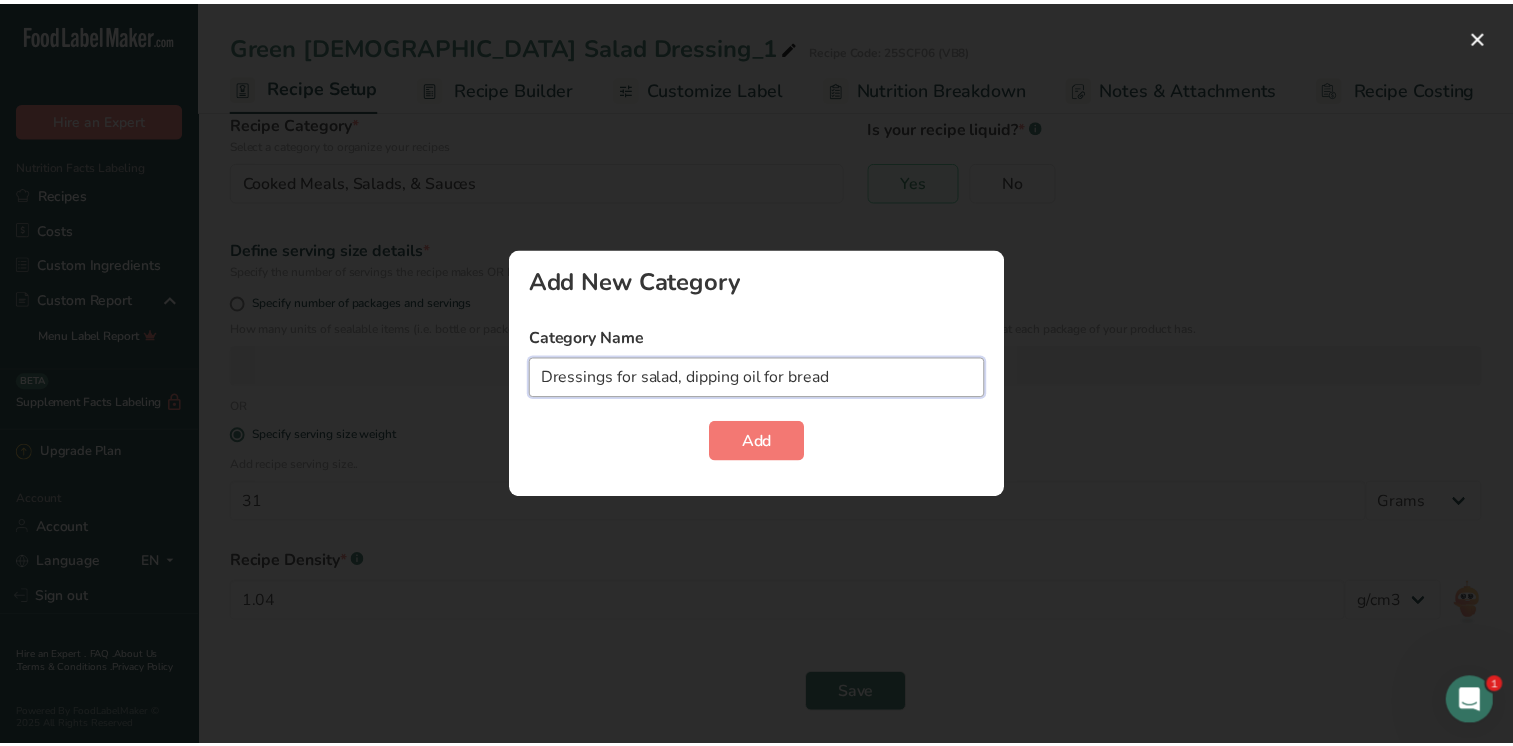 scroll, scrollTop: 0, scrollLeft: 0, axis: both 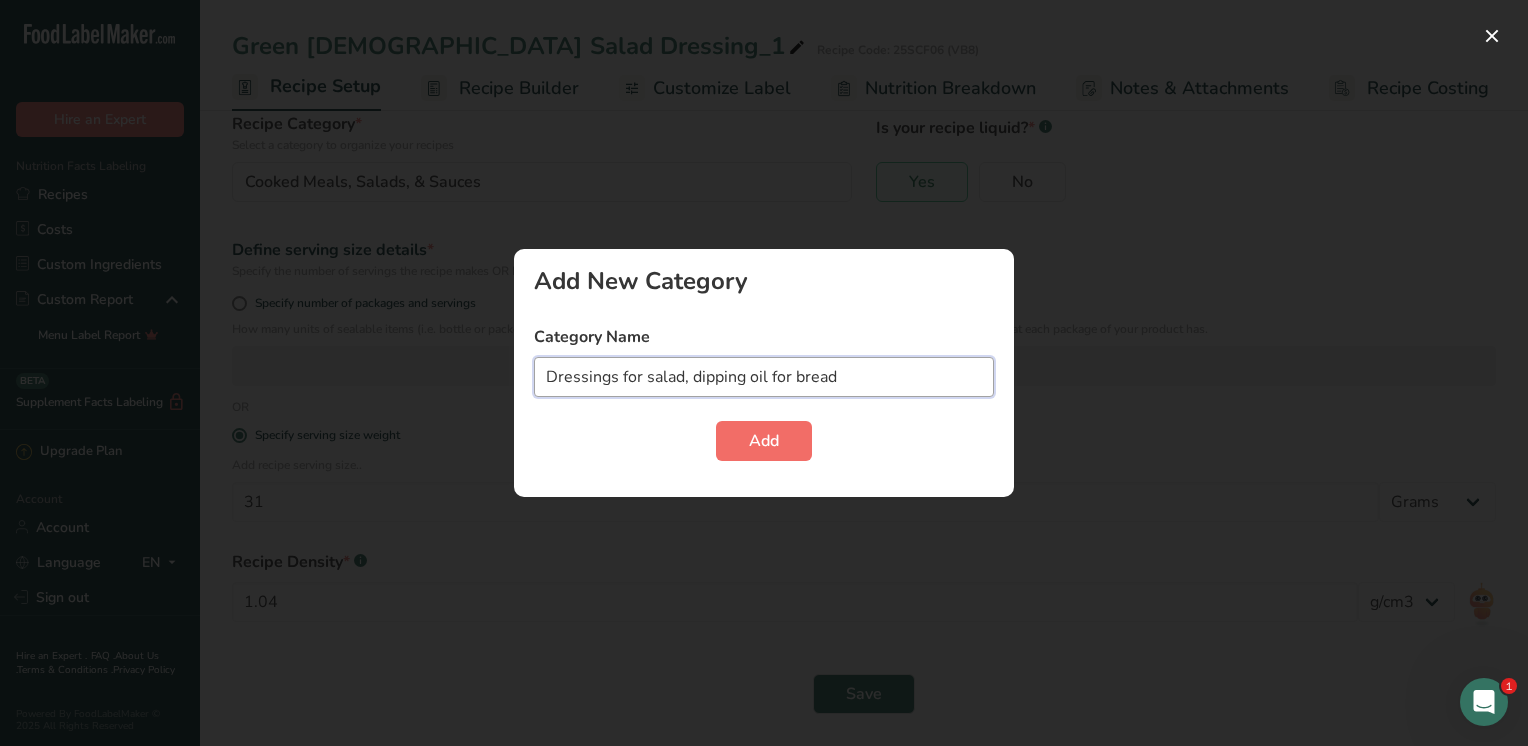 type on "Dressings for salad, dipping oil for bread" 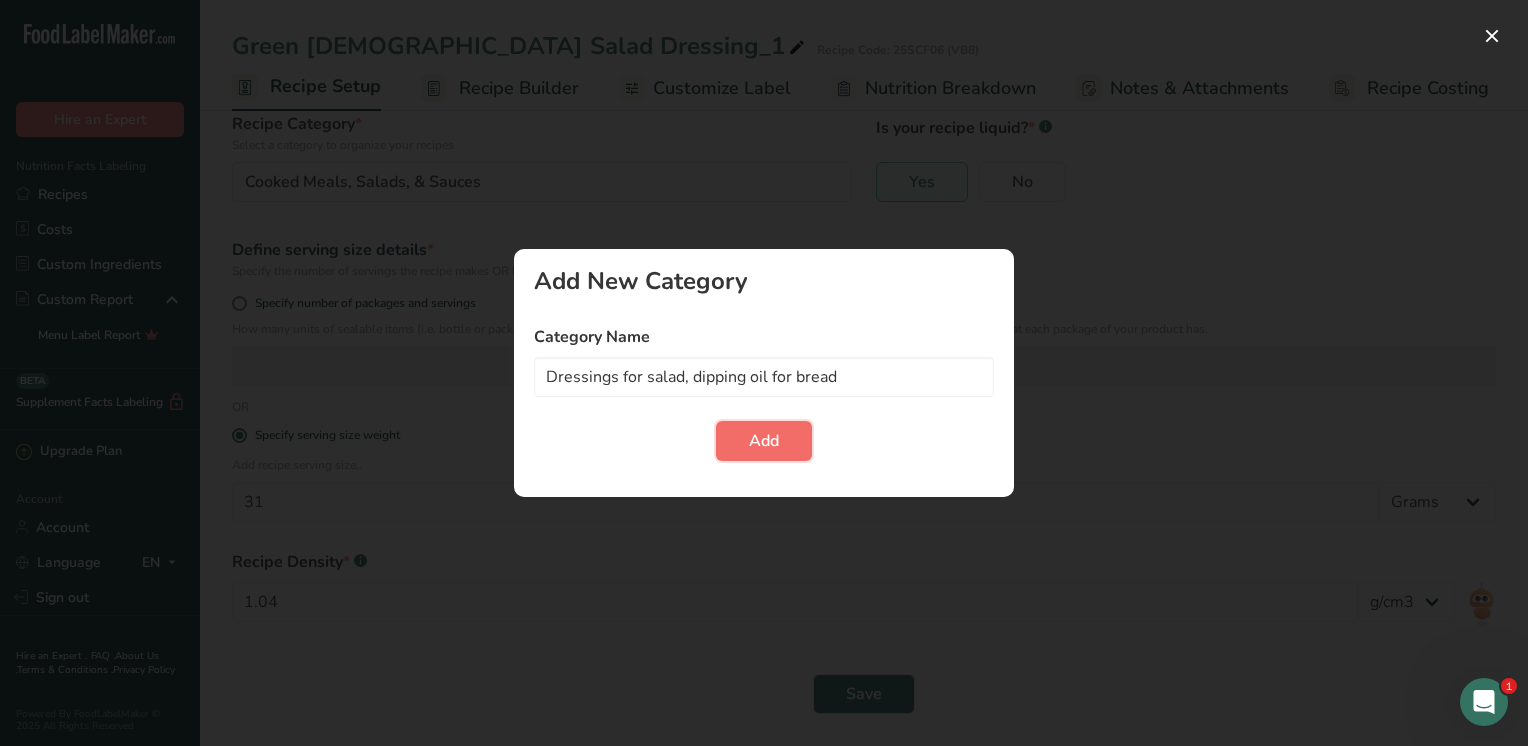 click on "Add" at bounding box center [764, 441] 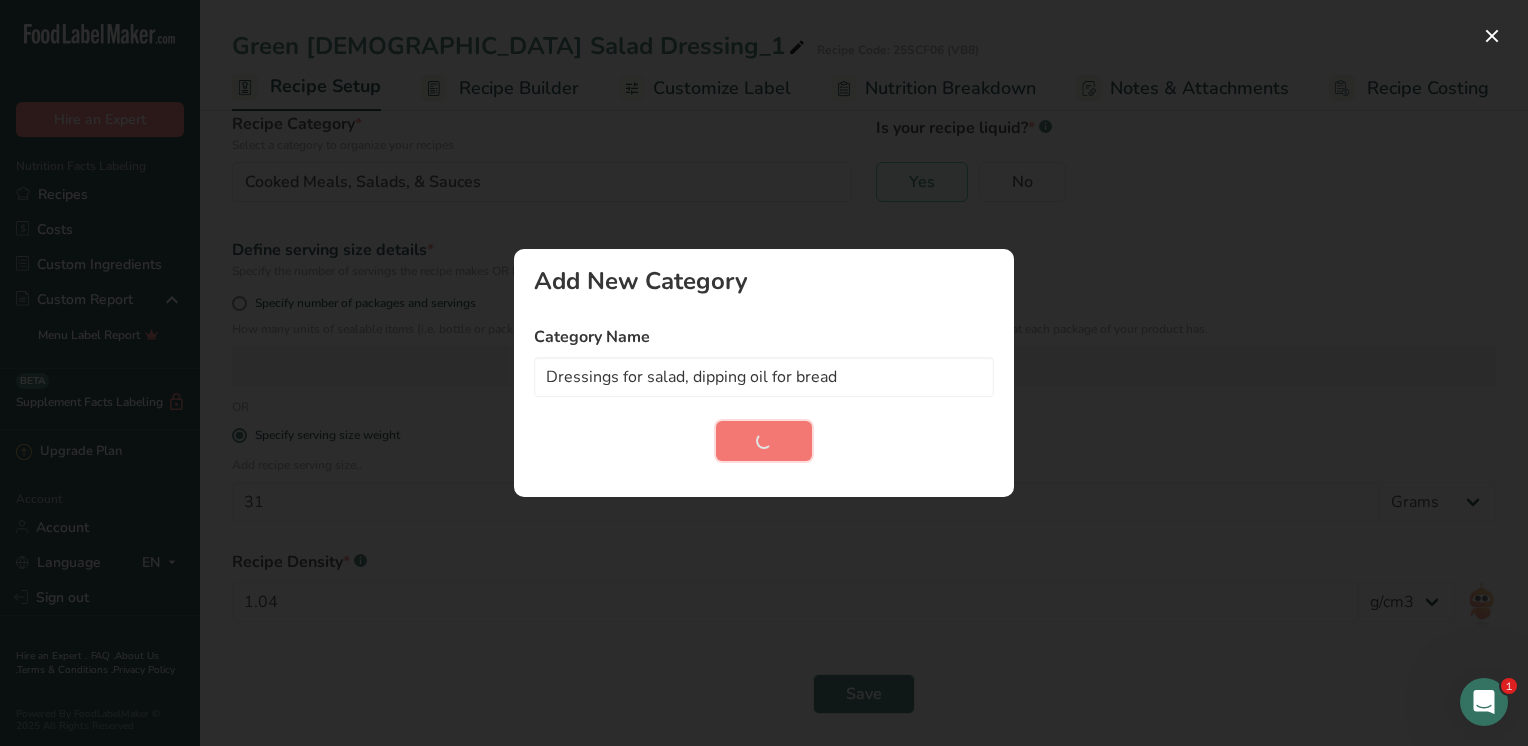 type 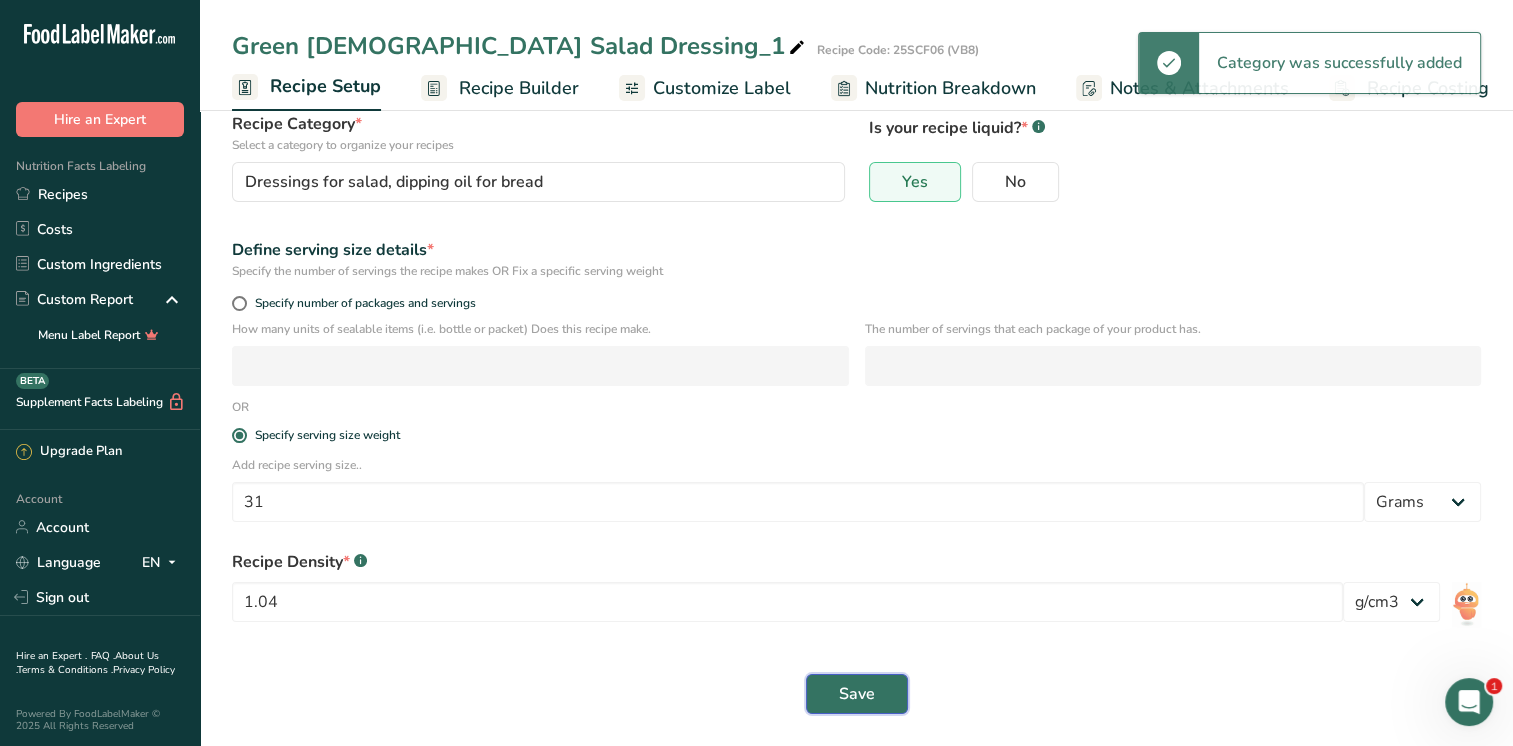 click on "Save" at bounding box center [857, 694] 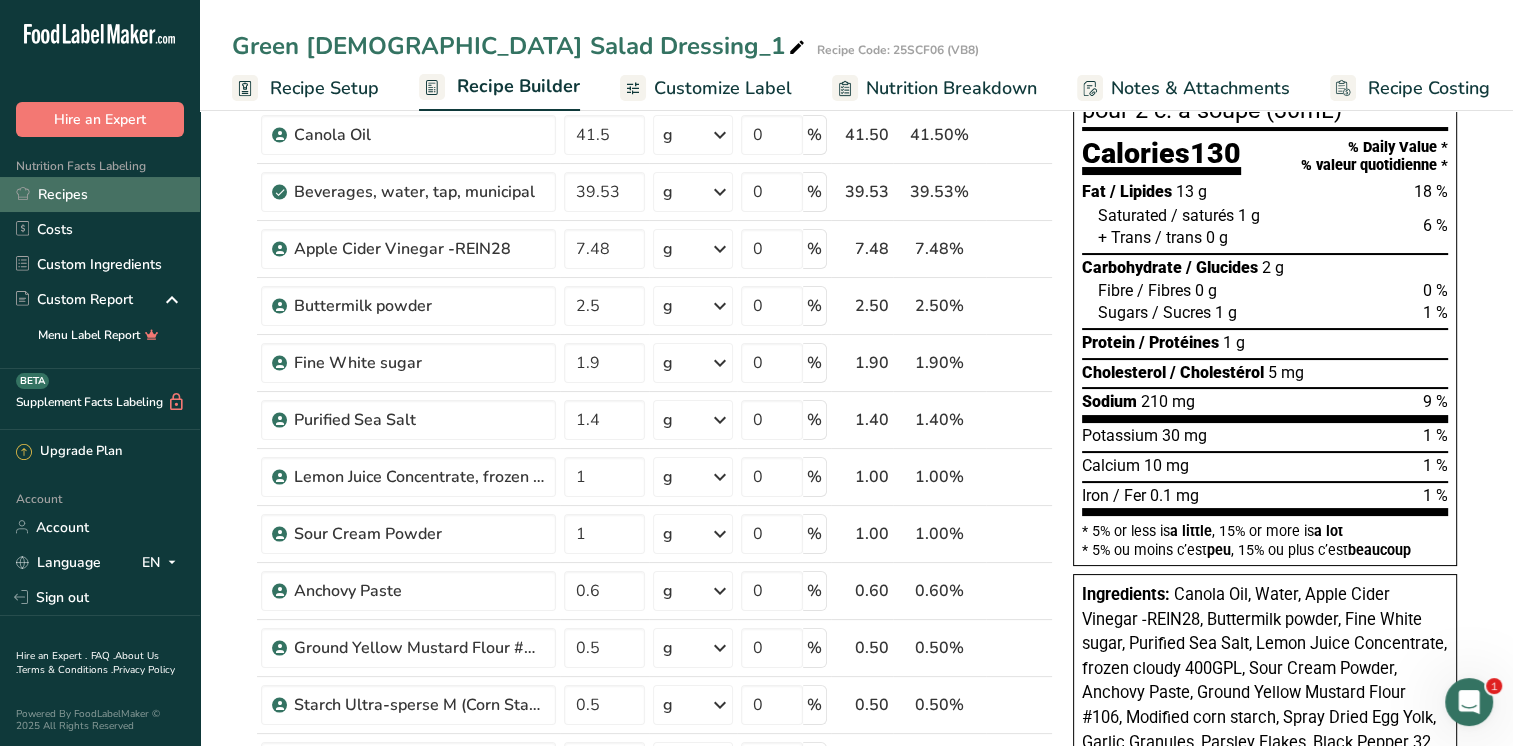 click on "Recipes" at bounding box center [100, 194] 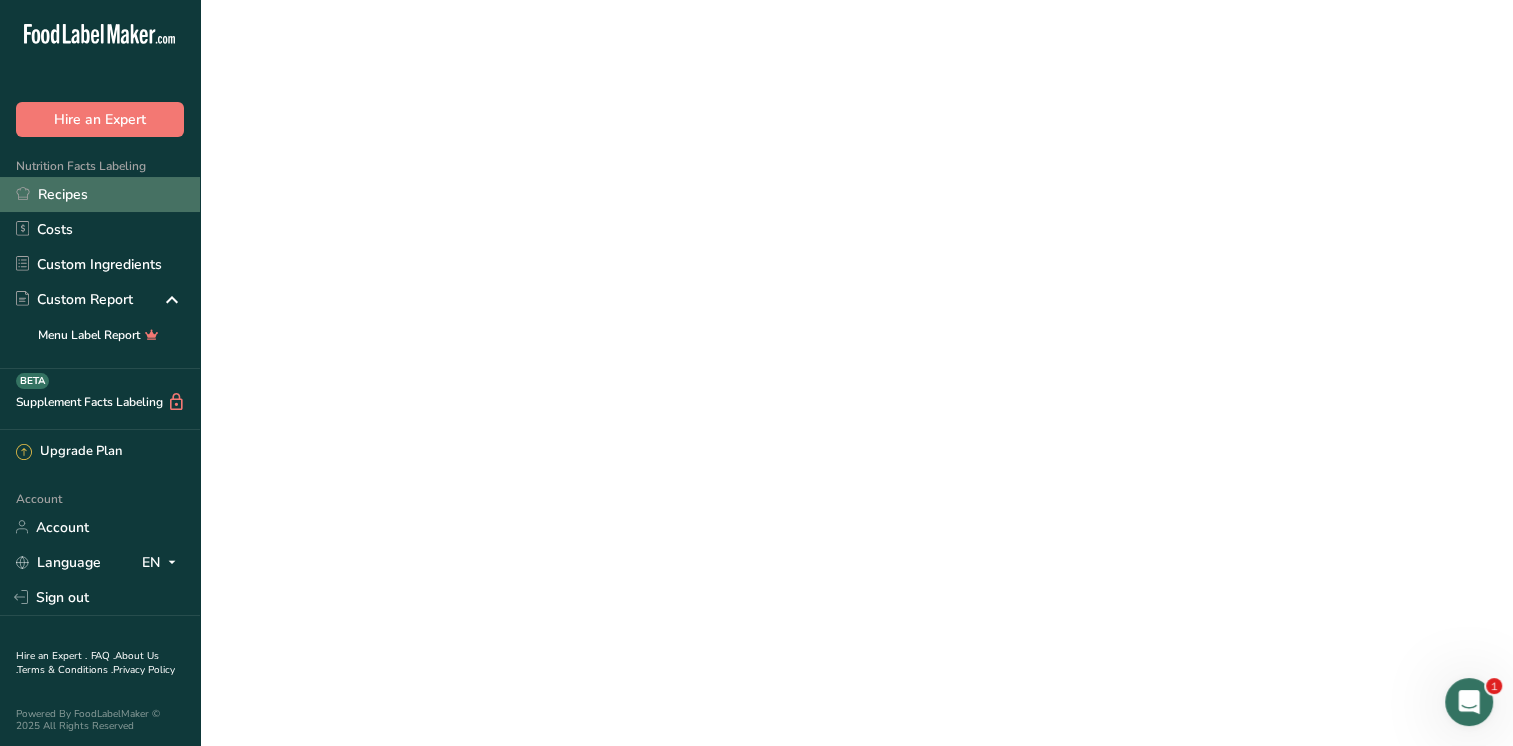 scroll, scrollTop: 0, scrollLeft: 0, axis: both 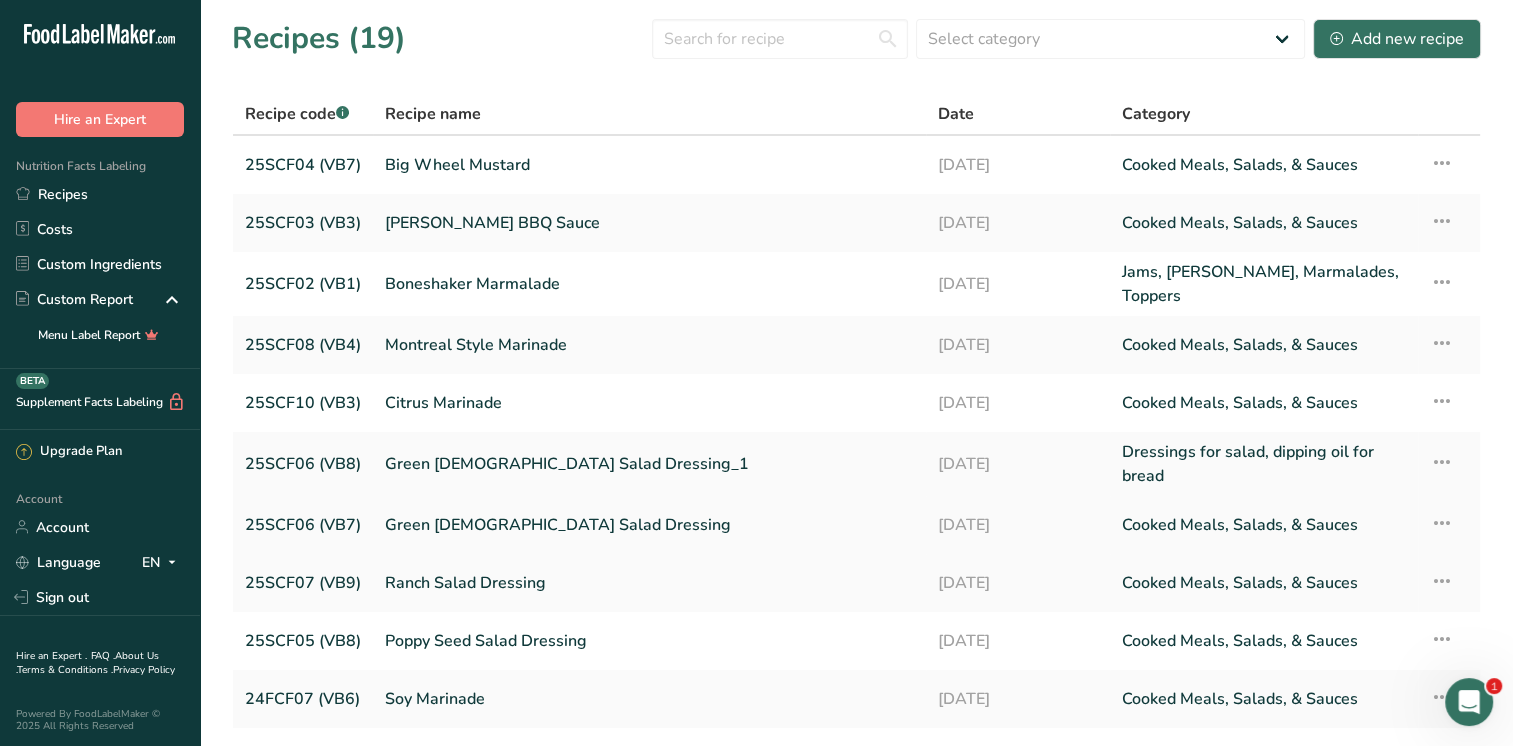 click on "Green [DEMOGRAPHIC_DATA] Salad Dressing" at bounding box center [649, 525] 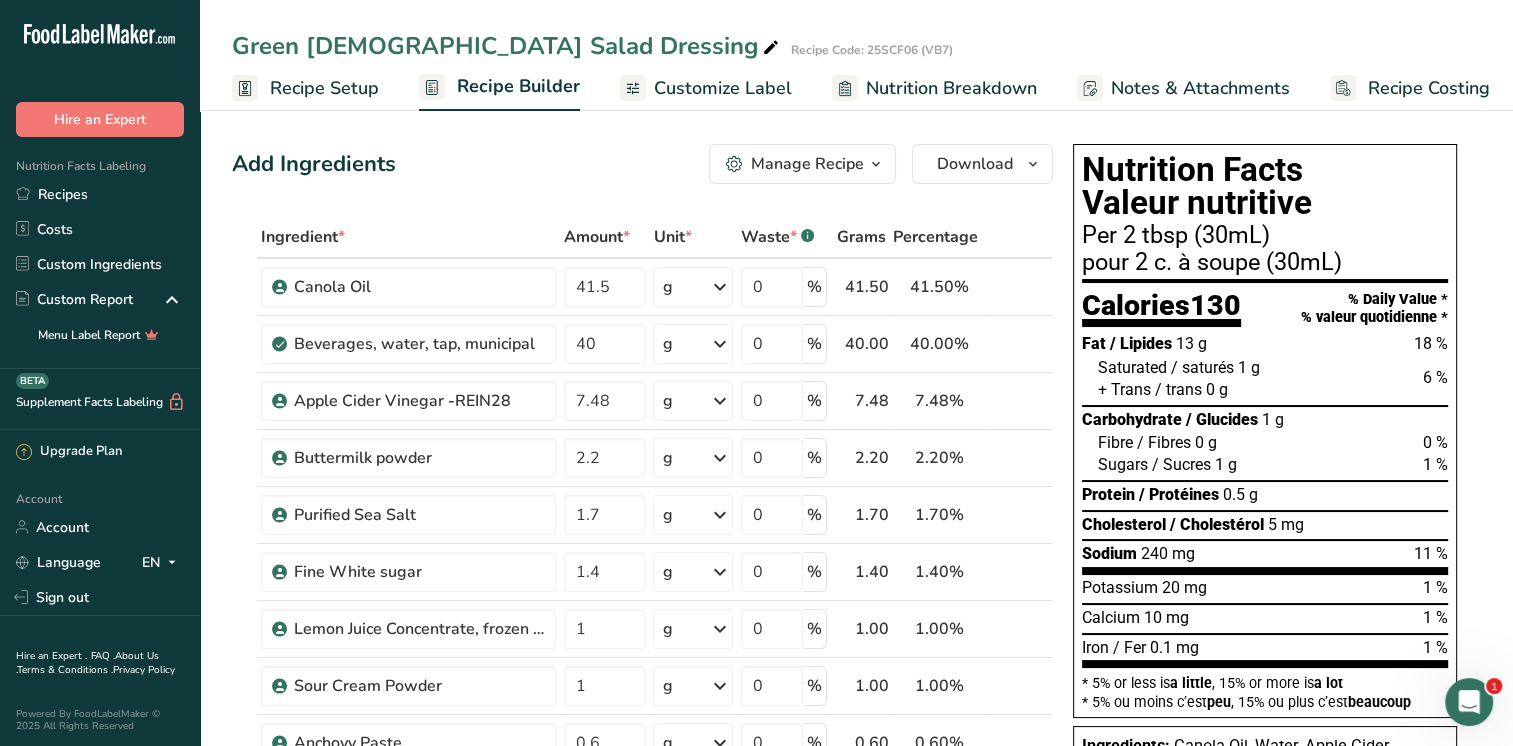 click on "Recipe Setup" at bounding box center (324, 88) 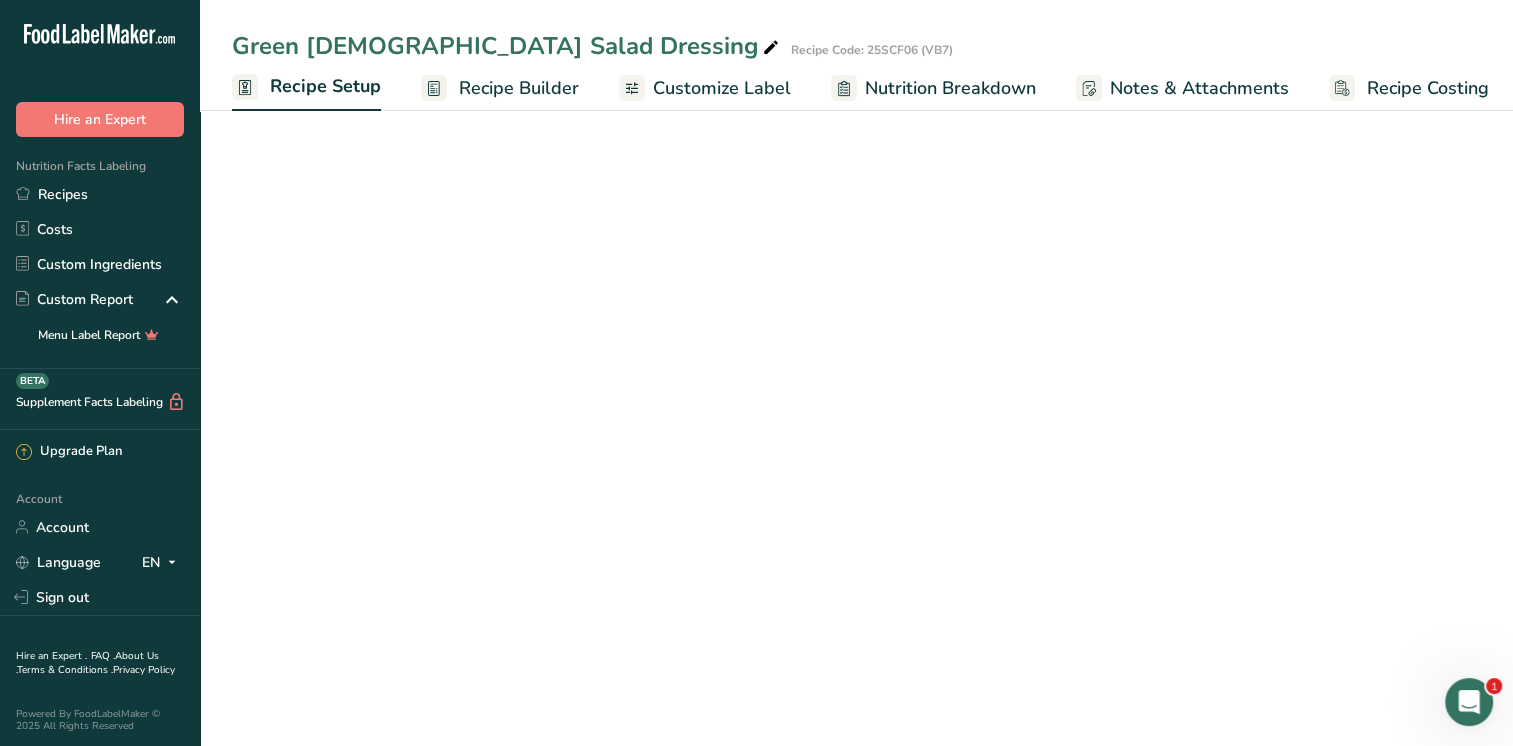 scroll, scrollTop: 0, scrollLeft: 7, axis: horizontal 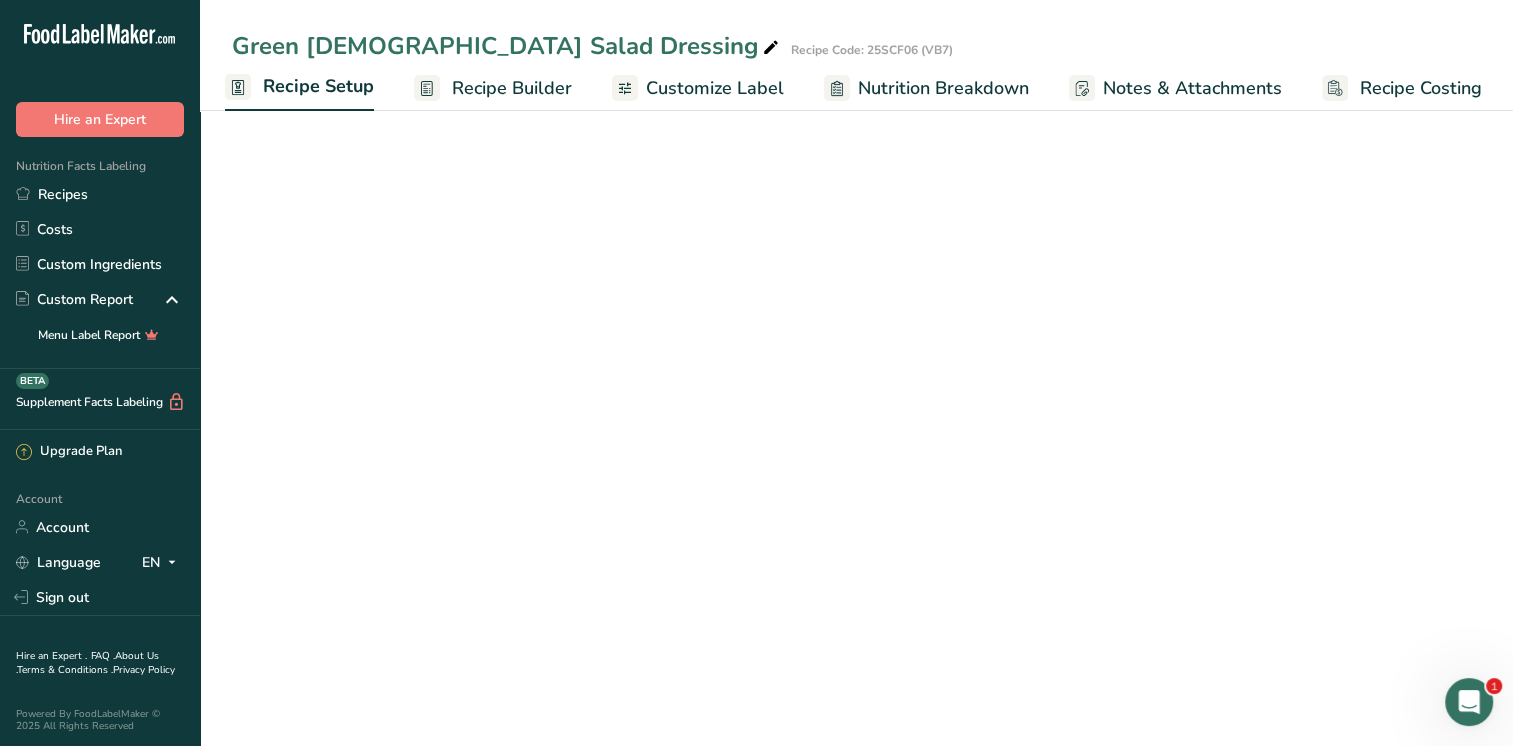 select on "22" 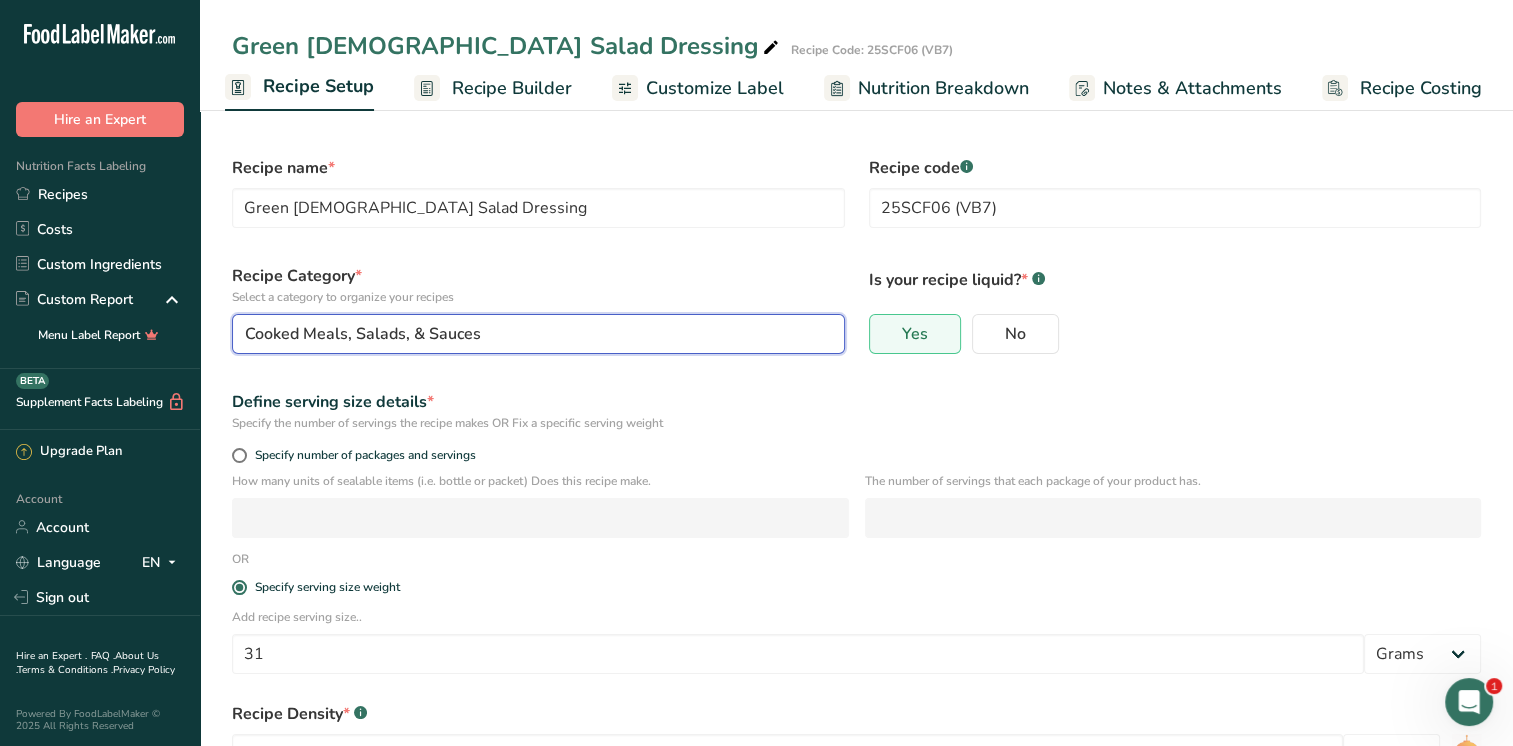 click on "Cooked Meals, Salads, & Sauces" at bounding box center (532, 334) 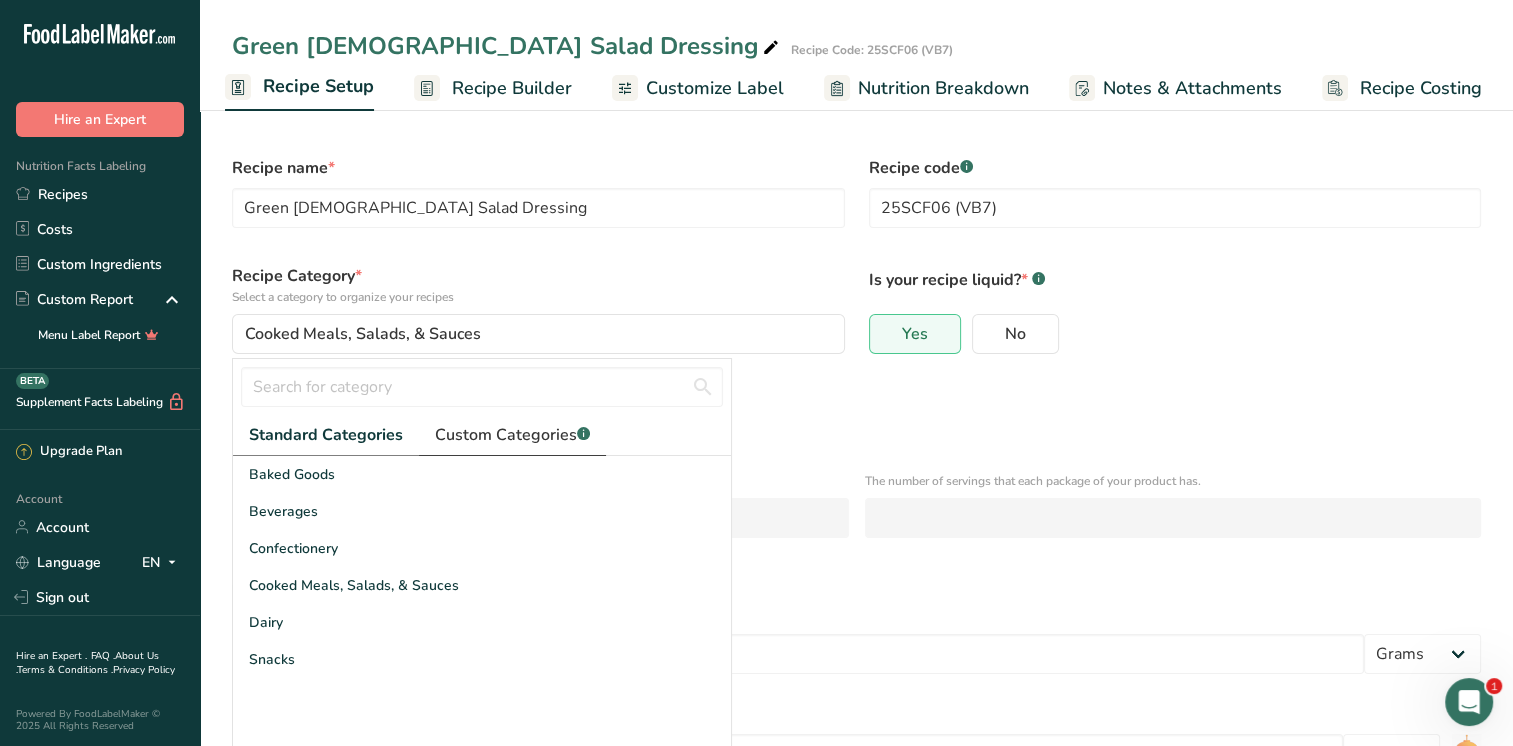 click on "Custom Categories
.a-a{fill:#347362;}.b-a{fill:#fff;}" at bounding box center [512, 435] 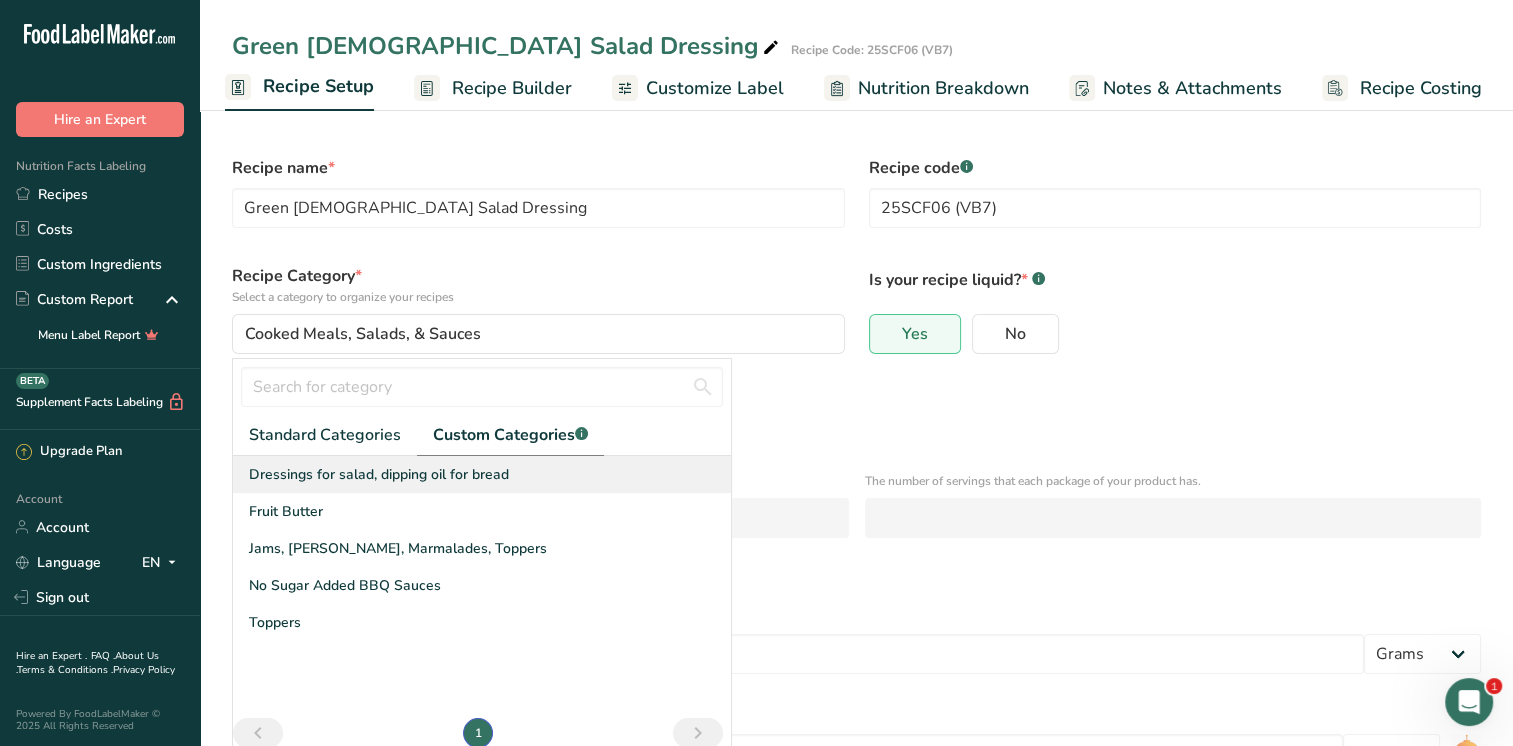 click on "Dressings for salad, dipping oil for bread" at bounding box center (482, 474) 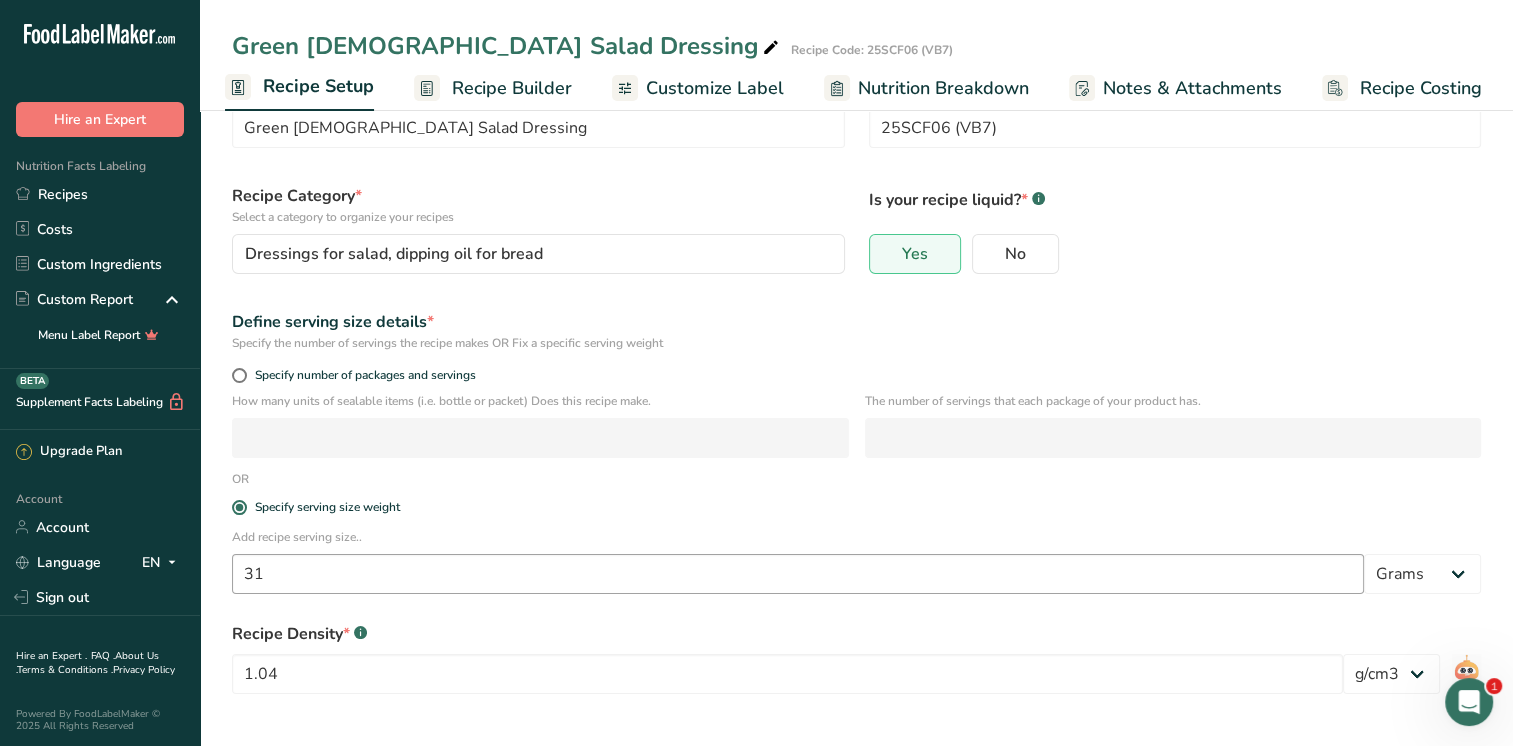 scroll, scrollTop: 152, scrollLeft: 0, axis: vertical 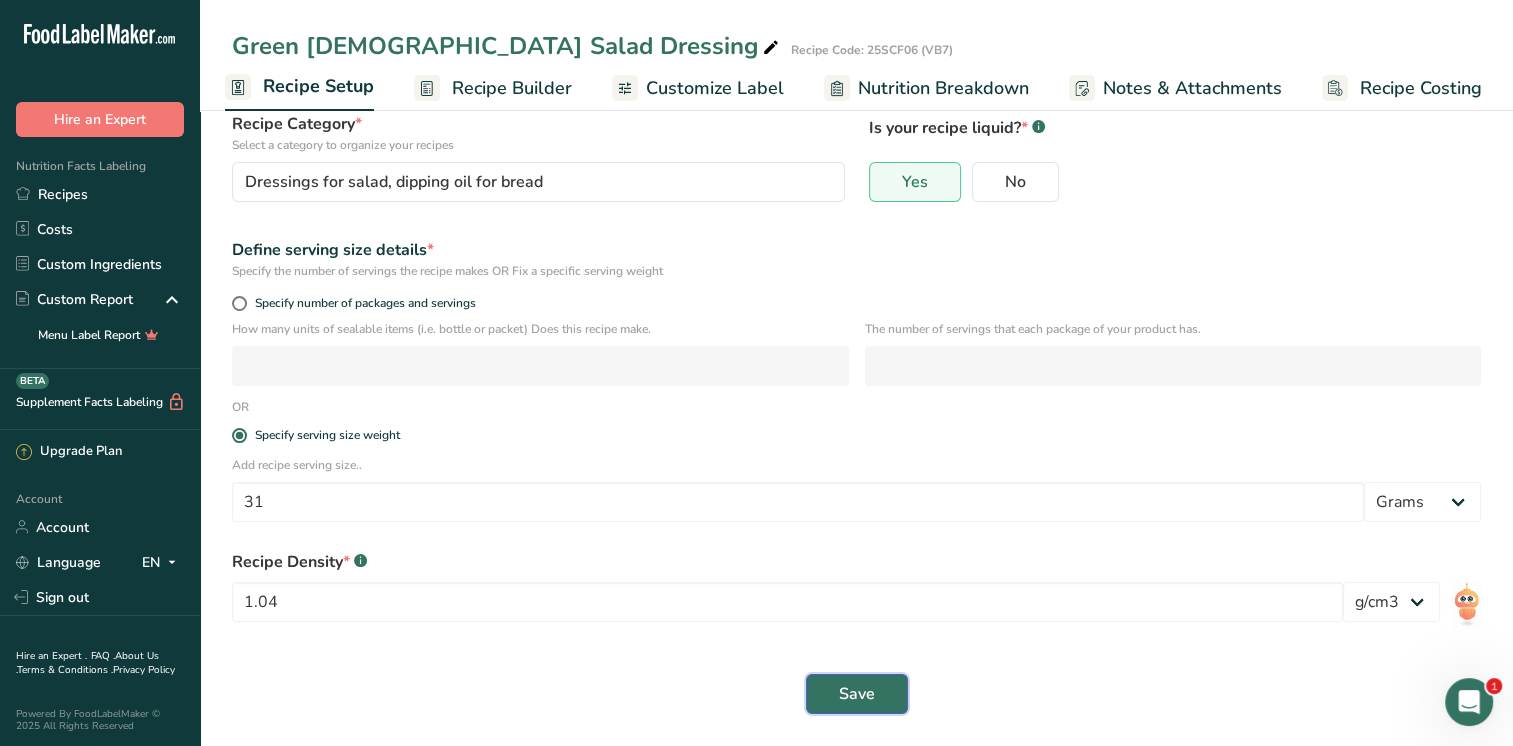 click on "Save" at bounding box center [857, 694] 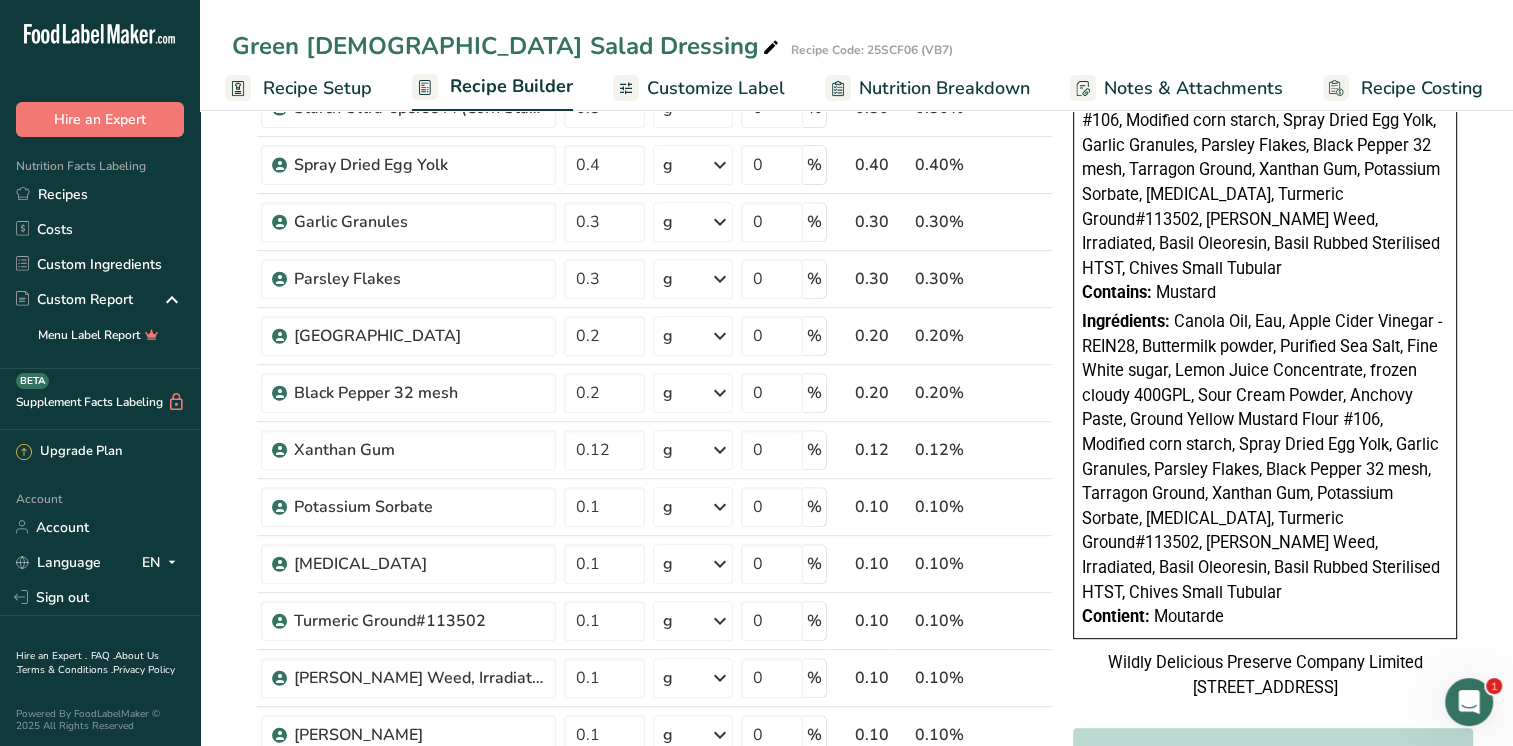 scroll, scrollTop: 752, scrollLeft: 0, axis: vertical 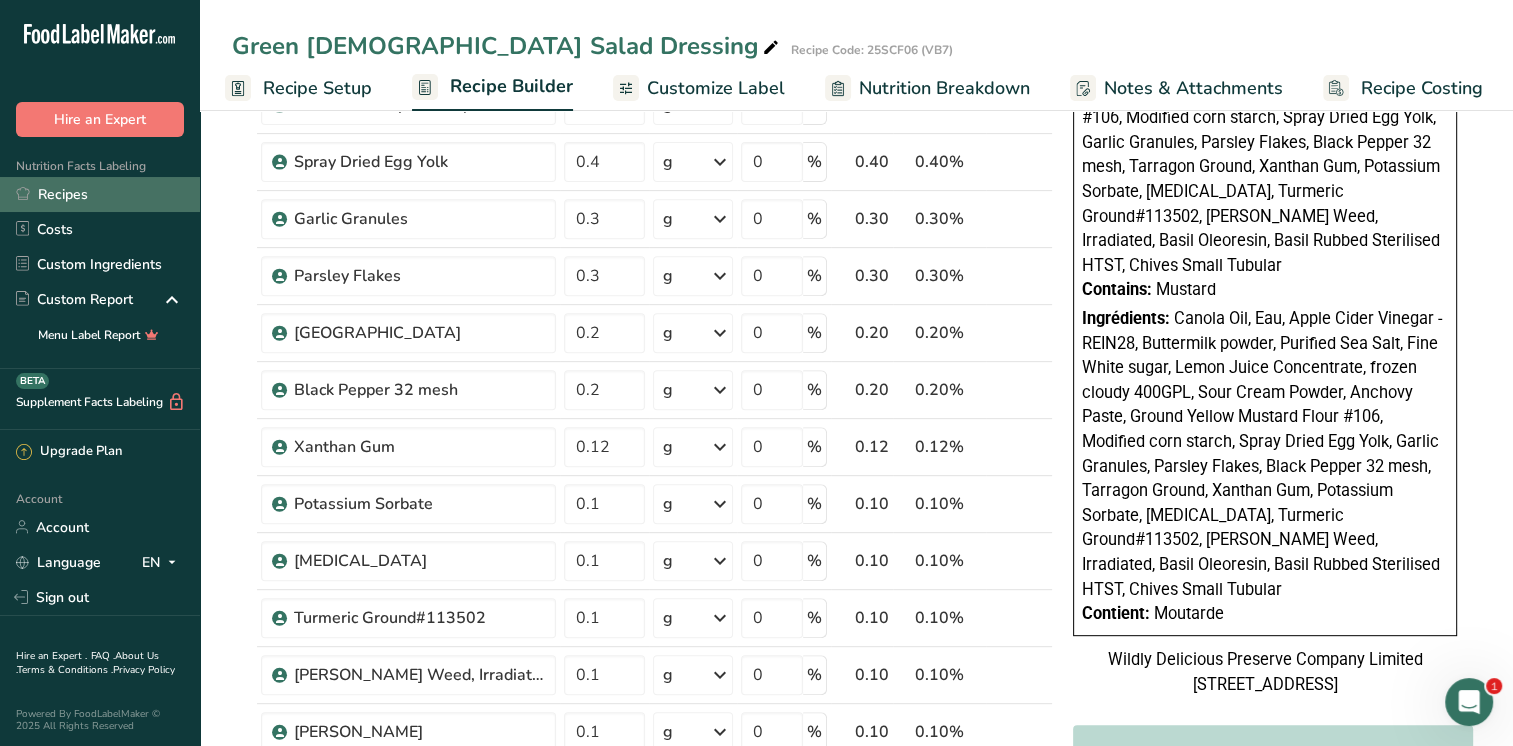 click on "Recipes" at bounding box center (100, 194) 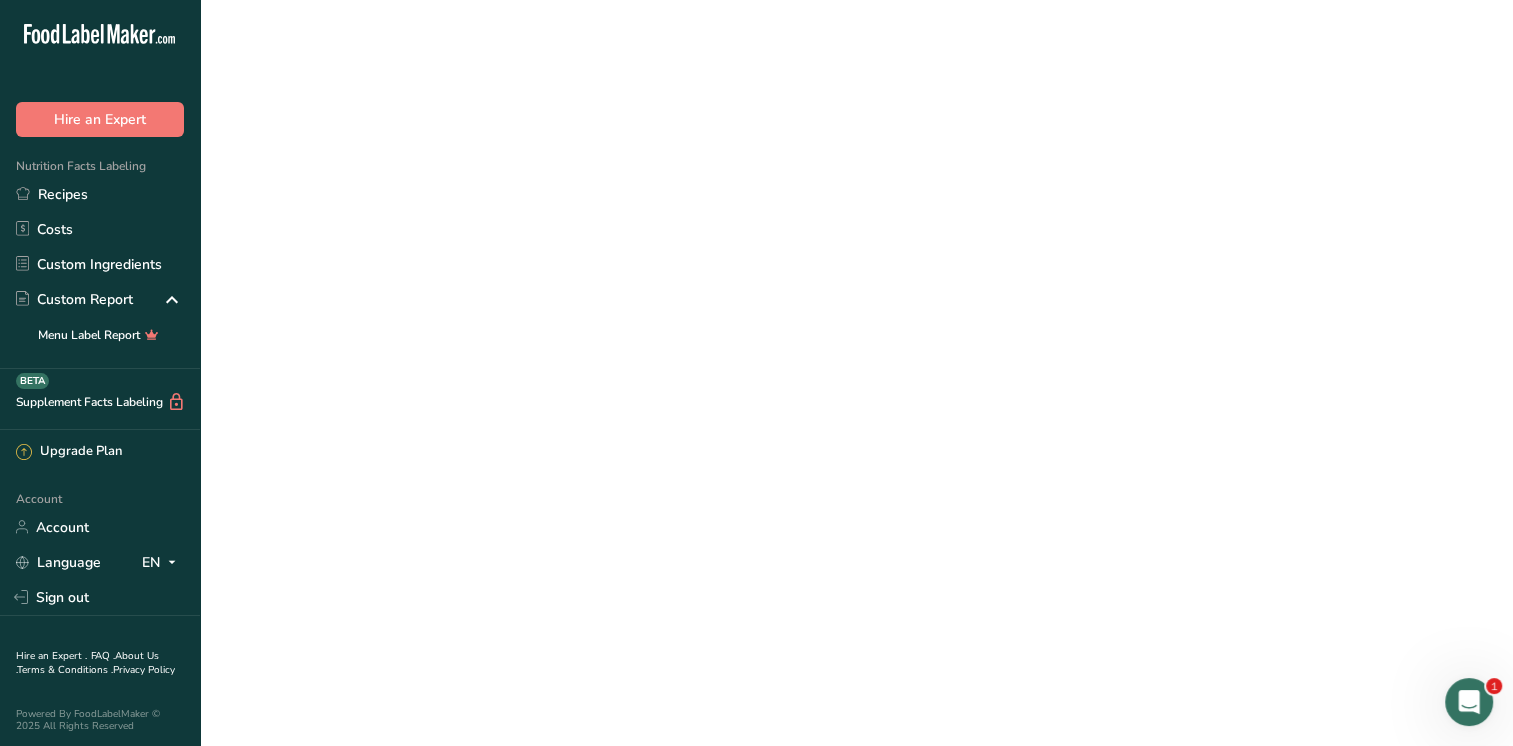 scroll, scrollTop: 0, scrollLeft: 0, axis: both 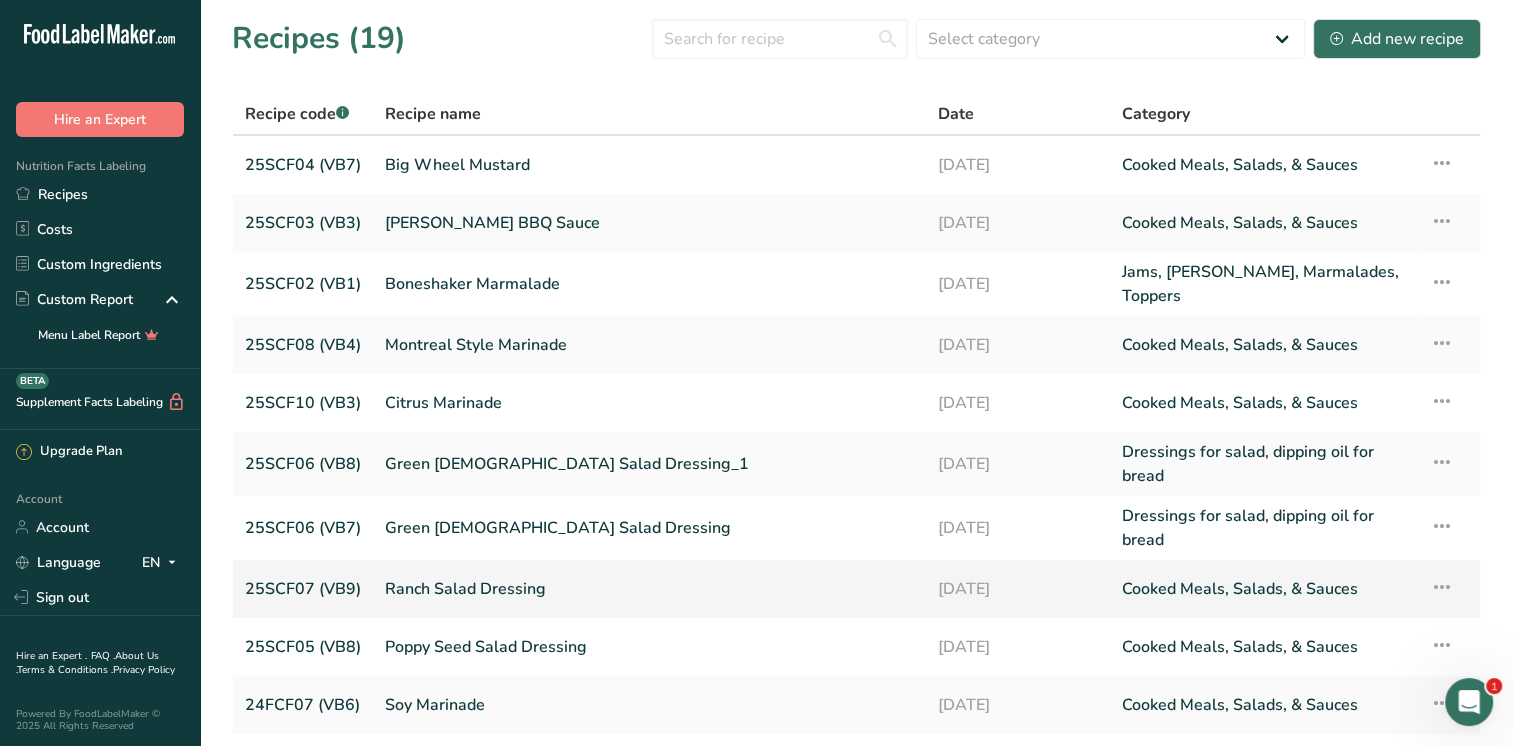 click on "Ranch Salad Dressing" at bounding box center [649, 589] 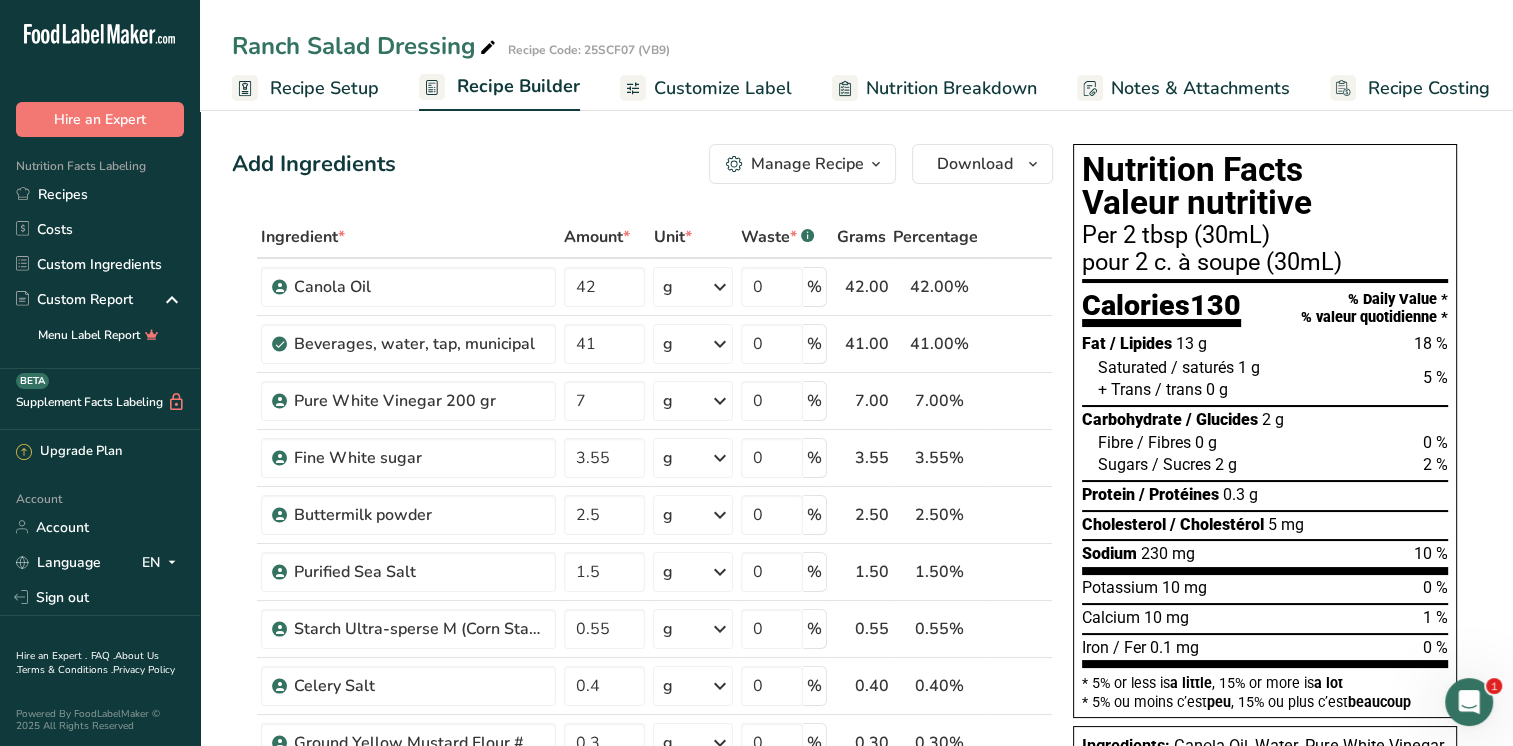click on "Recipe Setup" at bounding box center (324, 88) 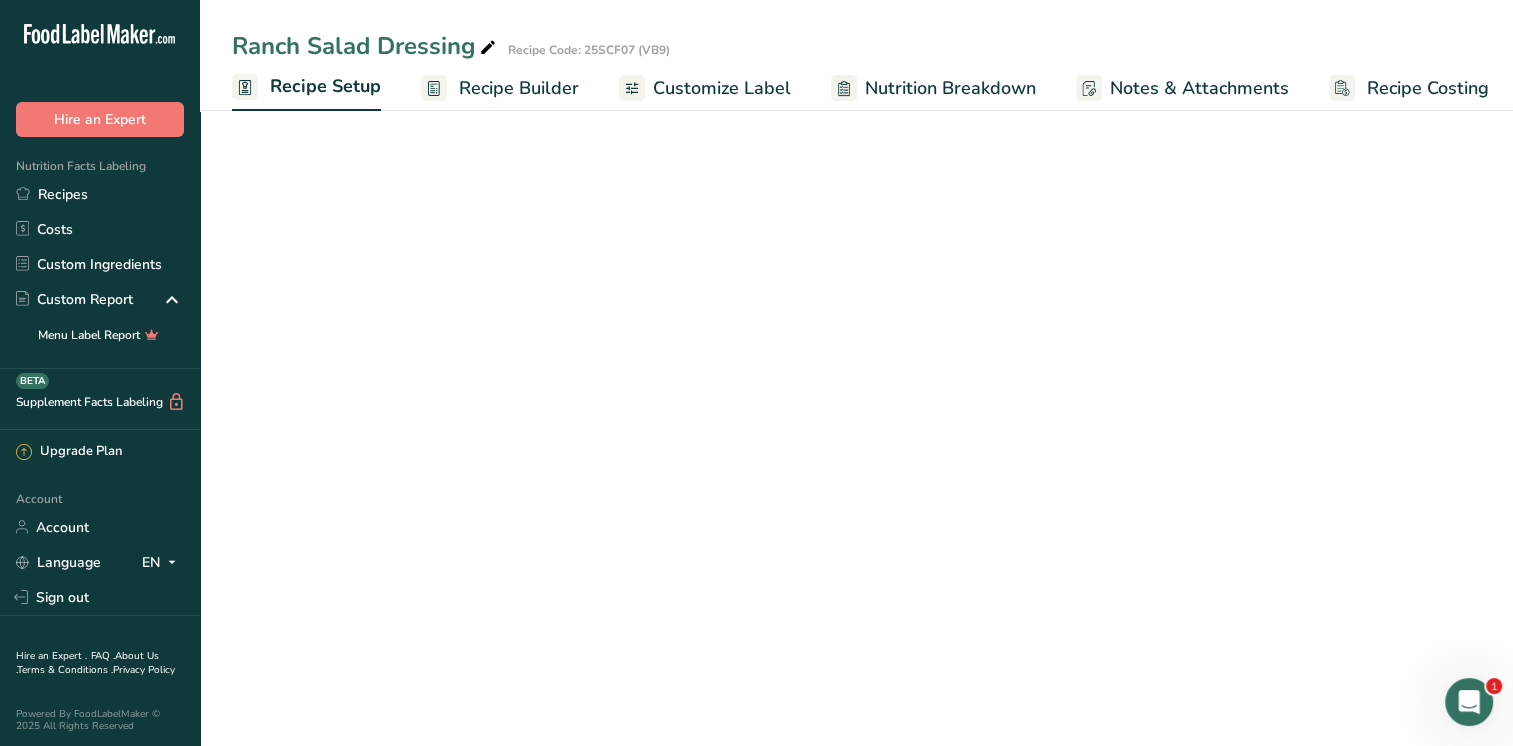 scroll, scrollTop: 0, scrollLeft: 7, axis: horizontal 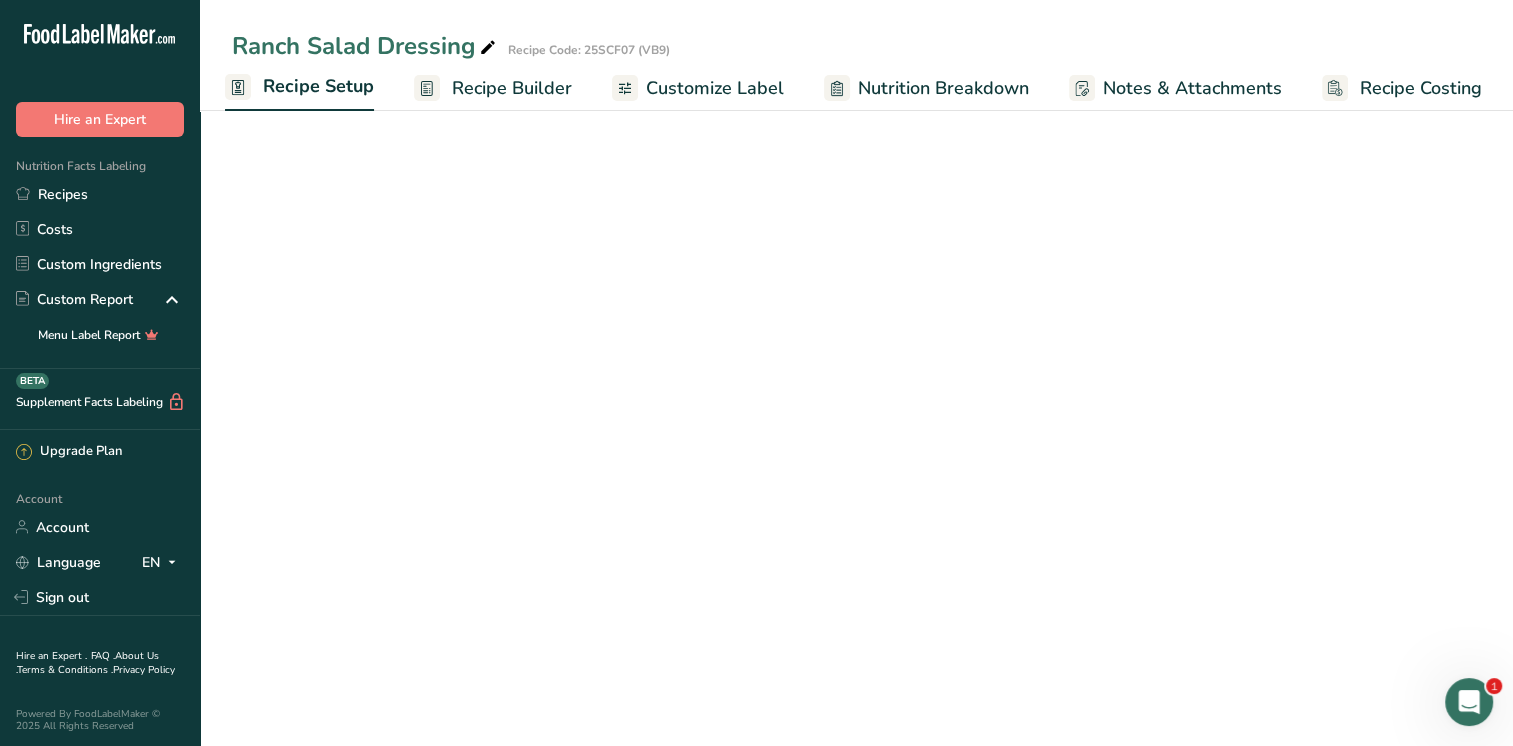 select on "22" 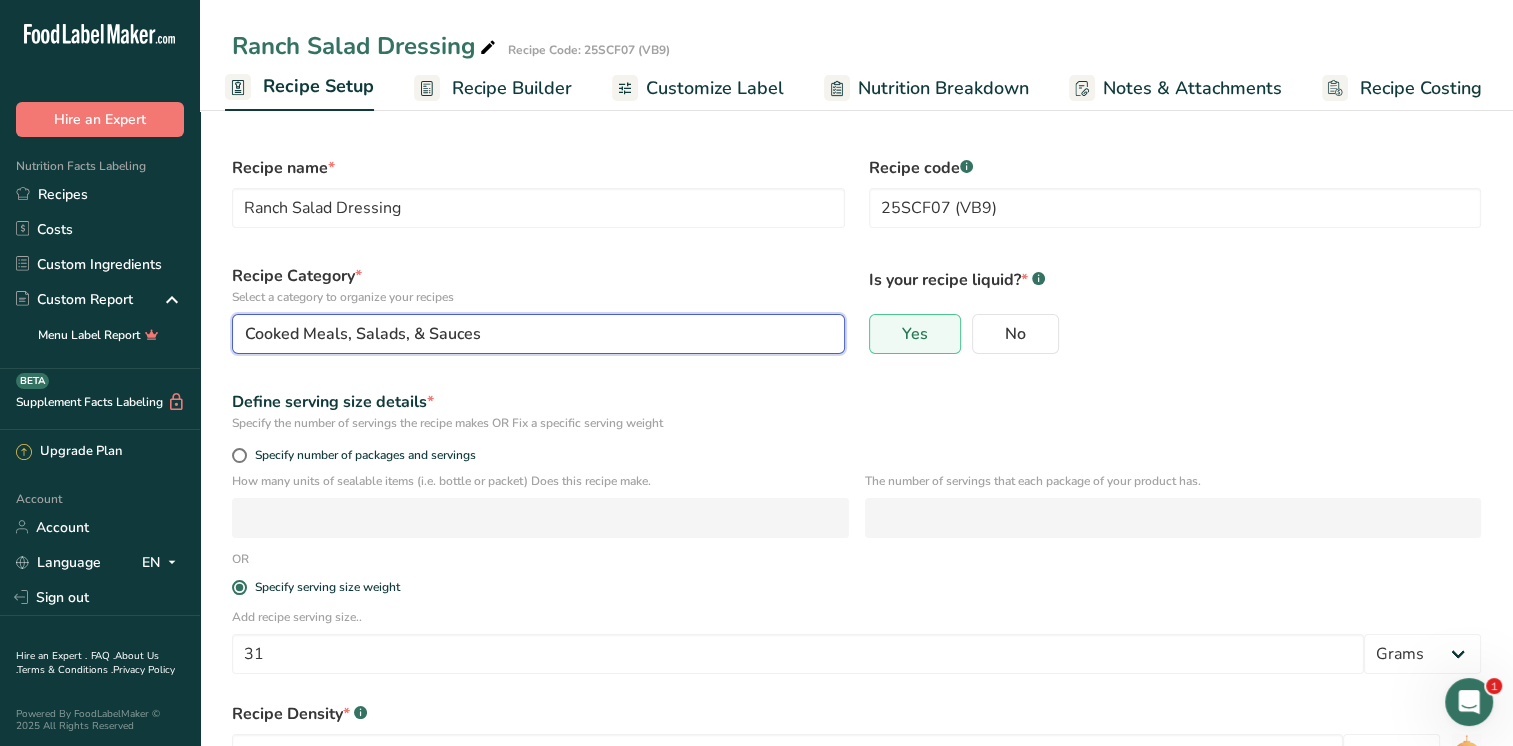 click on "Cooked Meals, Salads, & Sauces" at bounding box center (532, 334) 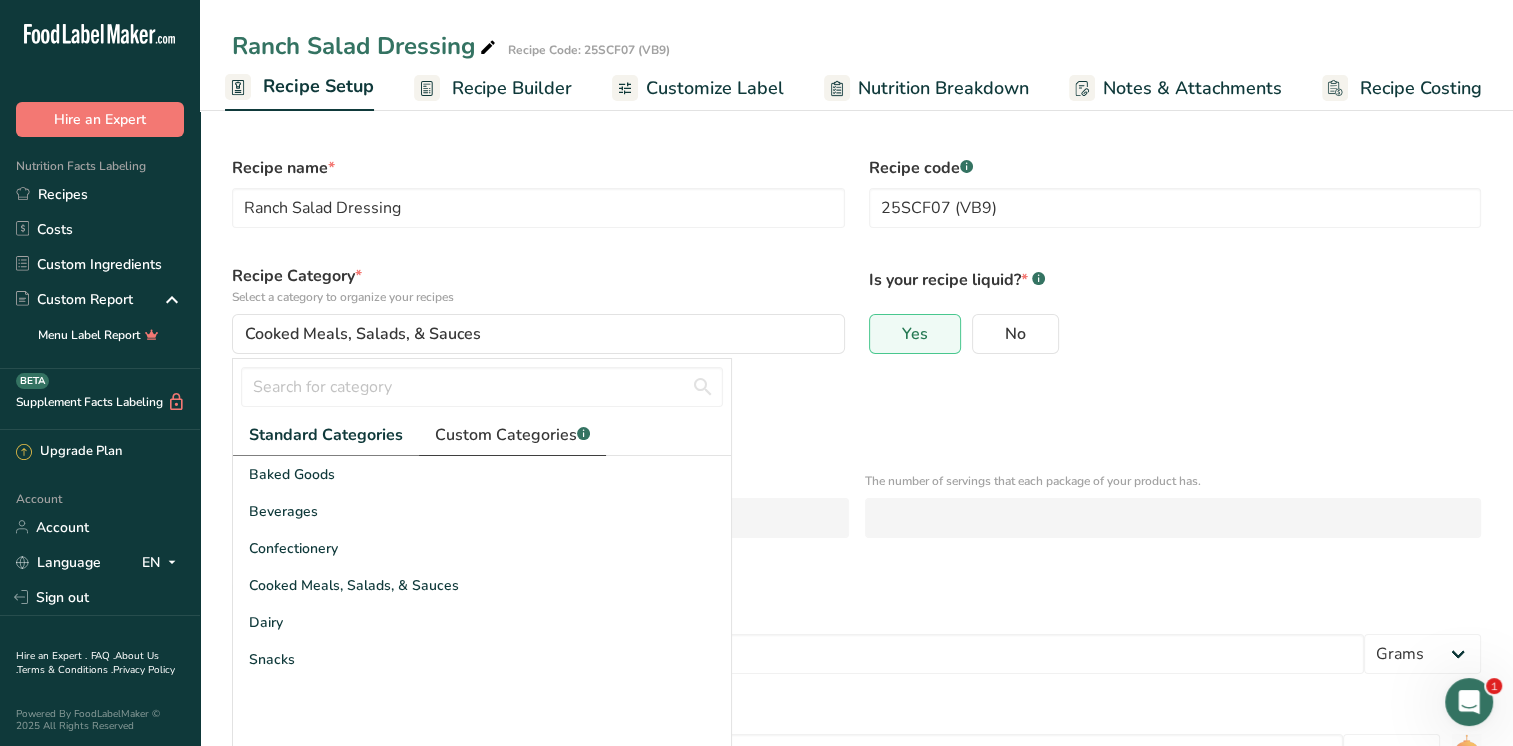 click on "Custom Categories
.a-a{fill:#347362;}.b-a{fill:#fff;}" at bounding box center [512, 435] 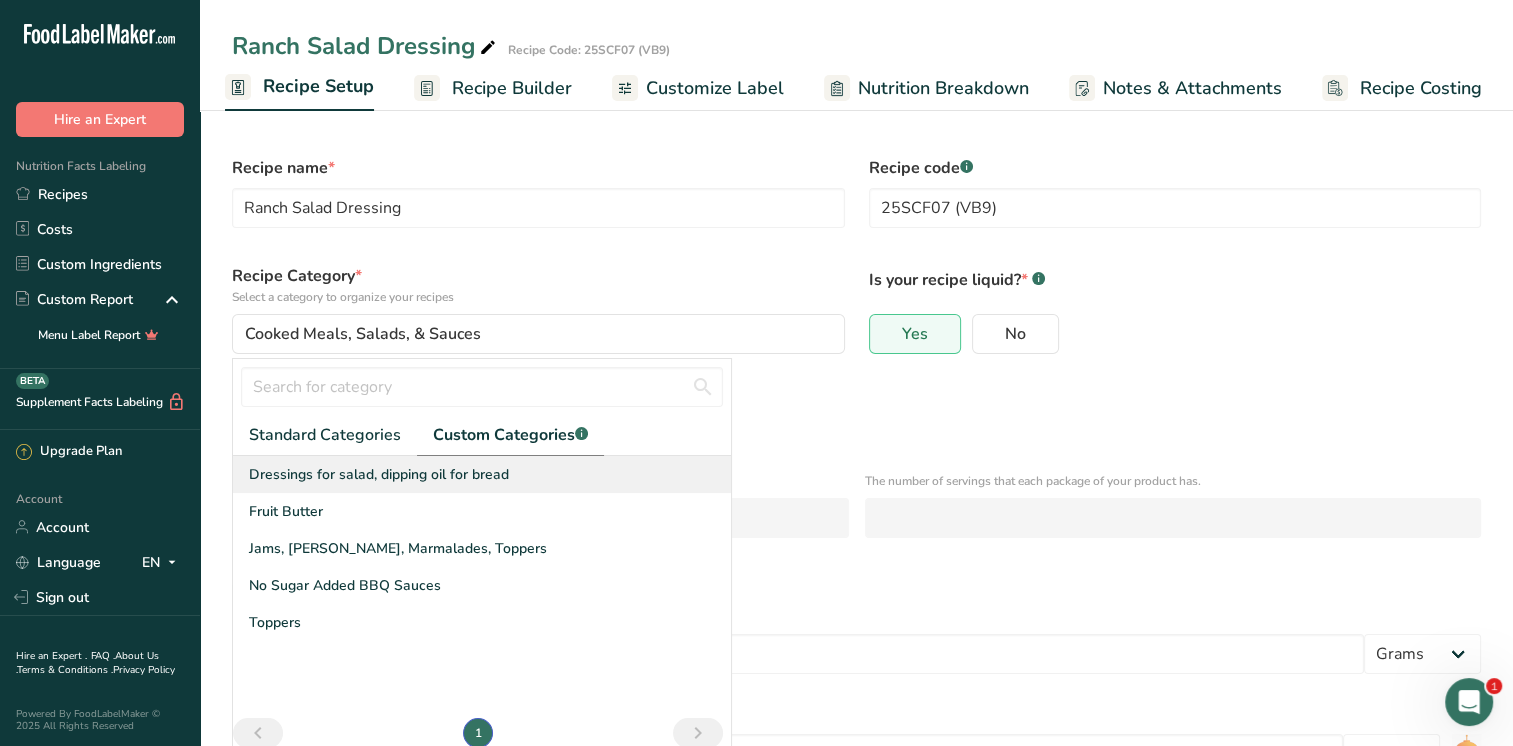 click on "Dressings for salad, dipping oil for bread" at bounding box center (379, 474) 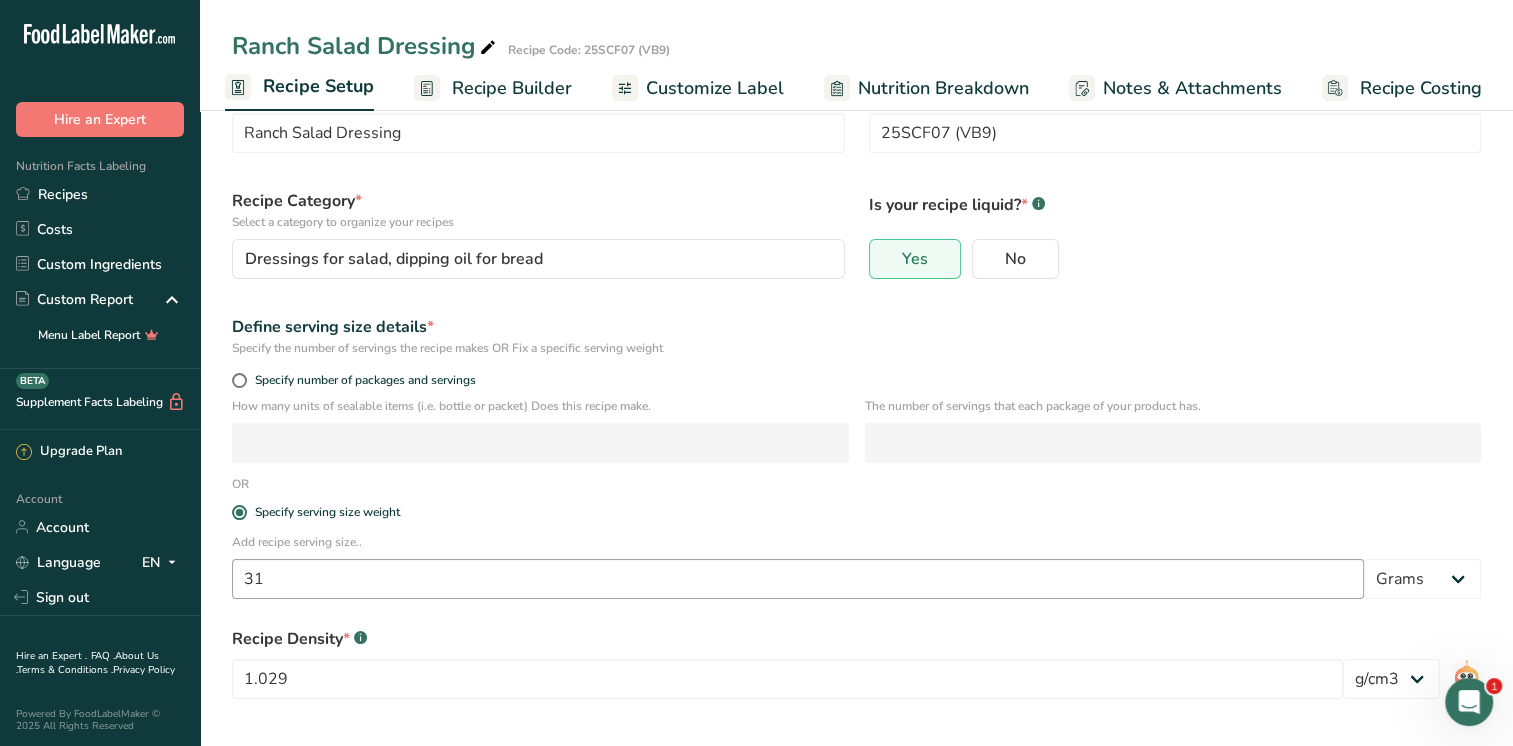scroll, scrollTop: 152, scrollLeft: 0, axis: vertical 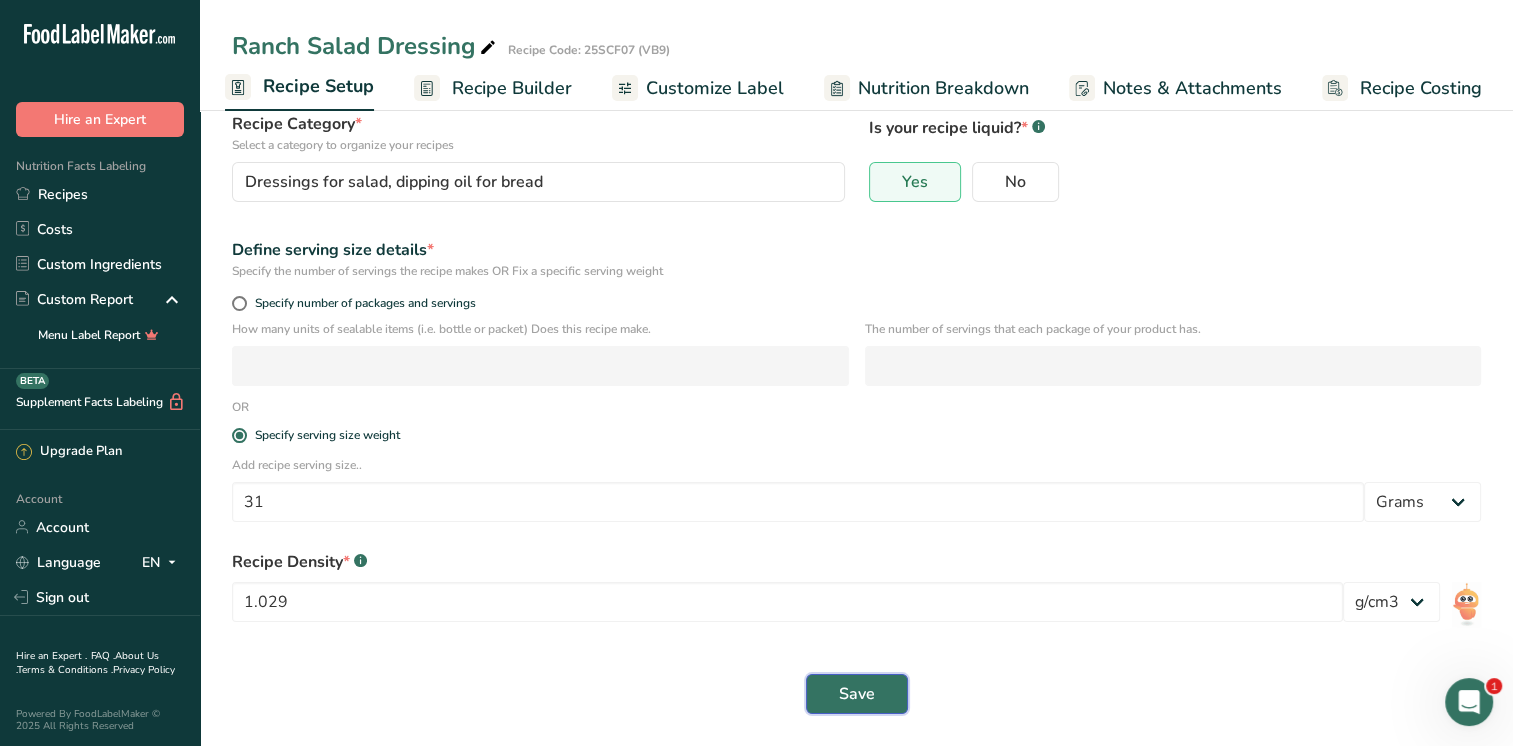 click on "Save" at bounding box center (857, 694) 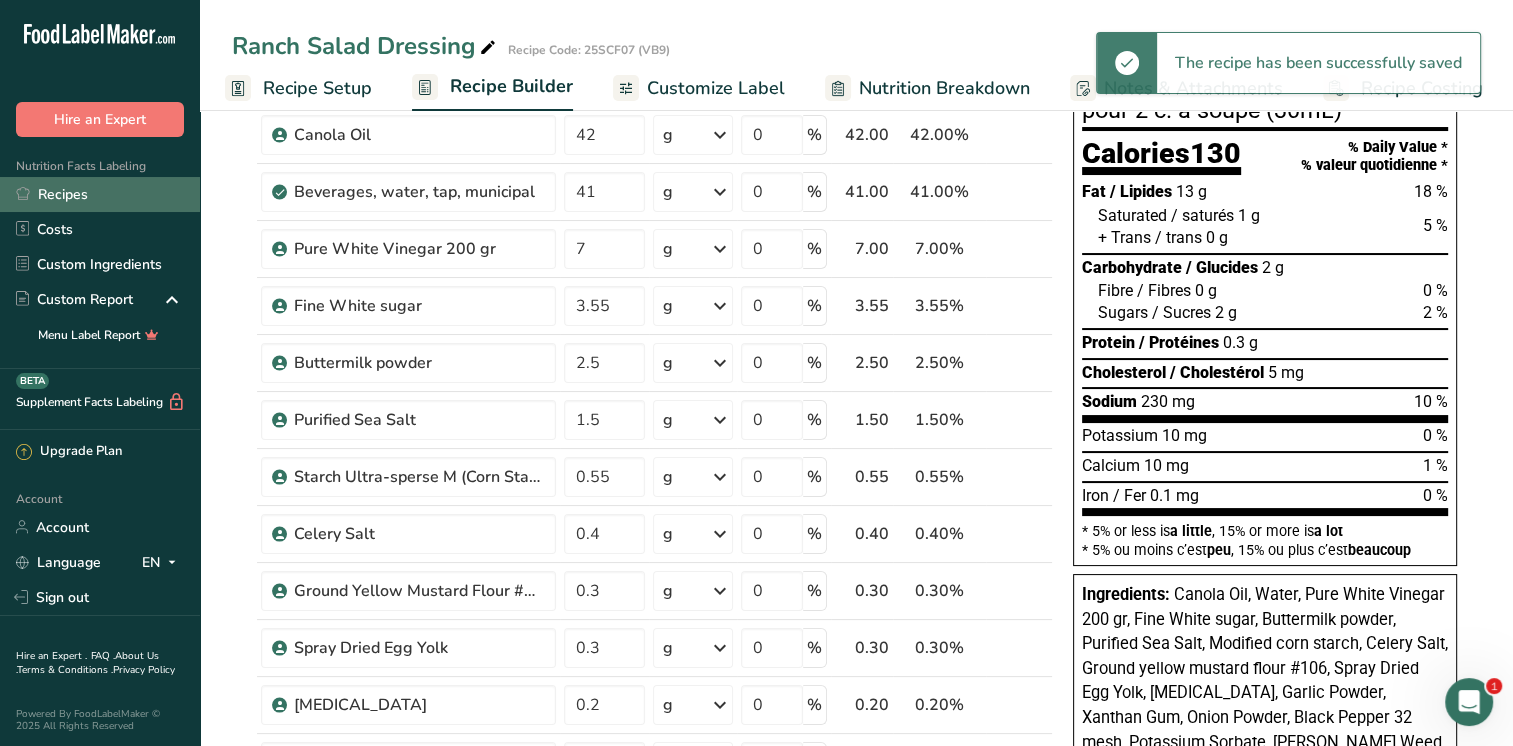 click on "Recipes" at bounding box center [100, 194] 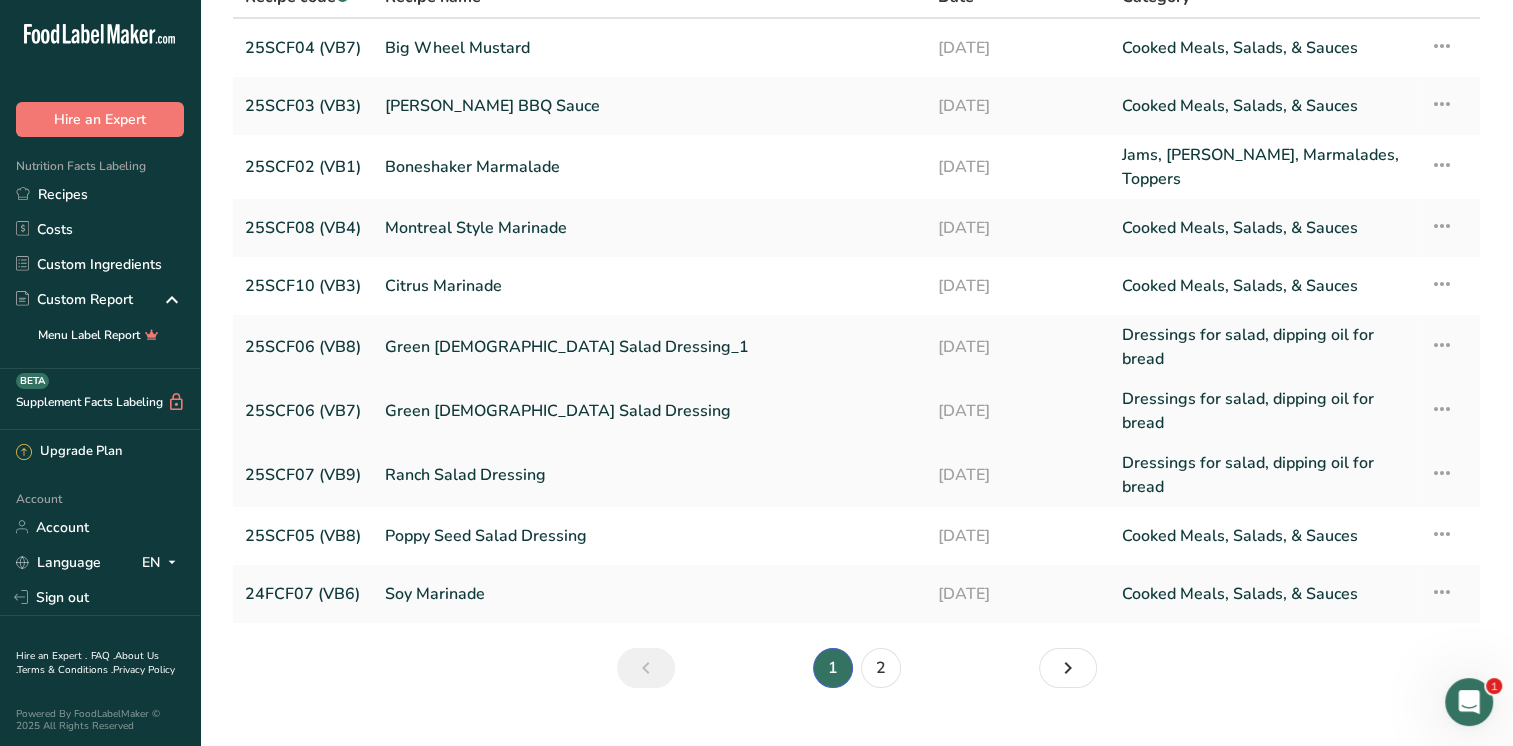 scroll, scrollTop: 148, scrollLeft: 0, axis: vertical 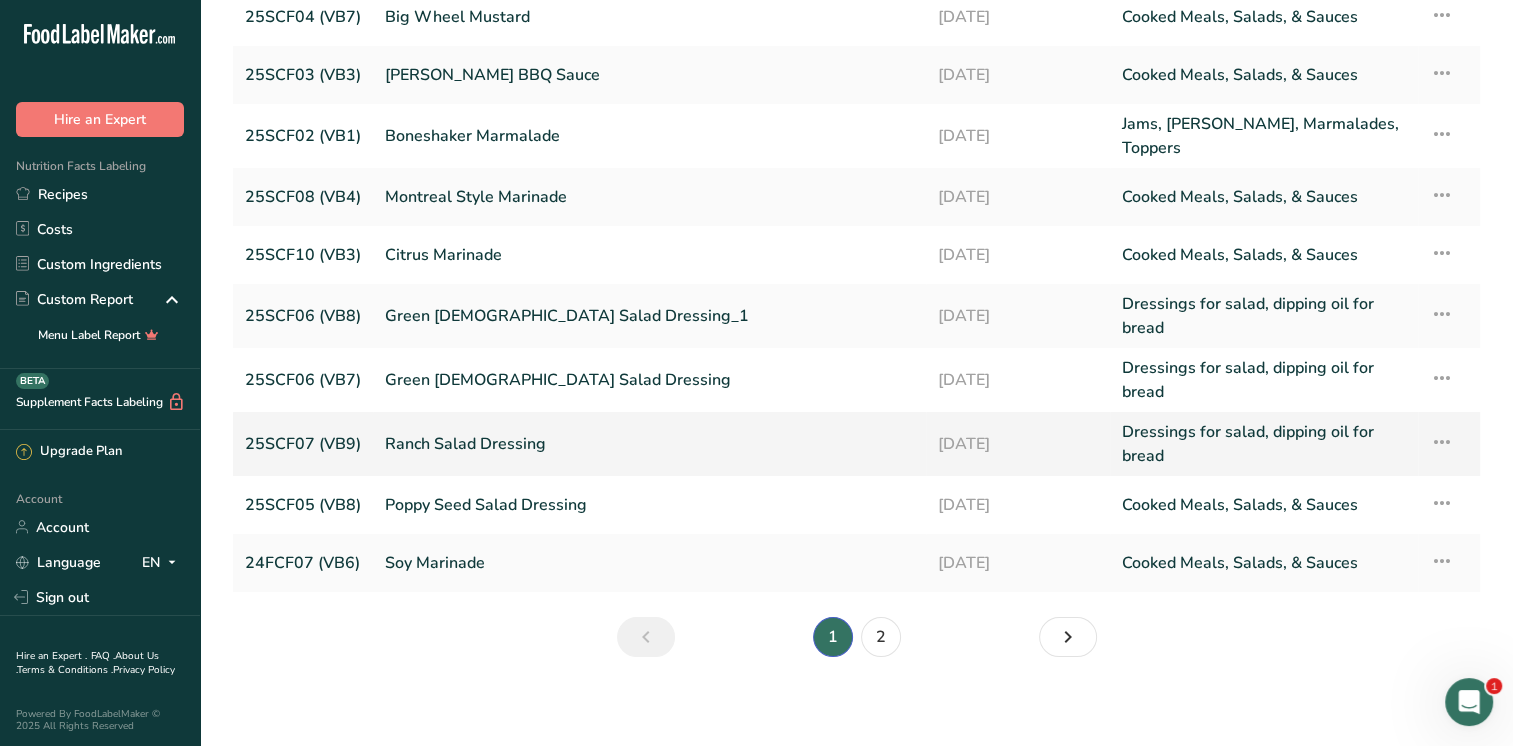 click on "Ranch Salad Dressing" at bounding box center [649, 444] 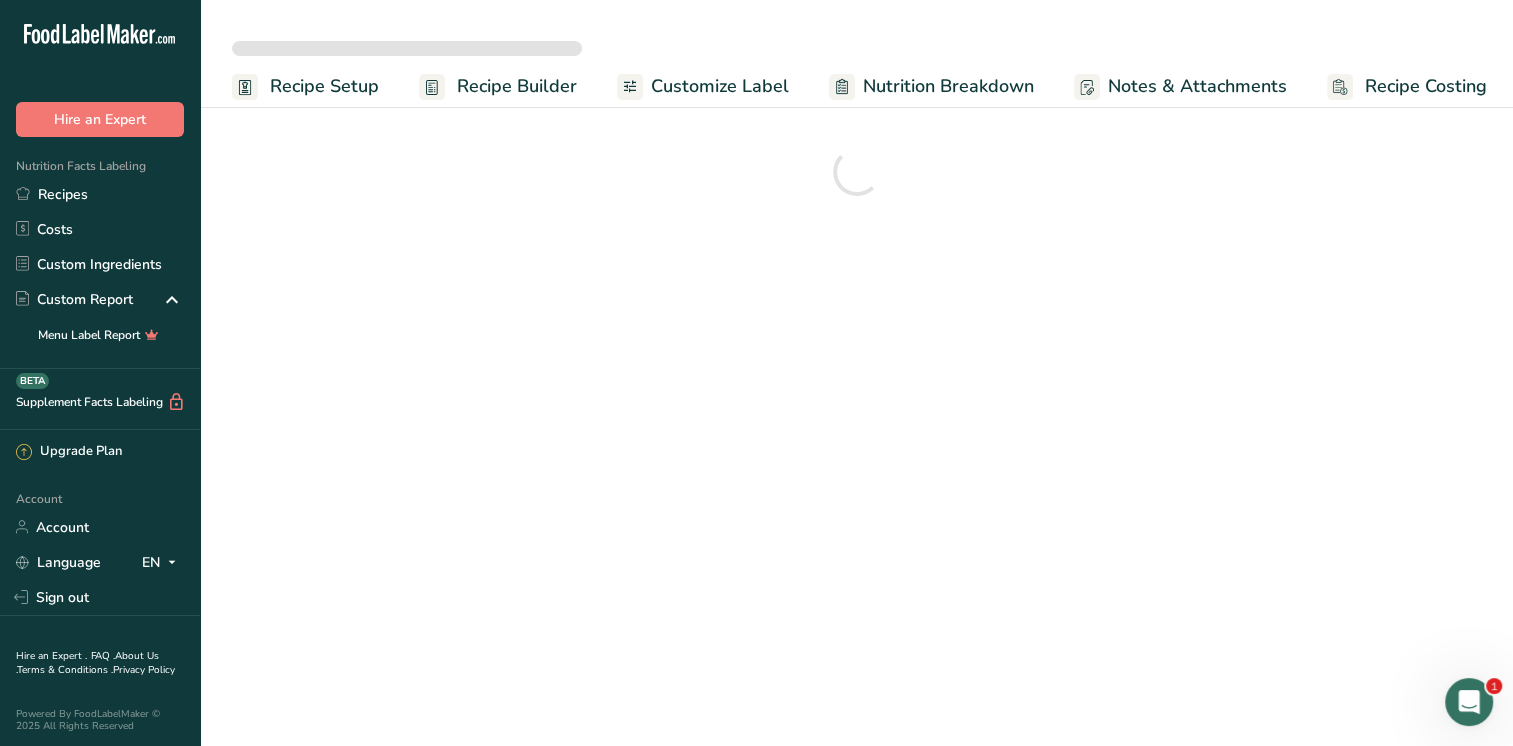 scroll, scrollTop: 0, scrollLeft: 0, axis: both 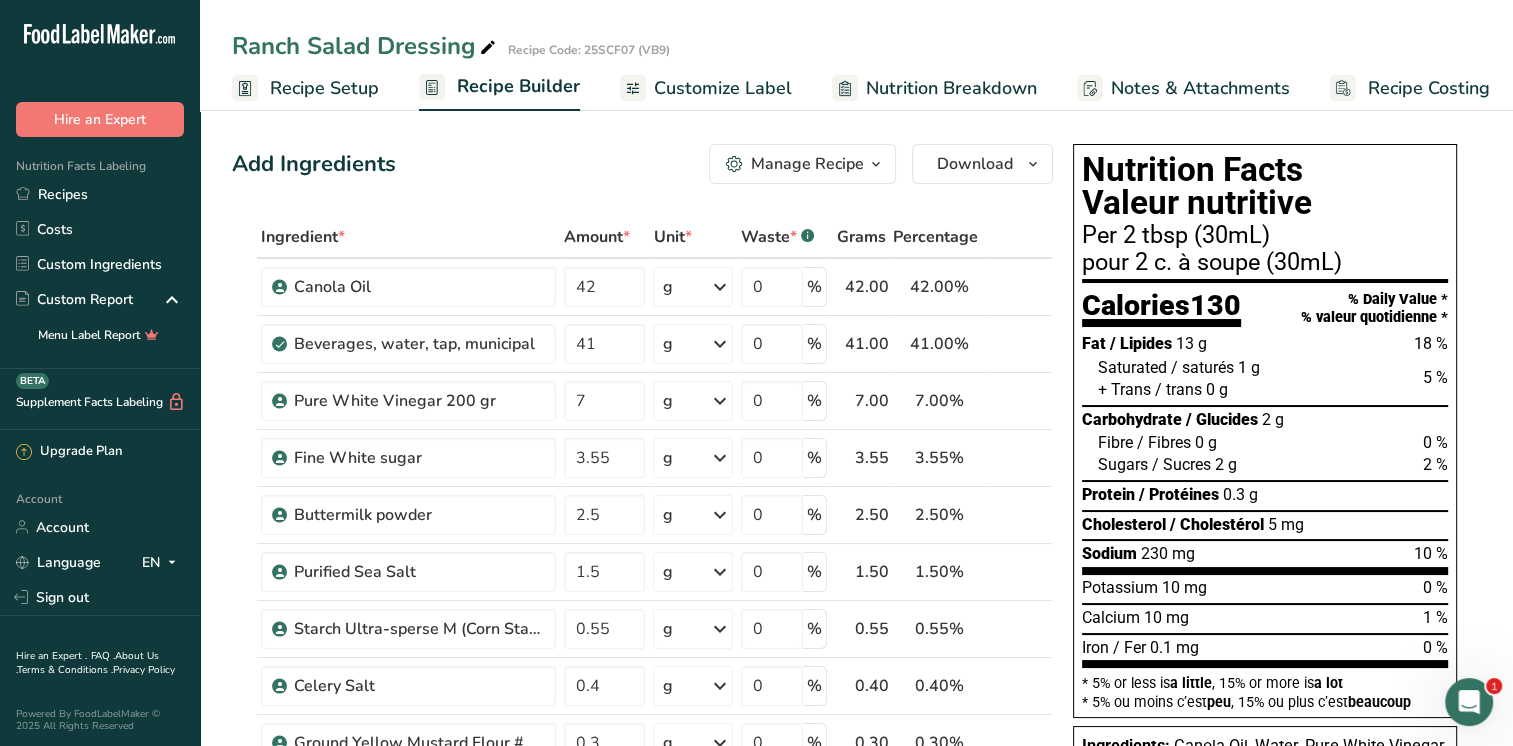 click on "Recipe Setup" at bounding box center [305, 88] 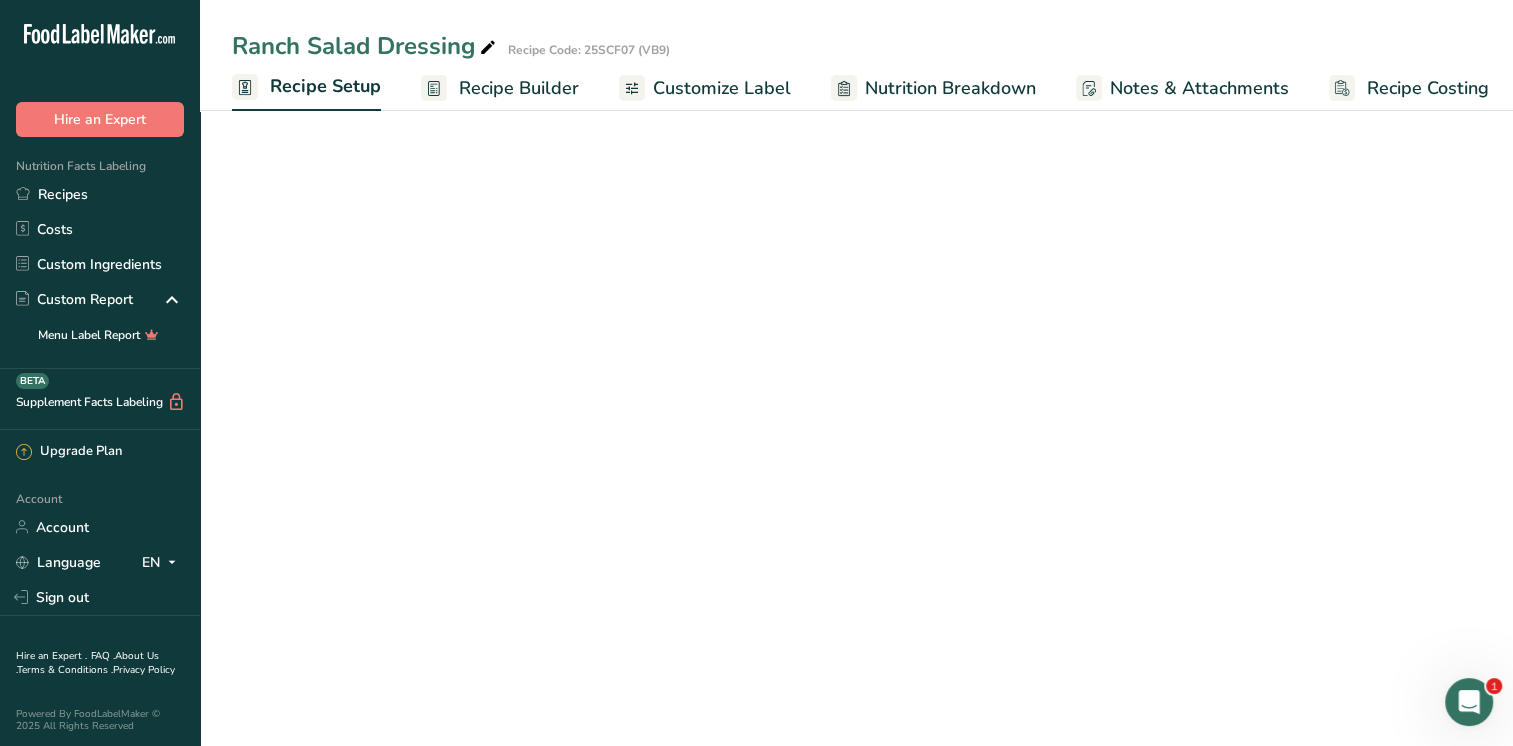 scroll, scrollTop: 0, scrollLeft: 7, axis: horizontal 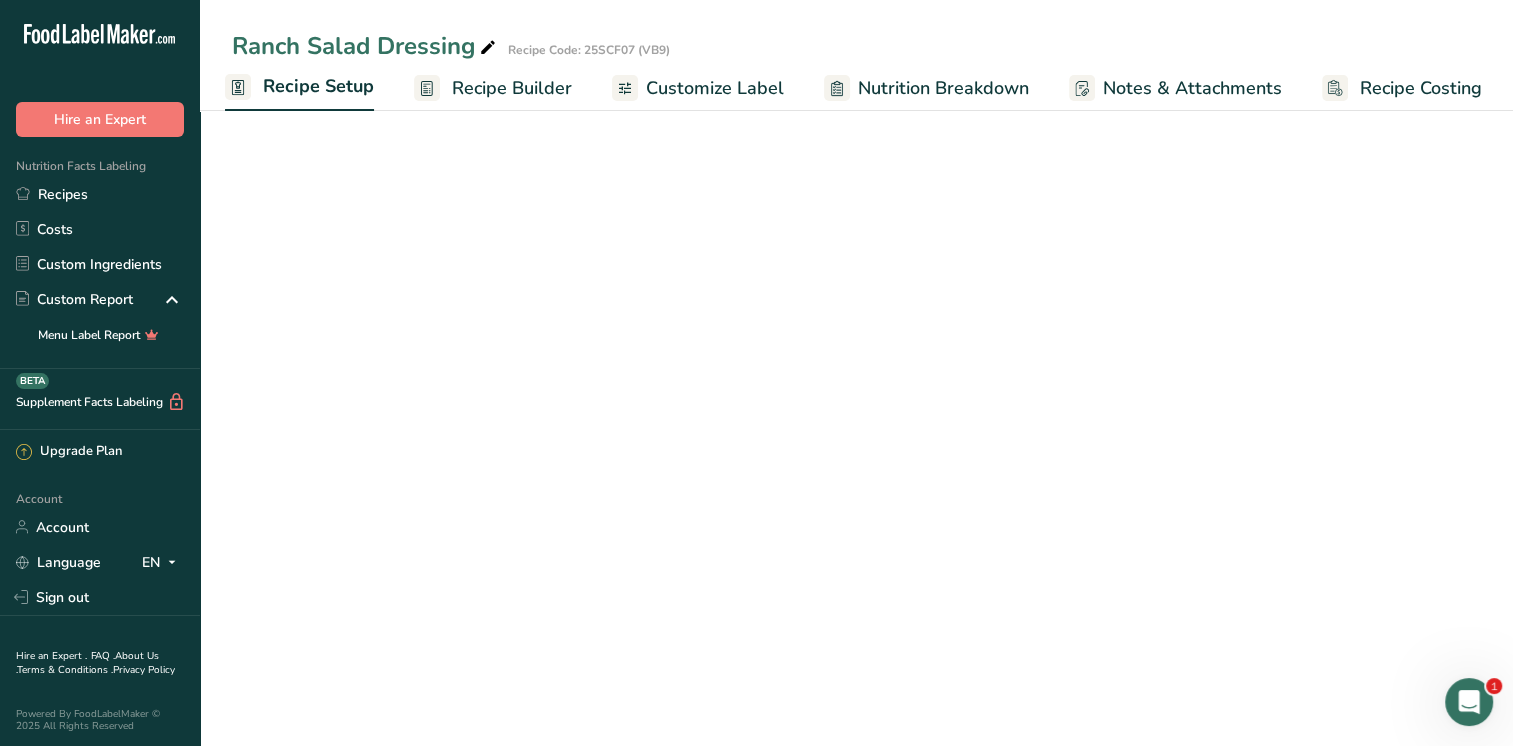 select on "22" 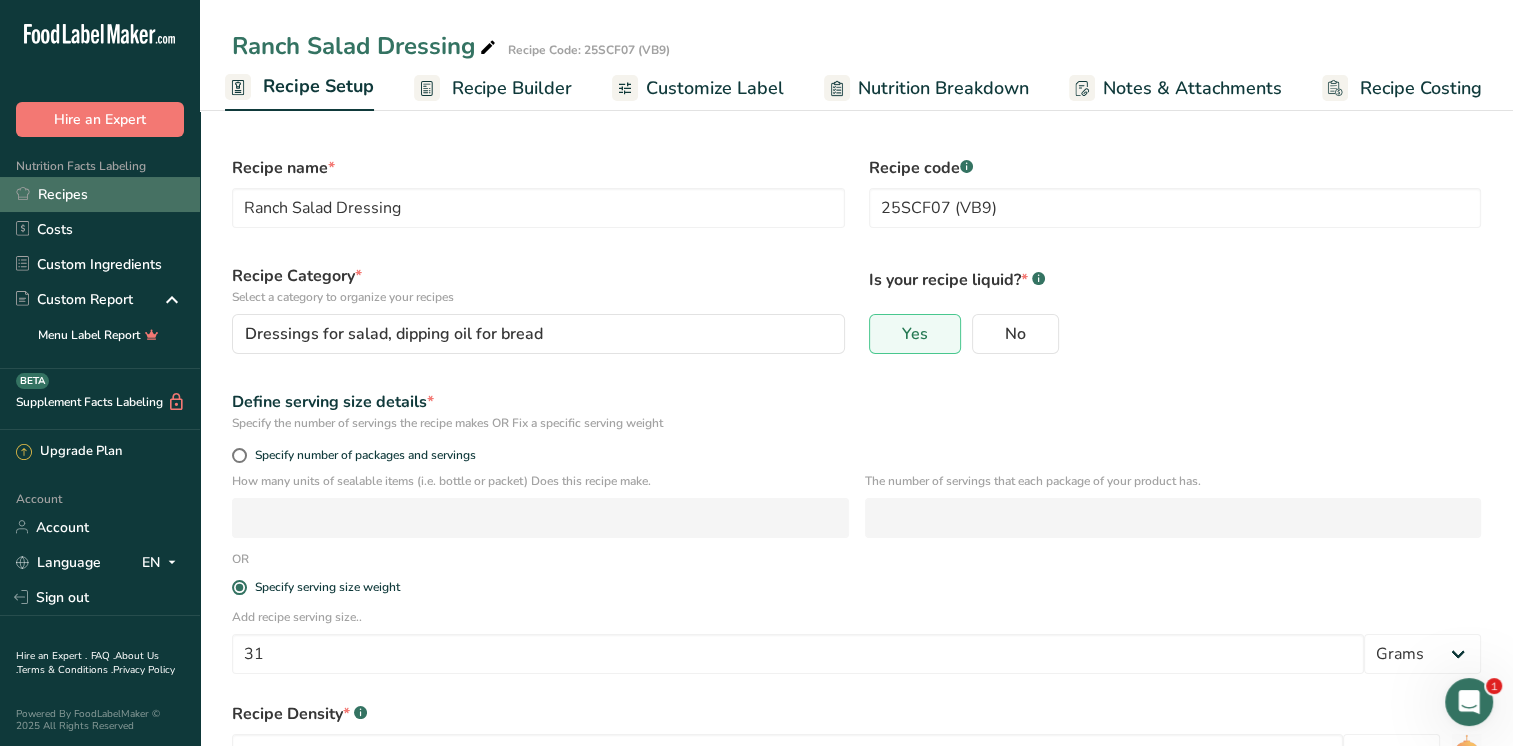 click on "Recipes" at bounding box center (100, 194) 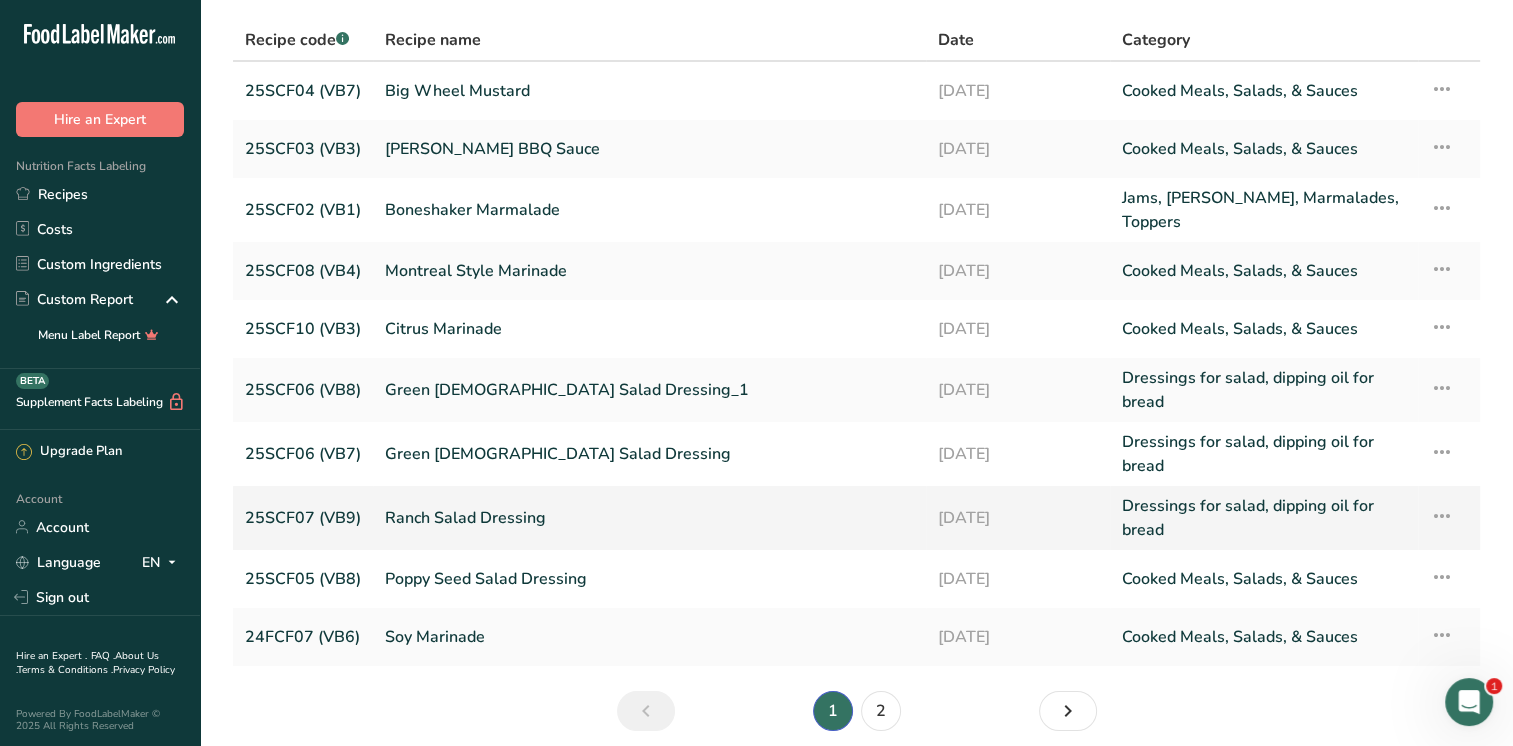 scroll, scrollTop: 148, scrollLeft: 0, axis: vertical 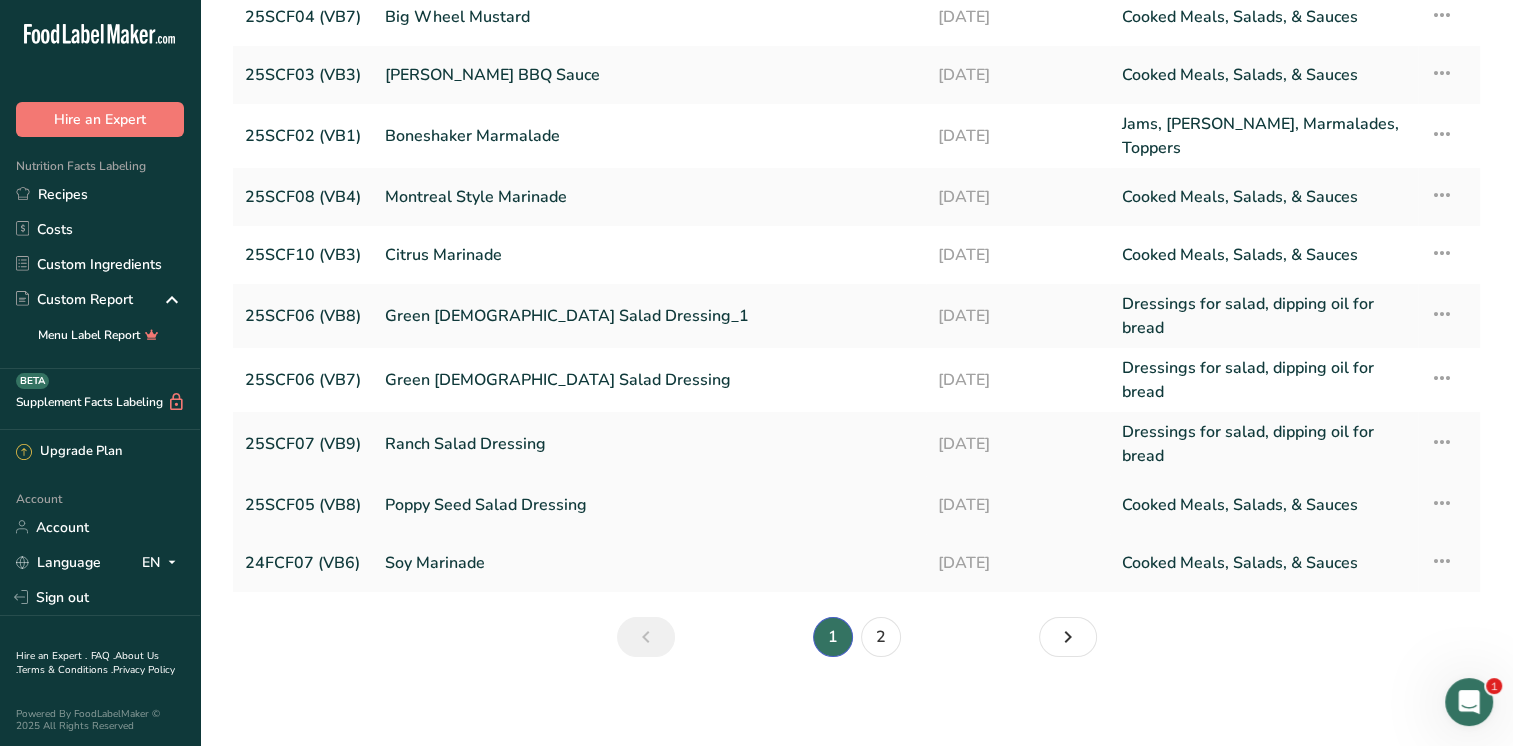 click on "Poppy Seed Salad Dressing" at bounding box center (649, 505) 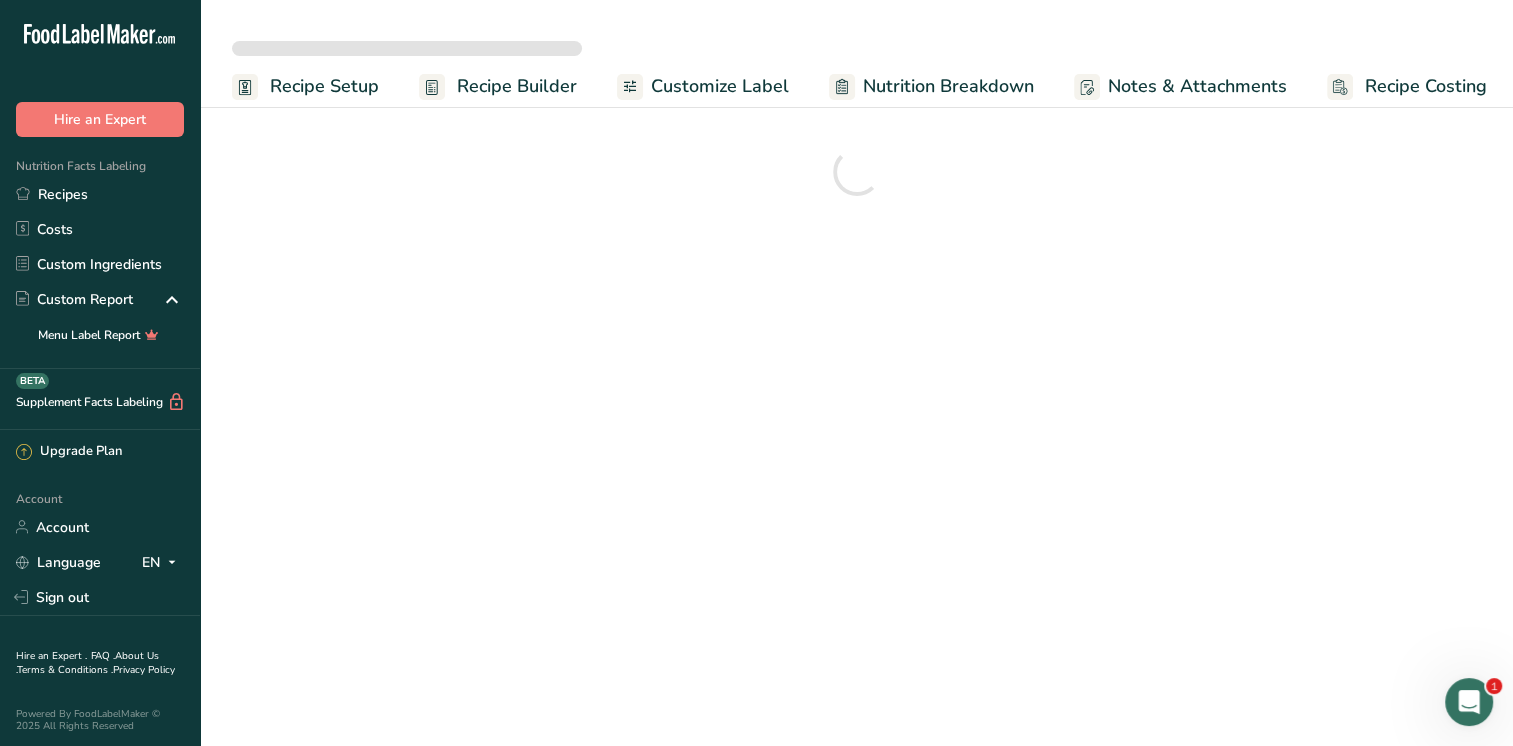 scroll, scrollTop: 0, scrollLeft: 0, axis: both 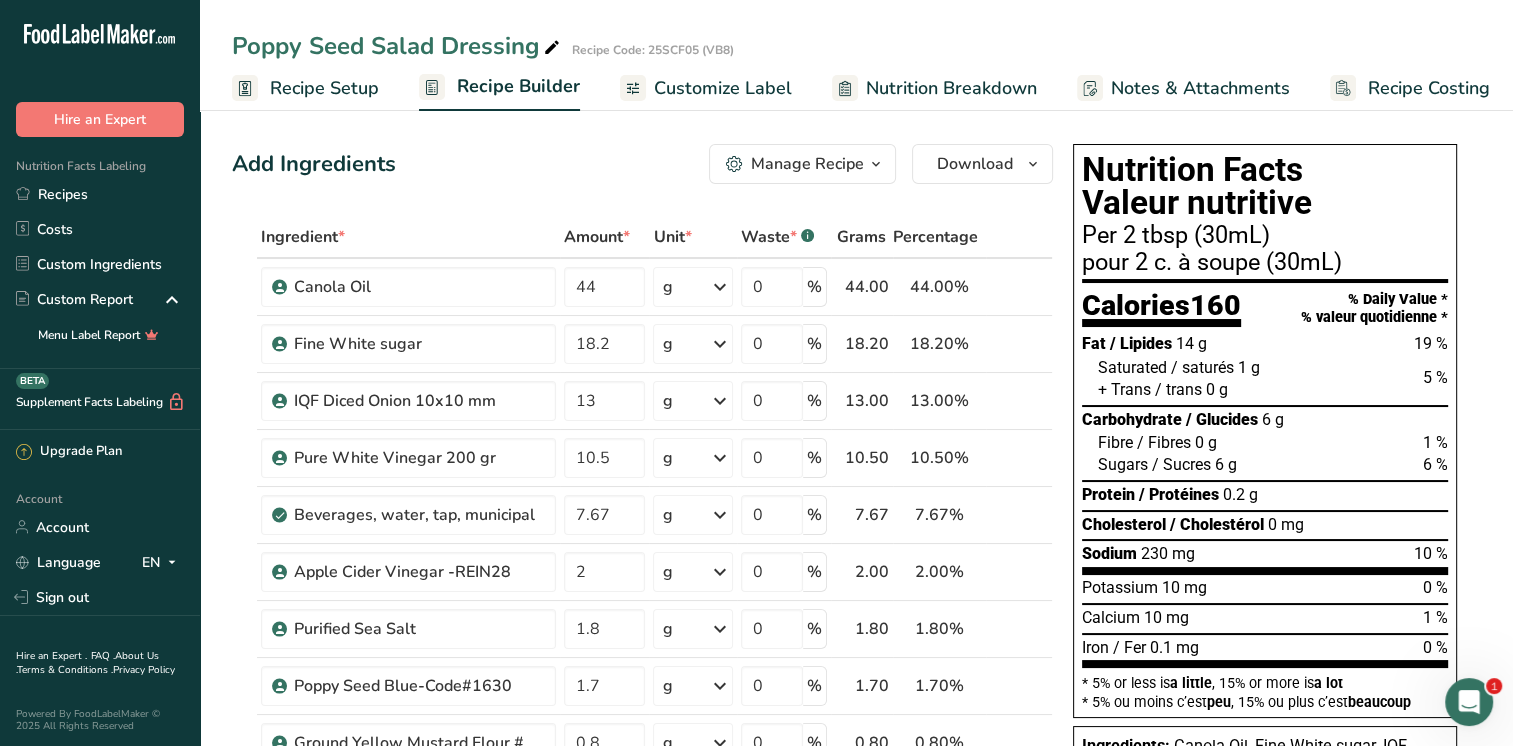 click on "Recipe Setup" at bounding box center (324, 88) 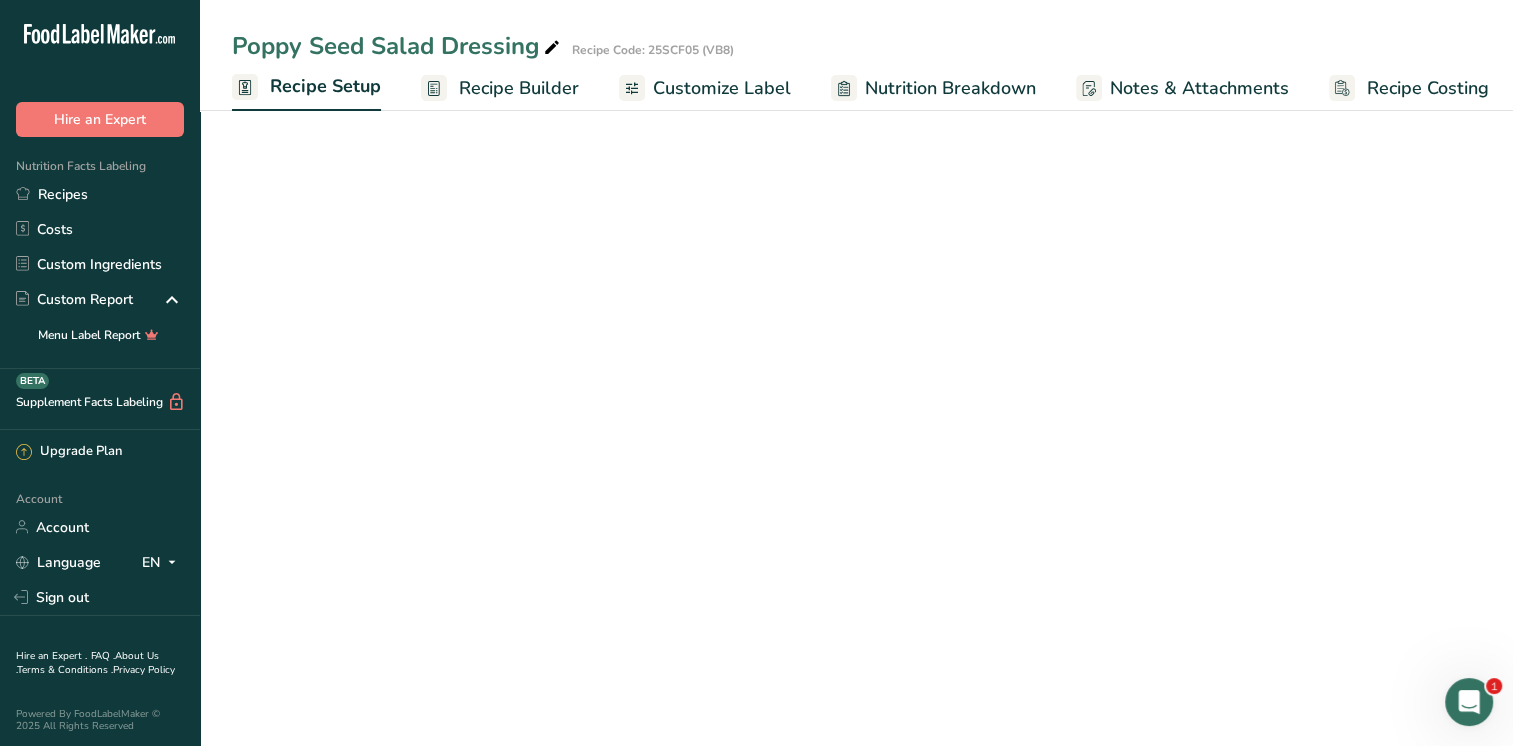 scroll, scrollTop: 0, scrollLeft: 7, axis: horizontal 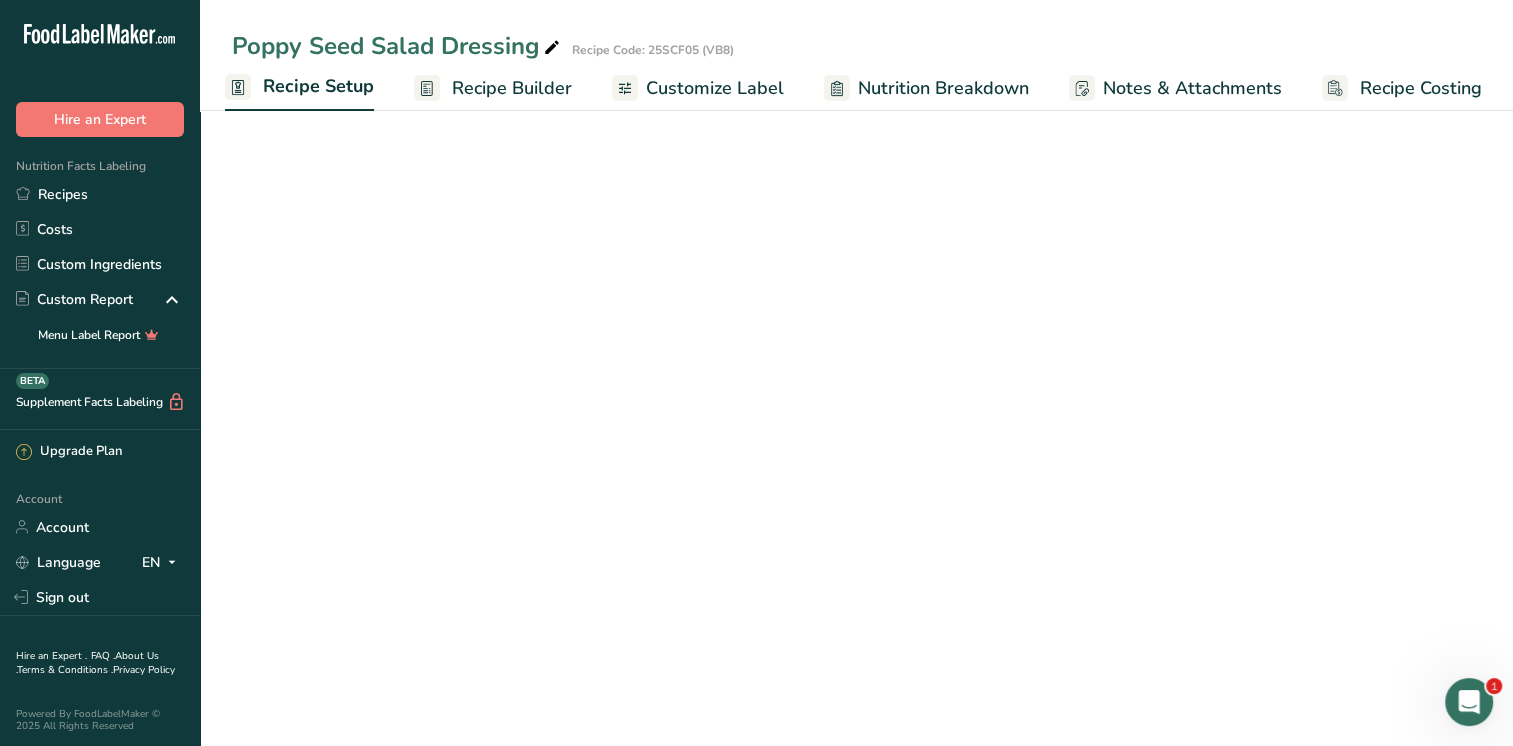 select on "22" 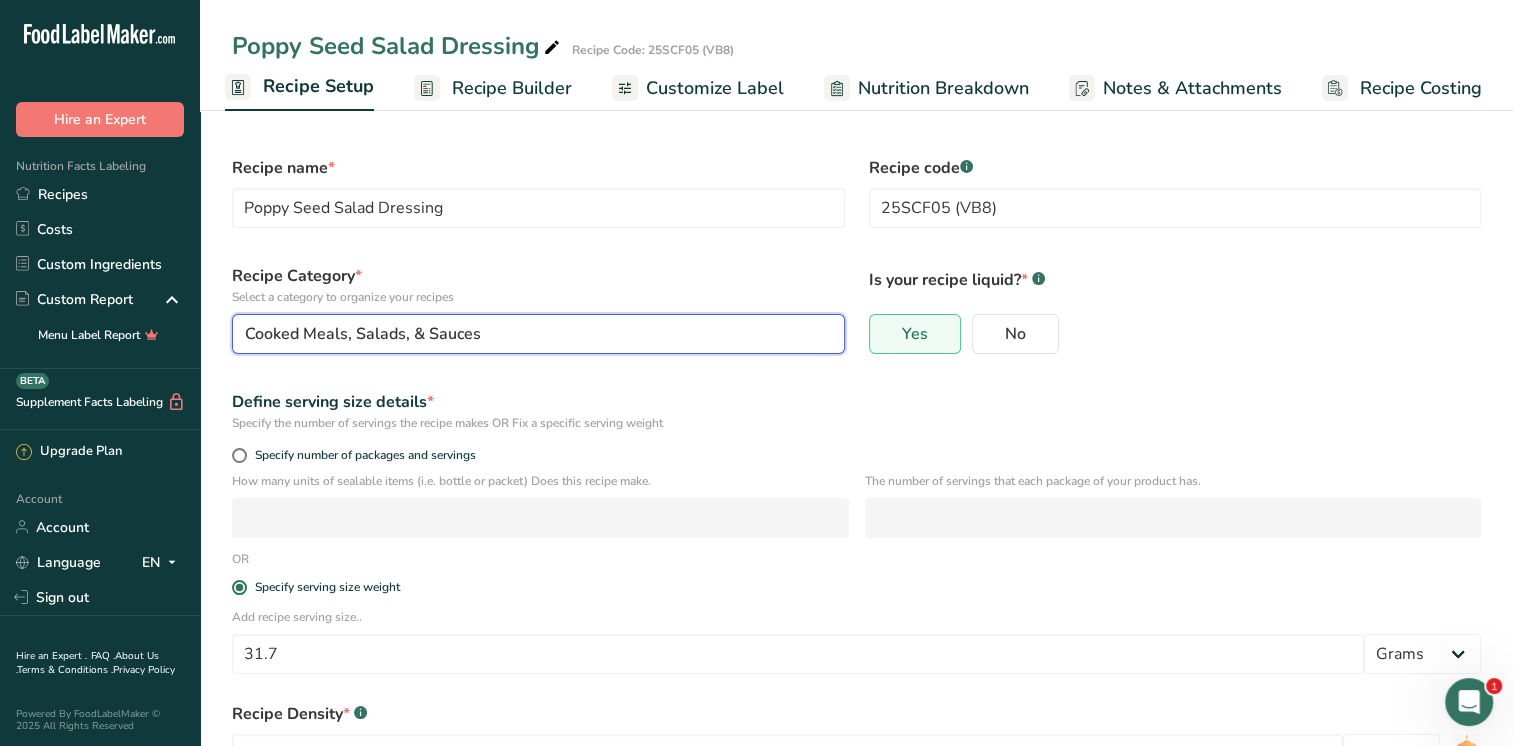 click on "Cooked Meals, Salads, & Sauces" at bounding box center (532, 334) 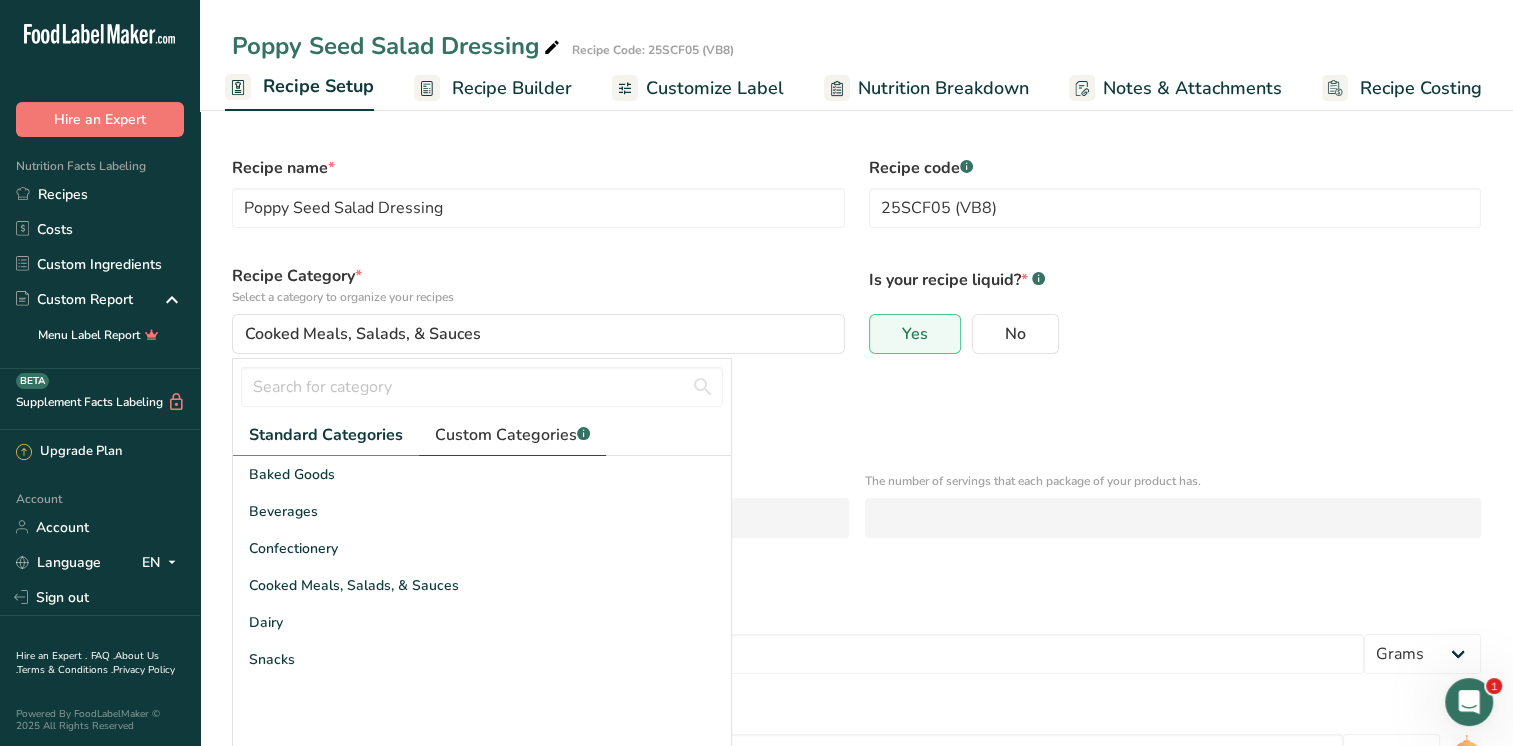 click on "Custom Categories
.a-a{fill:#347362;}.b-a{fill:#fff;}" at bounding box center [512, 435] 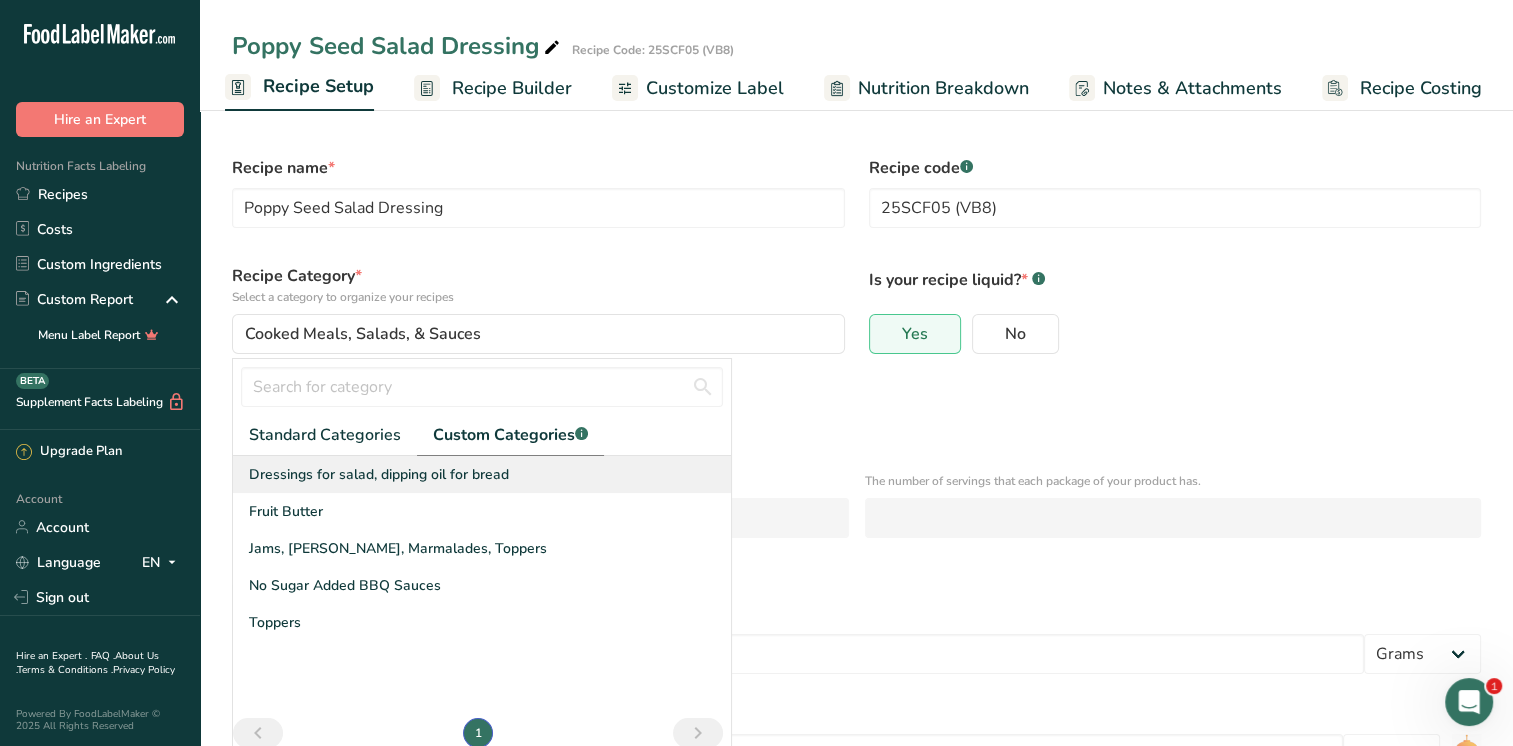 click on "Dressings for salad, dipping oil for bread" at bounding box center (379, 474) 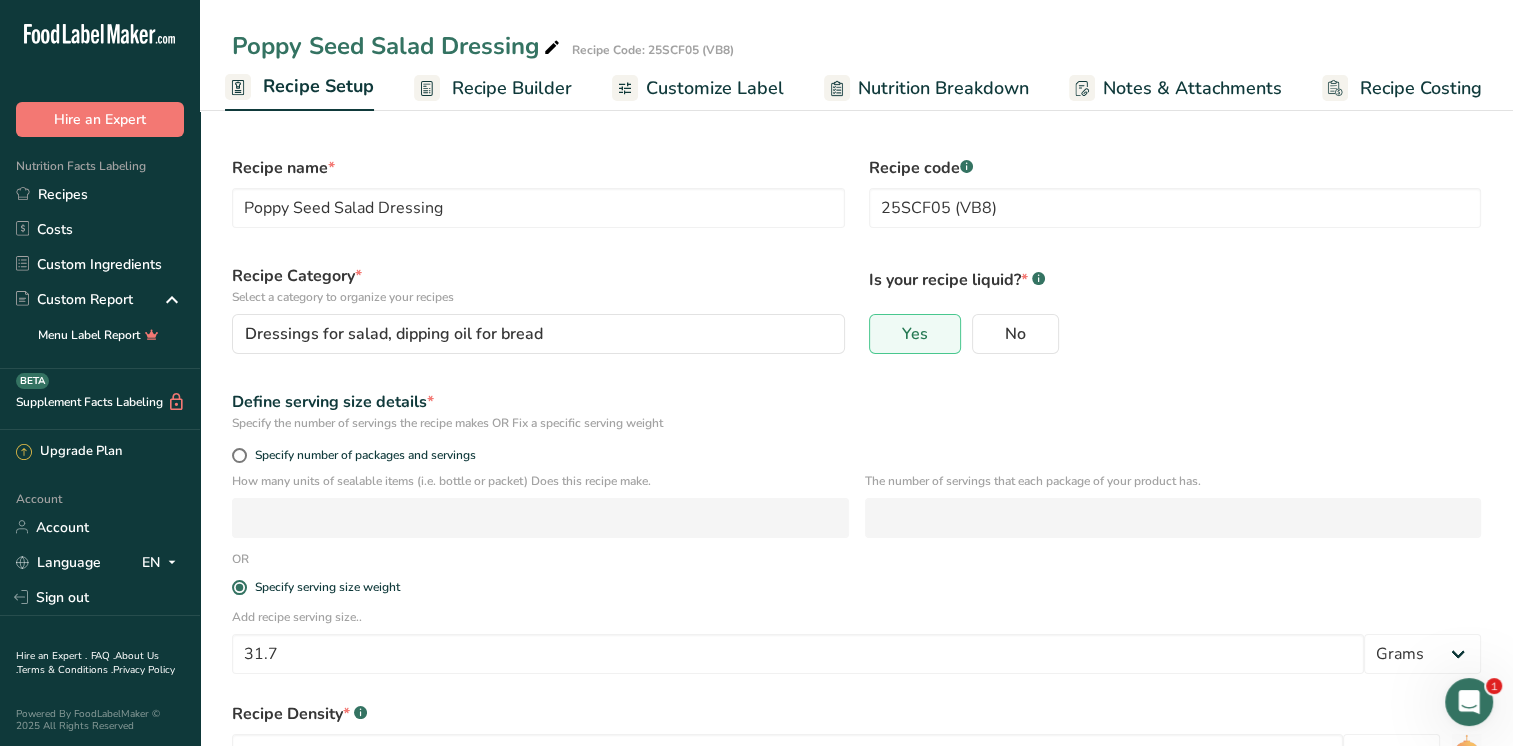scroll, scrollTop: 152, scrollLeft: 0, axis: vertical 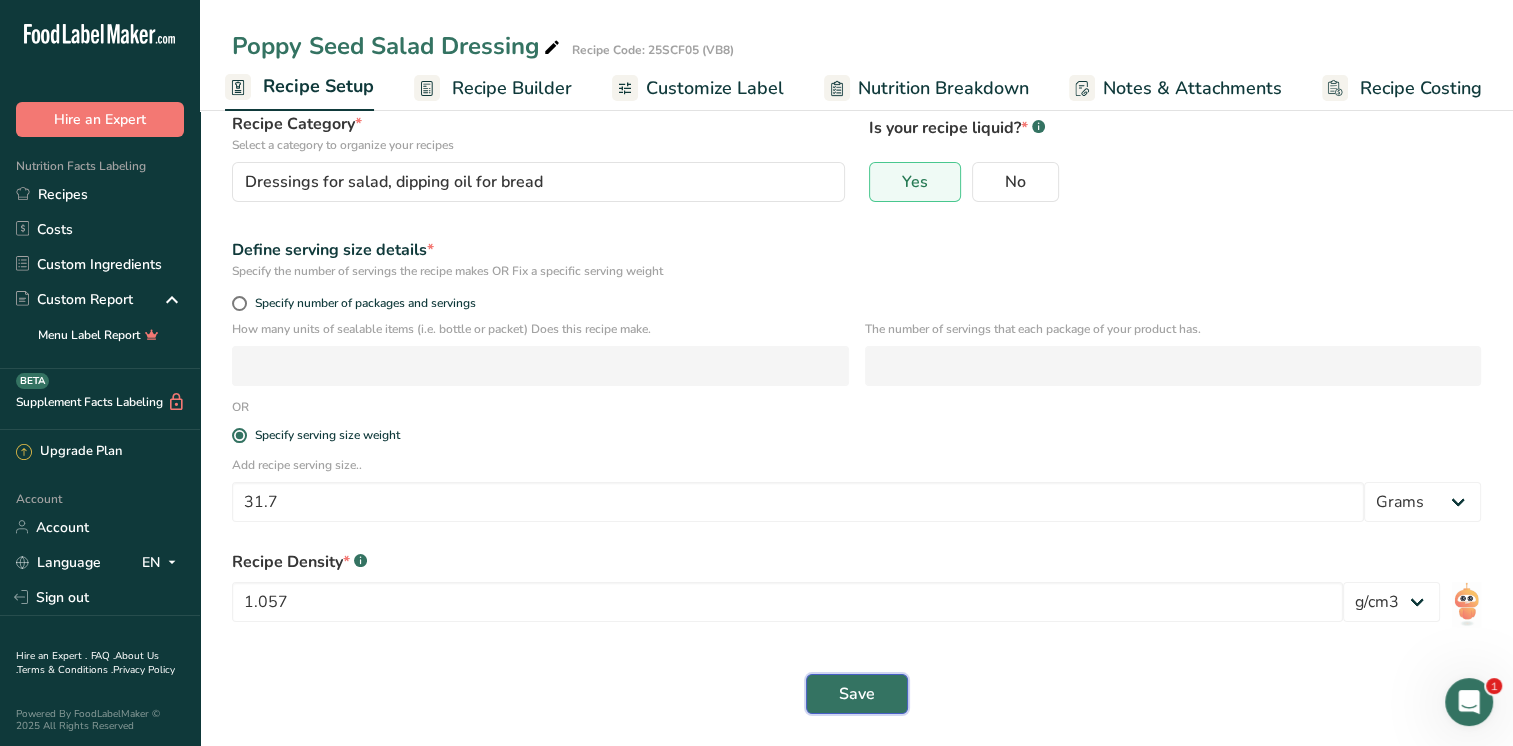 click on "Save" at bounding box center (857, 694) 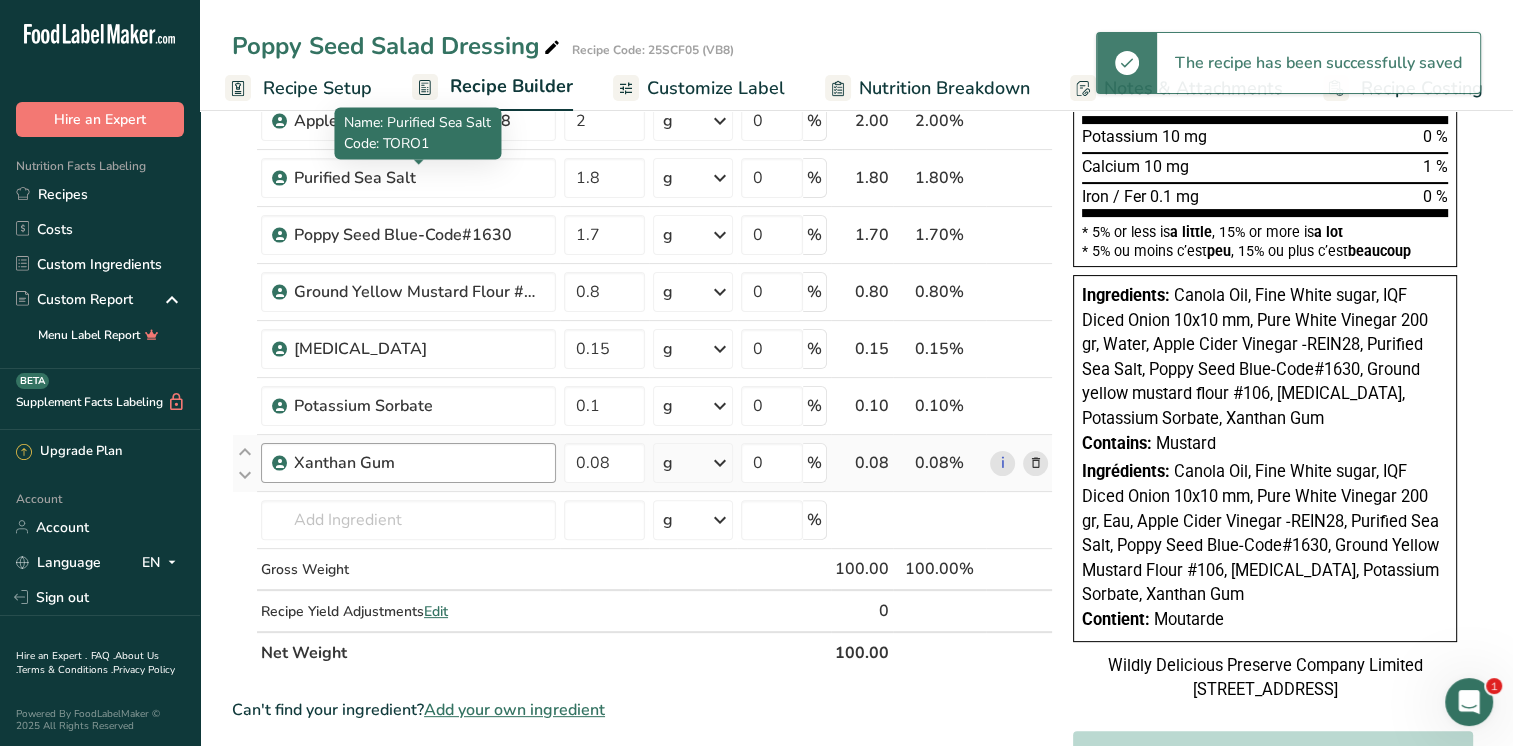 scroll, scrollTop: 452, scrollLeft: 0, axis: vertical 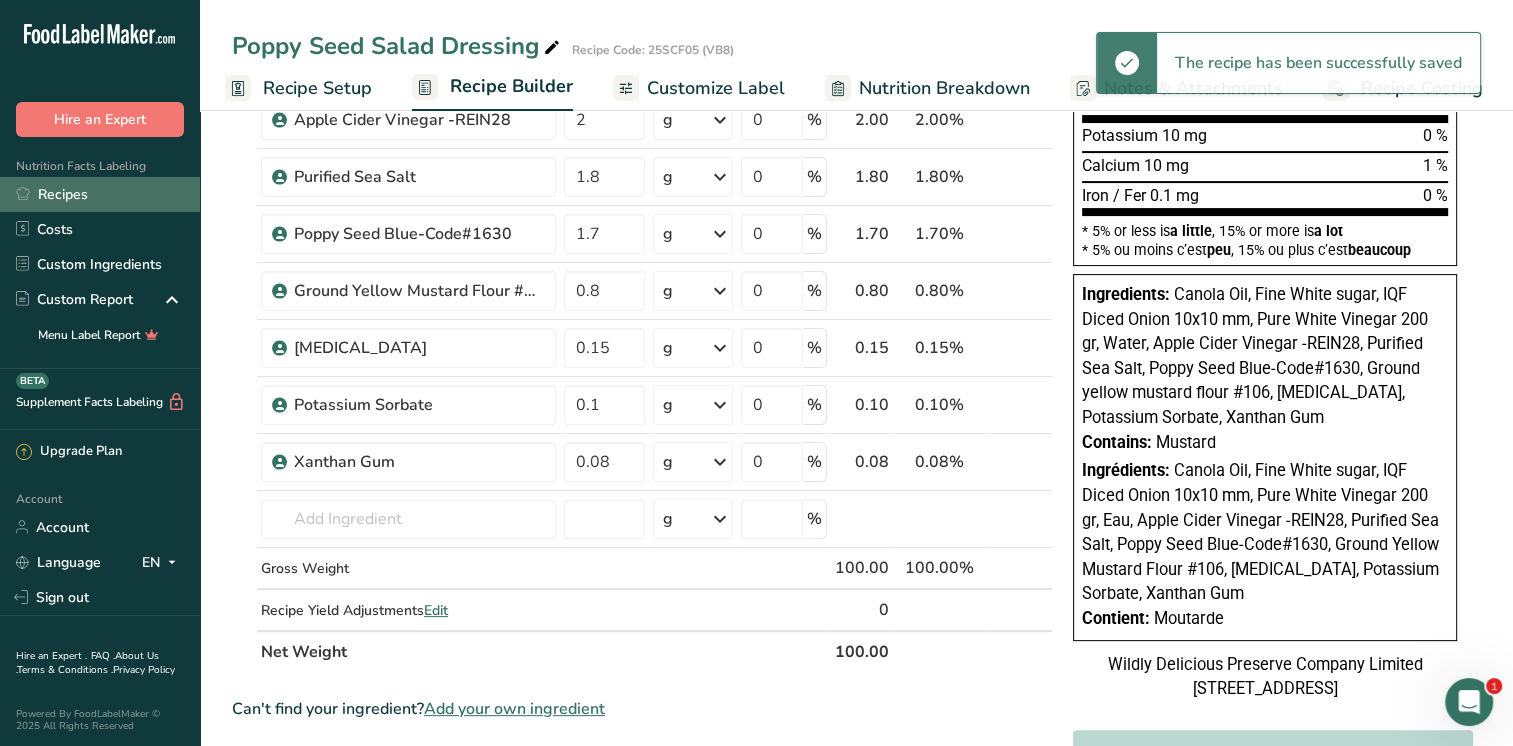 click on "Recipes" at bounding box center (100, 194) 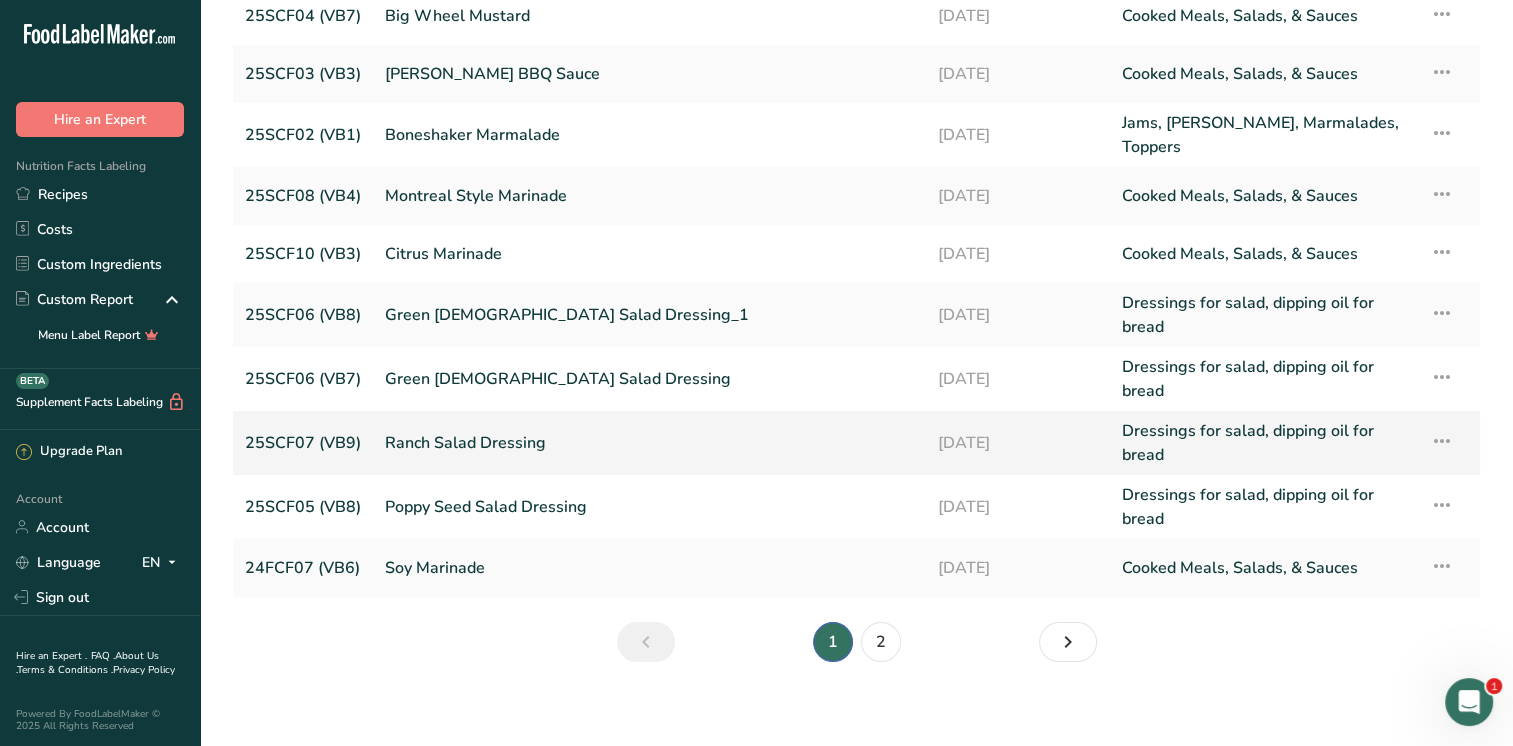 scroll, scrollTop: 153, scrollLeft: 0, axis: vertical 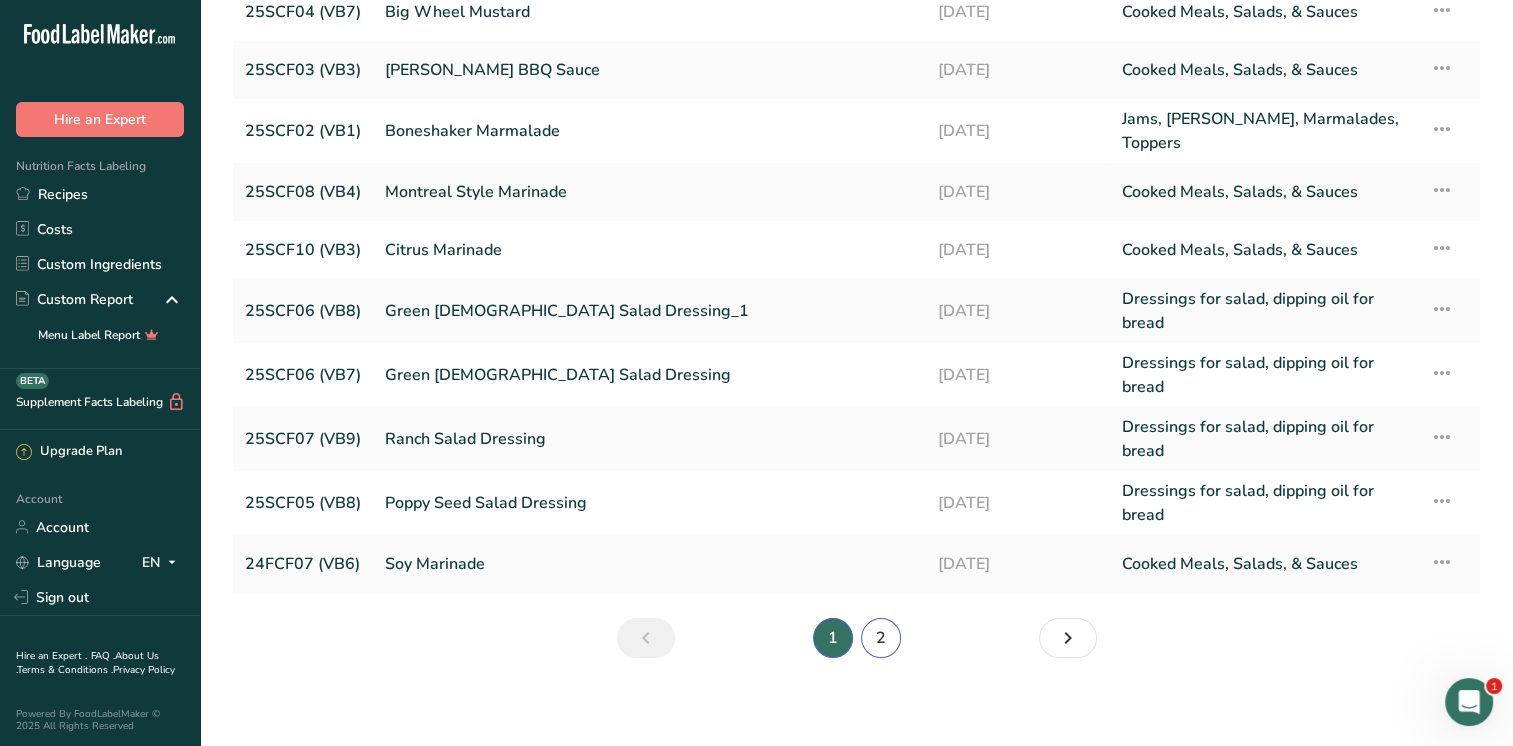 click on "2" at bounding box center (881, 638) 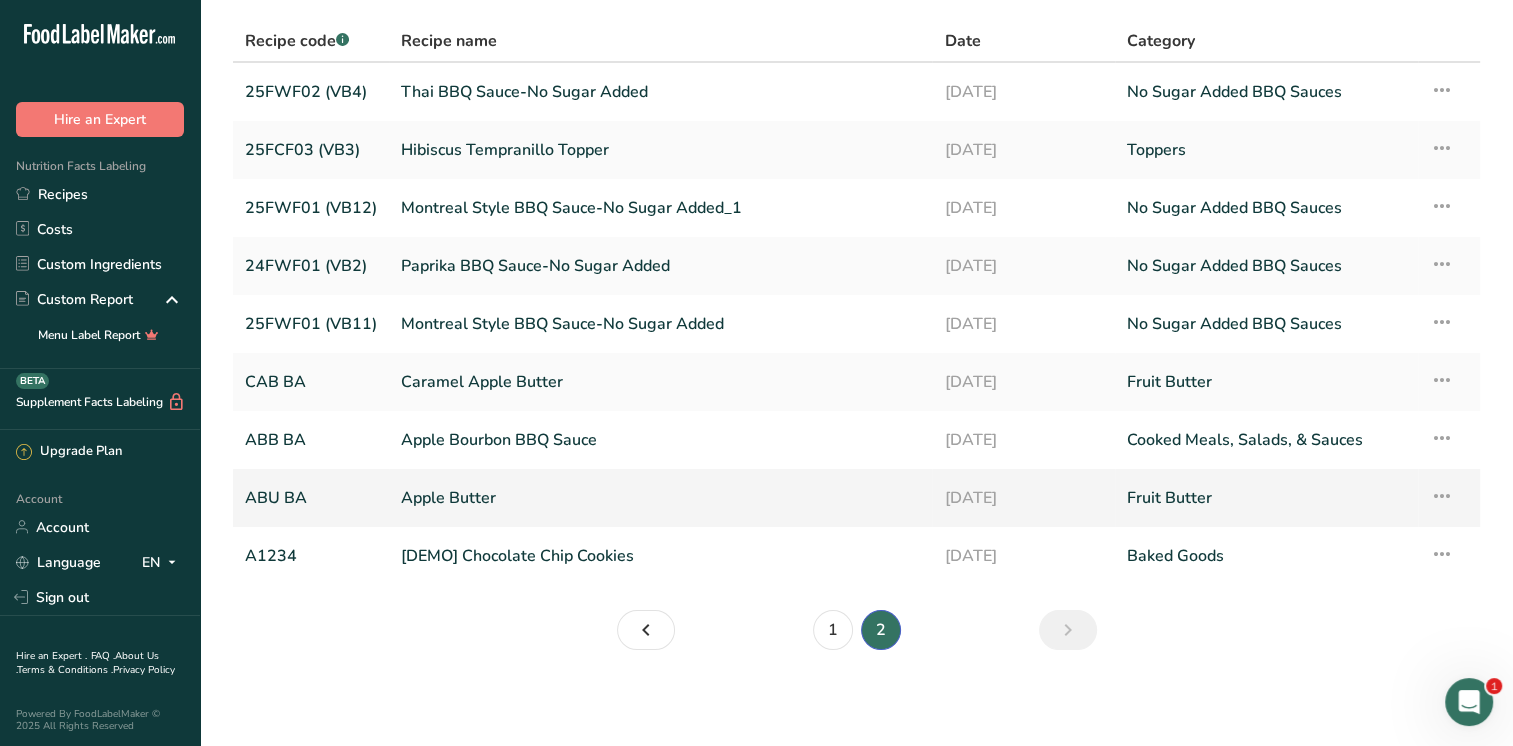 scroll, scrollTop: 72, scrollLeft: 0, axis: vertical 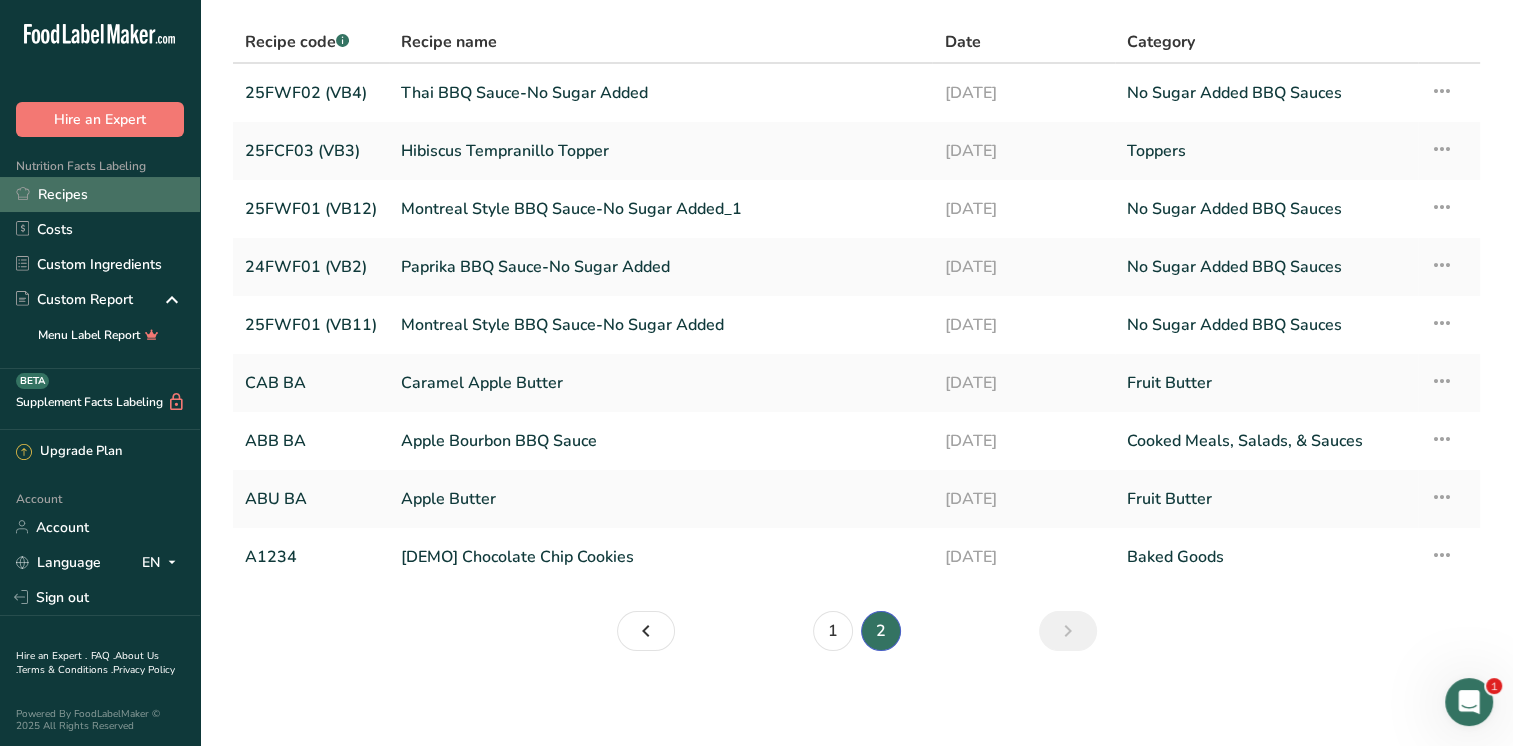 click on "Recipes" at bounding box center (100, 194) 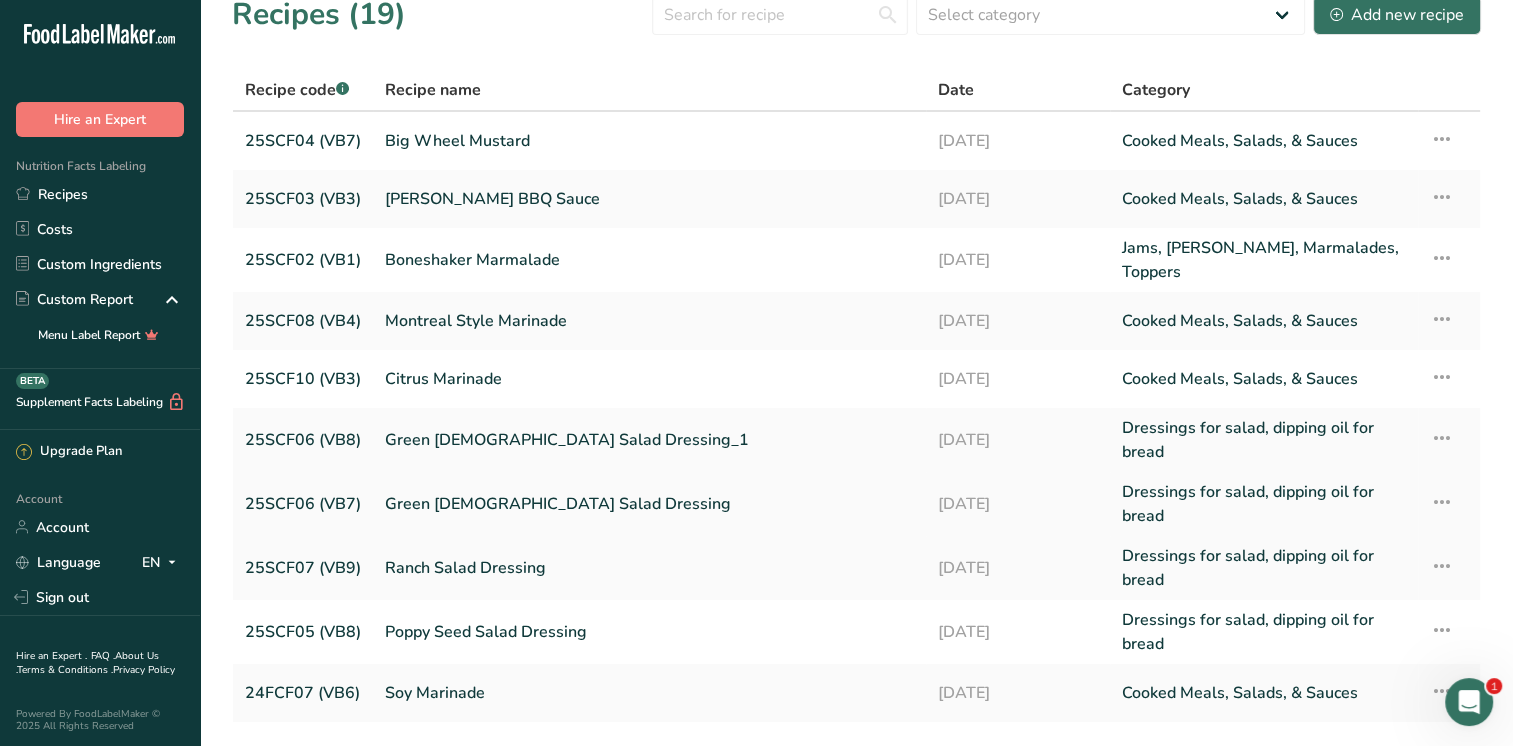 scroll, scrollTop: 0, scrollLeft: 0, axis: both 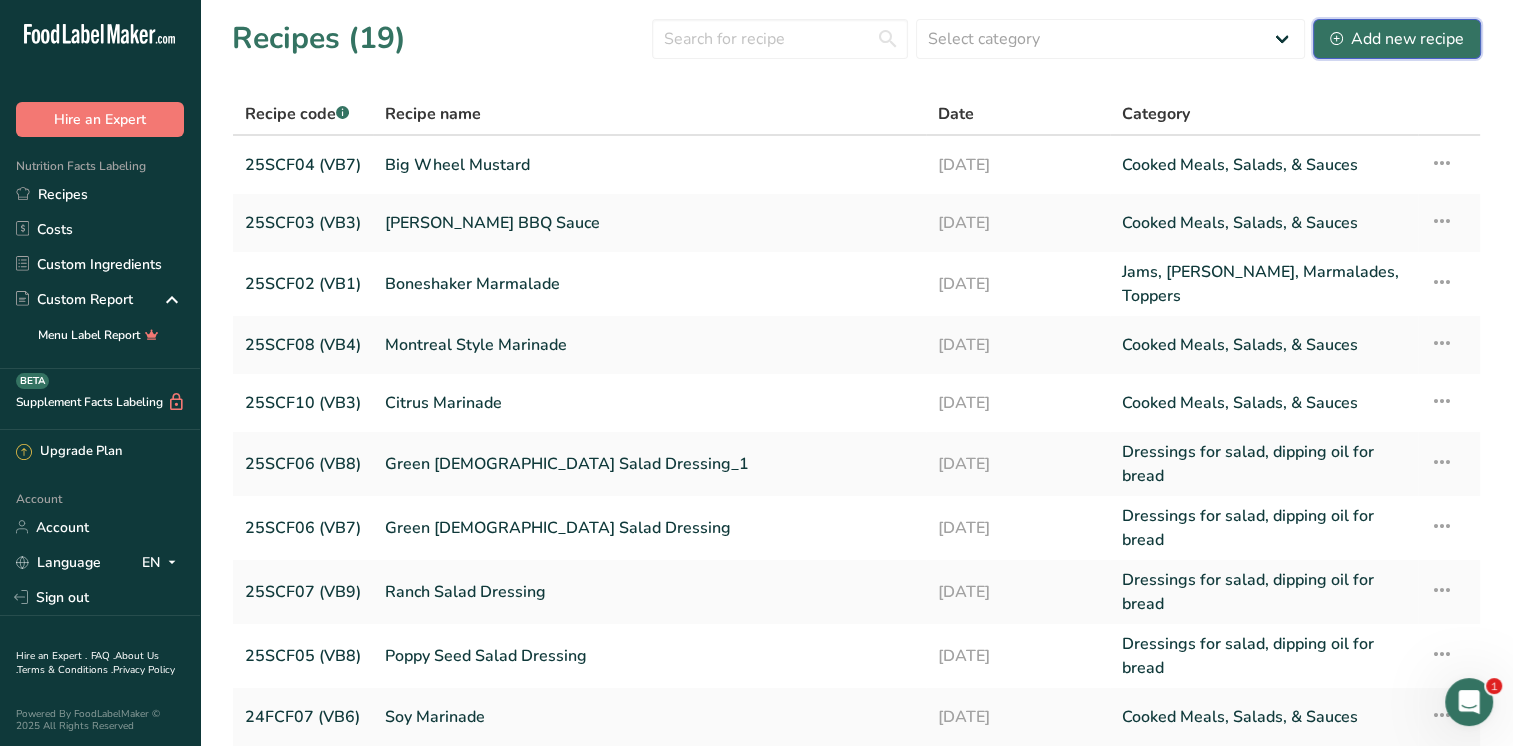 click on "Add new recipe" at bounding box center (1397, 39) 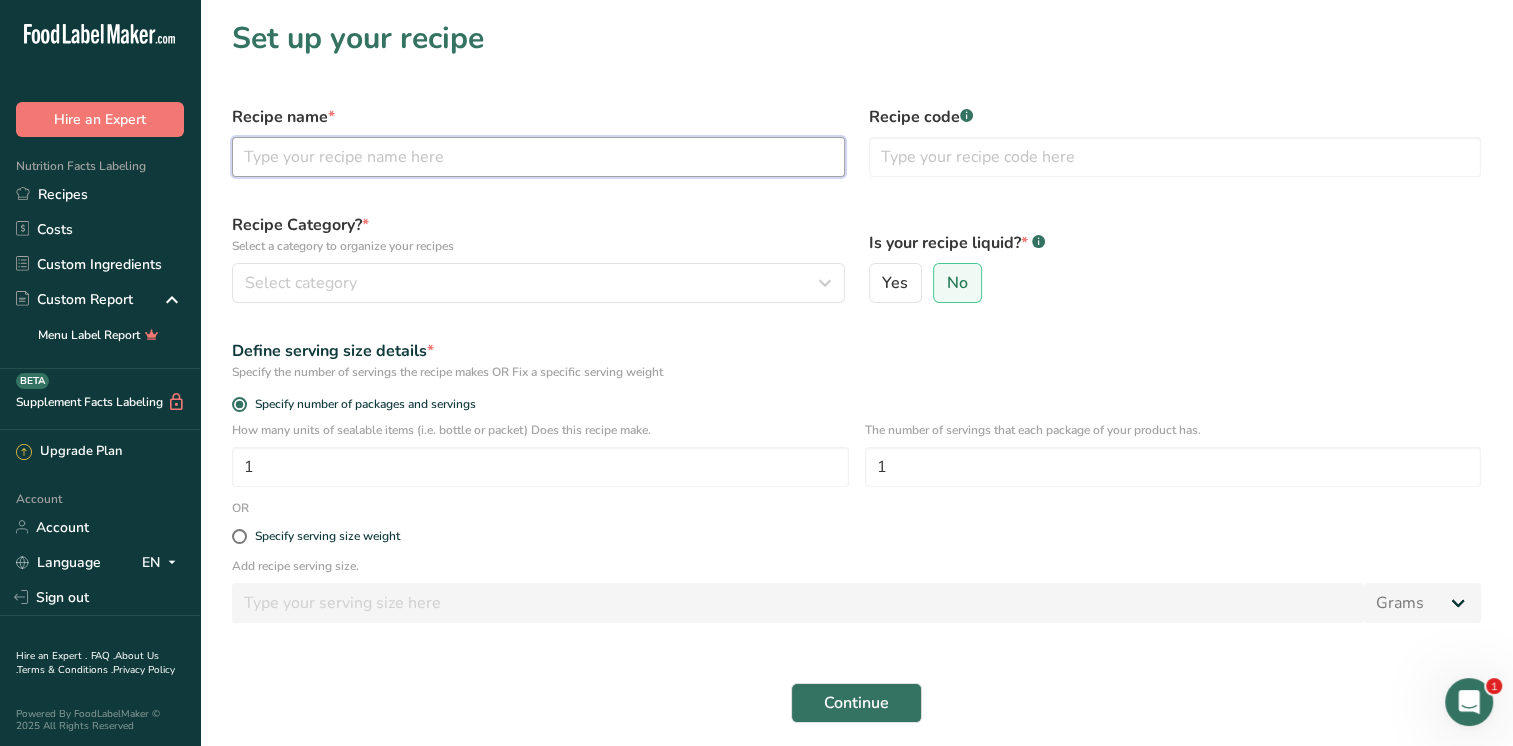 click at bounding box center [538, 157] 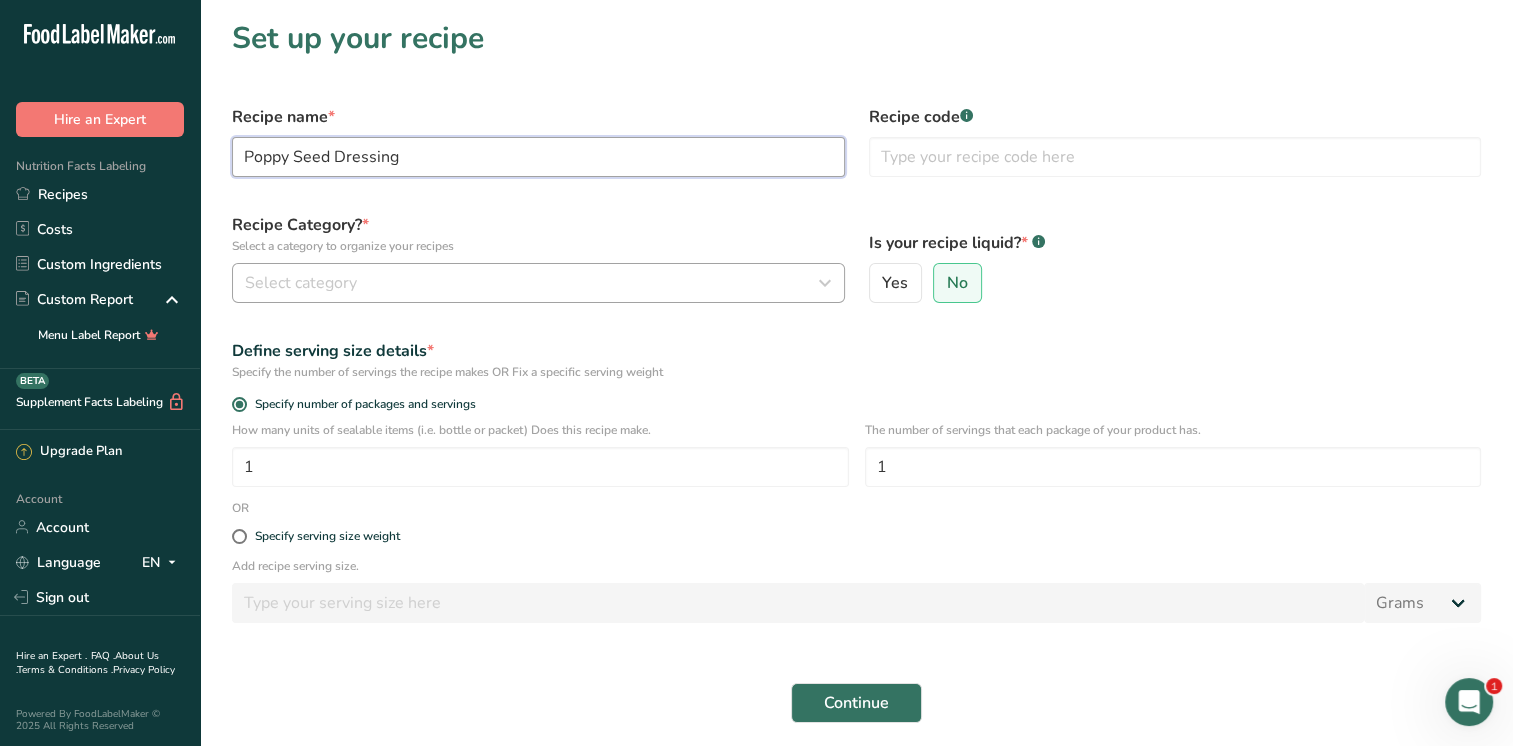 type on "Poppy Seed Dressing" 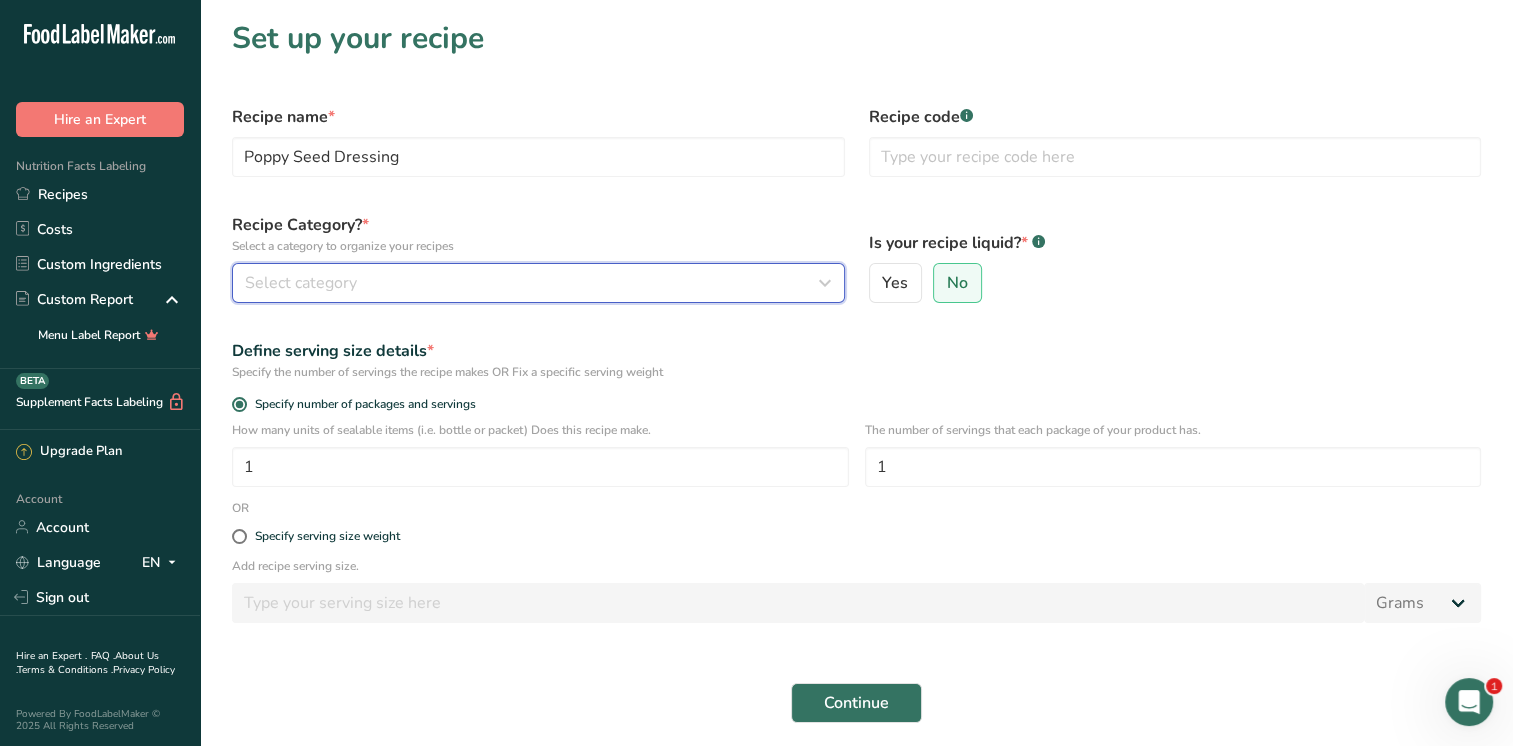 click on "Select category" at bounding box center [301, 283] 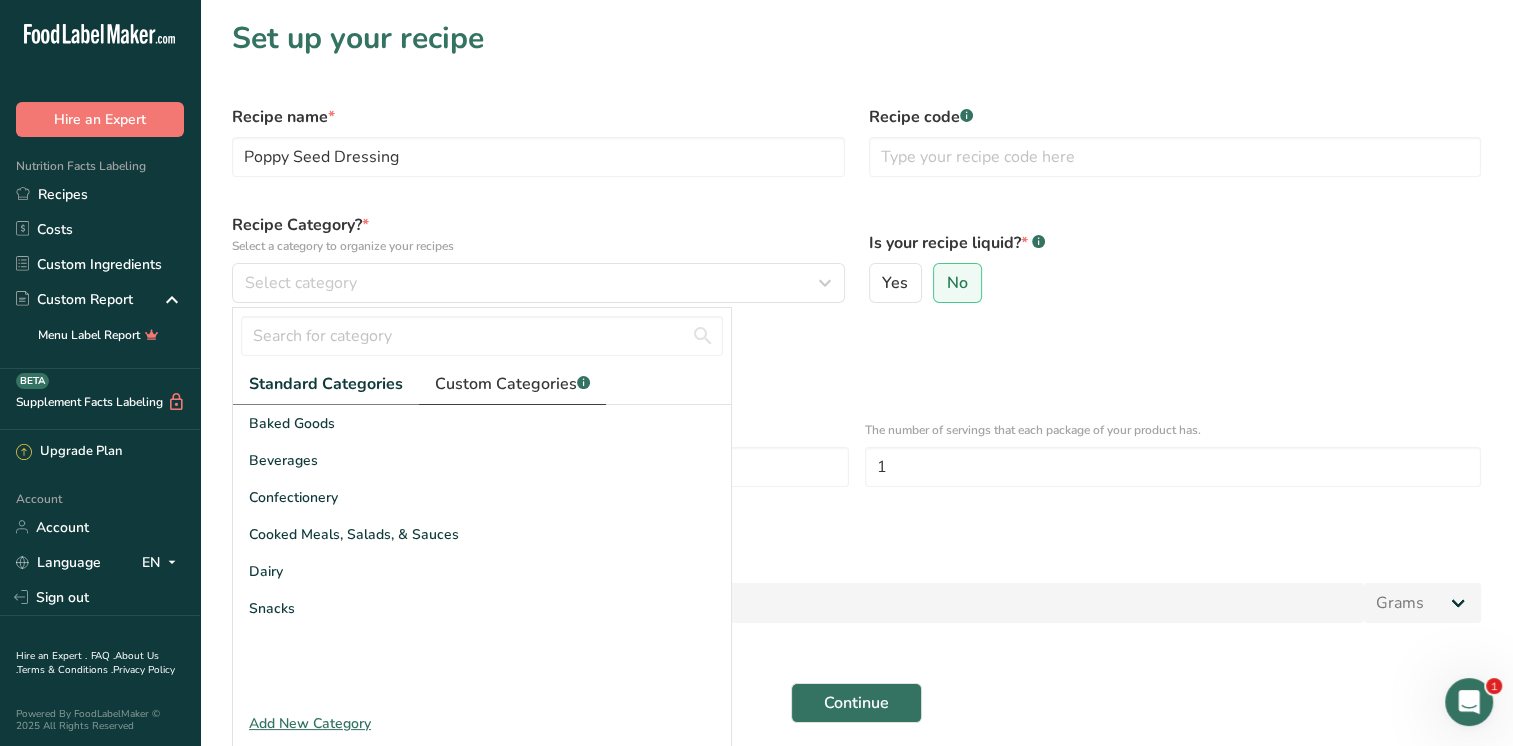 click on "Custom Categories
.a-a{fill:#347362;}.b-a{fill:#fff;}" at bounding box center (512, 384) 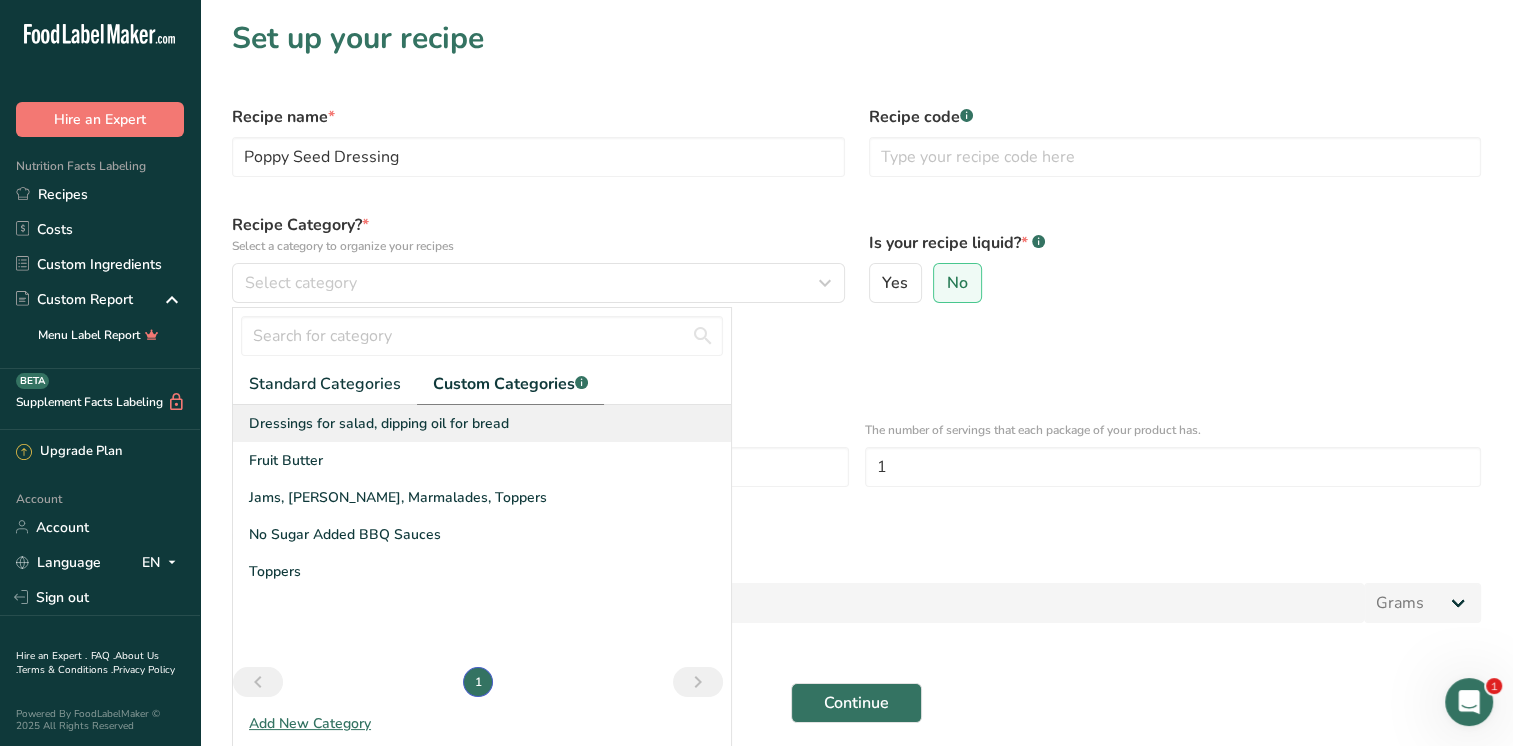 click on "Dressings for salad, dipping oil for bread" at bounding box center (379, 423) 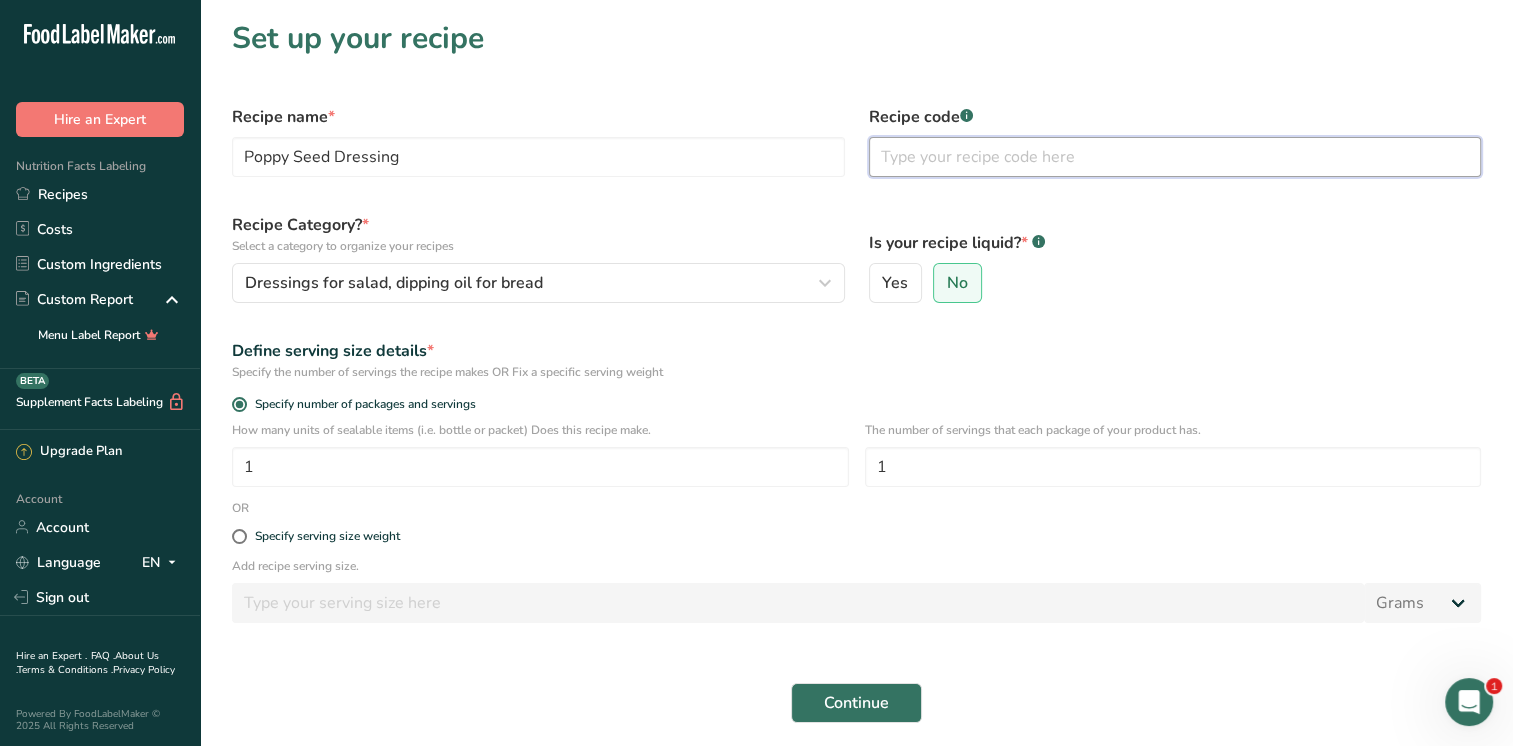 click at bounding box center [1175, 157] 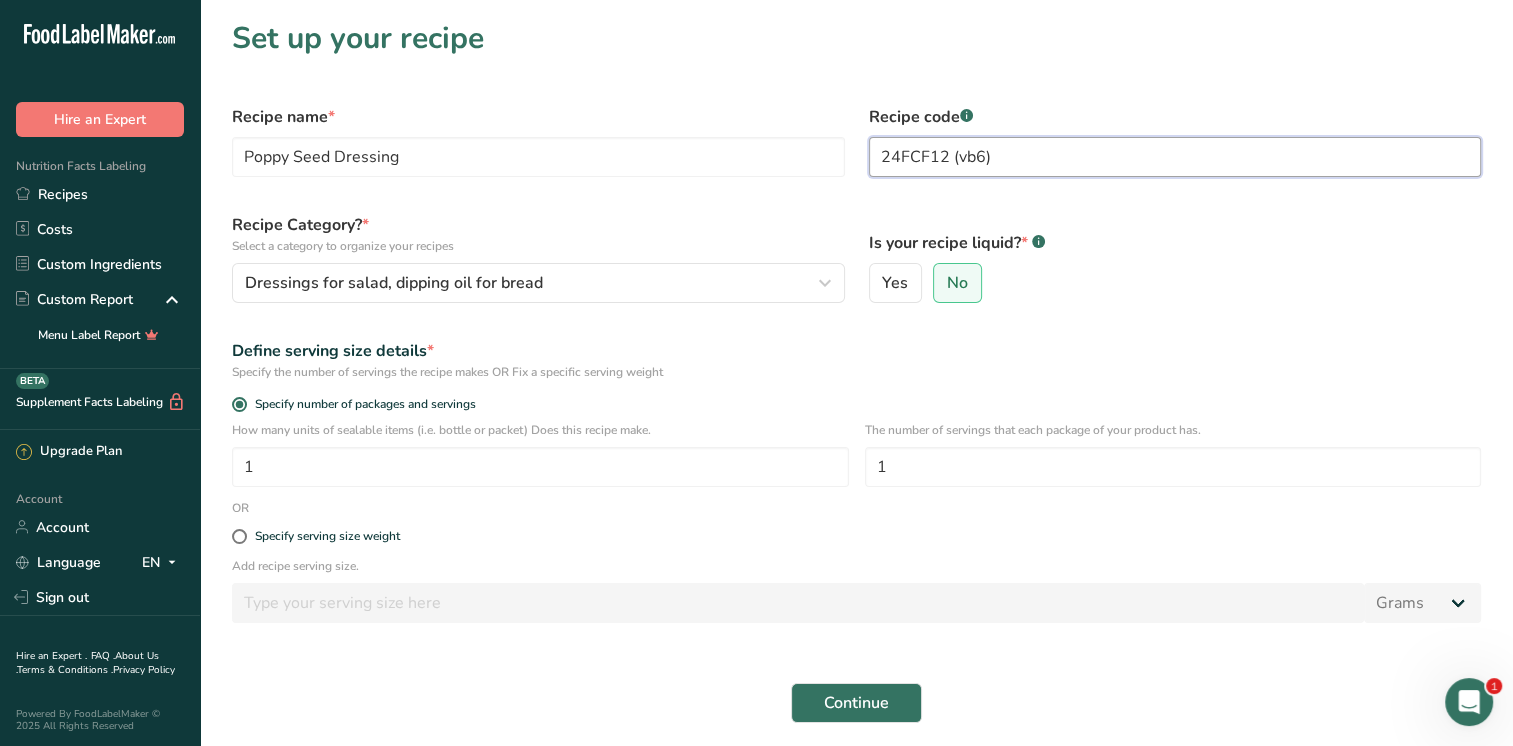 drag, startPoint x: 955, startPoint y: 162, endPoint x: 975, endPoint y: 162, distance: 20 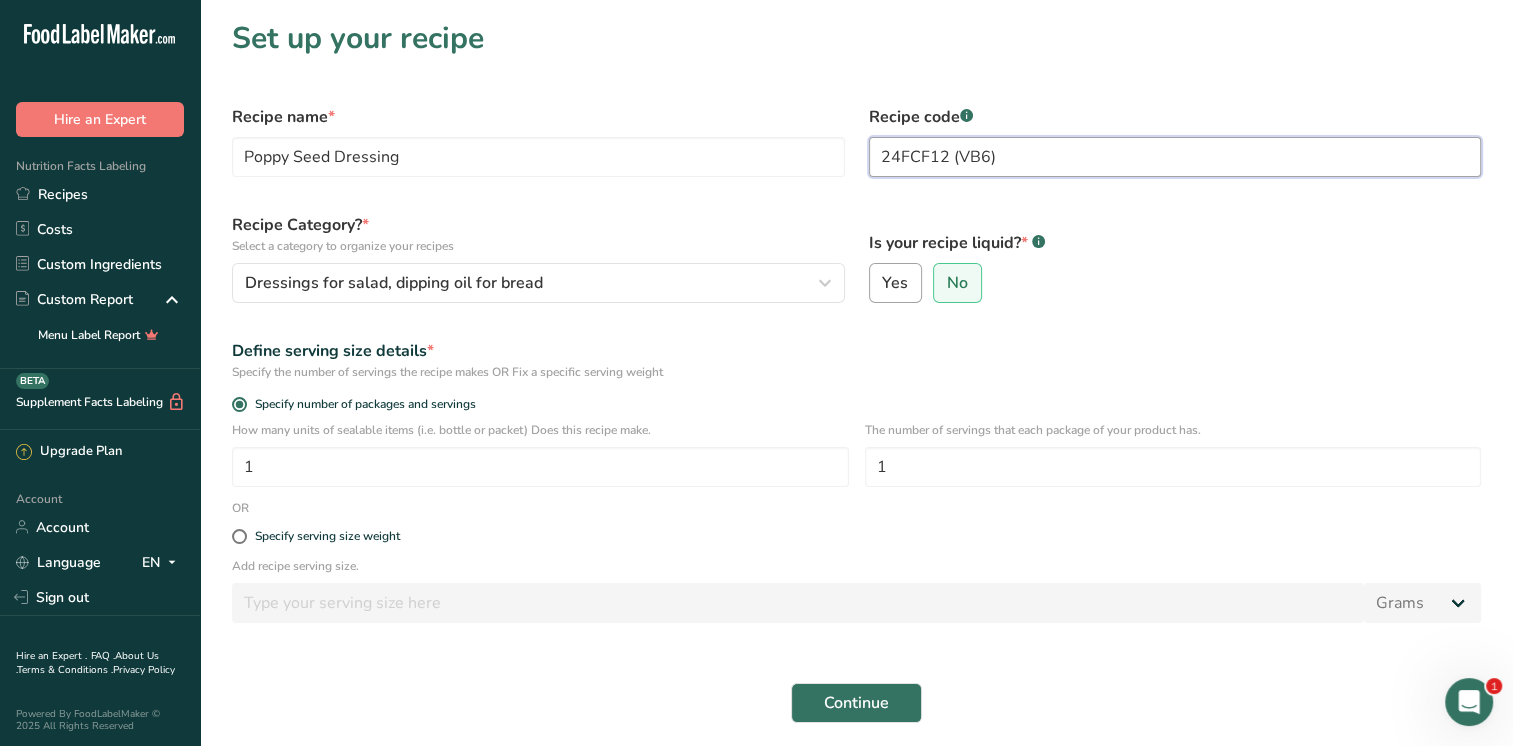 type on "24FCF12 (VB6)" 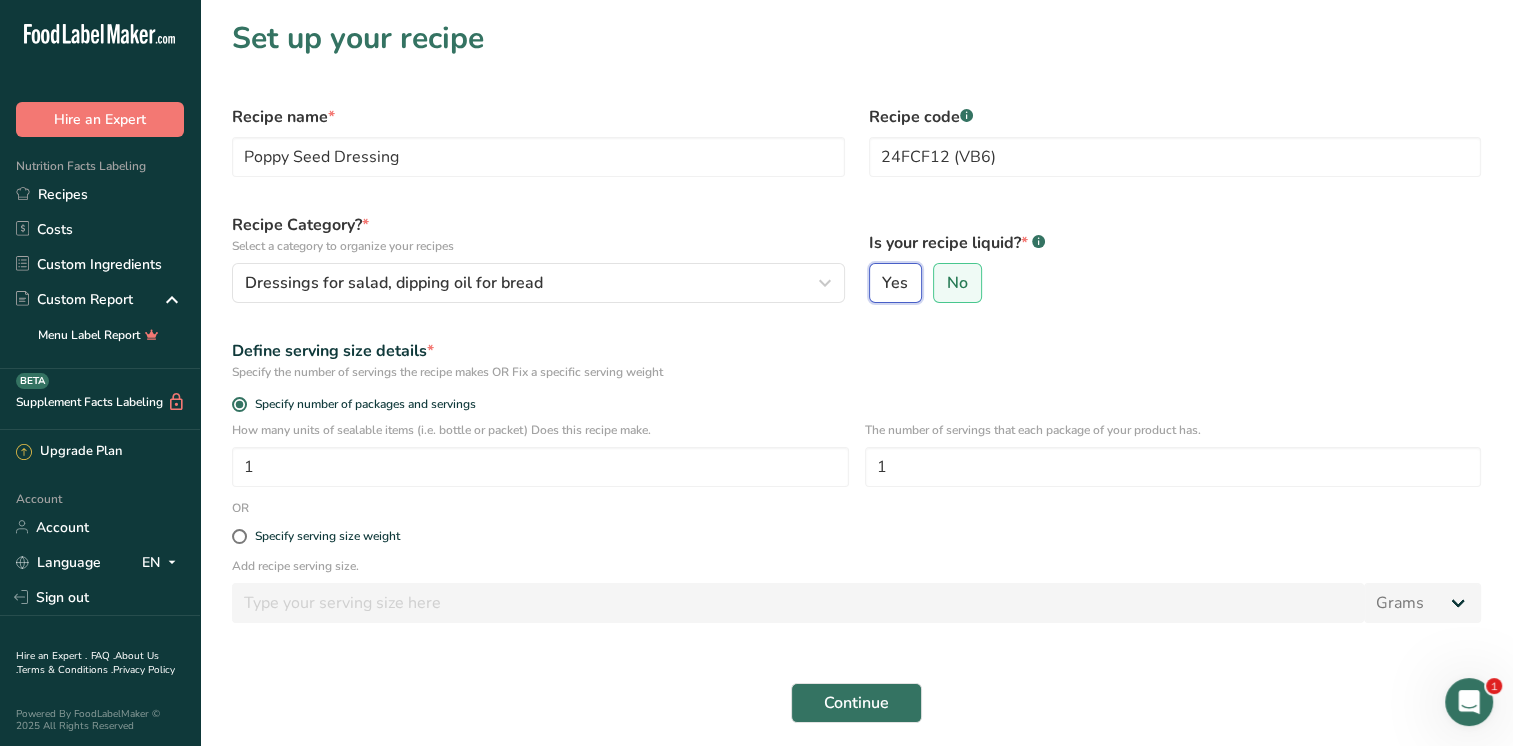 click on "Yes" at bounding box center (876, 283) 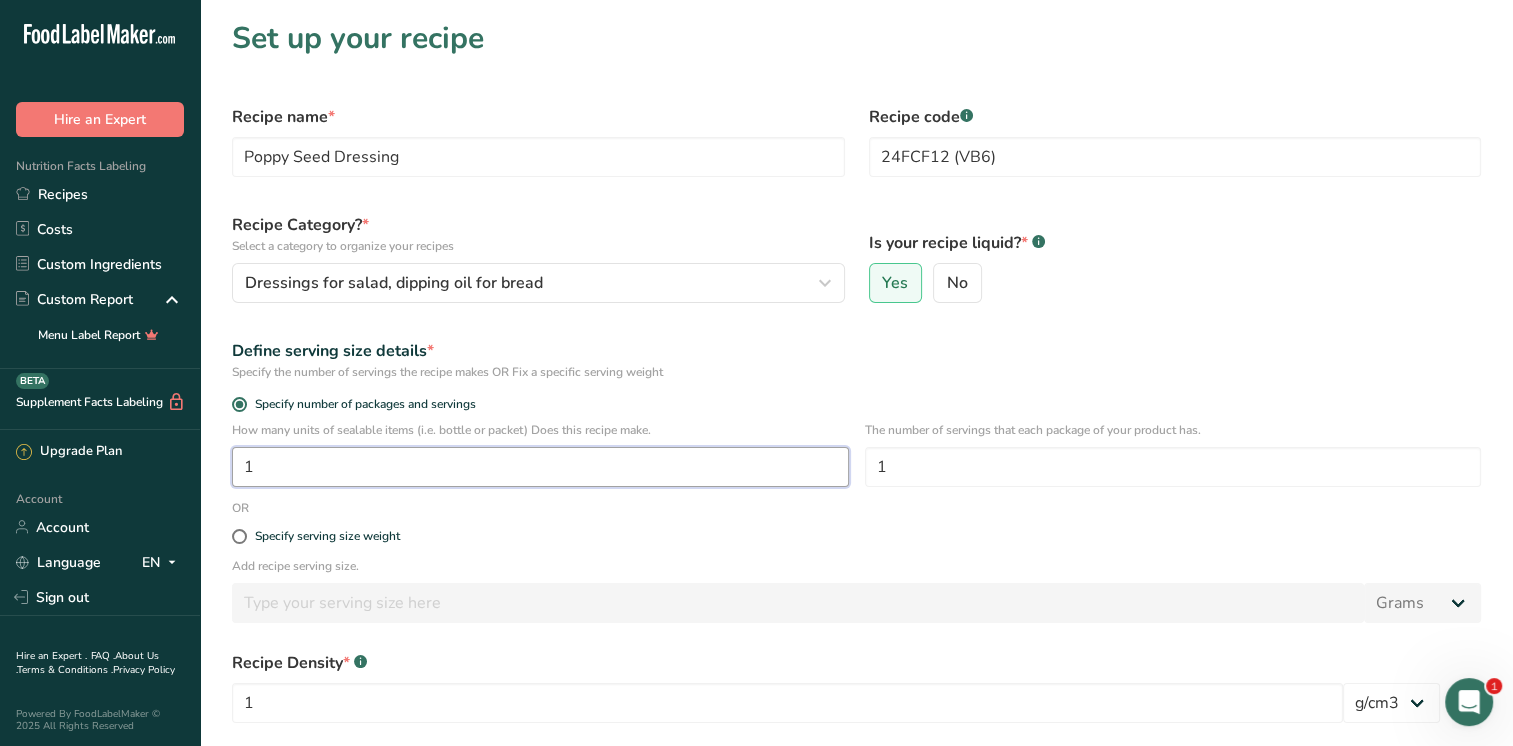 click on "1" at bounding box center [540, 467] 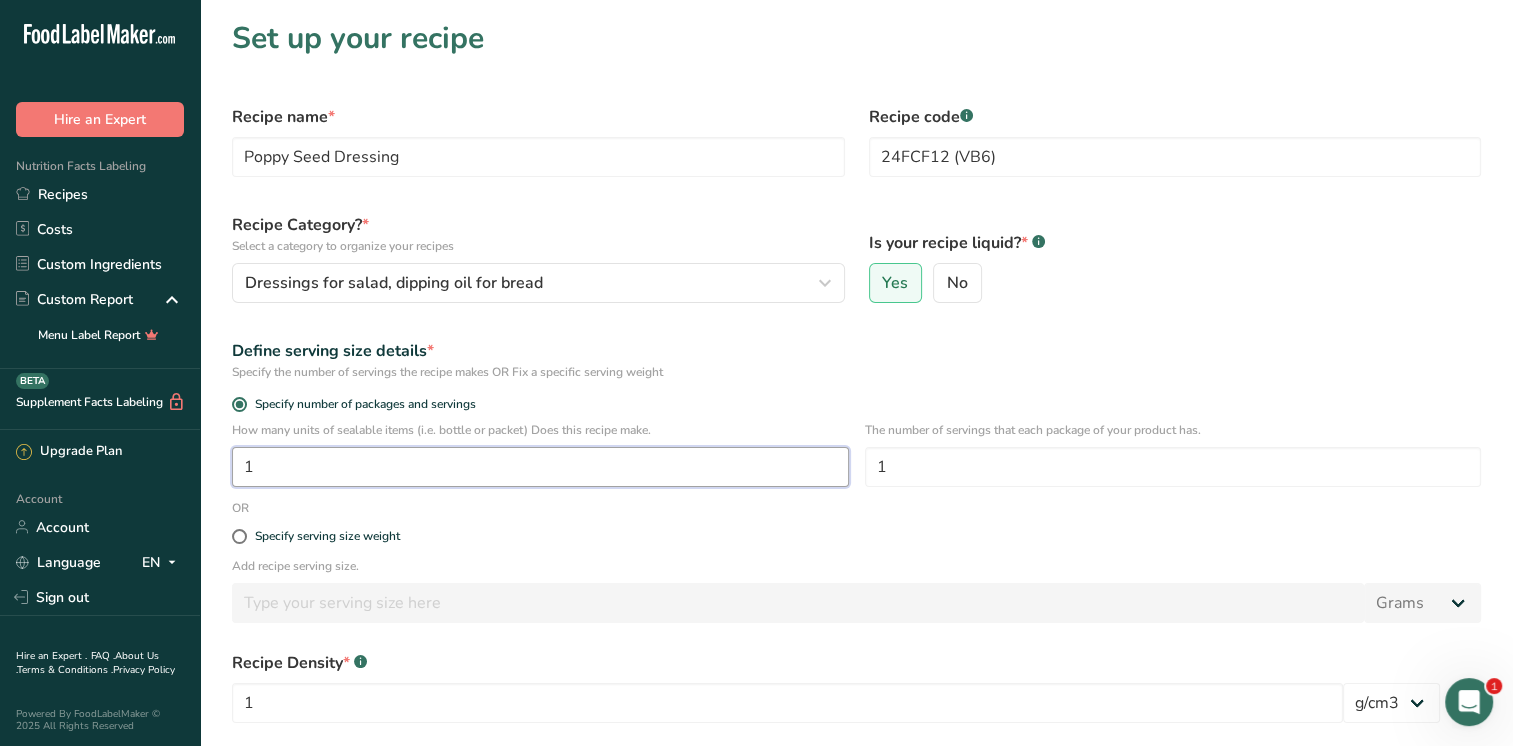 drag, startPoint x: 290, startPoint y: 479, endPoint x: 248, endPoint y: 466, distance: 43.965897 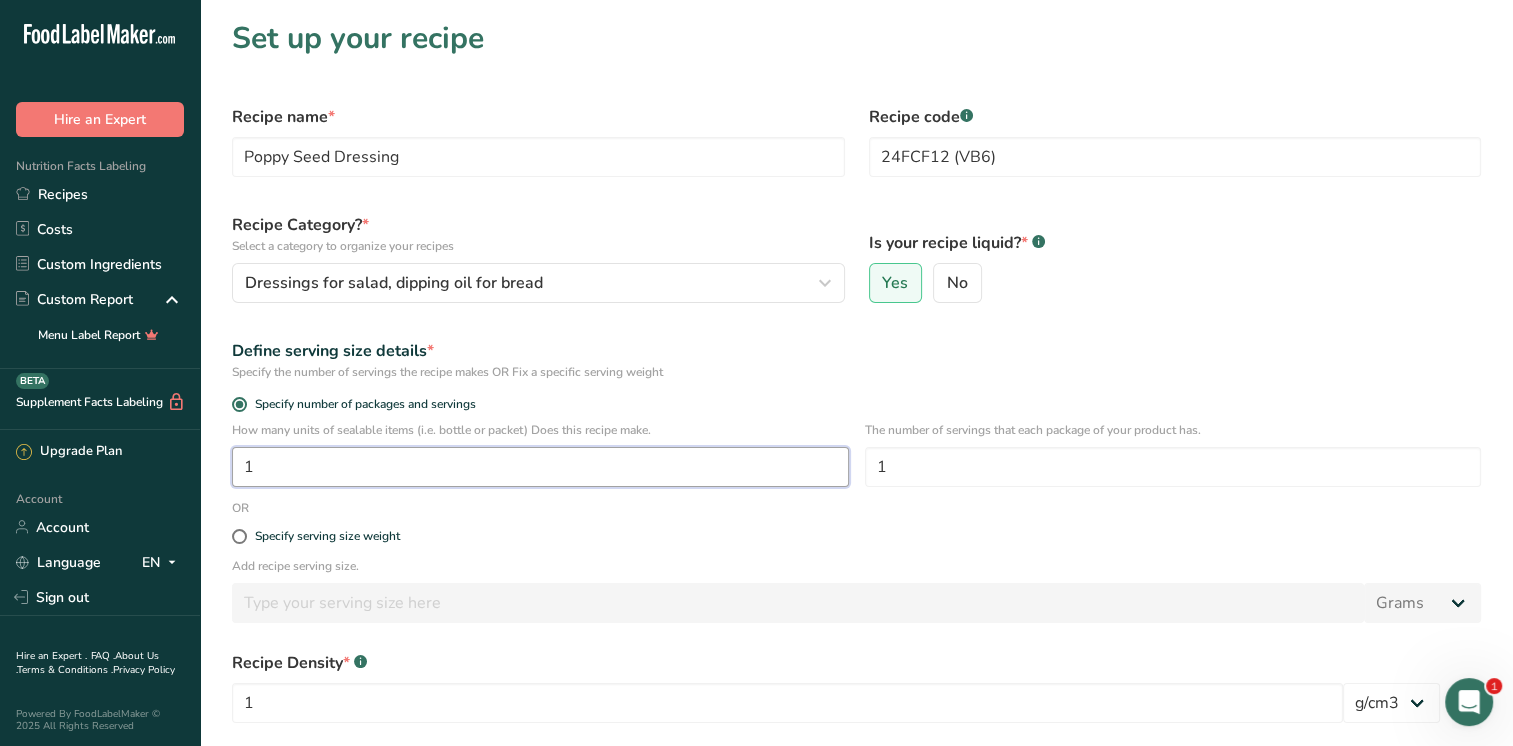 click on "1" at bounding box center [540, 467] 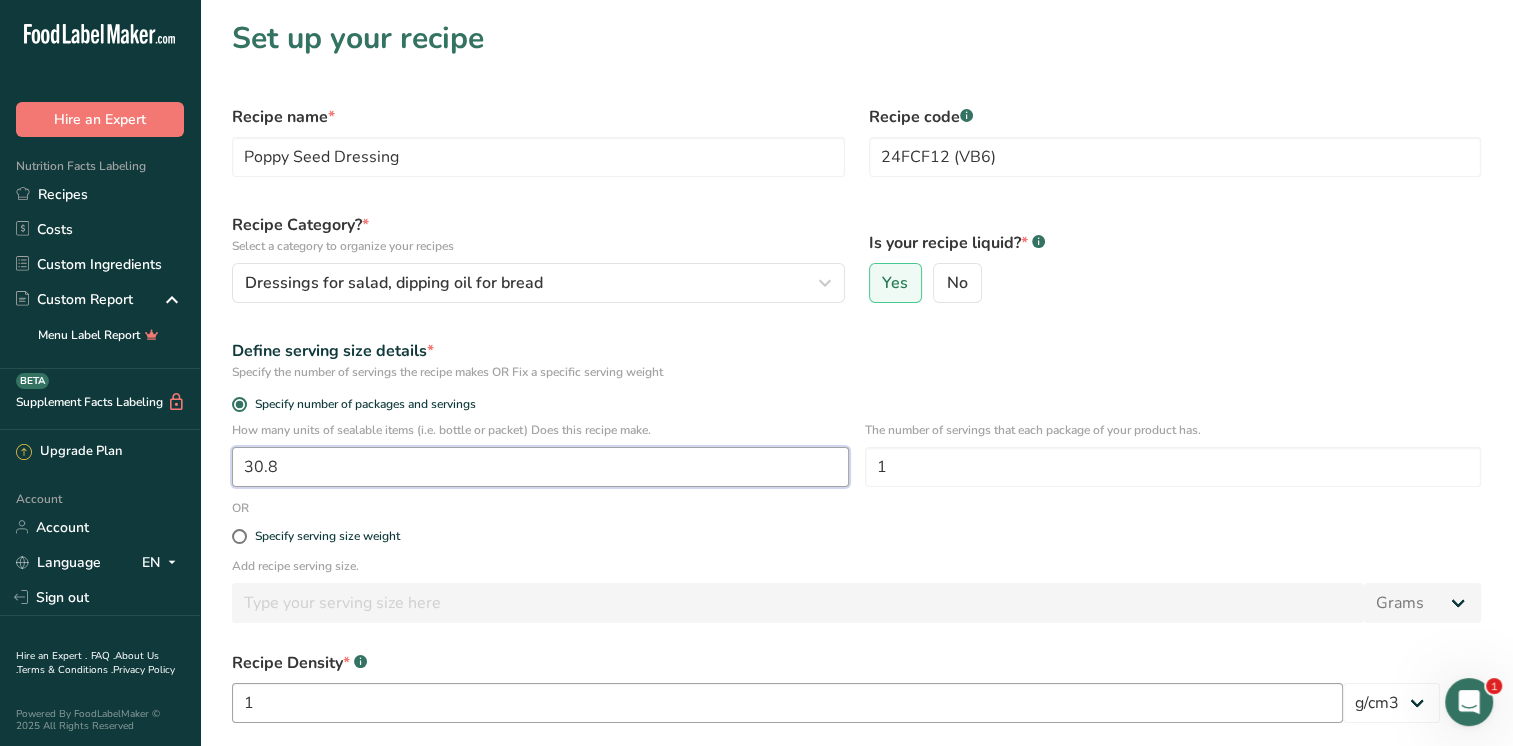 type on "30.8" 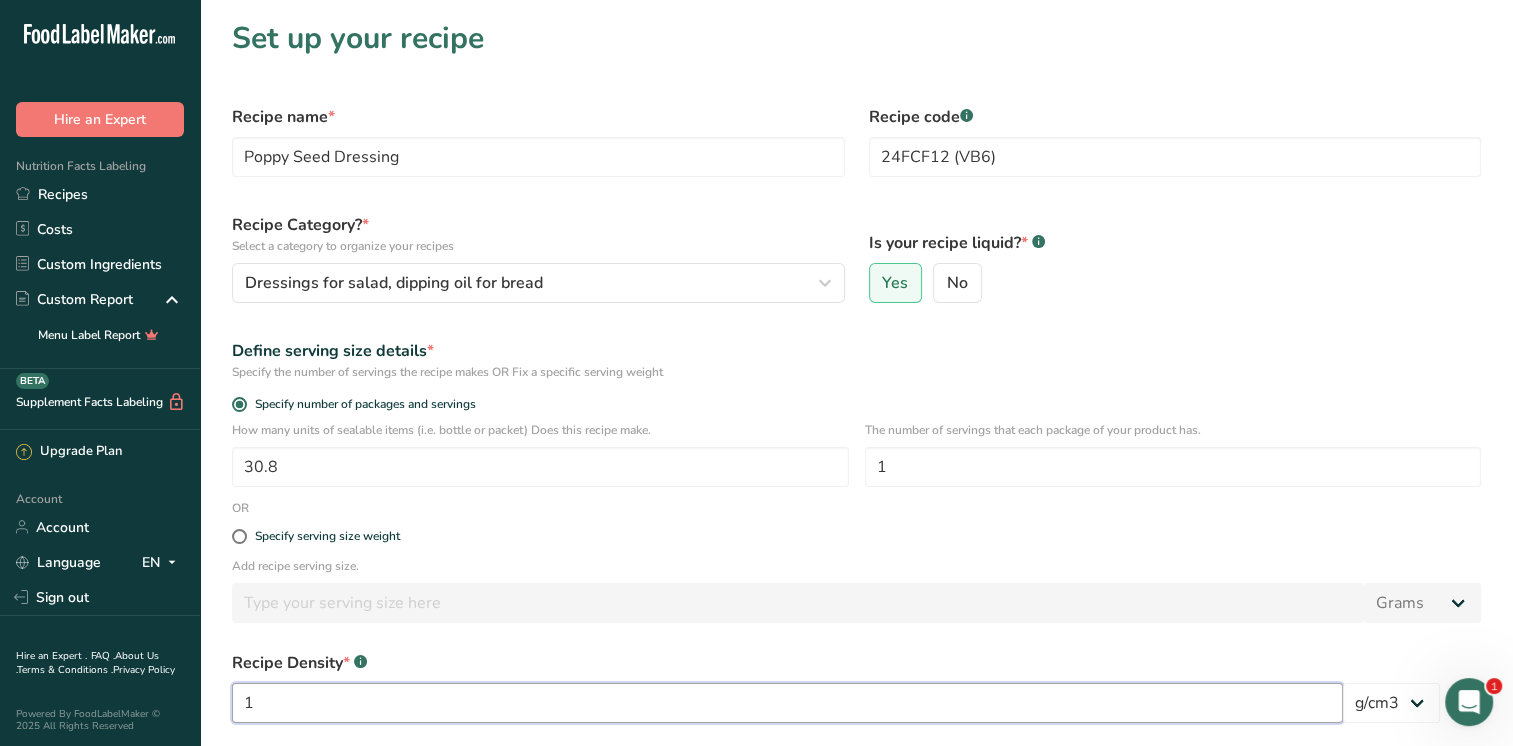 click on "1" at bounding box center [787, 703] 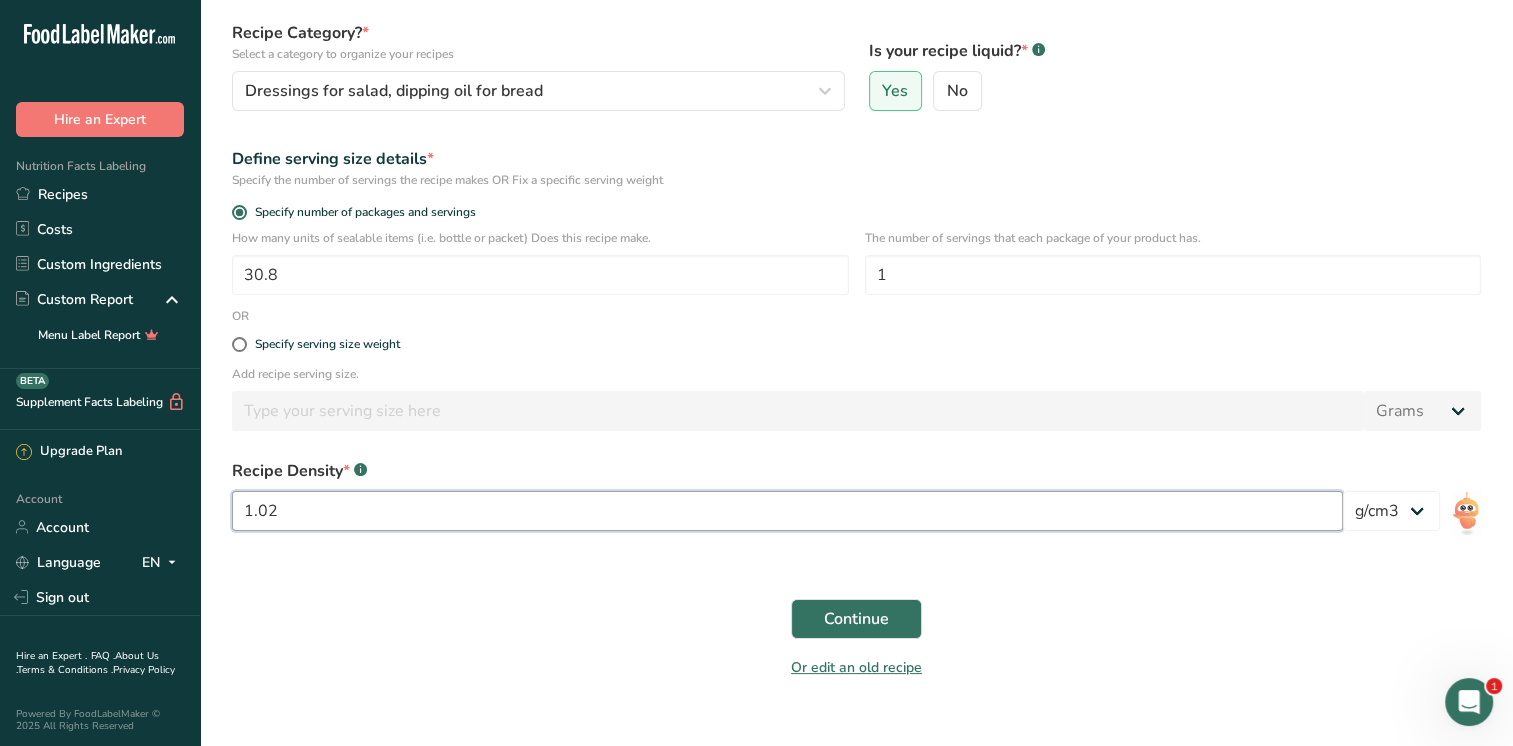scroll, scrollTop: 200, scrollLeft: 0, axis: vertical 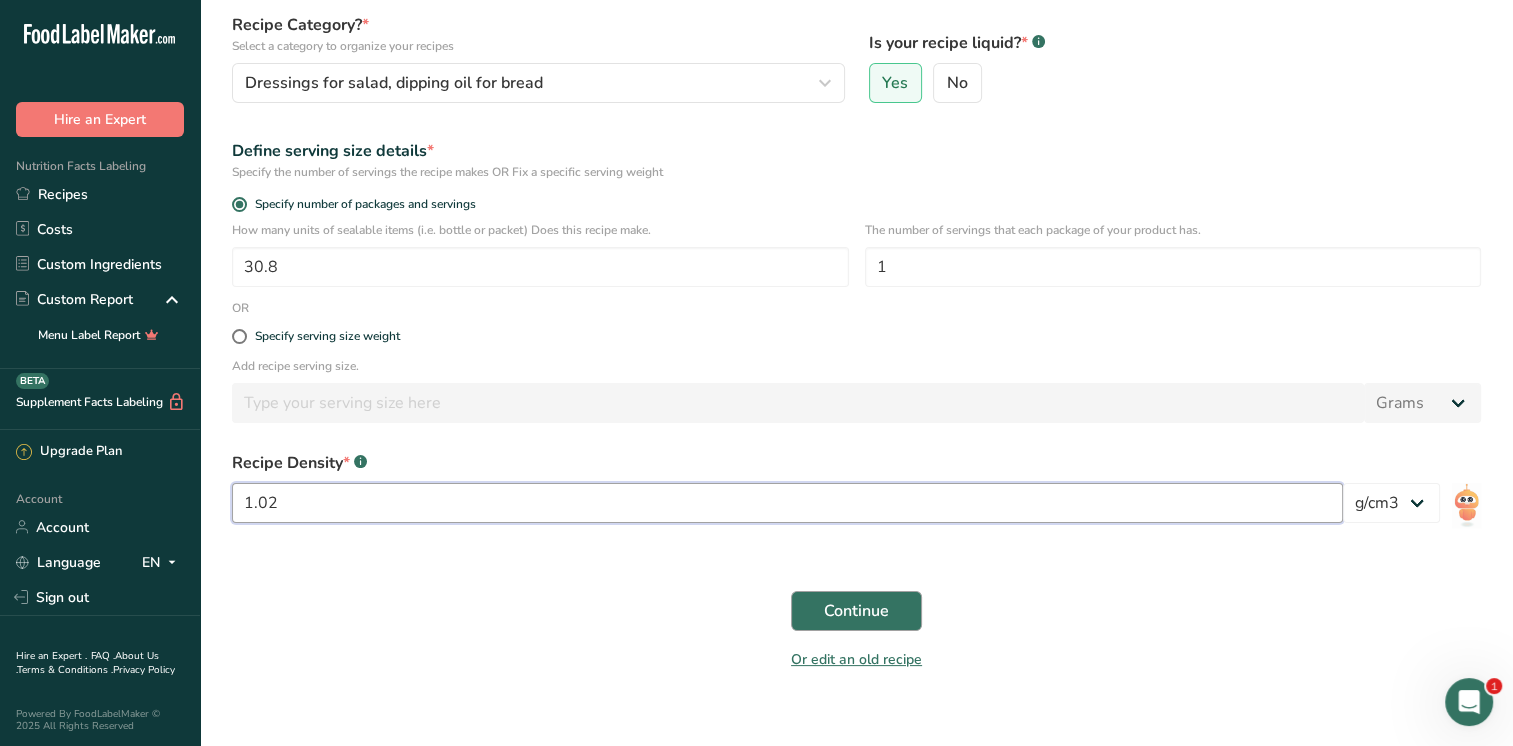 type on "1.02" 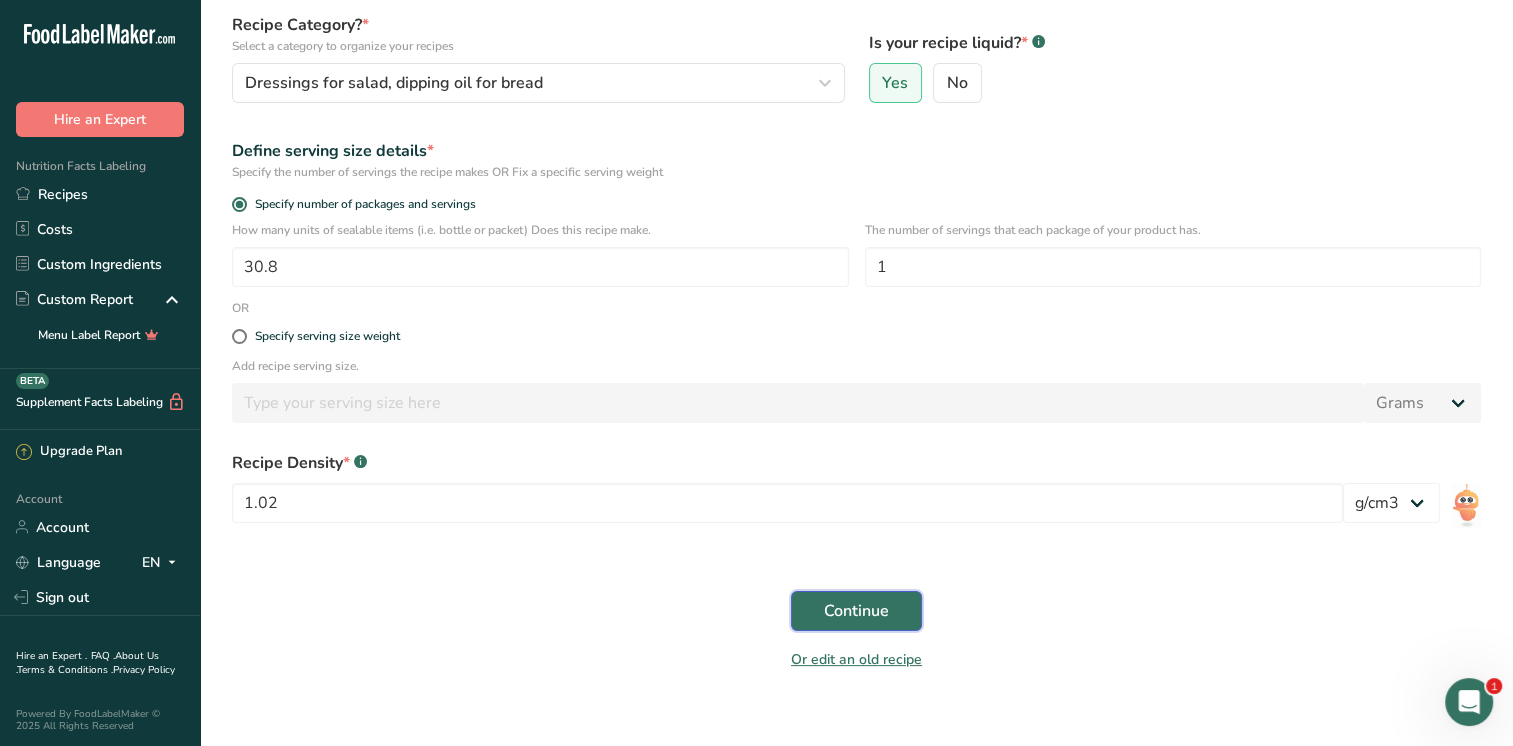 click on "Continue" at bounding box center (856, 611) 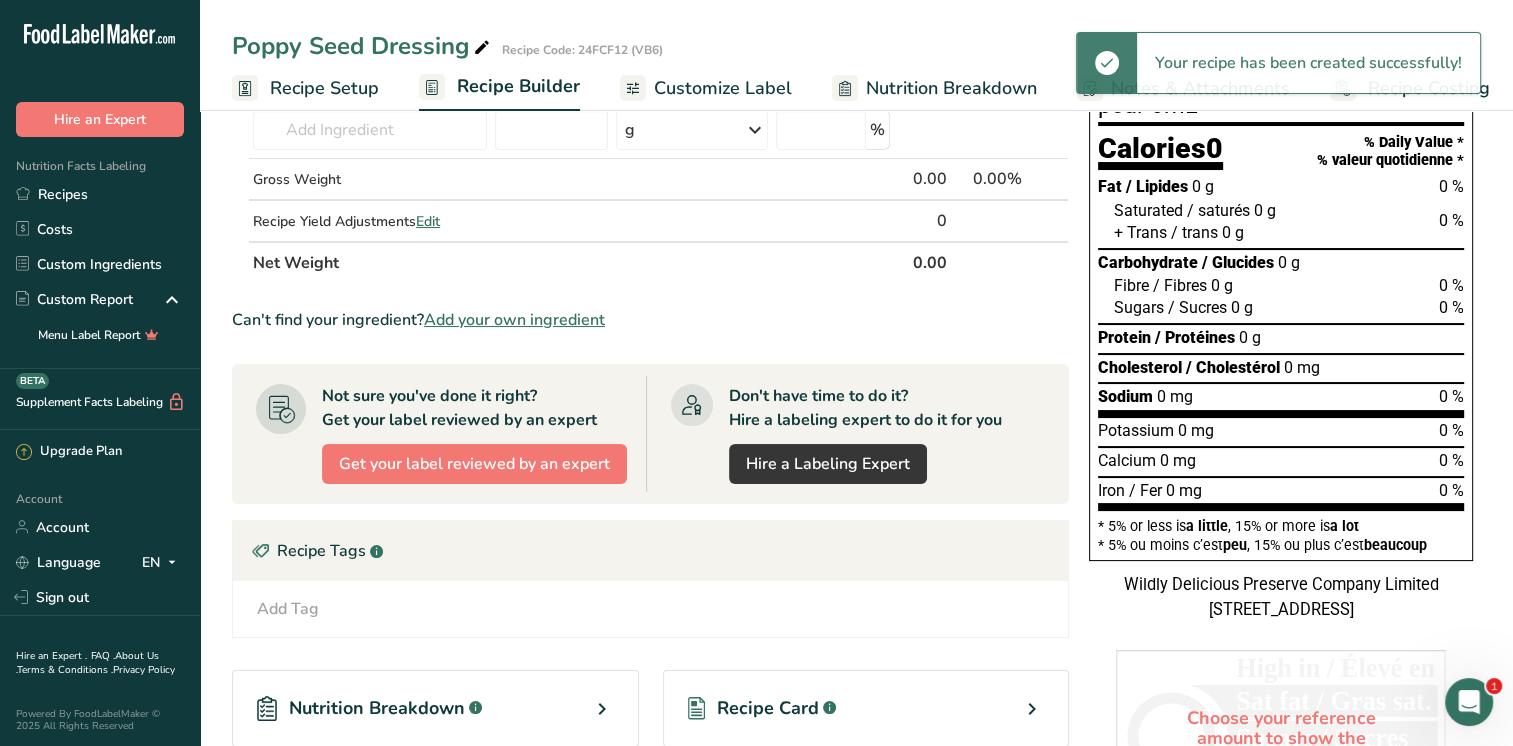 scroll, scrollTop: 0, scrollLeft: 0, axis: both 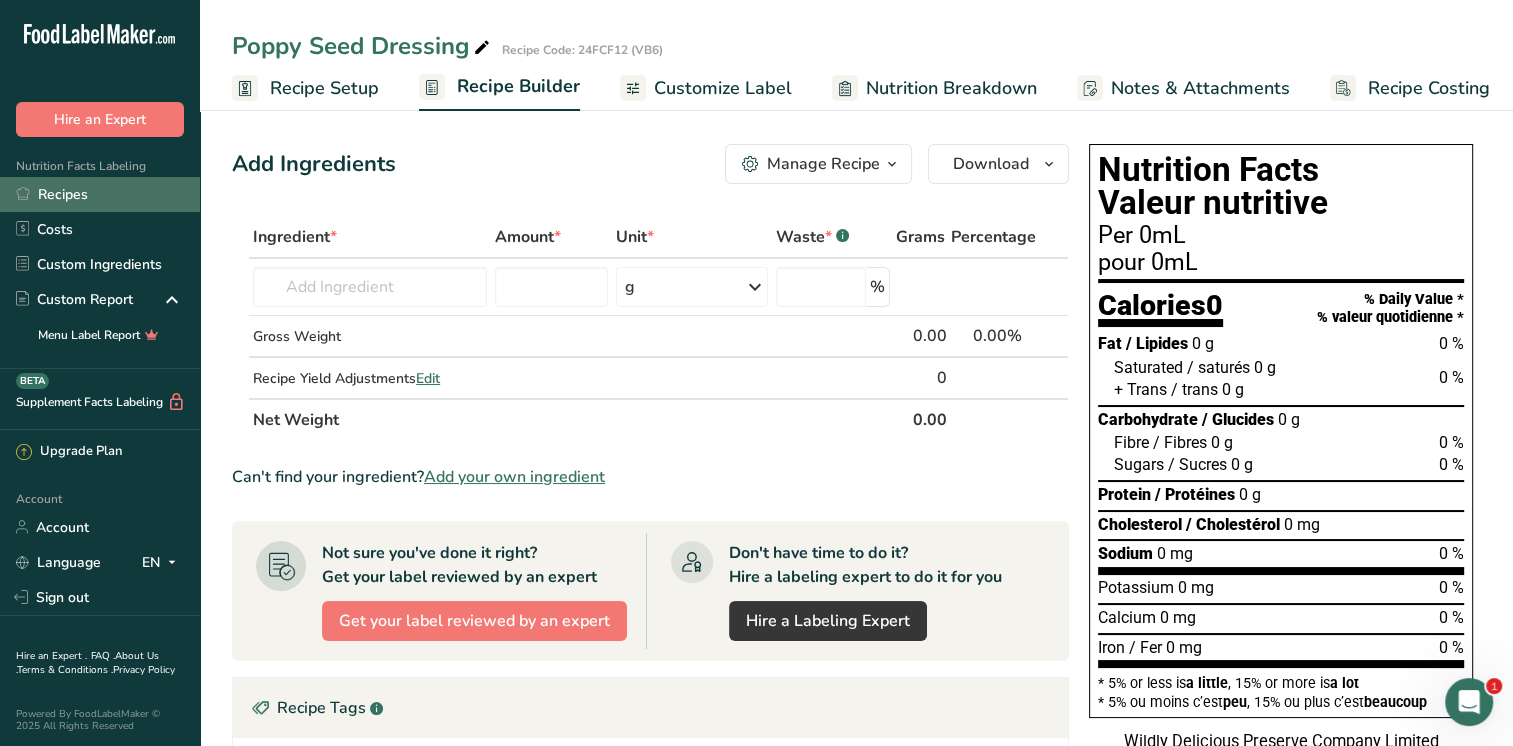 click on "Recipes" at bounding box center [100, 194] 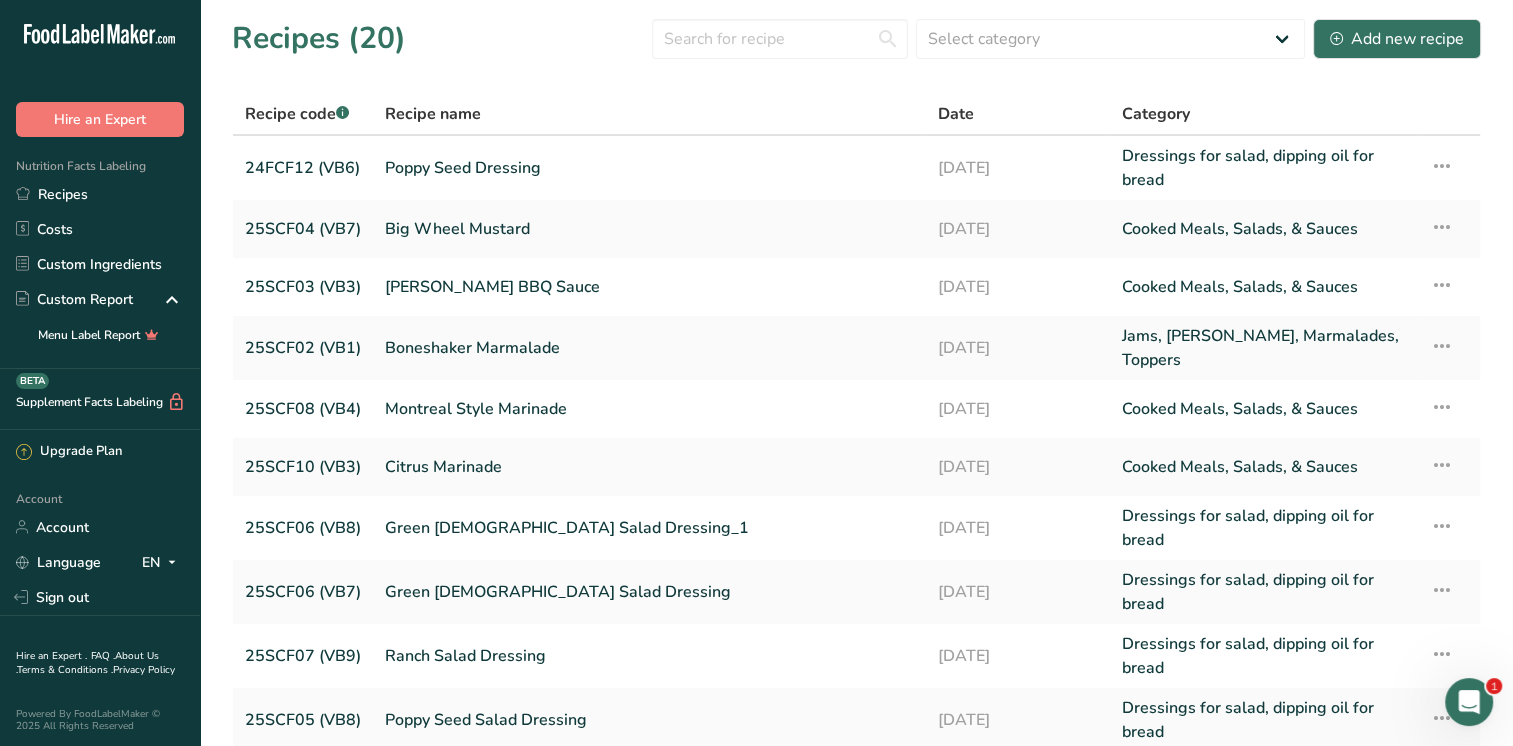 click on "Category" at bounding box center [1156, 114] 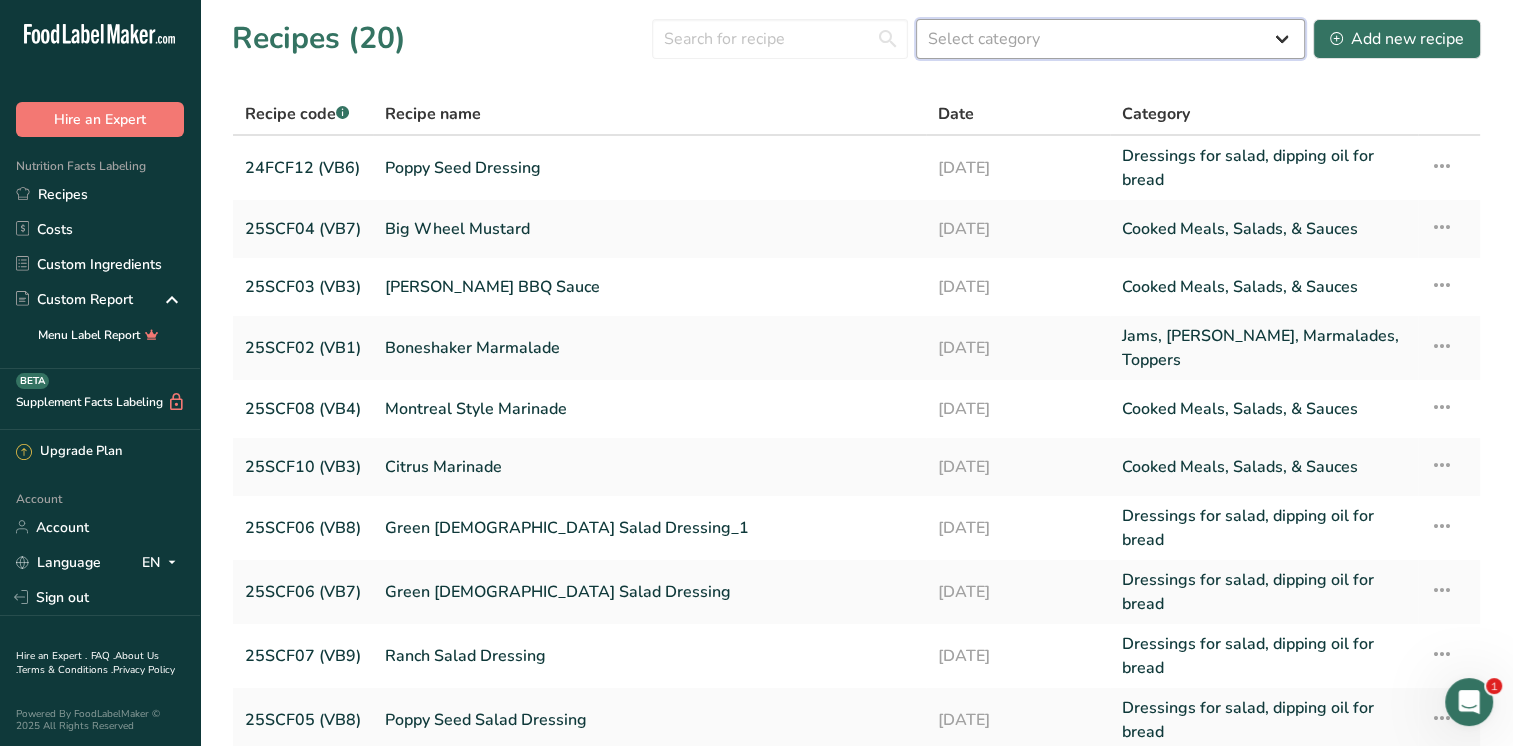 click on "Select category
All
Baked Goods
[GEOGRAPHIC_DATA]
Confectionery
Cooked Meals, Salads, & Sauces
[GEOGRAPHIC_DATA]
Dressings for salad, dipping oil for bread
Fruit Butter
Jams, Jellies, Marmalades, Toppers
No Sugar Added BBQ Sauces
Snacks
Toppers" at bounding box center [1110, 39] 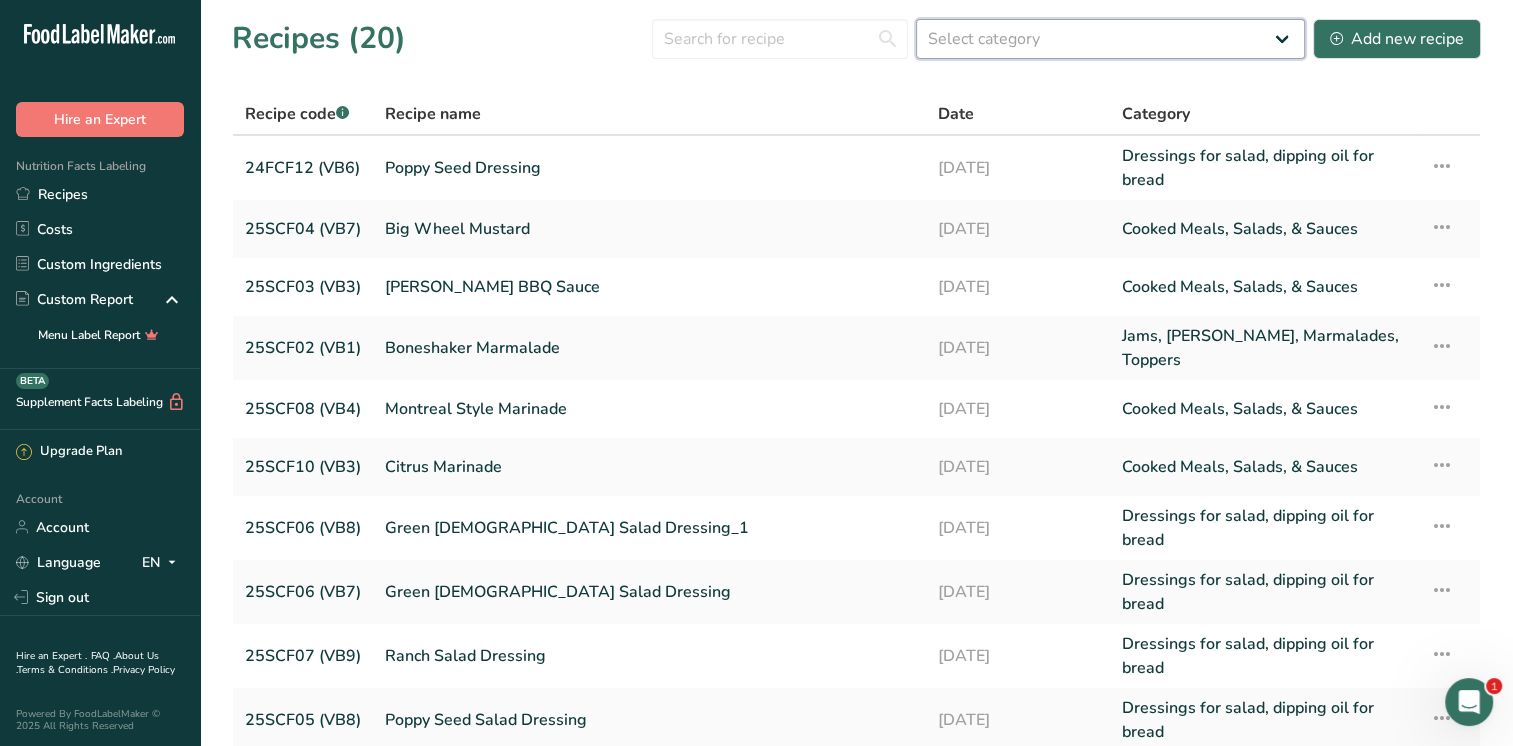 select on "2327" 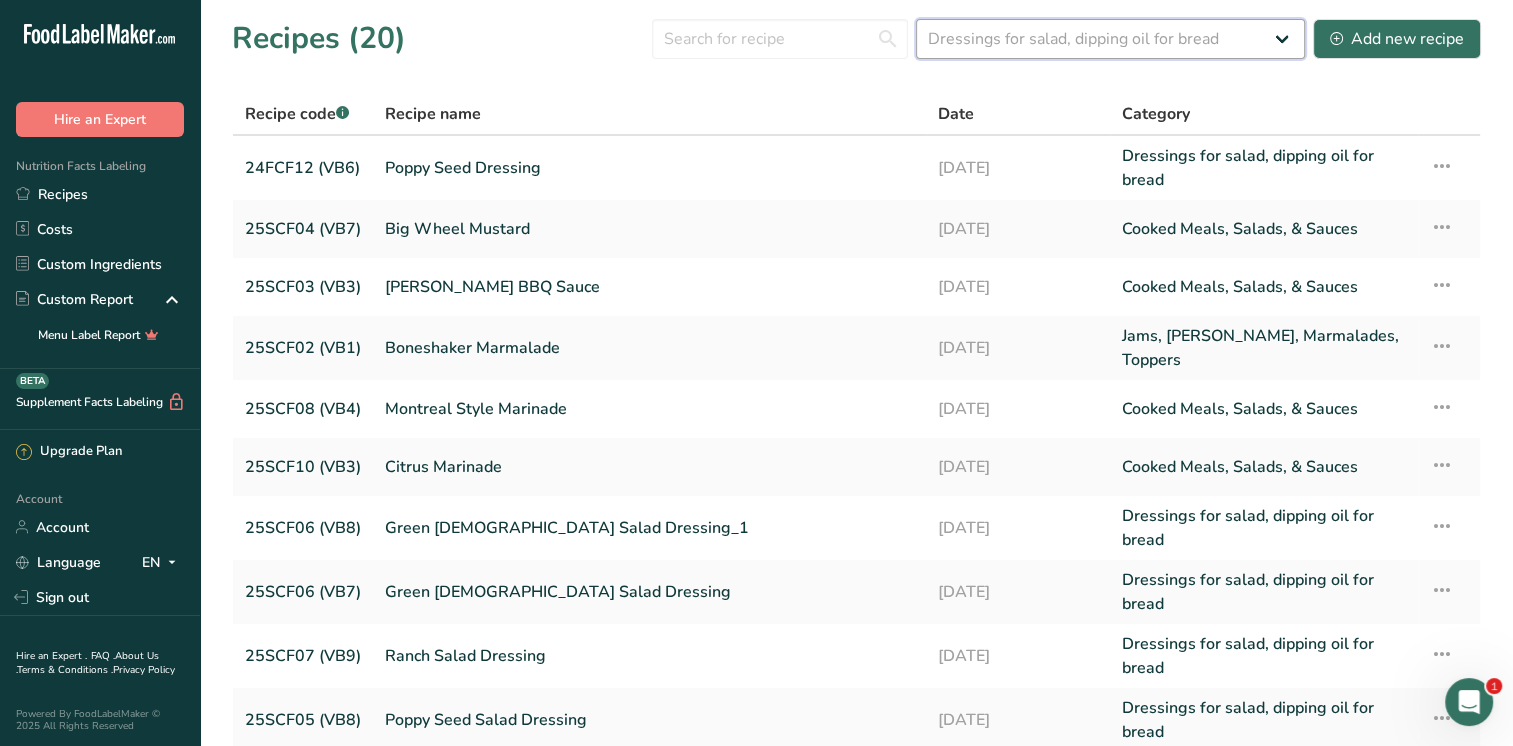click on "Select category
All
Baked Goods
[GEOGRAPHIC_DATA]
Confectionery
Cooked Meals, Salads, & Sauces
[GEOGRAPHIC_DATA]
Dressings for salad, dipping oil for bread
Fruit Butter
Jams, Jellies, Marmalades, Toppers
No Sugar Added BBQ Sauces
Snacks
Toppers" at bounding box center [1110, 39] 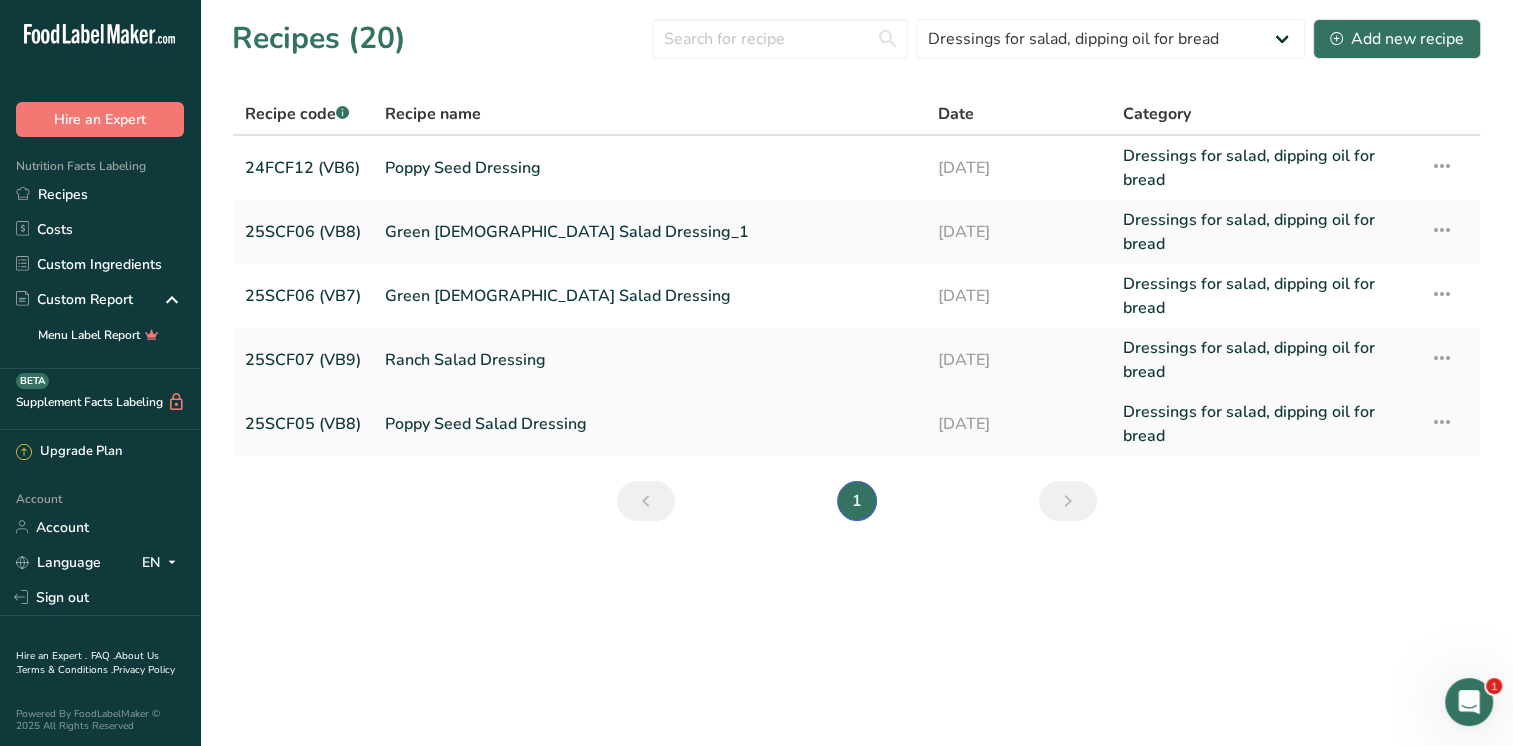 click on "Poppy Seed Salad Dressing" at bounding box center (649, 424) 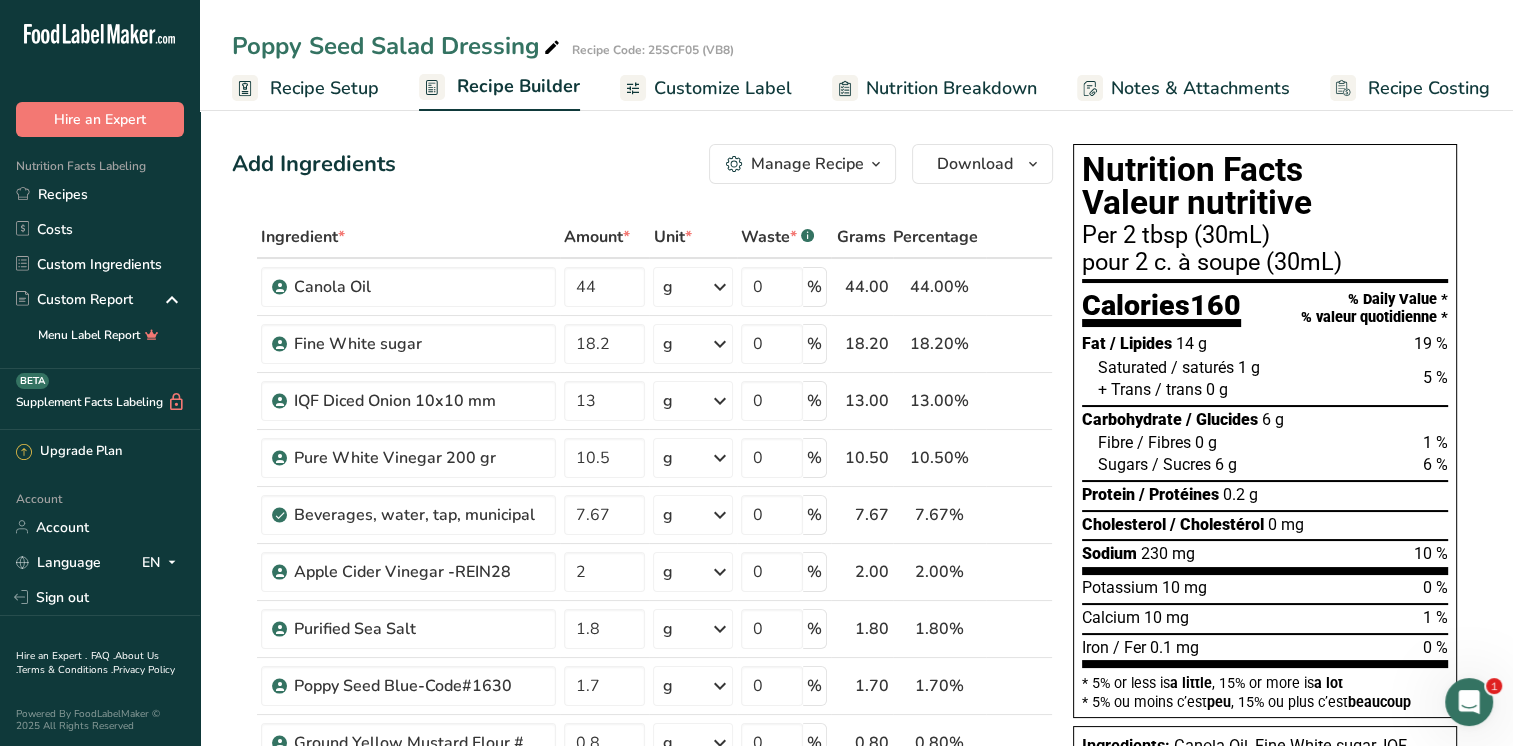 click on "Recipe Setup" at bounding box center [324, 88] 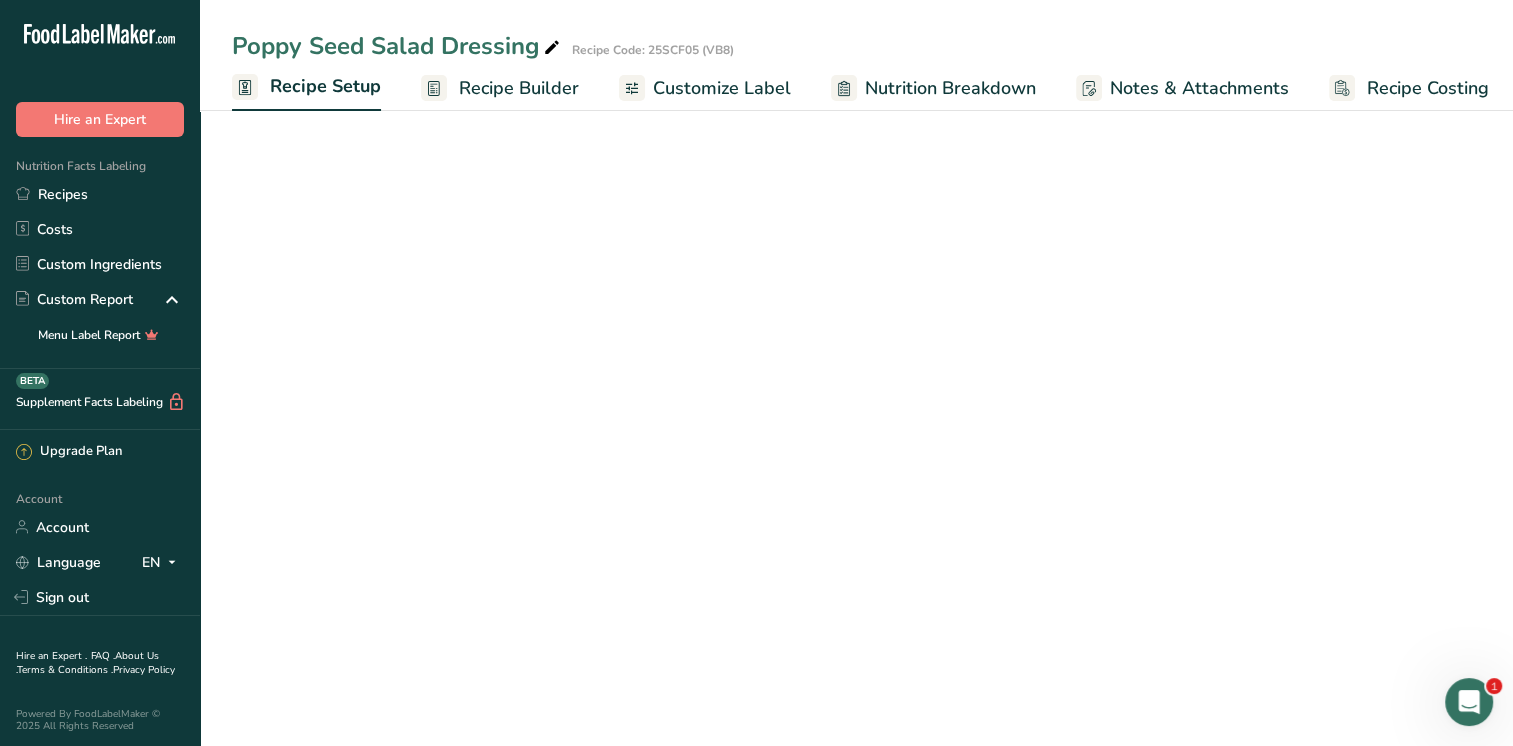scroll, scrollTop: 0, scrollLeft: 7, axis: horizontal 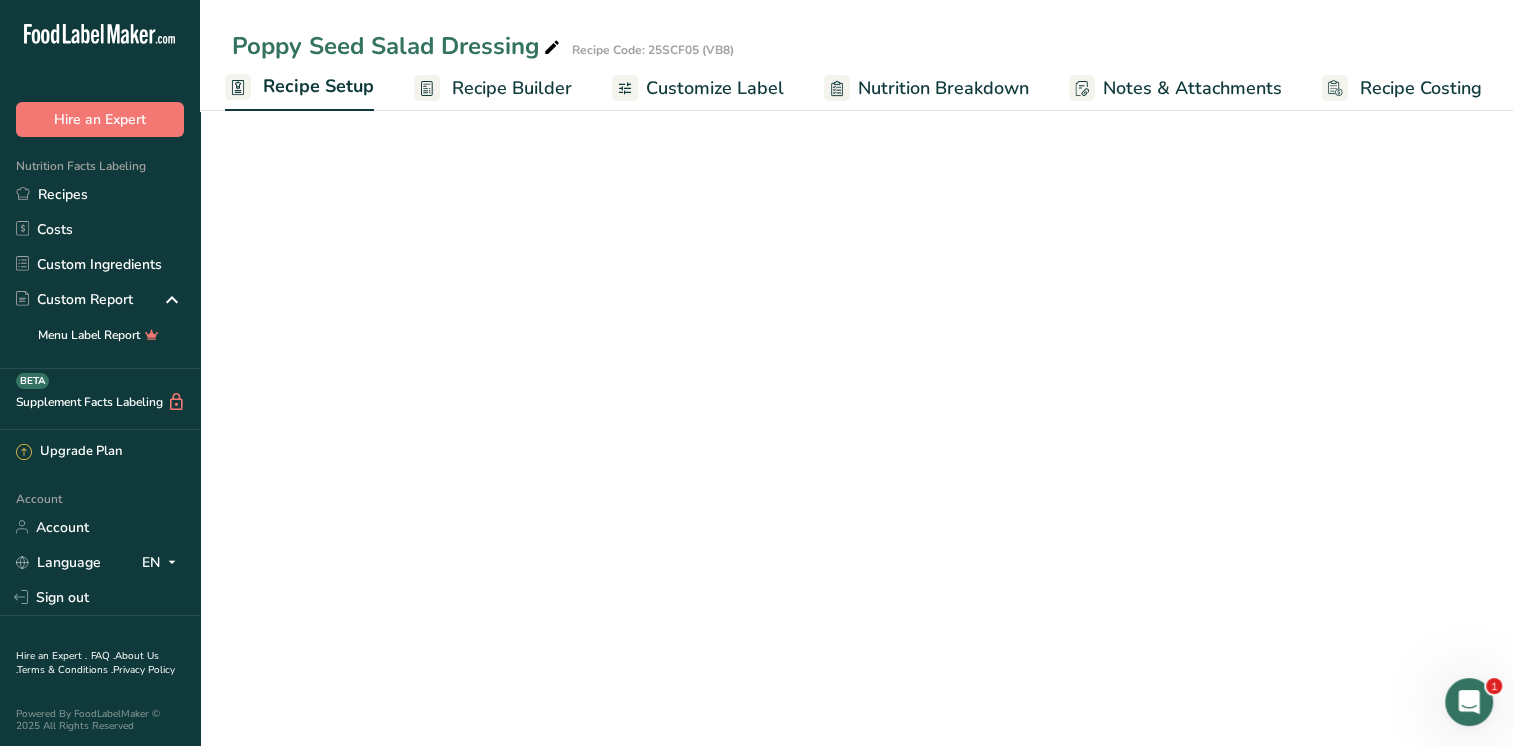 select on "22" 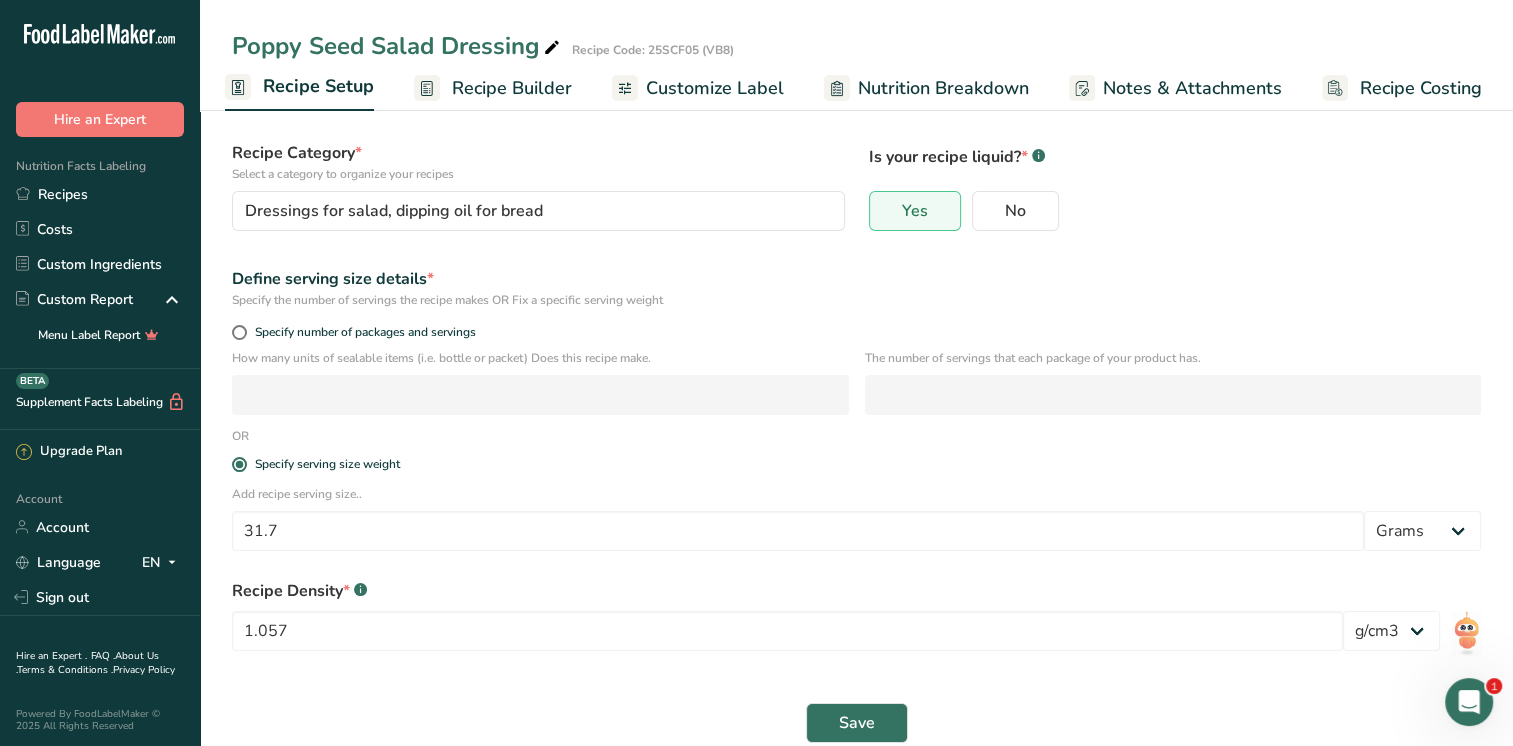 scroll, scrollTop: 152, scrollLeft: 0, axis: vertical 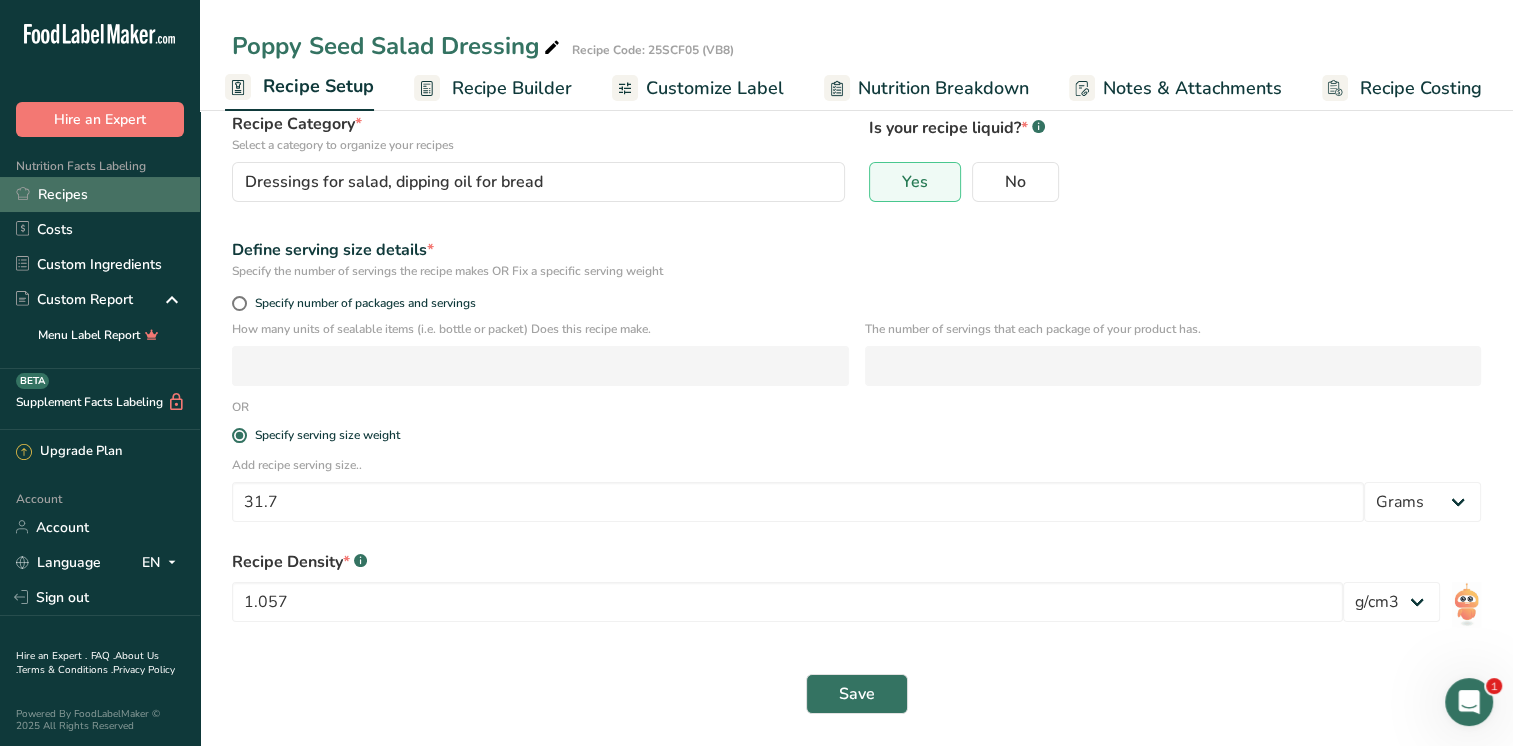 click on "Recipes" at bounding box center (100, 194) 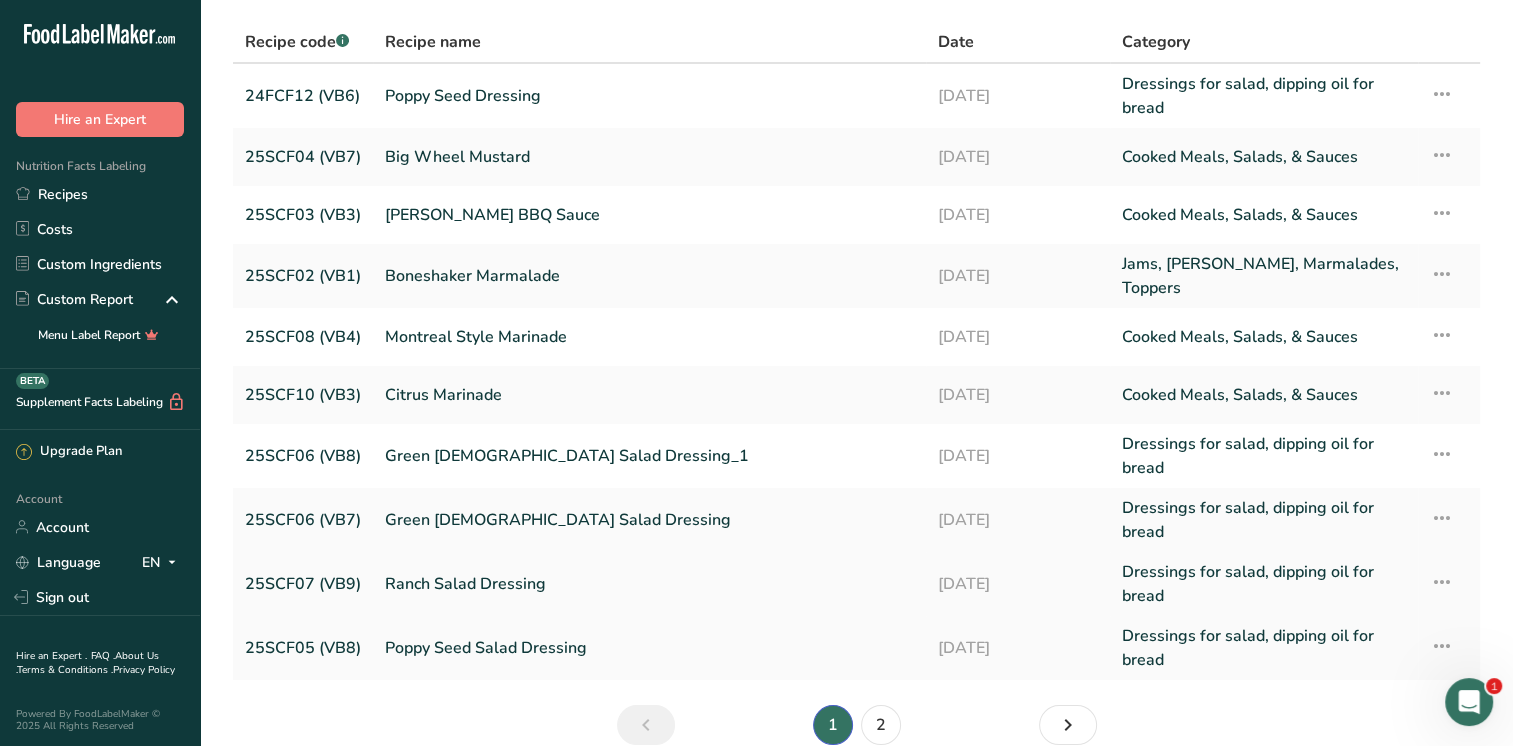 scroll, scrollTop: 0, scrollLeft: 0, axis: both 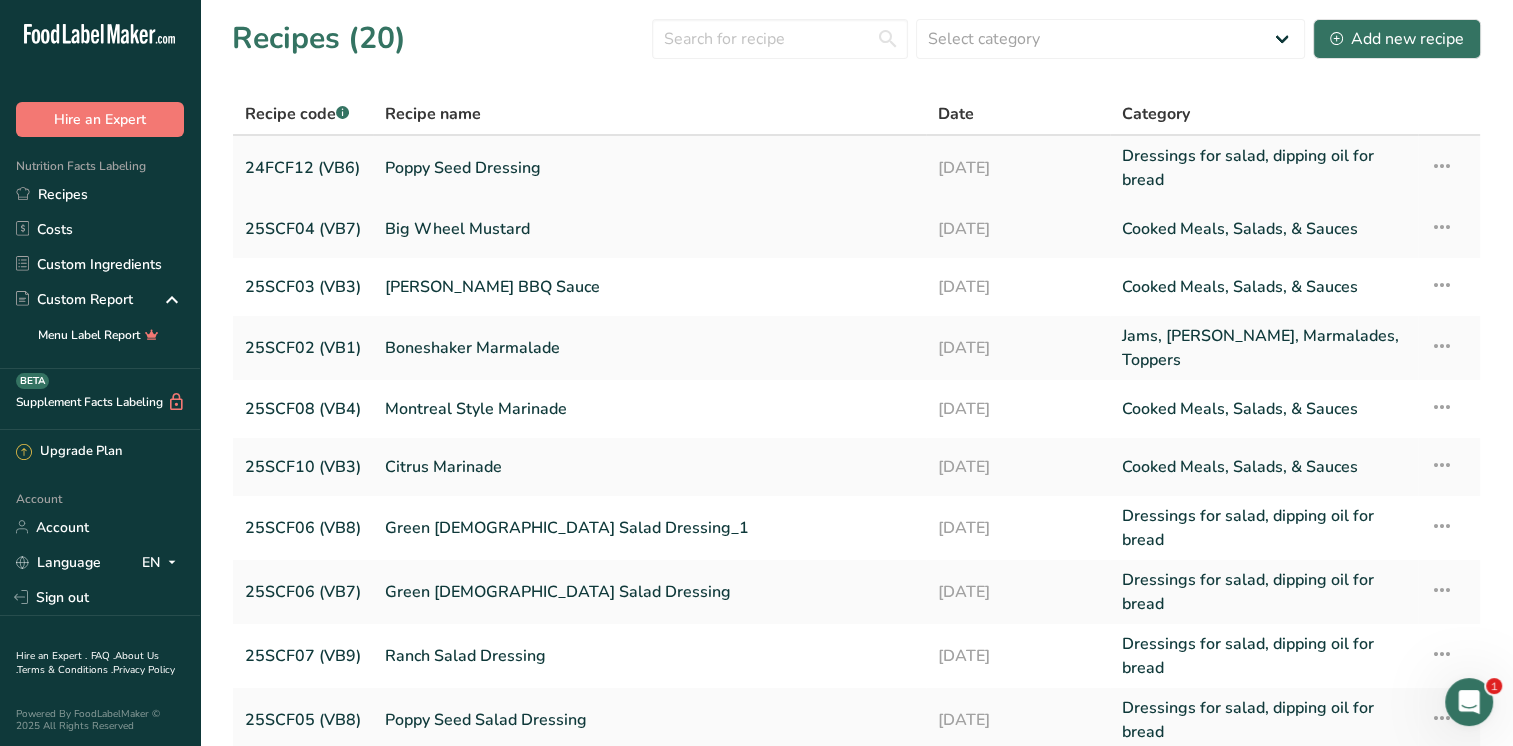 click on "Poppy Seed Dressing" at bounding box center (649, 168) 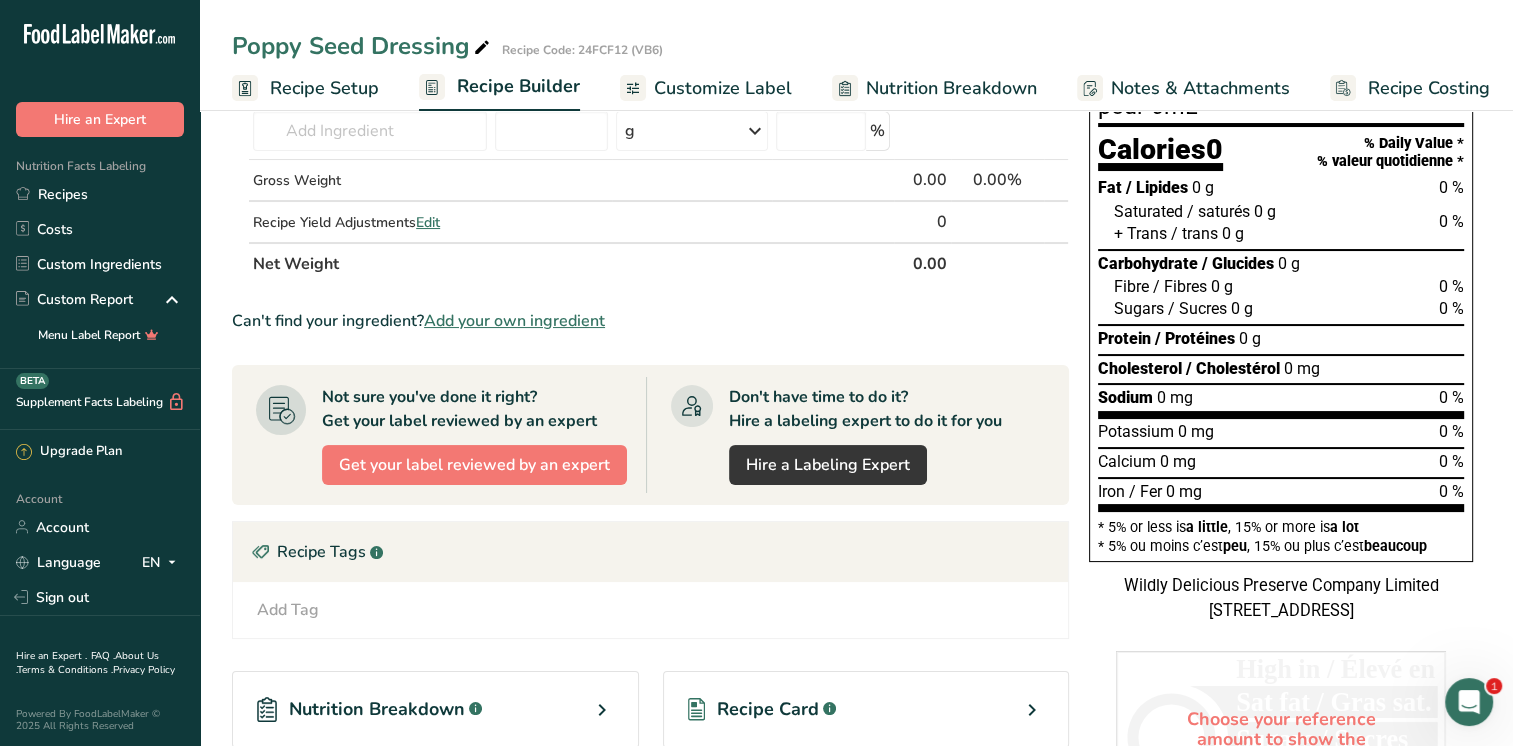 scroll, scrollTop: 0, scrollLeft: 0, axis: both 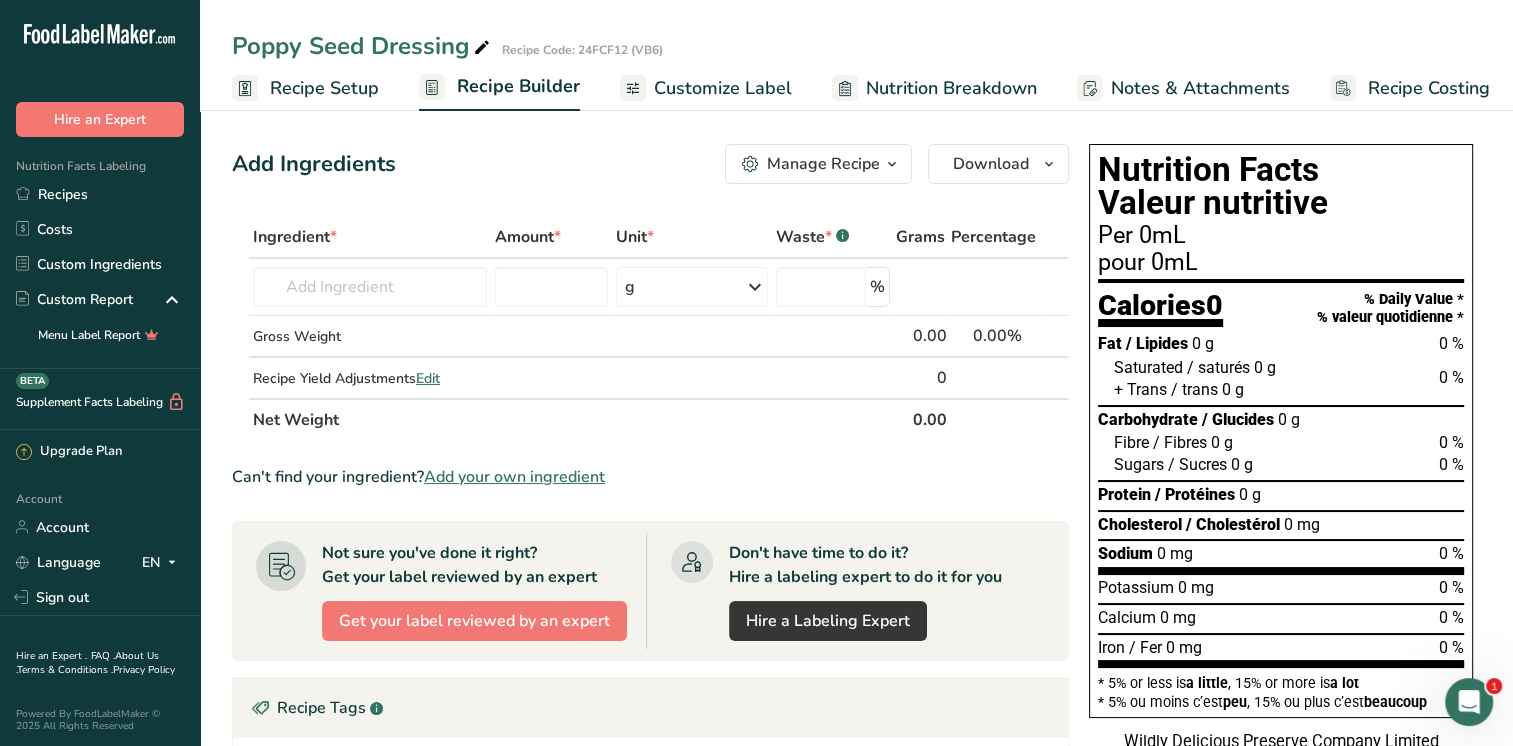 click on "Recipe Setup" at bounding box center [305, 88] 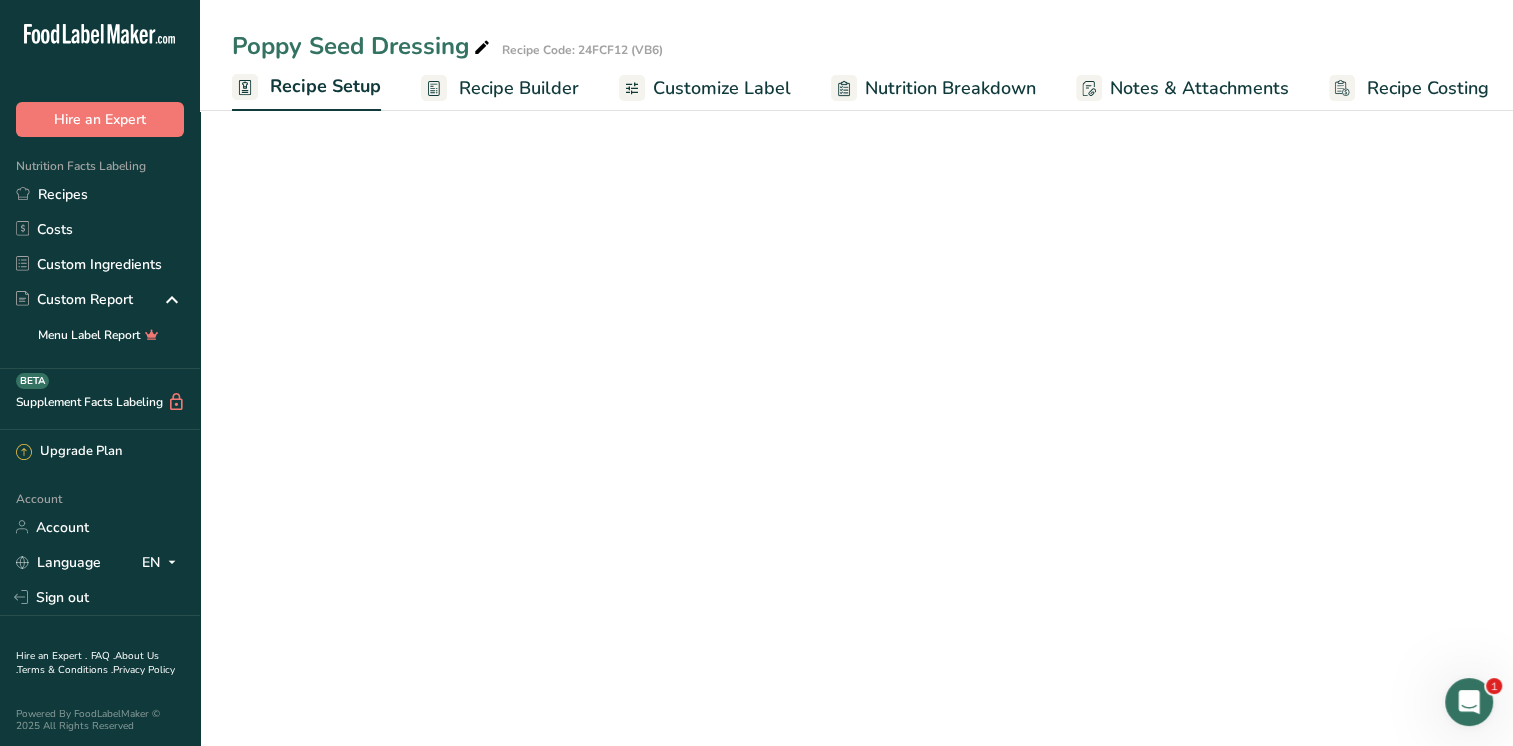 scroll, scrollTop: 0, scrollLeft: 7, axis: horizontal 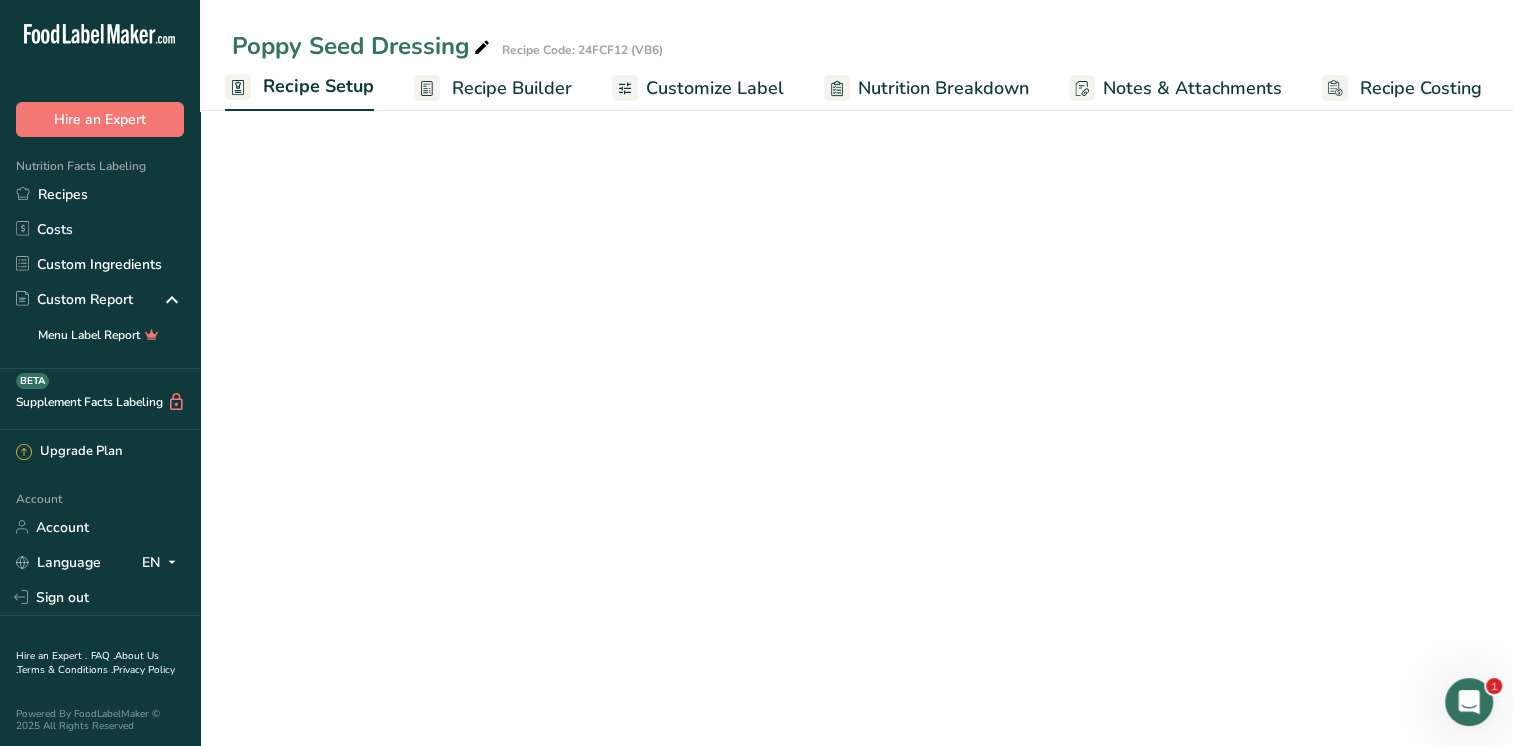 select on "22" 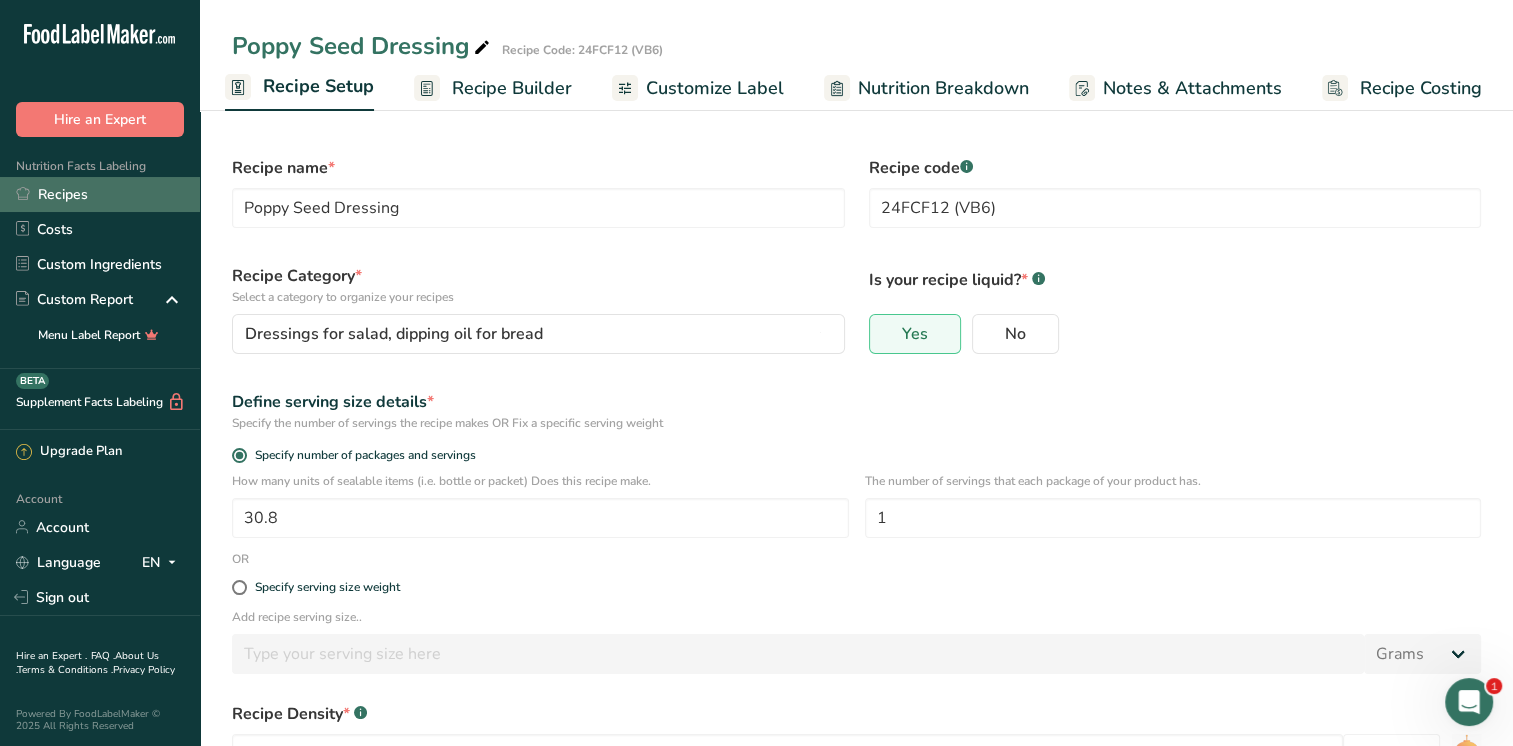 click on "Recipes" at bounding box center [100, 194] 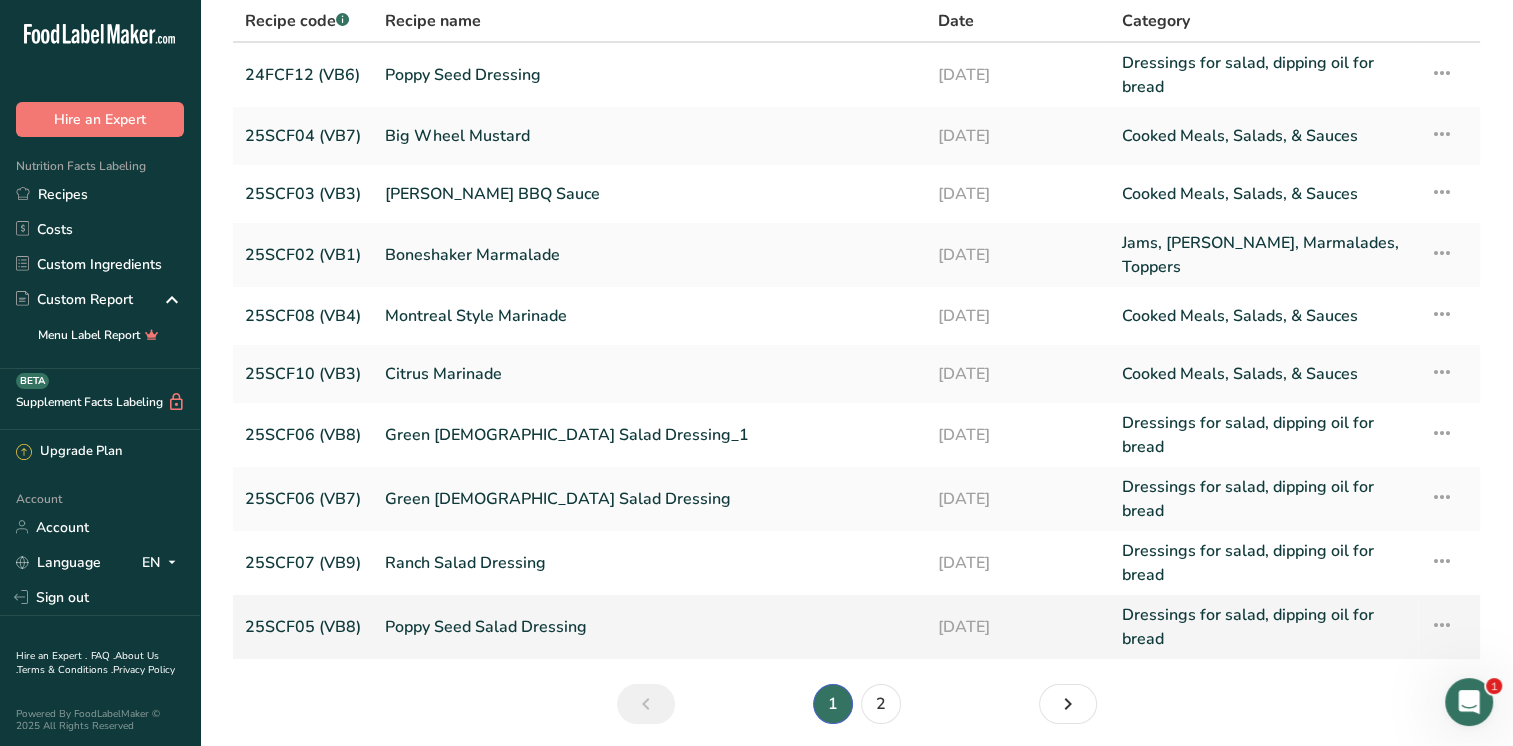 scroll, scrollTop: 160, scrollLeft: 0, axis: vertical 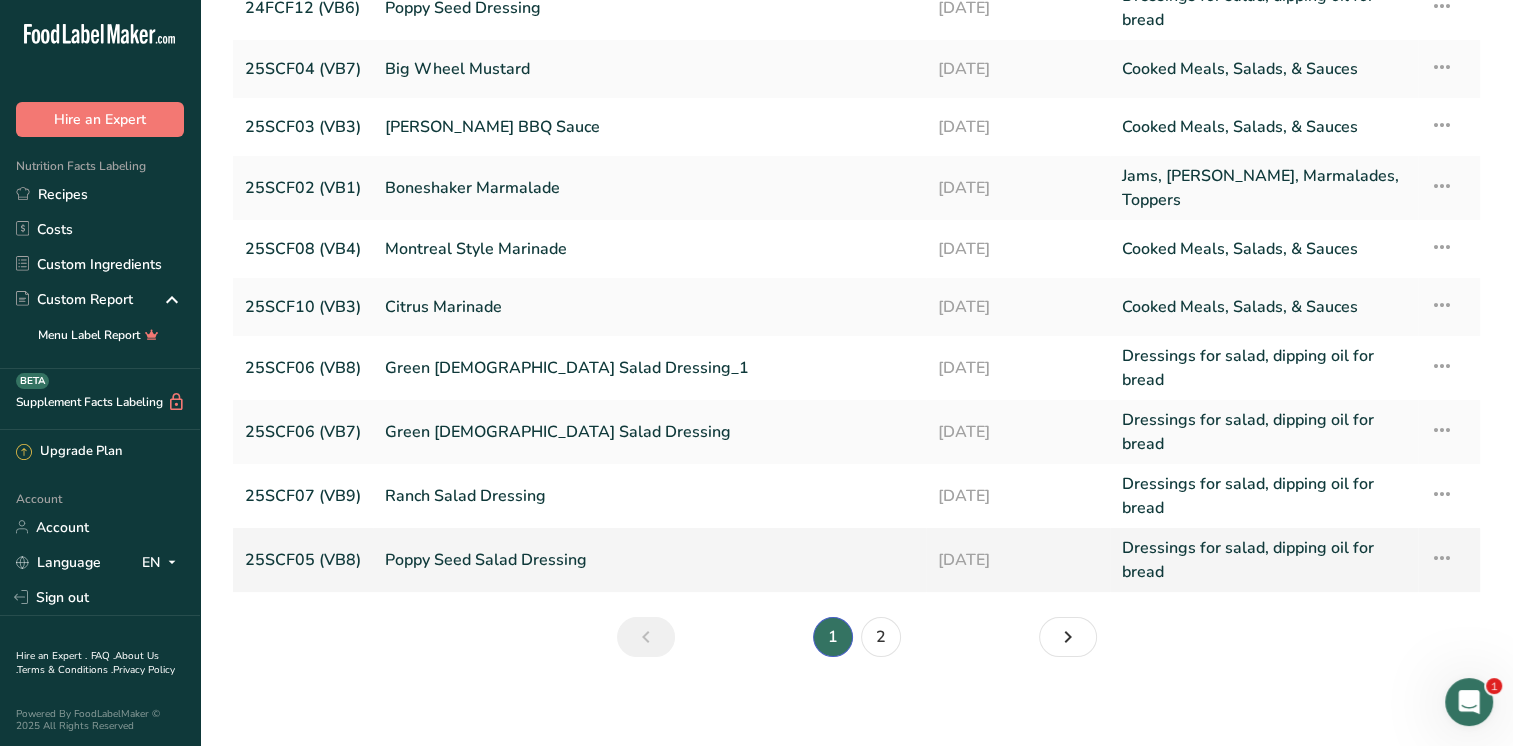 click on "Poppy Seed Salad Dressing" at bounding box center (649, 560) 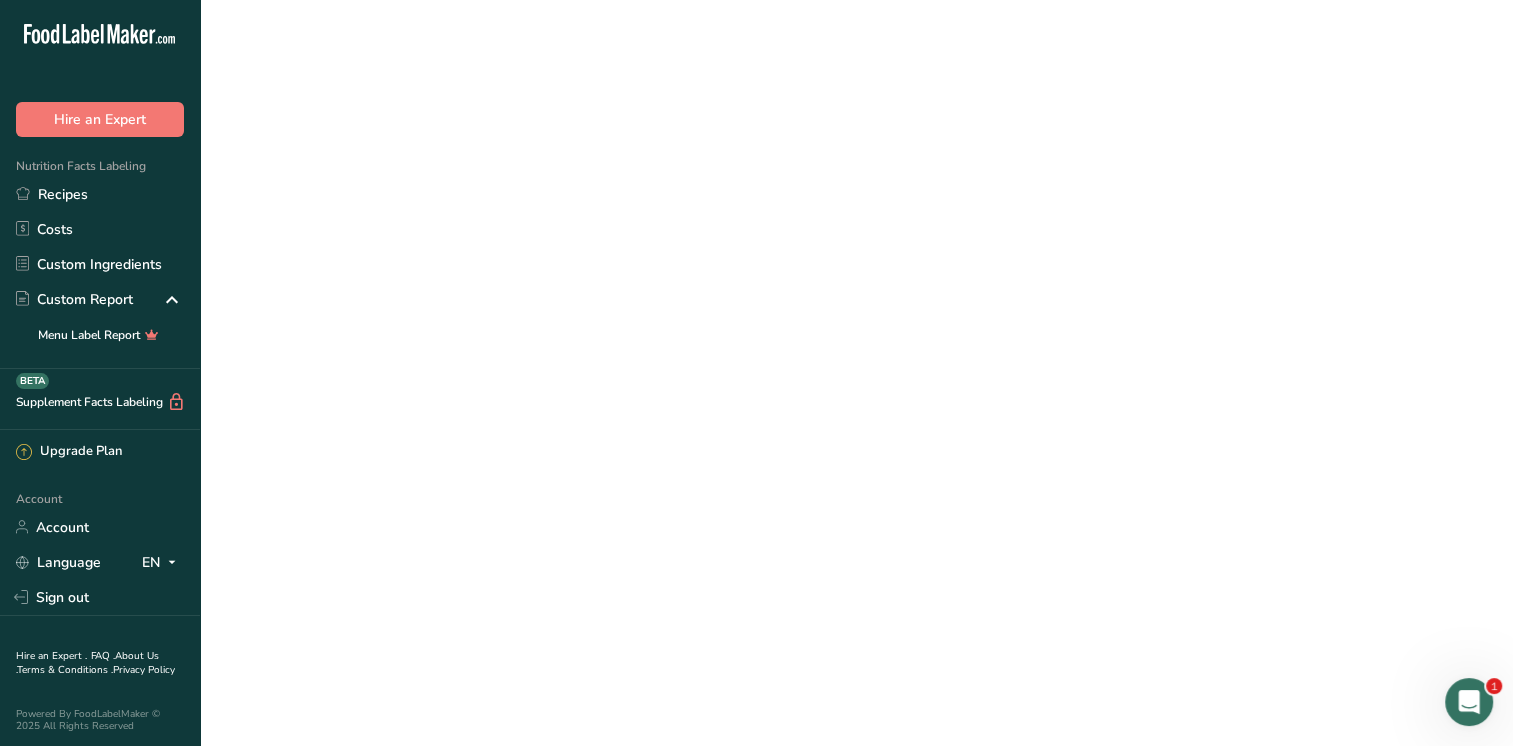 scroll, scrollTop: 0, scrollLeft: 0, axis: both 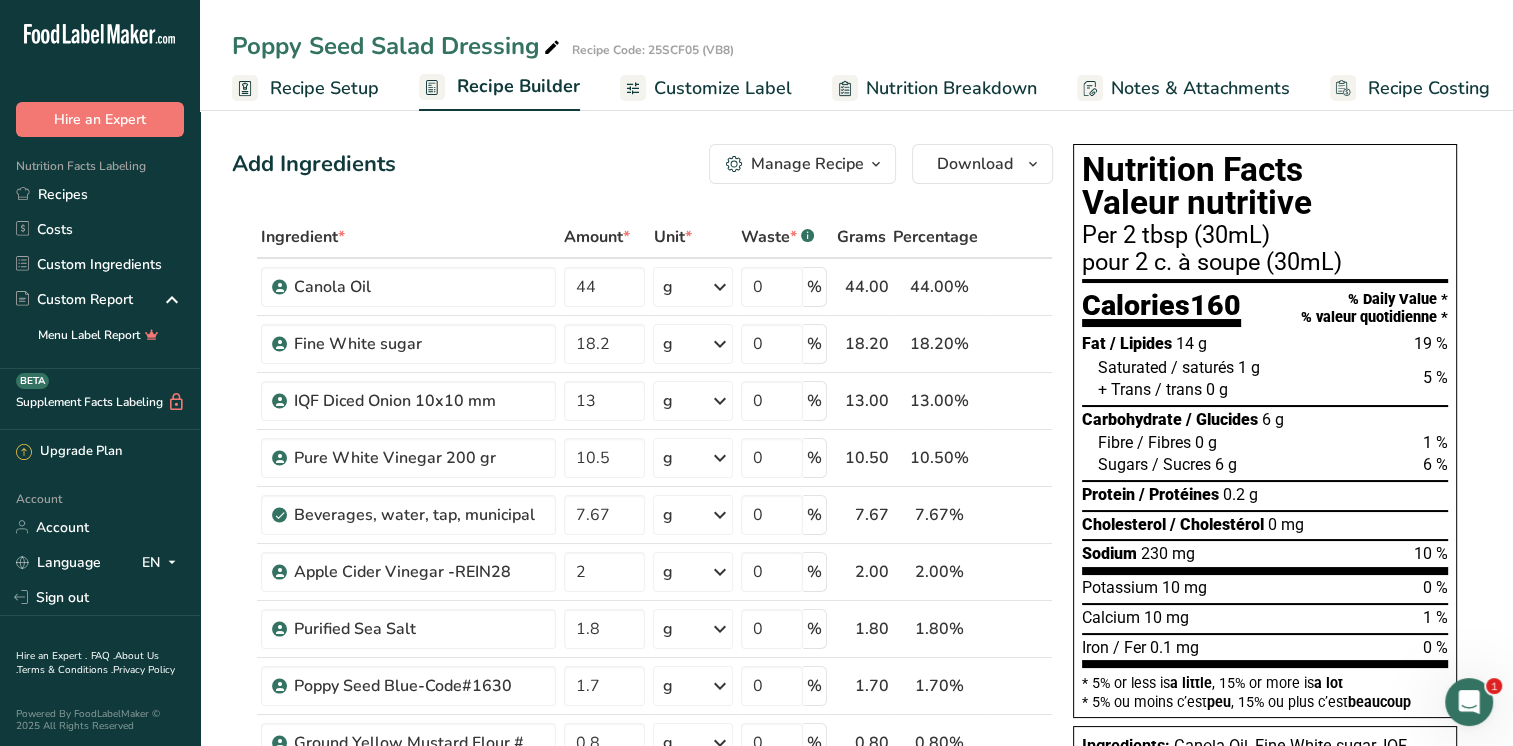 click on "Customize Label" at bounding box center [723, 88] 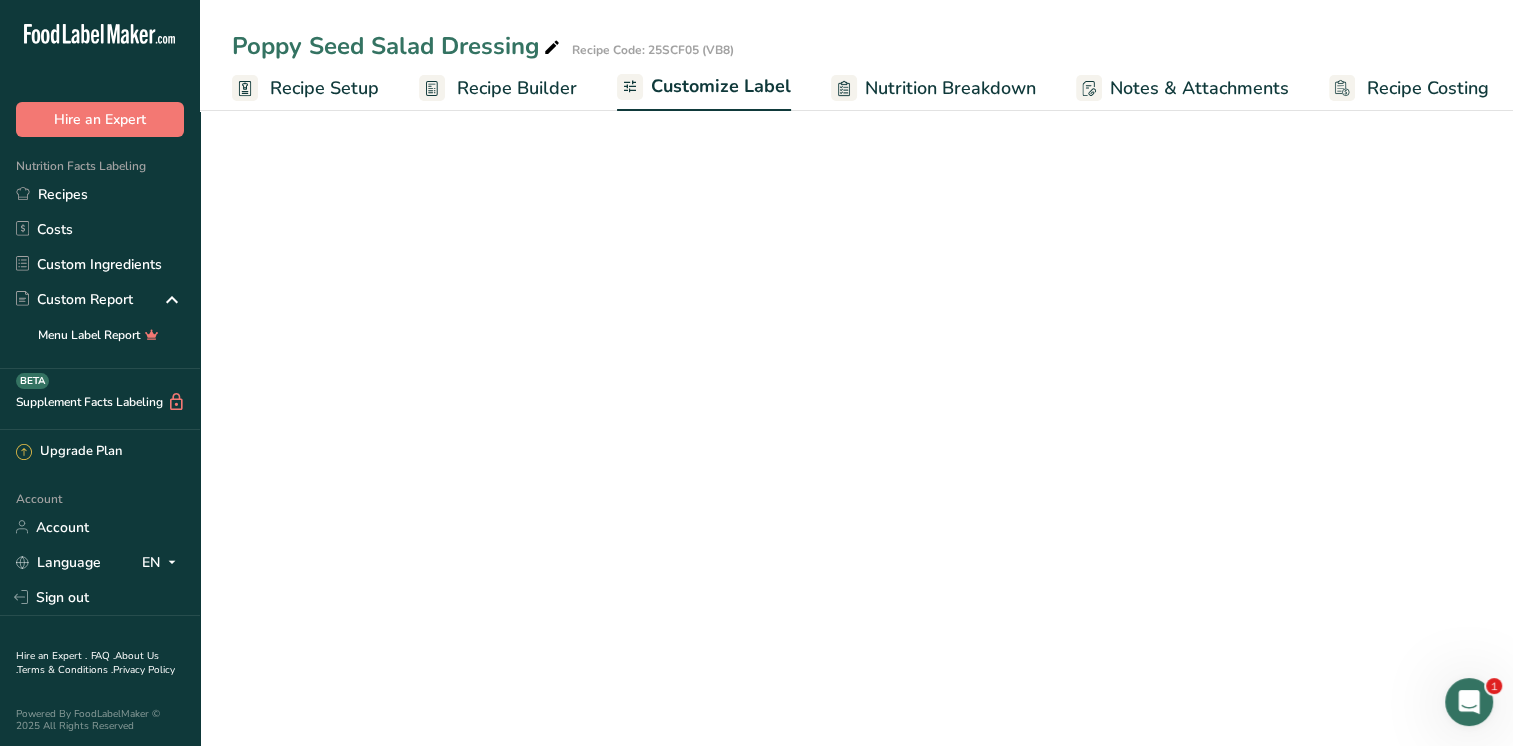 scroll, scrollTop: 0, scrollLeft: 8, axis: horizontal 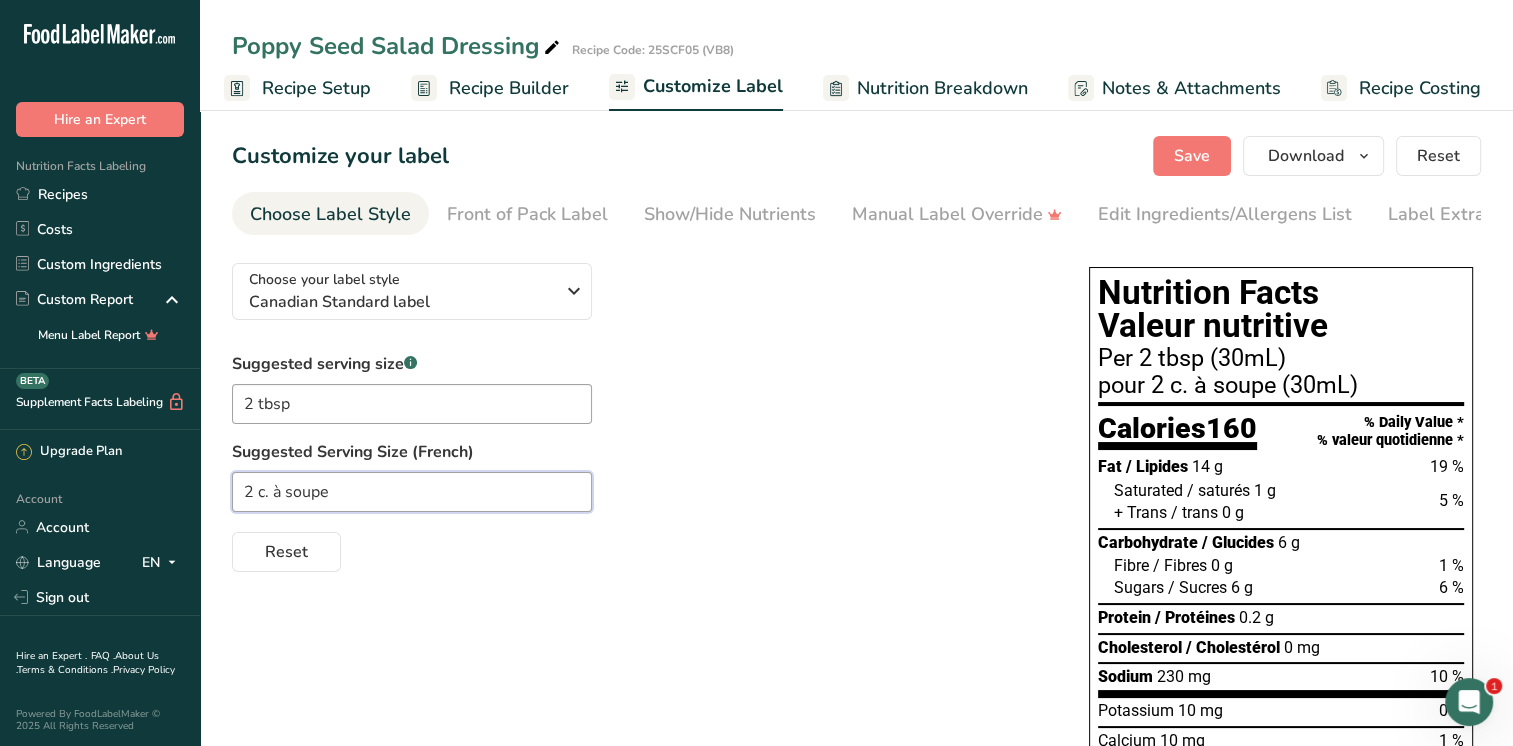 drag, startPoint x: 354, startPoint y: 506, endPoint x: 198, endPoint y: 501, distance: 156.08011 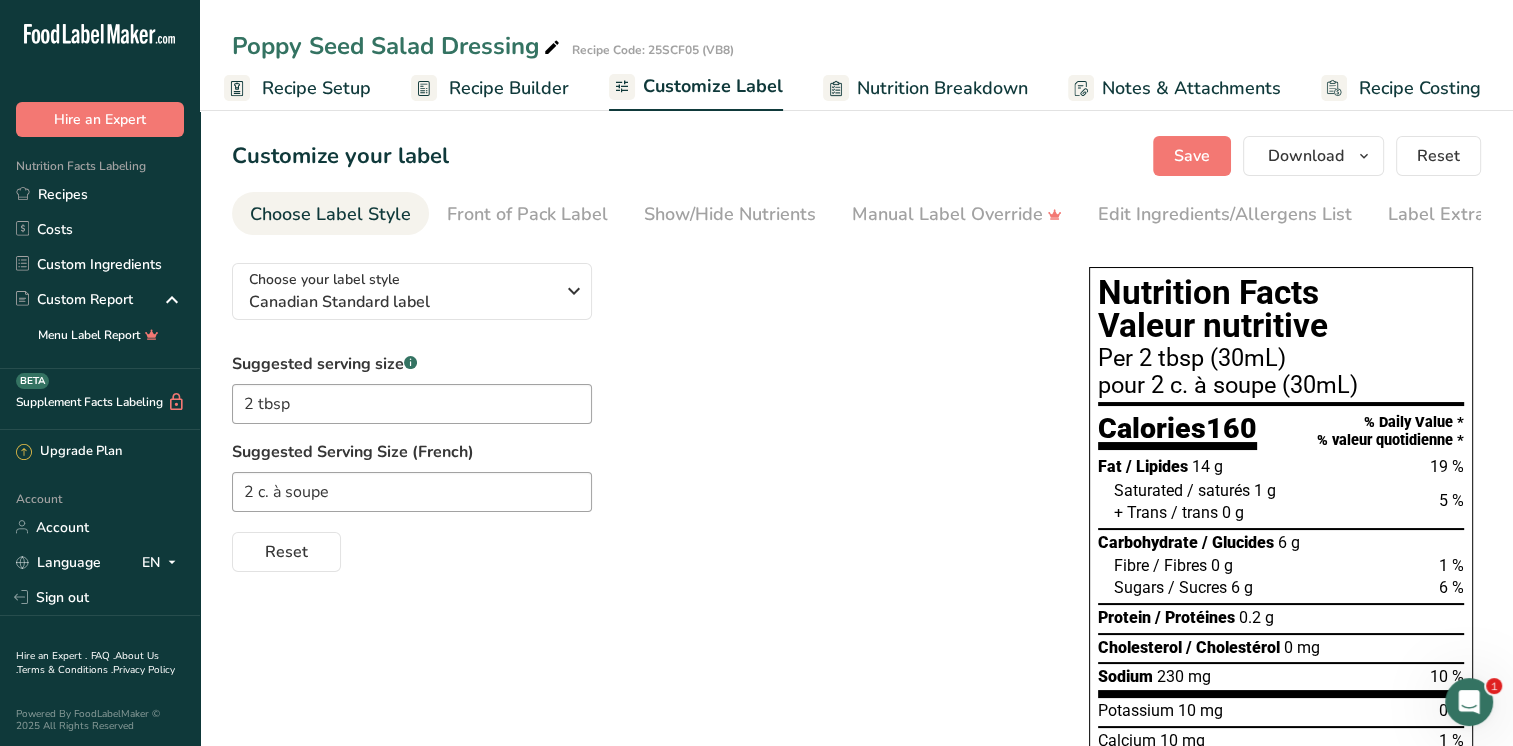 click on "Reset" at bounding box center [640, 548] 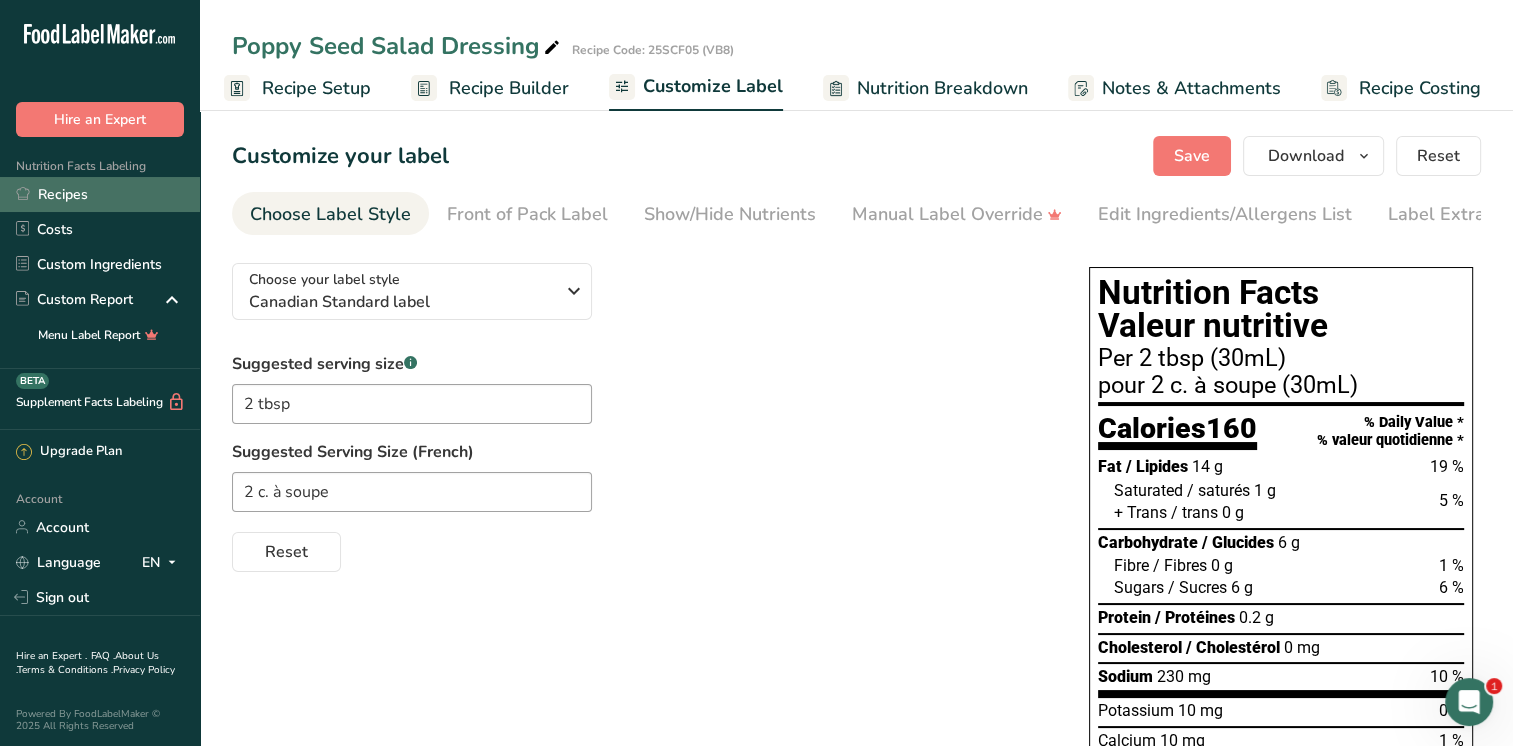 click on "Recipes" at bounding box center (100, 194) 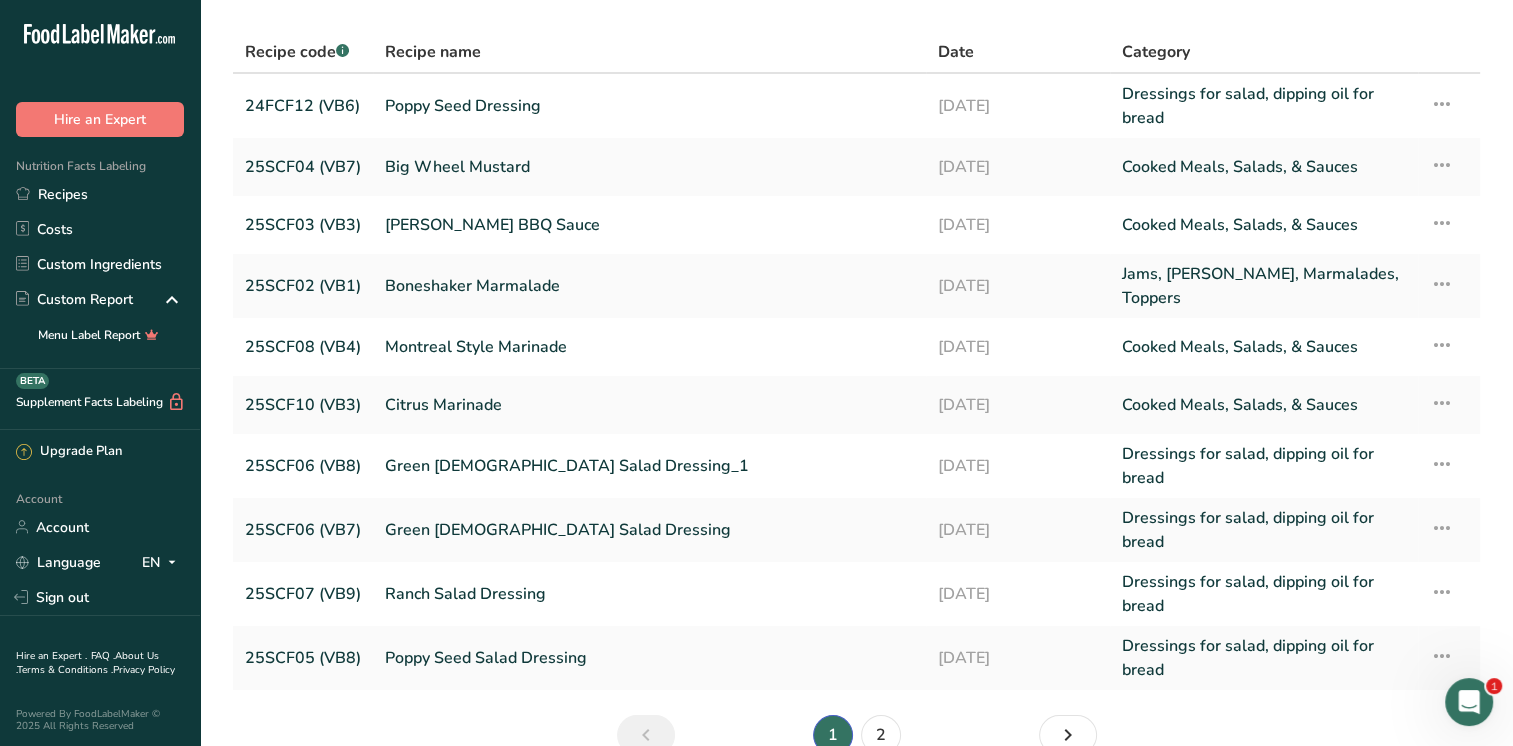 scroll, scrollTop: 0, scrollLeft: 0, axis: both 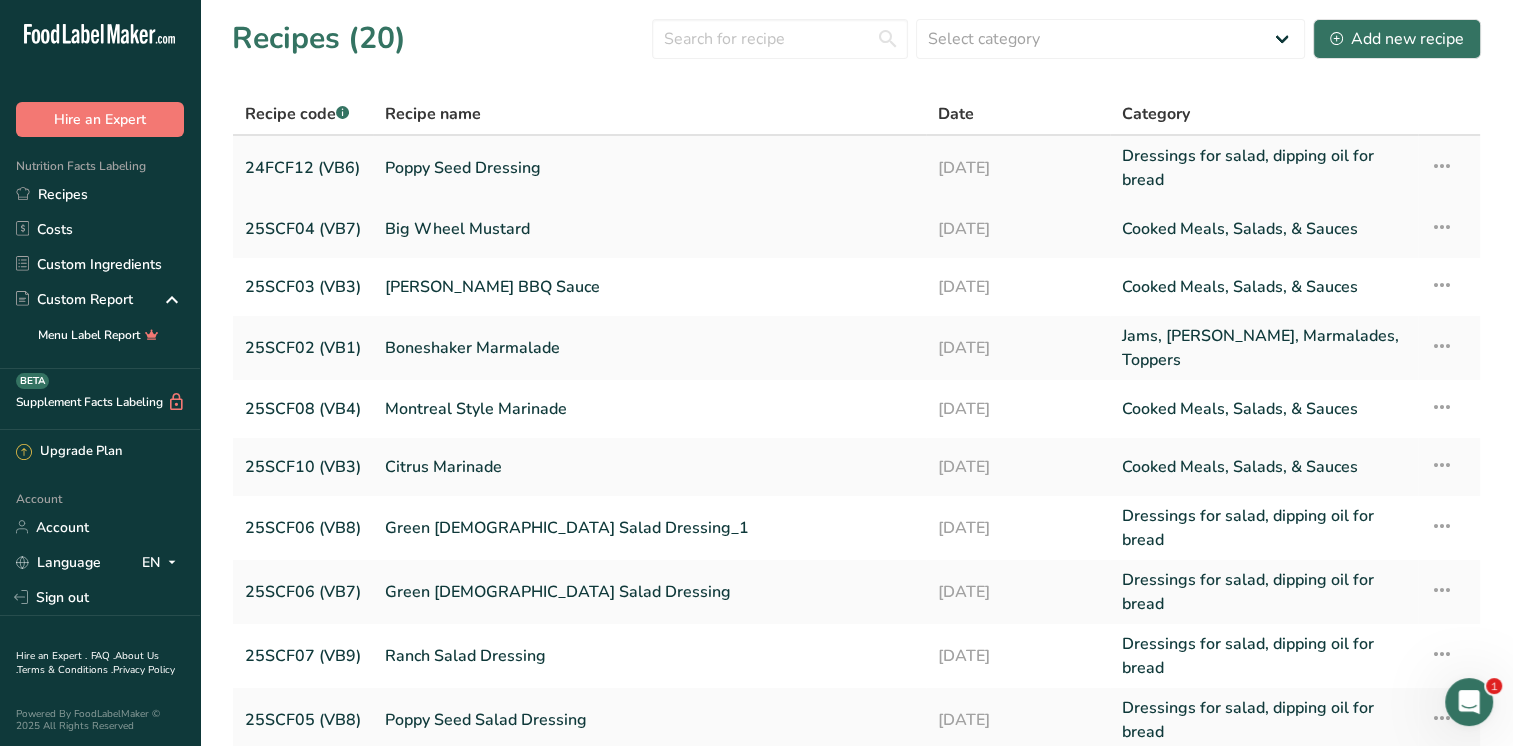 click on "Poppy Seed Dressing" at bounding box center [649, 168] 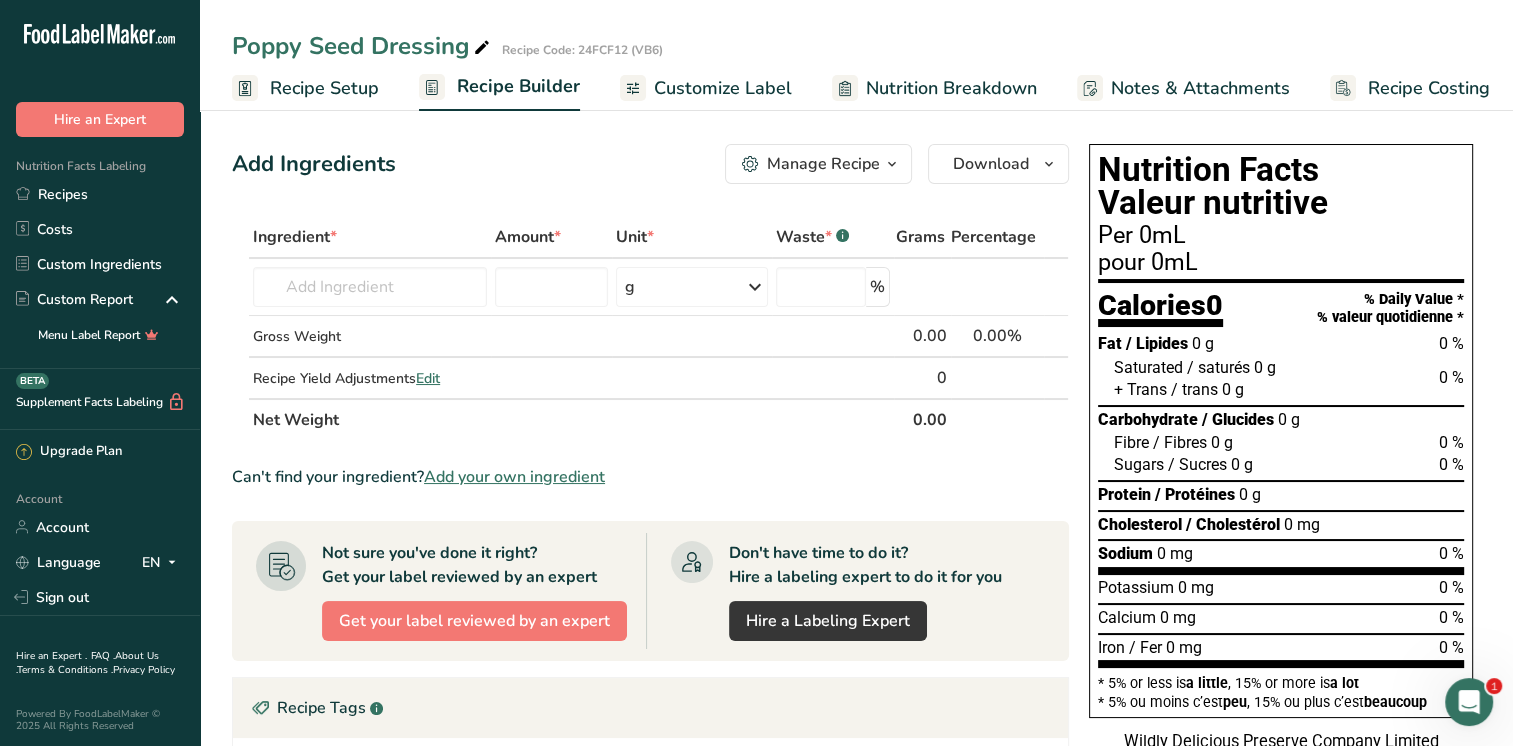 click on "Customize Label" at bounding box center (723, 88) 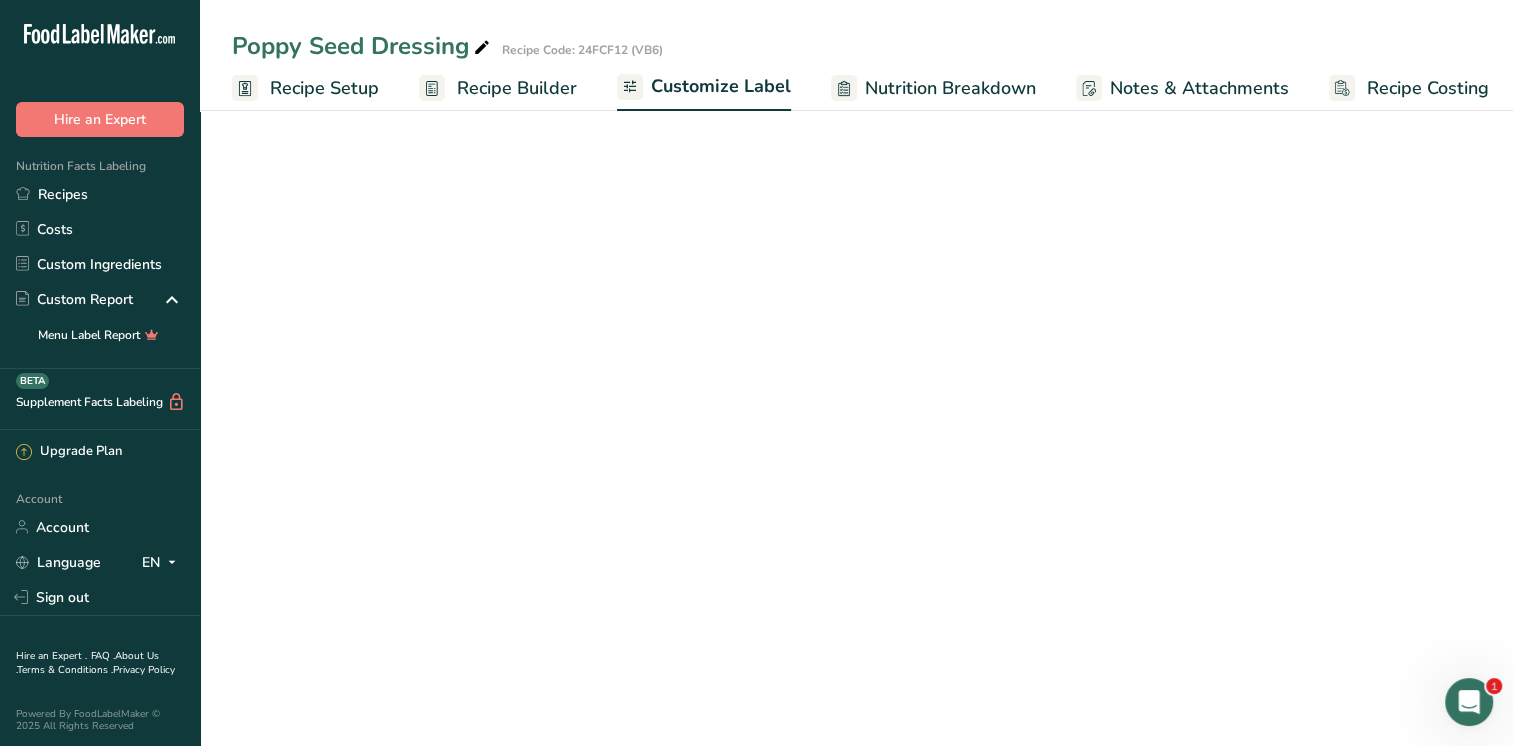 scroll, scrollTop: 0, scrollLeft: 8, axis: horizontal 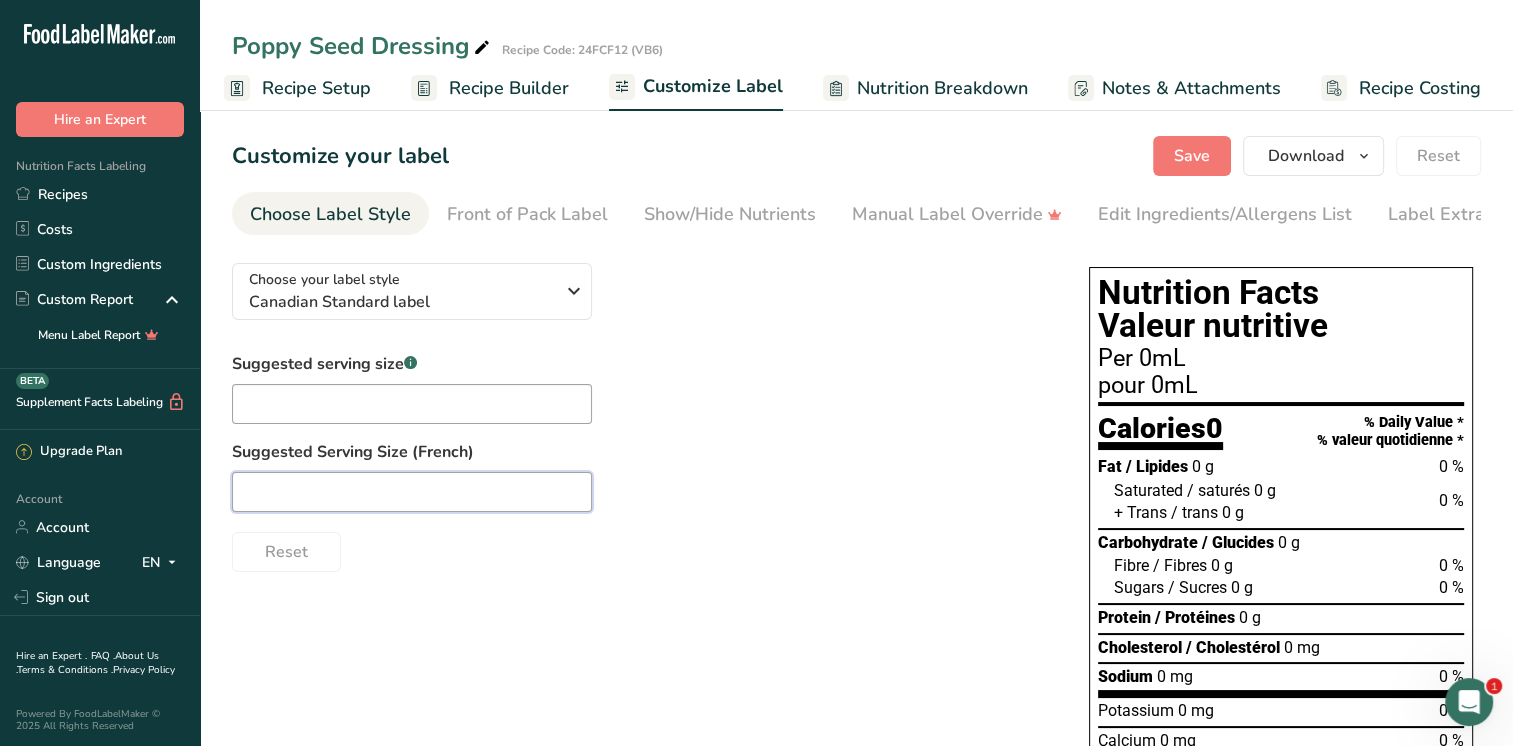 click at bounding box center (412, 492) 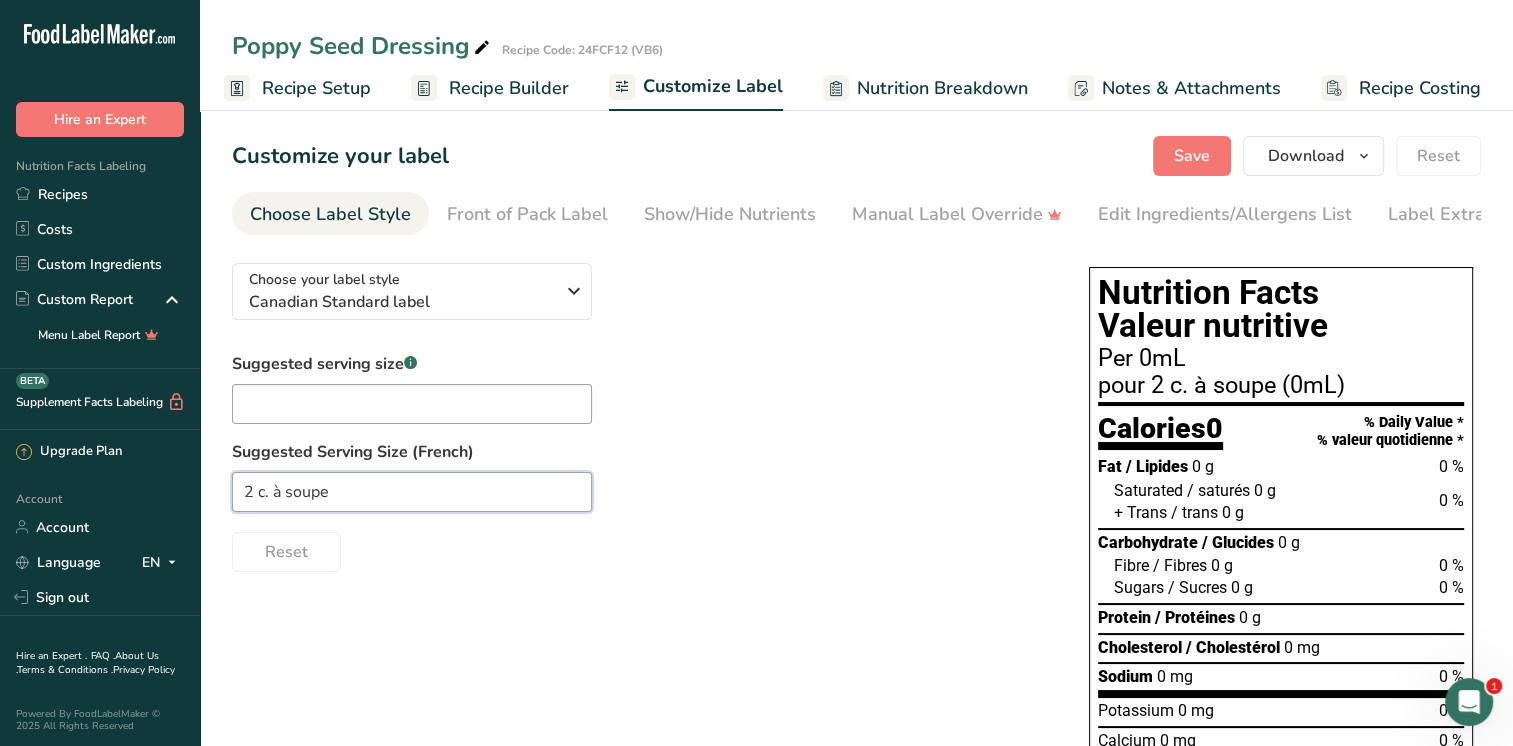 type on "2 c. à soupe" 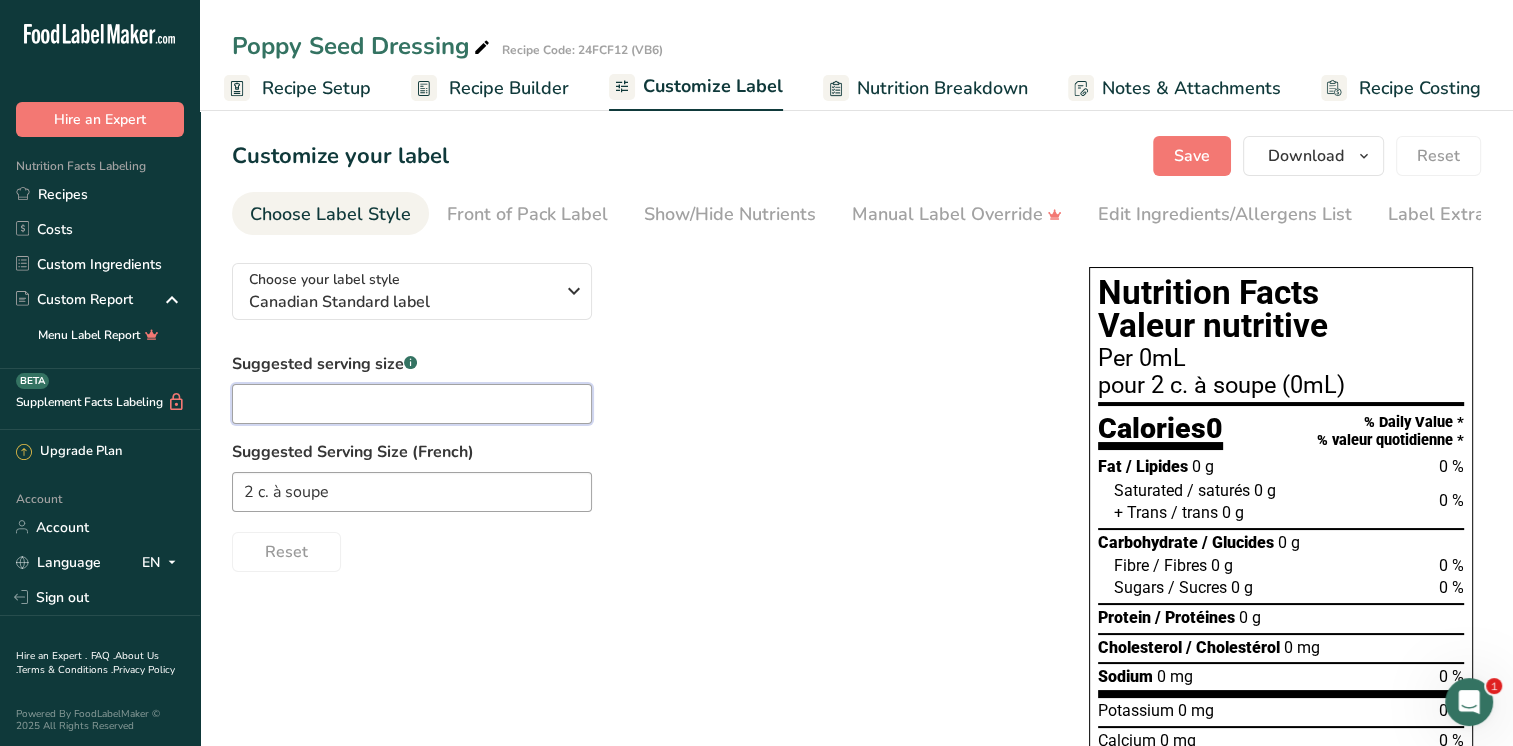 click at bounding box center [412, 404] 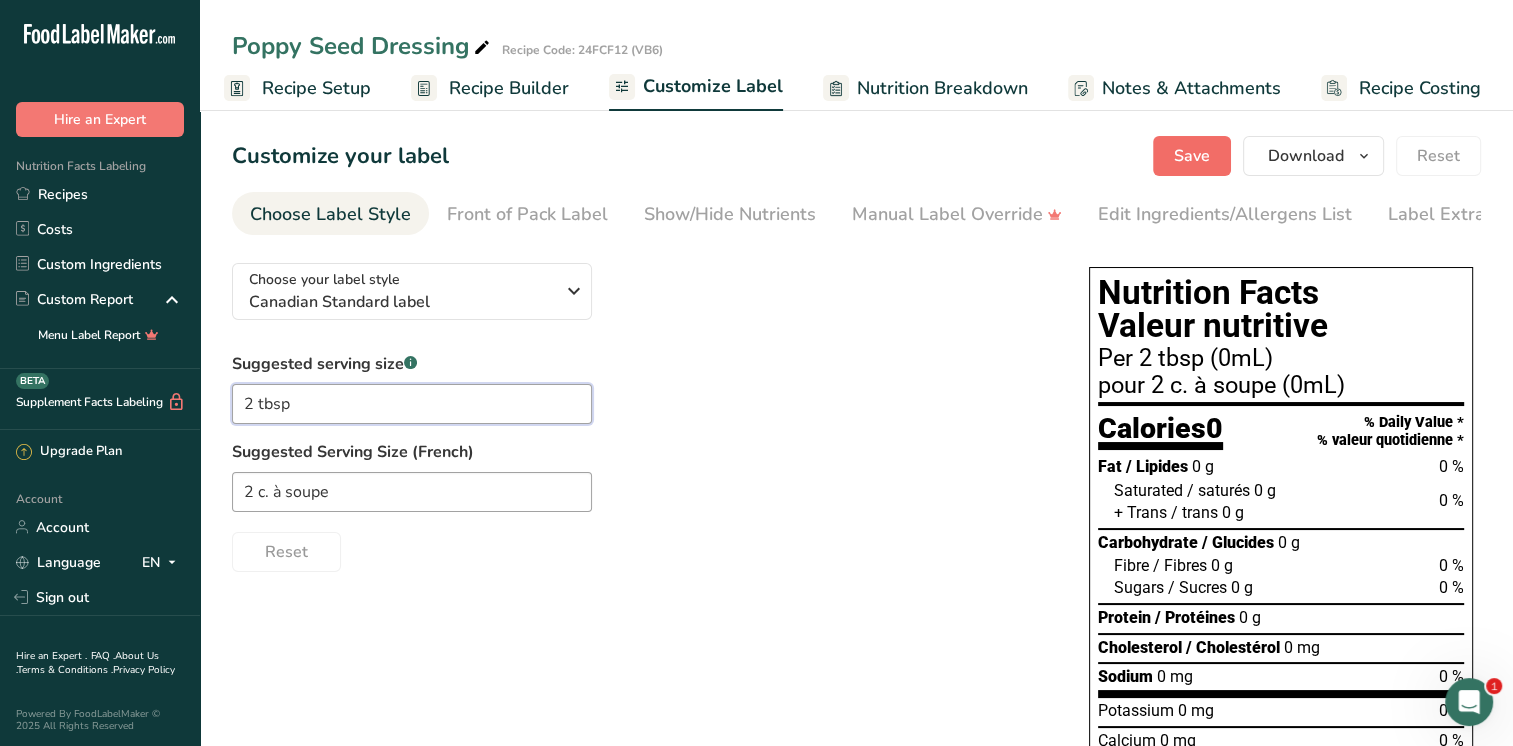 type on "2 tbsp" 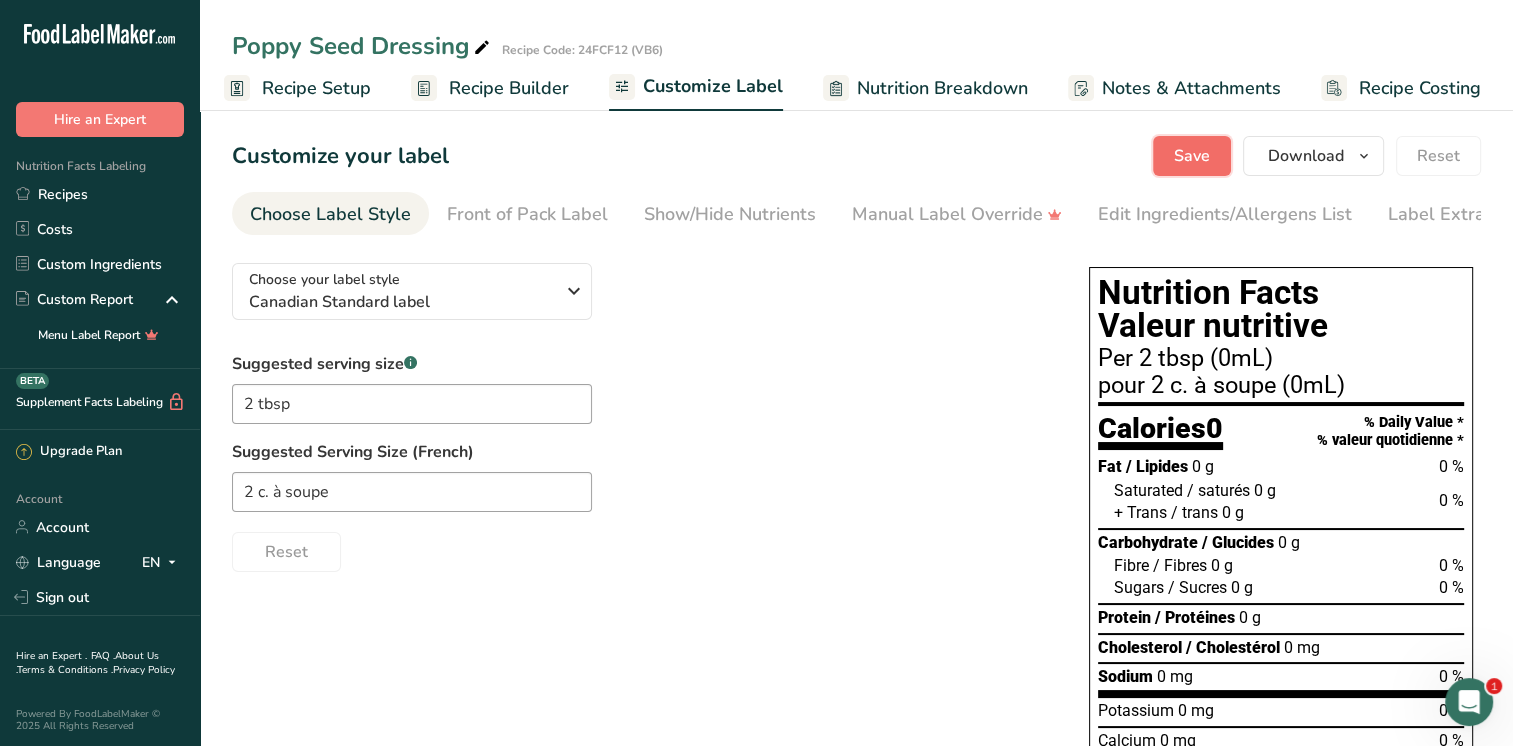 click on "Save" at bounding box center [1192, 156] 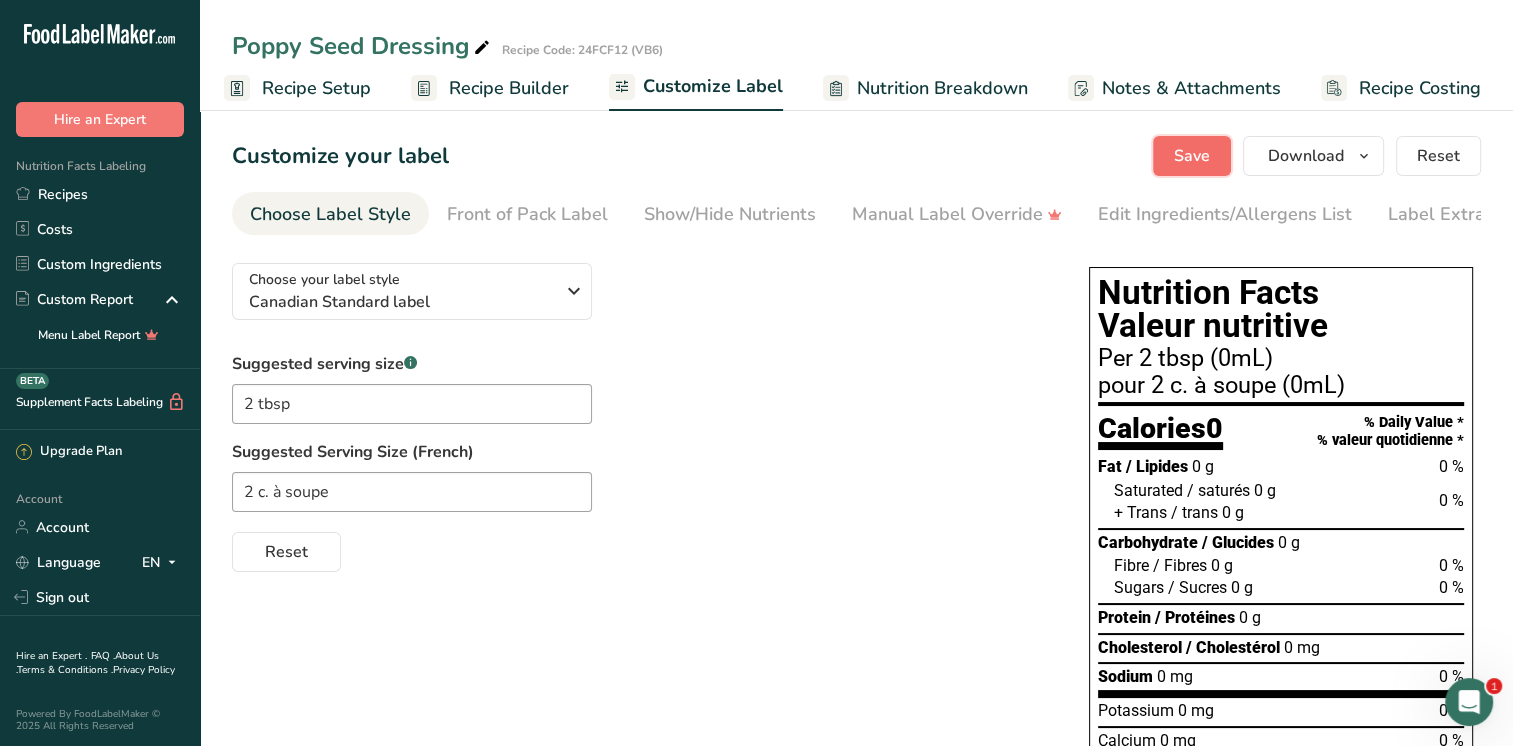 click on "Save" at bounding box center [1192, 156] 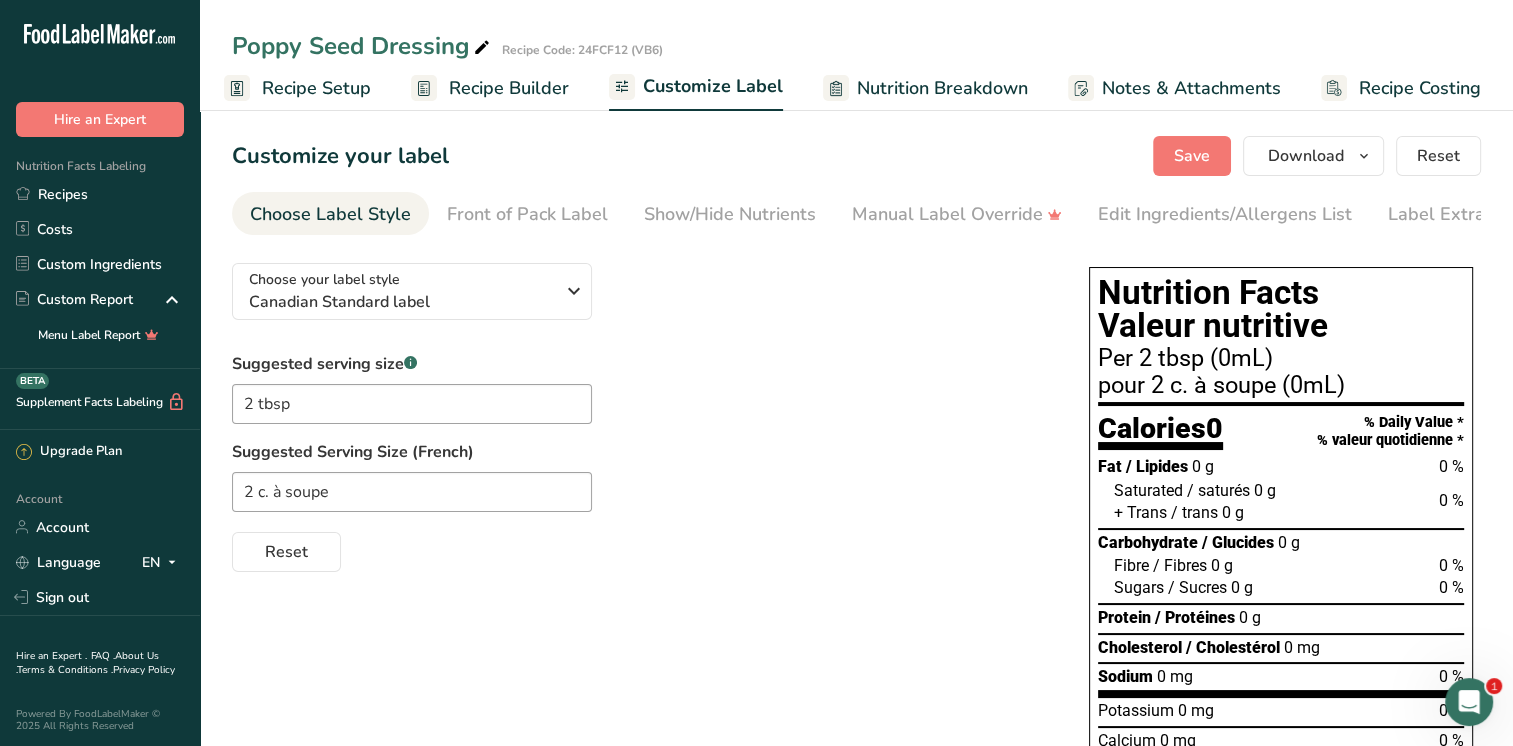 click on "Recipe Builder" at bounding box center (509, 88) 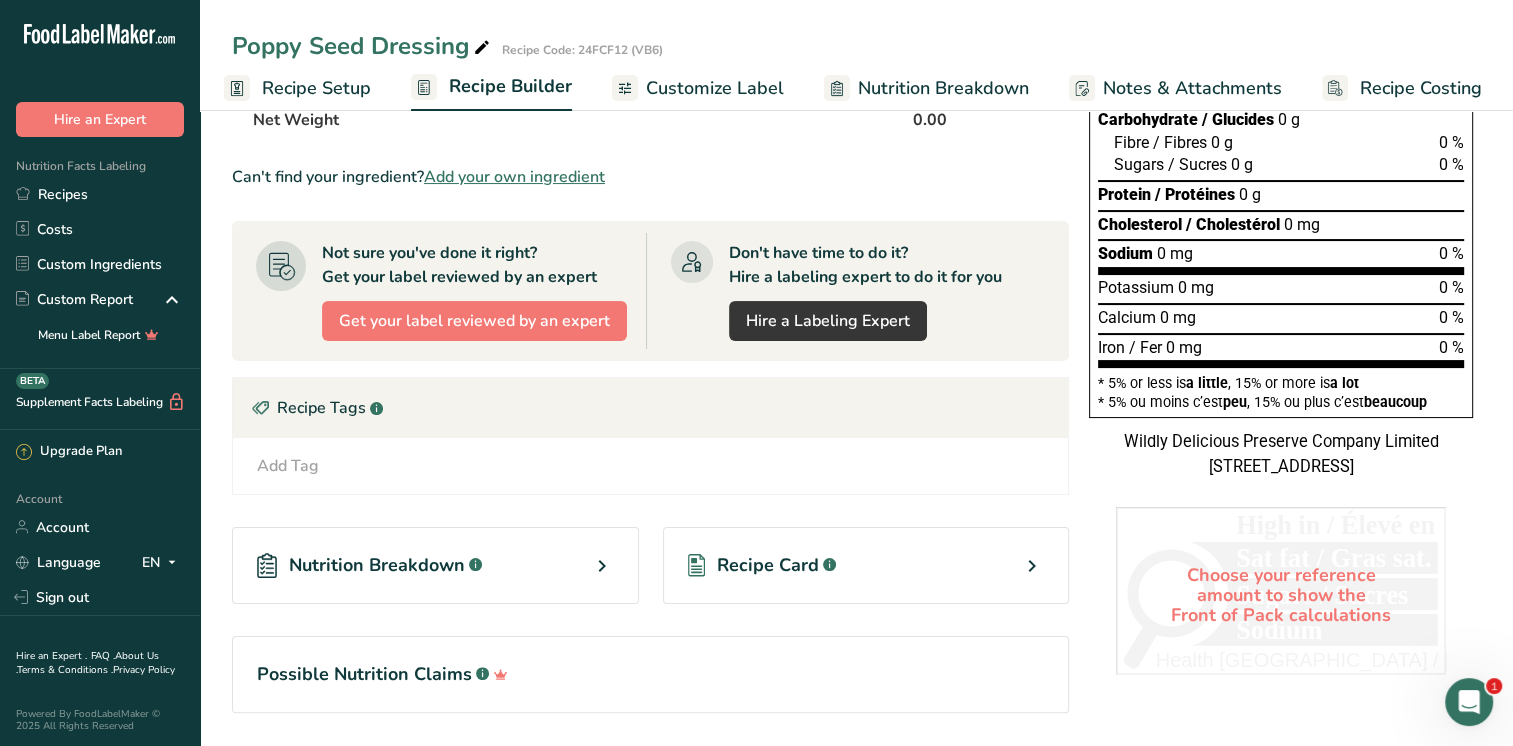 scroll, scrollTop: 0, scrollLeft: 0, axis: both 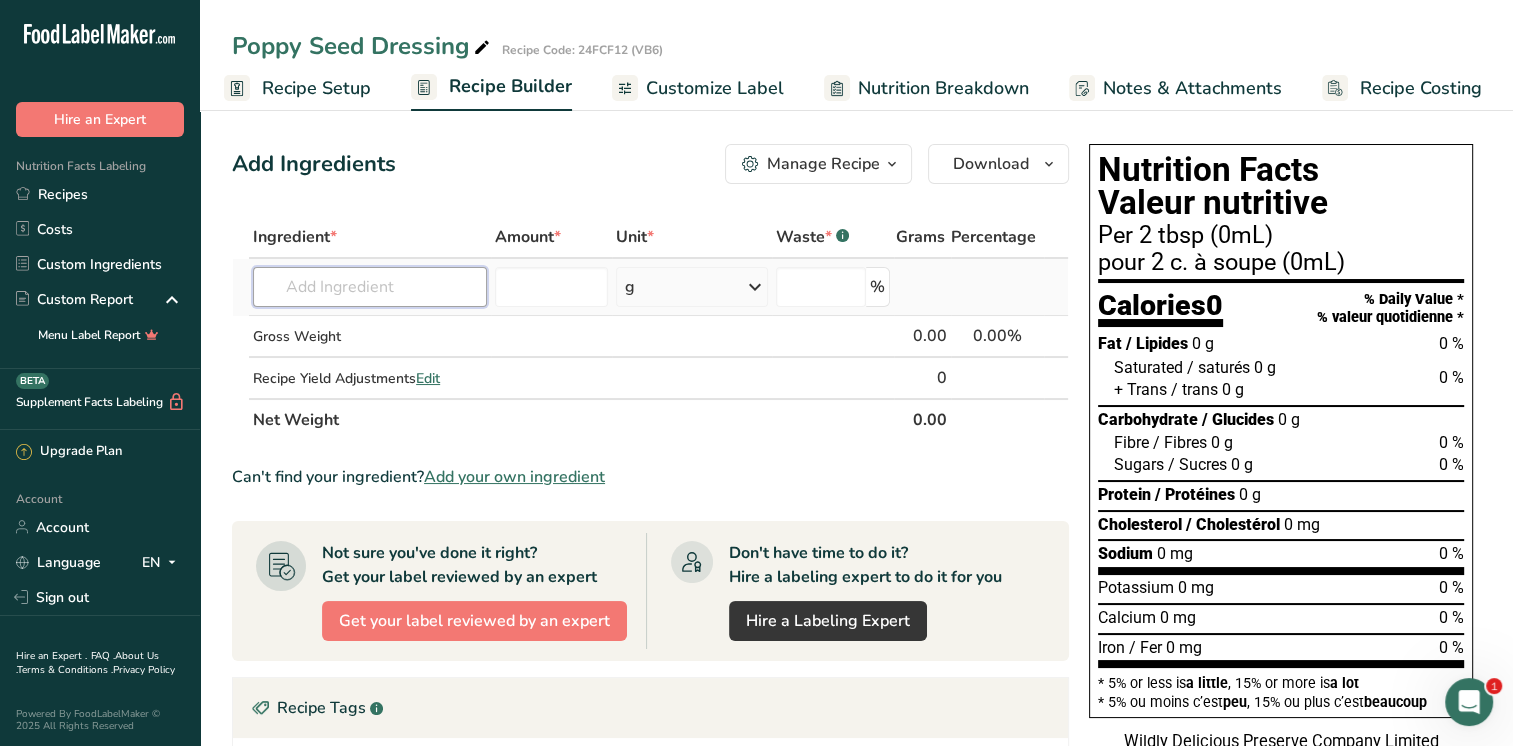 click at bounding box center (369, 287) 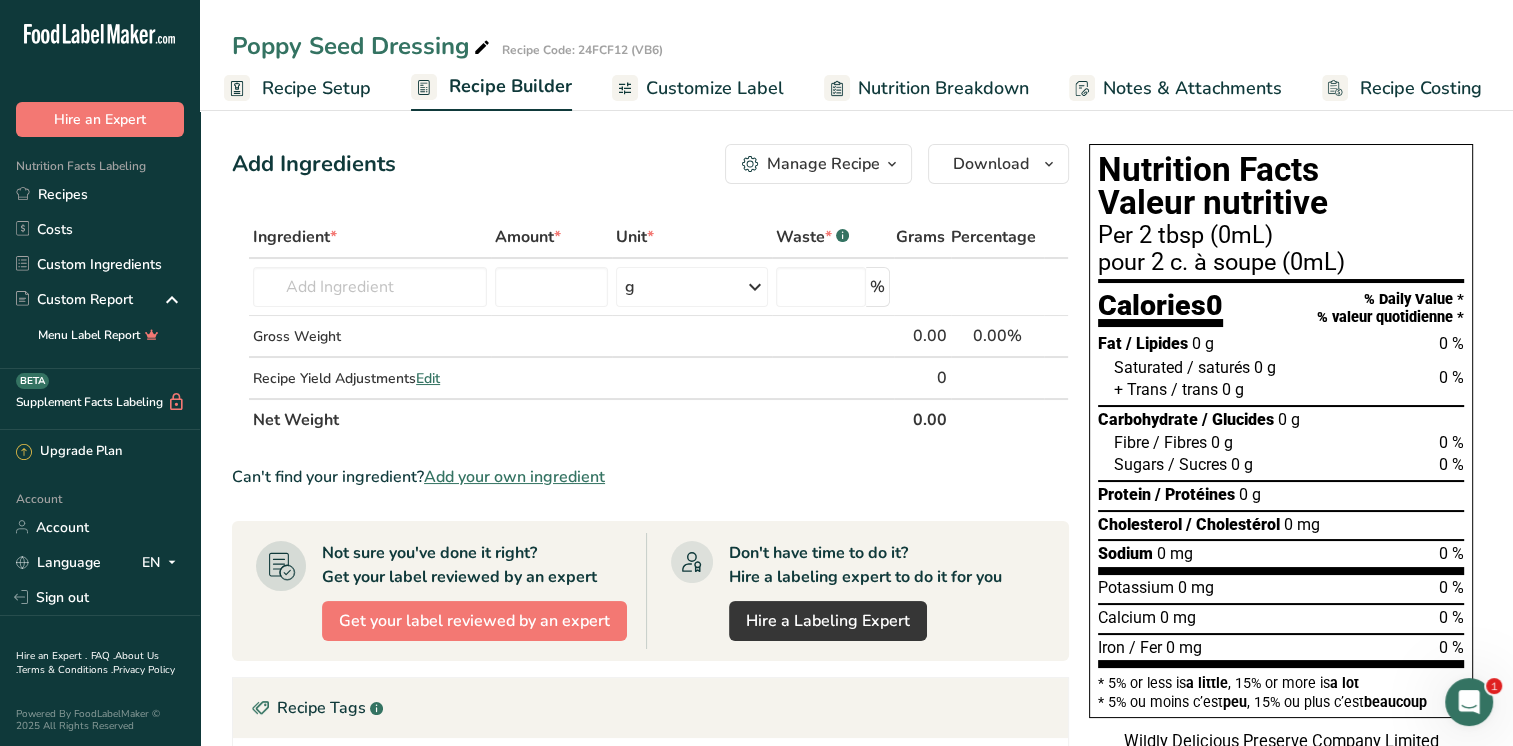 click on "Recipe Setup" at bounding box center [297, 88] 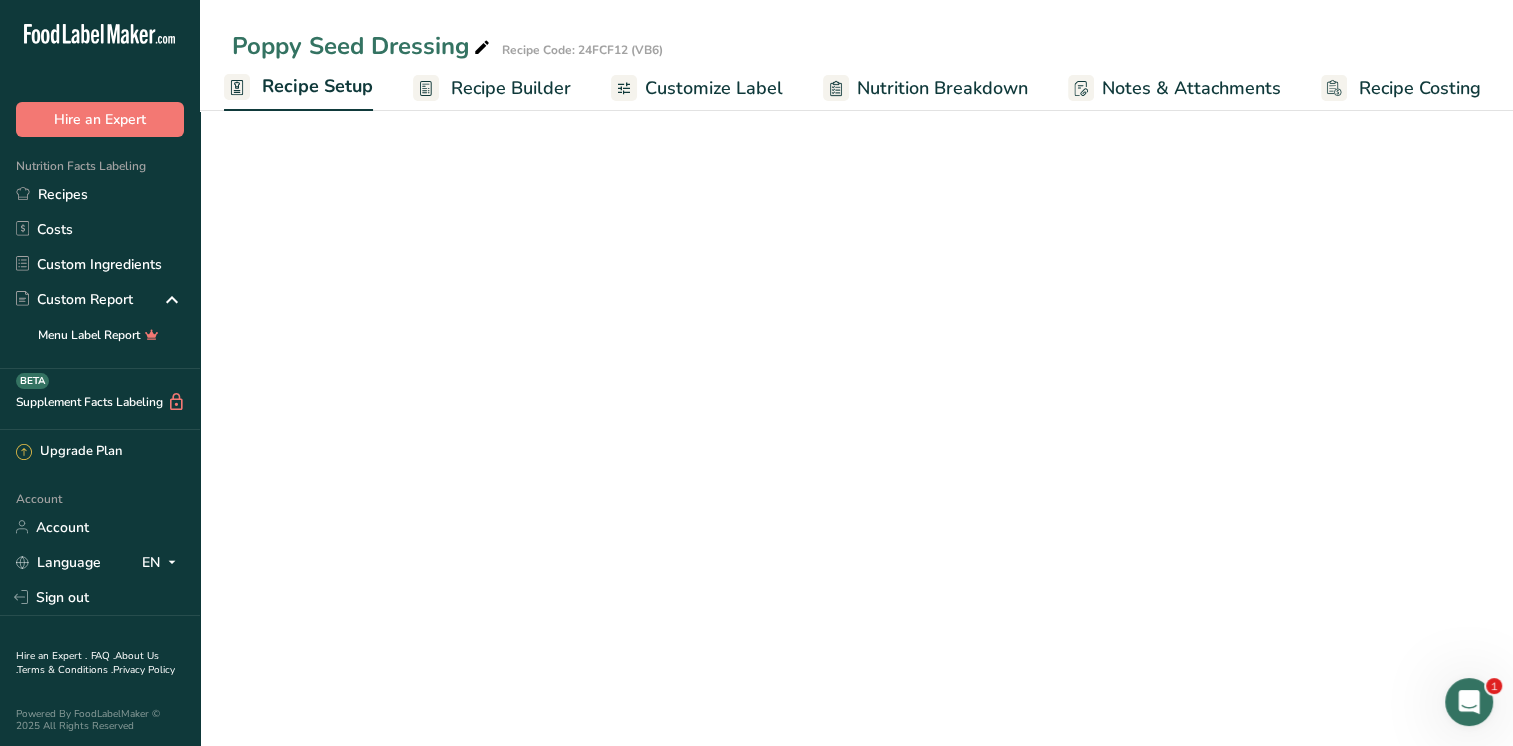 scroll, scrollTop: 0, scrollLeft: 7, axis: horizontal 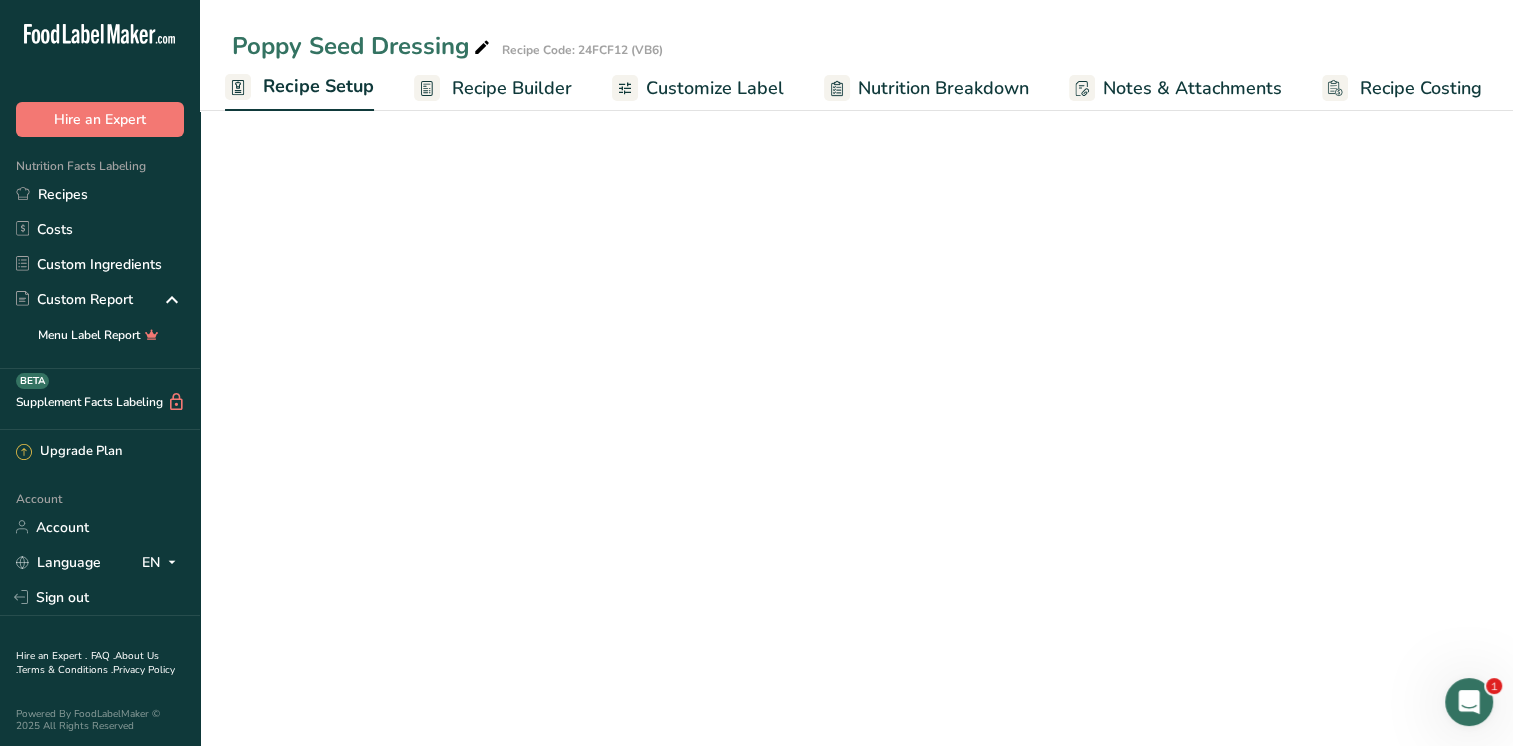 select on "22" 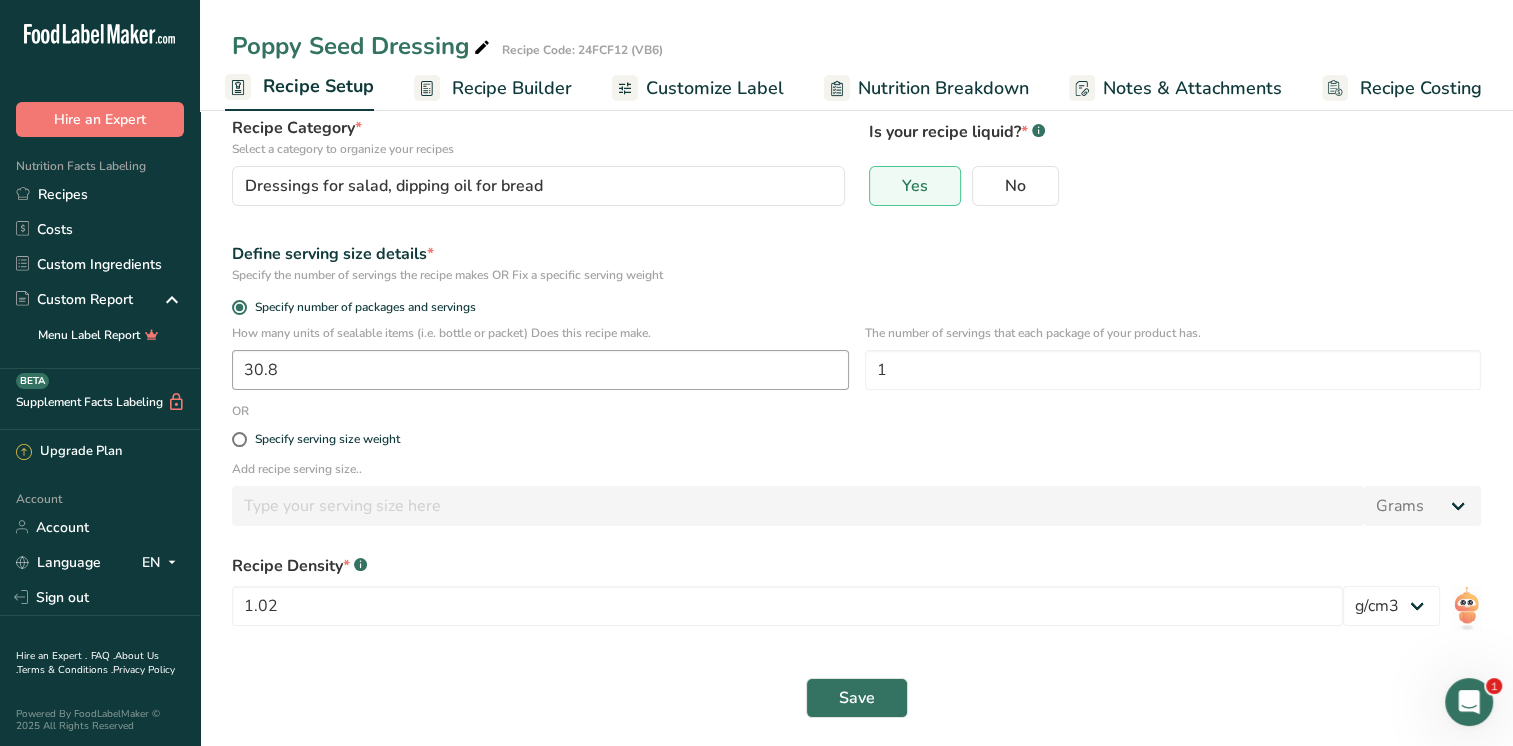 scroll, scrollTop: 152, scrollLeft: 0, axis: vertical 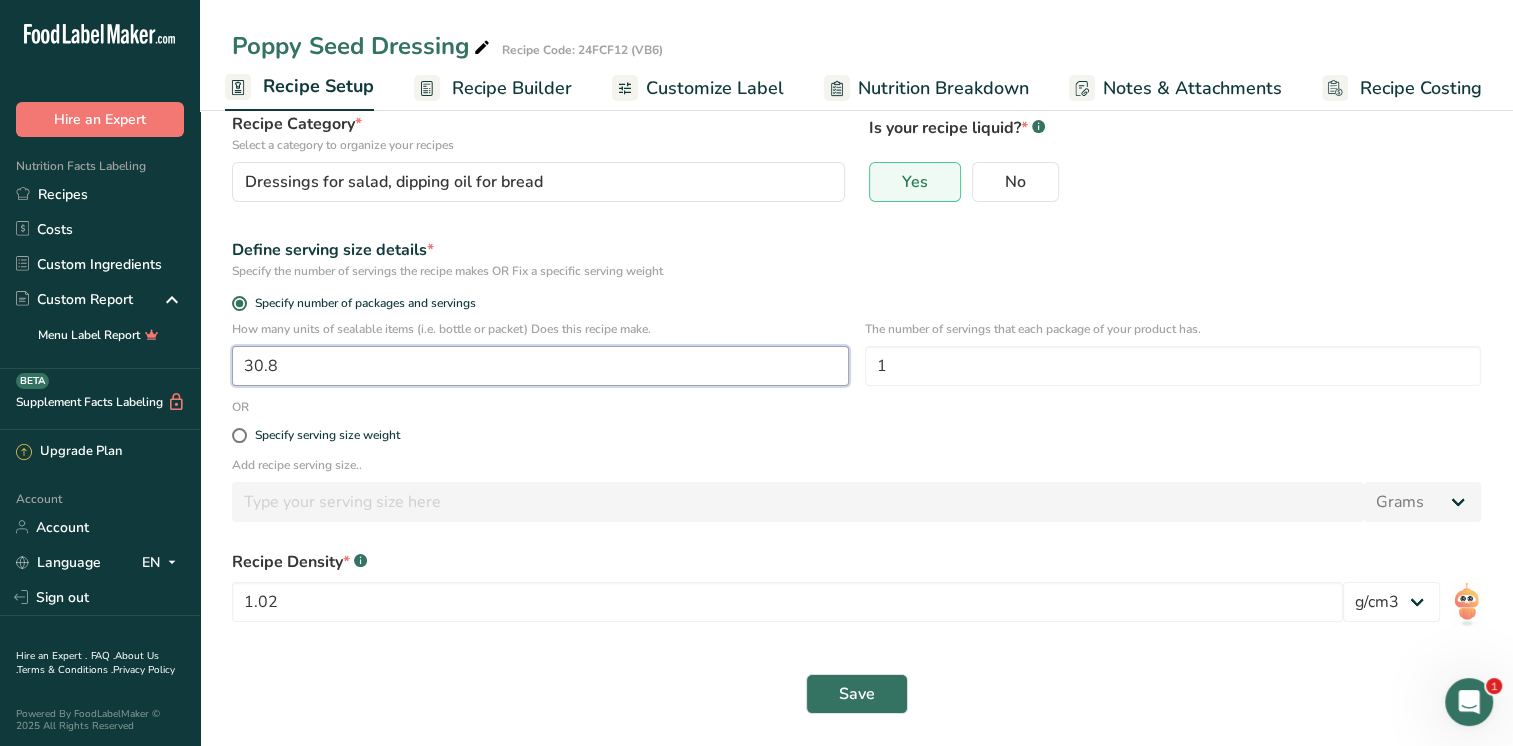 drag, startPoint x: 293, startPoint y: 378, endPoint x: 165, endPoint y: 366, distance: 128.56126 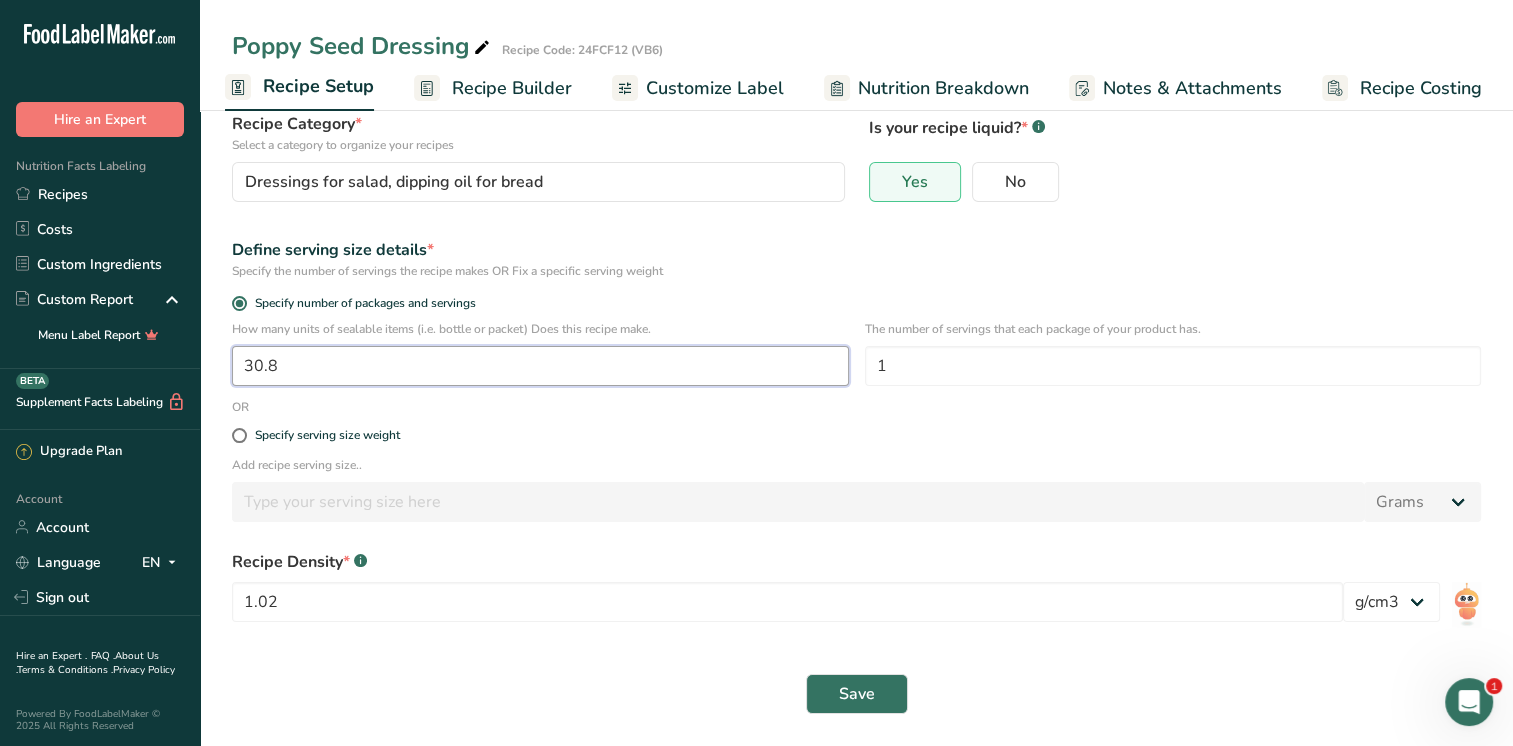 click on ".a-20{fill:#fff;}
Hire an Expert
Nutrition Facts Labeling
Recipes
Costs
Custom Ingredients
Custom Report
Menu Label Report
Supplement Facts Labeling
BETA
Upgrade Plan
Account
Account
Language
EN
English
Spanish
Sign out
Hire an Expert .
FAQ .
About Us .
Terms & Conditions .
Privacy Policy
Powered By FoodLabelMaker ©   2025 All Rights Reserved" at bounding box center (756, 297) 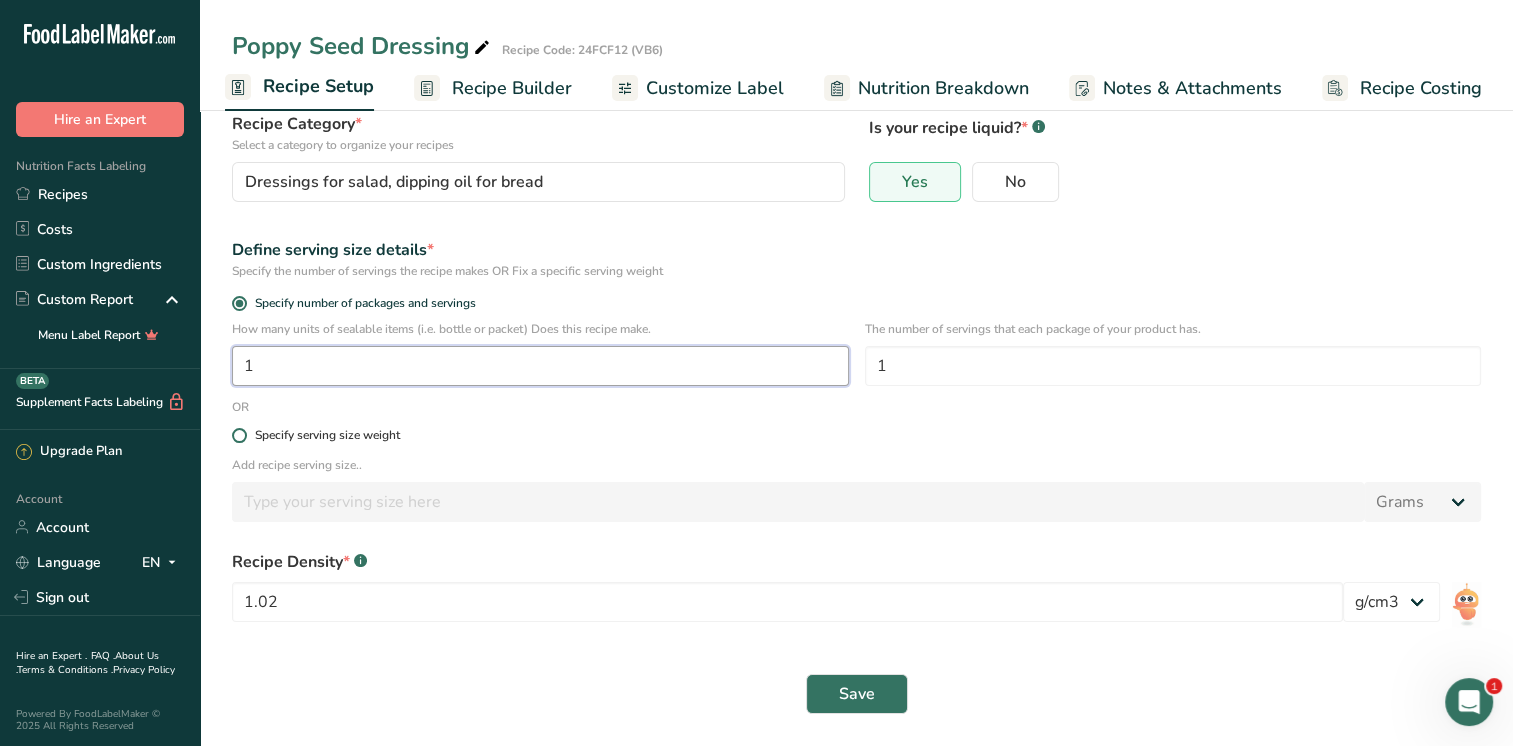 type on "1" 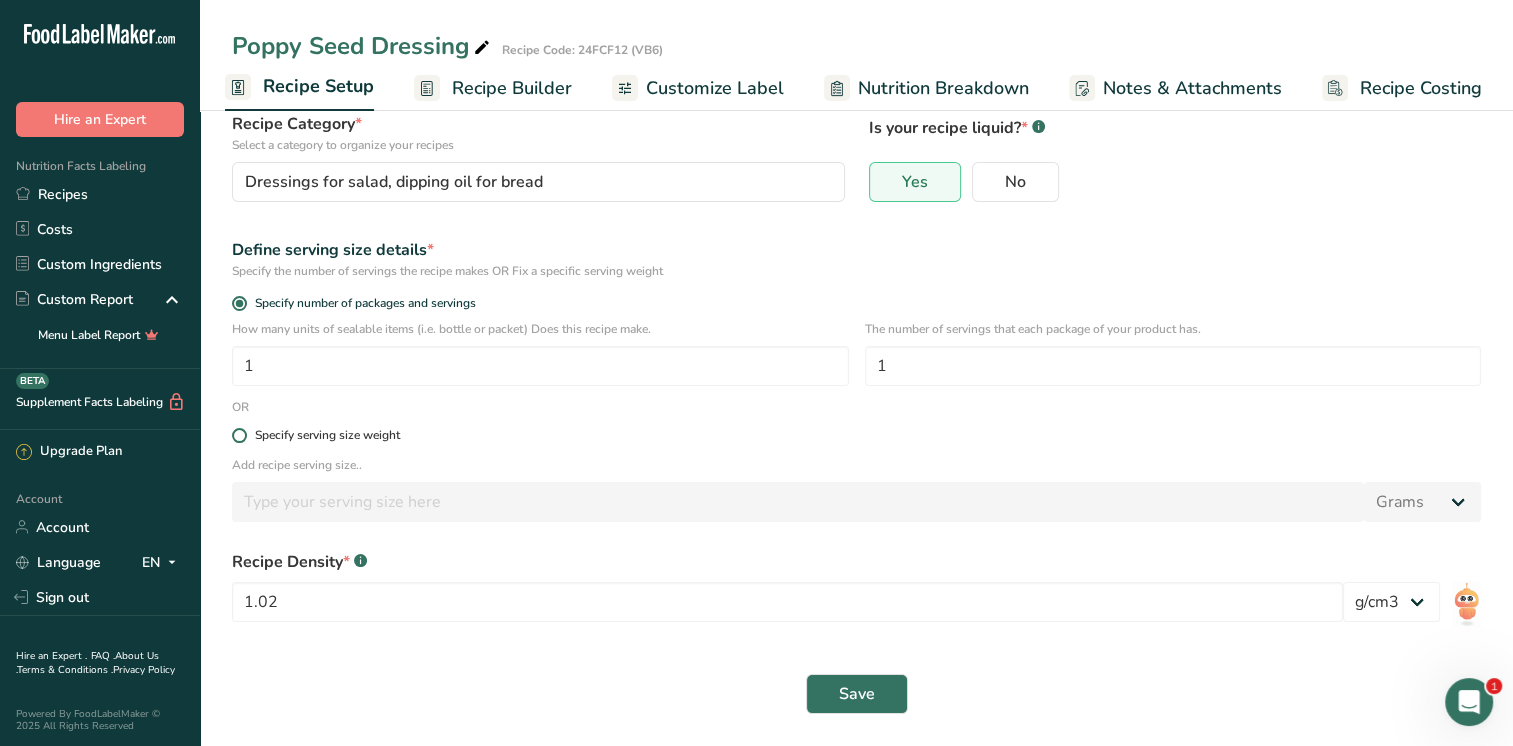 click on "Specify serving size weight" at bounding box center (323, 435) 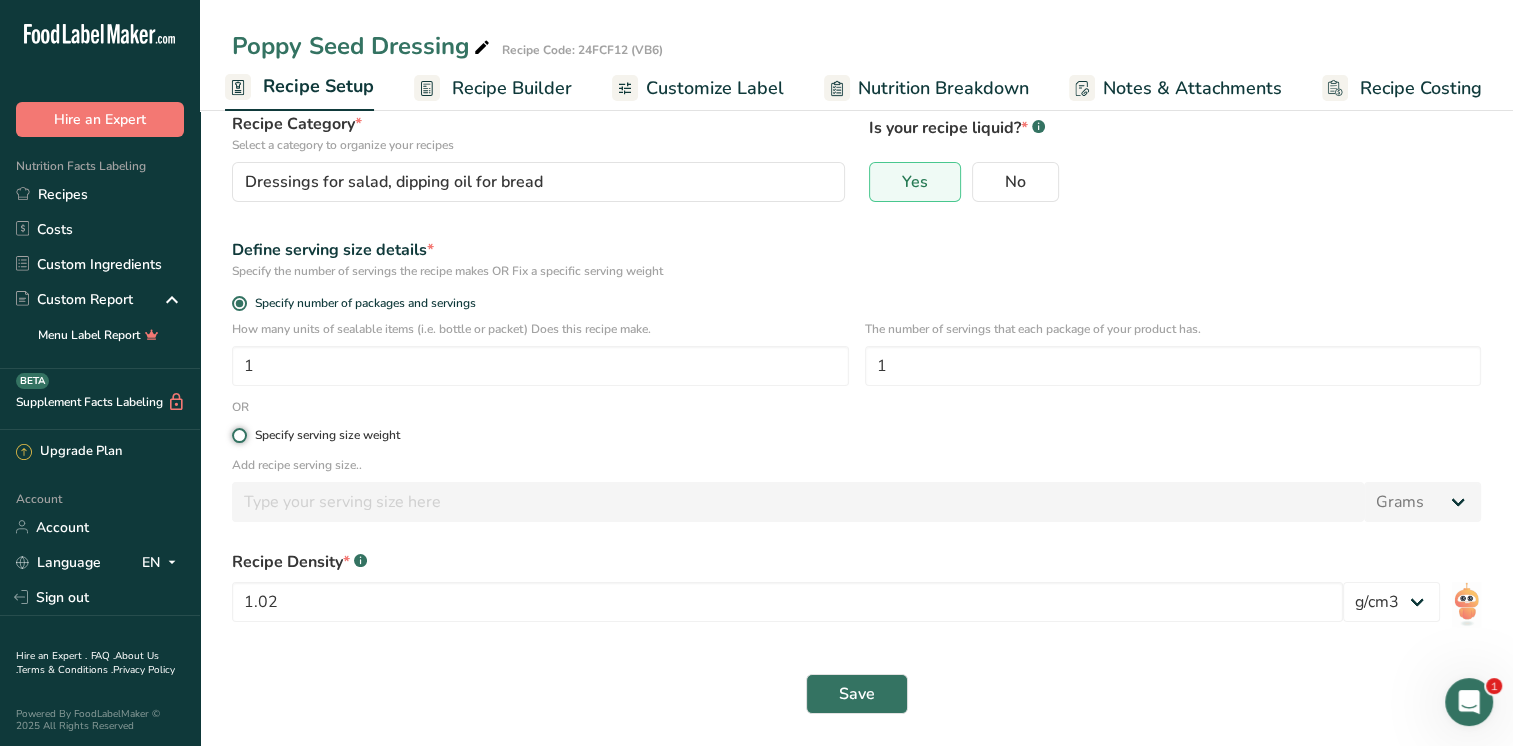 click on "Specify serving size weight" at bounding box center (238, 435) 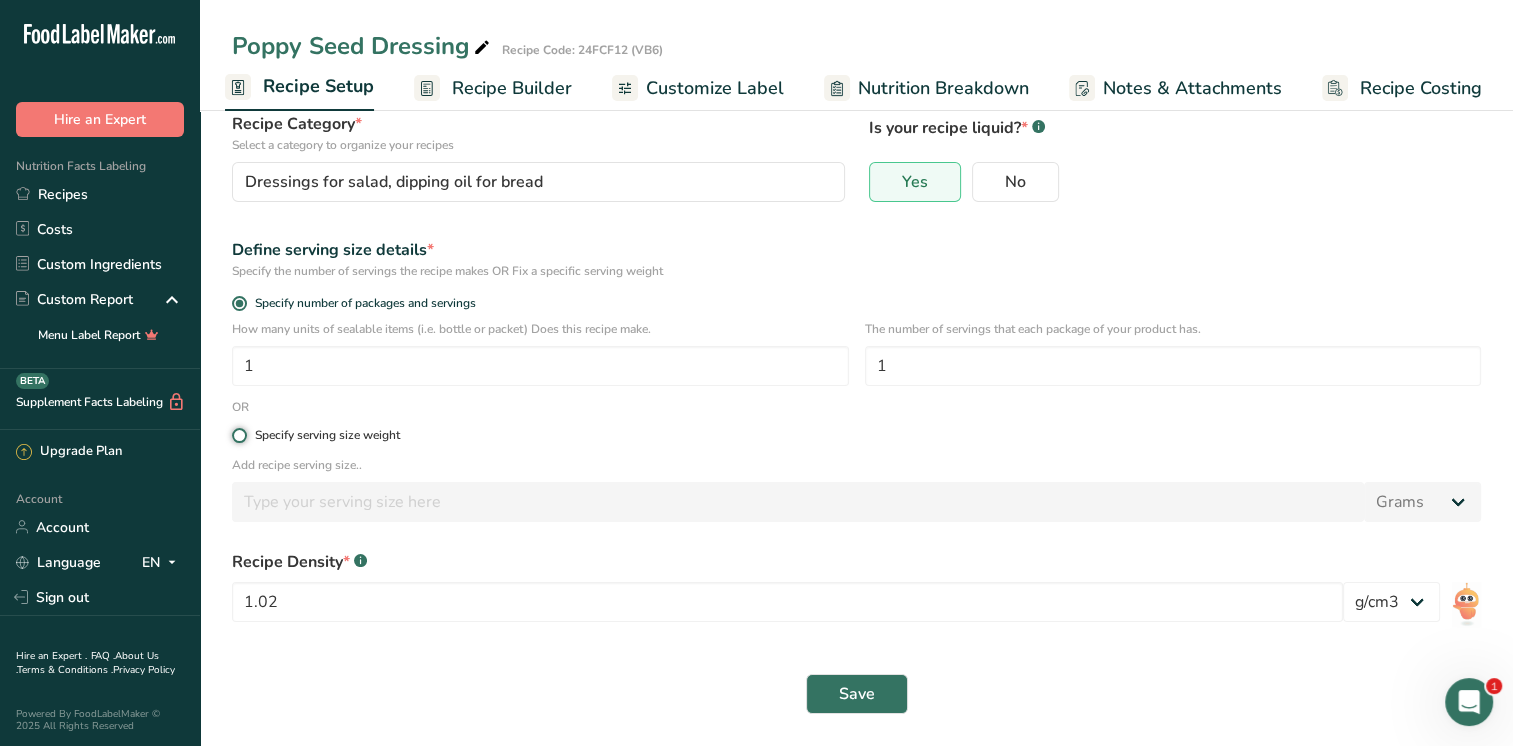 radio on "true" 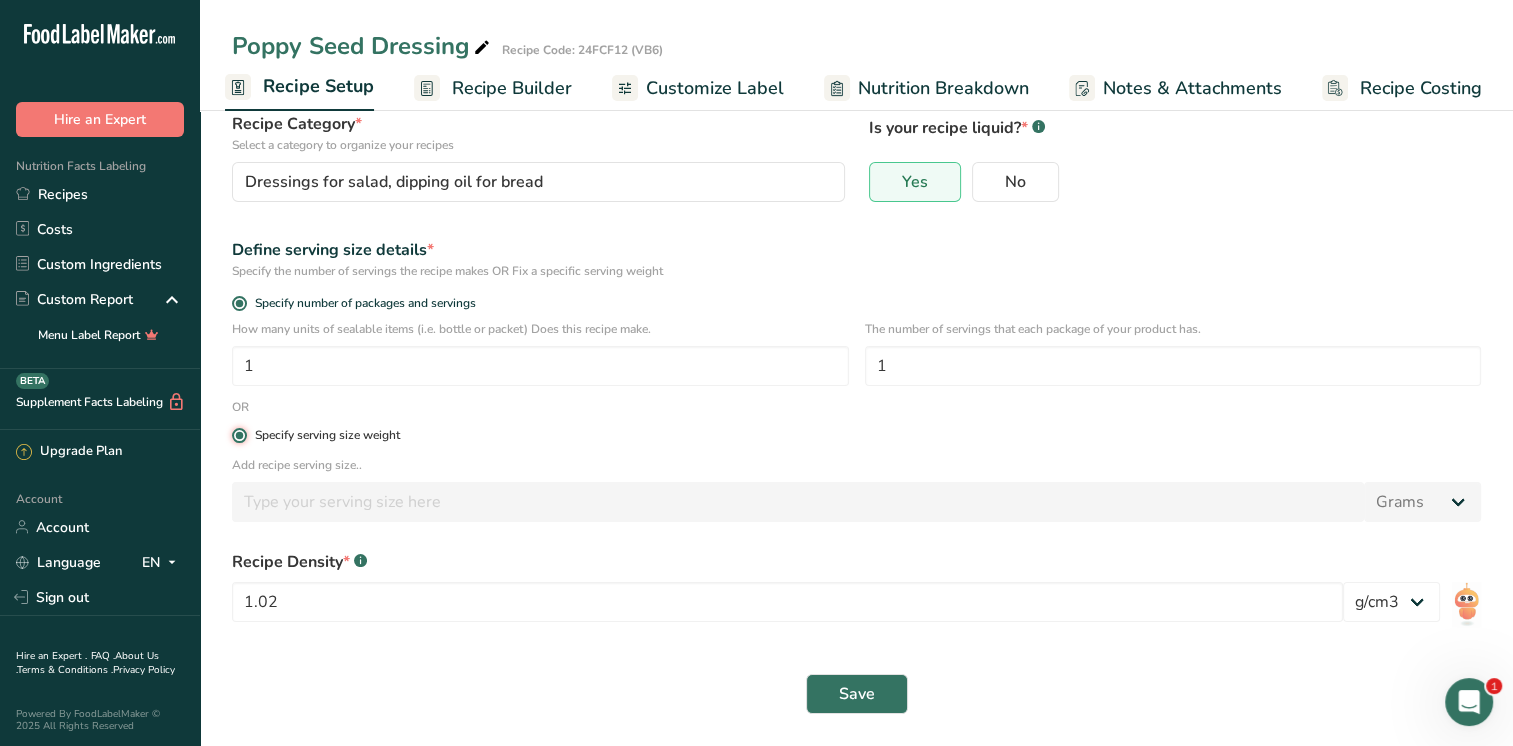 radio on "false" 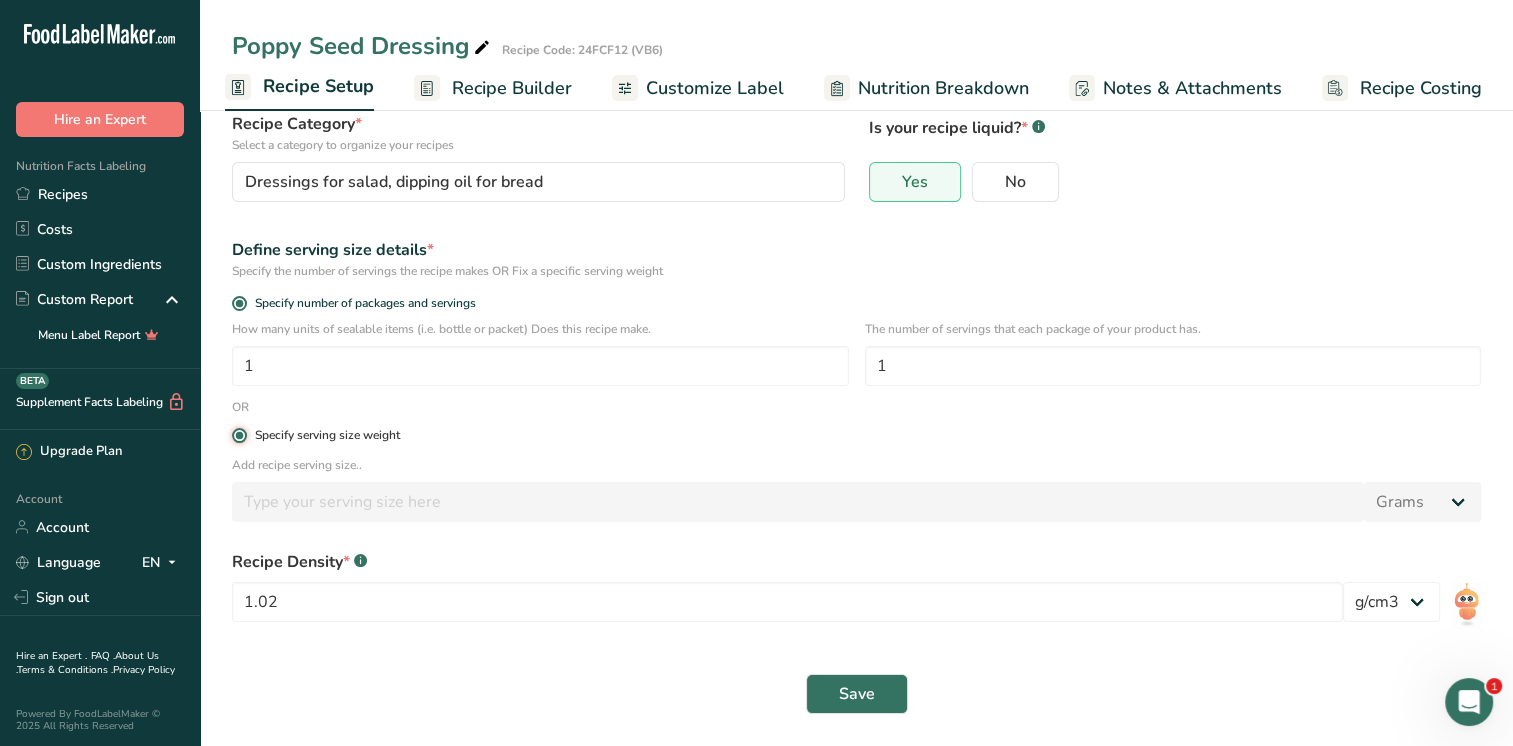type 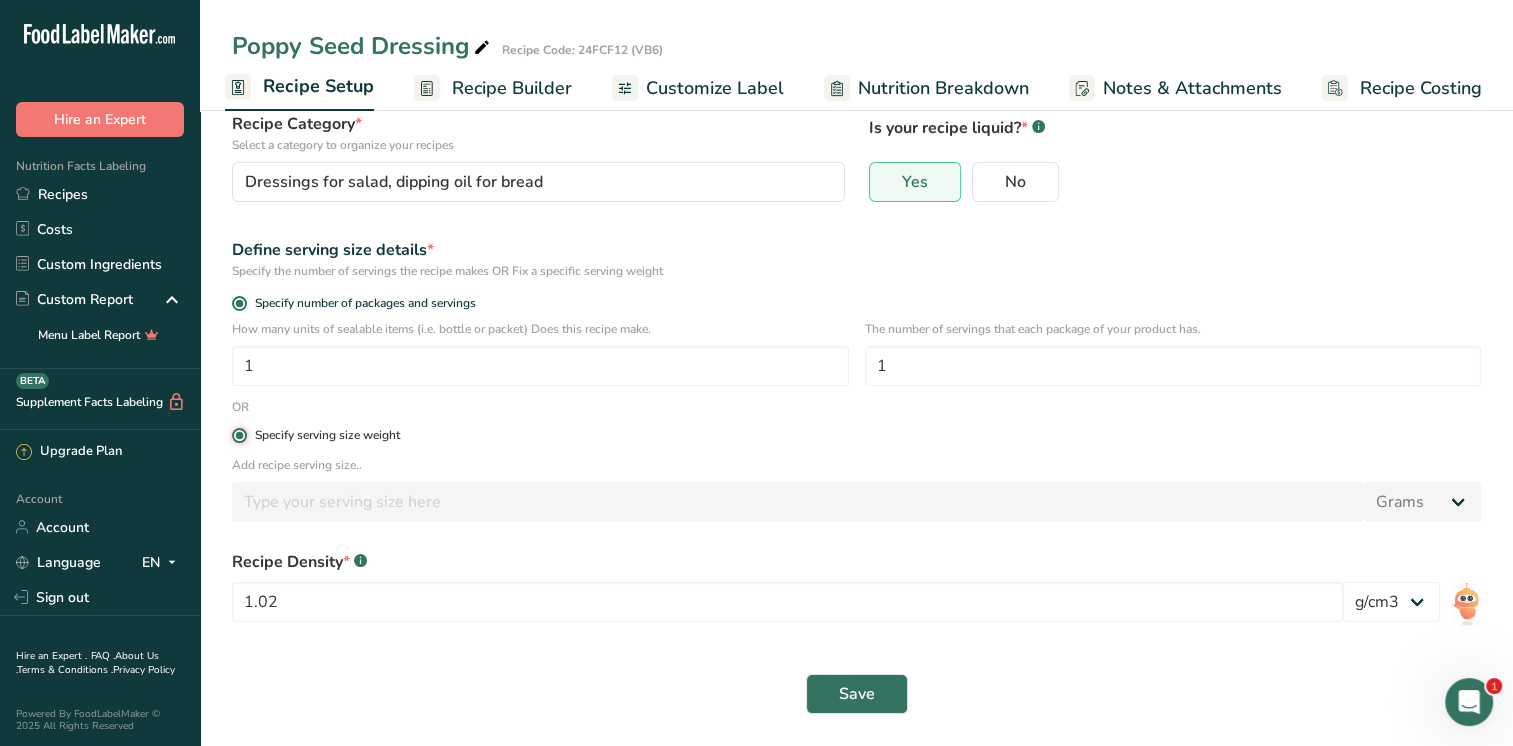 type 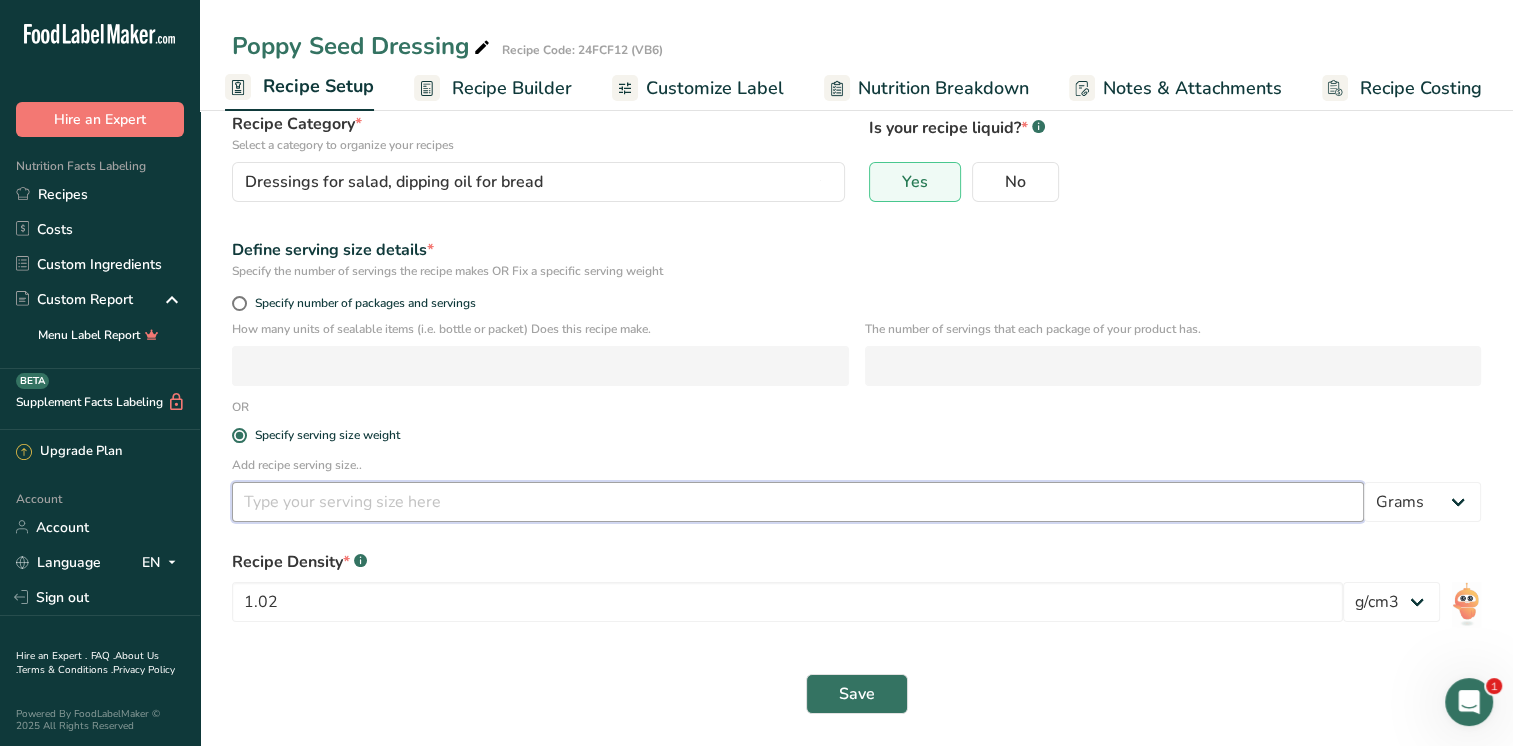 click at bounding box center [798, 502] 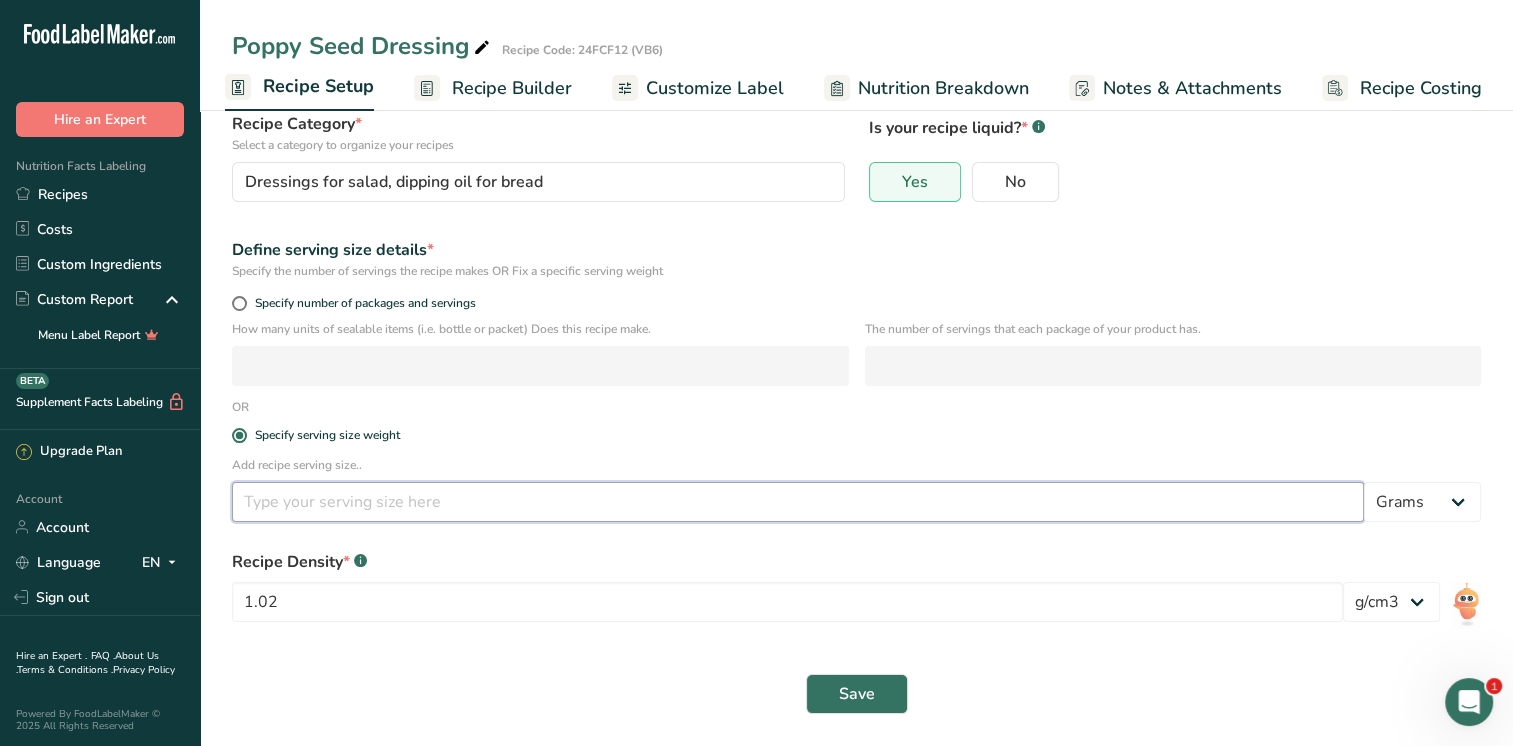 paste on "30.8" 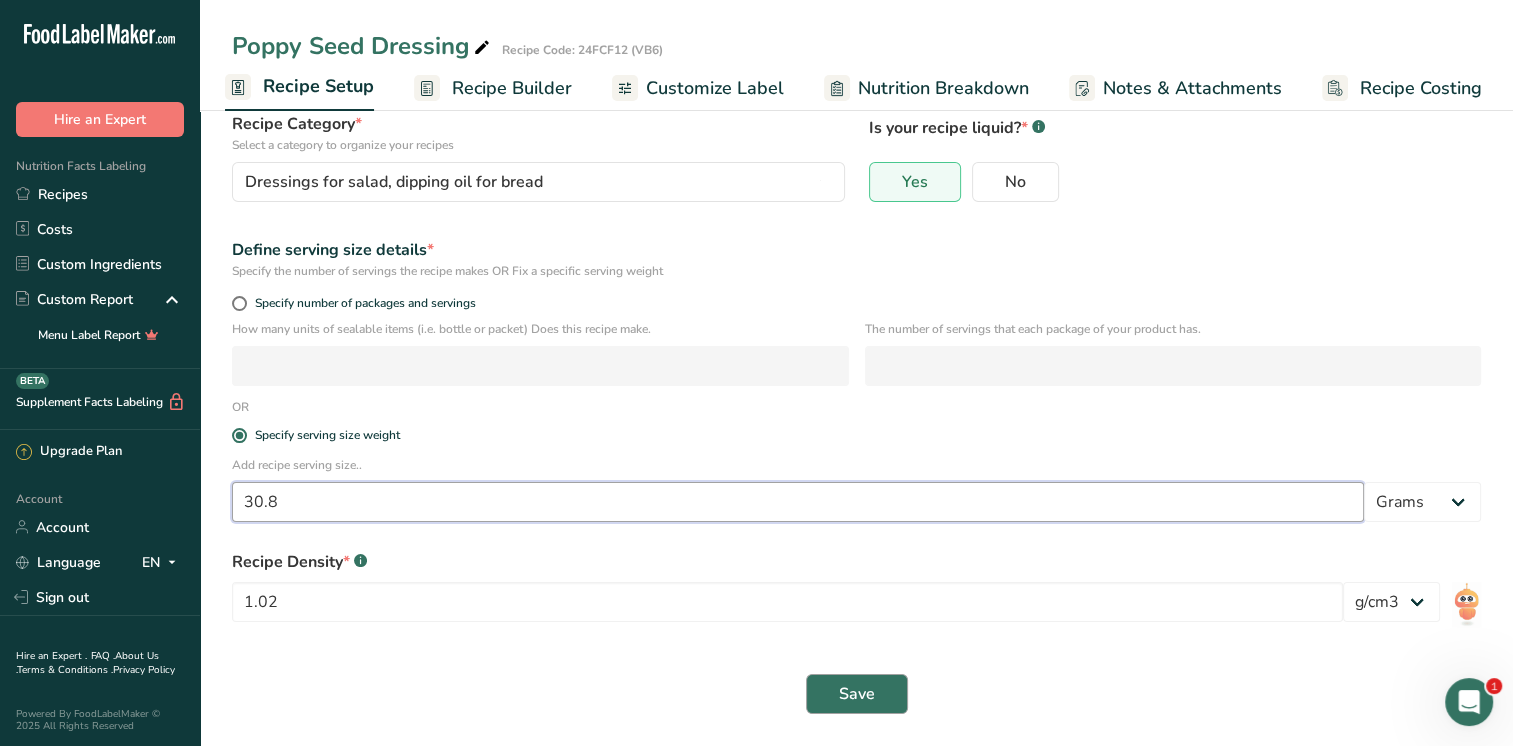 type on "30.8" 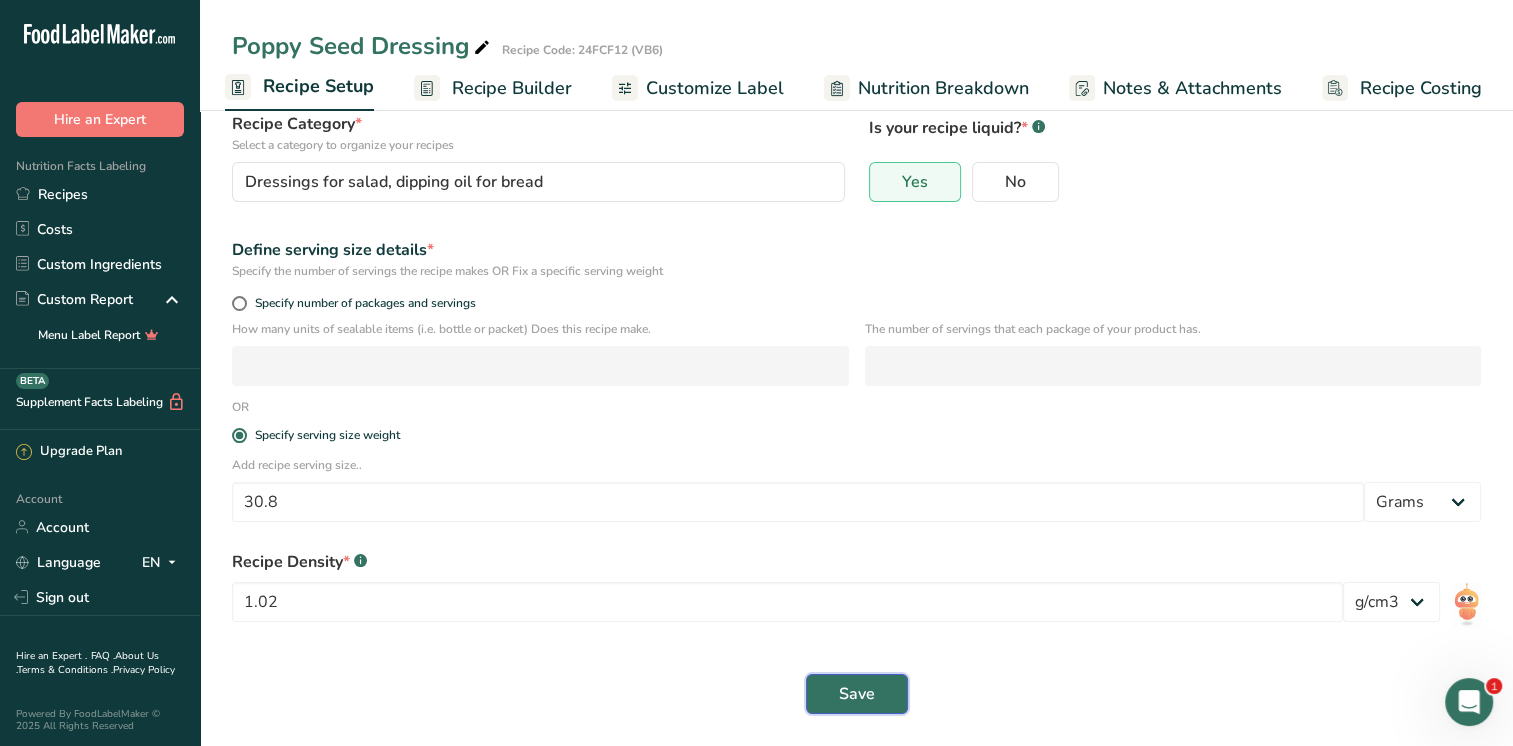 click on "Save" at bounding box center (857, 694) 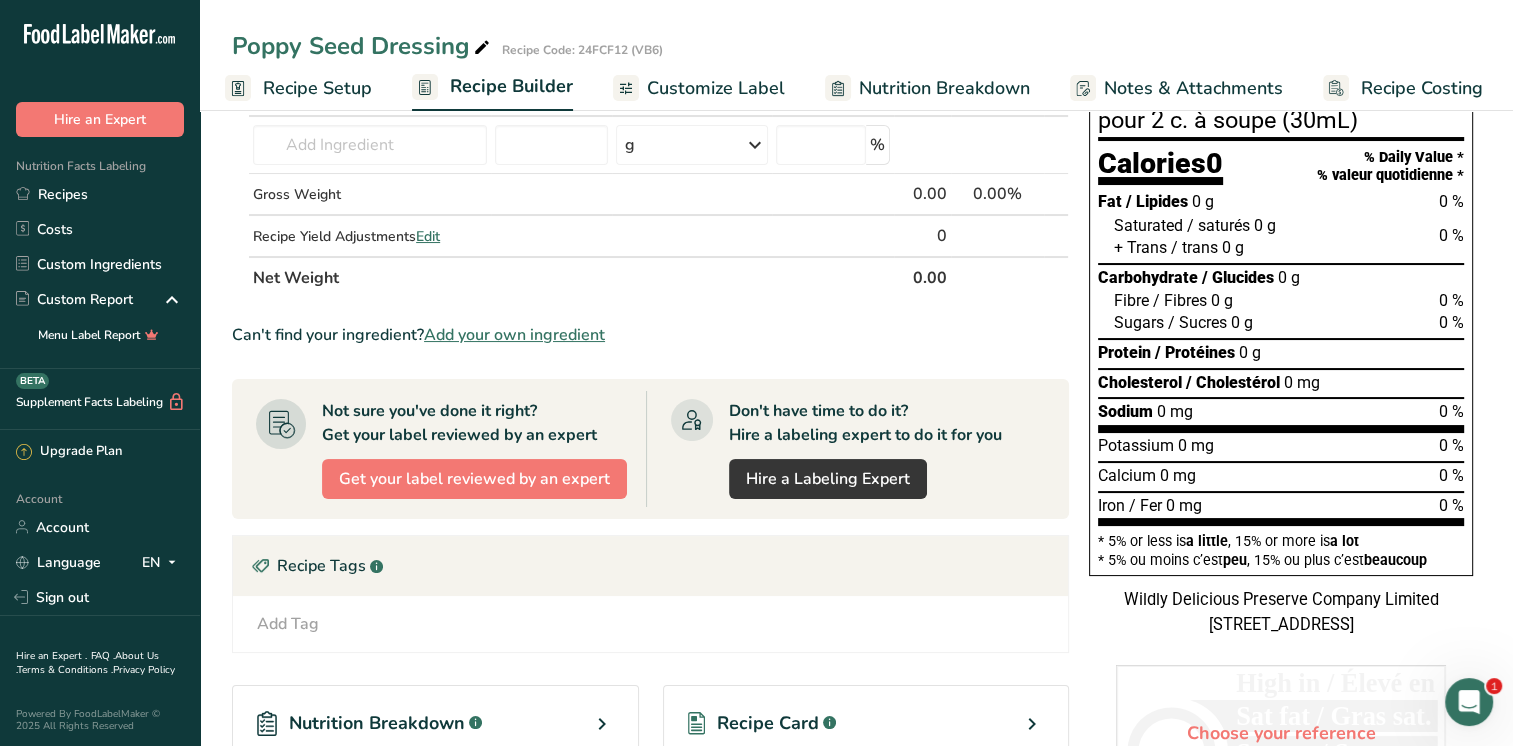 scroll, scrollTop: 0, scrollLeft: 0, axis: both 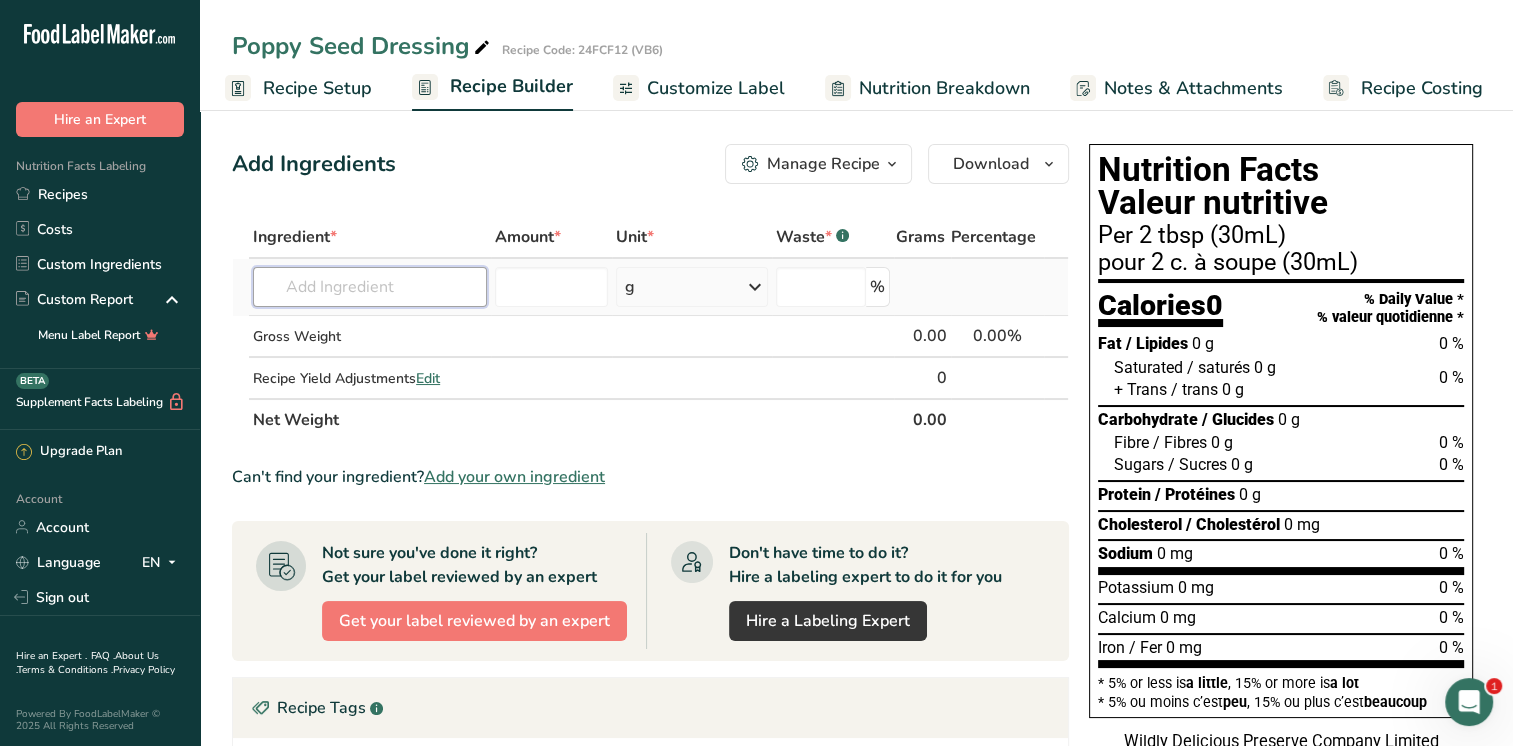 click at bounding box center (369, 287) 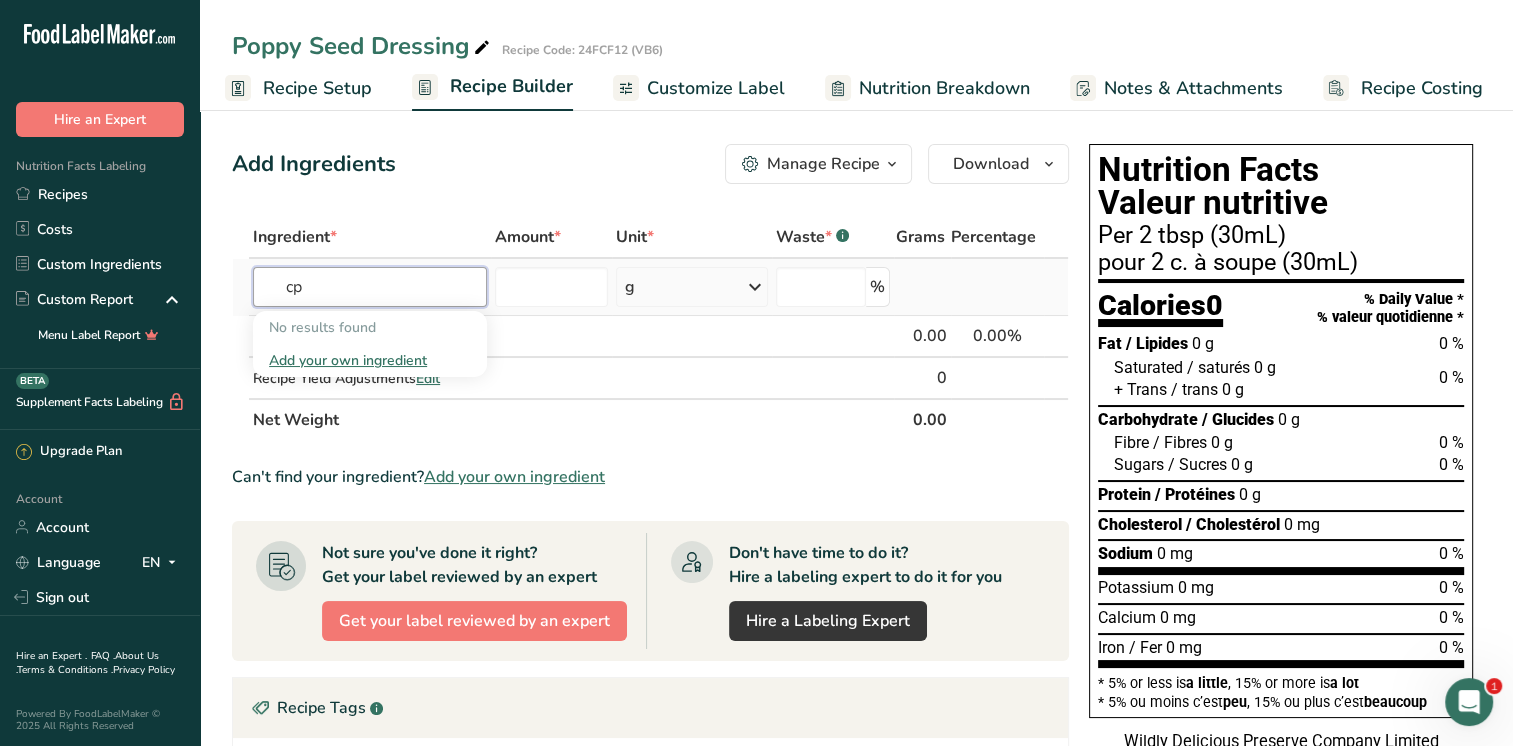 type on "c" 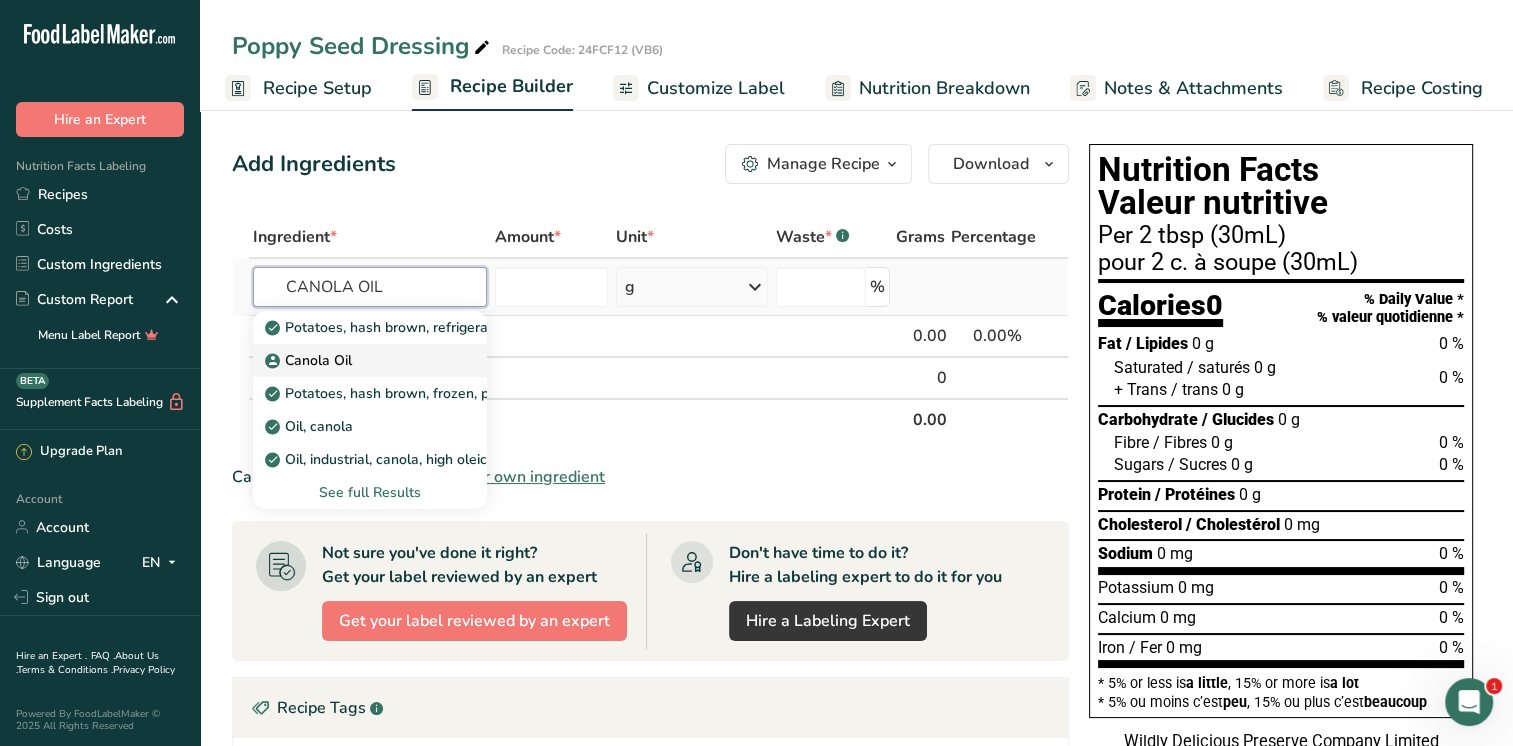 type on "CANOLA OIL" 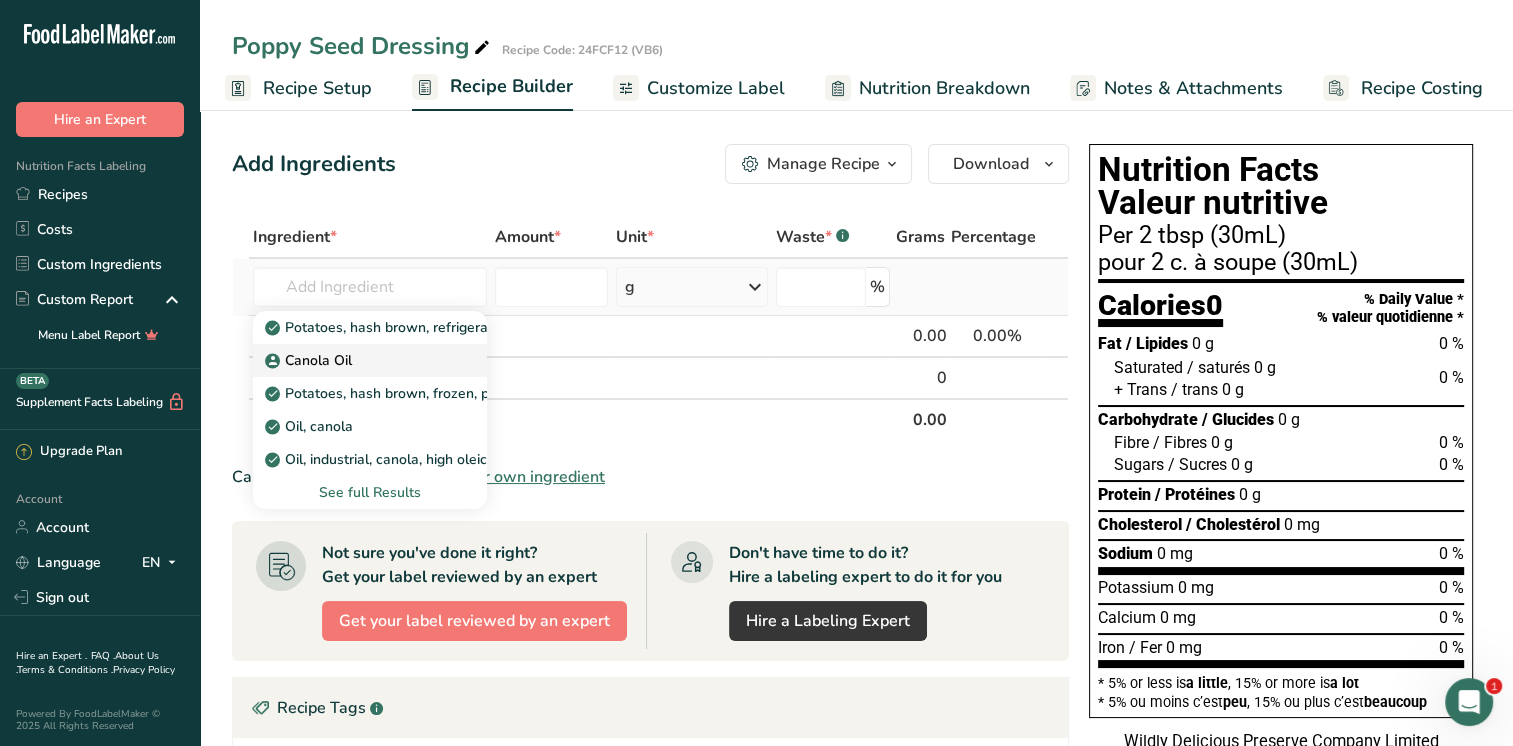 click on "Canola Oil" at bounding box center (310, 360) 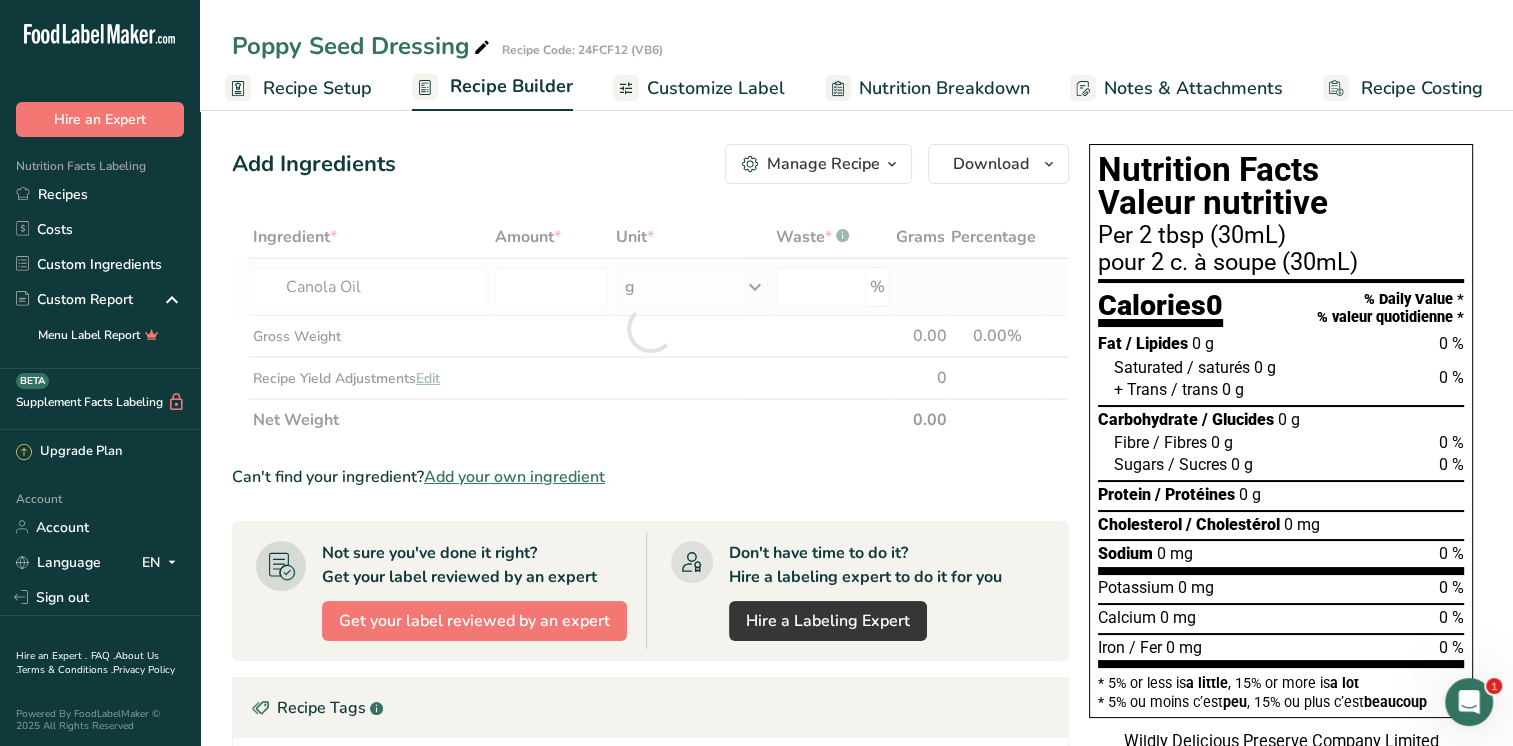 type on "0" 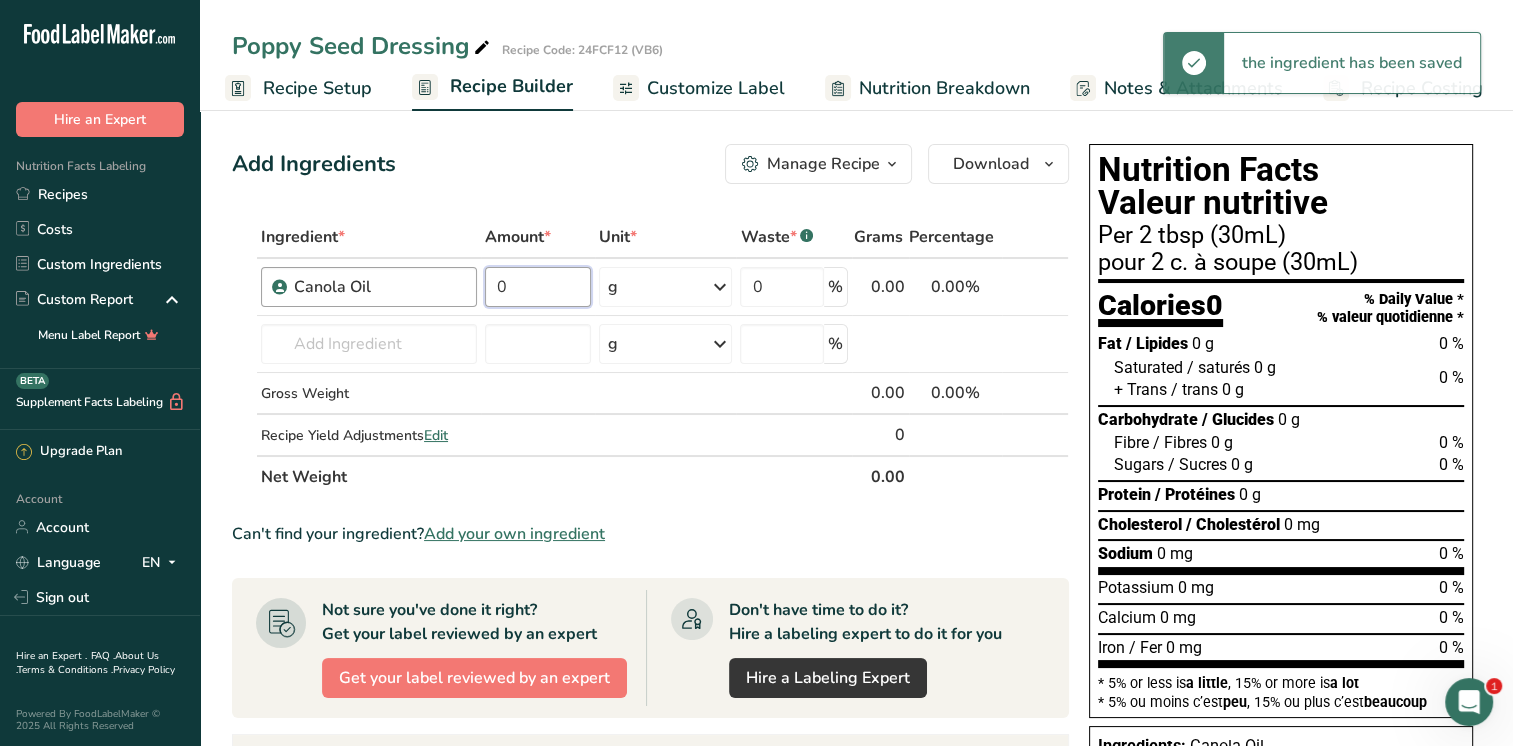 drag, startPoint x: 540, startPoint y: 283, endPoint x: 465, endPoint y: 276, distance: 75.32596 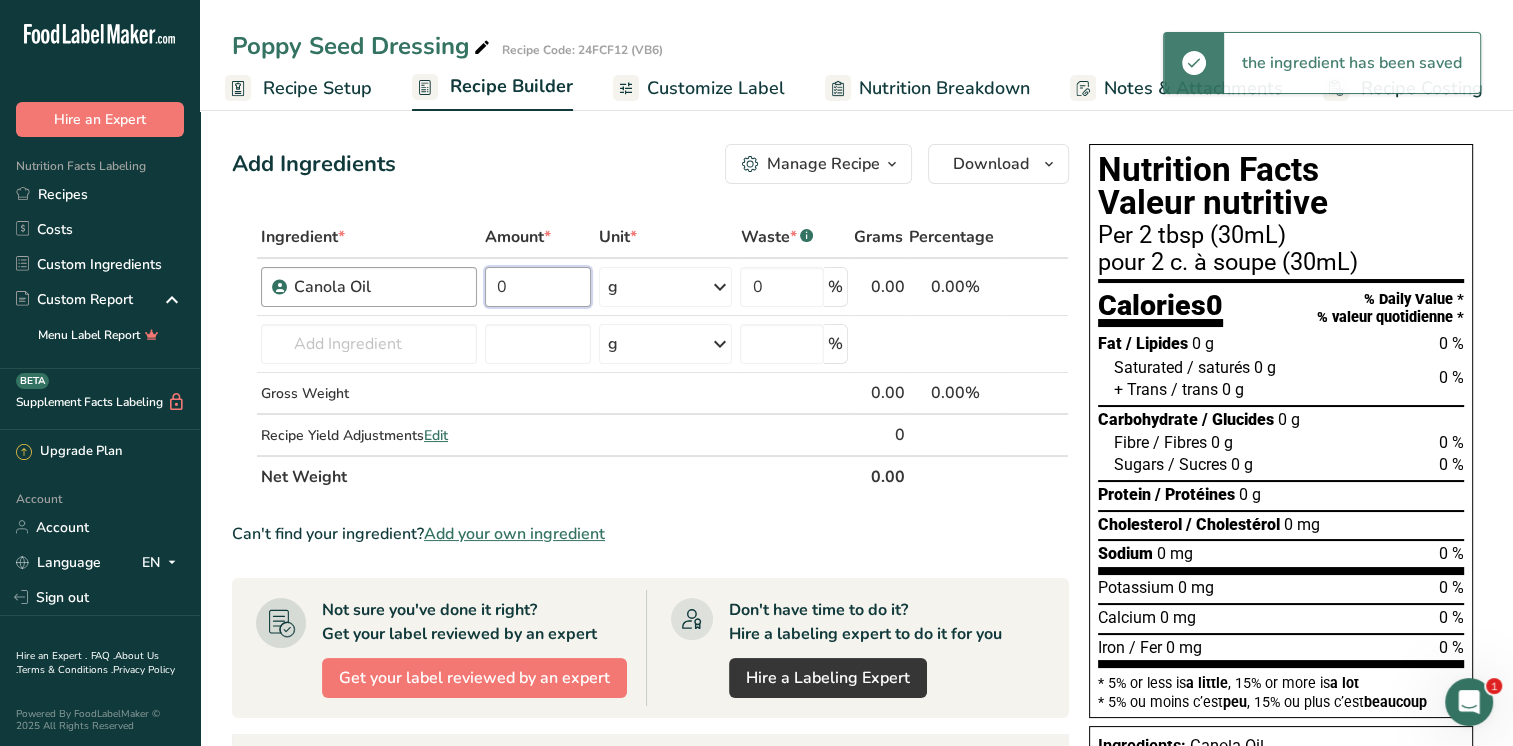 click on "Canola Oil
0
g
Weight Units
g
kg
mg
See more
Volume Units
l
mL
fl oz
See more
0
%
0.00
0.00%
i" at bounding box center (650, 287) 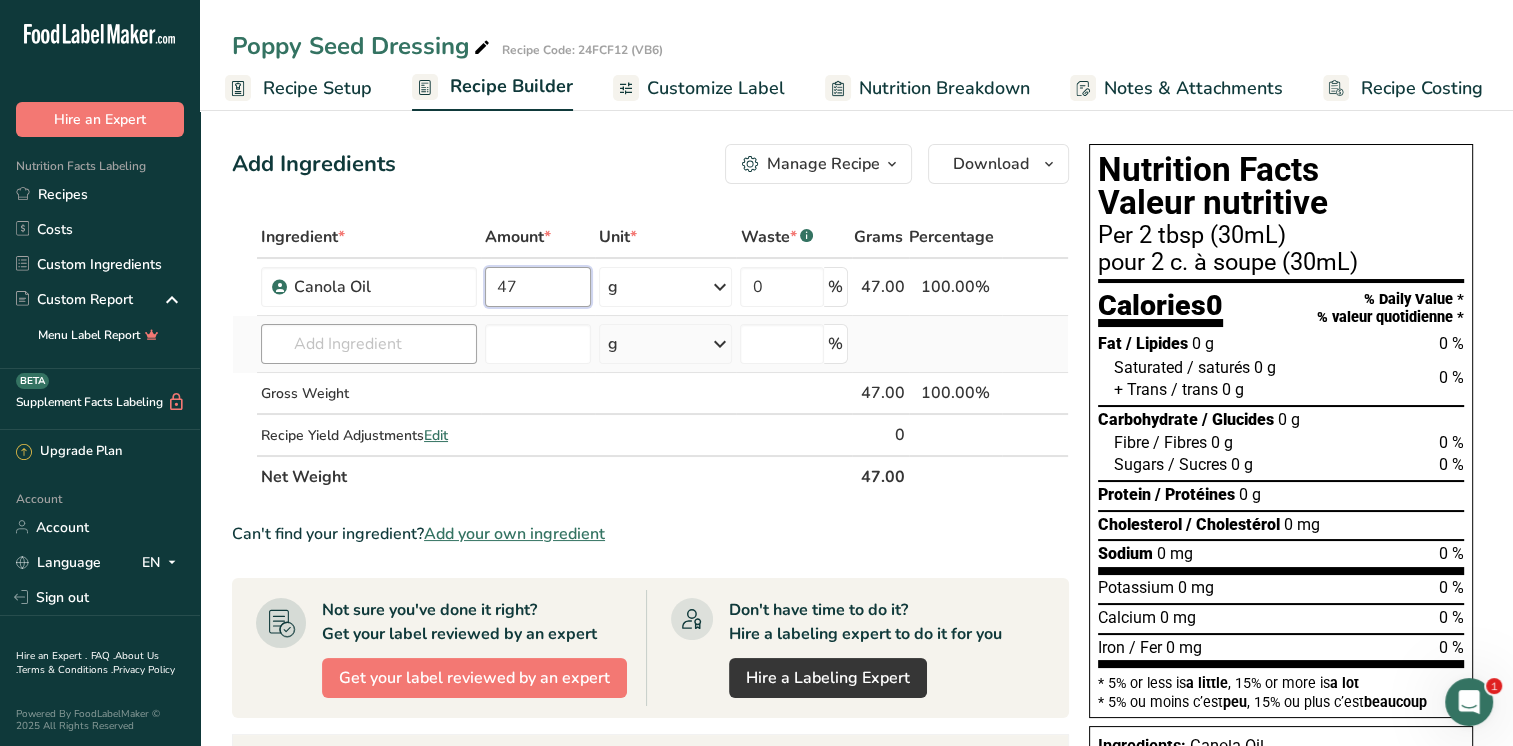 type on "47" 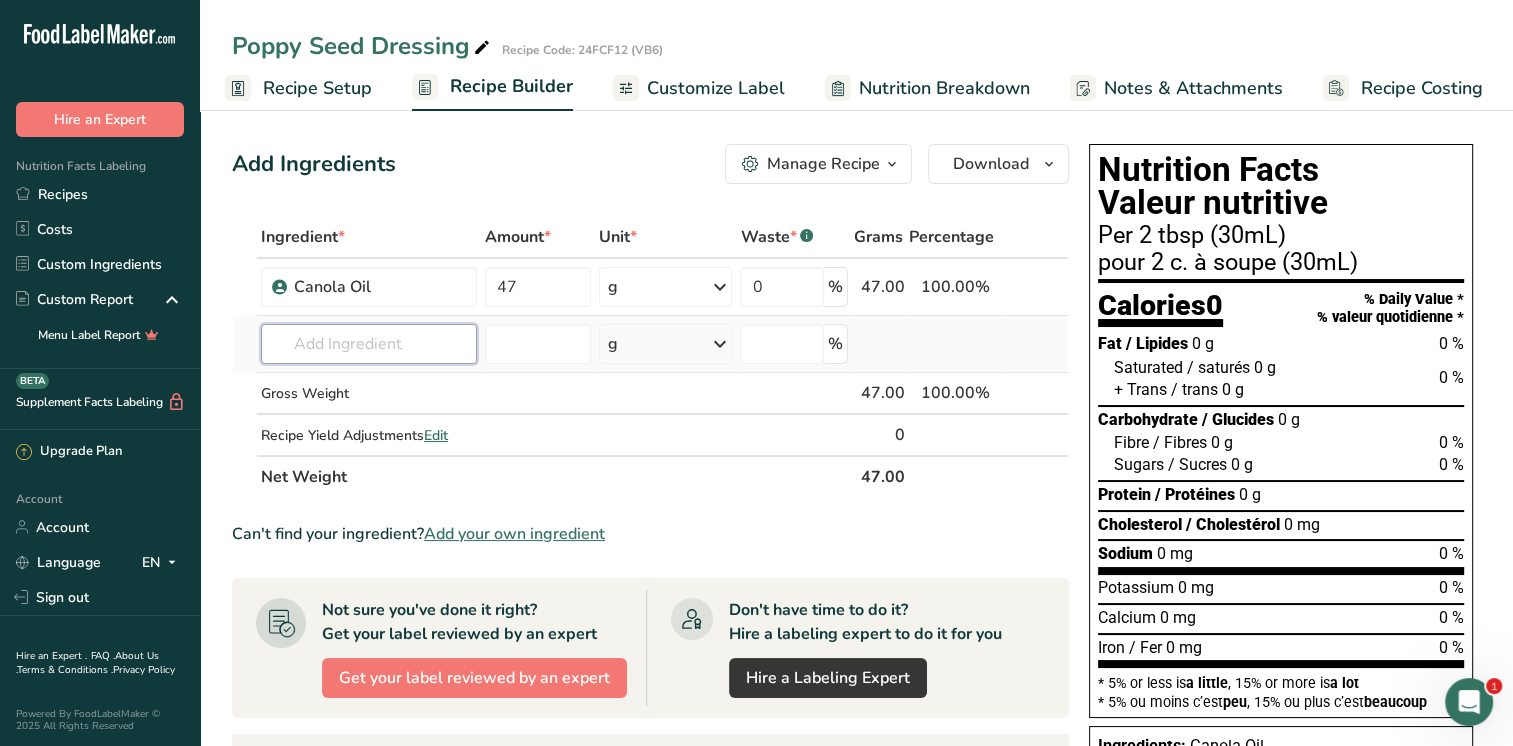 click on "Ingredient *
Amount *
Unit *
Waste *   .a-a{fill:#347362;}.b-a{fill:#fff;}          Grams
Percentage
Canola Oil
47
g
Weight Units
g
kg
mg
See more
Volume Units
l
mL
fl oz
See more
0
%
47.00
100.00%
i
Potatoes, hash brown, refrigerated, prepared, pan-fried in canola oil
Canola Oil
Potatoes, hash brown, frozen, plain, prepared, pan fried in canola oil
Oil, canola
Oil, industrial, canola, high oleic
See full Results" at bounding box center [650, 357] 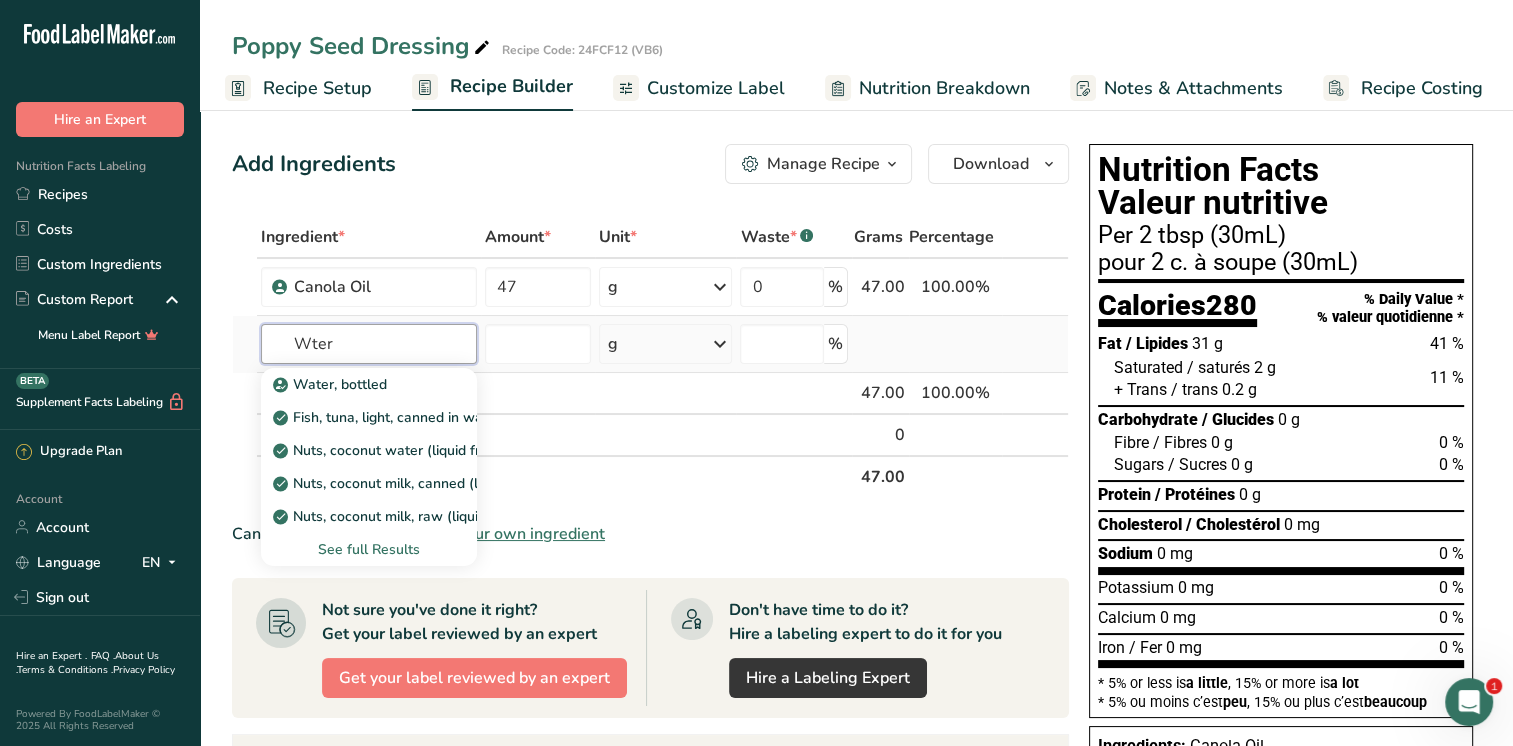 click on "Wter" at bounding box center [369, 344] 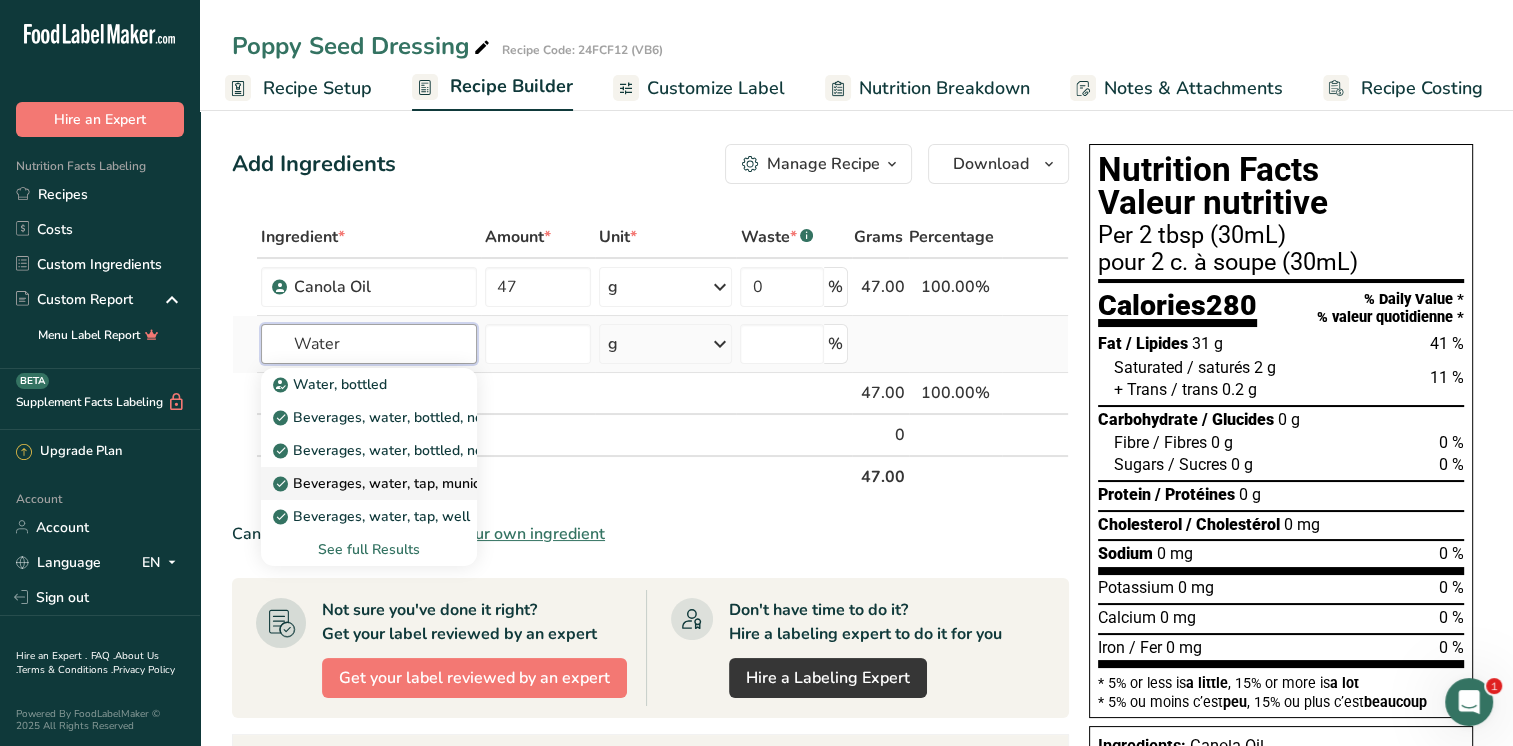 type on "Water" 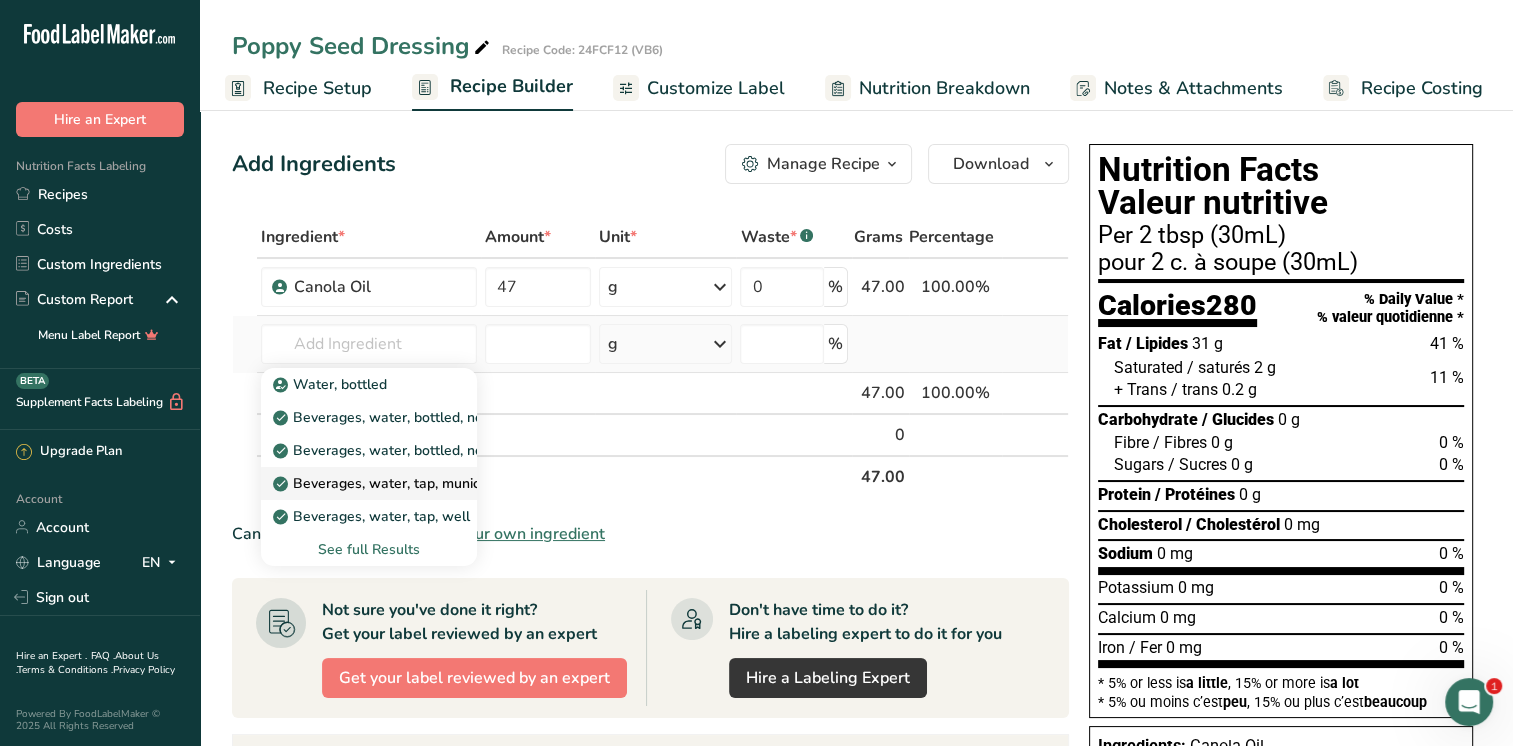 click on "Beverages, water, tap, municipal" at bounding box center [390, 483] 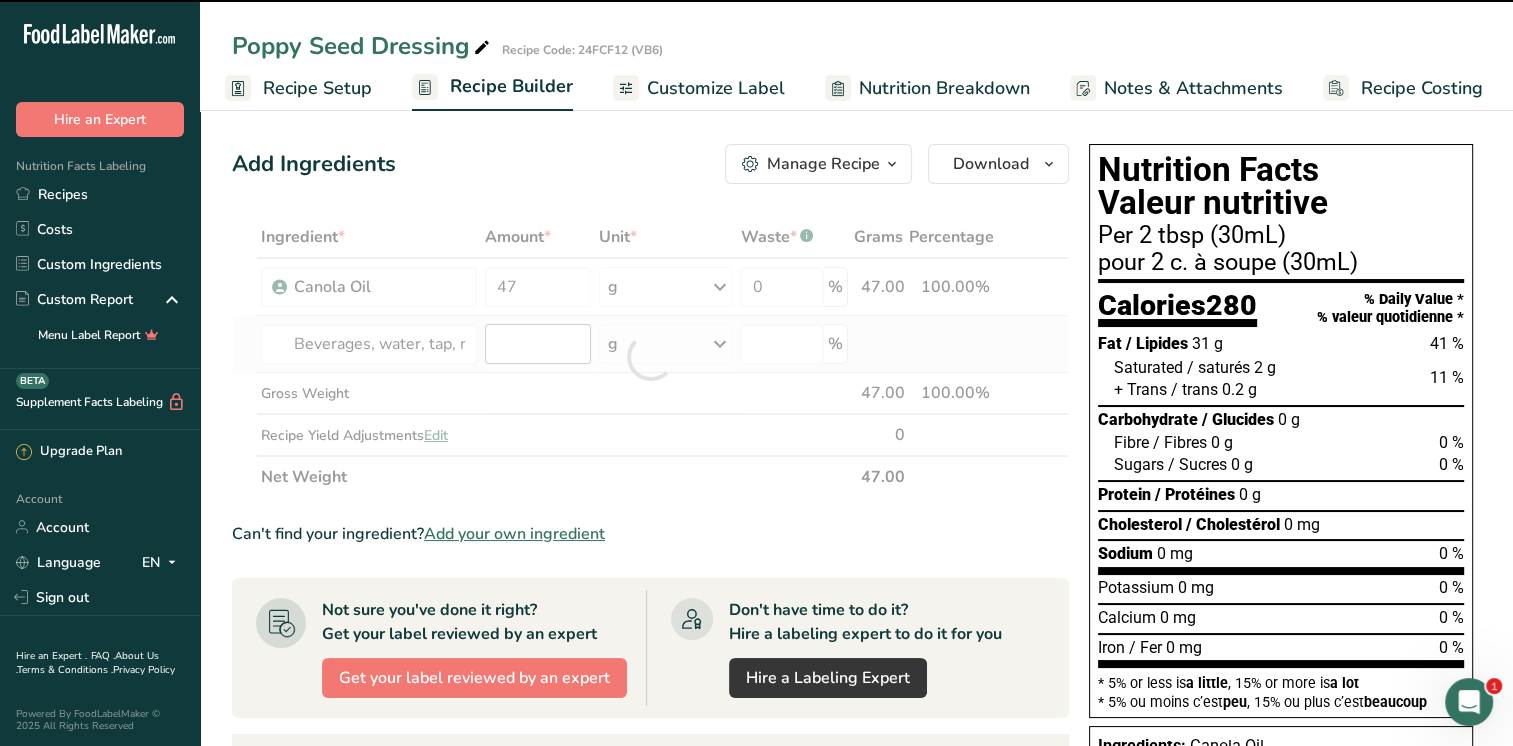 type on "0" 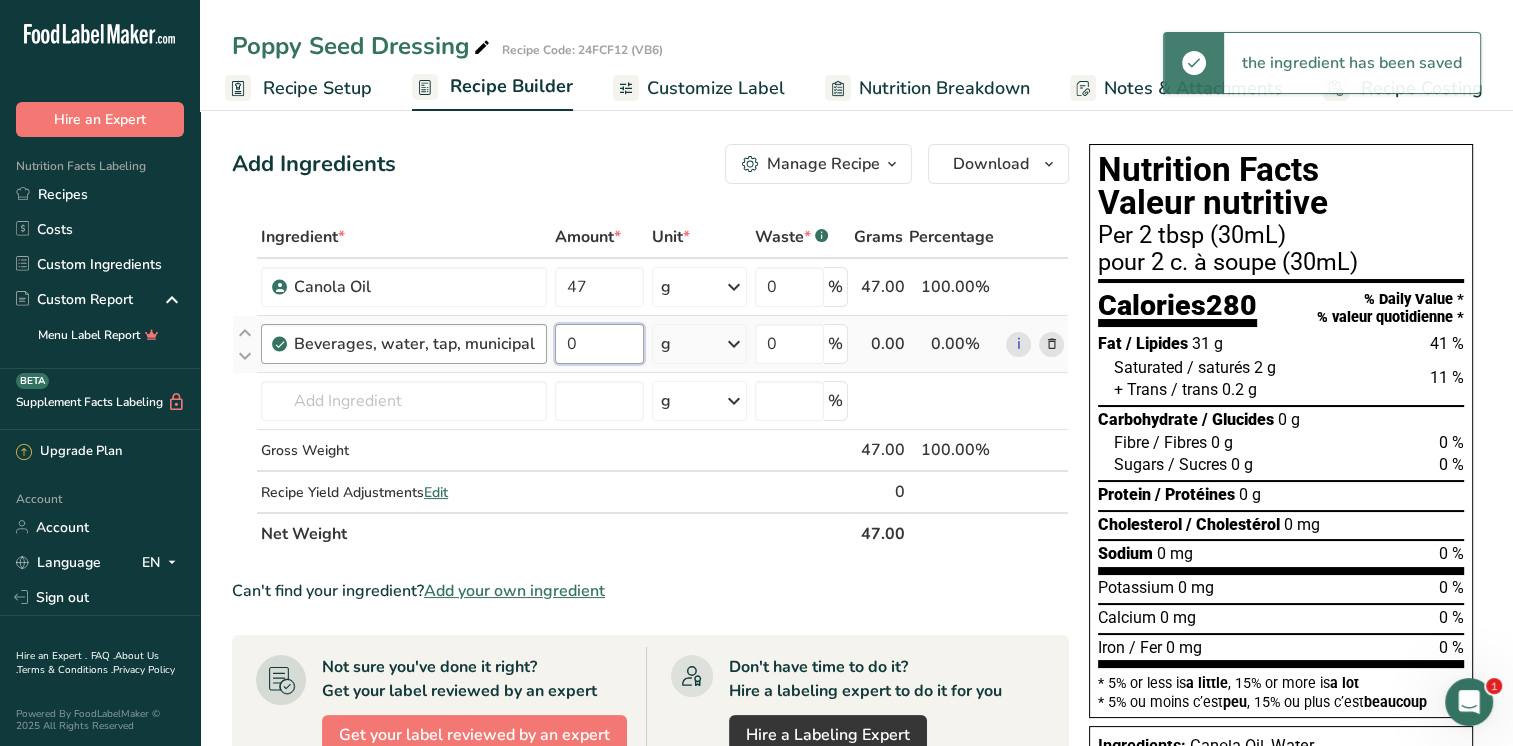 drag, startPoint x: 579, startPoint y: 344, endPoint x: 540, endPoint y: 338, distance: 39.45884 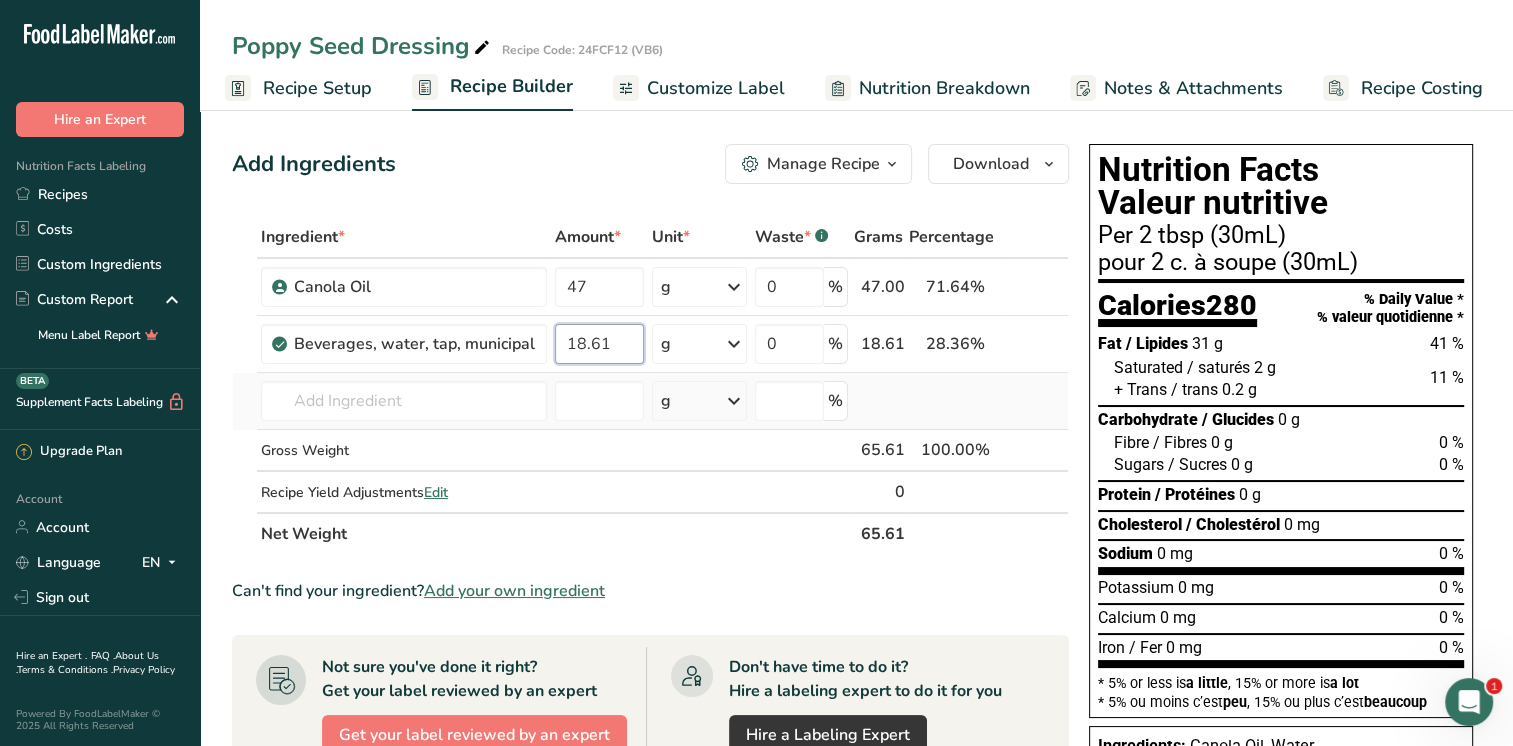 type on "18.61" 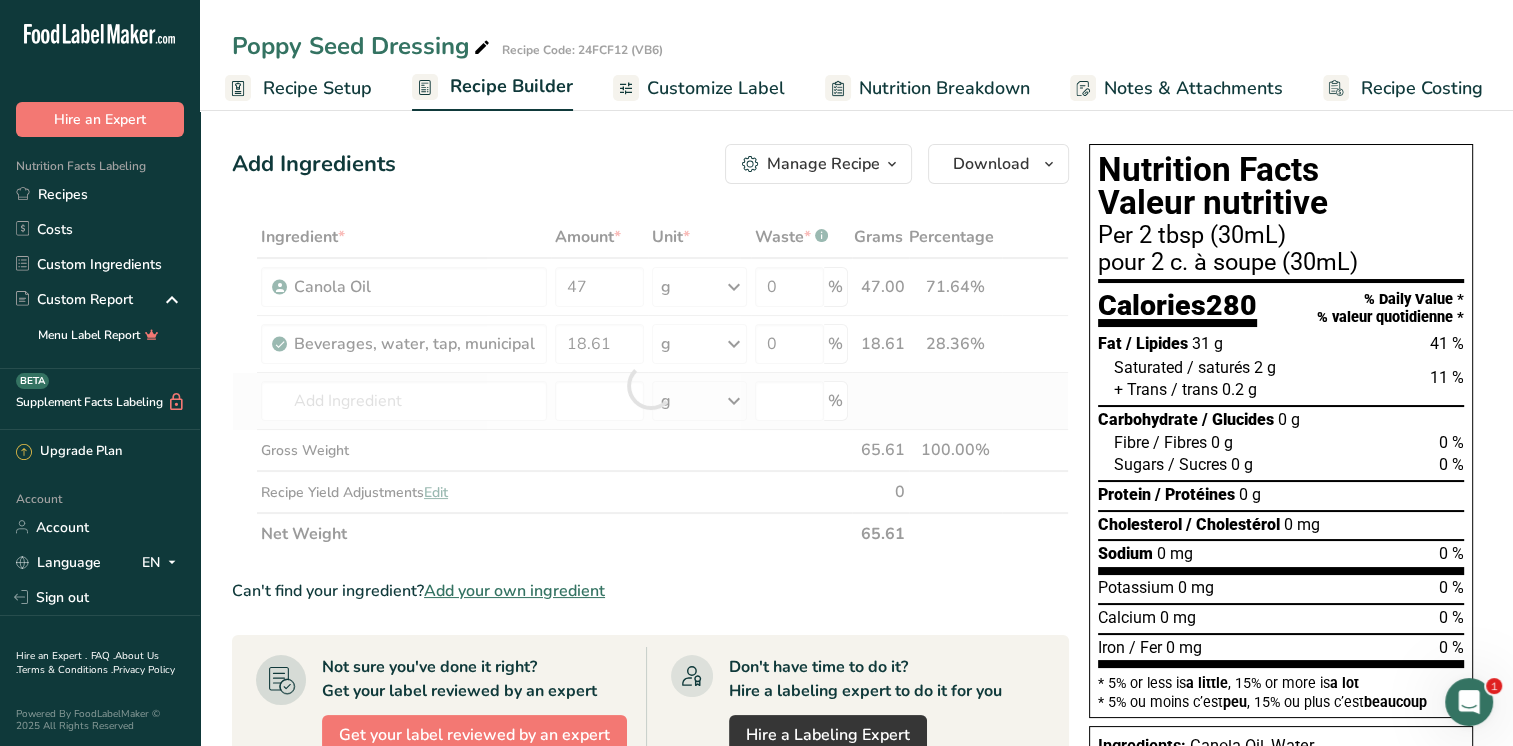 click on "Ingredient *
Amount *
Unit *
Waste *   .a-a{fill:#347362;}.b-a{fill:#fff;}          Grams
Percentage
Canola Oil
47
g
Weight Units
g
kg
mg
See more
Volume Units
l
mL
fl oz
See more
0
%
47.00
71.64%
i
[GEOGRAPHIC_DATA], water, tap, municipal
18.61
g
Portions
1 fl oz
1 bottle 8 fl oz
1 liter
See more
Weight Units
g
kg
mg
See more
Volume Units
l
lb/ft3
mL" at bounding box center (650, 385) 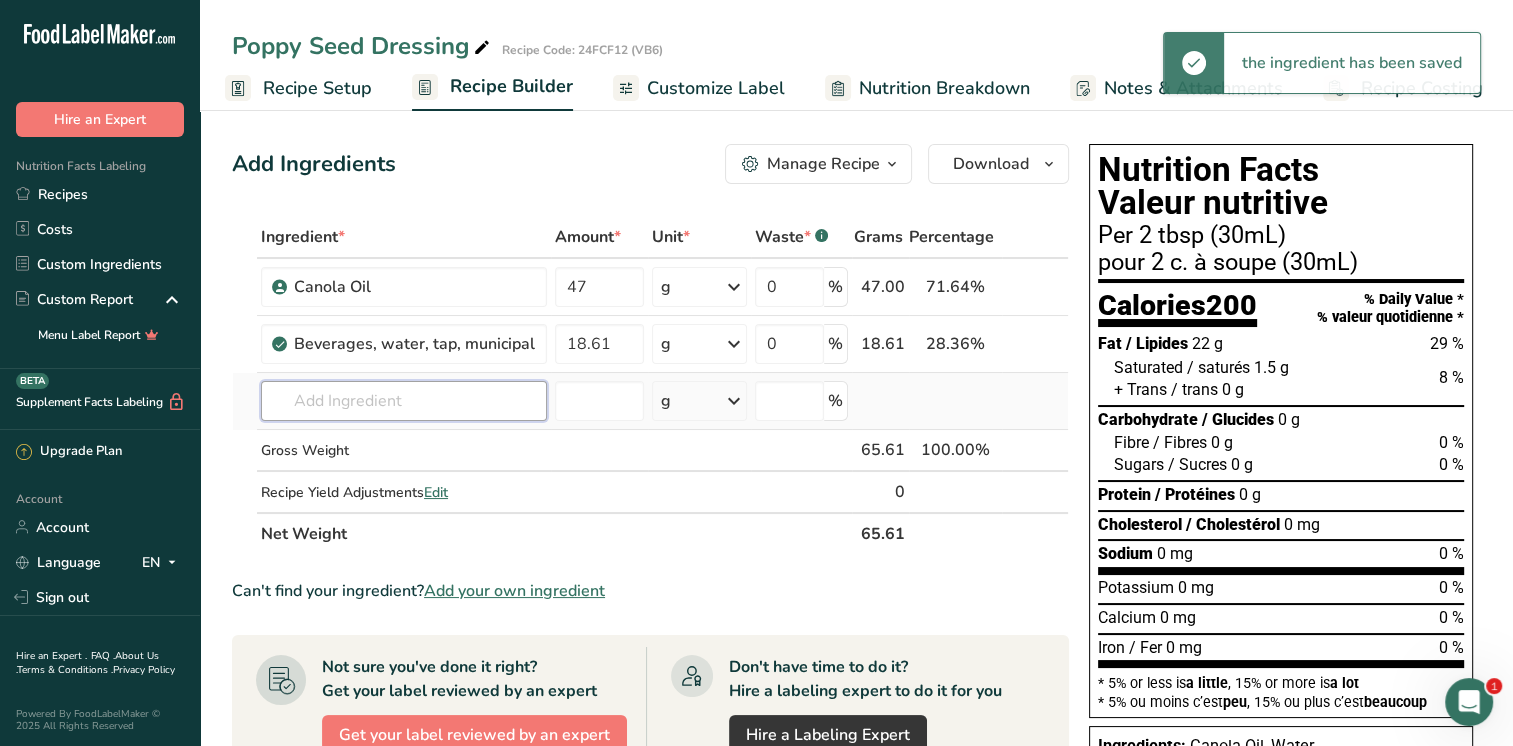 click at bounding box center (404, 401) 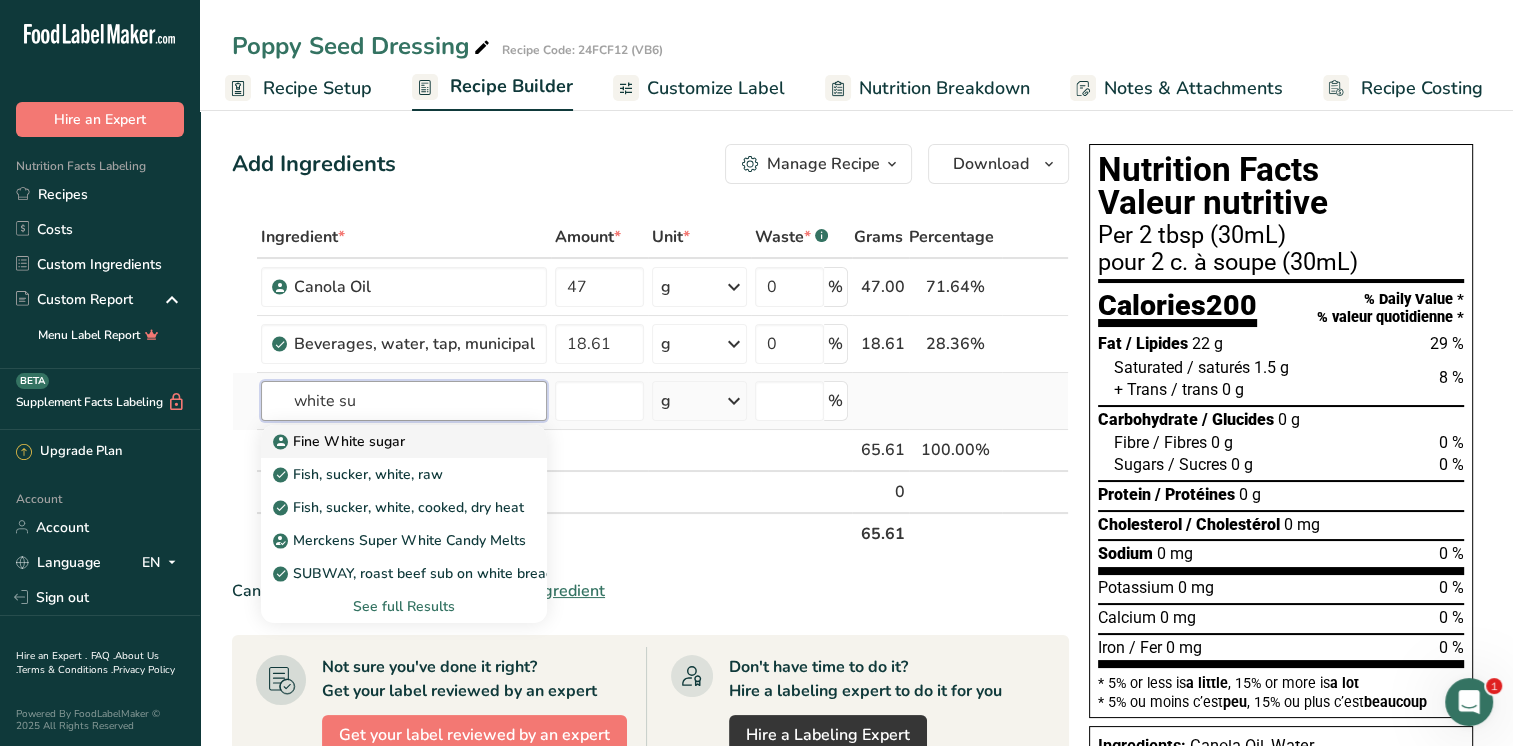 type on "white su" 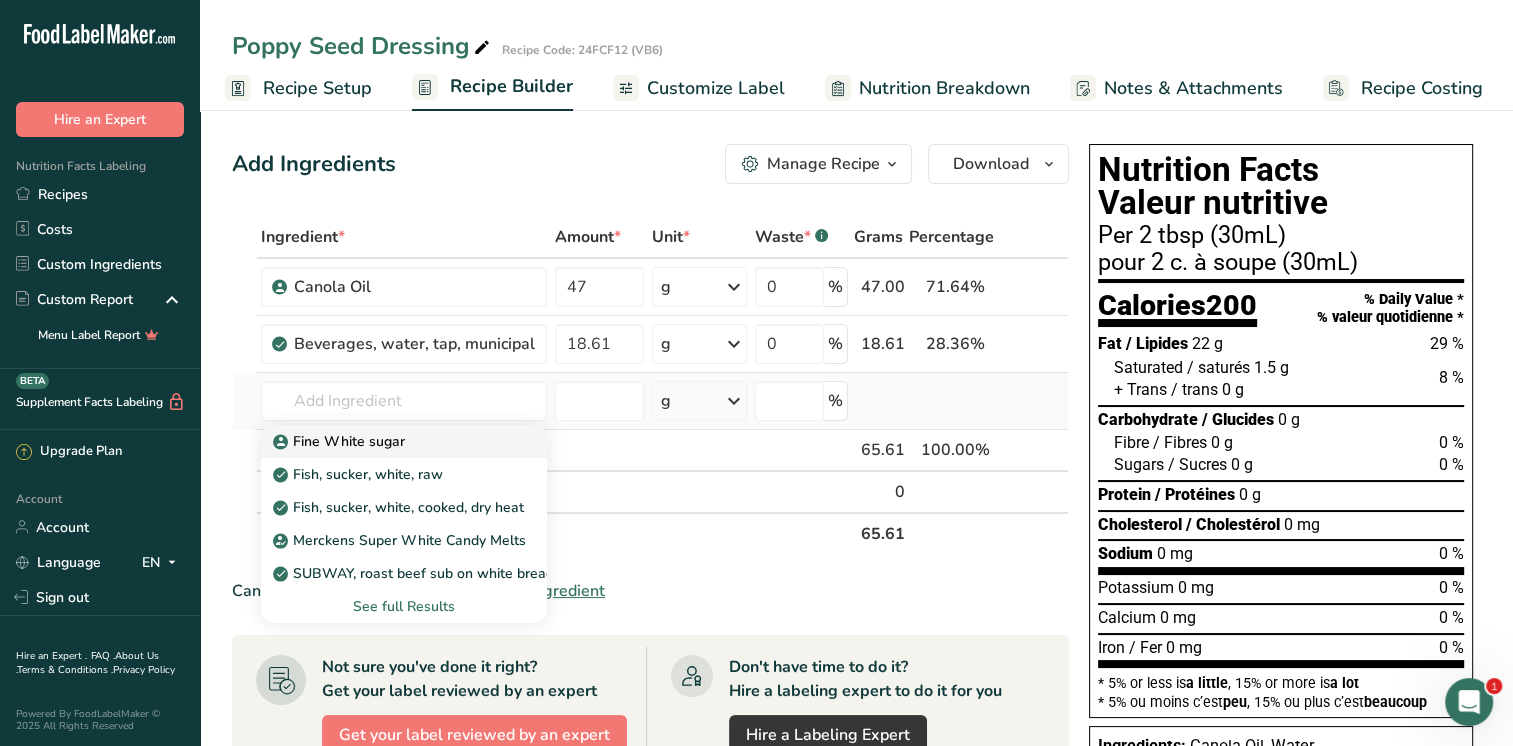 click on "Fine White sugar" at bounding box center (341, 441) 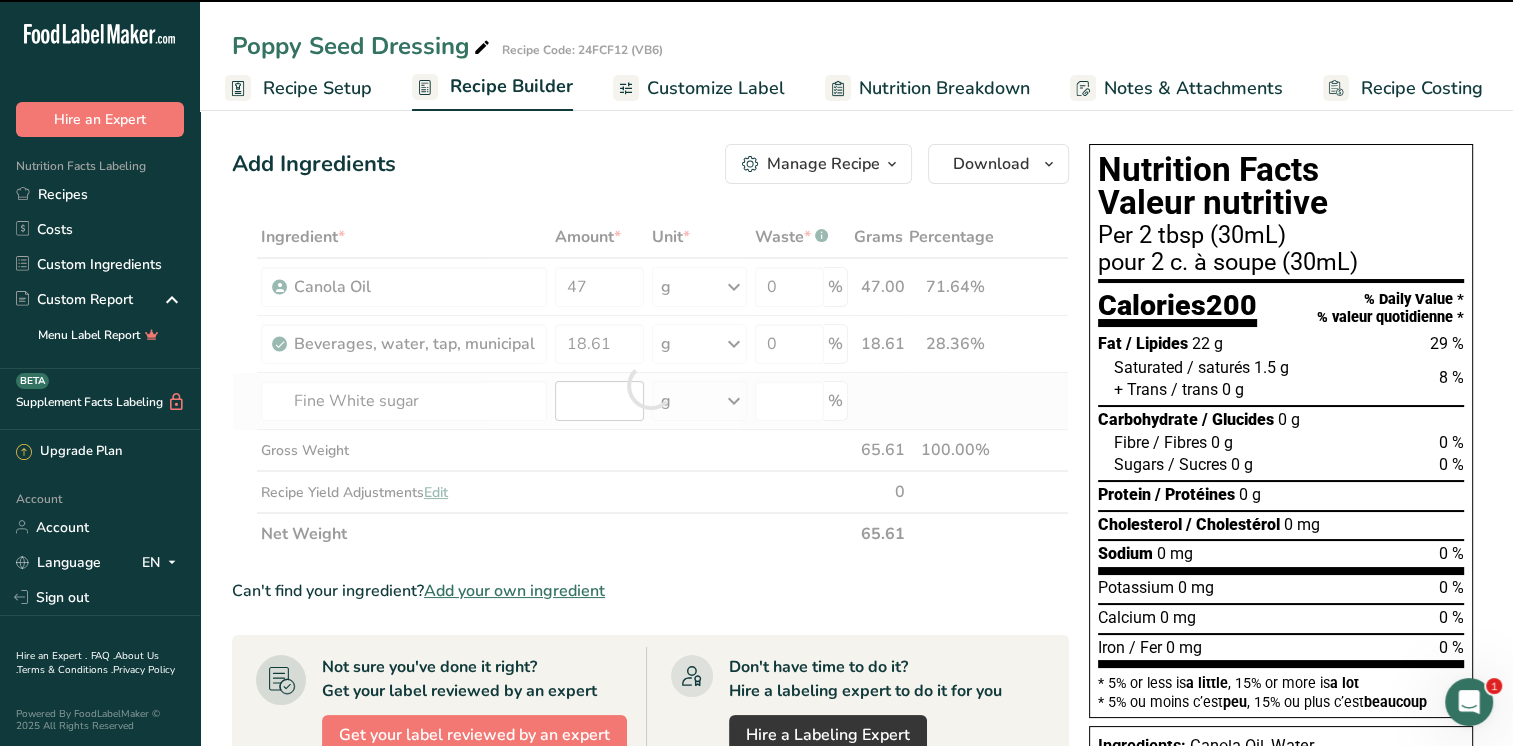 type on "0" 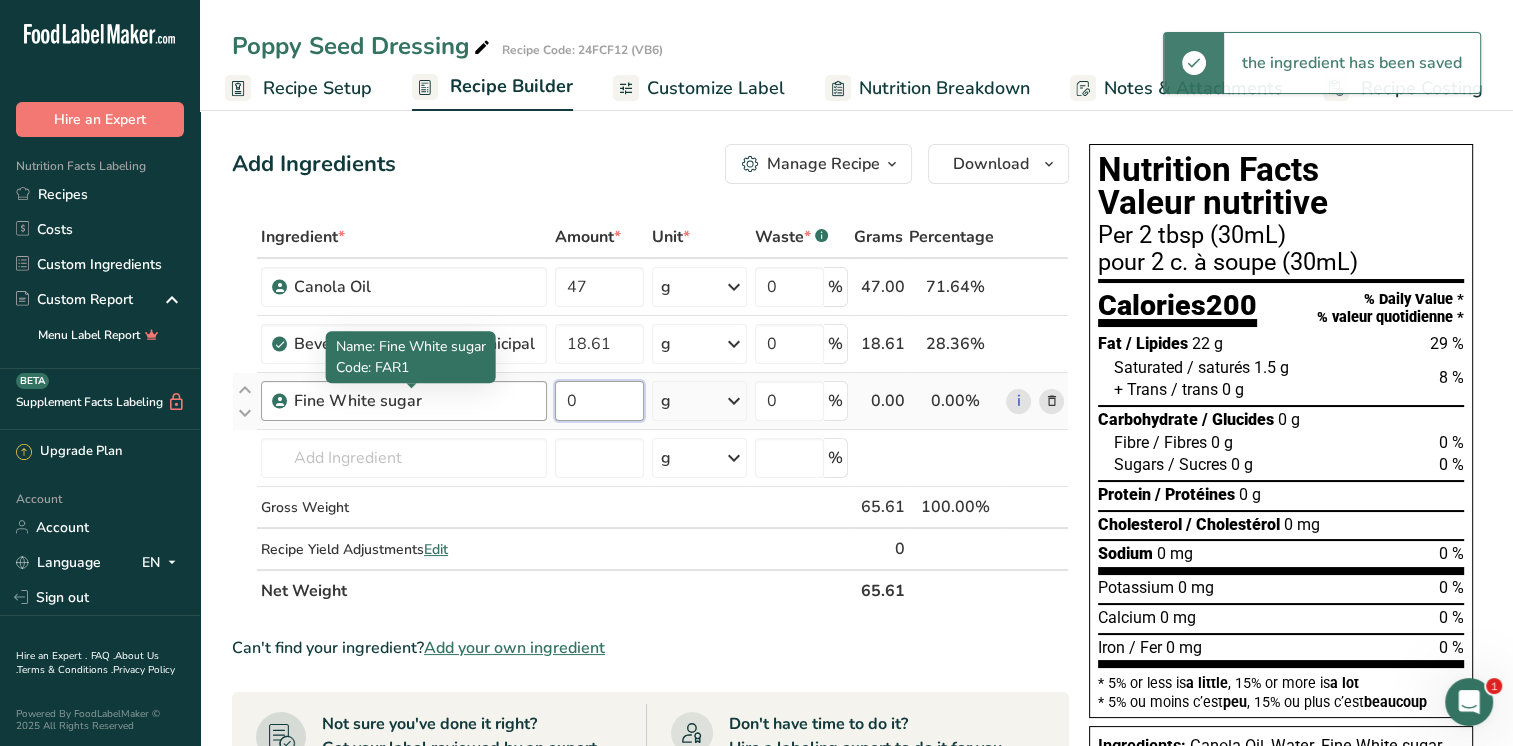 drag, startPoint x: 588, startPoint y: 404, endPoint x: 512, endPoint y: 395, distance: 76.53104 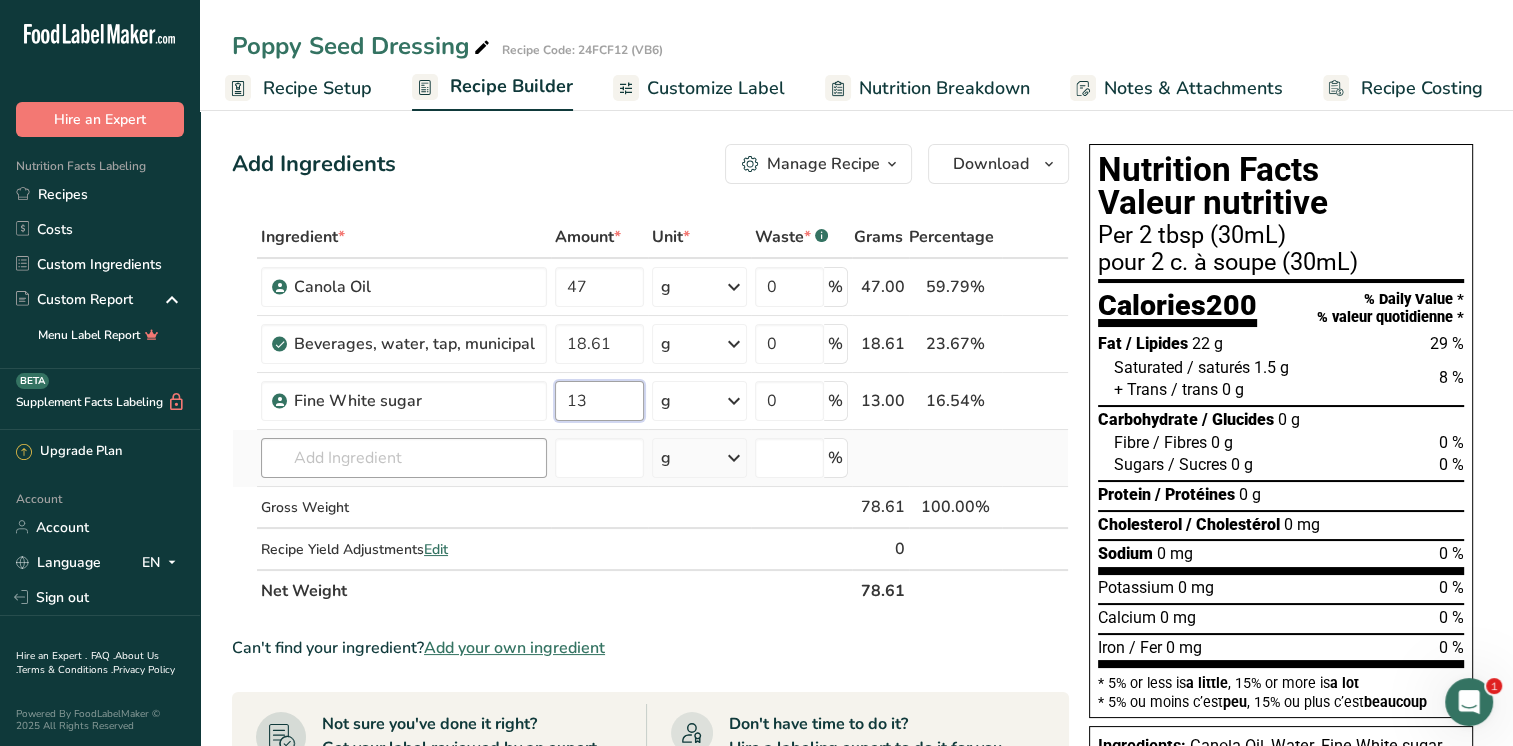 type on "13" 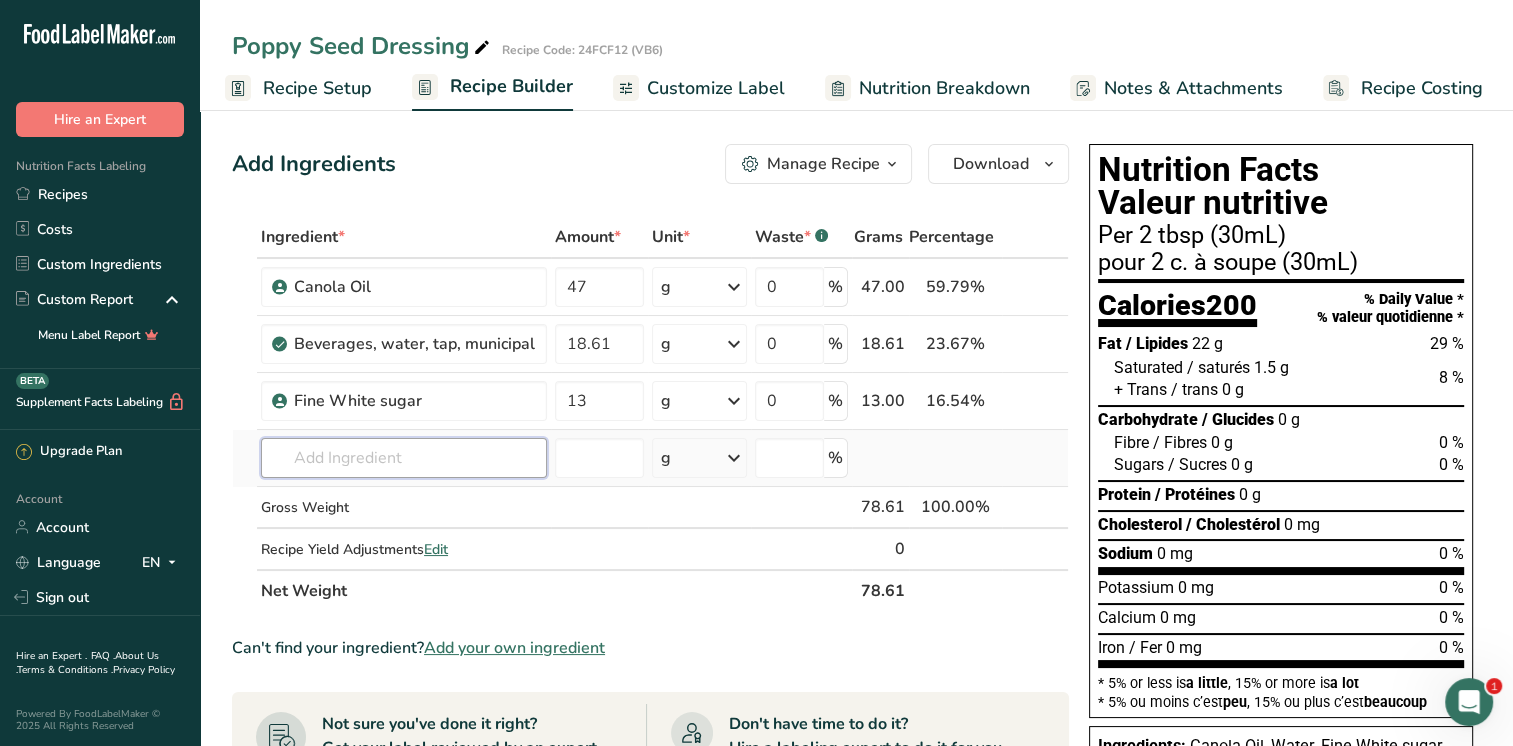 click on "Ingredient *
Amount *
Unit *
Waste *   .a-a{fill:#347362;}.b-a{fill:#fff;}          Grams
Percentage
Canola Oil
47
g
Weight Units
g
kg
mg
See more
Volume Units
l
mL
fl oz
See more
0
%
47.00
59.79%
i
[GEOGRAPHIC_DATA], water, tap, municipal
18.61
g
Portions
1 fl oz
1 bottle 8 fl oz
1 liter
See more
Weight Units
g
kg
mg
See more
Volume Units
l
lb/ft3
mL" at bounding box center [650, 414] 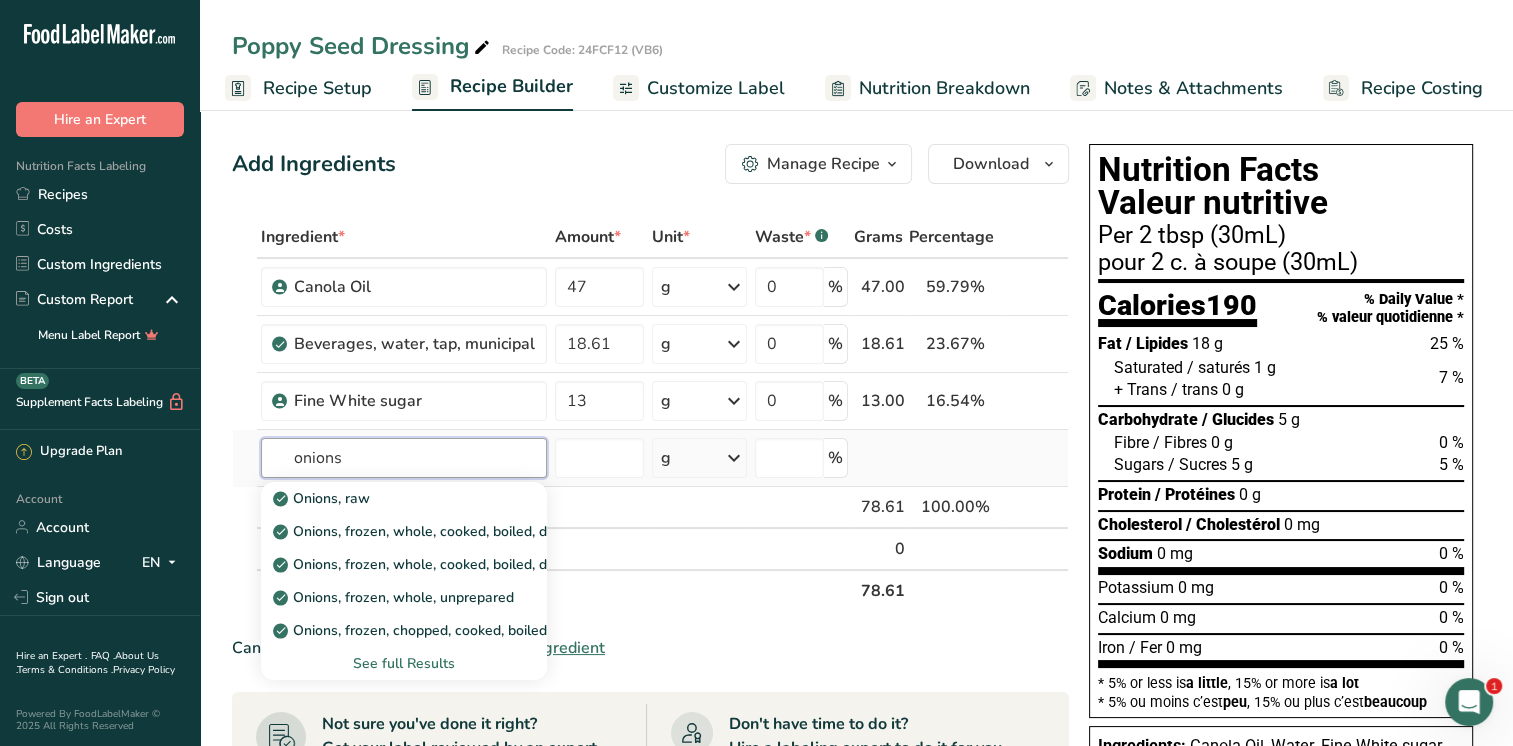 type on "onions" 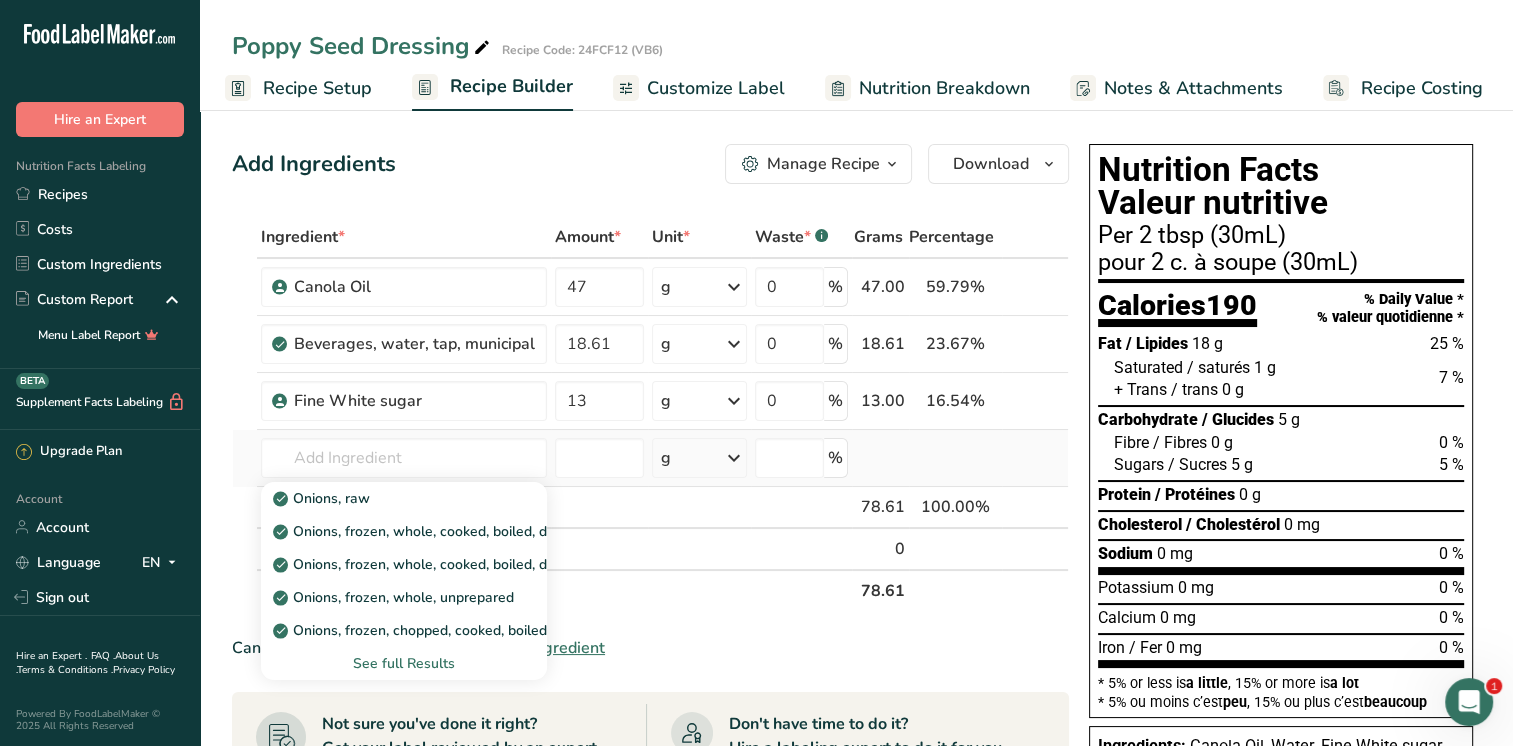 click on "See full Results" at bounding box center (404, 663) 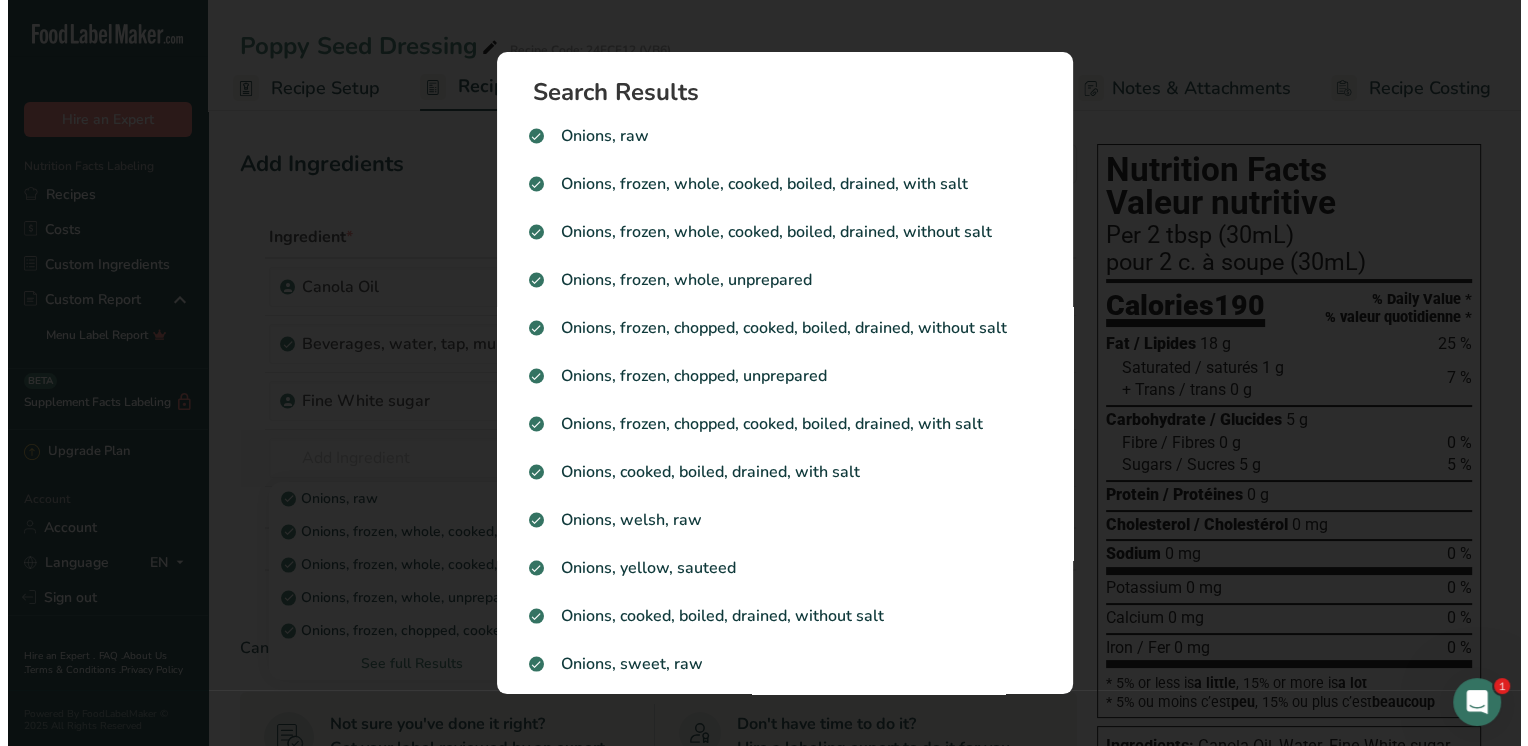scroll, scrollTop: 0, scrollLeft: 0, axis: both 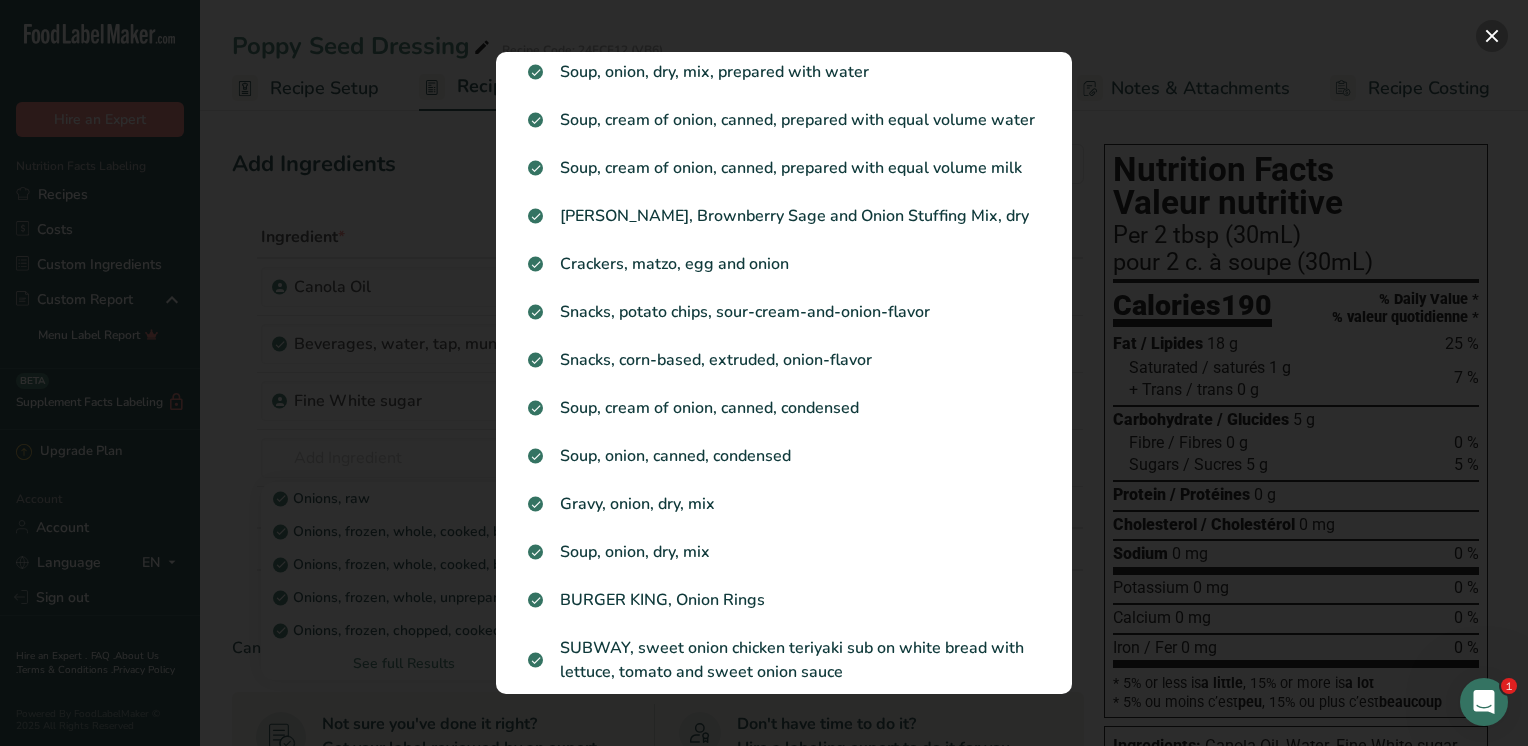 click at bounding box center [1492, 36] 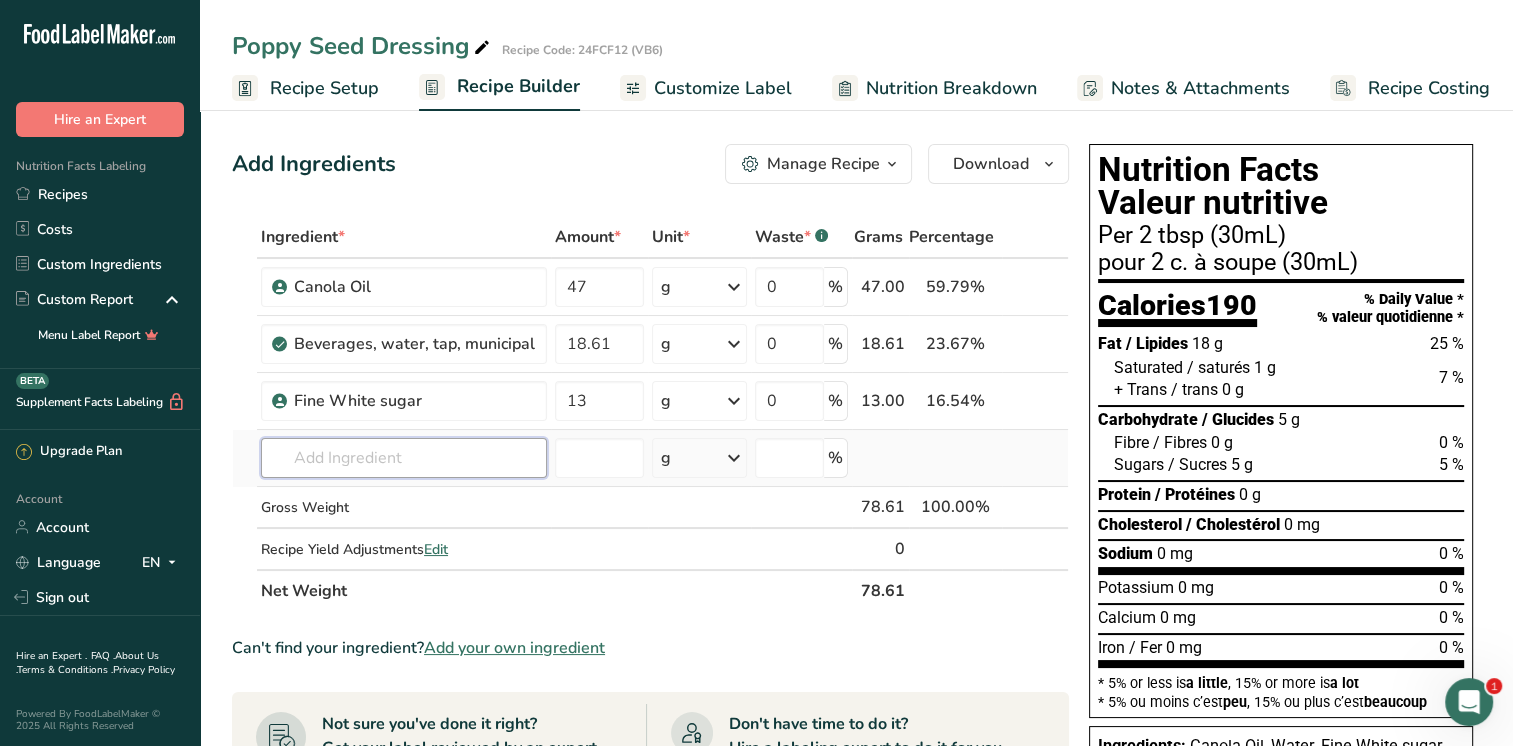 click at bounding box center [404, 458] 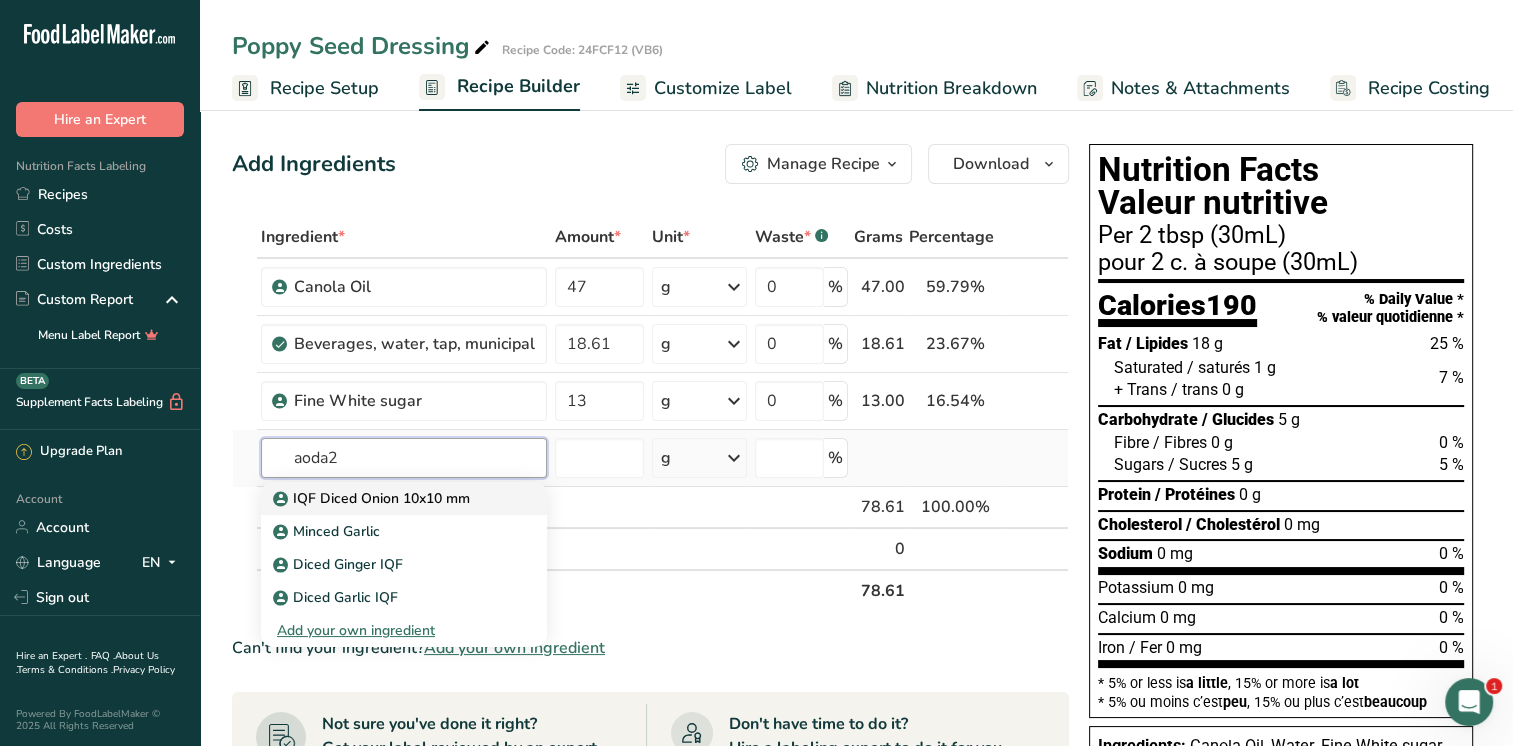 type on "aoda2" 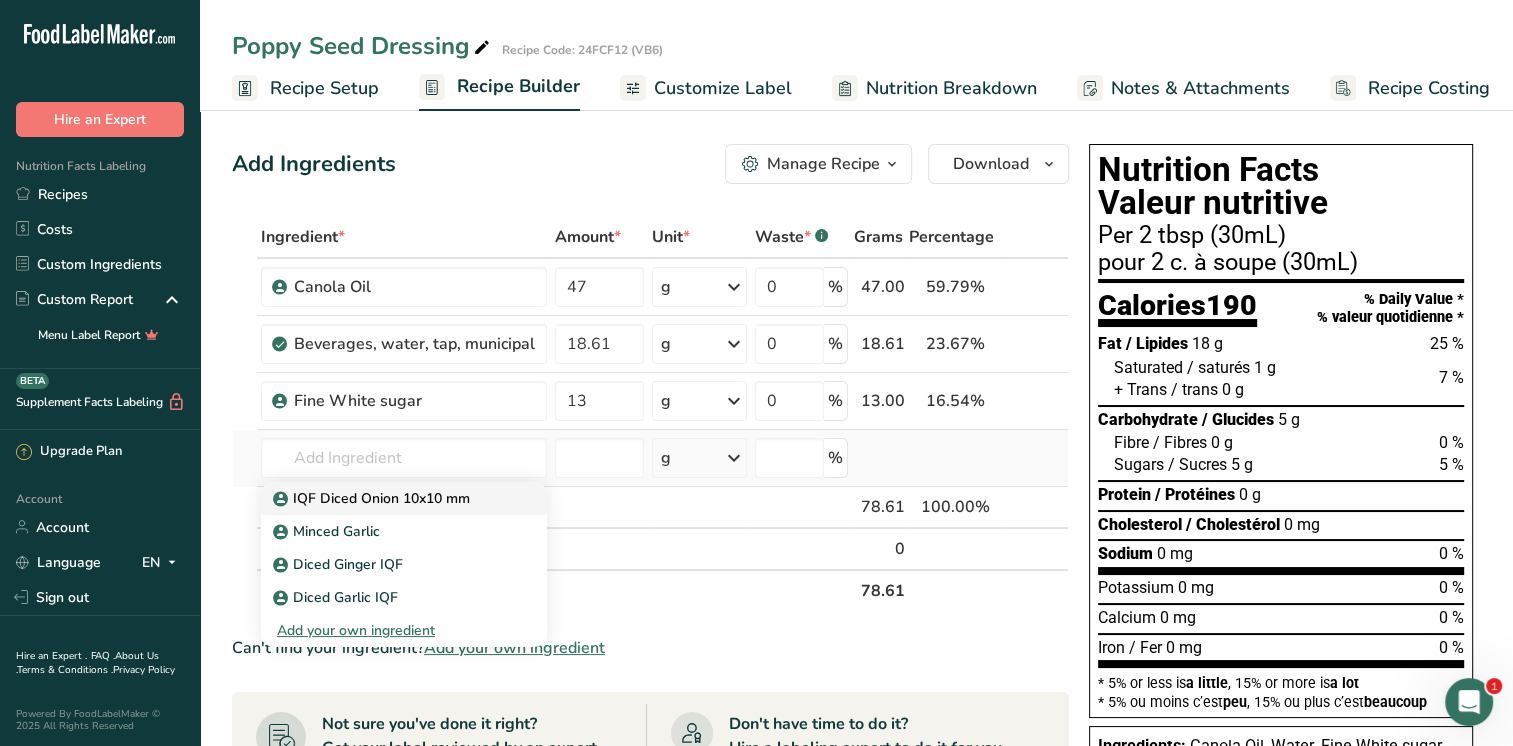 click on "IQF Diced Onion 10x10 mm" at bounding box center (373, 498) 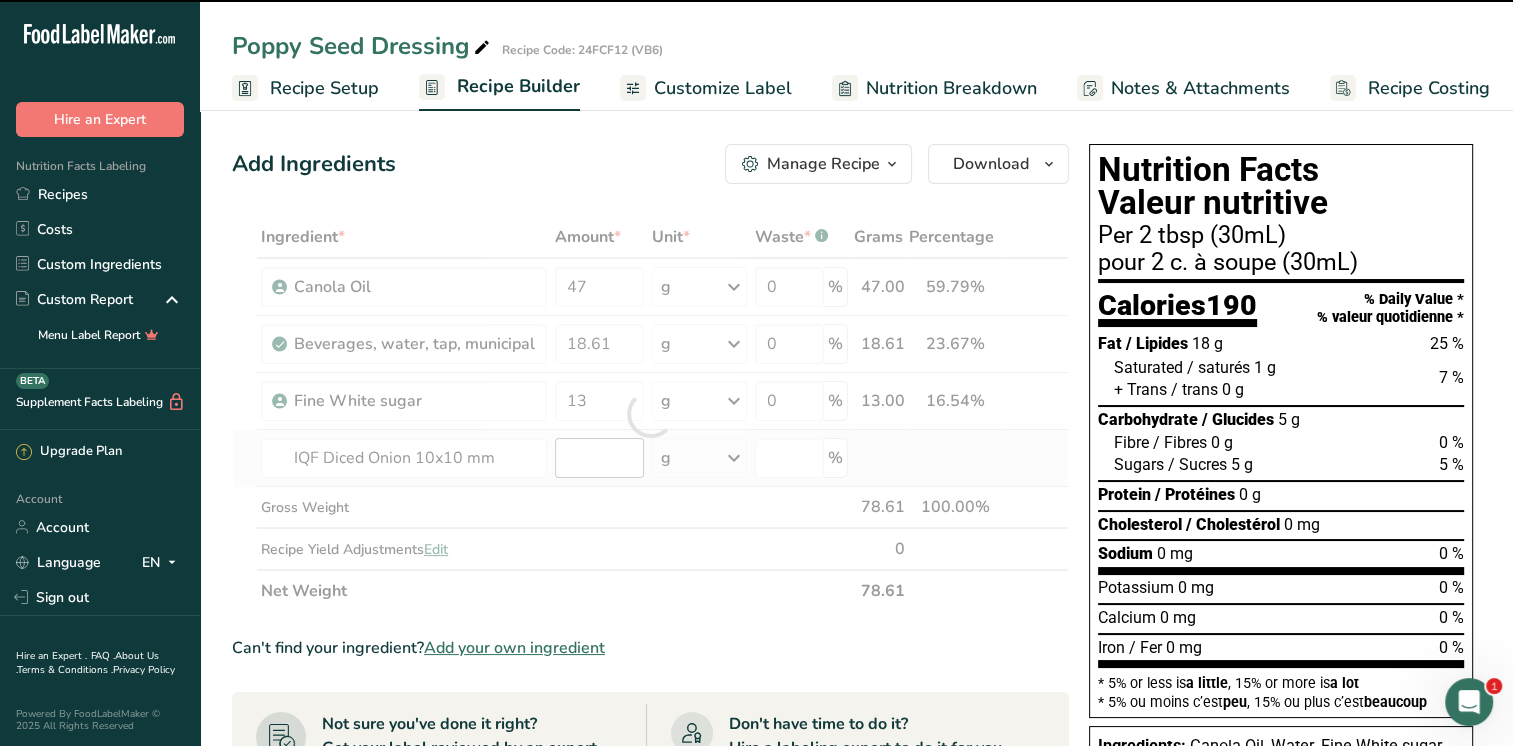 type on "0" 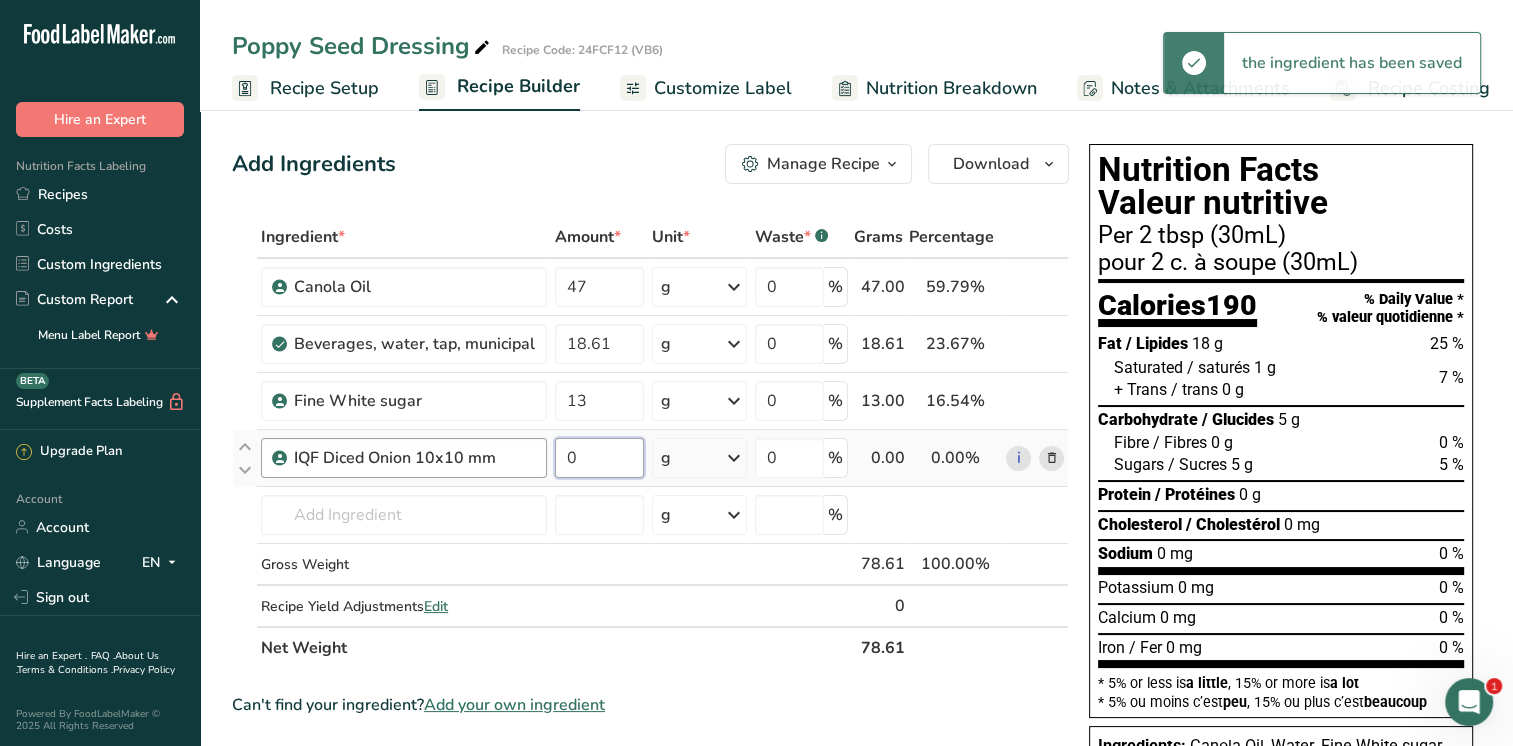 drag, startPoint x: 581, startPoint y: 451, endPoint x: 528, endPoint y: 457, distance: 53.338543 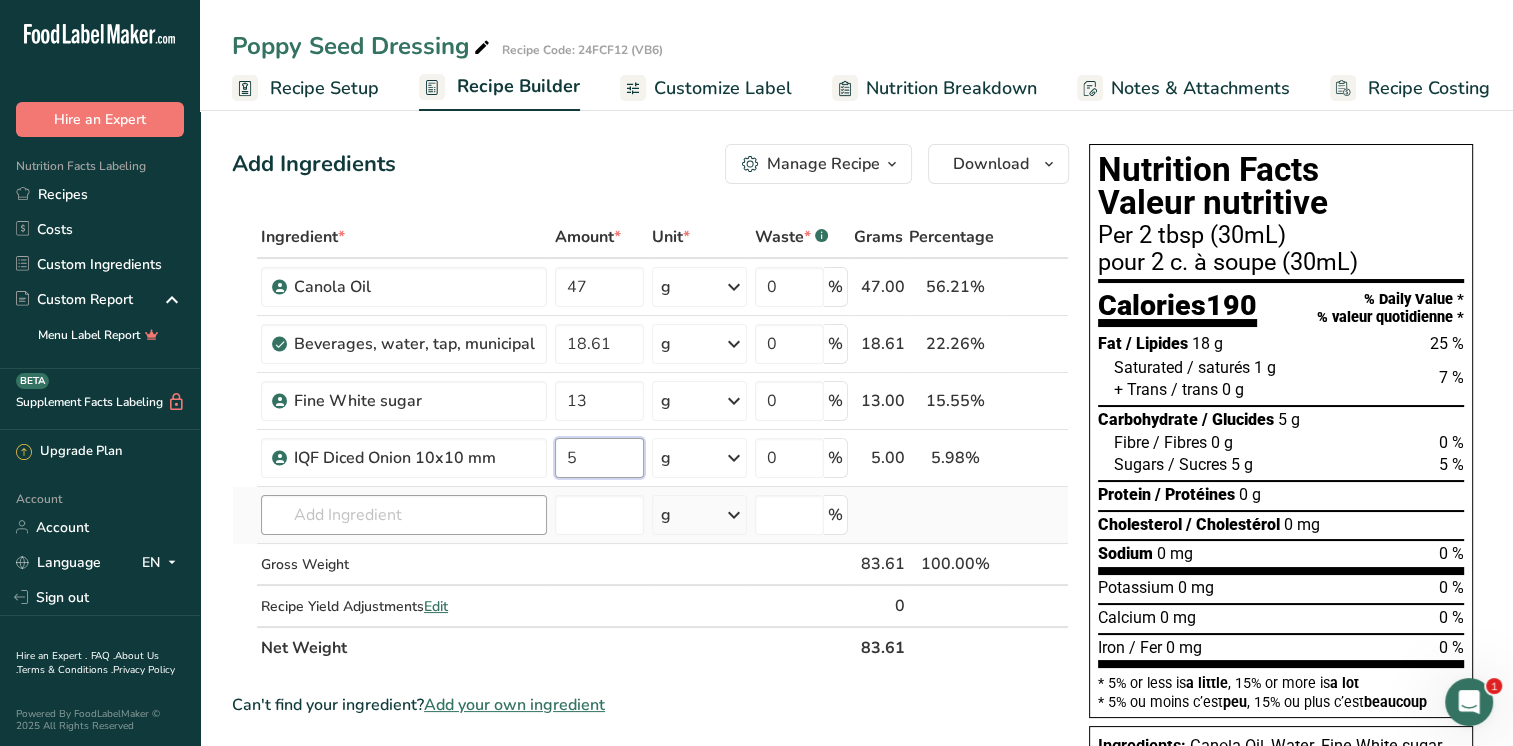 type on "5" 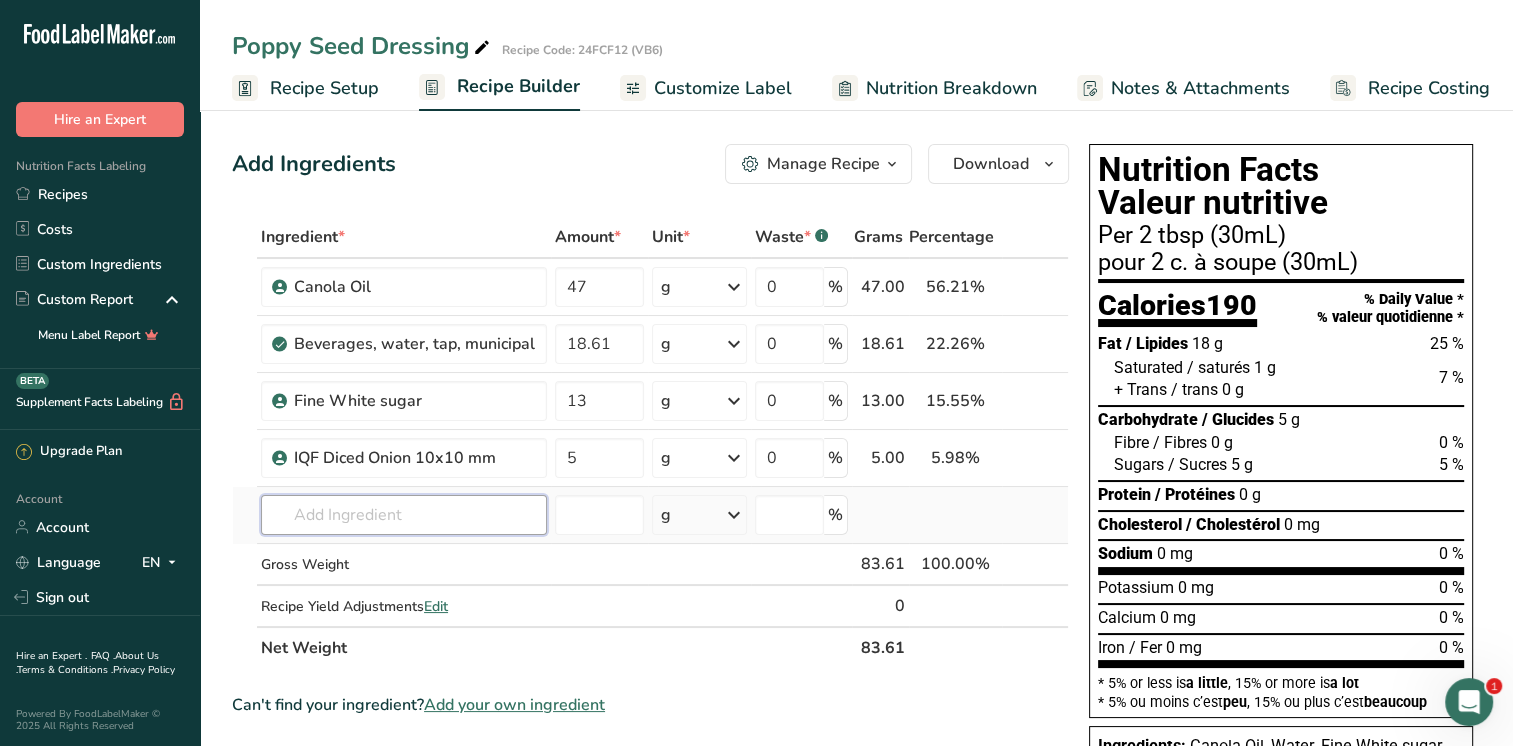 click on "Ingredient *
Amount *
Unit *
Waste *   .a-a{fill:#347362;}.b-a{fill:#fff;}          Grams
Percentage
Canola Oil
47
g
Weight Units
g
kg
mg
See more
Volume Units
l
mL
fl oz
See more
0
%
47.00
56.21%
i
[GEOGRAPHIC_DATA], water, tap, municipal
18.61
g
Portions
1 fl oz
1 bottle 8 fl oz
1 liter
See more
Weight Units
g
kg
mg
See more
Volume Units
l
lb/ft3
mL" at bounding box center [650, 442] 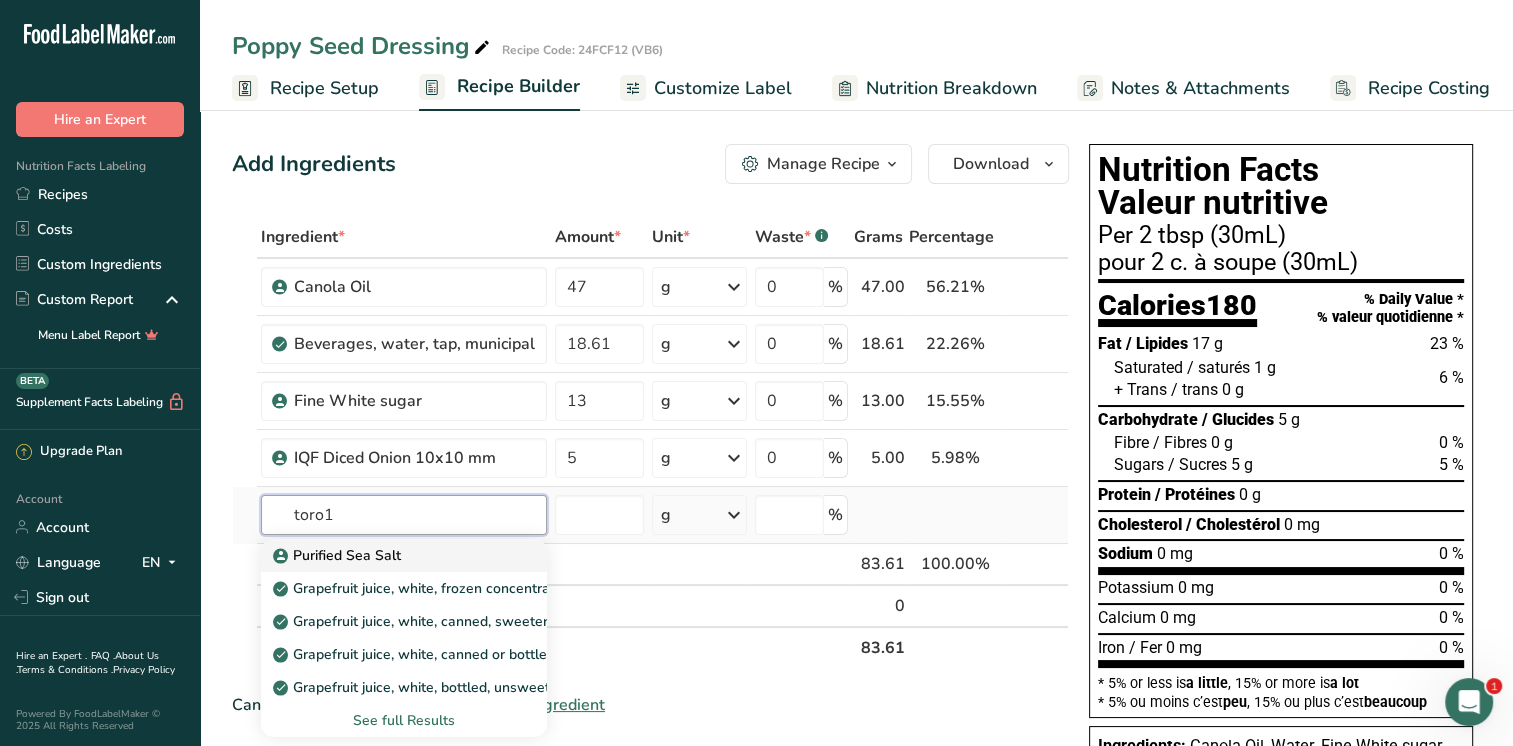 type on "toro1" 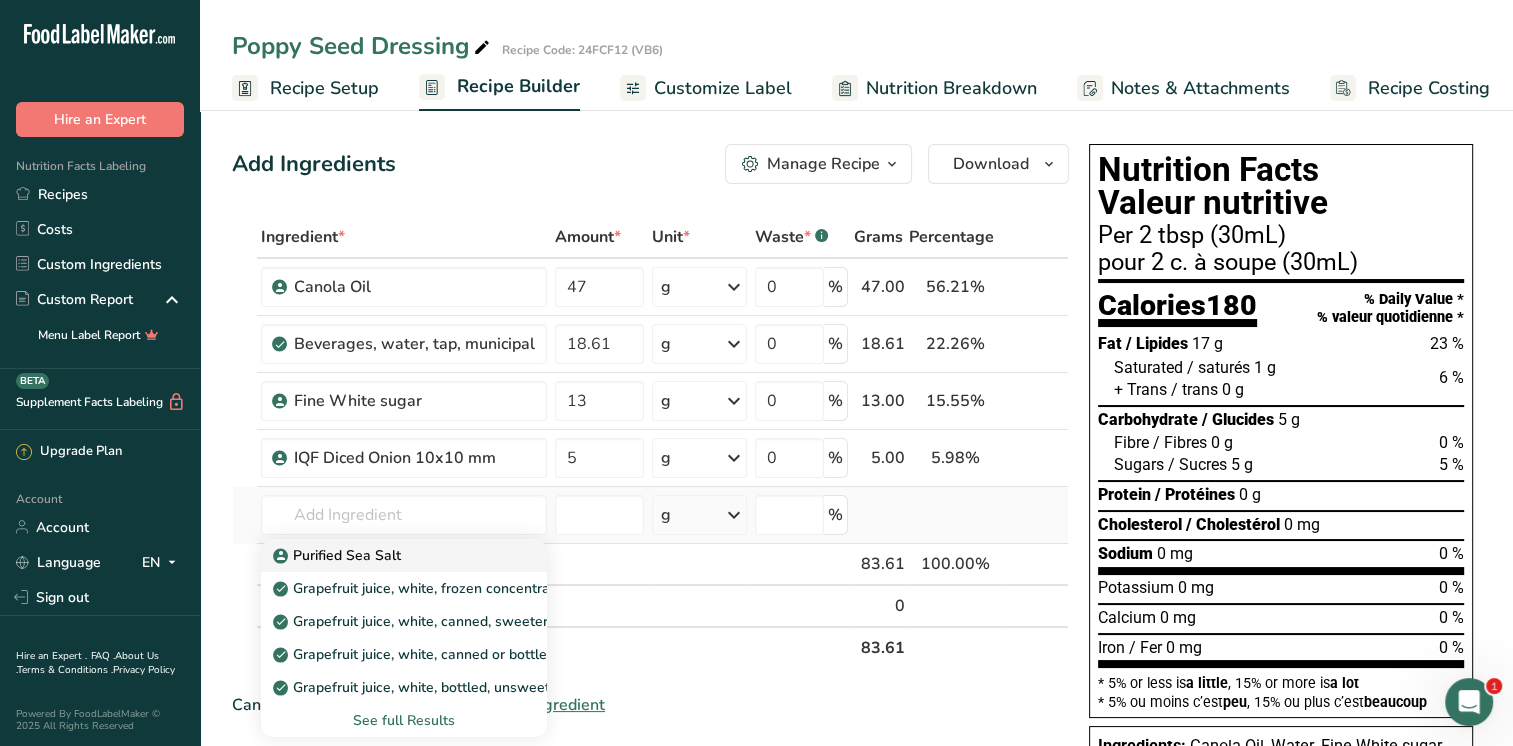 click on "Purified Sea Salt" at bounding box center (339, 555) 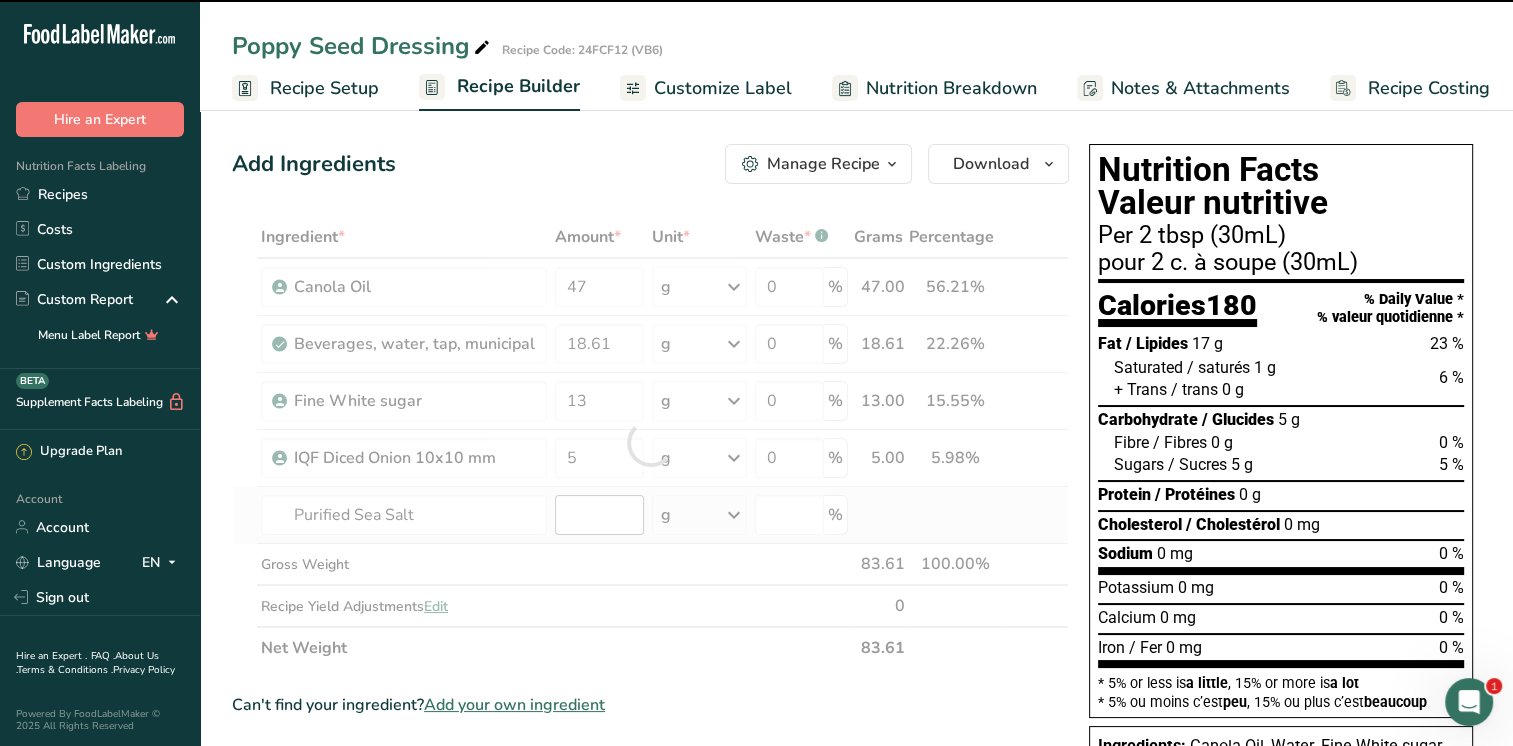 type on "0" 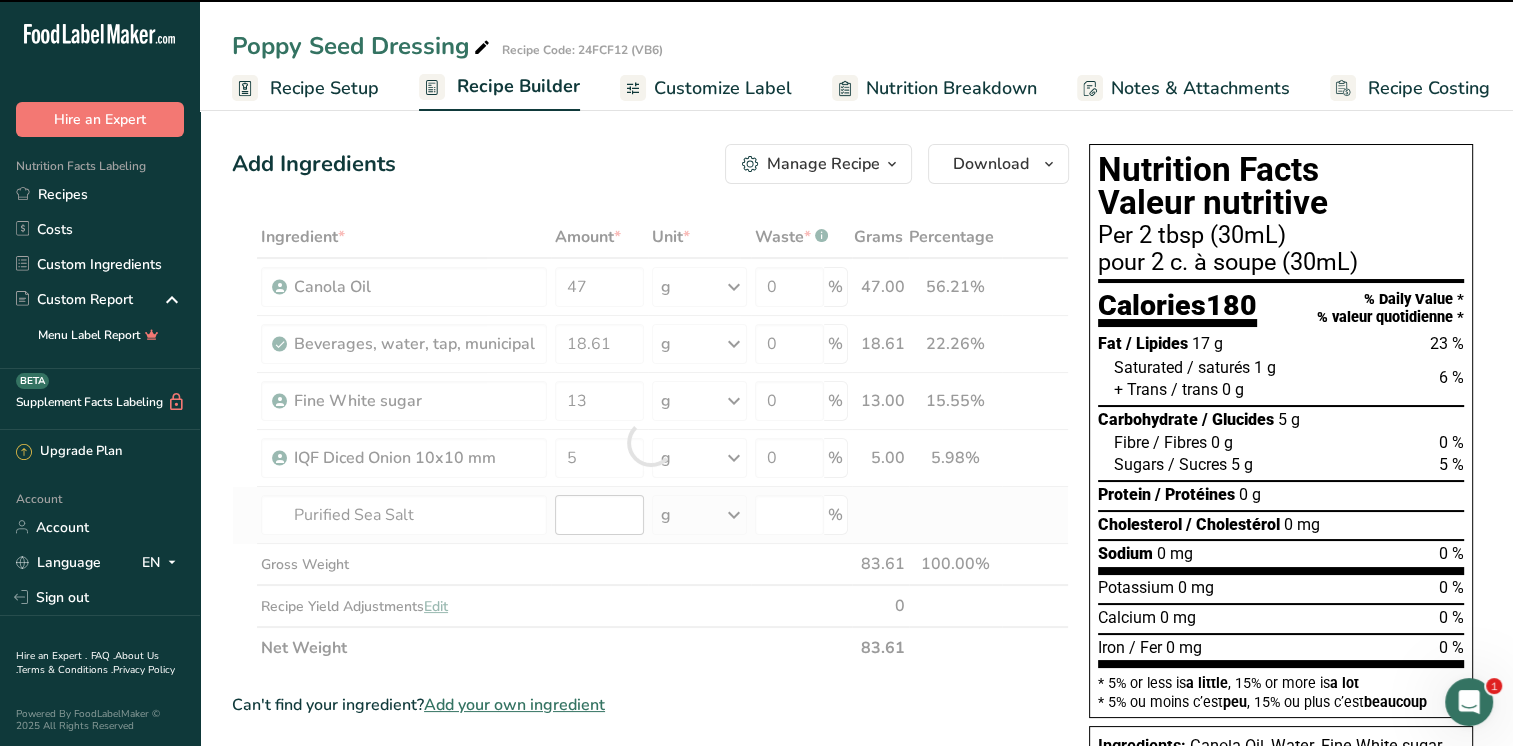 type on "0" 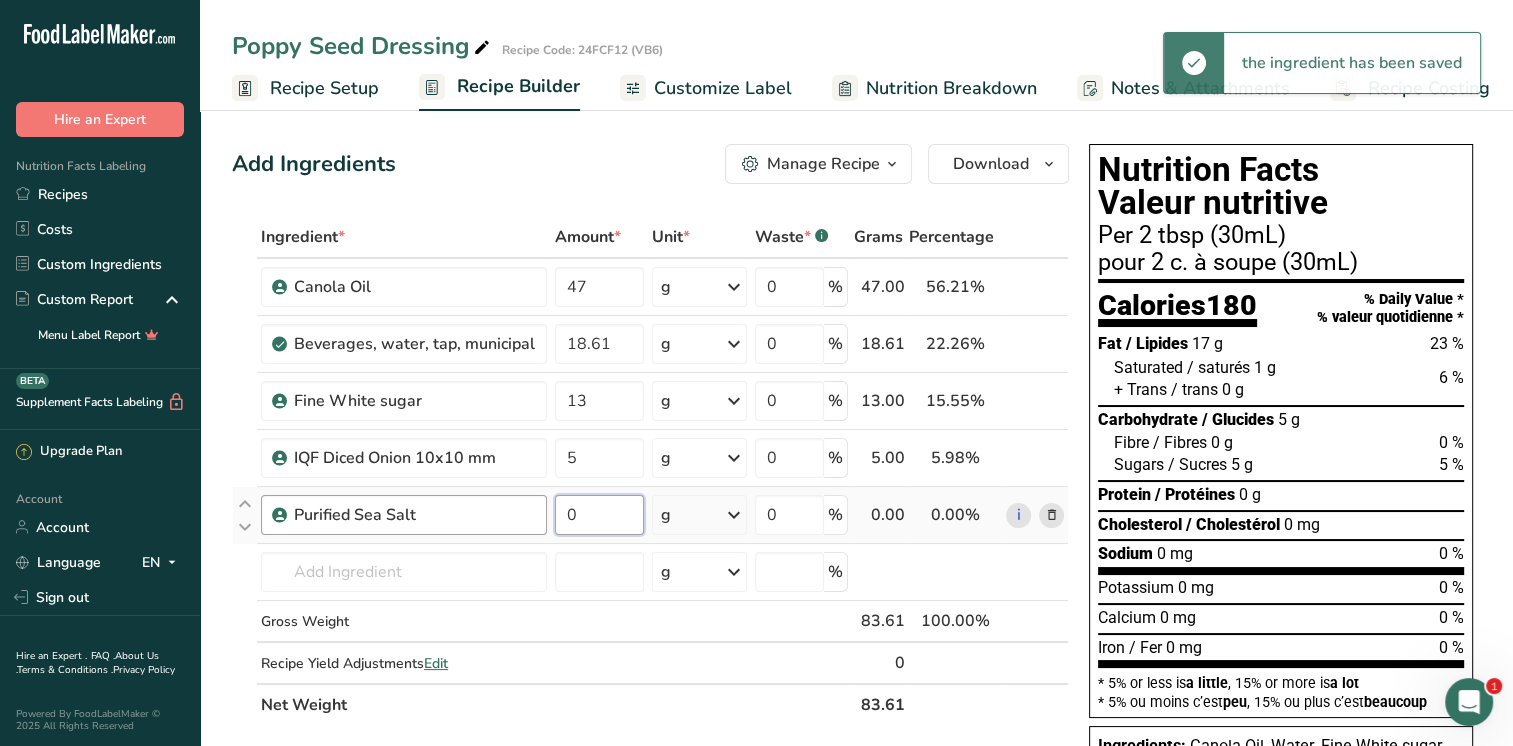 drag, startPoint x: 586, startPoint y: 522, endPoint x: 535, endPoint y: 517, distance: 51.24451 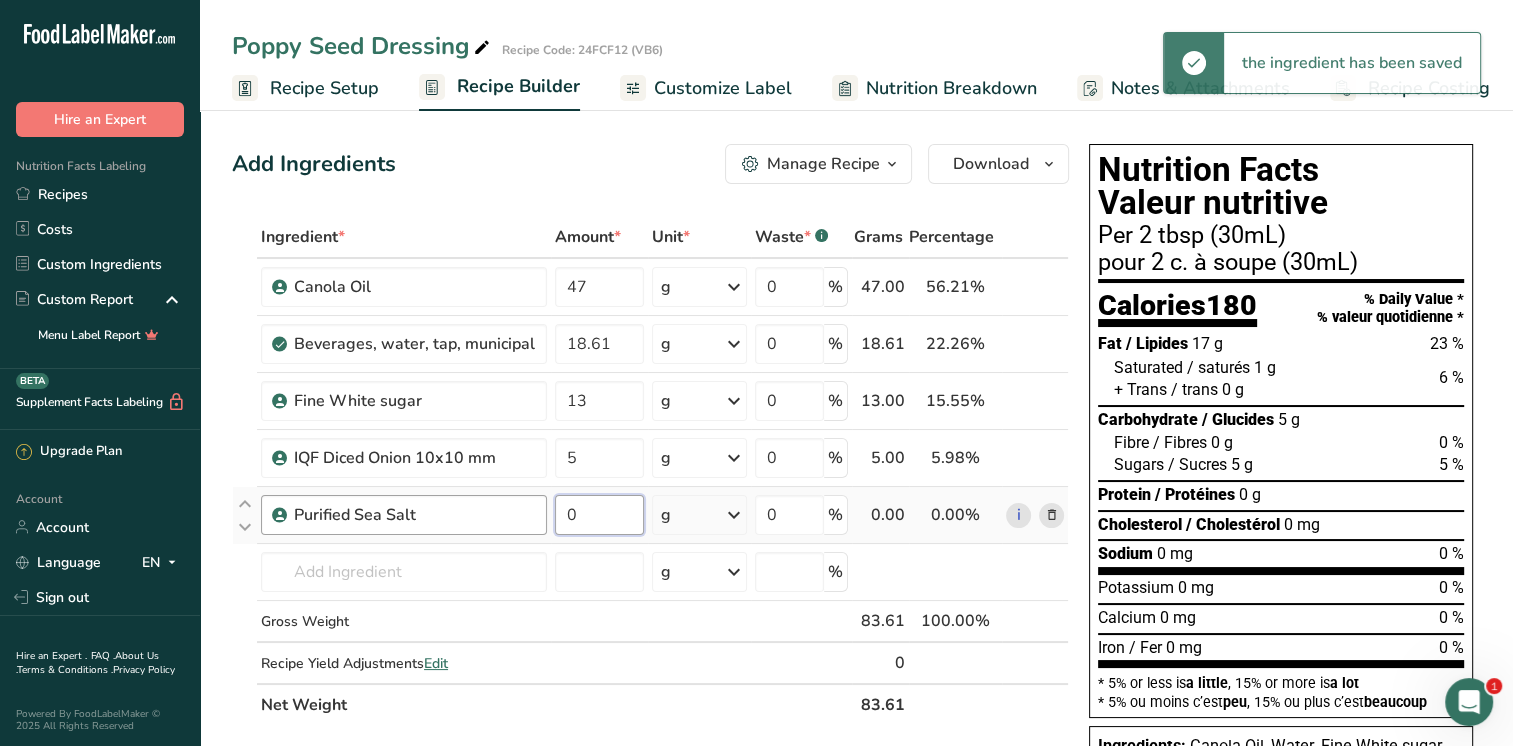 click on "Purified Sea Salt
0
g
Weight Units
g
kg
mg
See more
Volume Units
l
mL
fl oz
See more
0
%
0.00
0.00%
i" at bounding box center (650, 515) 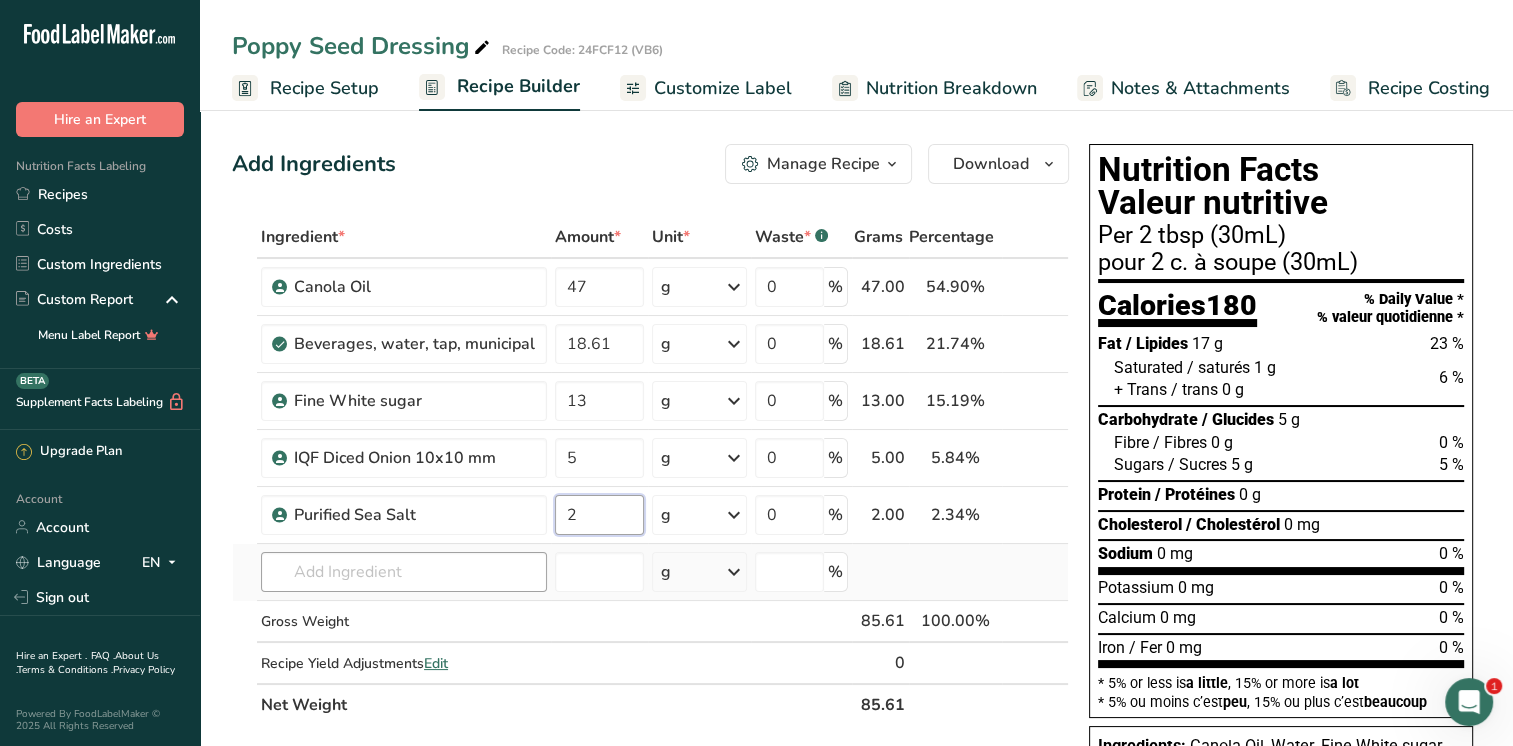 type on "2" 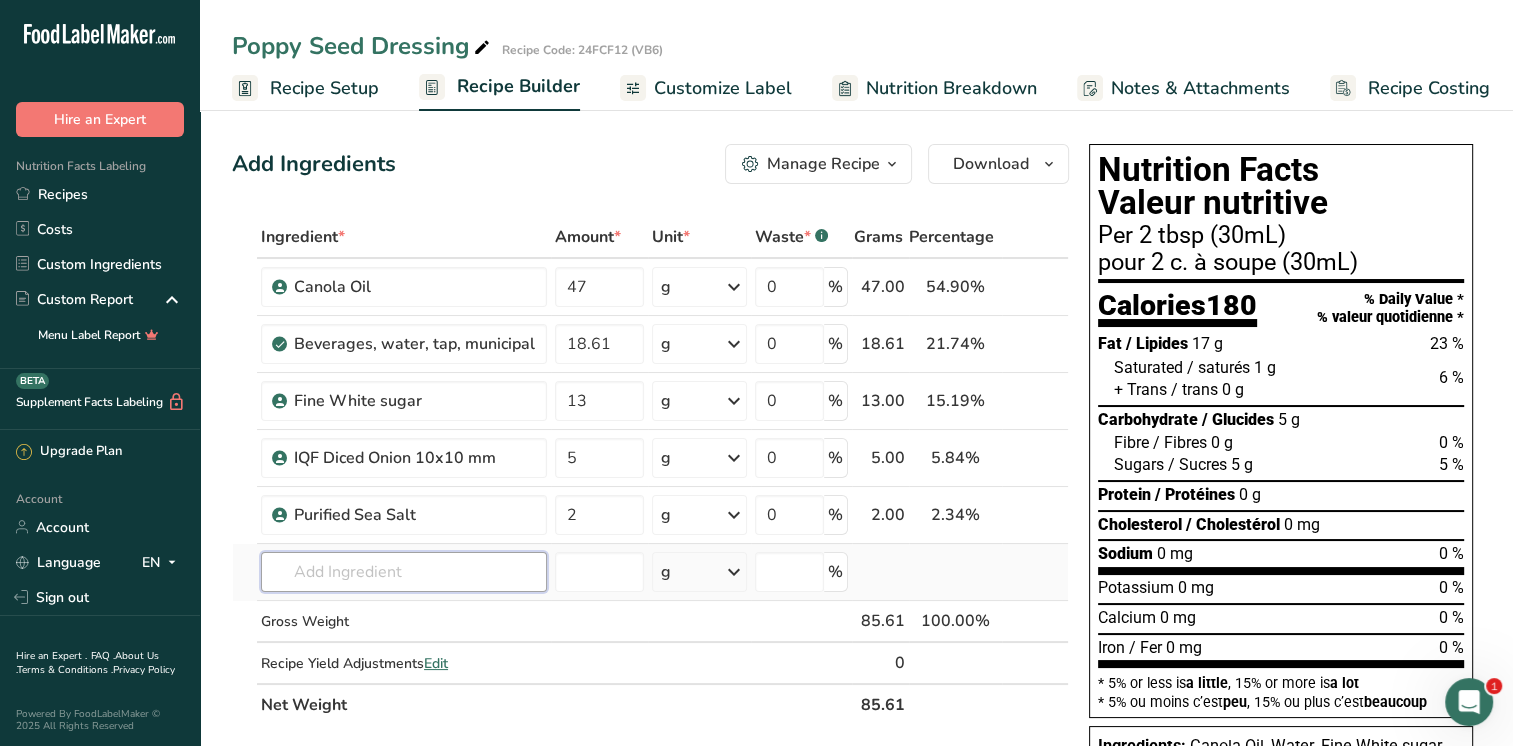 click on "Ingredient *
Amount *
Unit *
Waste *   .a-a{fill:#347362;}.b-a{fill:#fff;}          Grams
Percentage
Canola Oil
47
g
Weight Units
g
kg
mg
See more
Volume Units
l
mL
fl oz
See more
0
%
47.00
54.90%
i
[GEOGRAPHIC_DATA], water, tap, municipal
18.61
g
Portions
1 fl oz
1 bottle 8 fl oz
1 liter
See more
Weight Units
g
kg
mg
See more
Volume Units
l
lb/ft3
mL" at bounding box center (650, 471) 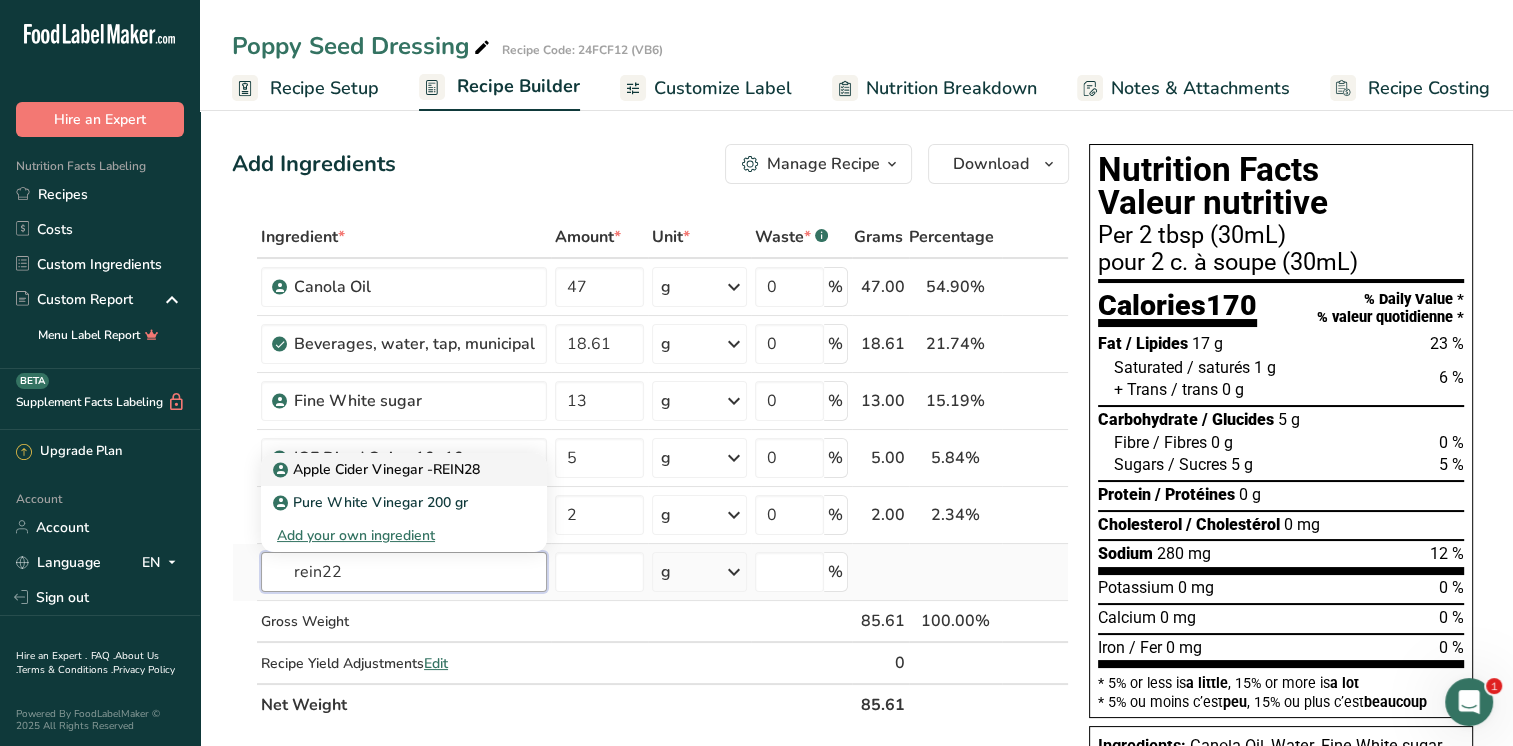type on "rein22" 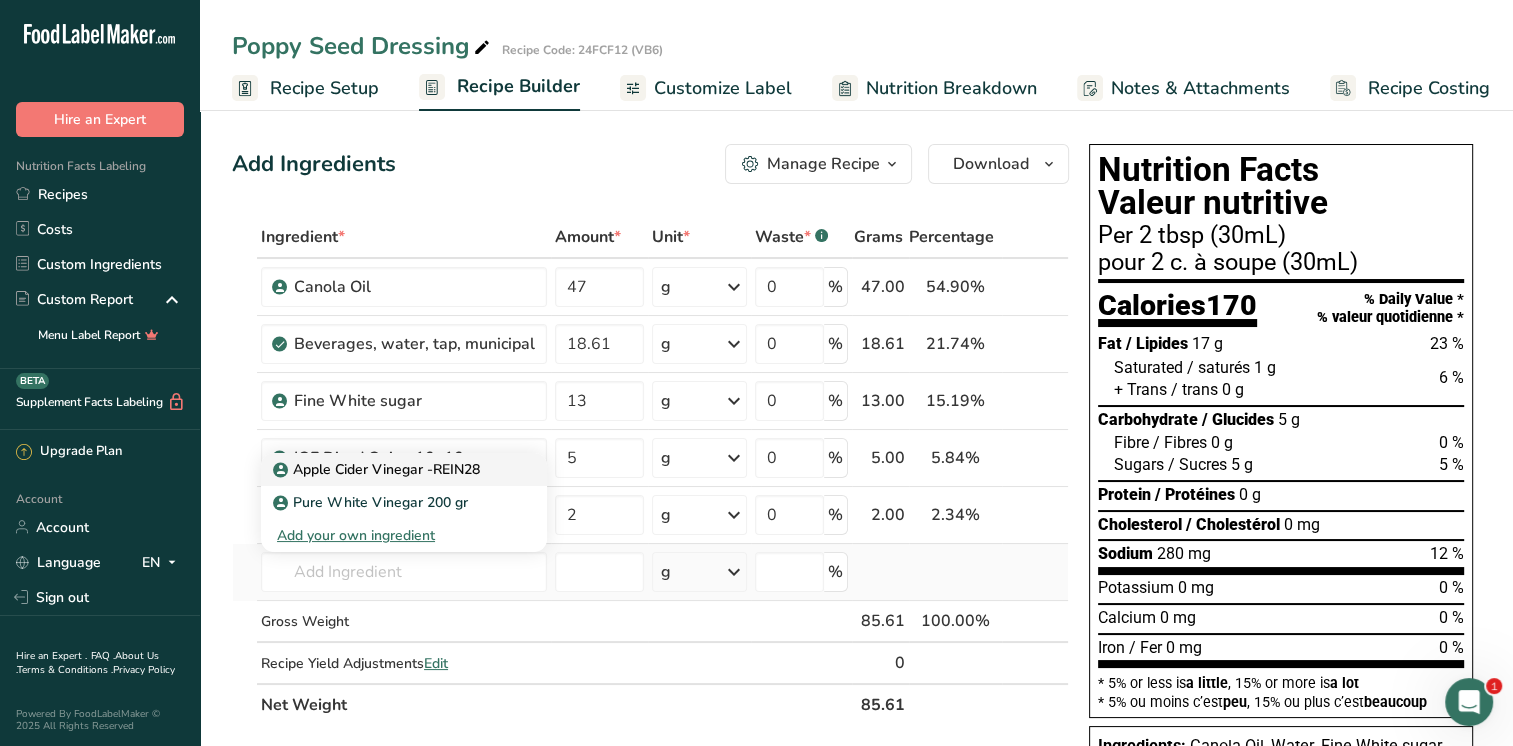 click on "Apple Cider Vinegar -REIN28" at bounding box center [378, 469] 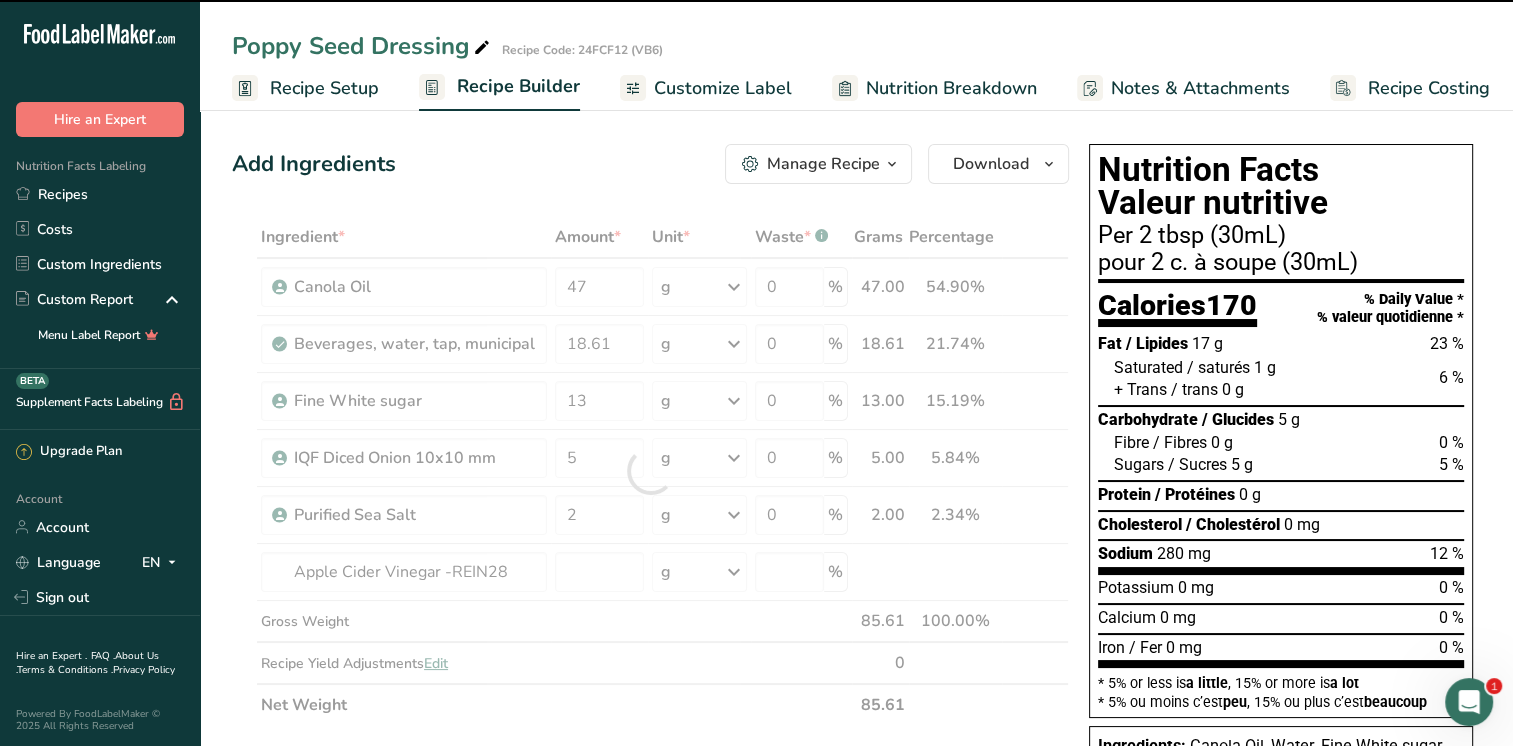 type on "0" 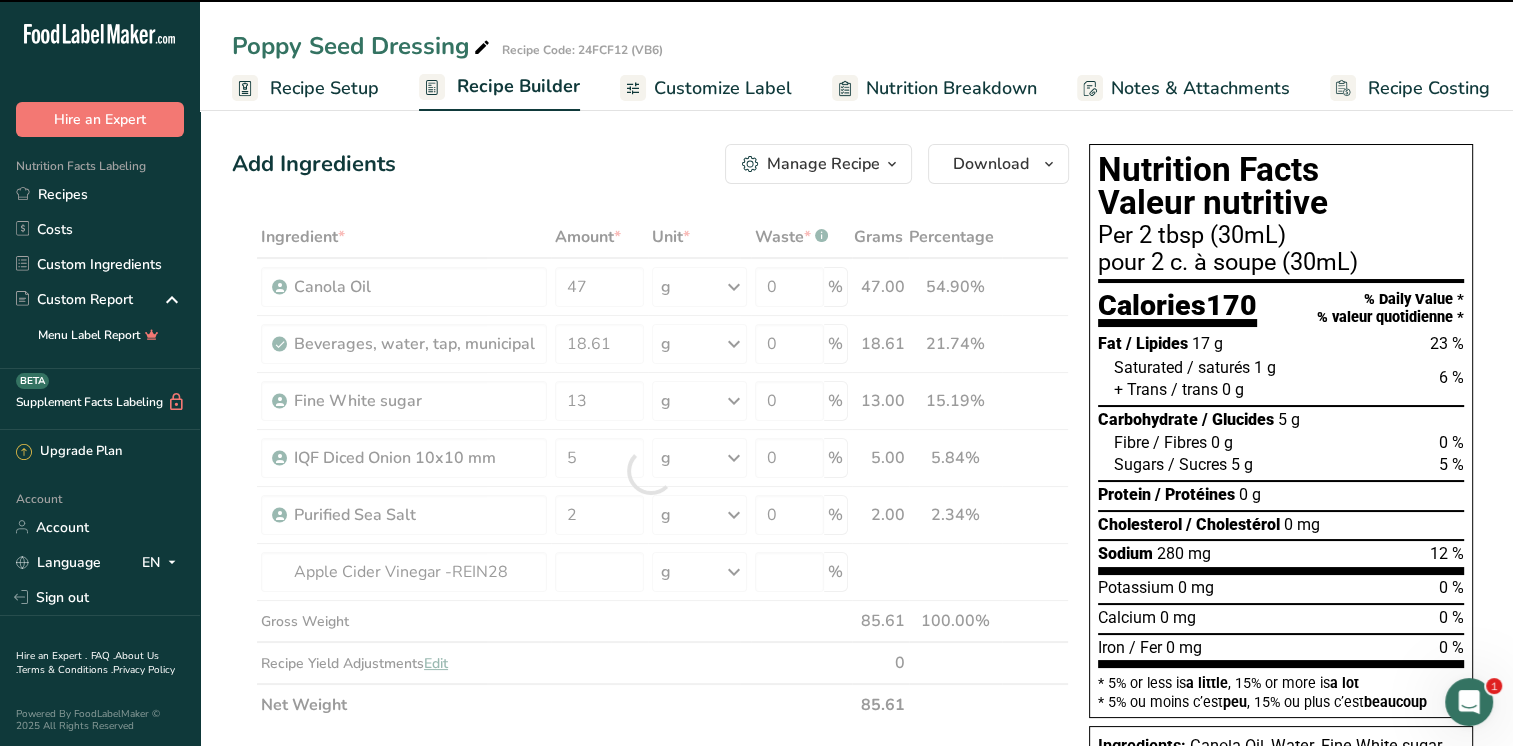 type on "0" 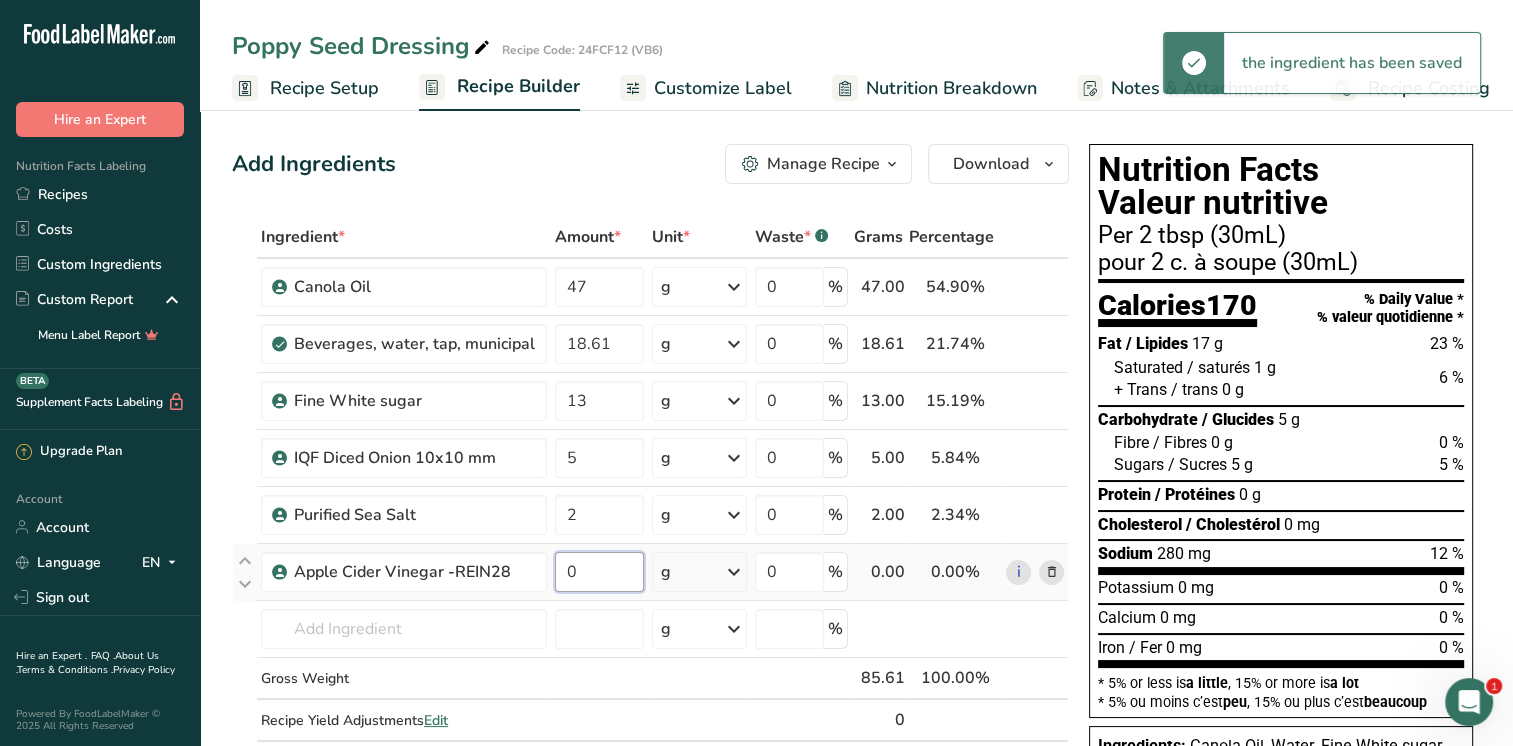 drag, startPoint x: 576, startPoint y: 576, endPoint x: 552, endPoint y: 574, distance: 24.083189 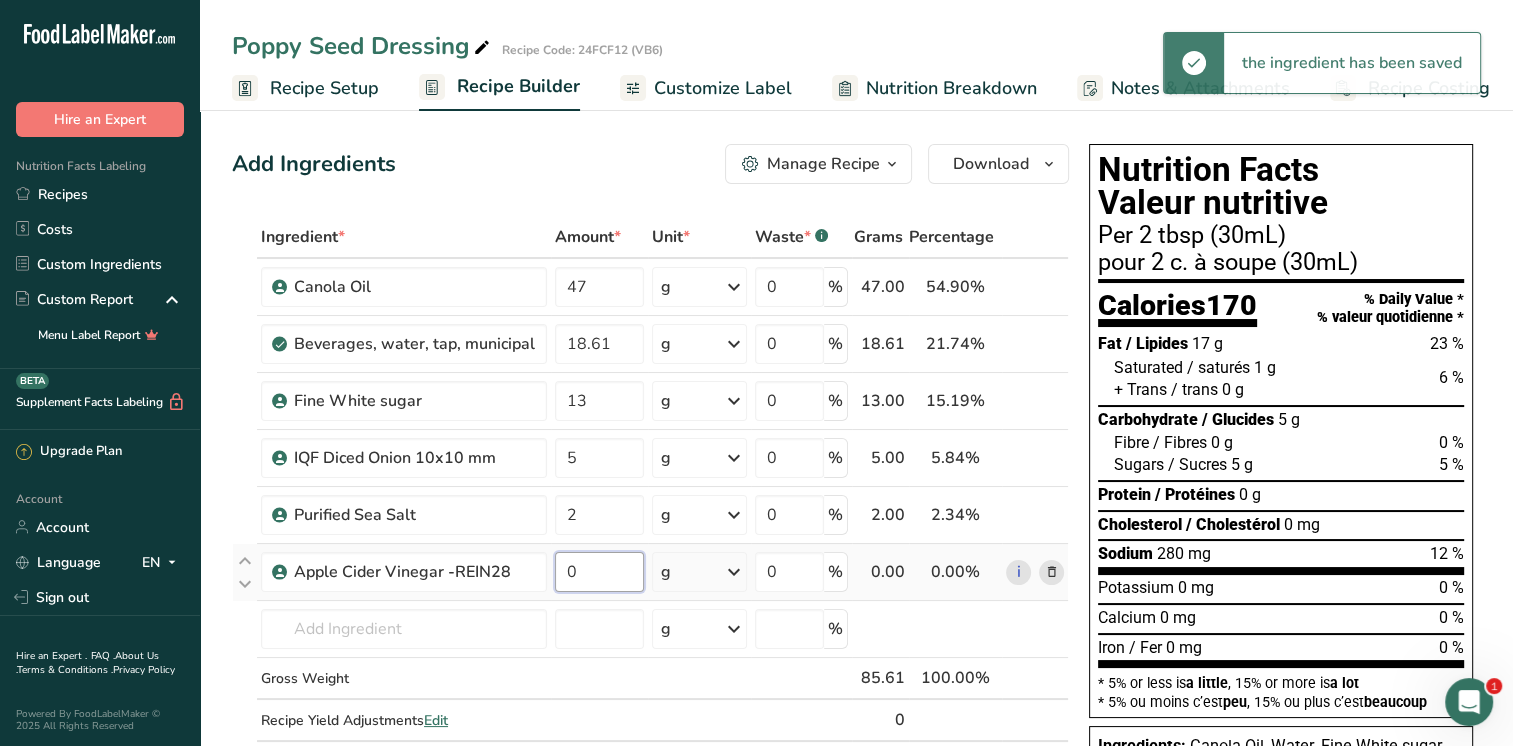 click on "0" at bounding box center (599, 572) 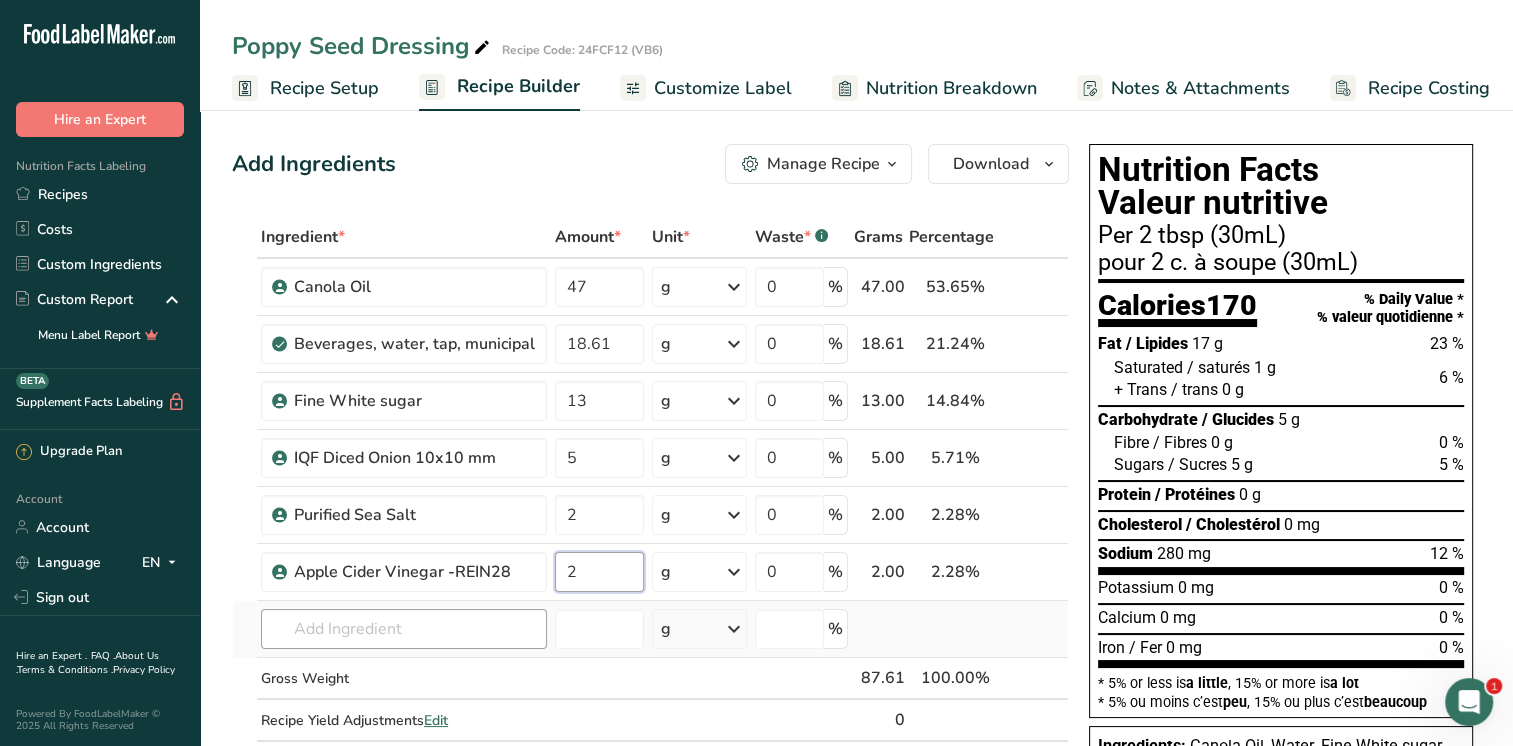 type on "2" 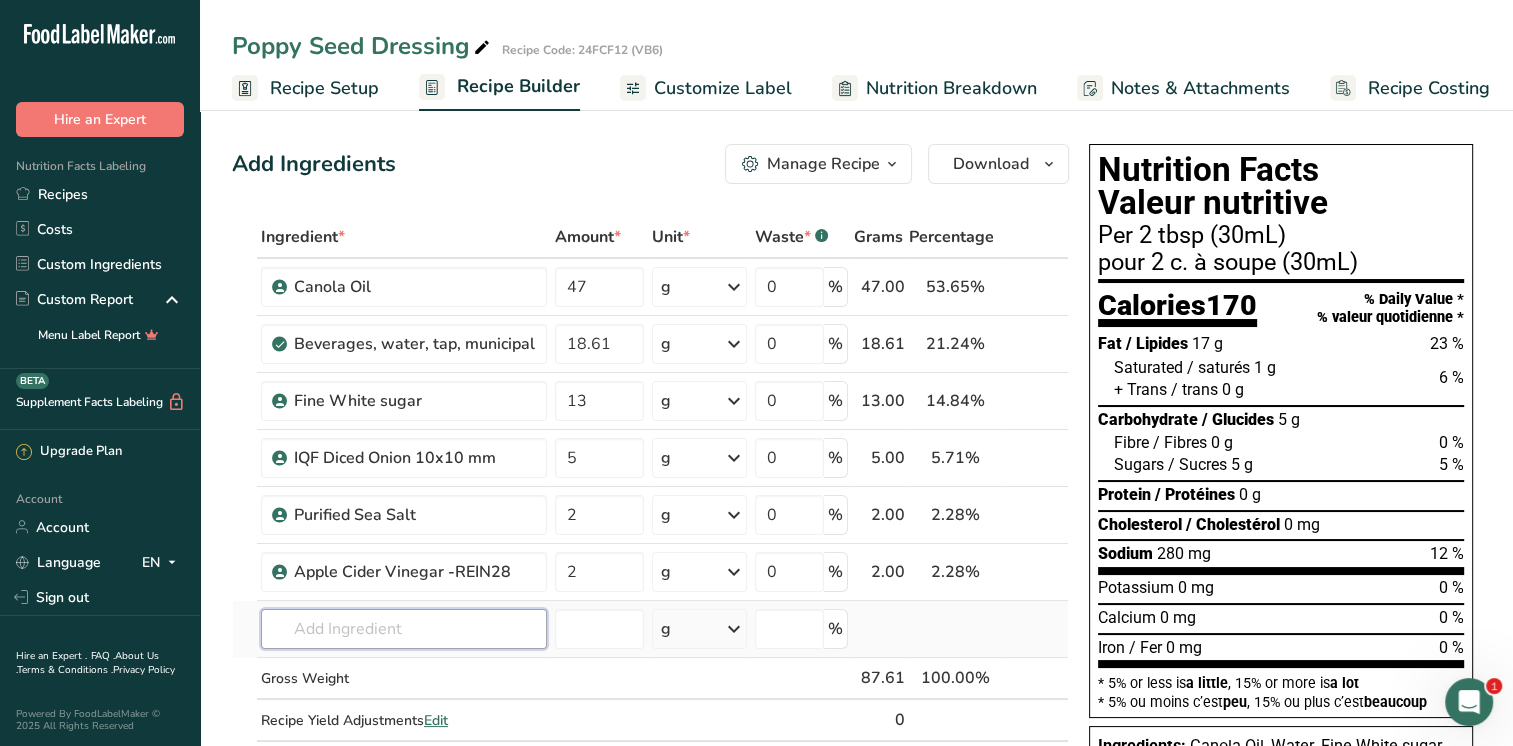 click on "Ingredient *
Amount *
Unit *
Waste *   .a-a{fill:#347362;}.b-a{fill:#fff;}          Grams
Percentage
Canola Oil
47
g
Weight Units
g
kg
mg
See more
Volume Units
l
mL
fl oz
See more
0
%
47.00
53.65%
i
[GEOGRAPHIC_DATA], water, tap, municipal
18.61
g
Portions
1 fl oz
1 bottle 8 fl oz
1 liter
See more
Weight Units
g
kg
mg
See more
Volume Units
l
lb/ft3
mL" at bounding box center [650, 499] 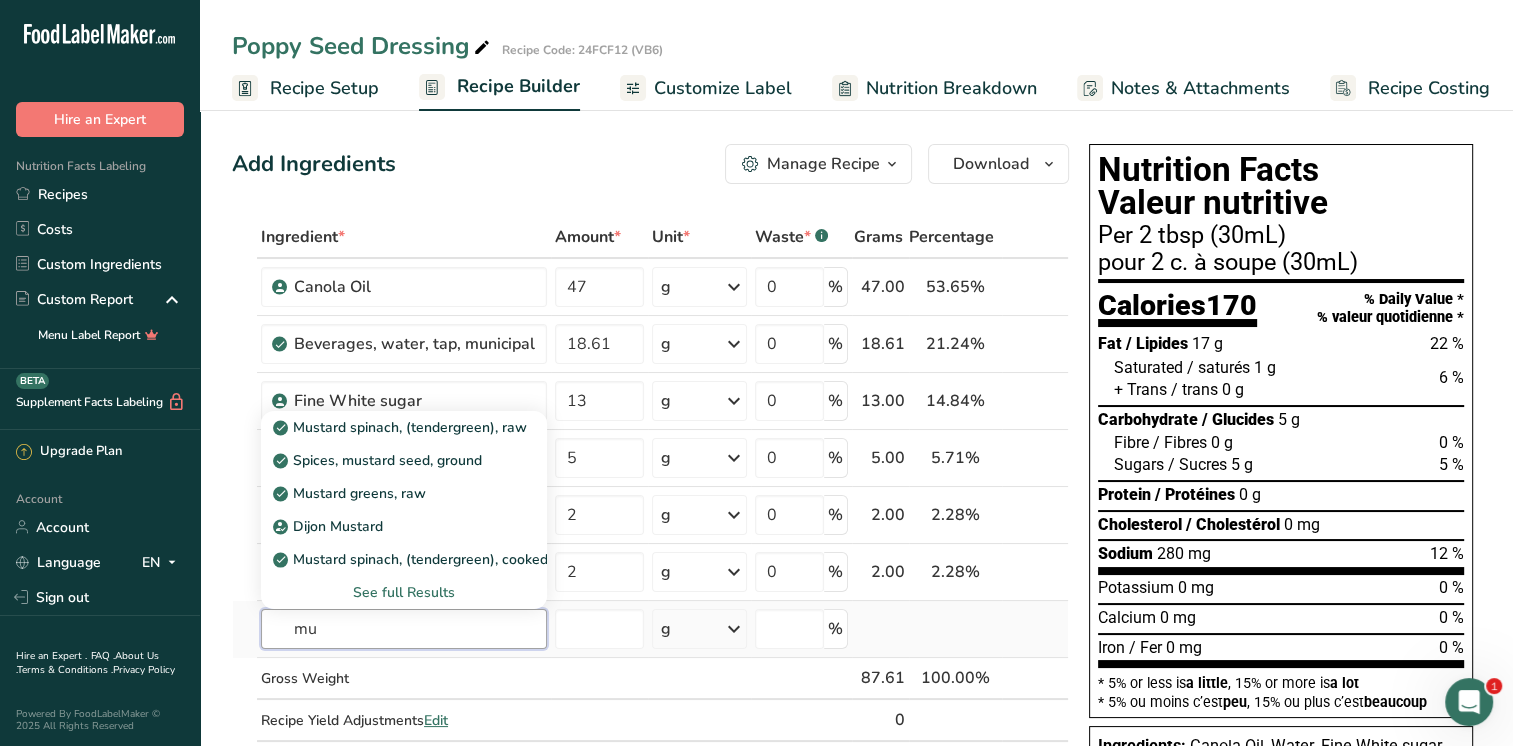 type on "m" 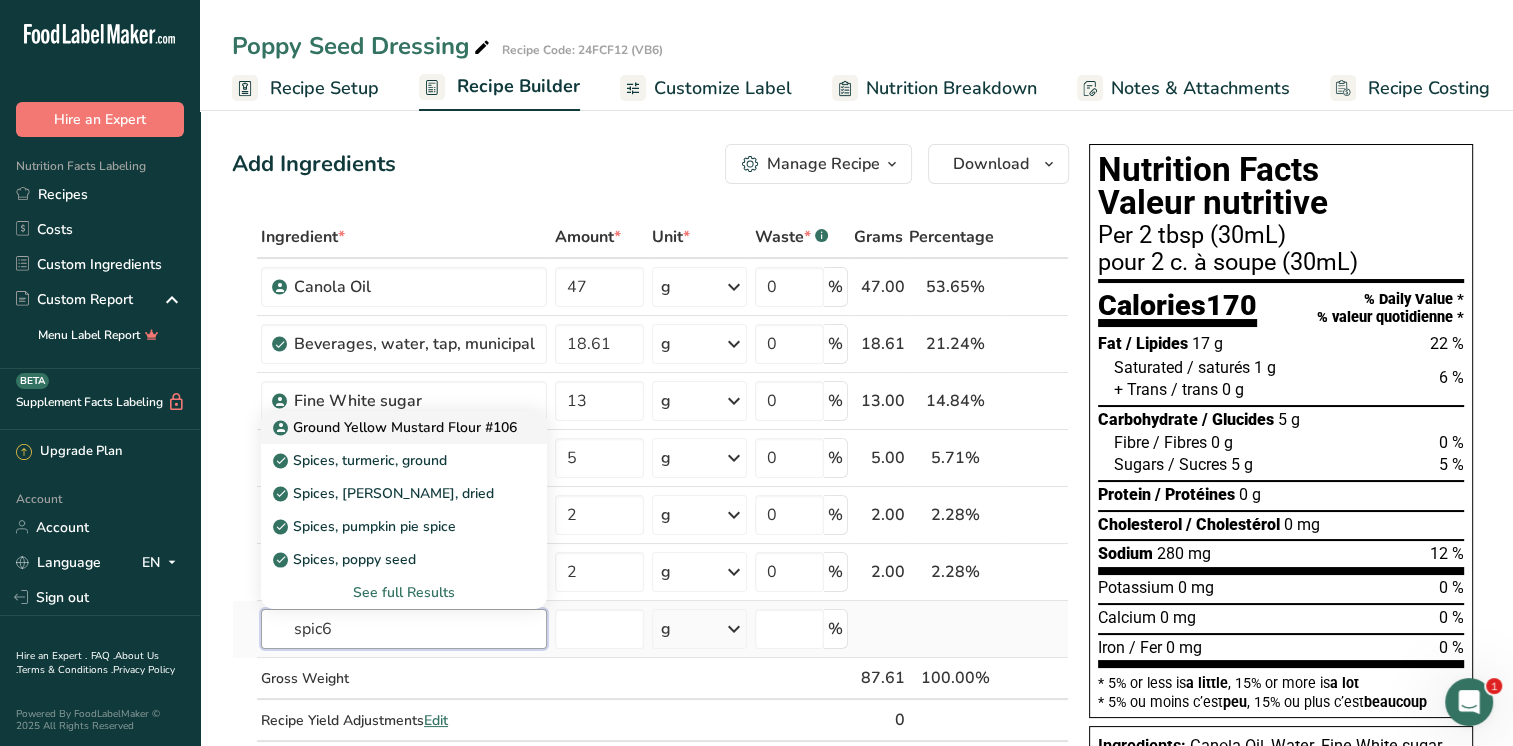 type on "spic6" 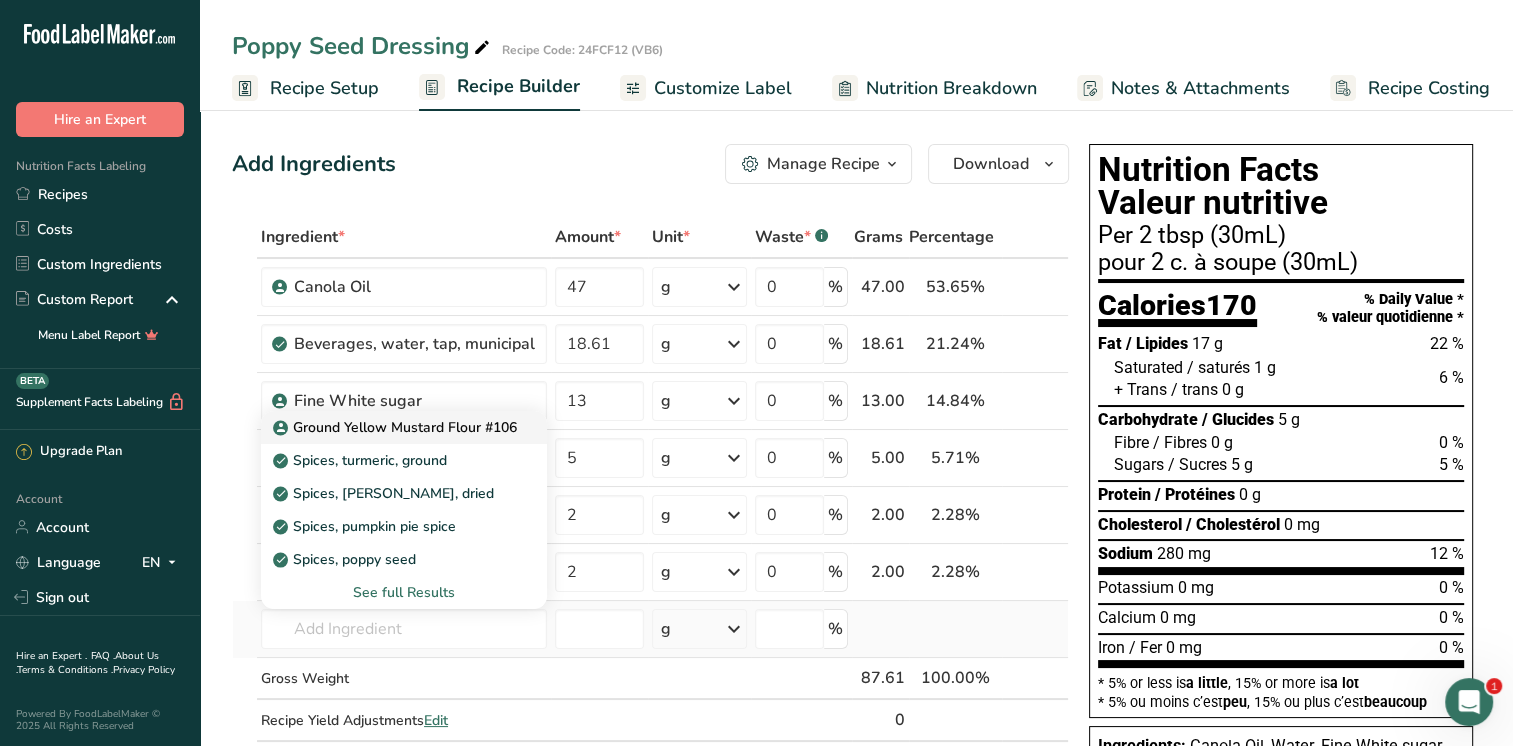 click on "Ground Yellow Mustard Flour #106" at bounding box center [397, 427] 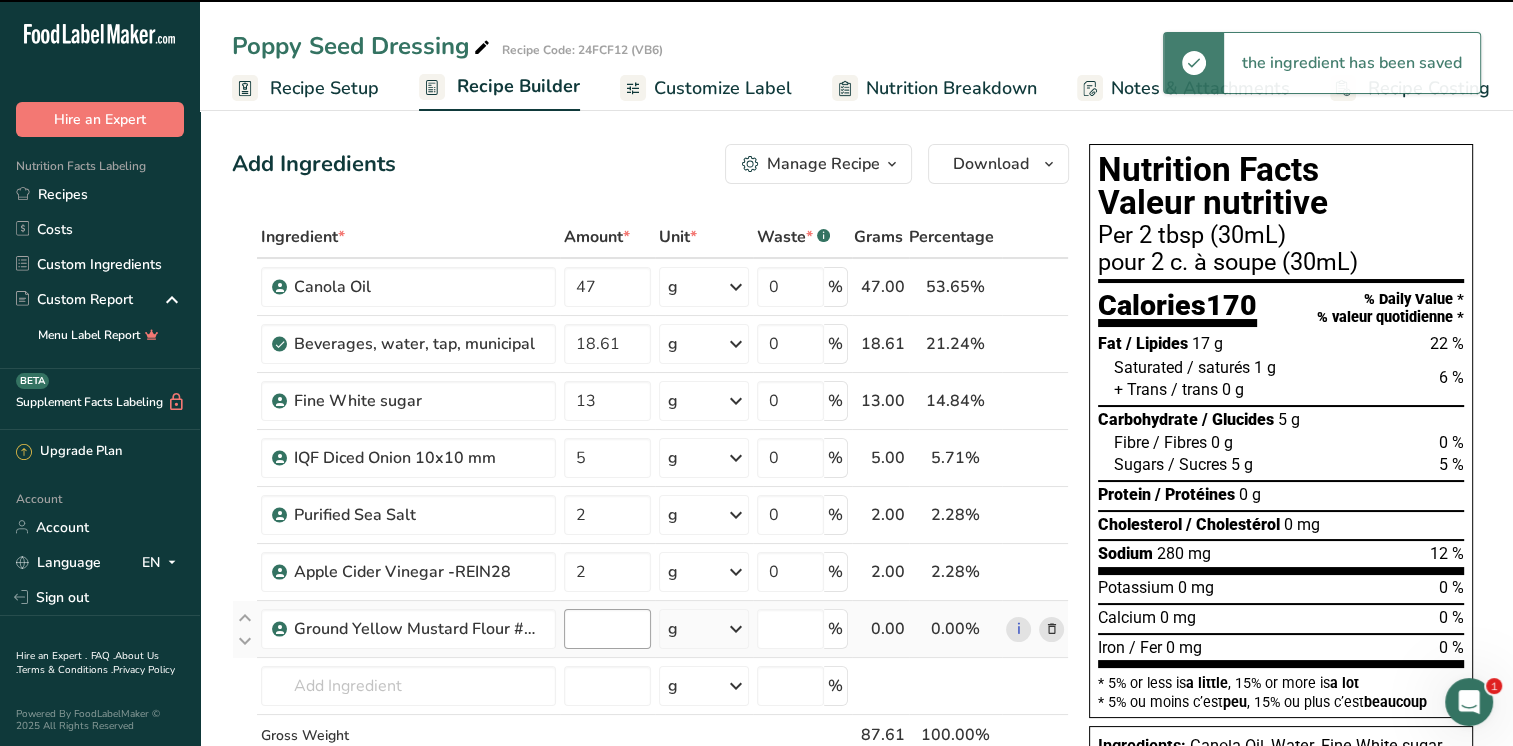 type on "0" 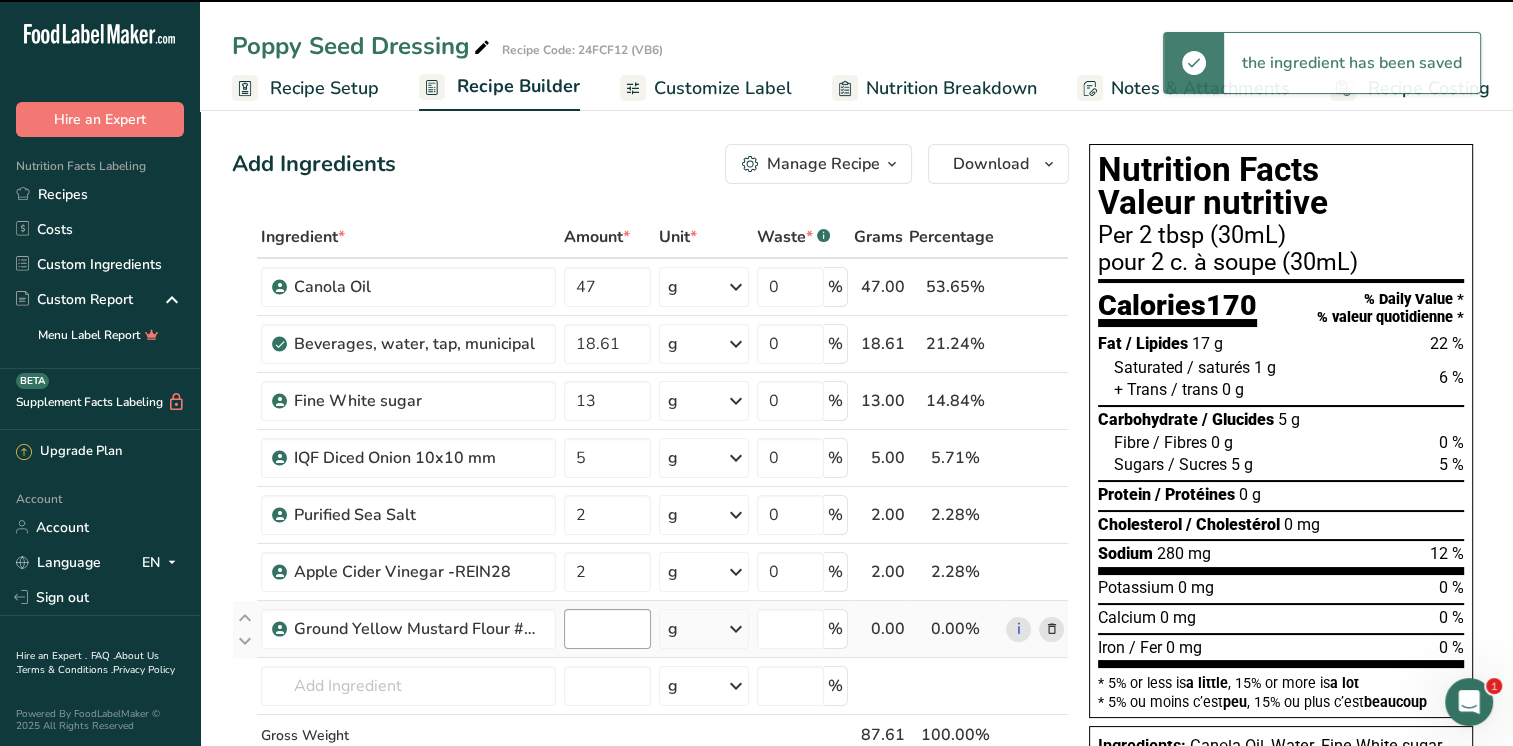 type on "0" 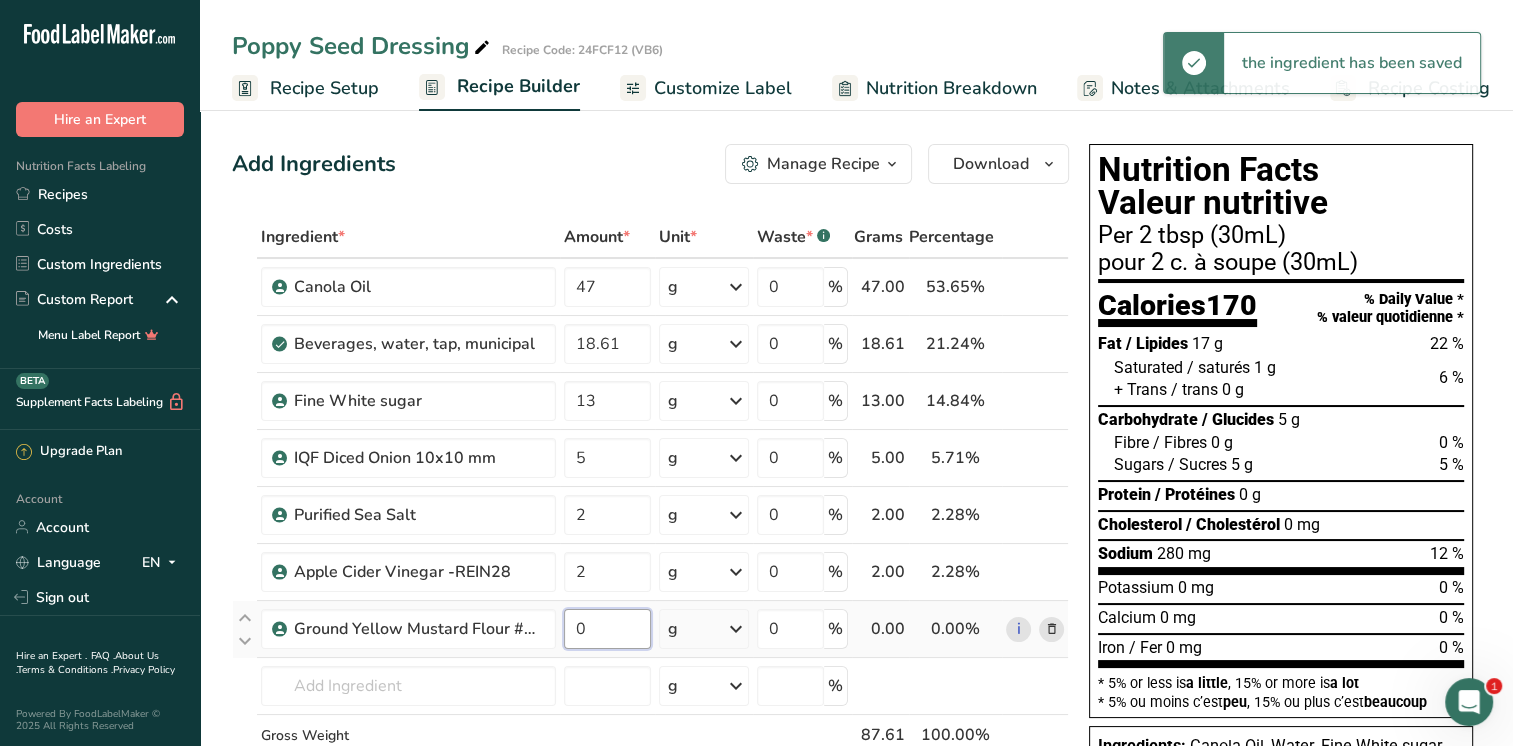 drag, startPoint x: 592, startPoint y: 632, endPoint x: 560, endPoint y: 631, distance: 32.01562 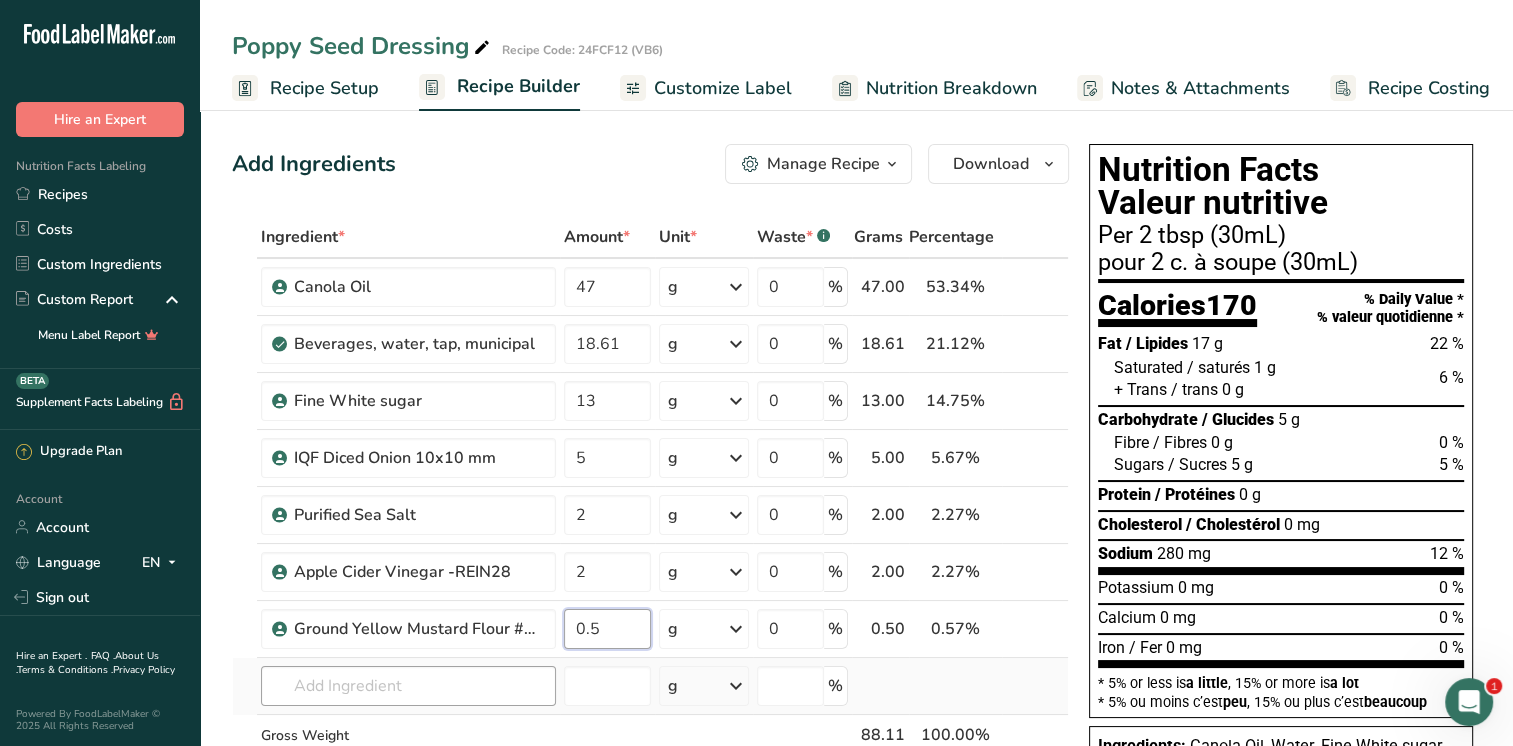 type on "0.5" 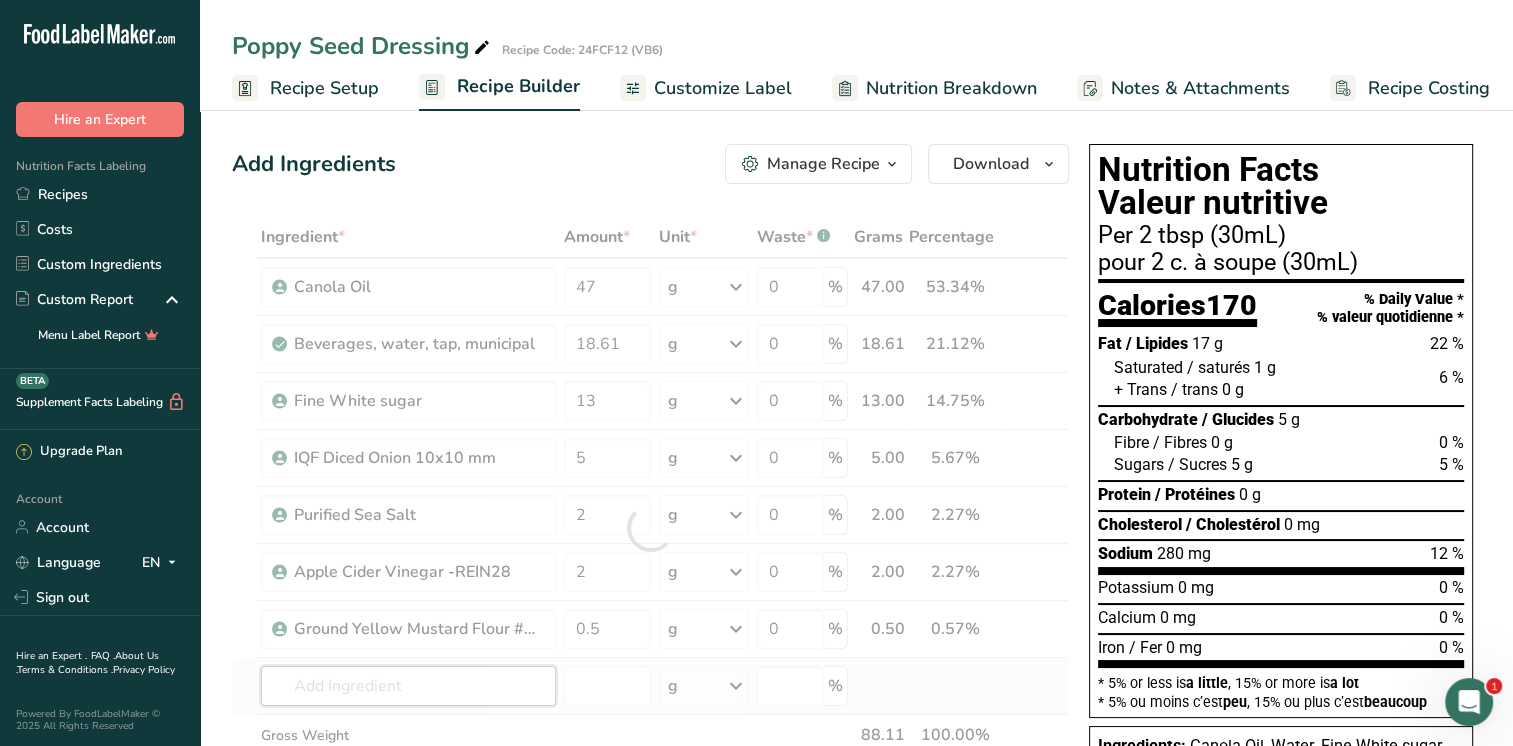 click on "Ingredient *
Amount *
Unit *
Waste *   .a-a{fill:#347362;}.b-a{fill:#fff;}          Grams
Percentage
Canola Oil
47
g
Weight Units
g
kg
mg
See more
Volume Units
l
mL
fl oz
See more
0
%
47.00
53.34%
i
[GEOGRAPHIC_DATA], water, tap, municipal
18.61
g
Portions
1 fl oz
1 bottle 8 fl oz
1 liter
See more
Weight Units
g
kg
mg
See more
Volume Units
l
lb/ft3
mL" at bounding box center (650, 528) 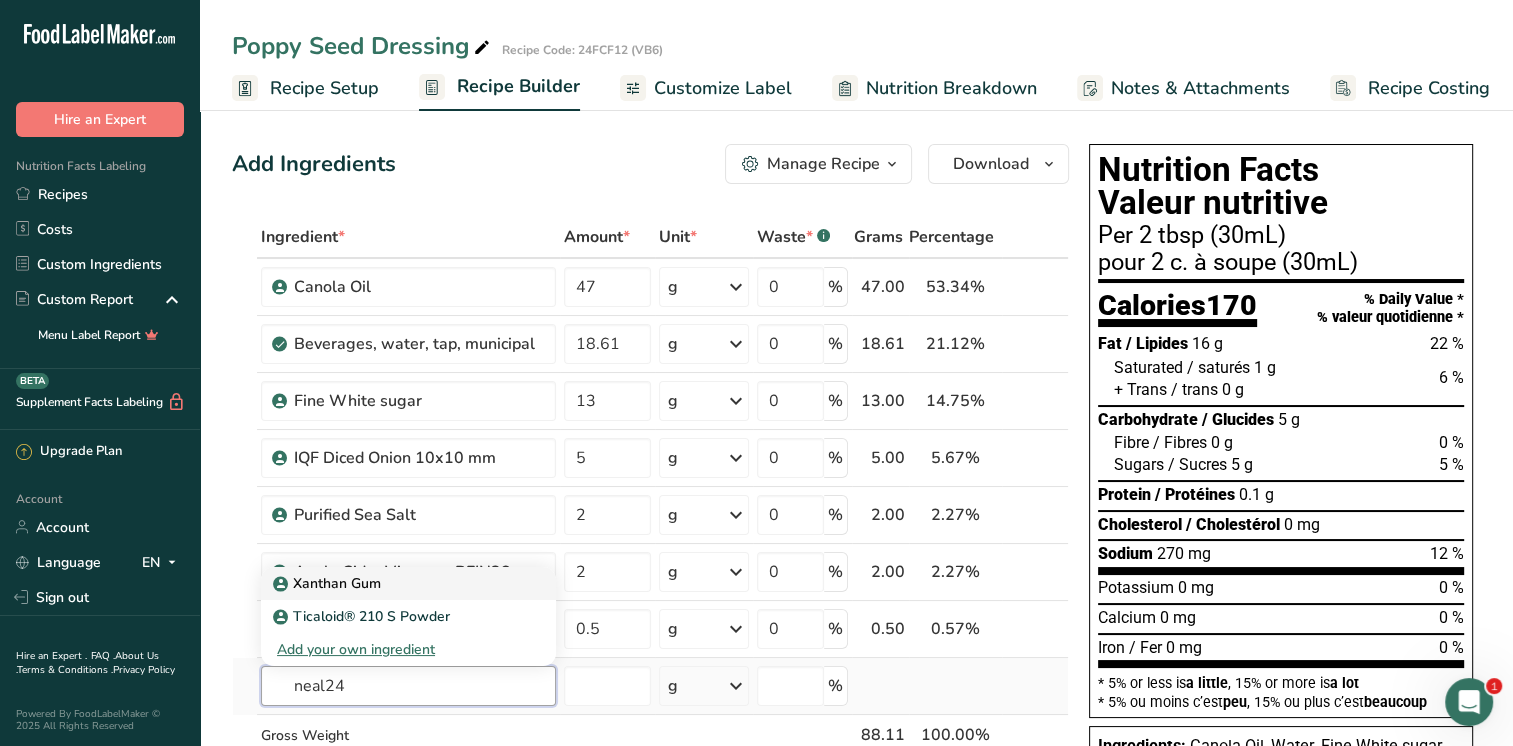 type on "neal24" 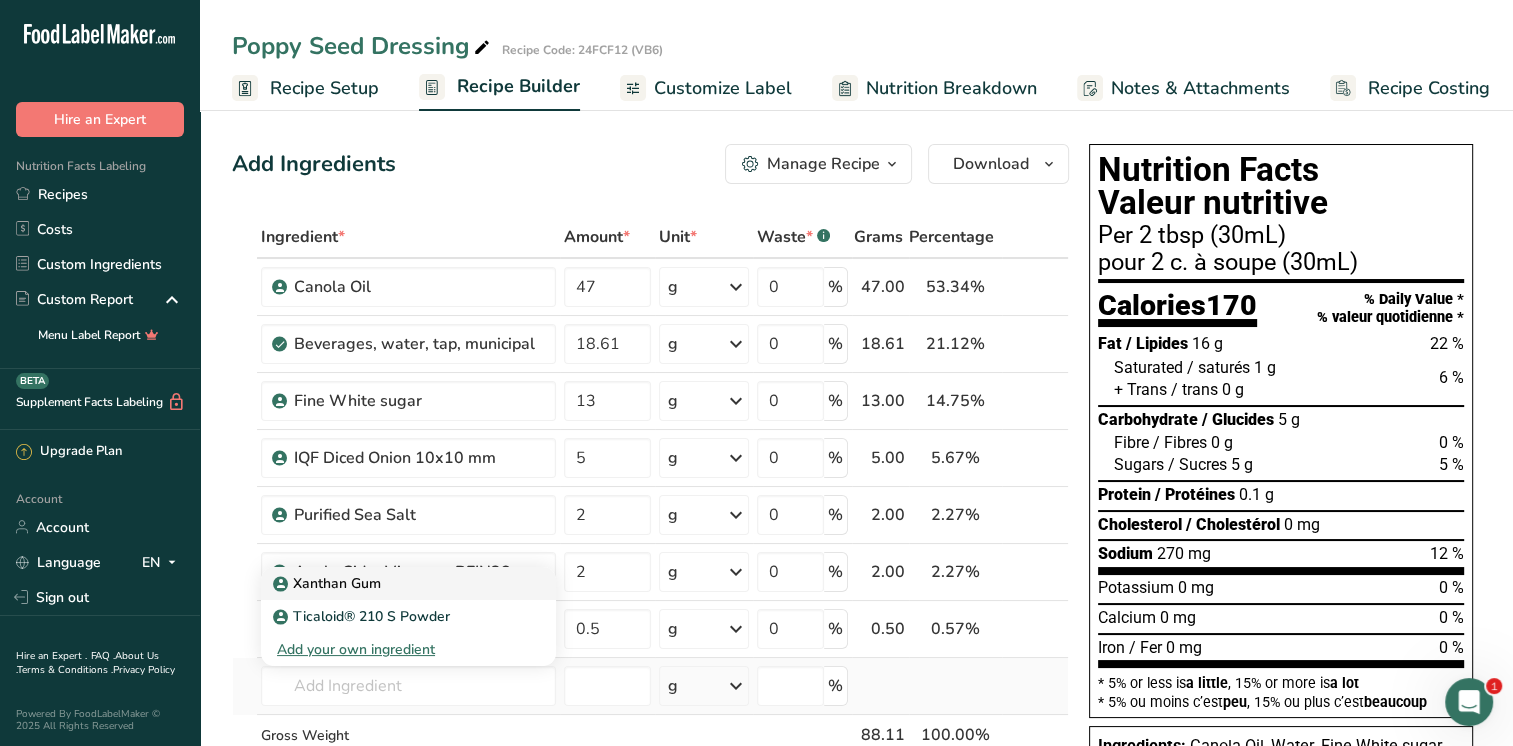 click on "Xanthan Gum" at bounding box center [329, 583] 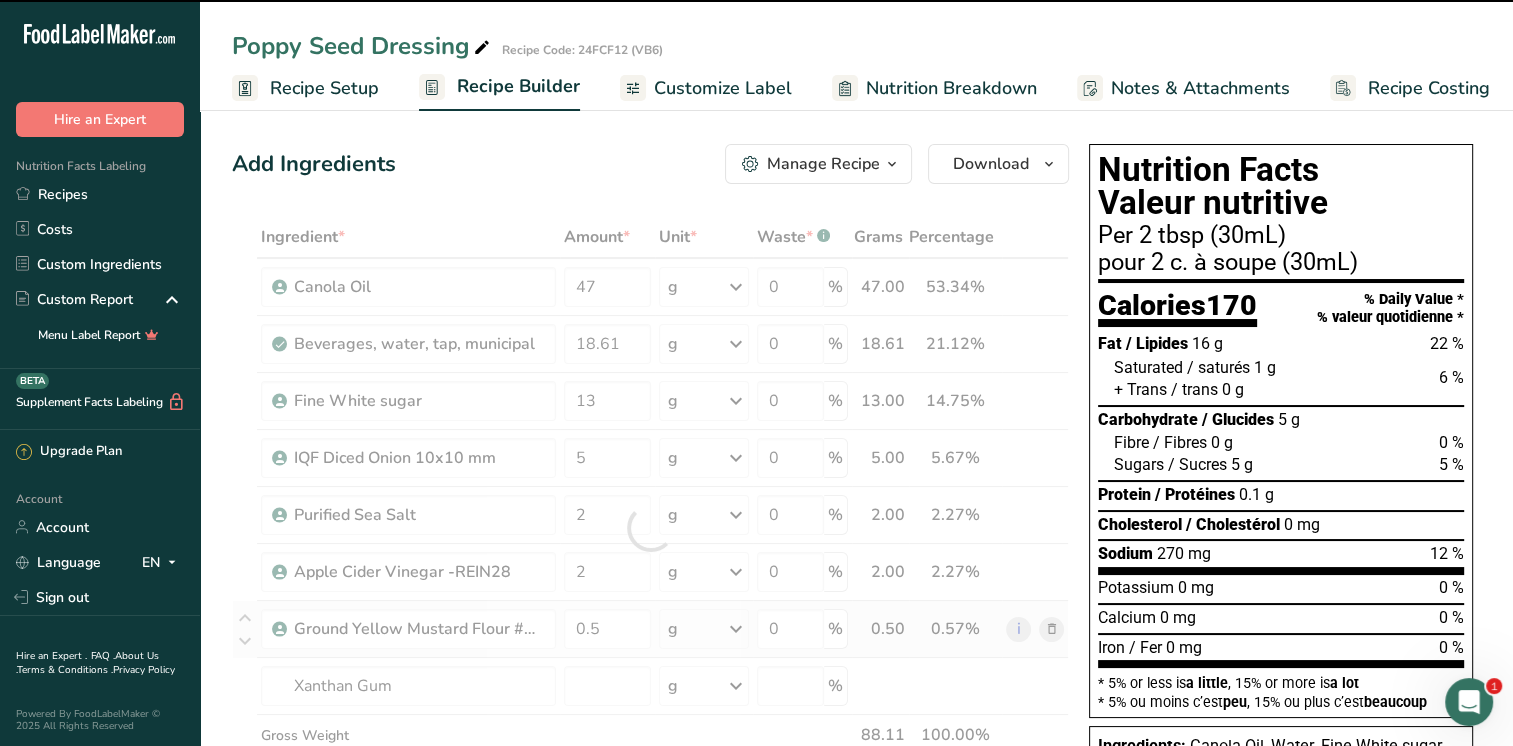 type on "0" 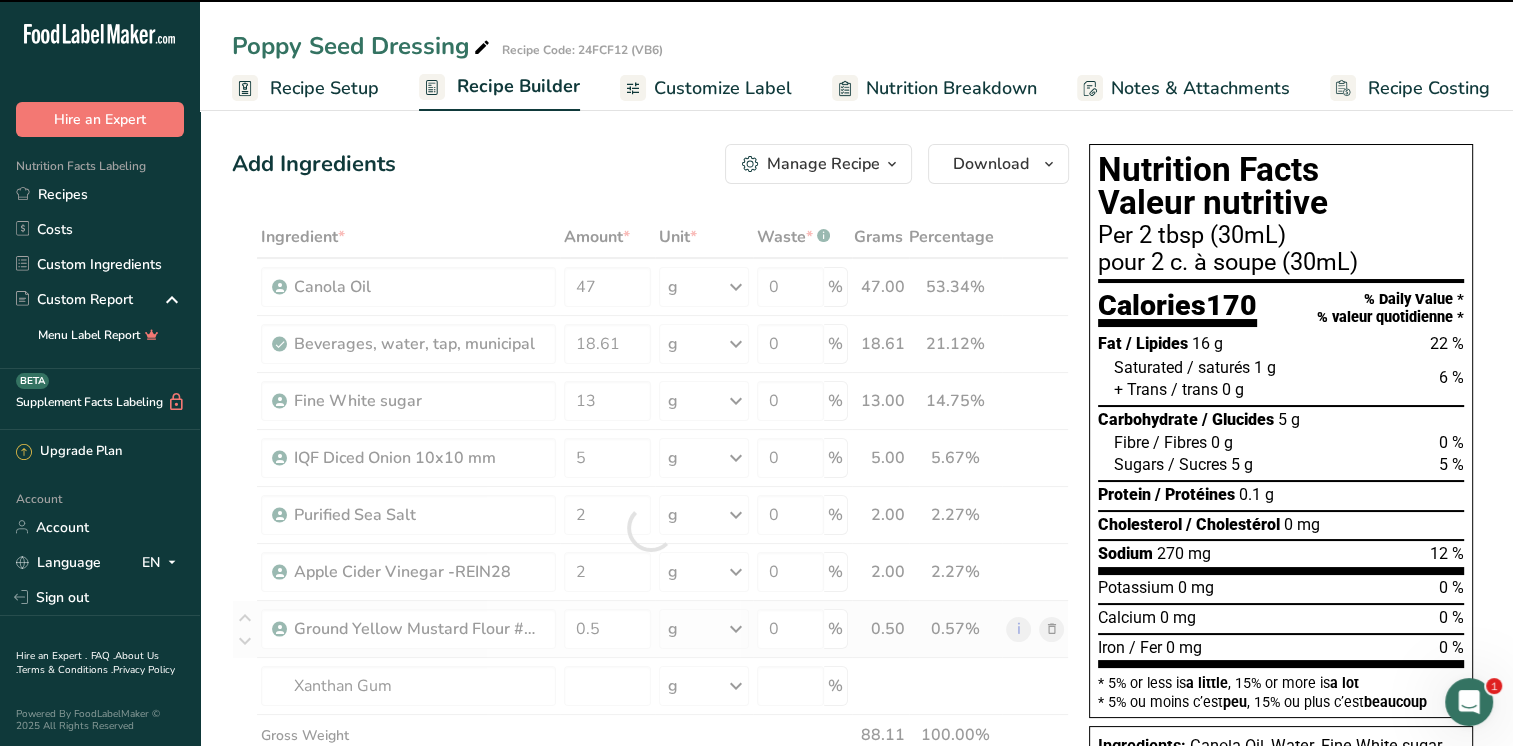 type on "0" 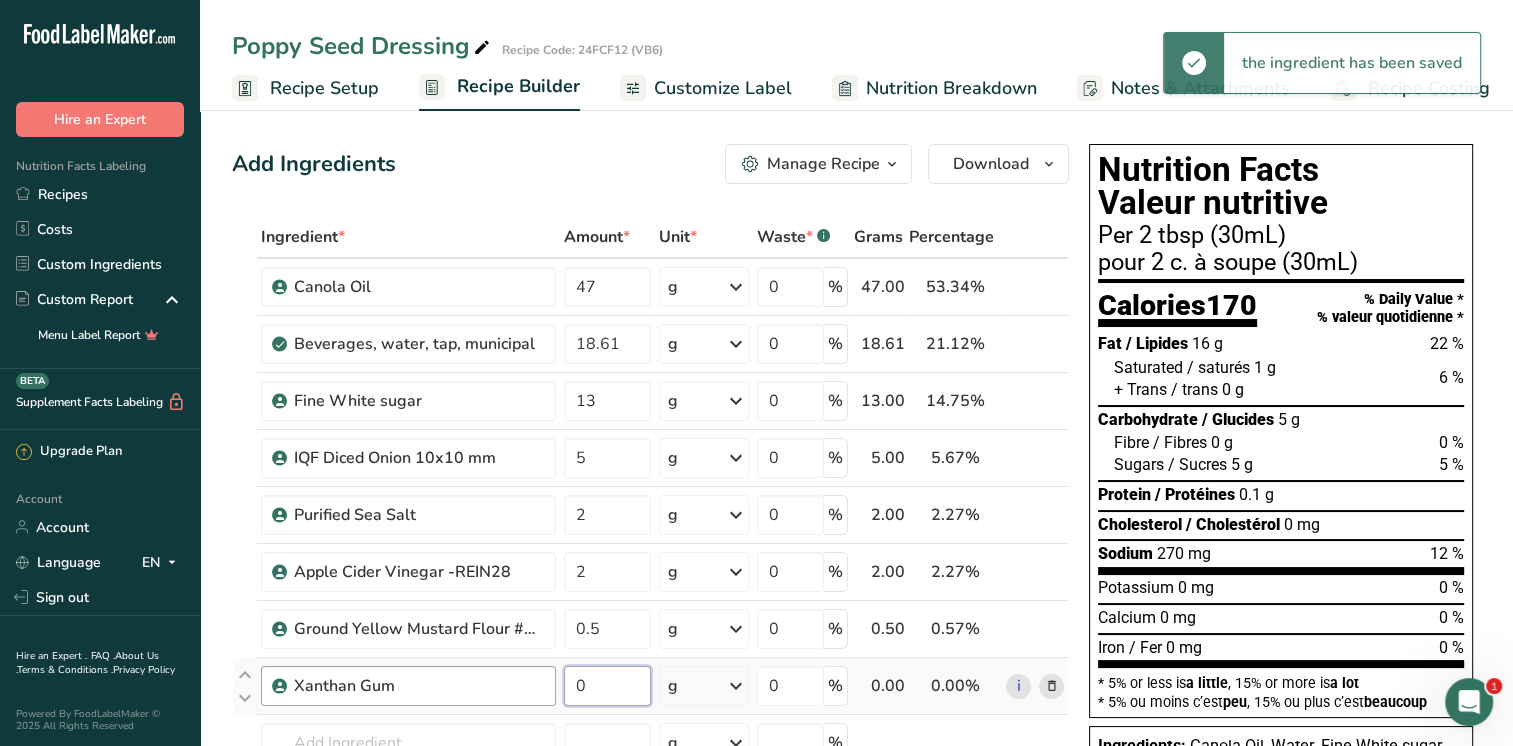drag, startPoint x: 607, startPoint y: 679, endPoint x: 554, endPoint y: 679, distance: 53 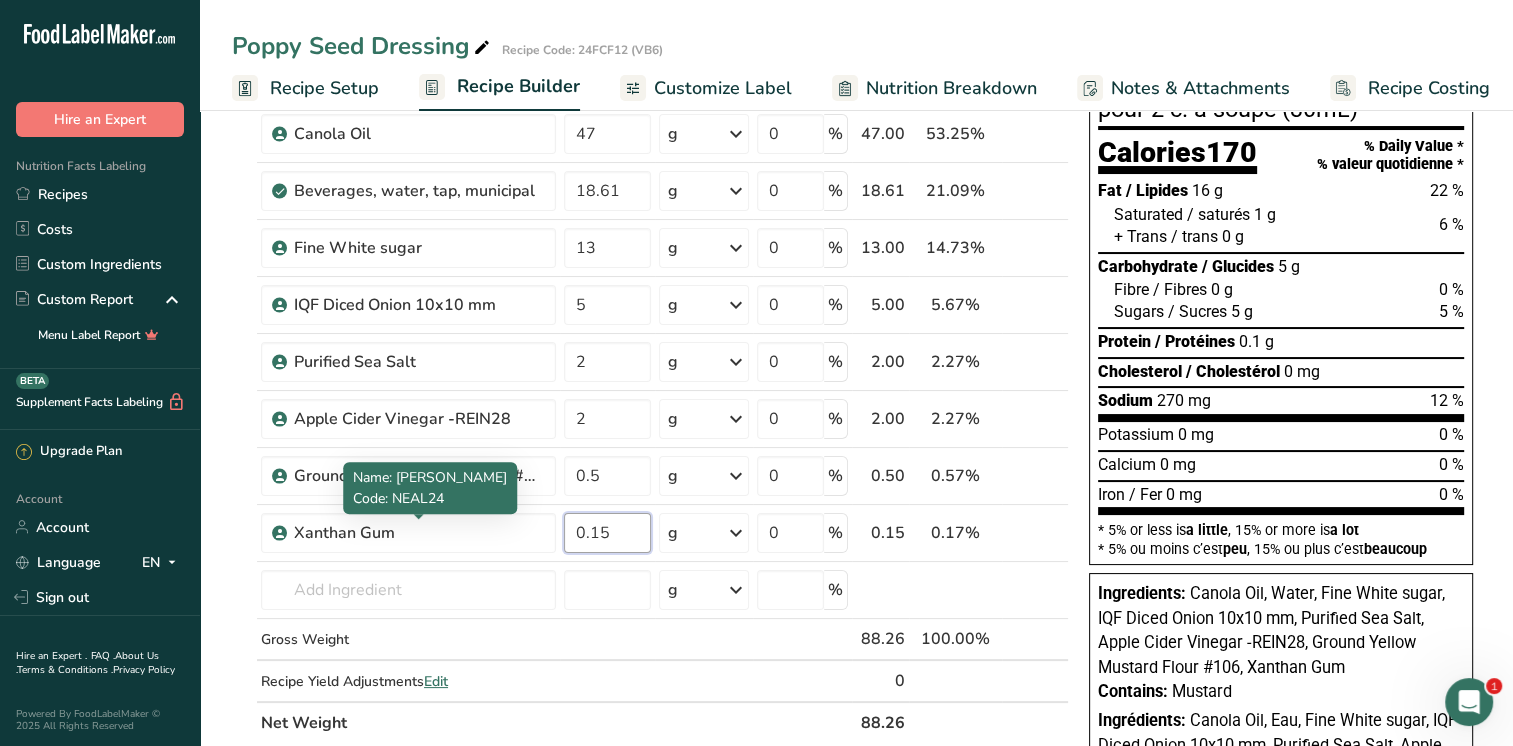scroll, scrollTop: 300, scrollLeft: 0, axis: vertical 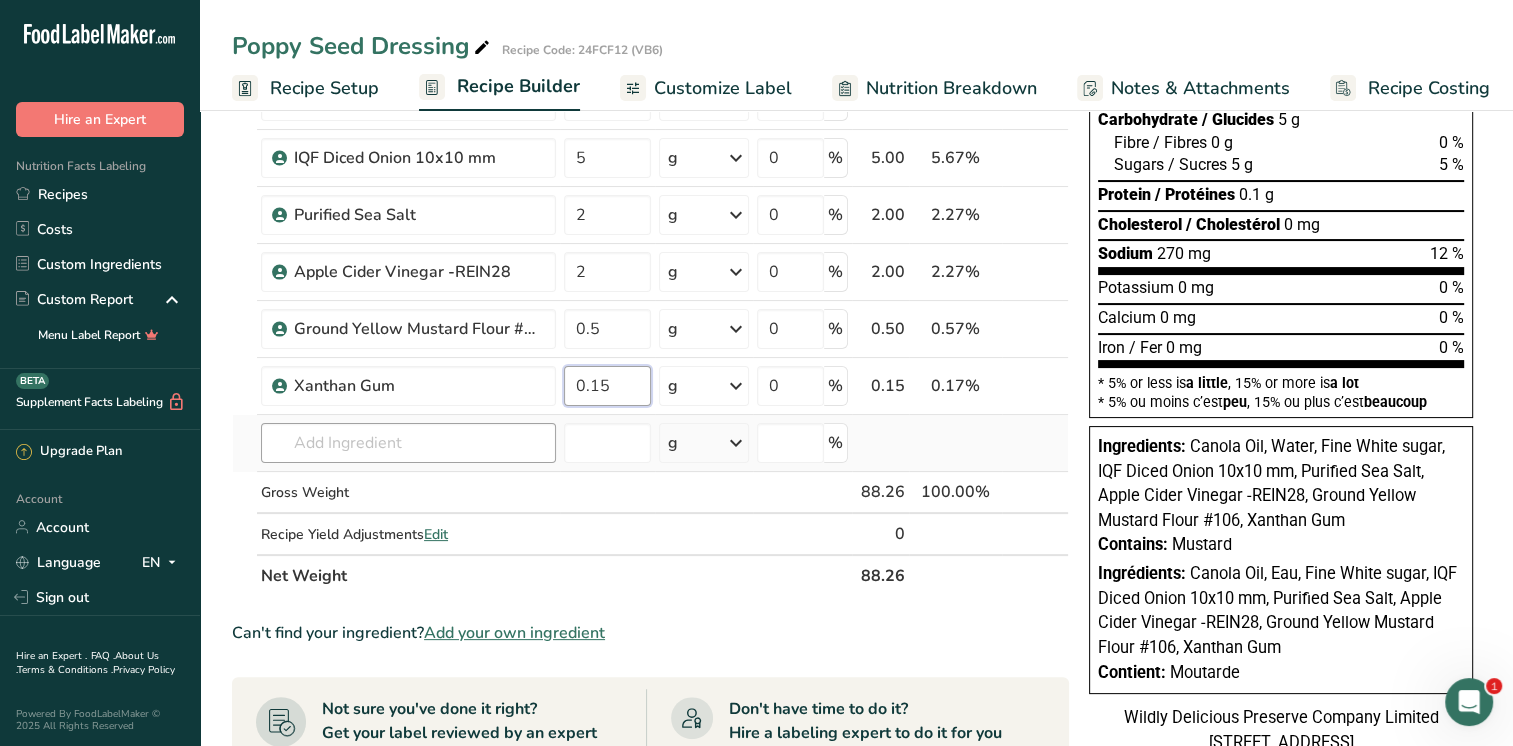 type on "0.15" 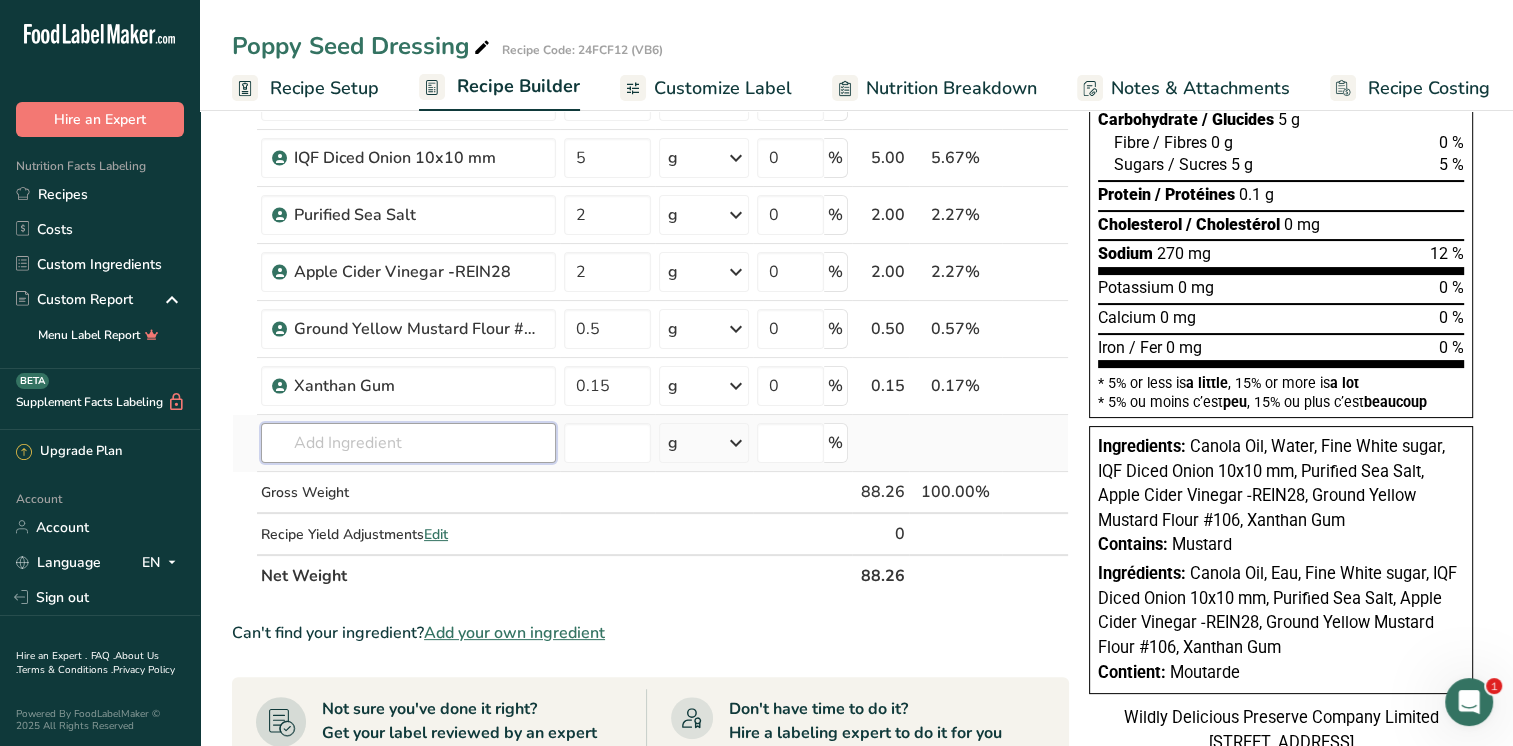 click on "Ingredient *
Amount *
Unit *
Waste *   .a-a{fill:#347362;}.b-a{fill:#fff;}          Grams
Percentage
Canola Oil
47
g
Weight Units
g
kg
mg
See more
Volume Units
l
mL
fl oz
See more
0
%
47.00
53.25%
i
[GEOGRAPHIC_DATA], water, tap, municipal
18.61
g
Portions
1 fl oz
1 bottle 8 fl oz
1 liter
See more
Weight Units
g
kg
mg
See more
Volume Units
l
lb/ft3
mL" at bounding box center (650, 256) 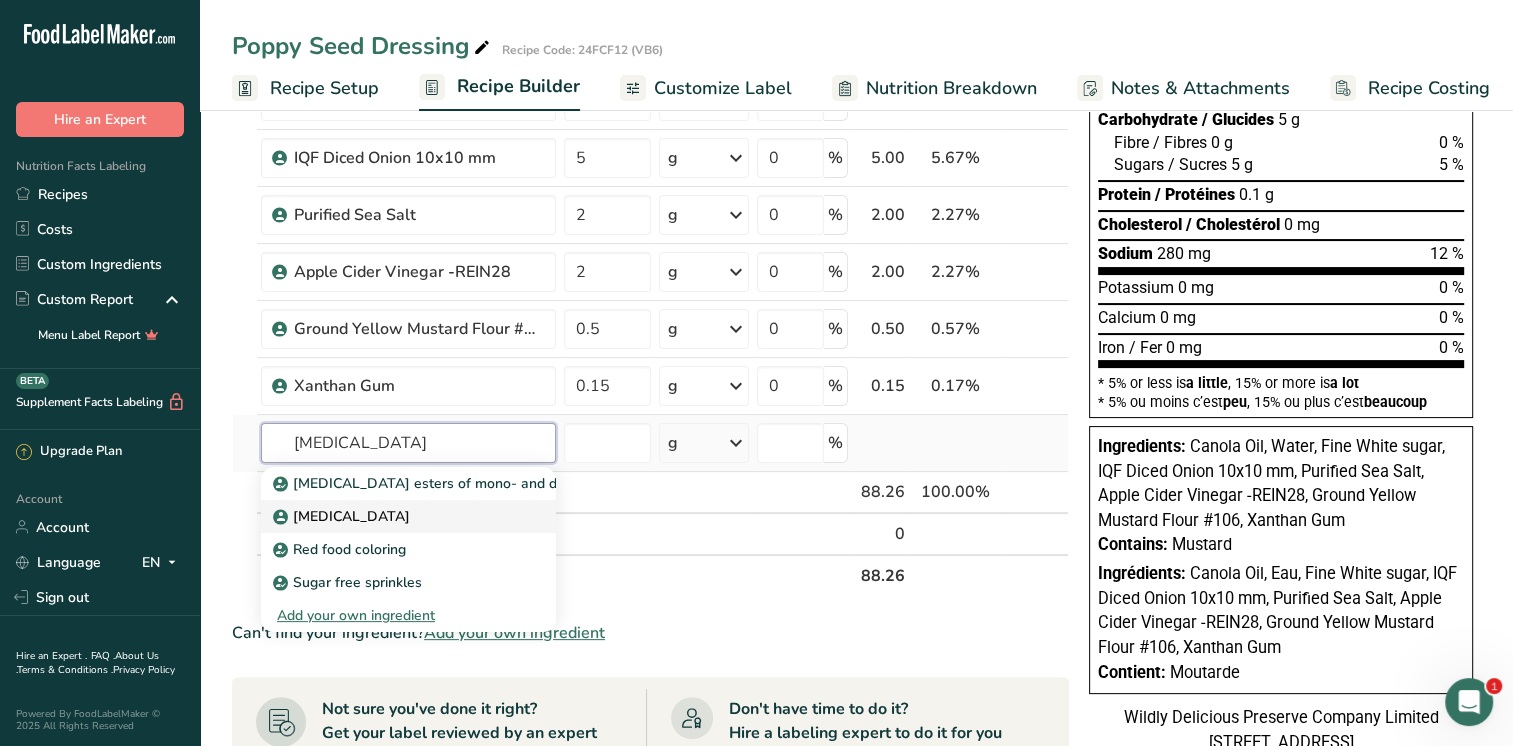 type on "[MEDICAL_DATA]" 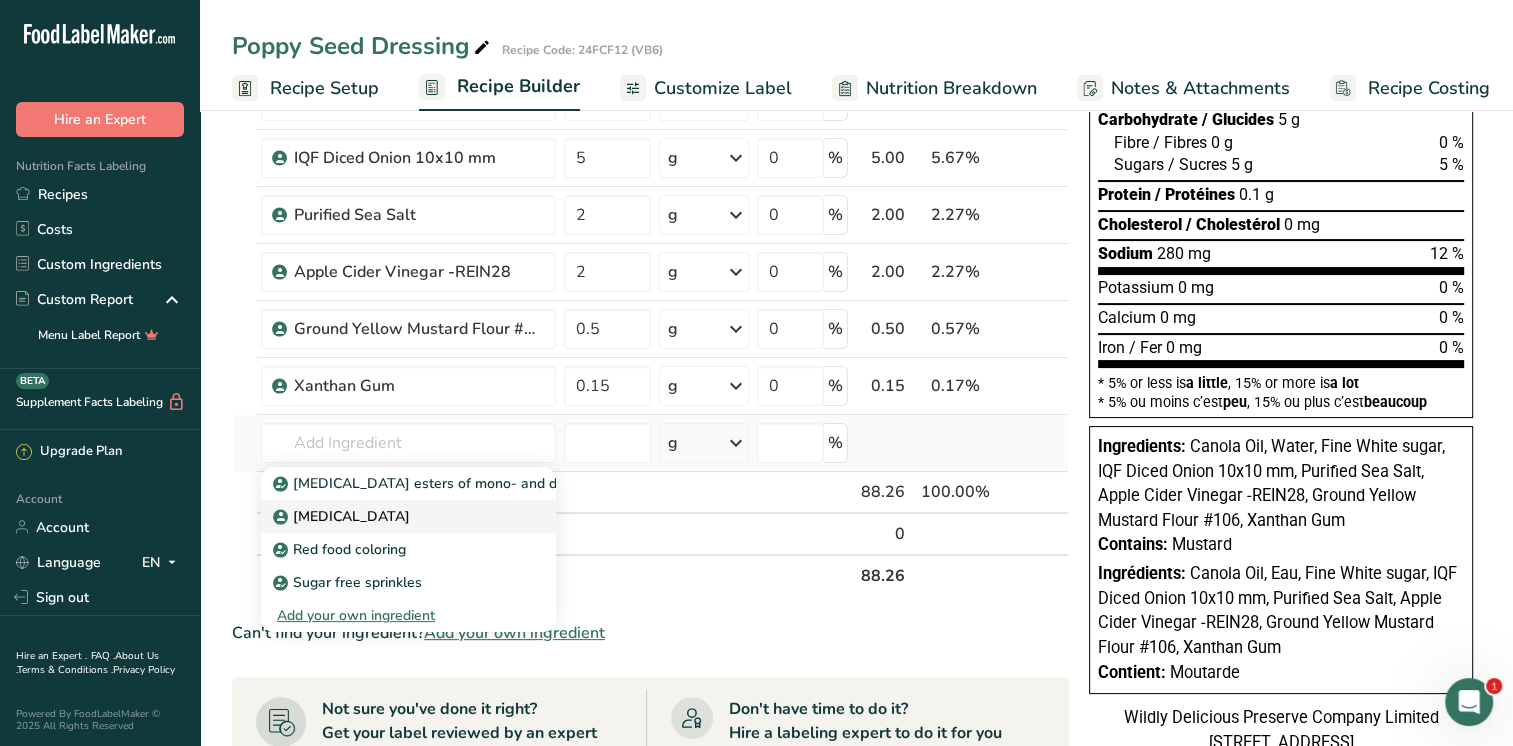 click on "[MEDICAL_DATA]" at bounding box center [343, 516] 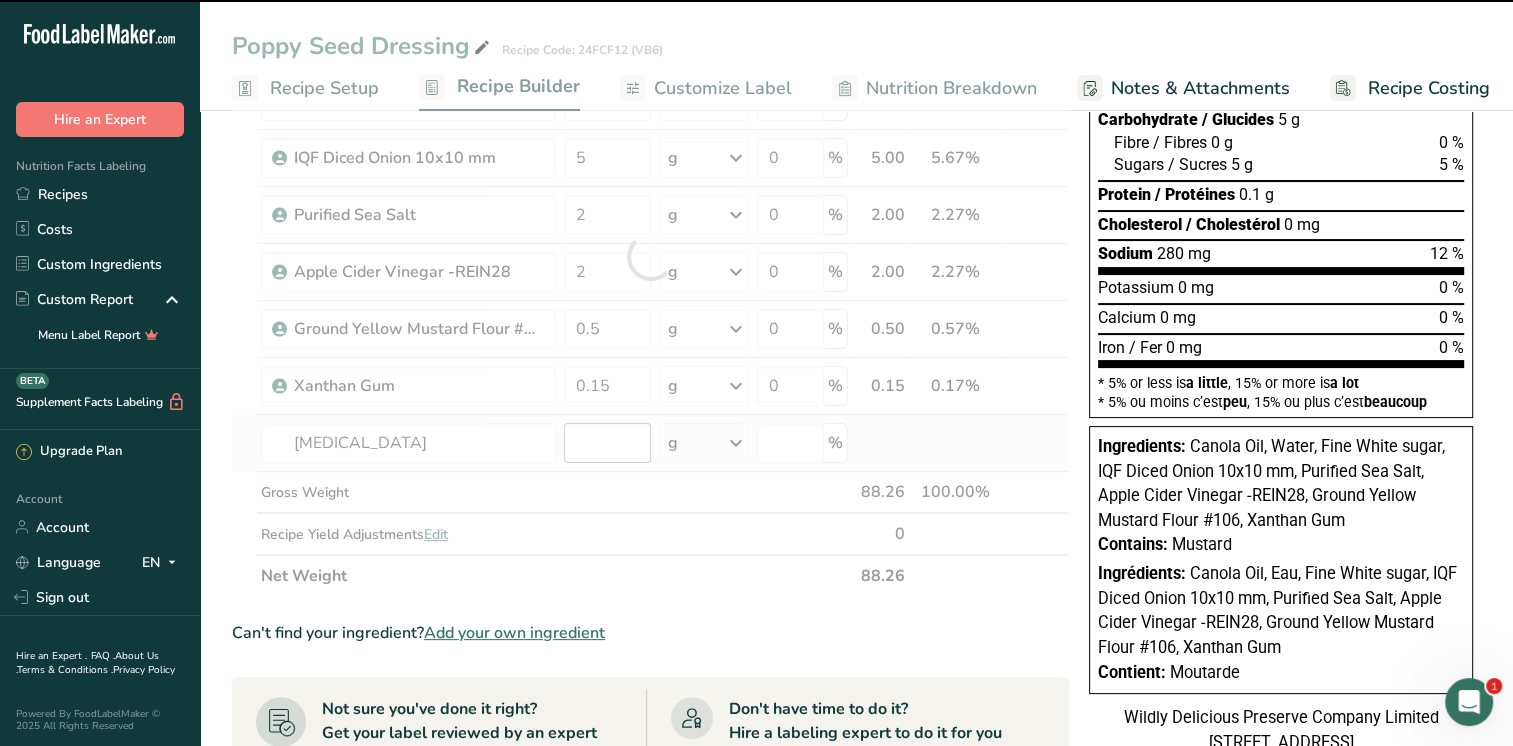 type on "0" 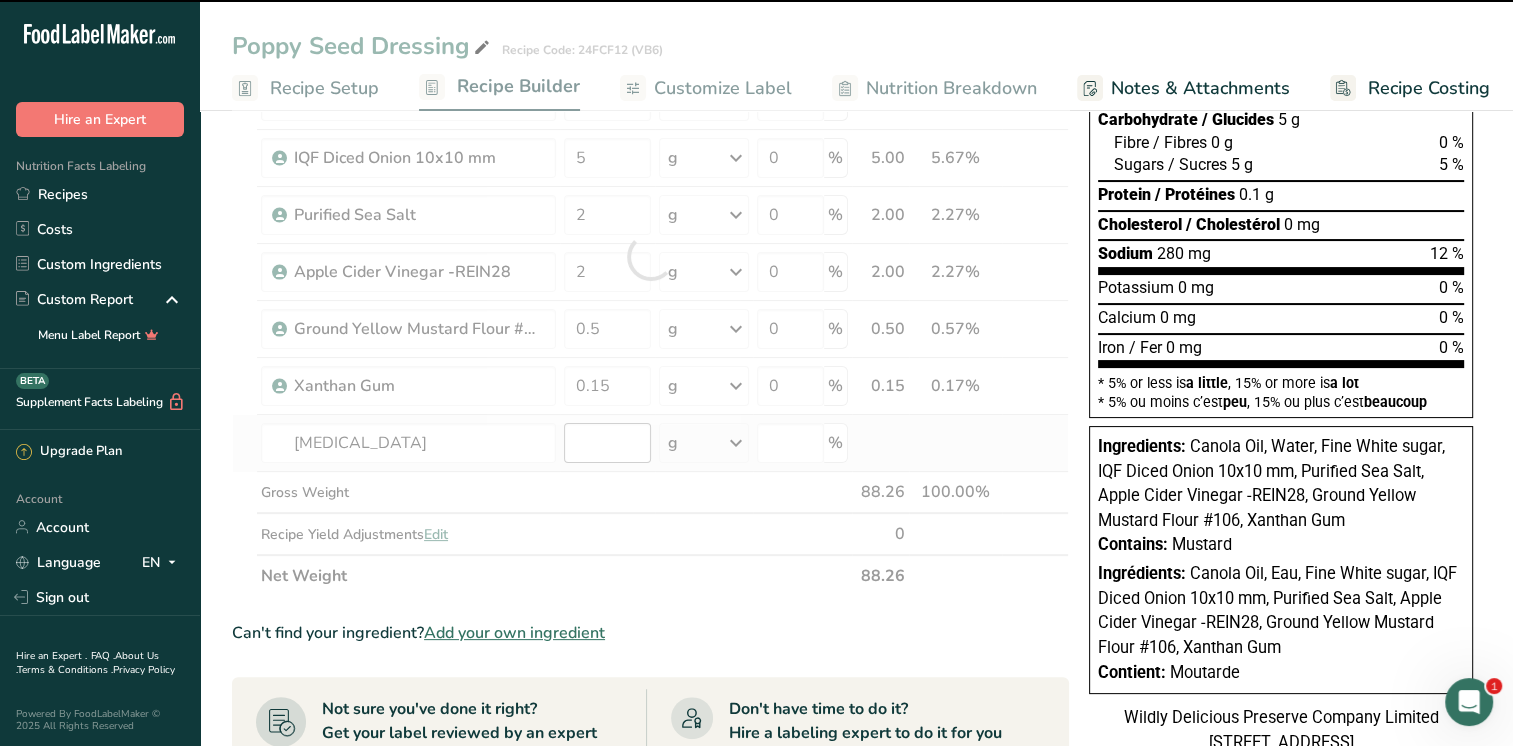 type on "0" 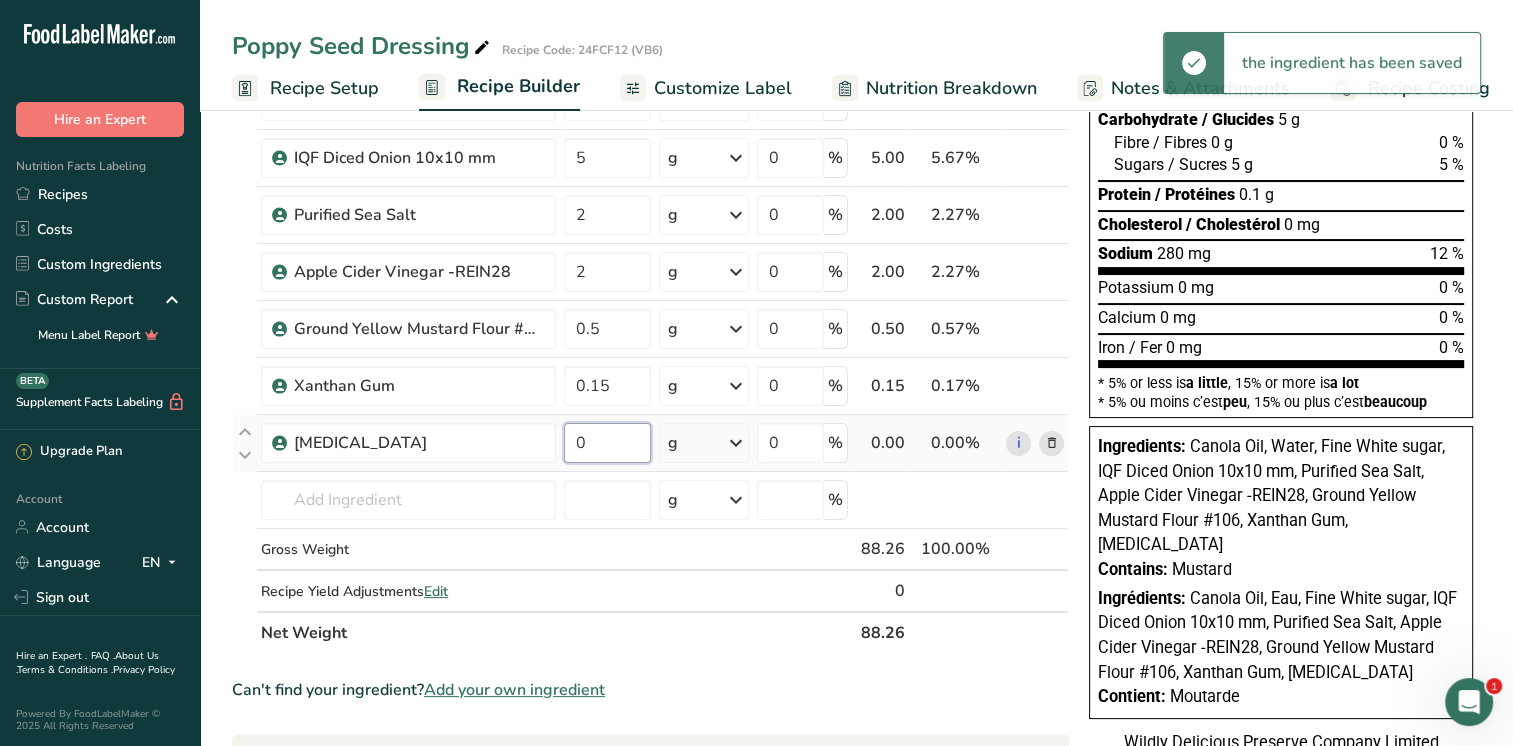 drag, startPoint x: 588, startPoint y: 439, endPoint x: 564, endPoint y: 439, distance: 24 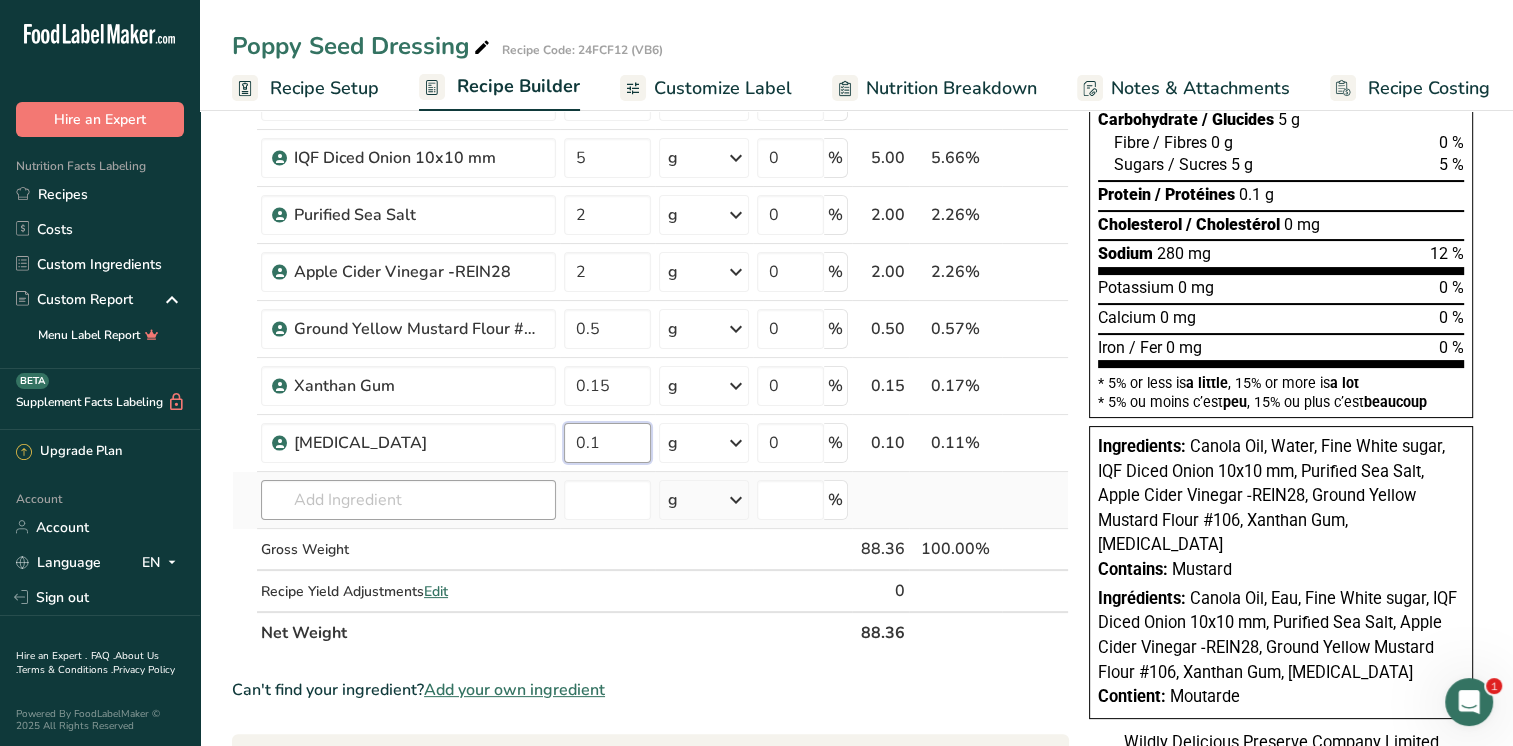 type on "0.1" 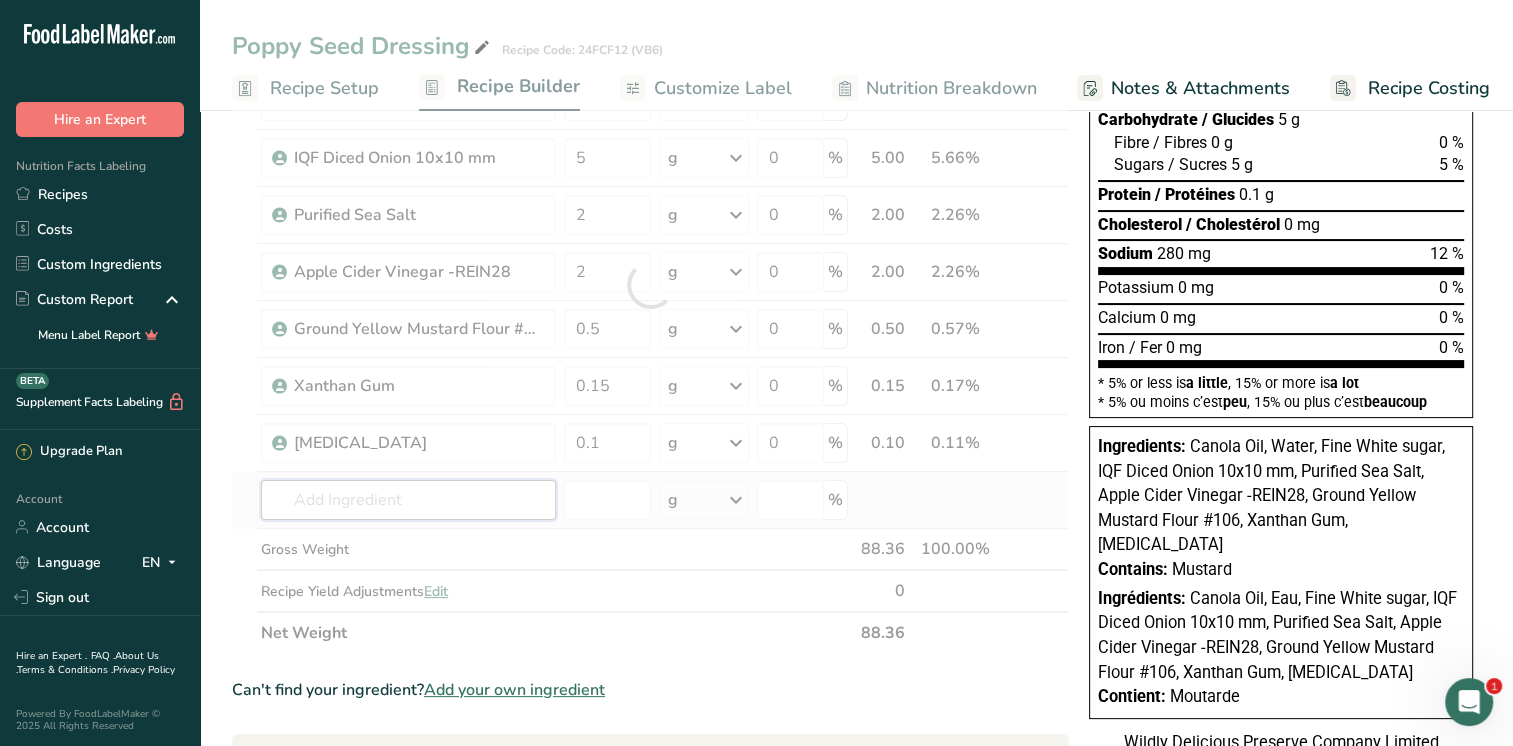 click on "Ingredient *
Amount *
Unit *
Waste *   .a-a{fill:#347362;}.b-a{fill:#fff;}          Grams
Percentage
Canola Oil
47
g
Weight Units
g
kg
mg
See more
Volume Units
l
mL
fl oz
See more
0
%
47.00
53.19%
i
[GEOGRAPHIC_DATA], water, tap, municipal
18.61
g
Portions
1 fl oz
1 bottle 8 fl oz
1 liter
See more
Weight Units
g
kg
mg
See more
Volume Units
l
lb/ft3
mL" at bounding box center (650, 285) 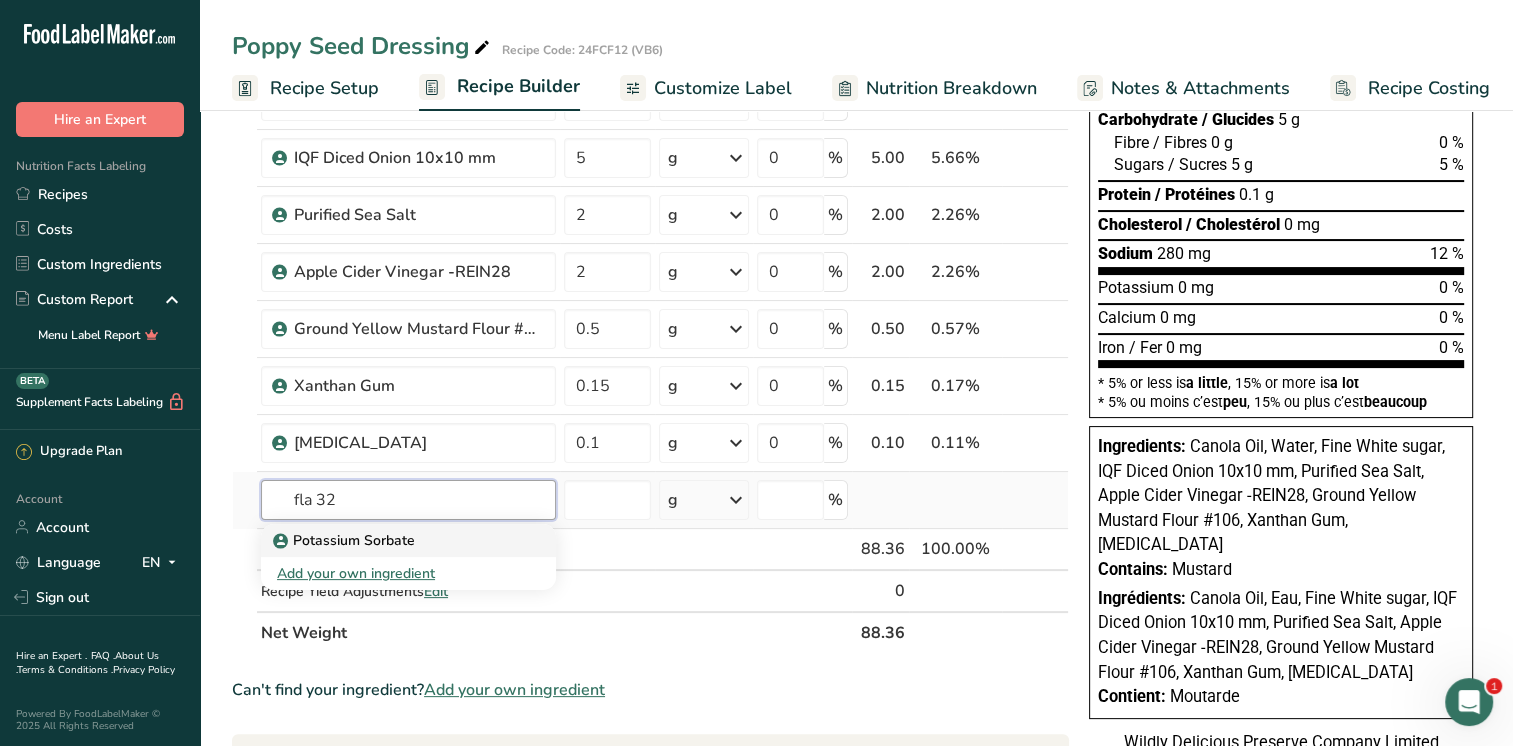 type on "fla 32" 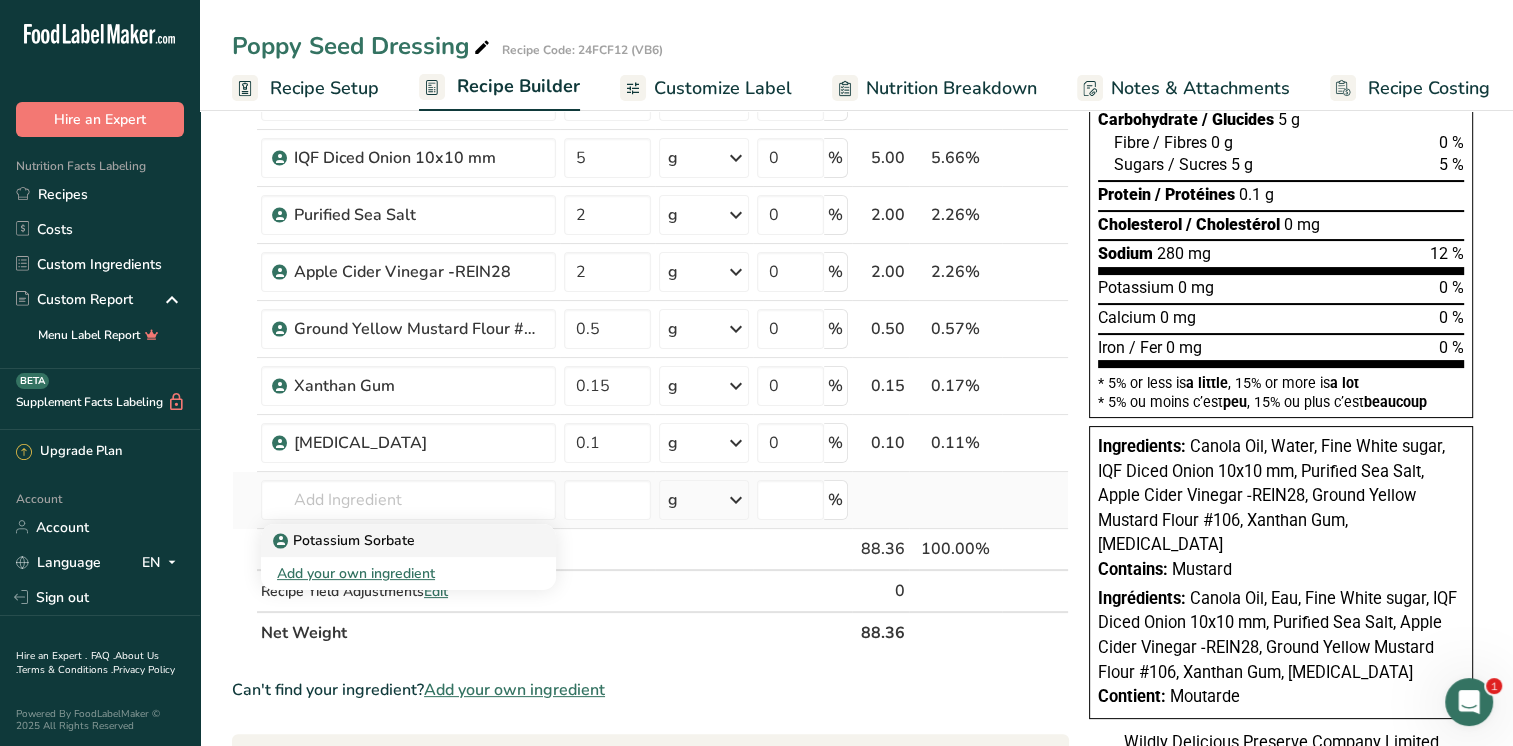 click on "Potassium Sorbate" at bounding box center [346, 540] 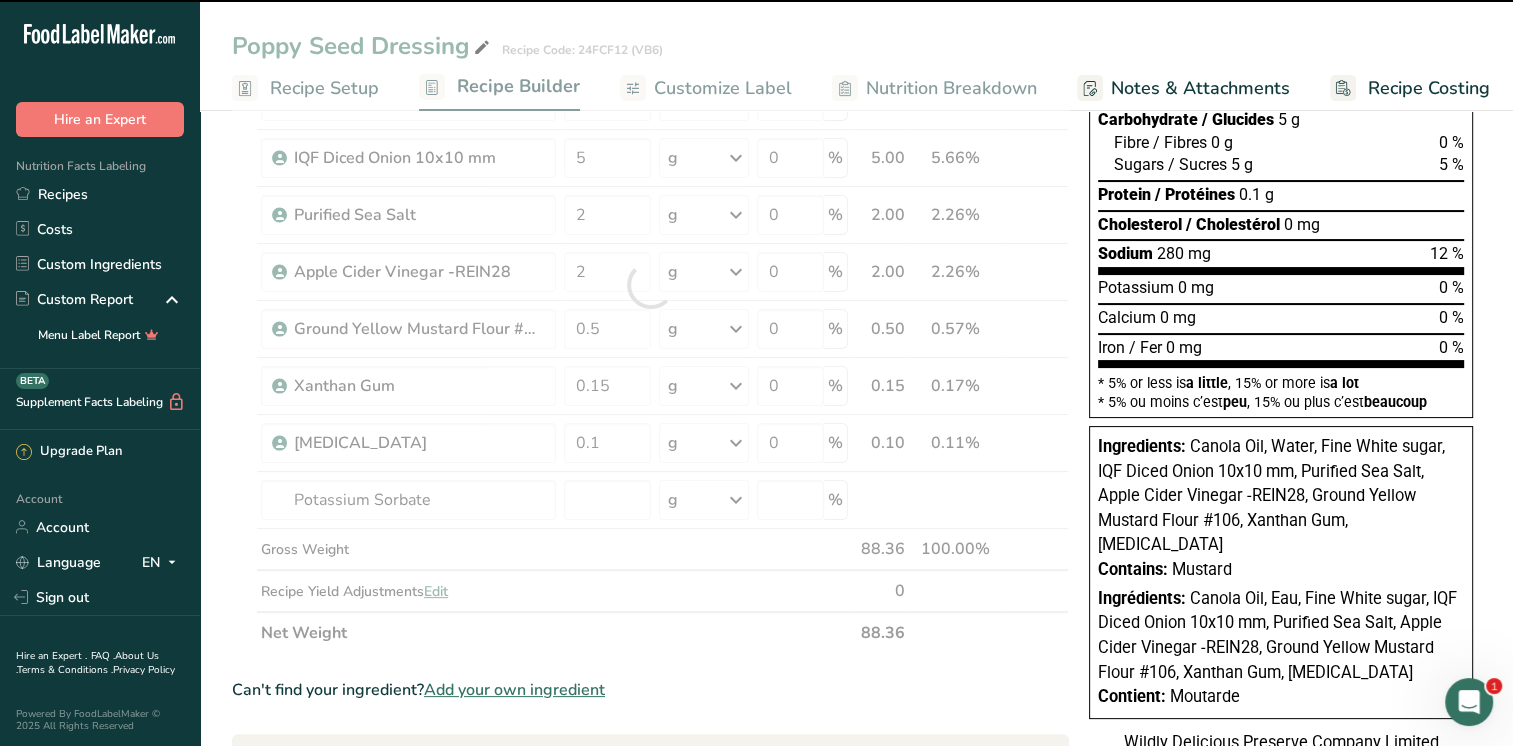 type on "0" 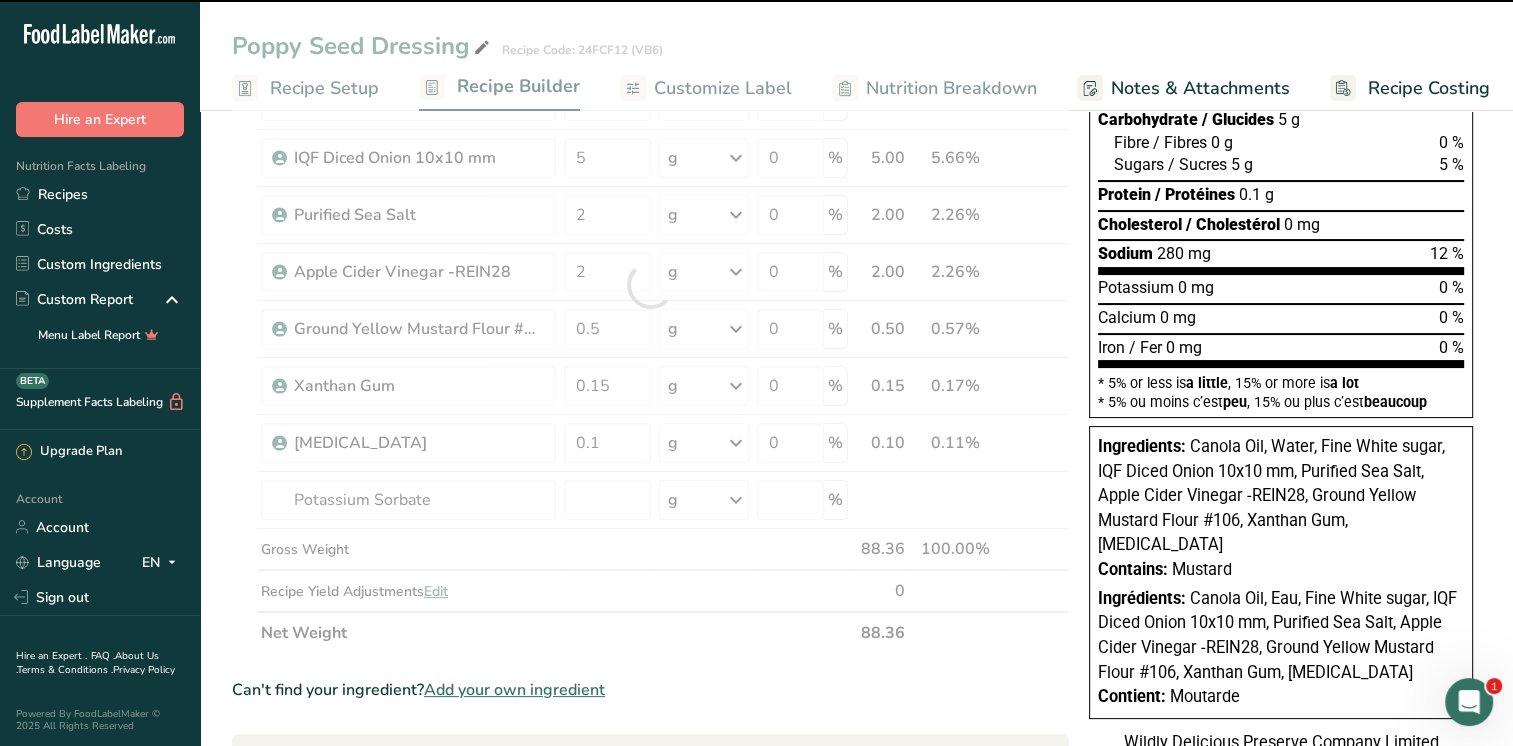 type on "0" 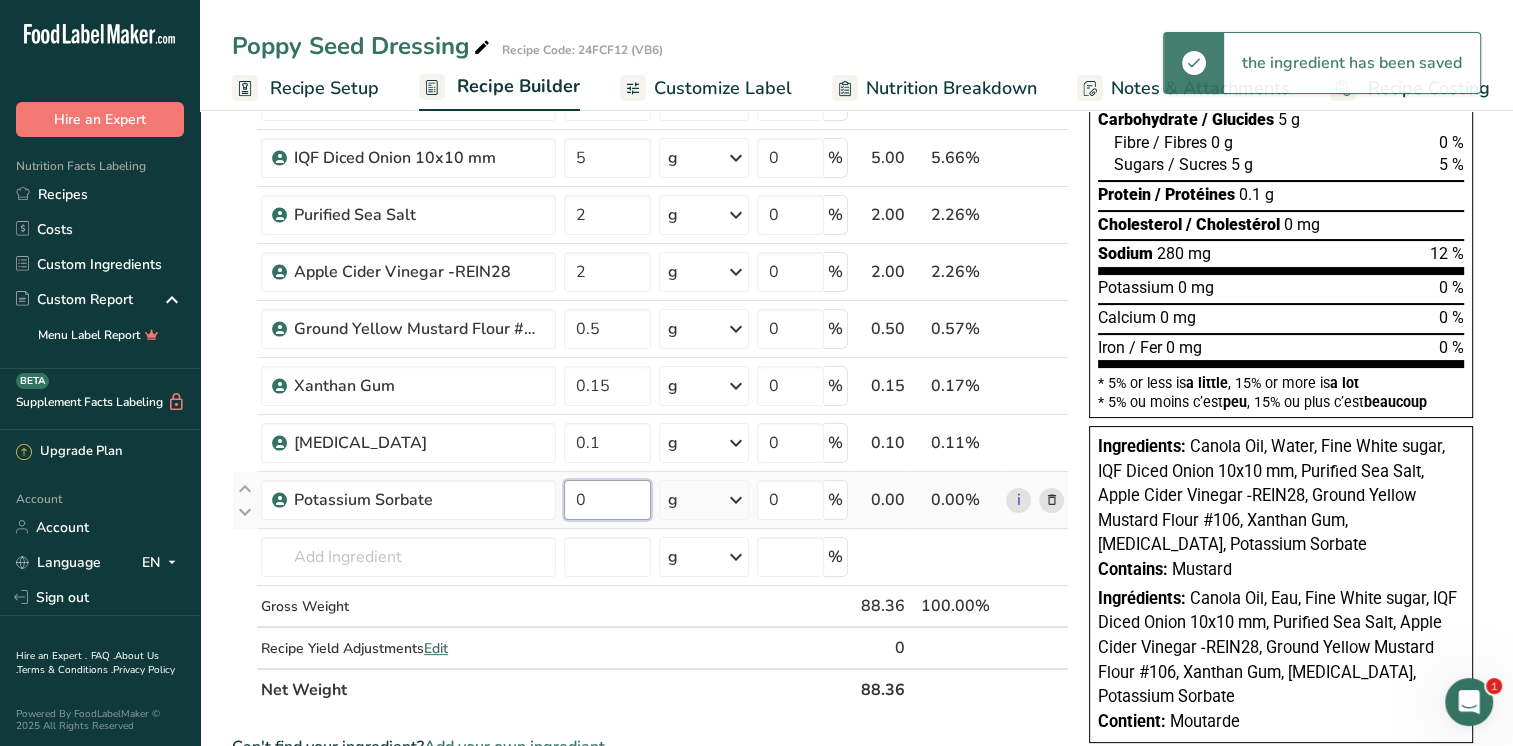 drag, startPoint x: 600, startPoint y: 491, endPoint x: 567, endPoint y: 490, distance: 33.01515 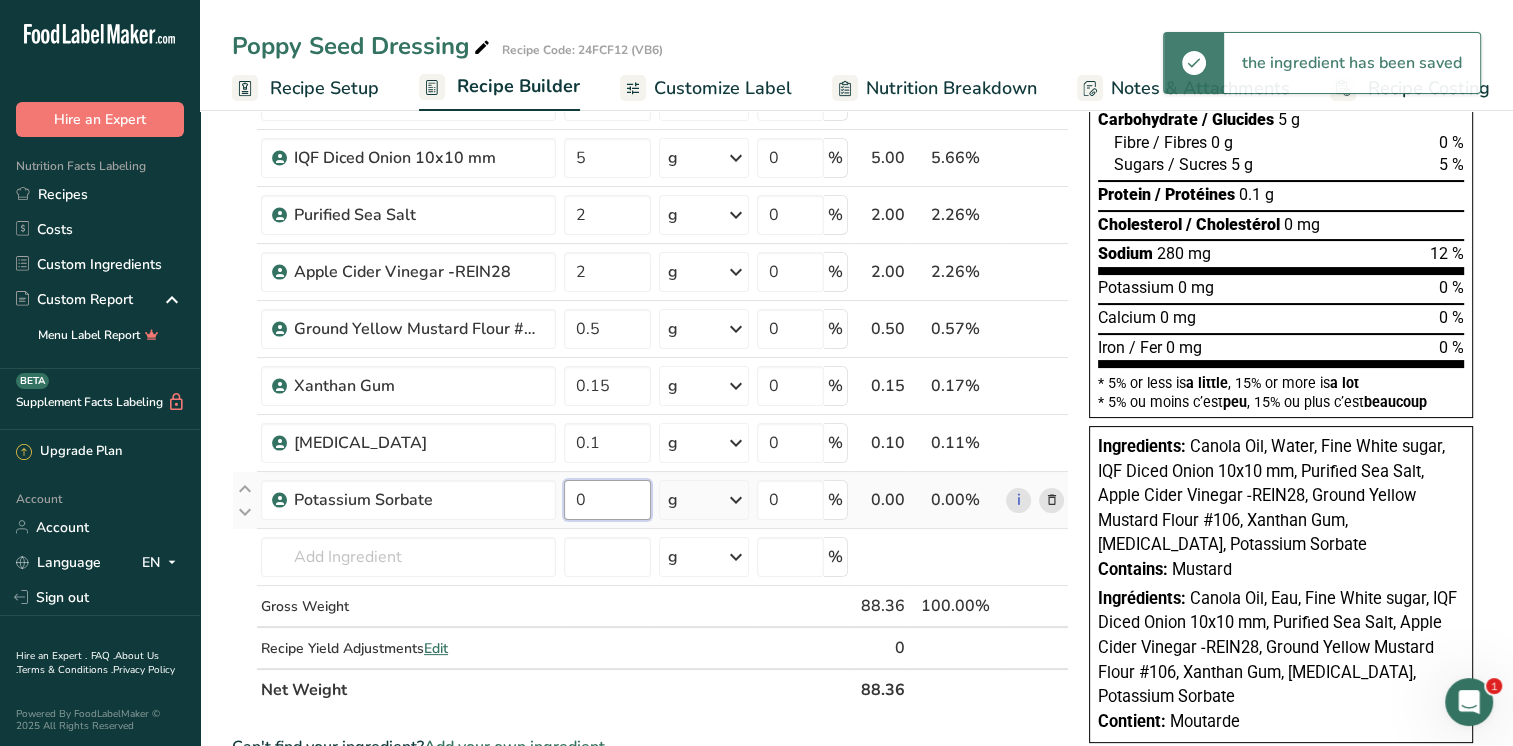 click on "0" at bounding box center (607, 500) 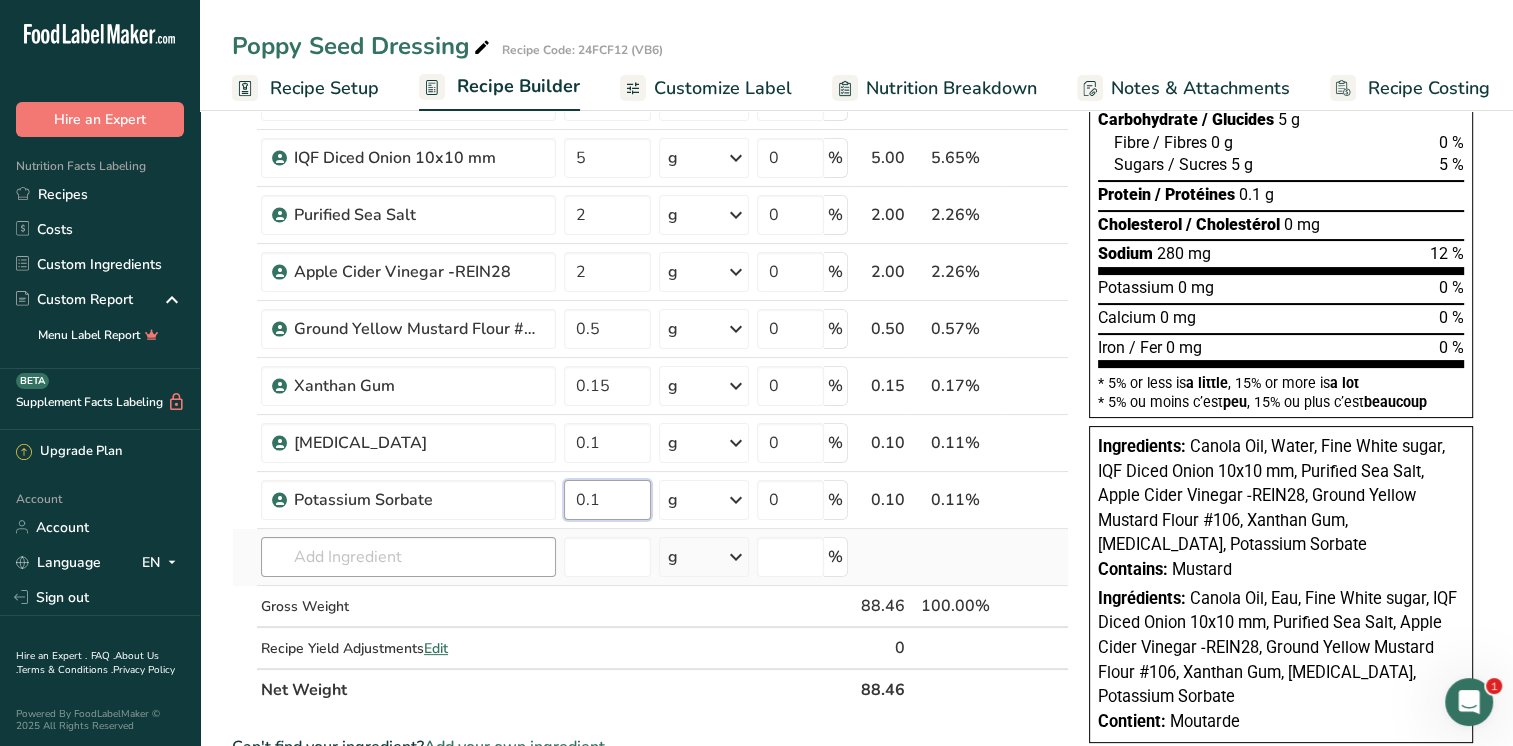 type on "0.1" 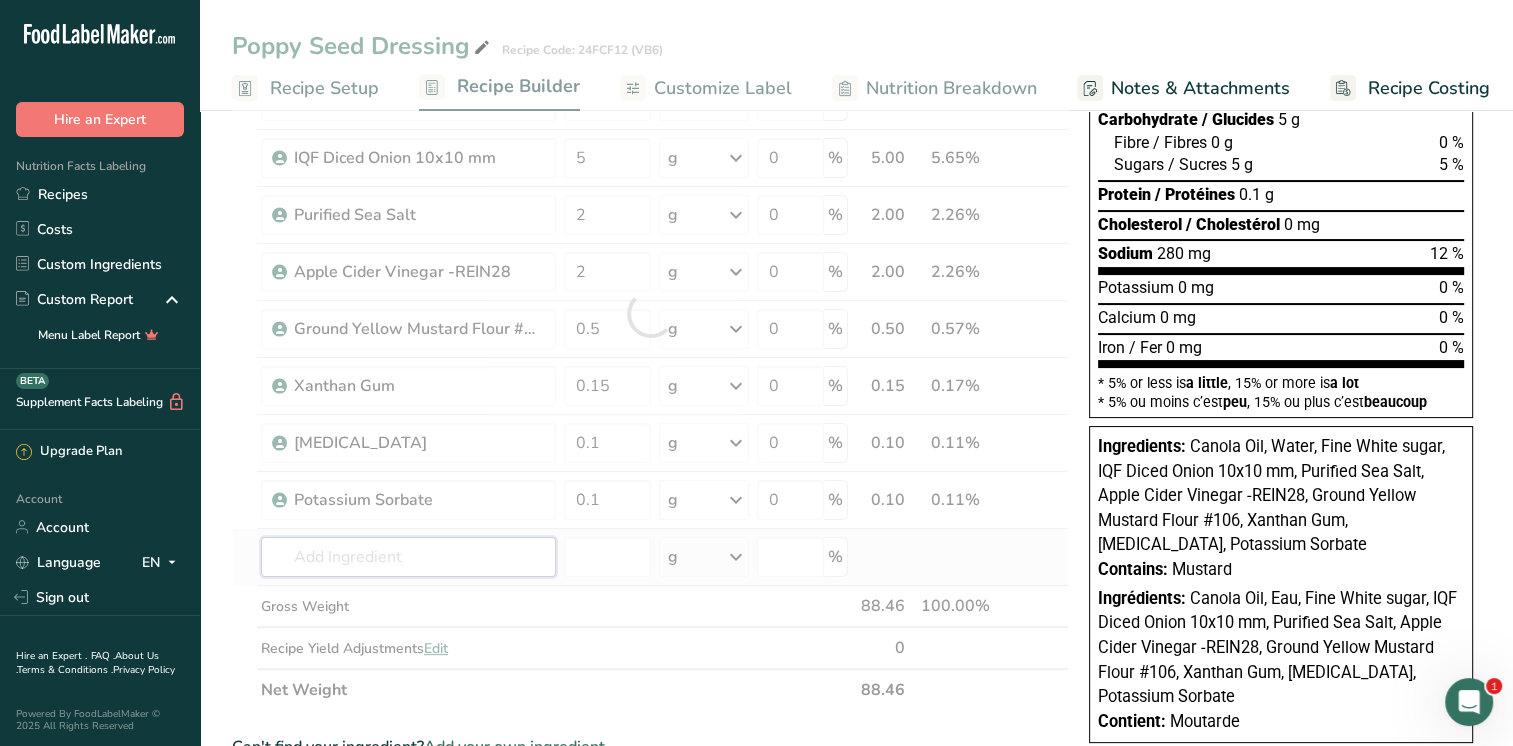 click on "Ingredient *
Amount *
Unit *
Waste *   .a-a{fill:#347362;}.b-a{fill:#fff;}          Grams
Percentage
Canola Oil
47
g
Weight Units
g
kg
mg
See more
Volume Units
l
mL
fl oz
See more
0
%
47.00
53.13%
i
[GEOGRAPHIC_DATA], water, tap, municipal
18.61
g
Portions
1 fl oz
1 bottle 8 fl oz
1 liter
See more
Weight Units
g
kg
mg
See more
Volume Units
l
lb/ft3
mL" at bounding box center [650, 313] 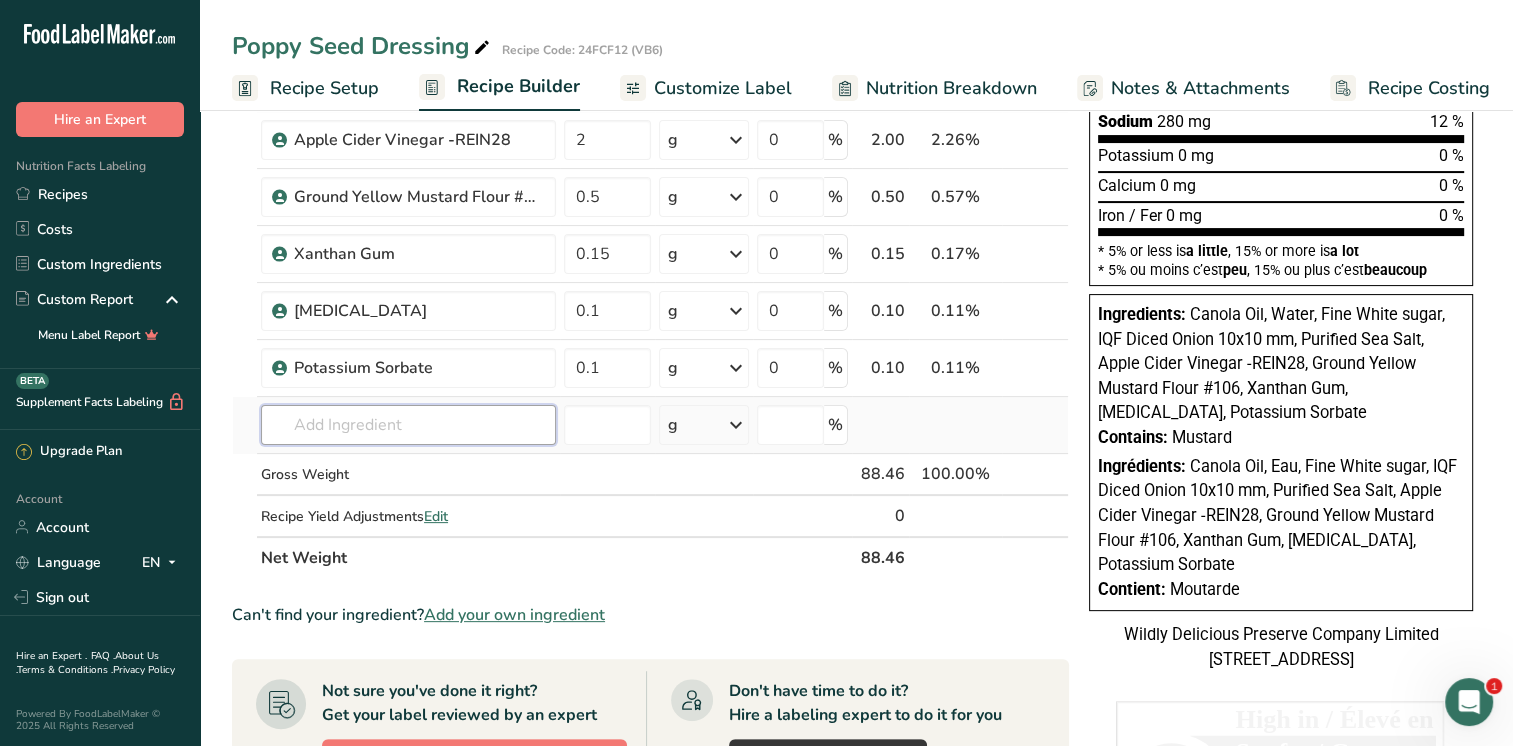 scroll, scrollTop: 700, scrollLeft: 0, axis: vertical 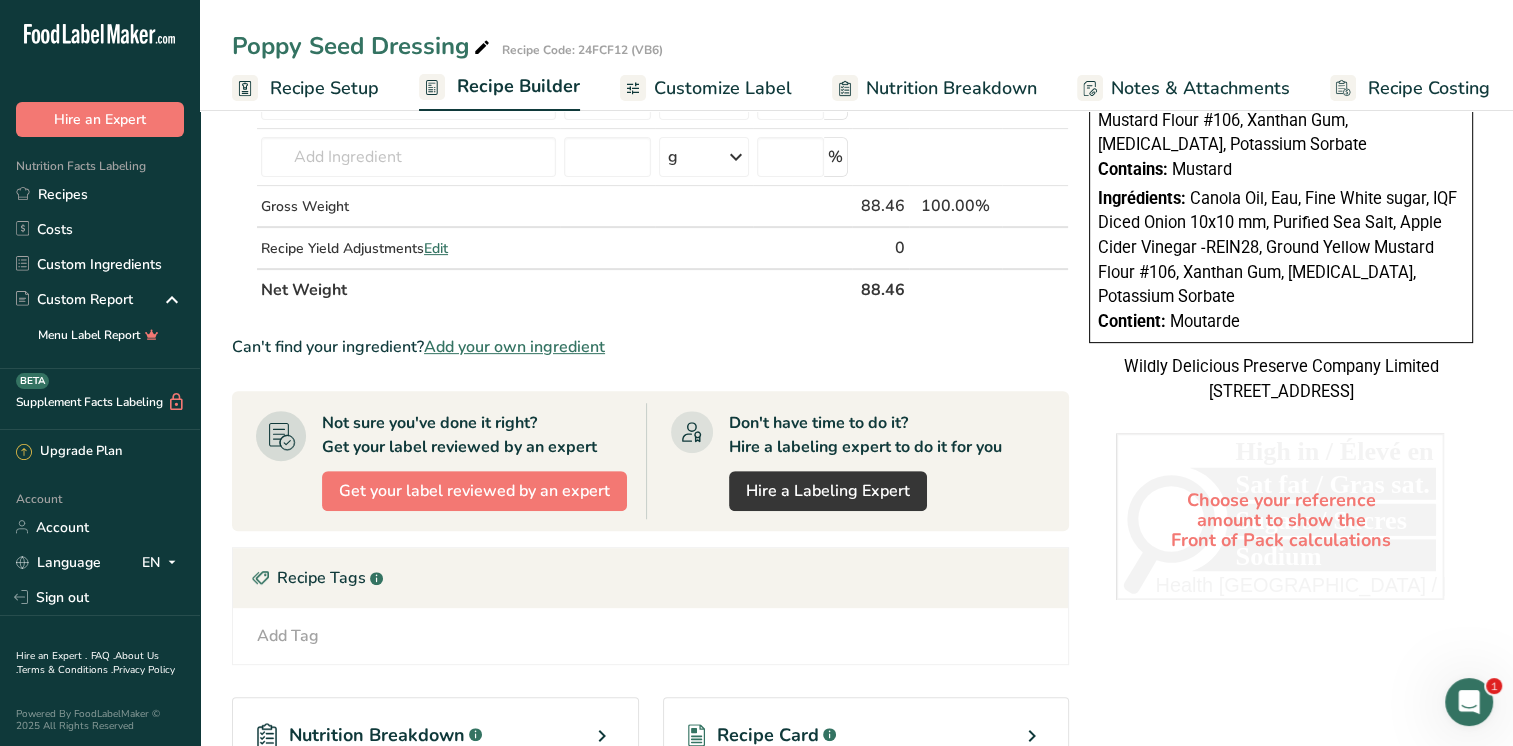click on "Add your own ingredient" at bounding box center (514, 347) 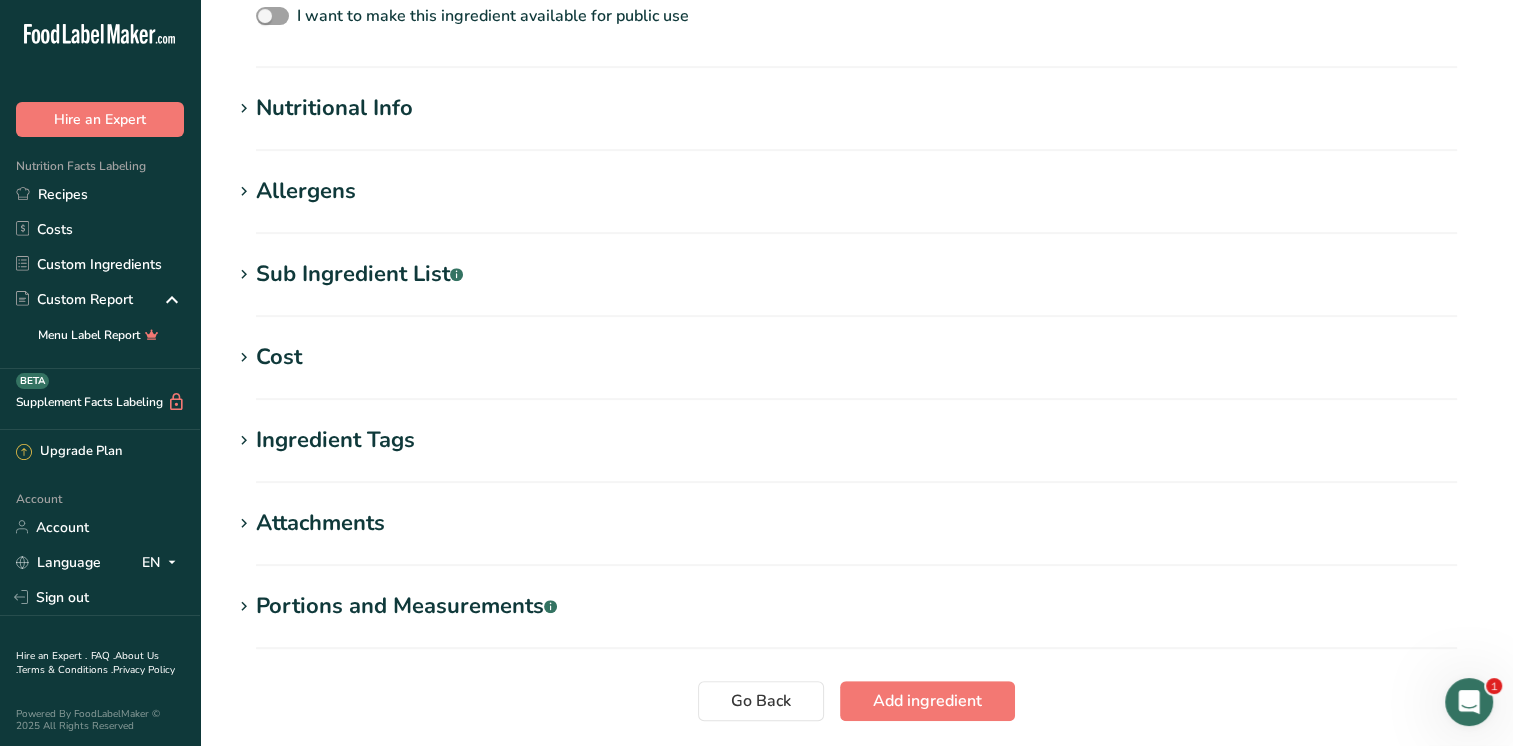 scroll, scrollTop: 0, scrollLeft: 0, axis: both 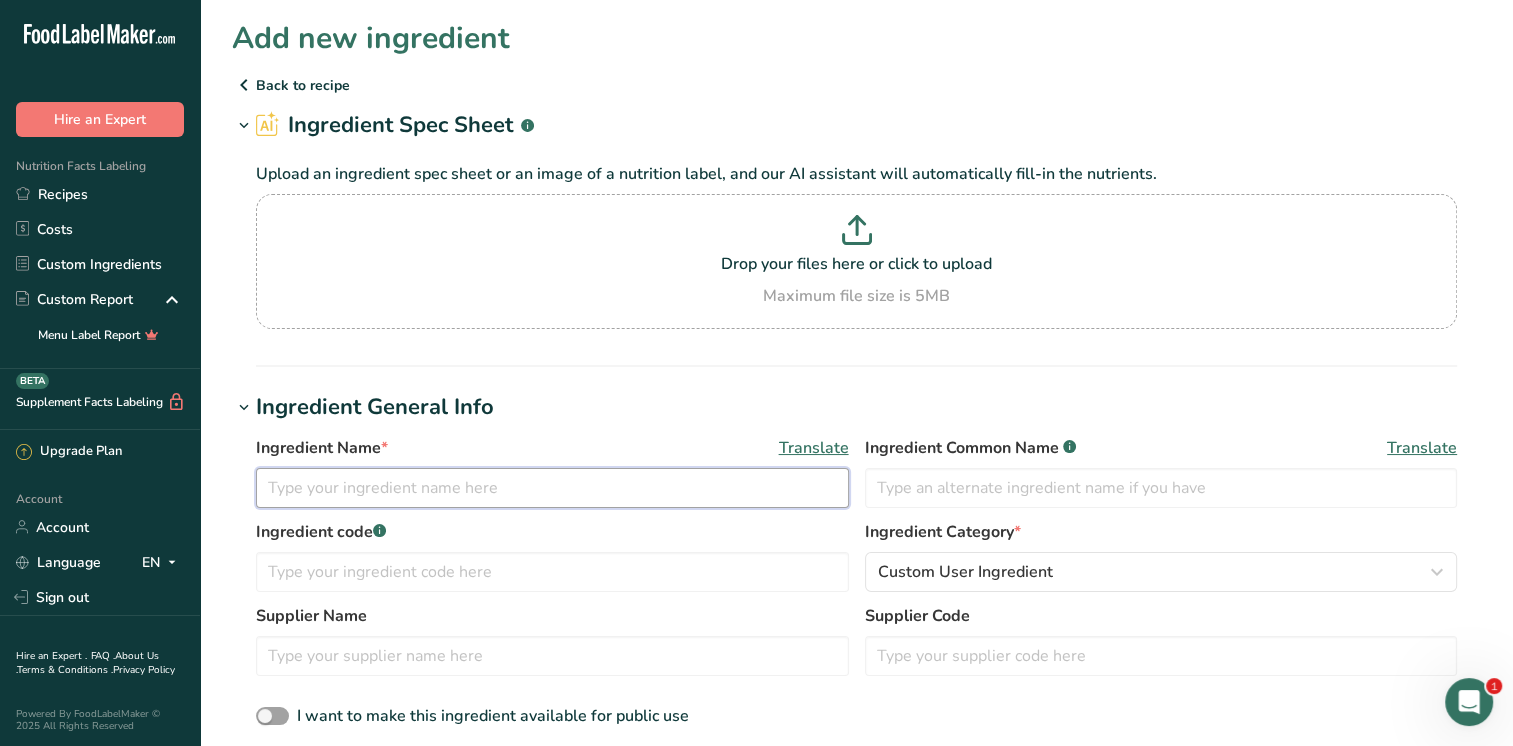 click at bounding box center (552, 488) 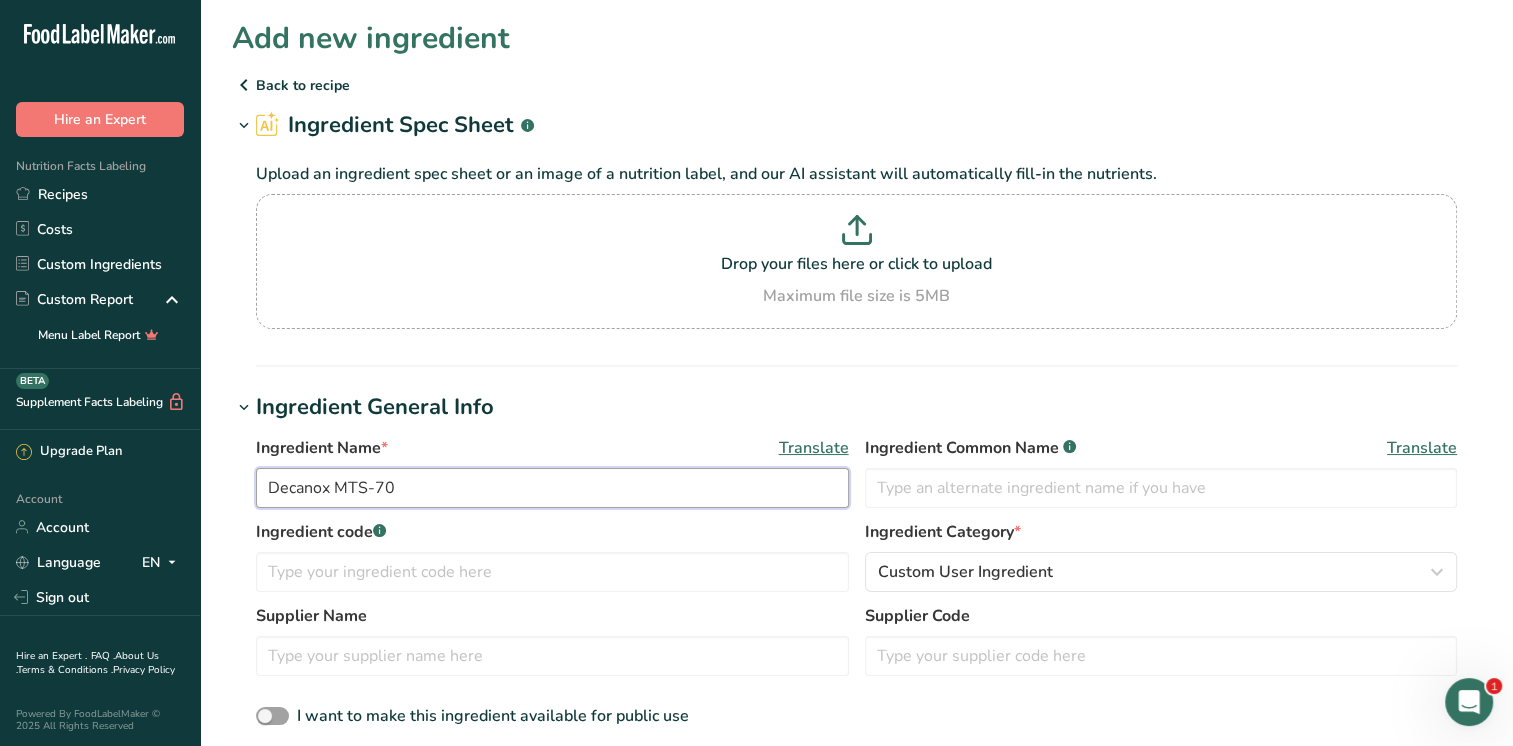 click on "Decanox MTS-70" at bounding box center (552, 488) 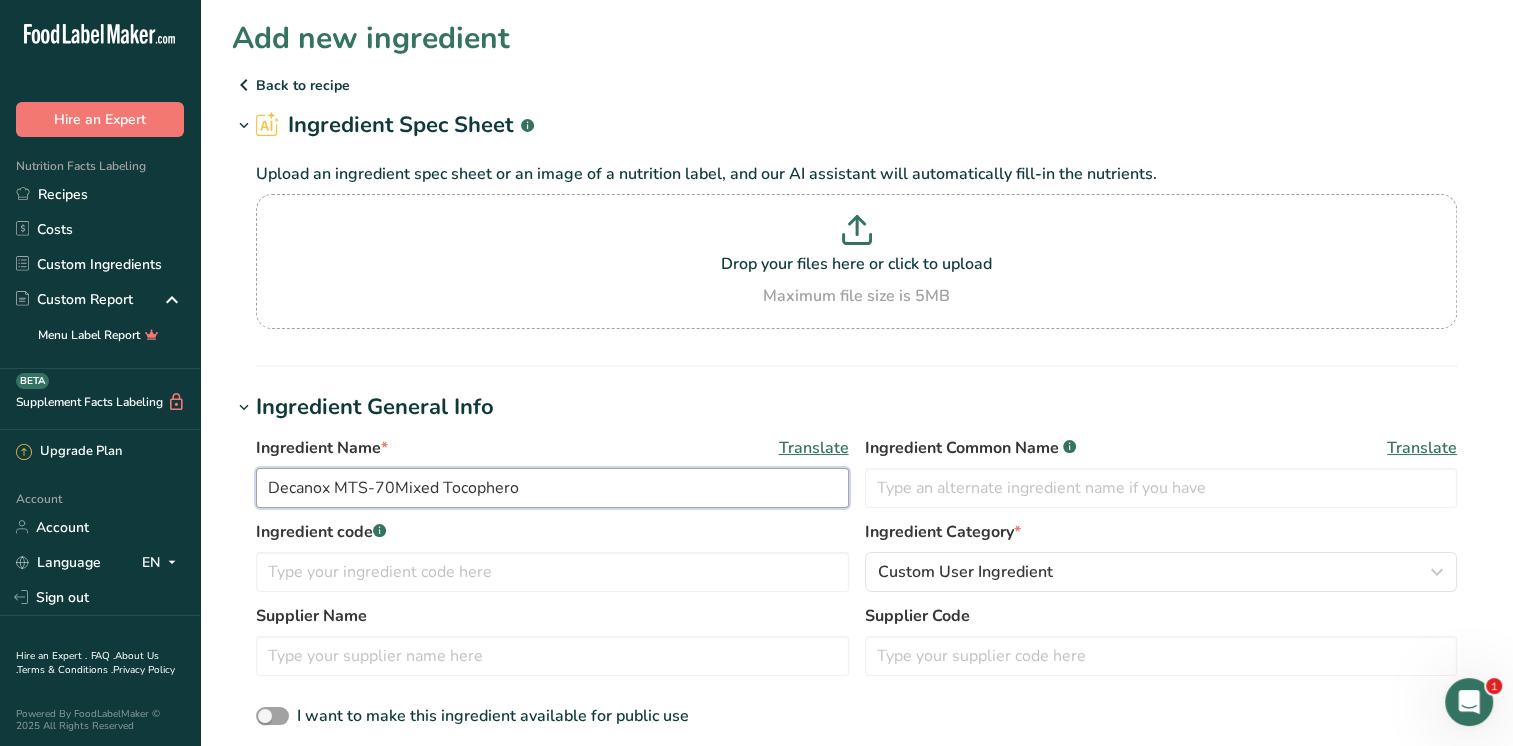 drag, startPoint x: 396, startPoint y: 484, endPoint x: 257, endPoint y: 475, distance: 139.29106 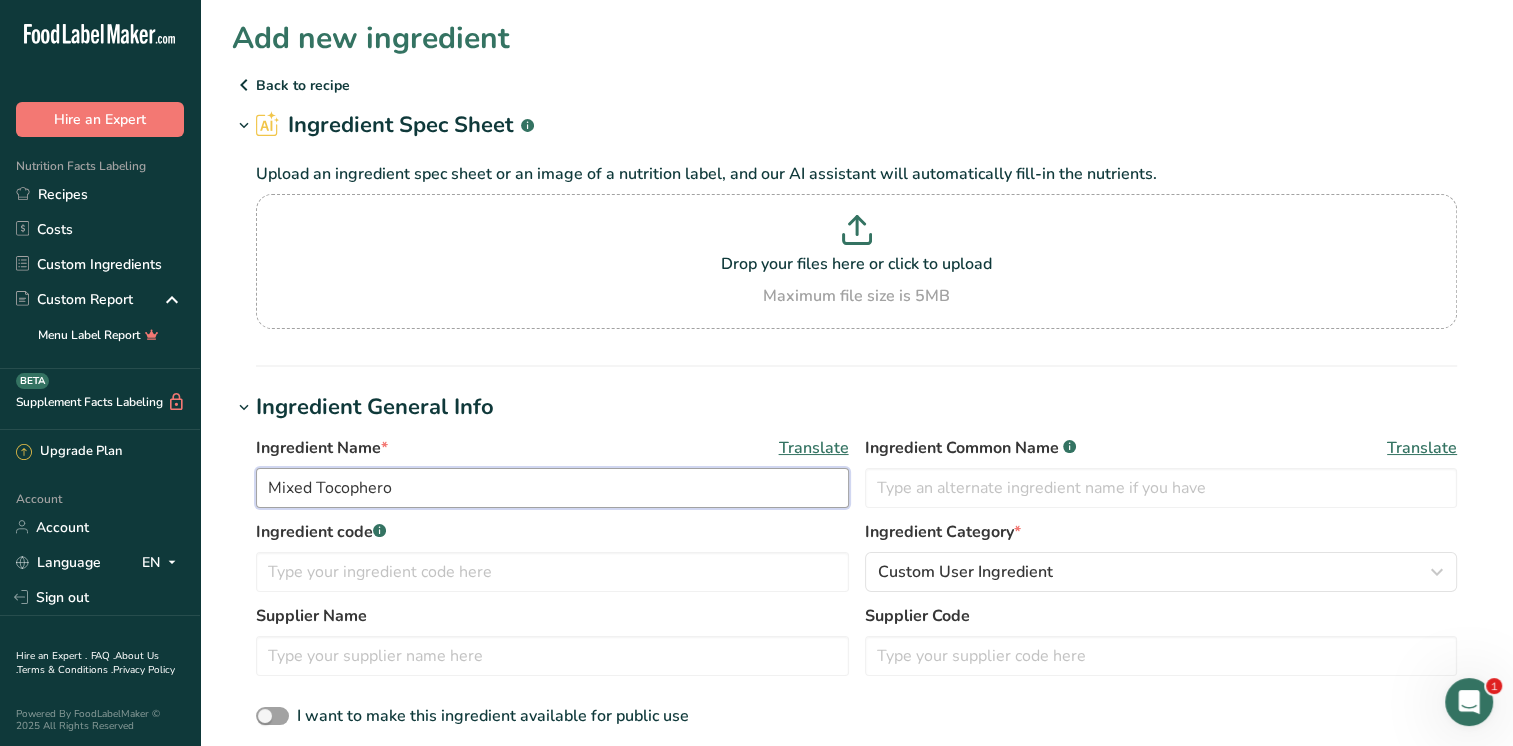 click on "Mixed Tocophero" at bounding box center [552, 488] 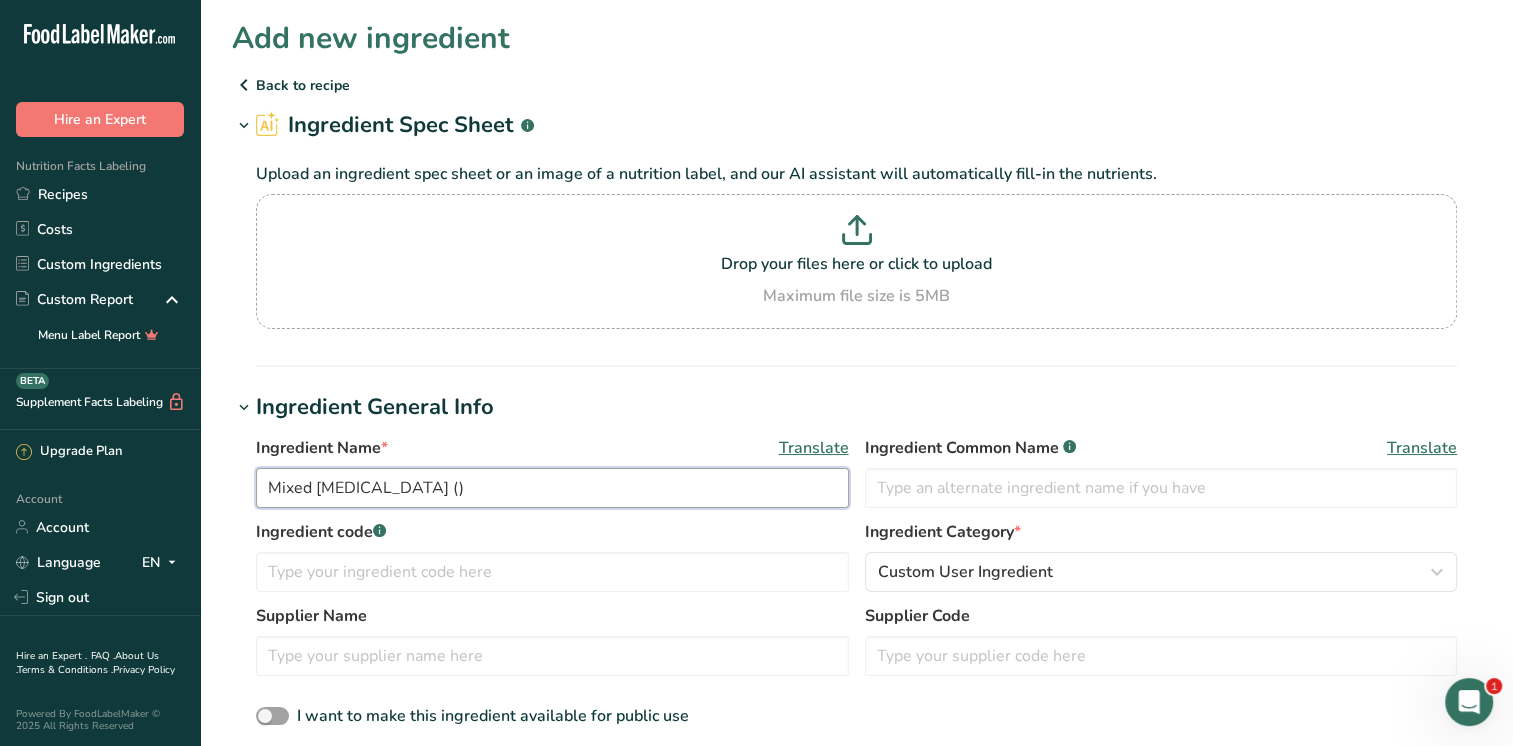 click on "Mixed [MEDICAL_DATA] ()" at bounding box center (552, 488) 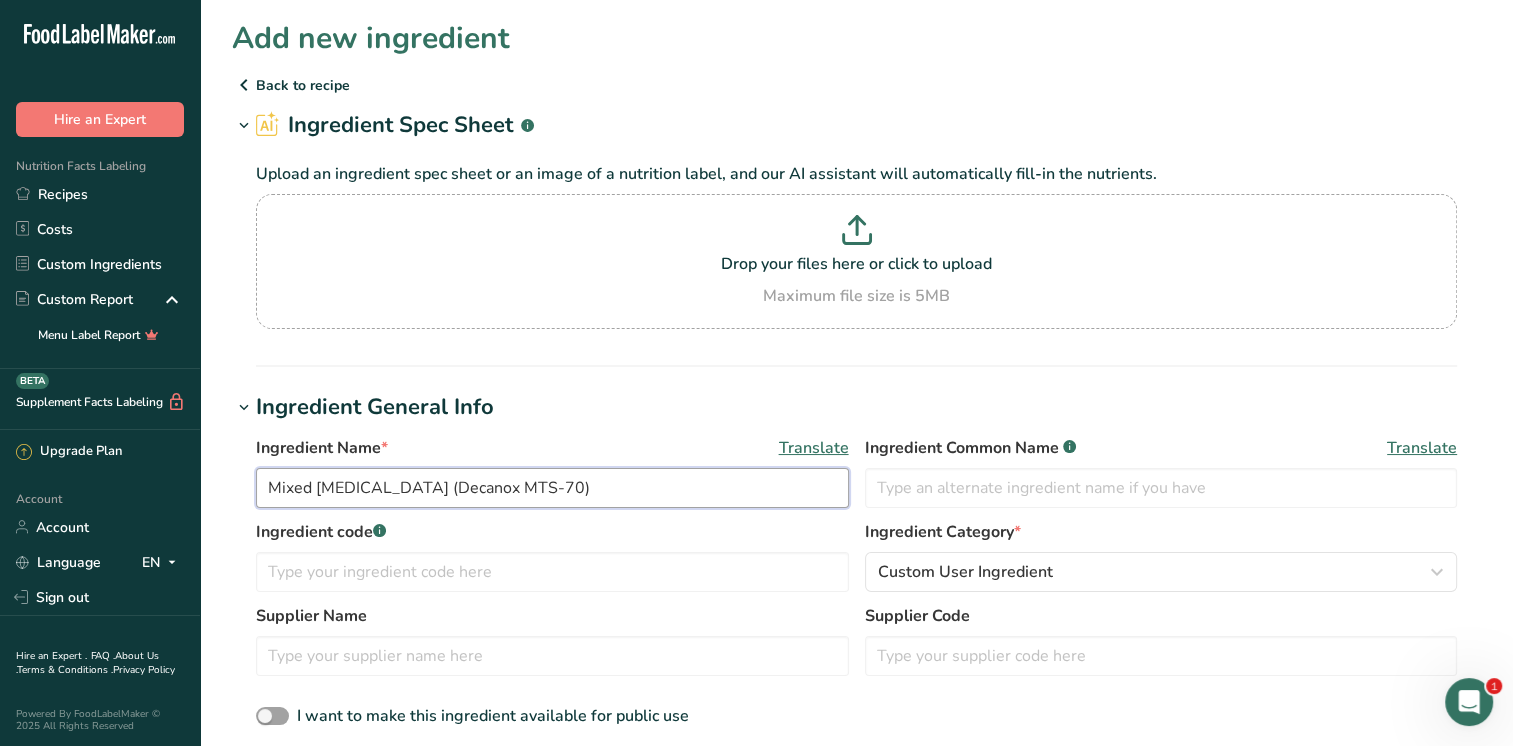 type on "Mixed [MEDICAL_DATA] (Decanox MTS-70)" 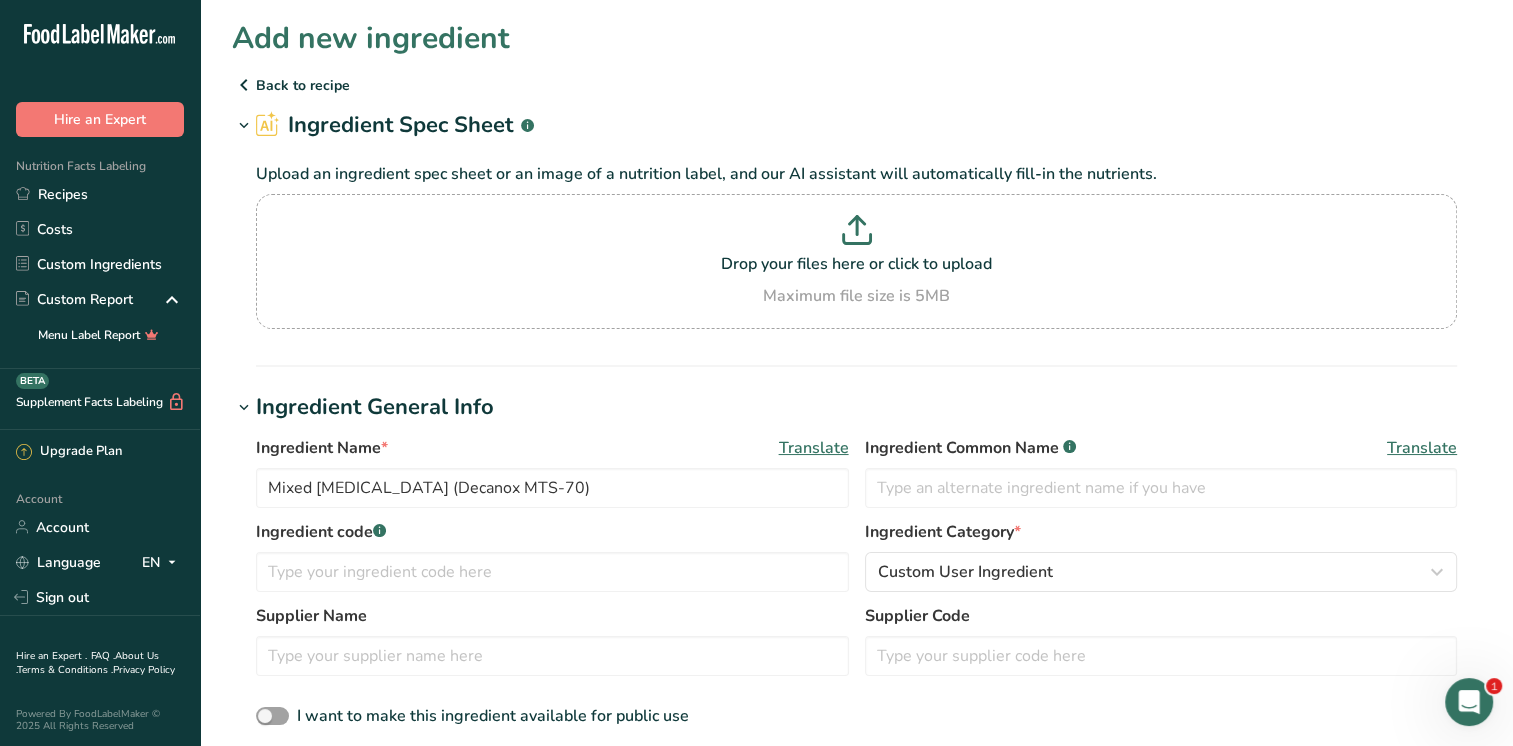 click on "Ingredient code
.a-a{fill:#347362;}.b-a{fill:#fff;}
Ingredient Category *
Custom User Ingredient
Standard Categories
Custom Categories
.a-a{fill:#347362;}.b-a{fill:#fff;}
[DEMOGRAPHIC_DATA]/[US_STATE][DEMOGRAPHIC_DATA] Foods
Baby Foods
Baked Products
Beef Products
[GEOGRAPHIC_DATA]
Branded Food Products Database
Breakfast Cereals
Cereal Grains and Pasta
Custom User Ingredient
Dairy and Egg Products
Fast Foods
Fats and Oils
Finfish and Shellfish Products
Food Additives and Flavours" at bounding box center [856, 562] 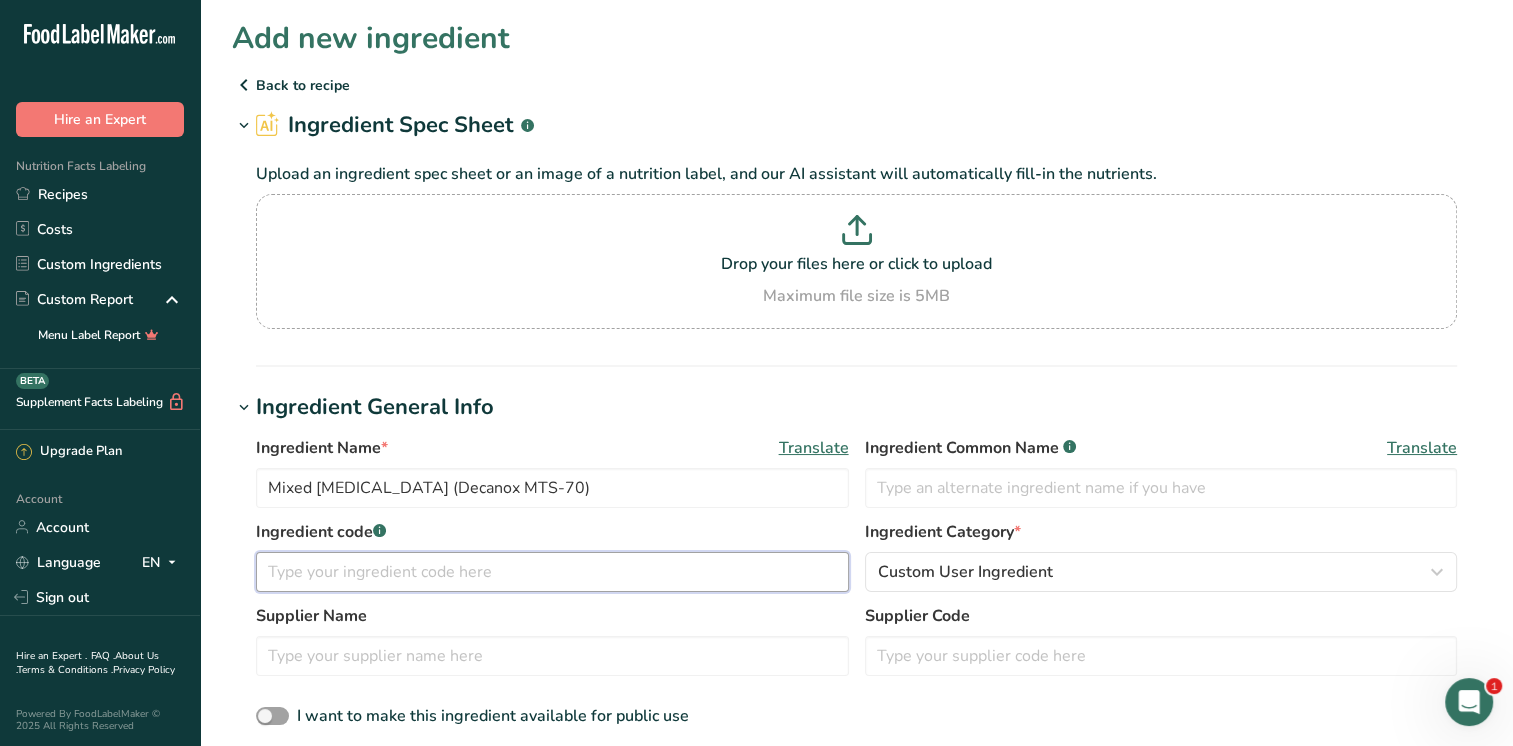click at bounding box center [552, 572] 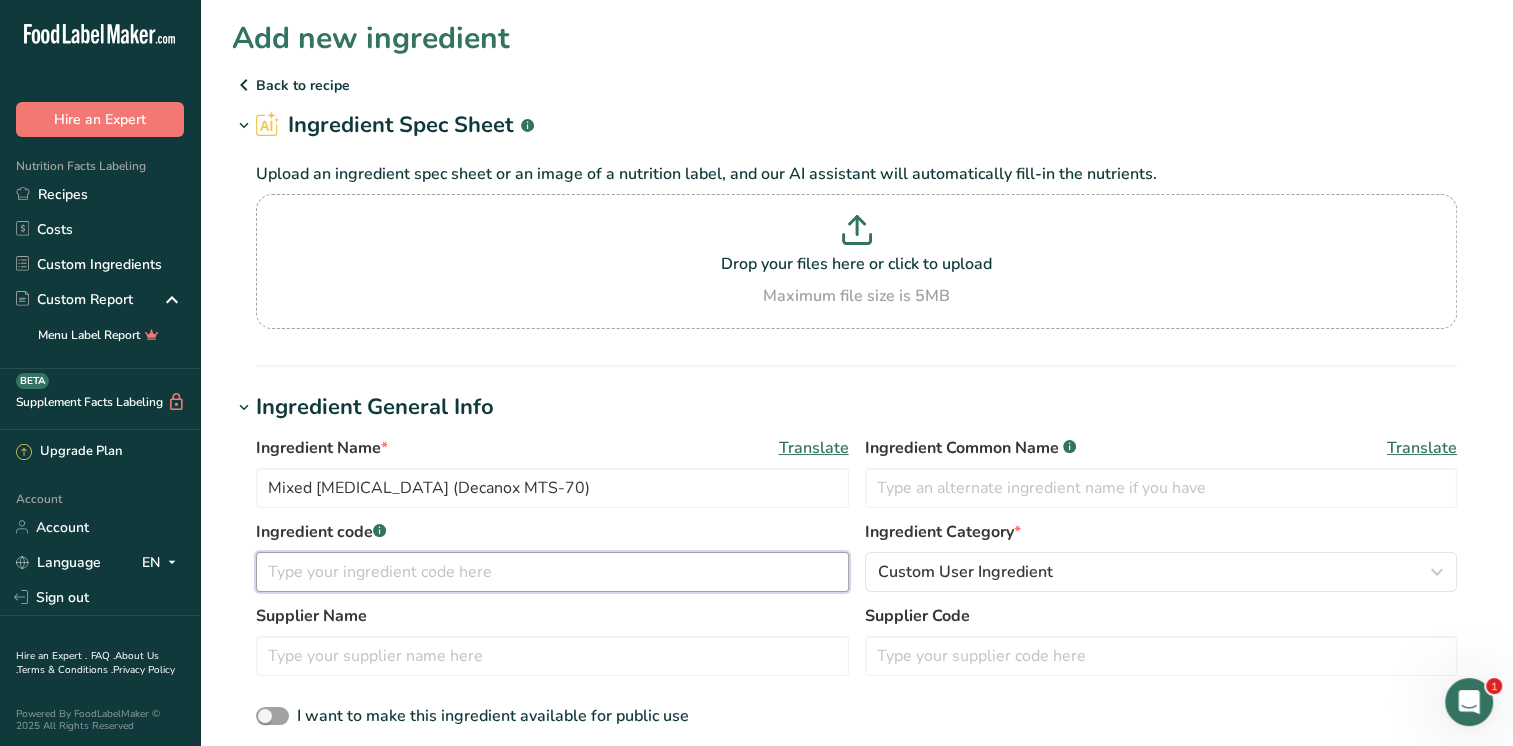 type on "L" 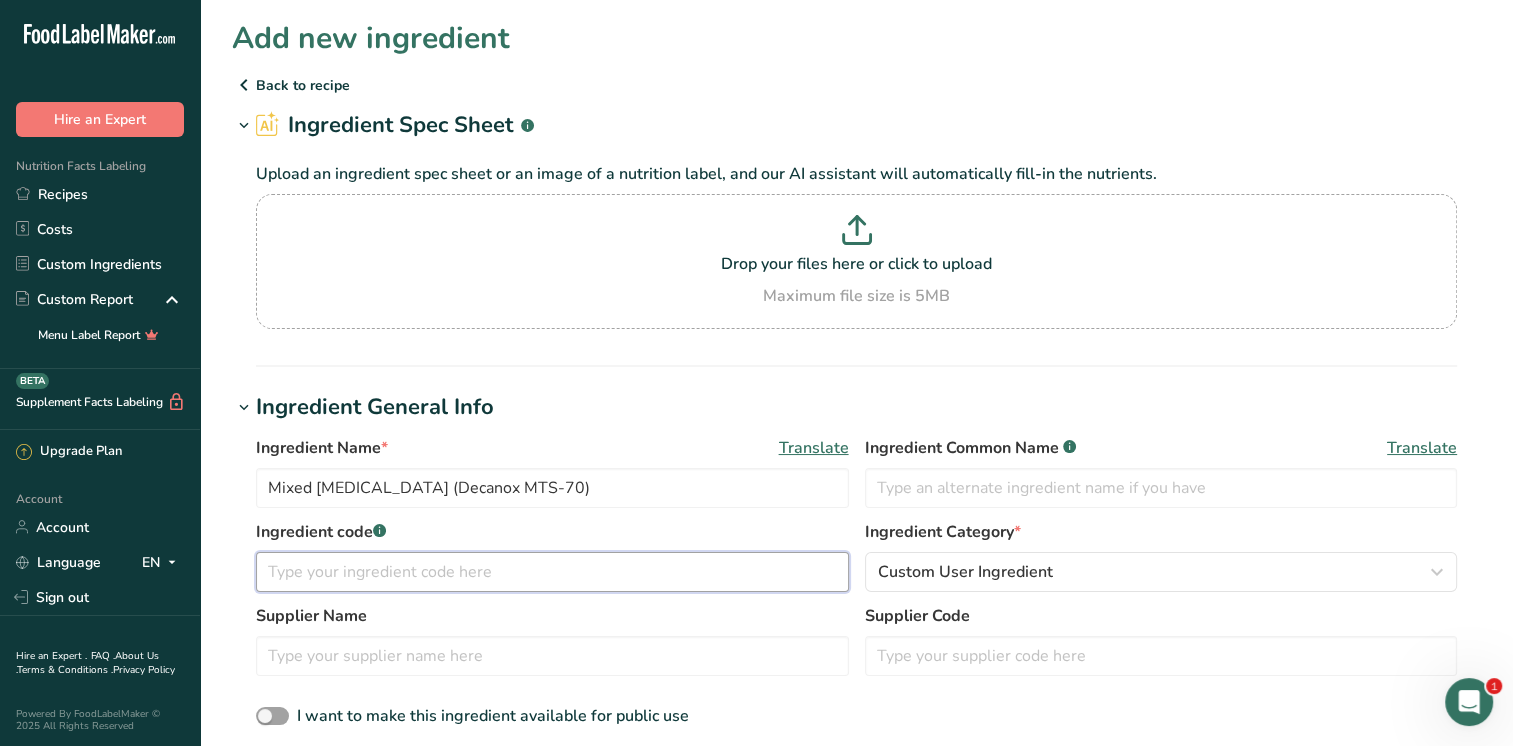 type on "l" 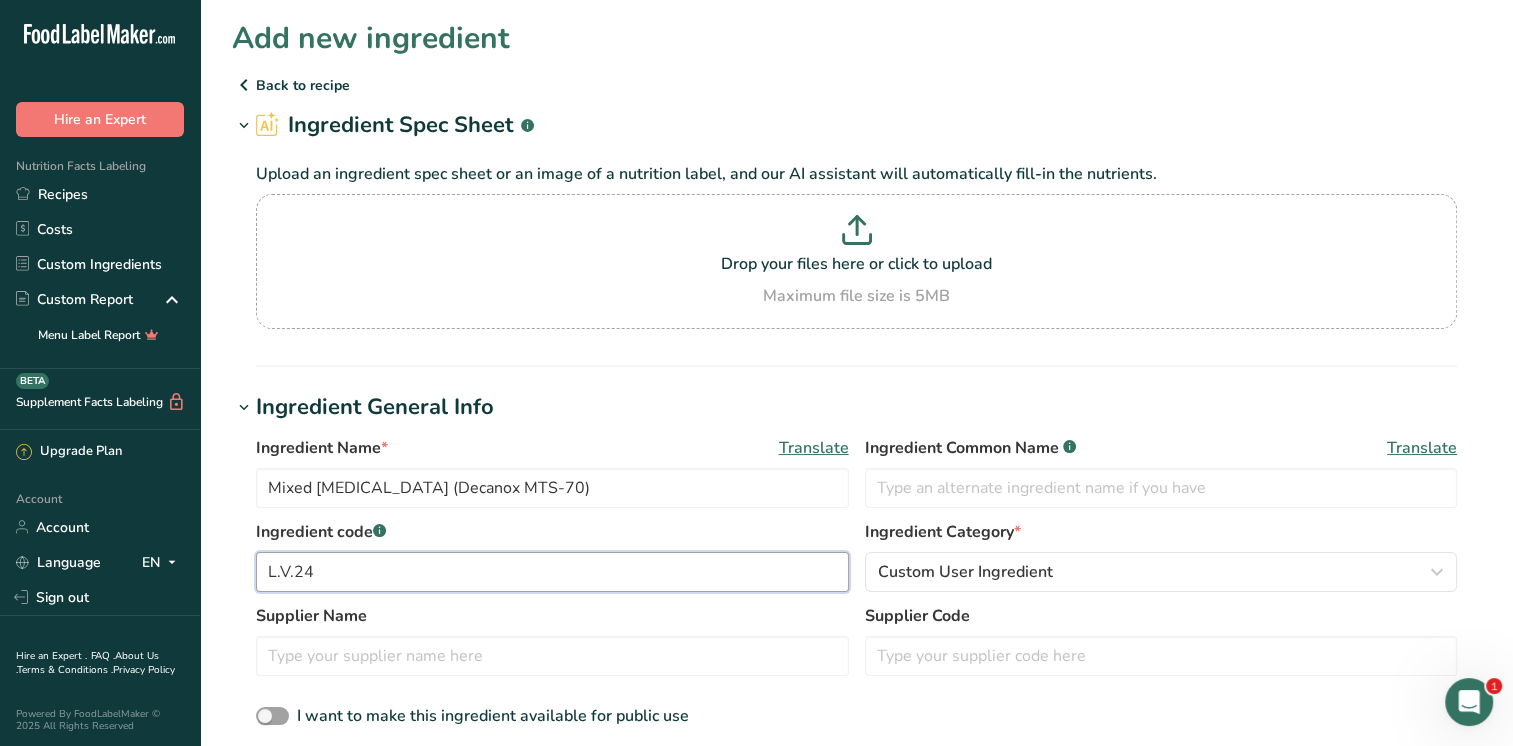 scroll, scrollTop: 300, scrollLeft: 0, axis: vertical 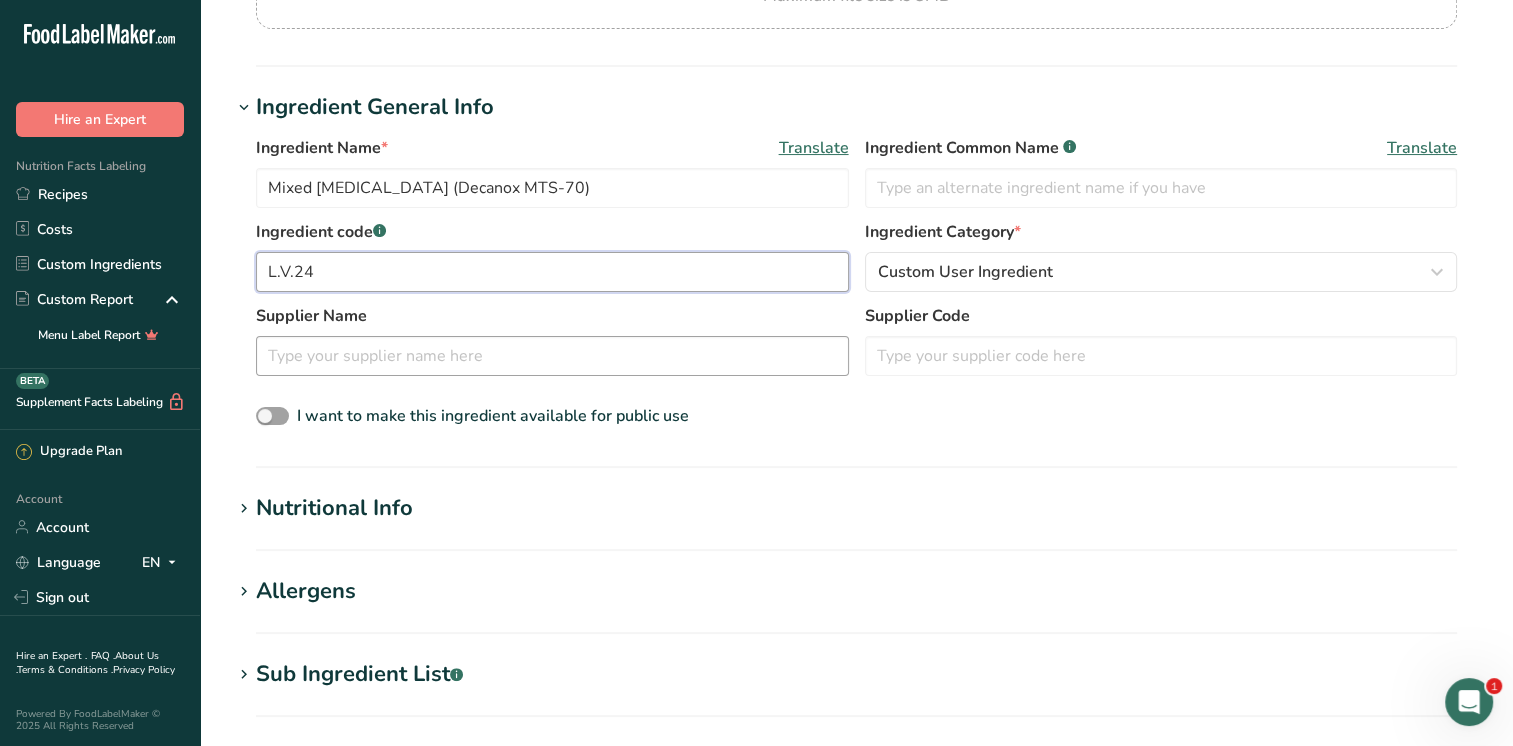 type on "L.V.24" 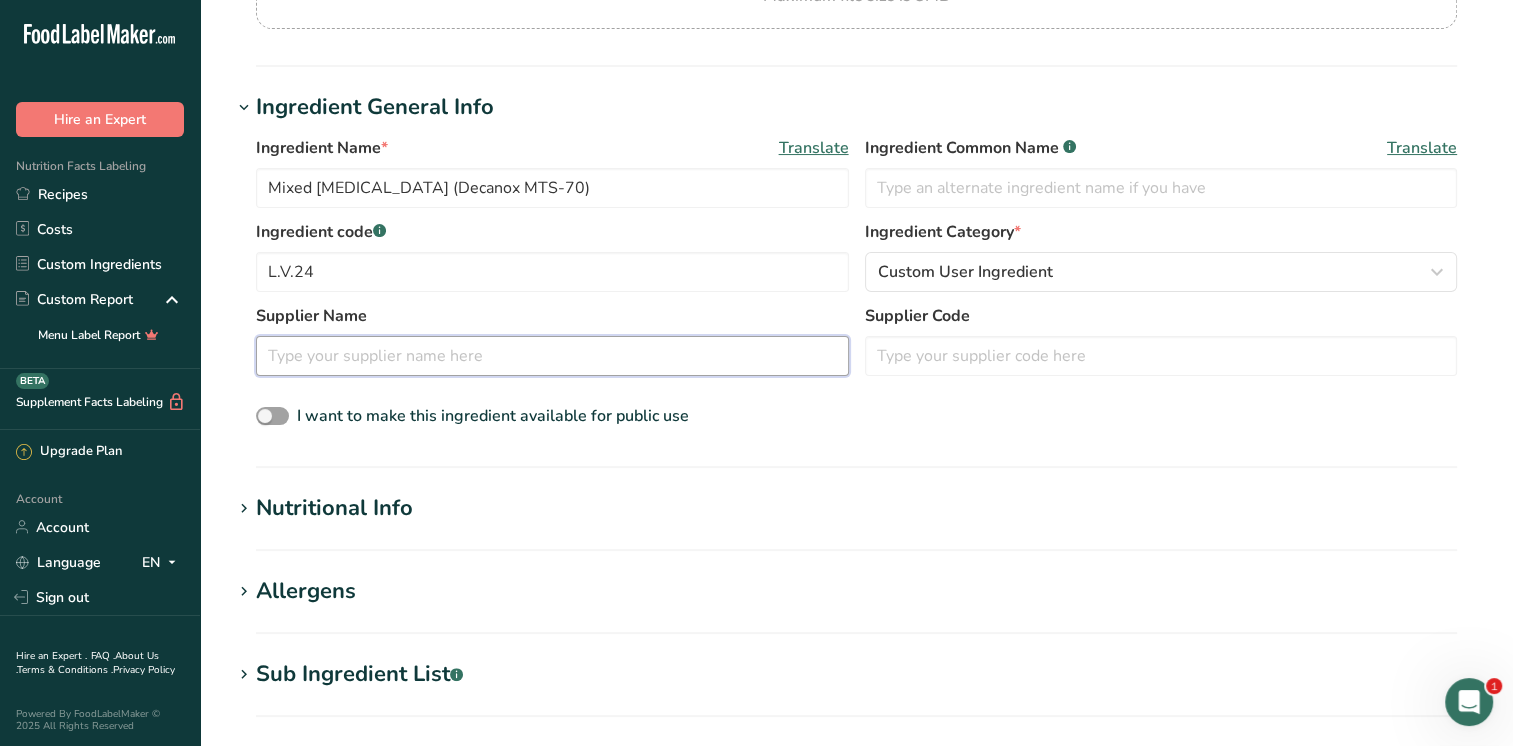 click at bounding box center (552, 356) 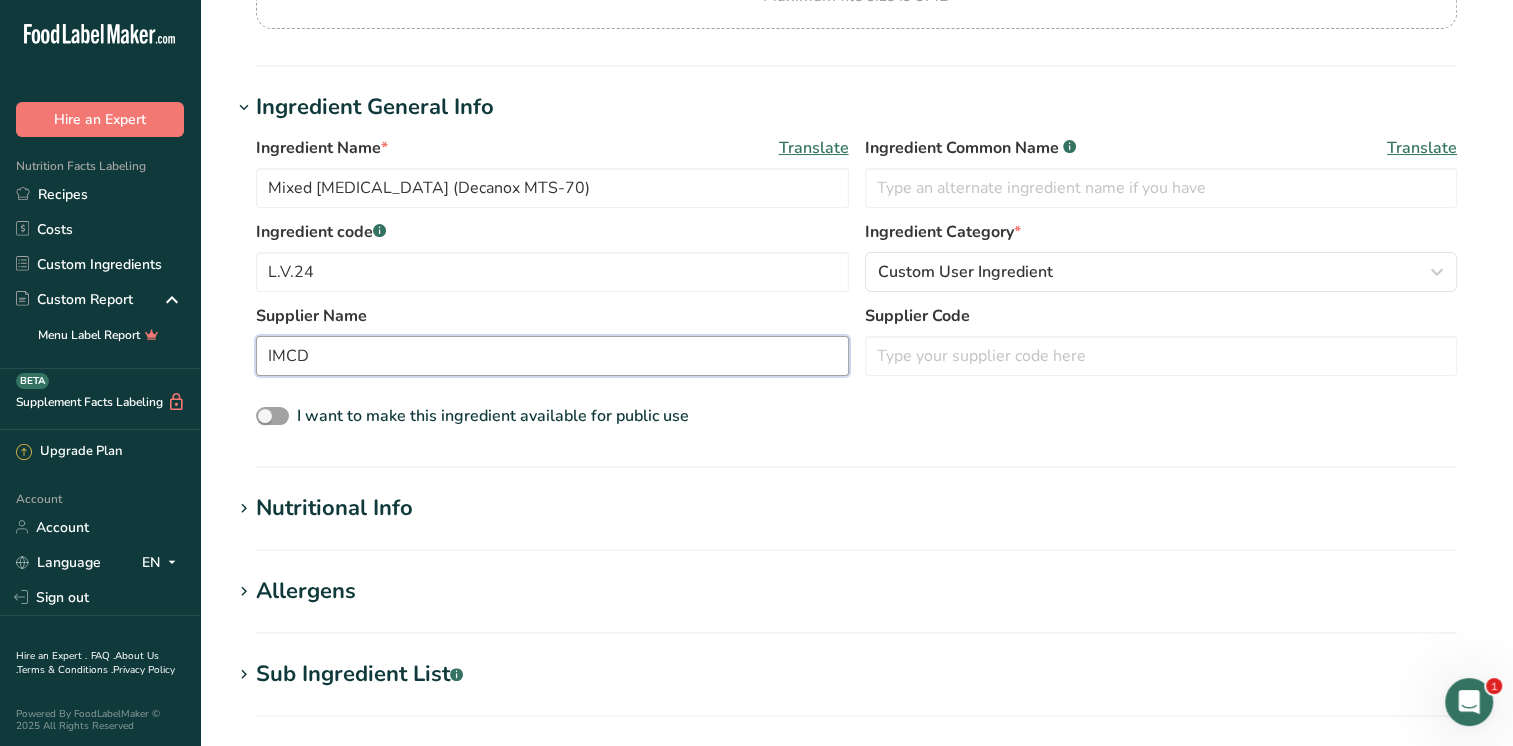 type on "IMCD" 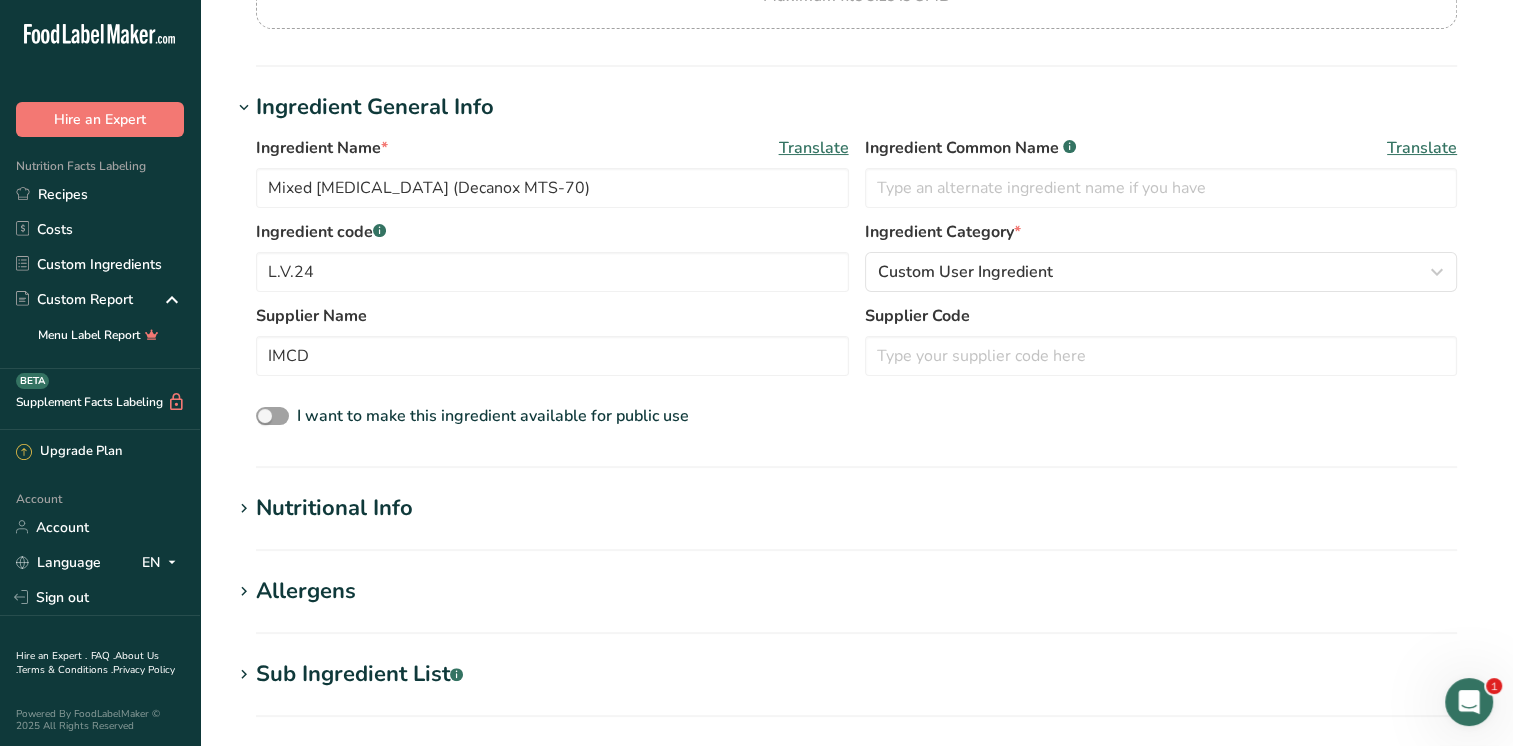 click on "Nutritional Info" at bounding box center (334, 508) 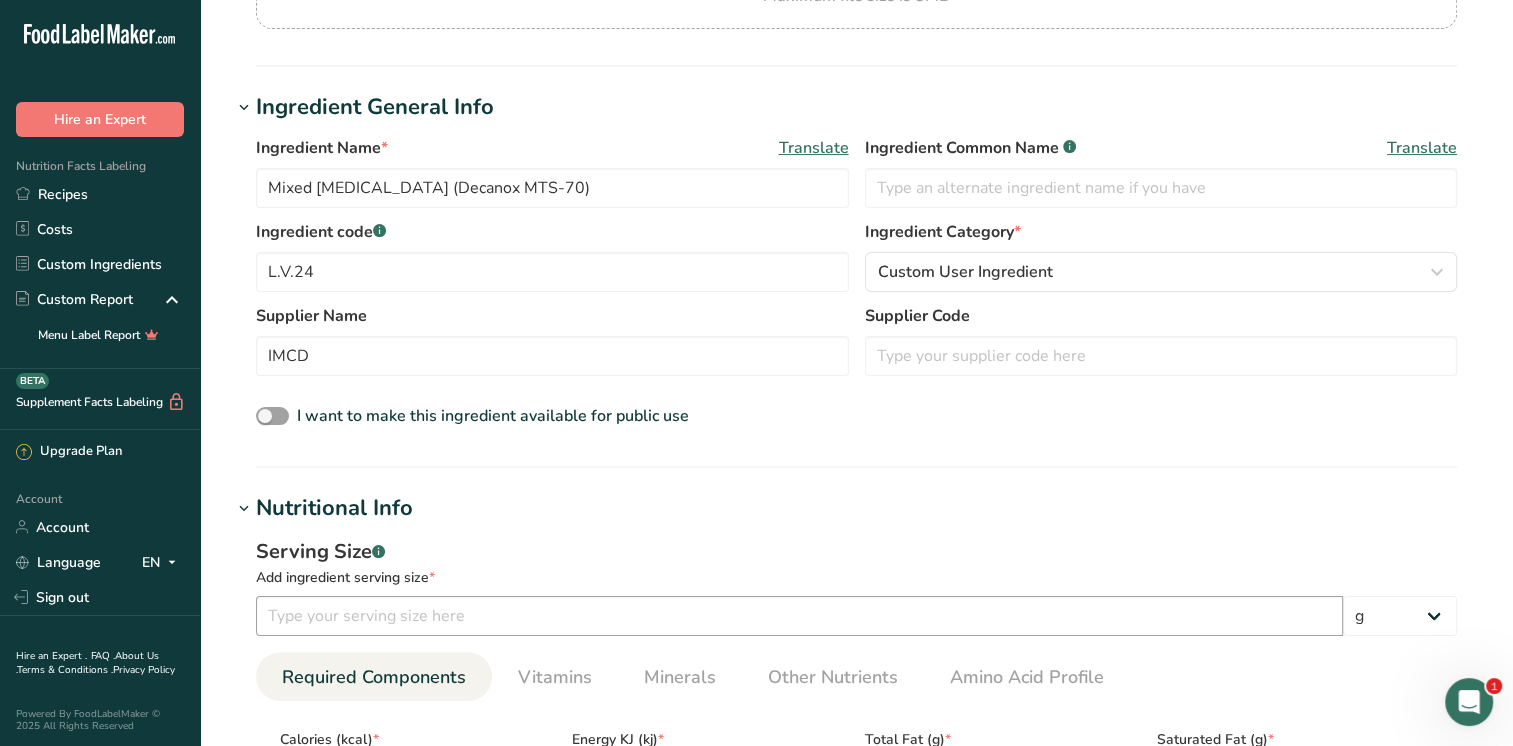 scroll, scrollTop: 600, scrollLeft: 0, axis: vertical 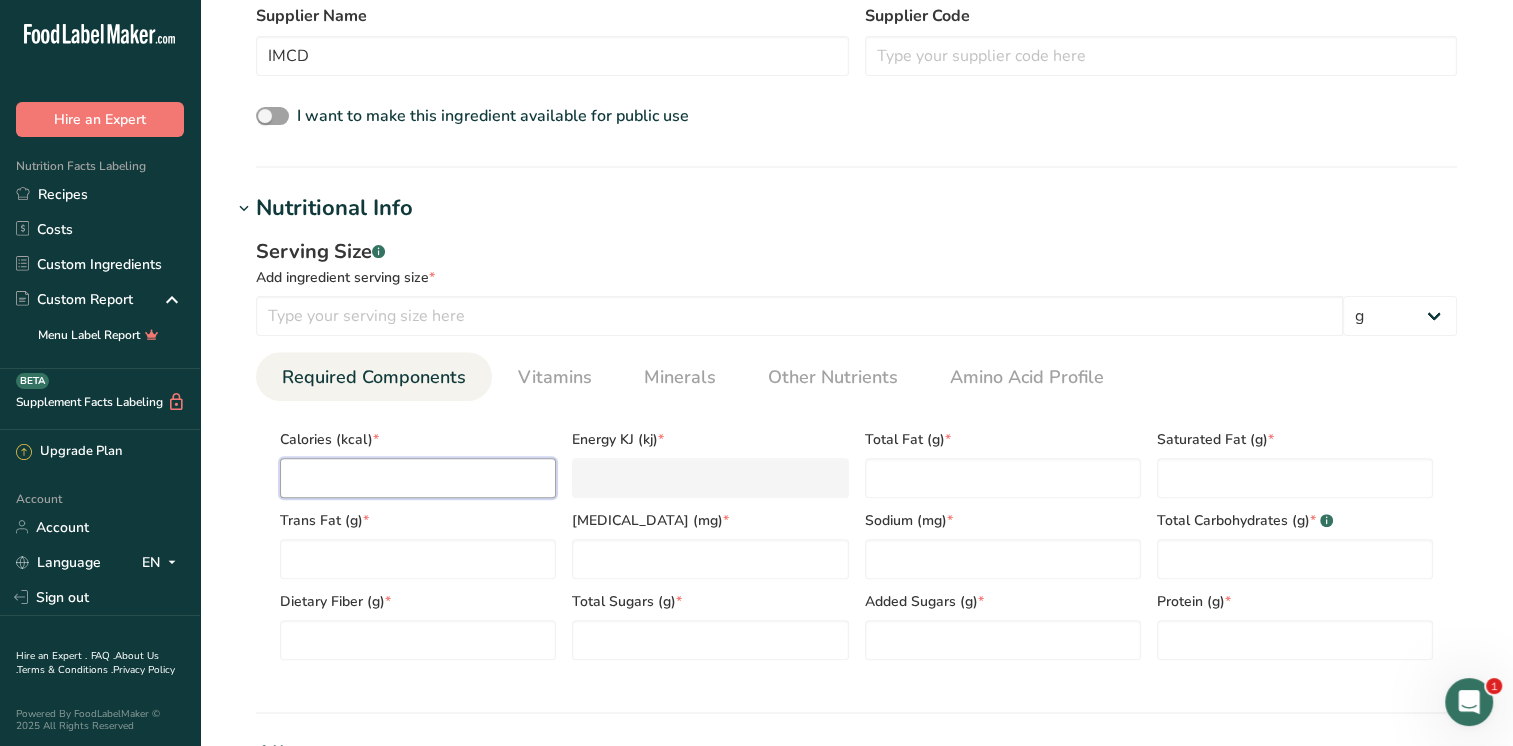 click at bounding box center (418, 478) 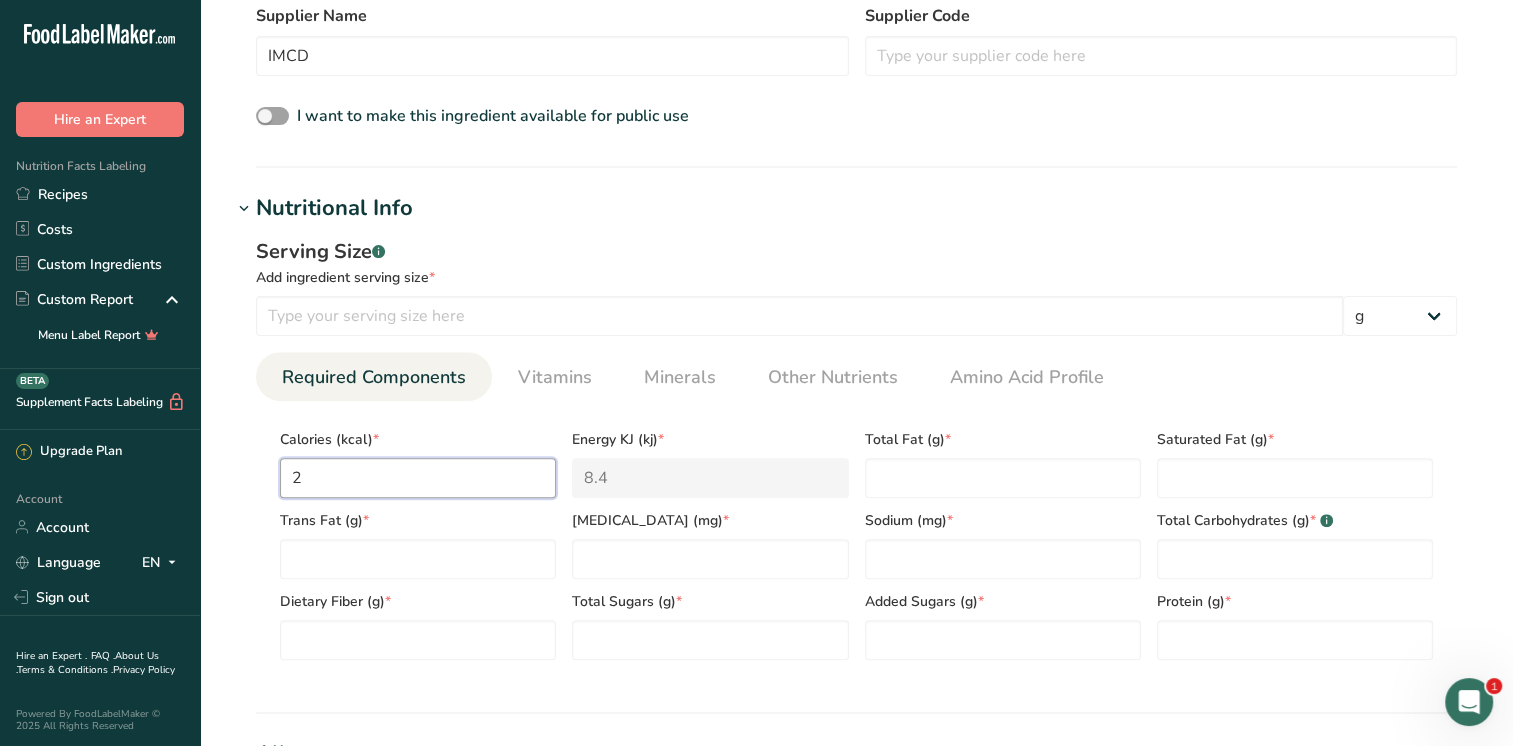 type on "22" 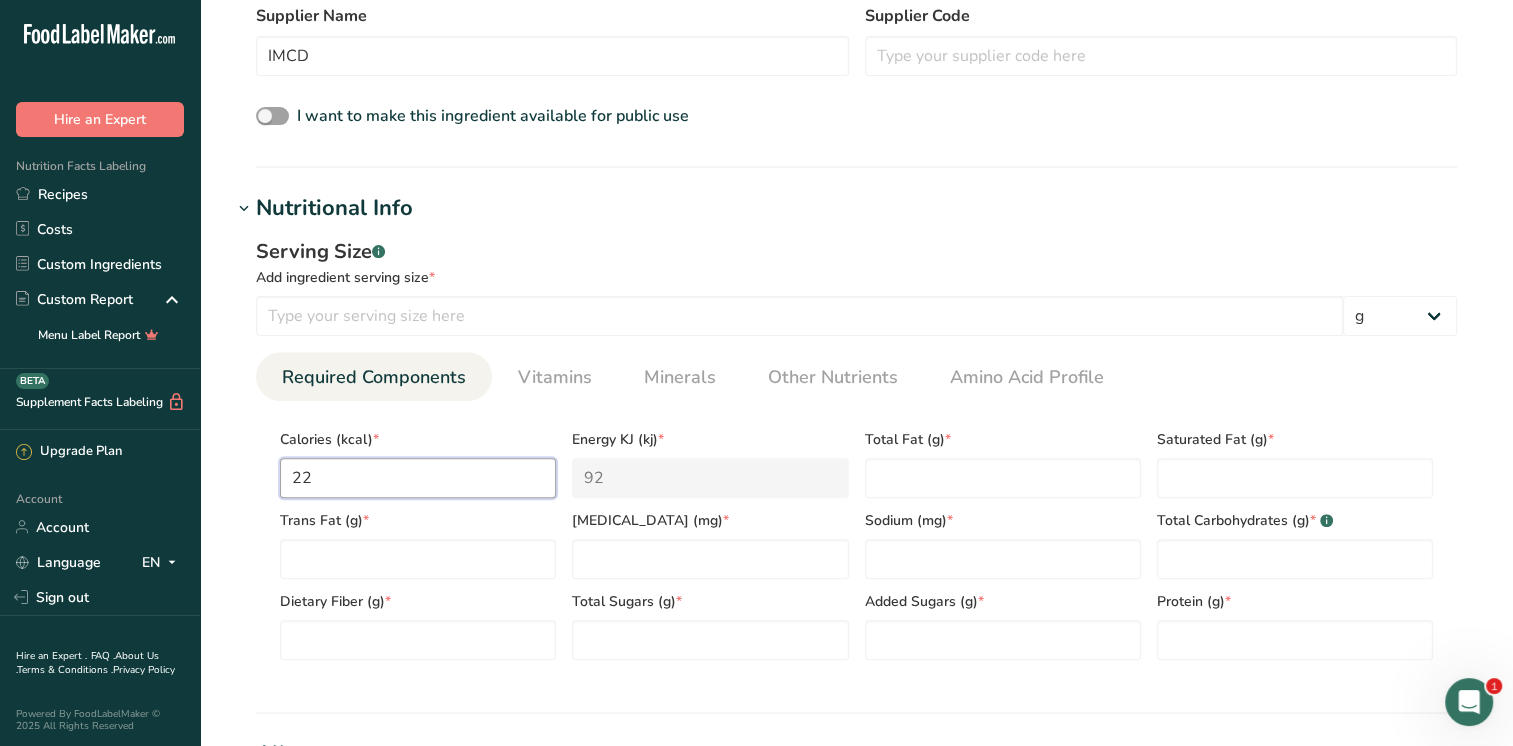 type on "225" 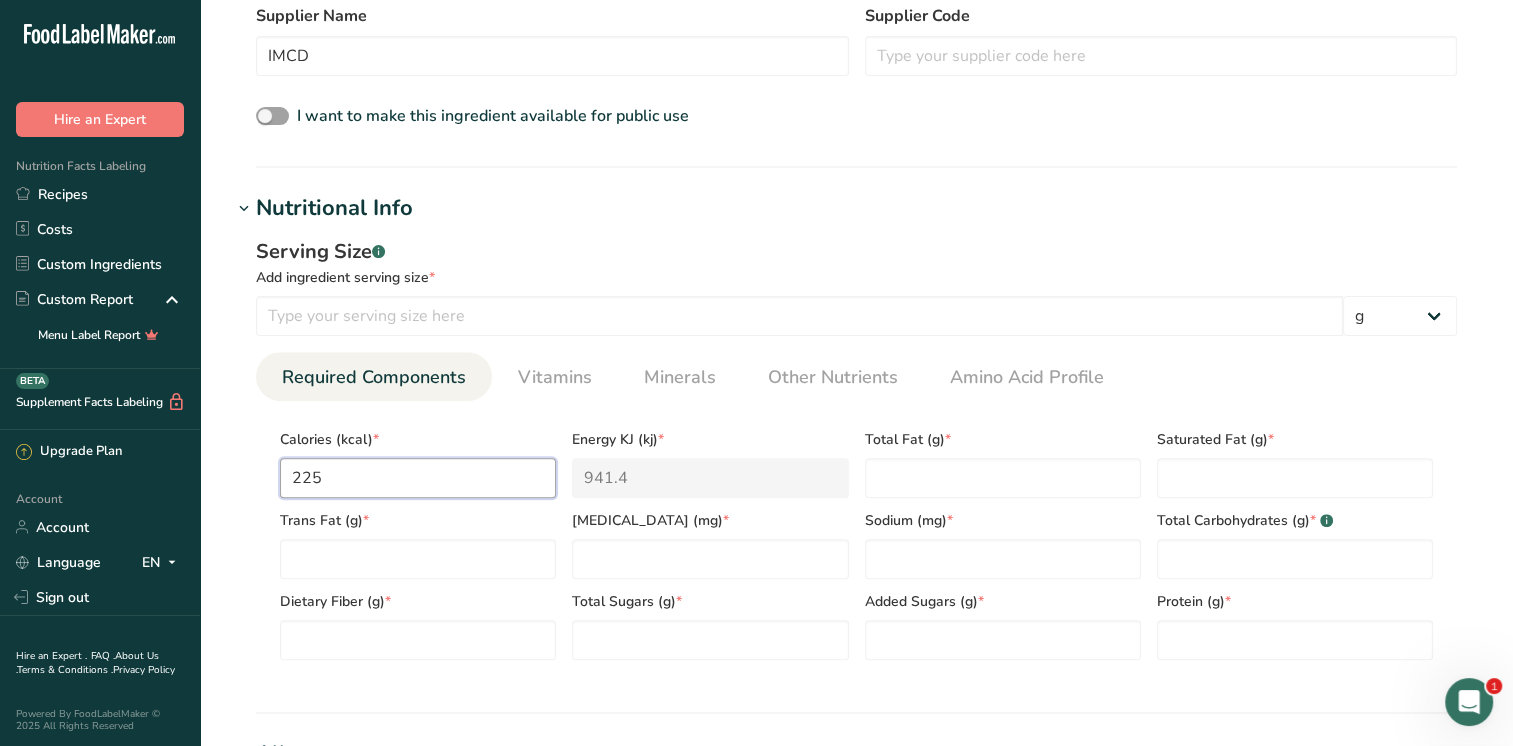 type on "225" 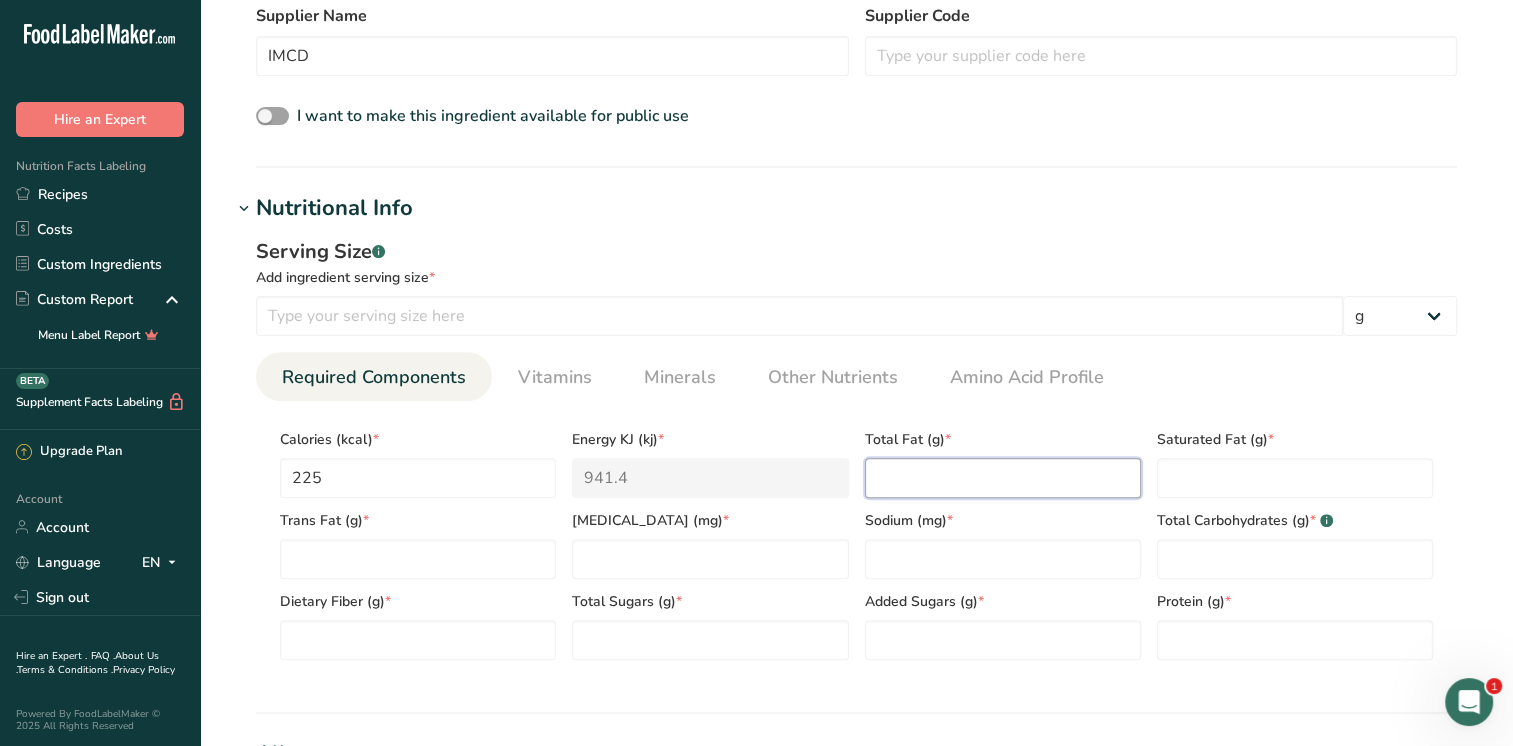 click at bounding box center [1003, 478] 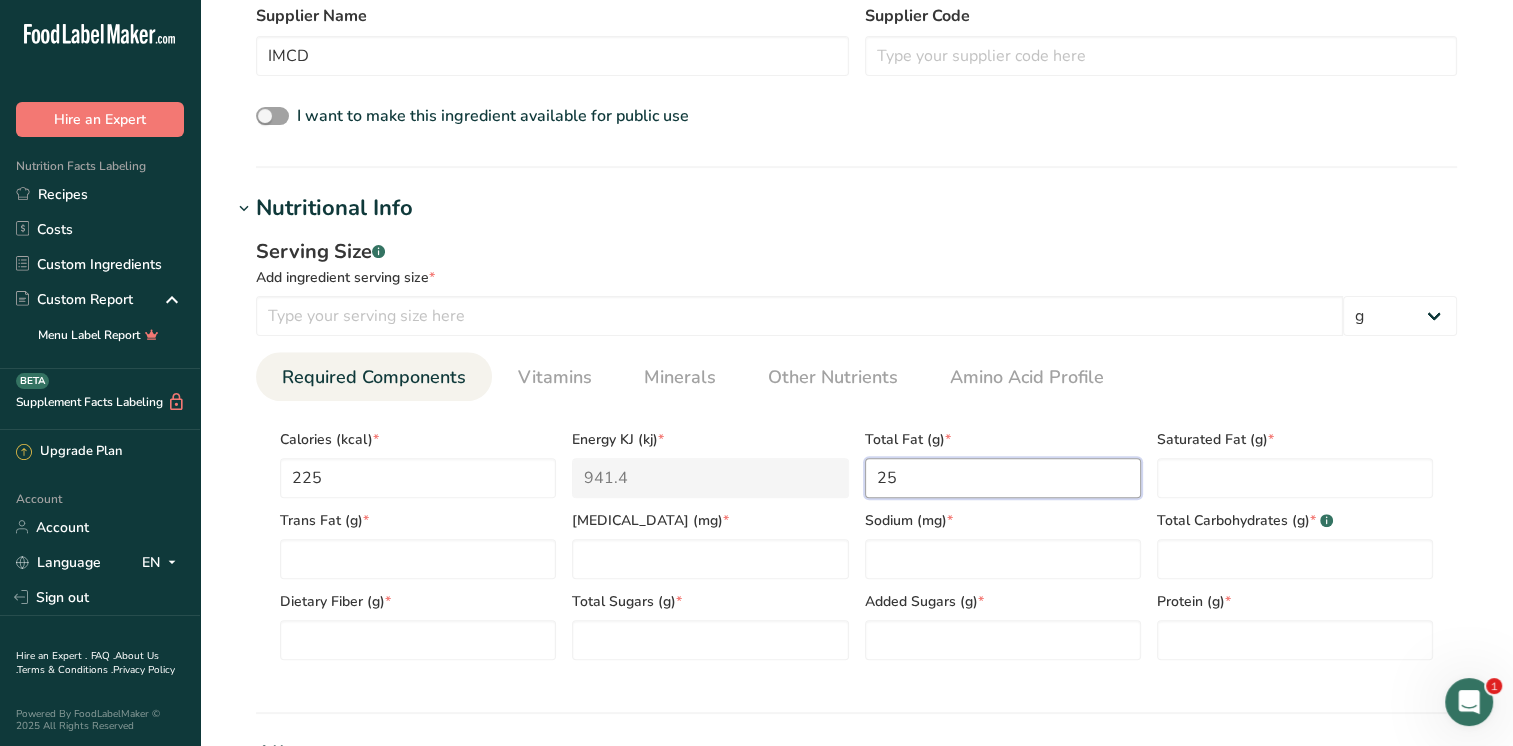 type on "25" 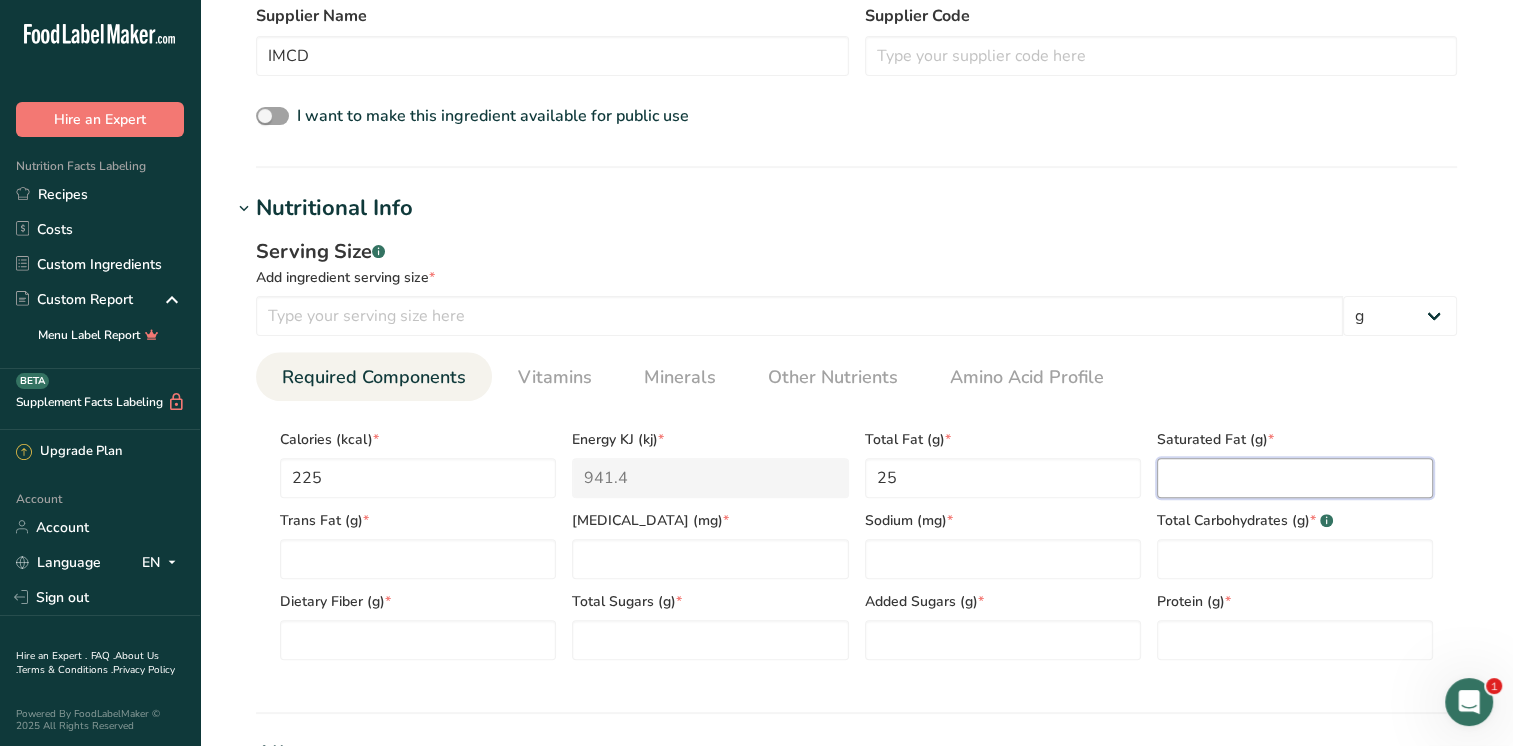 click at bounding box center [1295, 478] 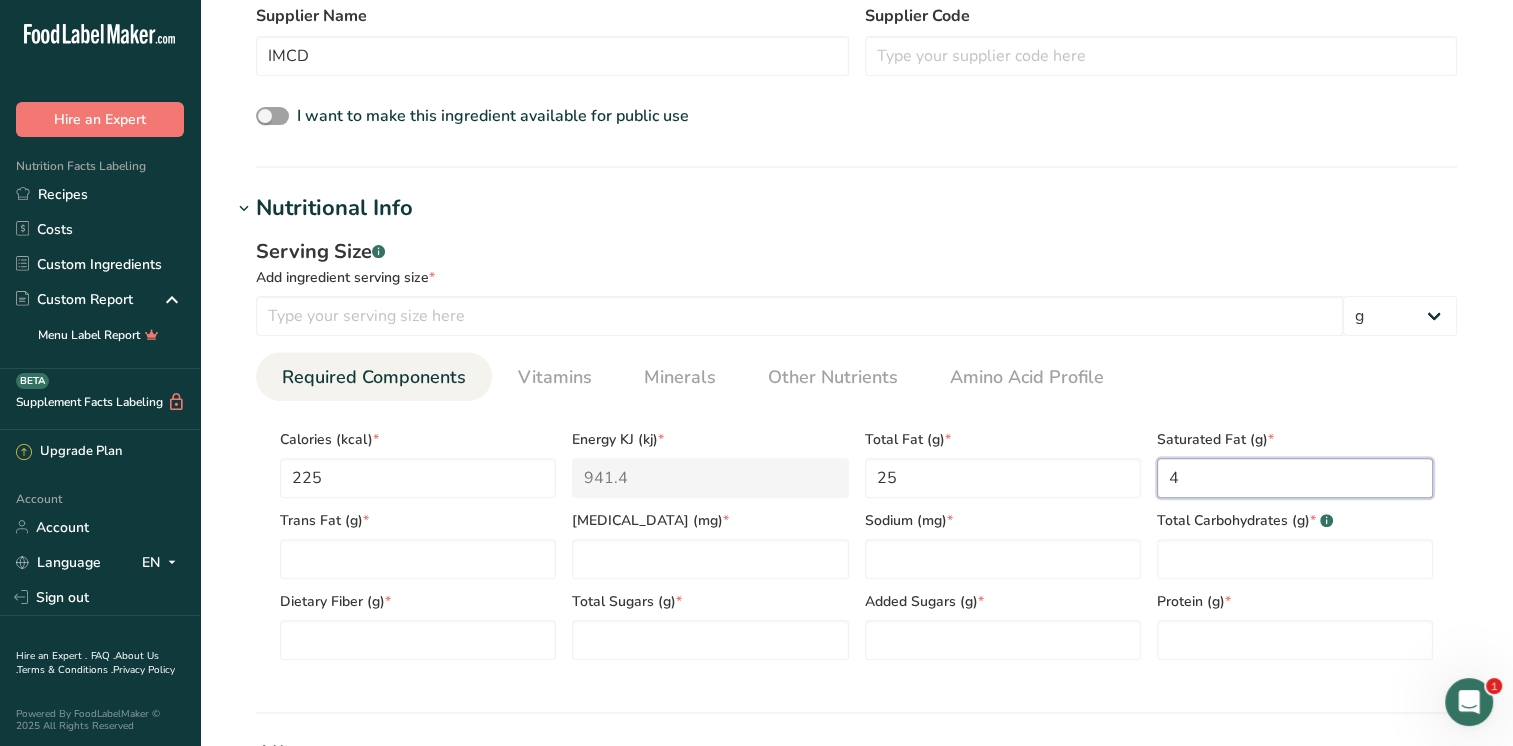 type on "4" 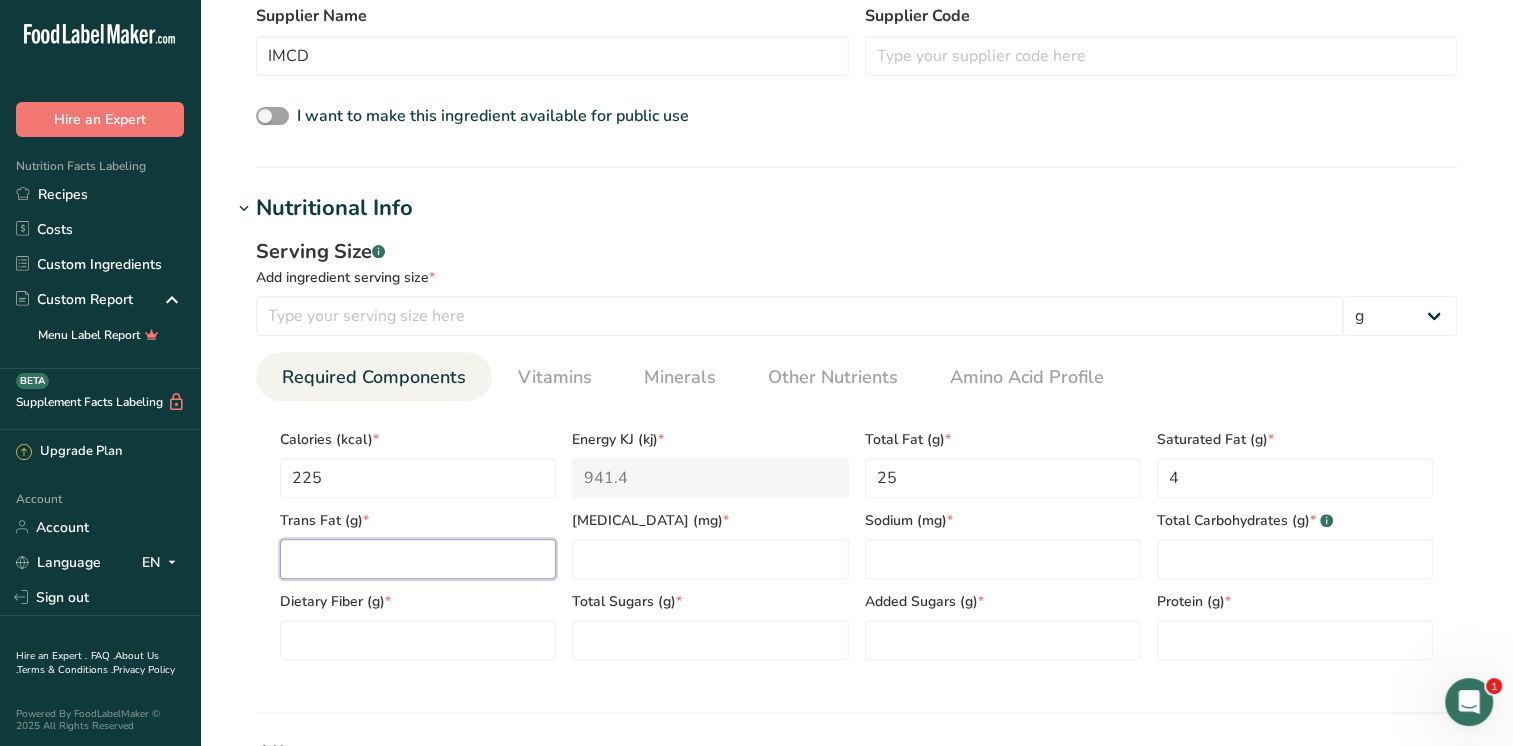 click at bounding box center (418, 559) 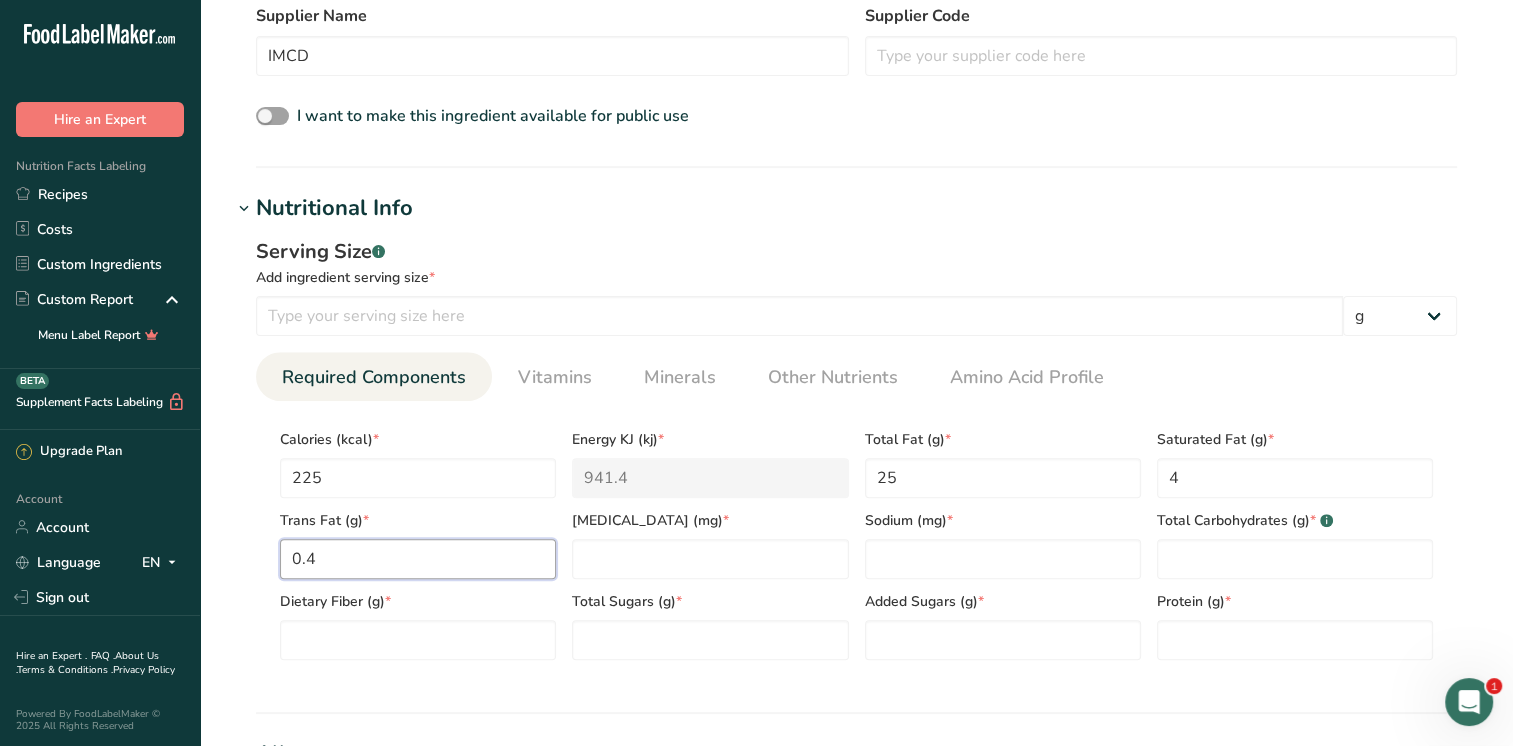 type on "0.4" 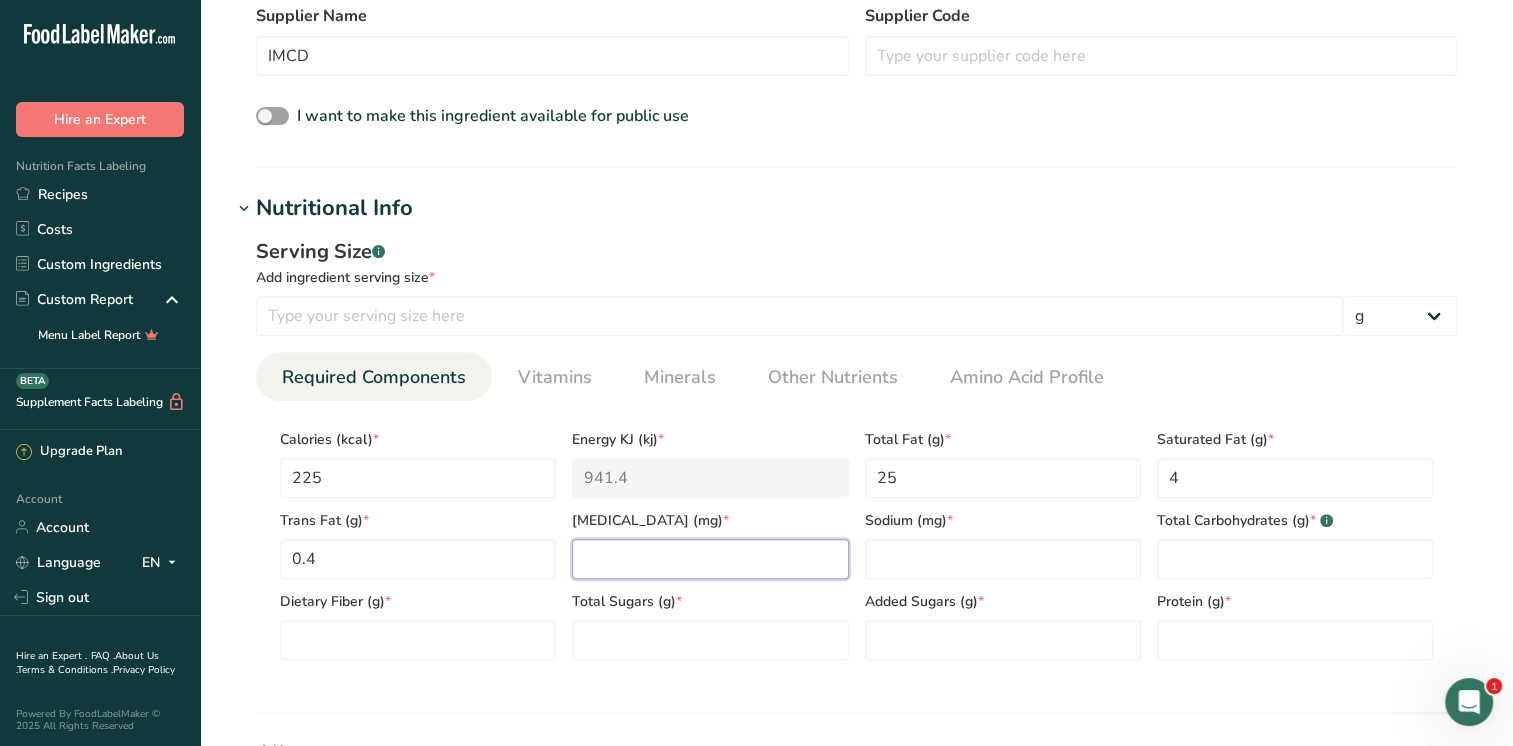 click at bounding box center [710, 559] 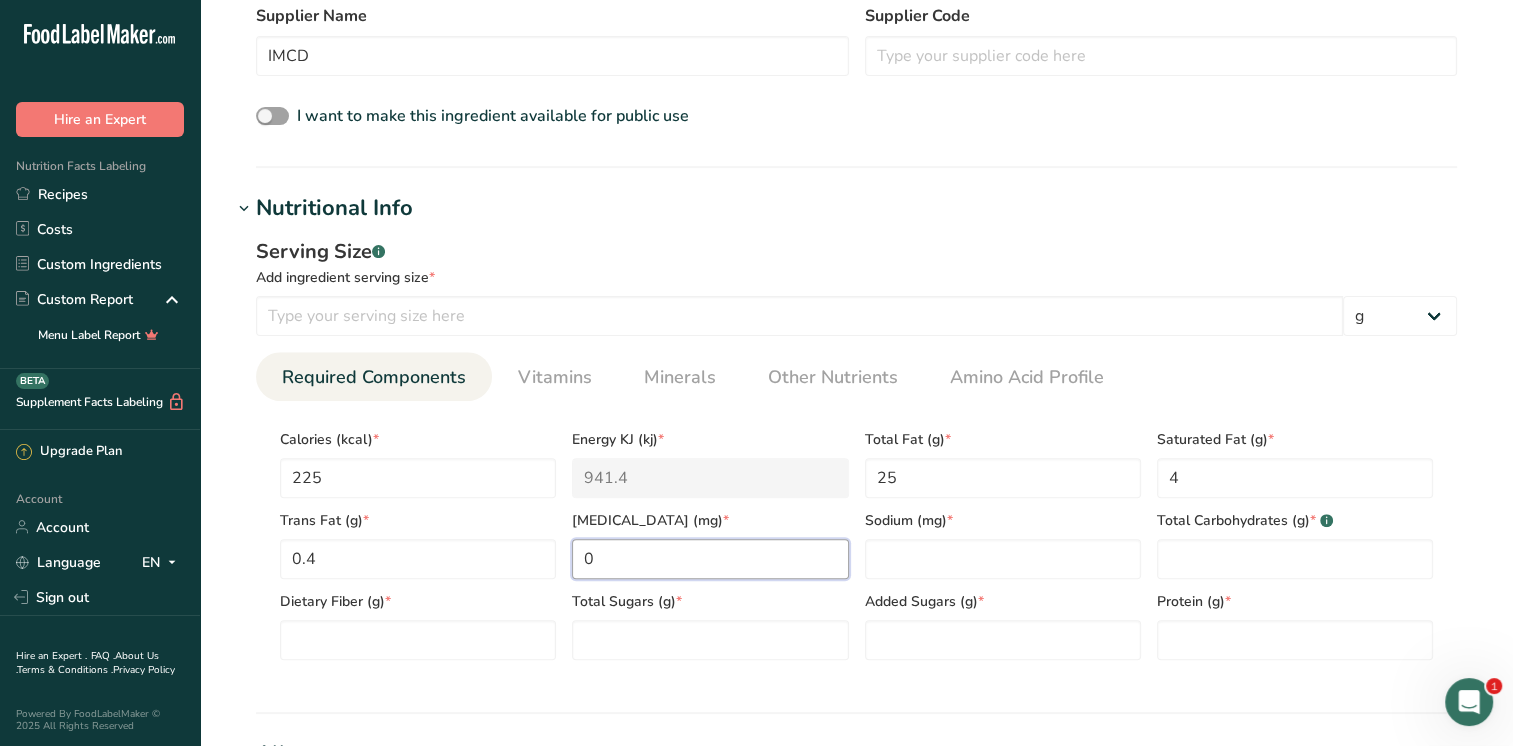 type on "0" 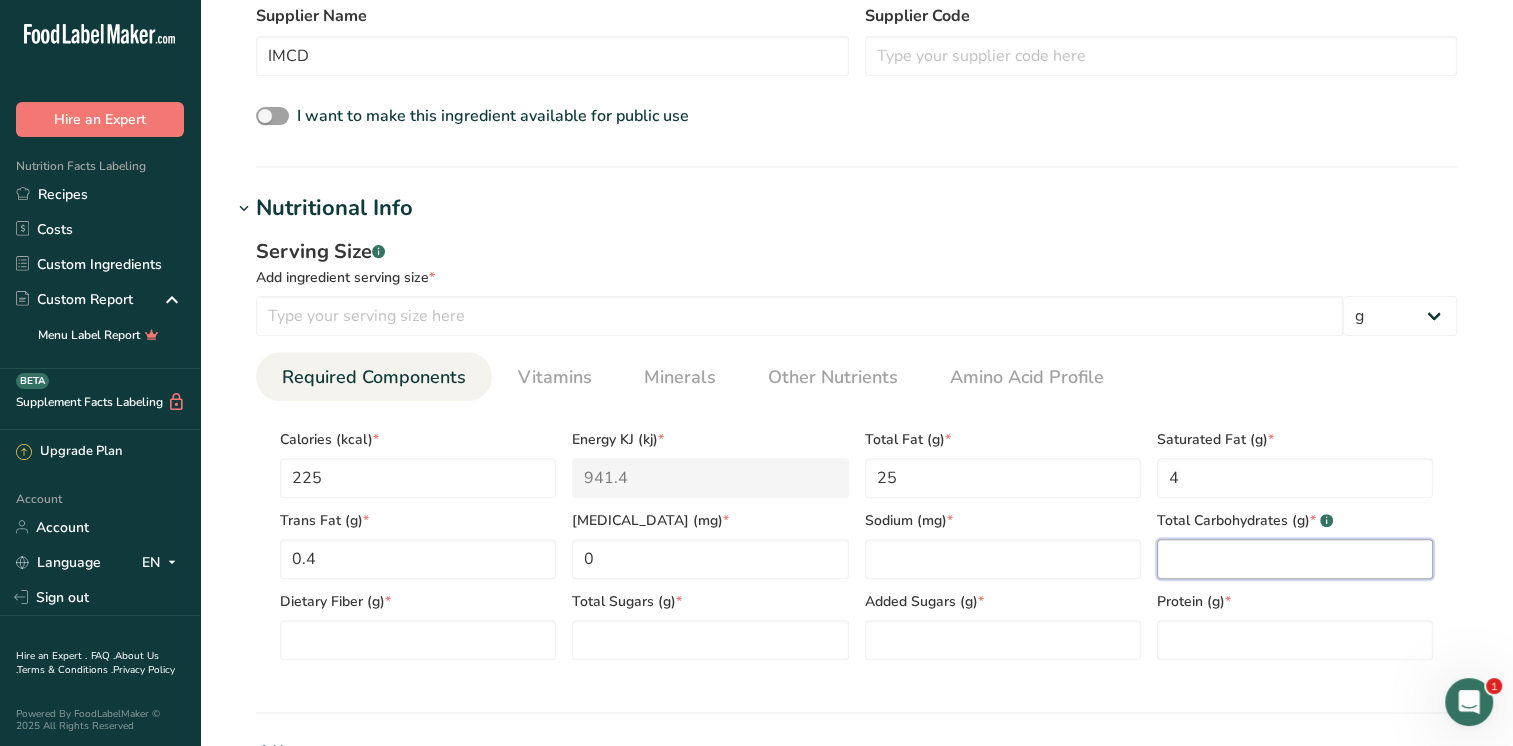 click at bounding box center (1295, 559) 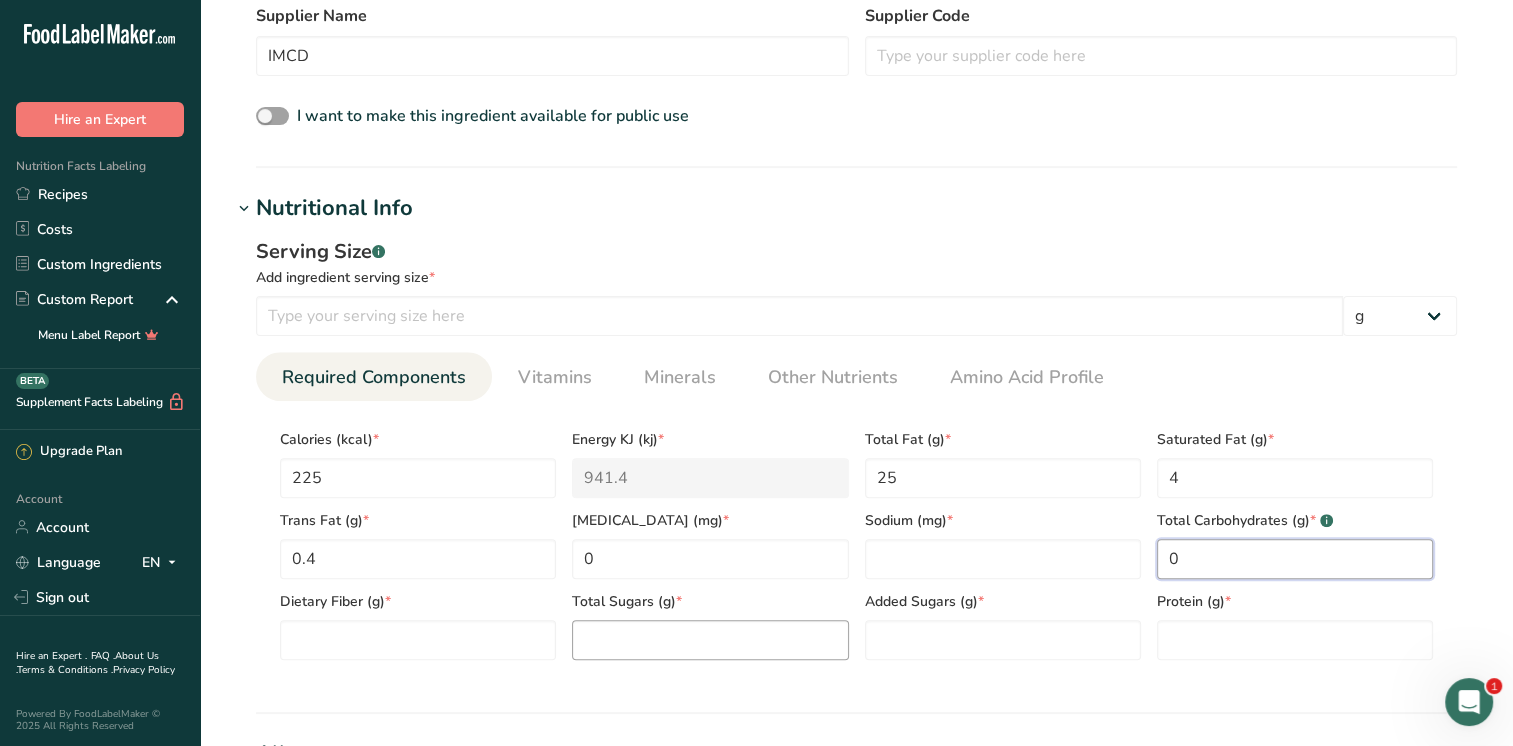 type on "0" 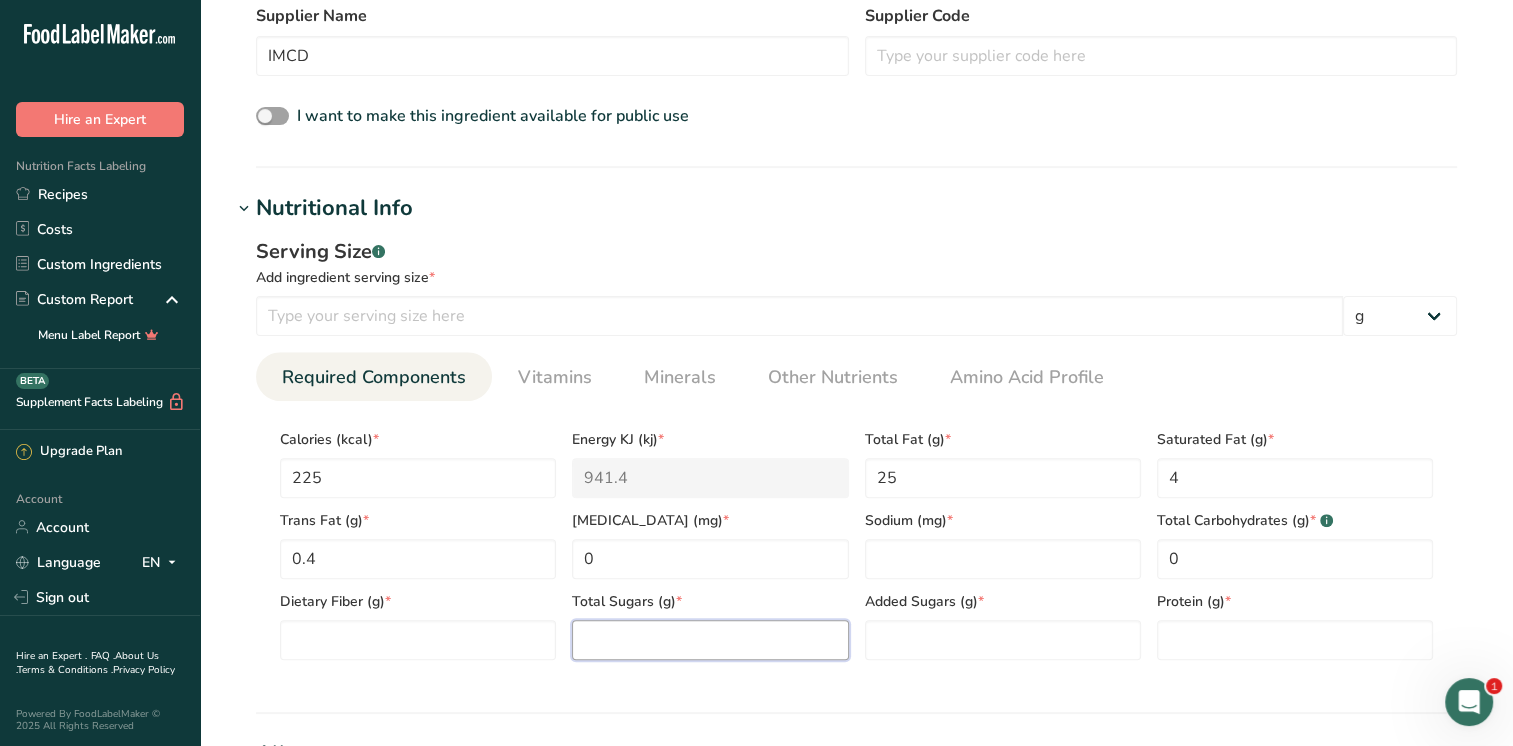 click at bounding box center (710, 640) 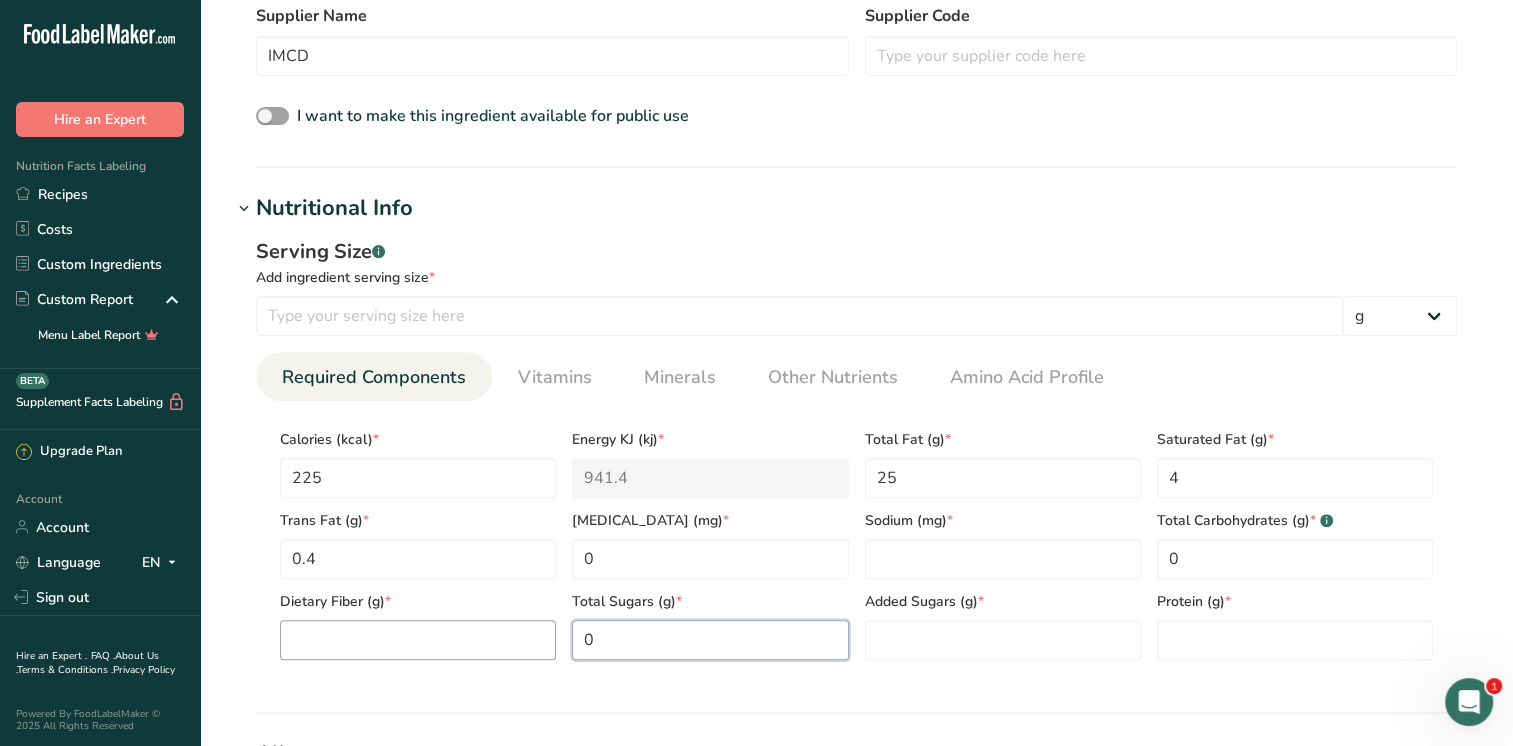 type on "0" 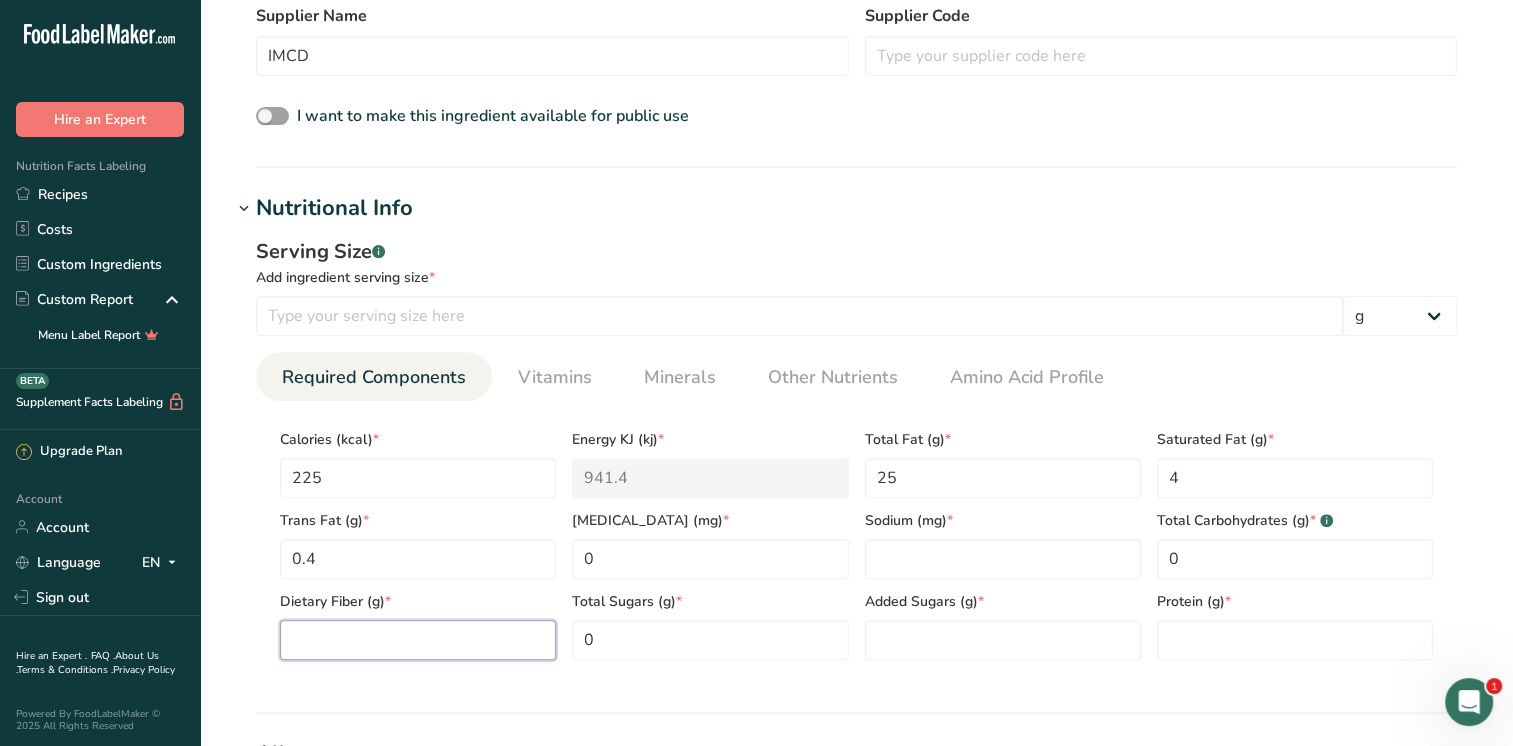 click at bounding box center [418, 640] 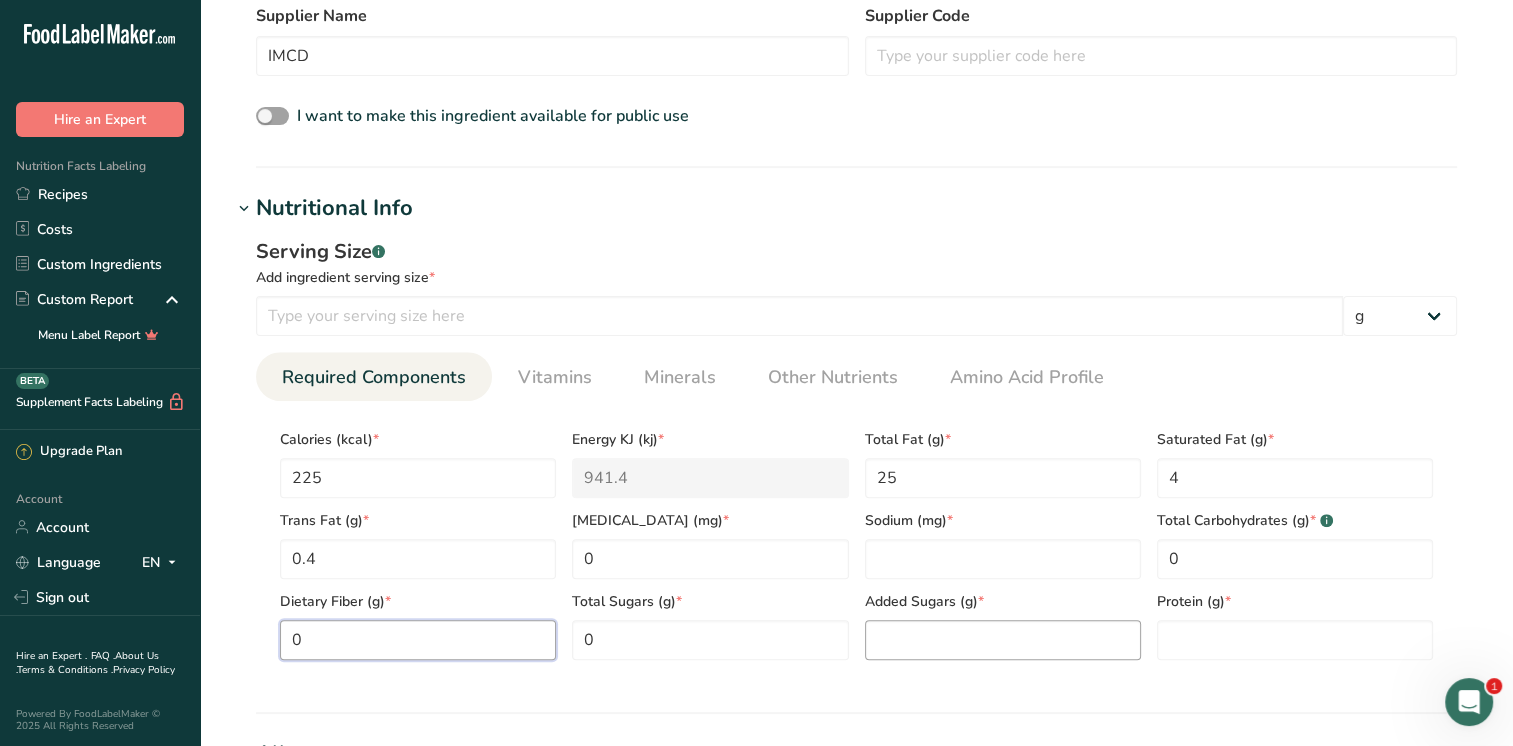 type on "0" 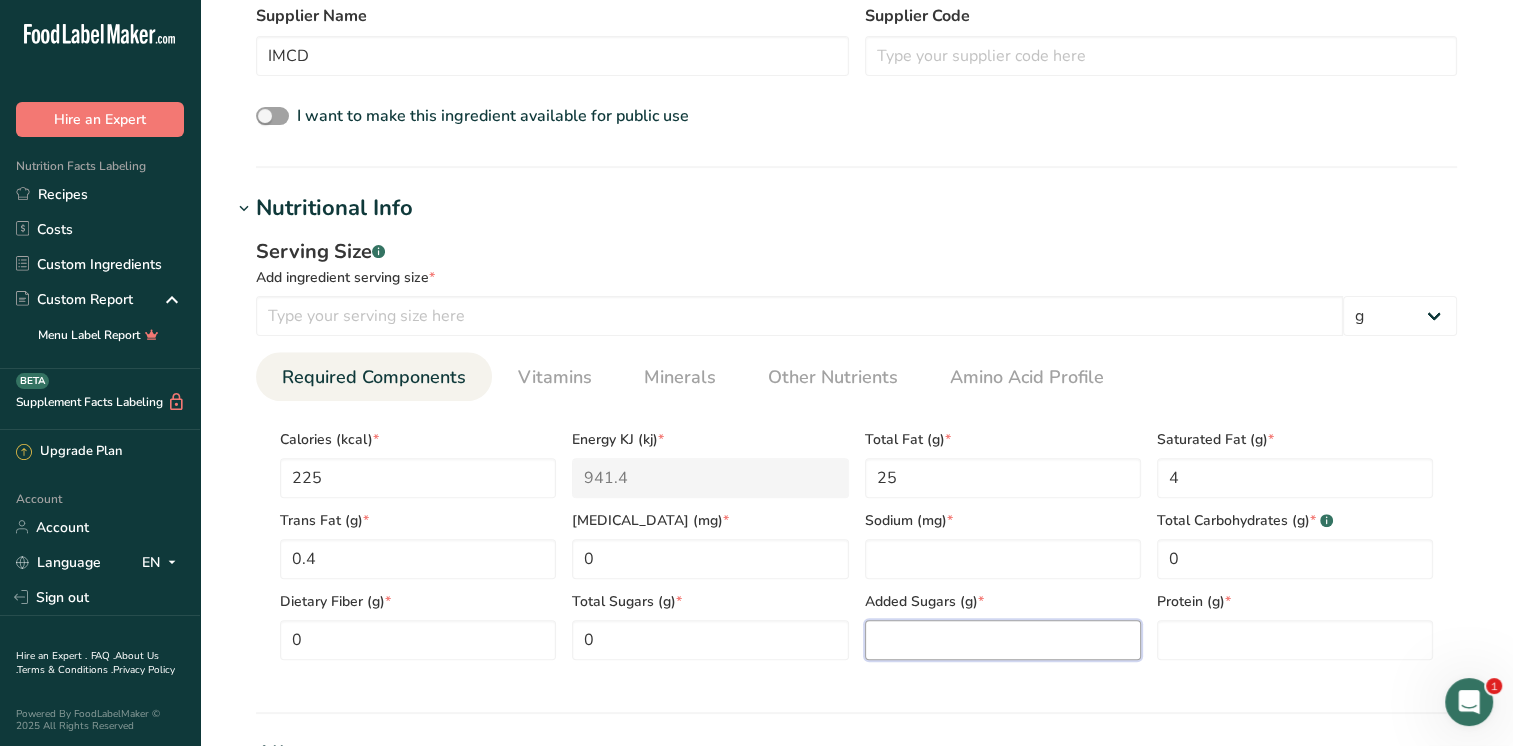 click at bounding box center [1003, 640] 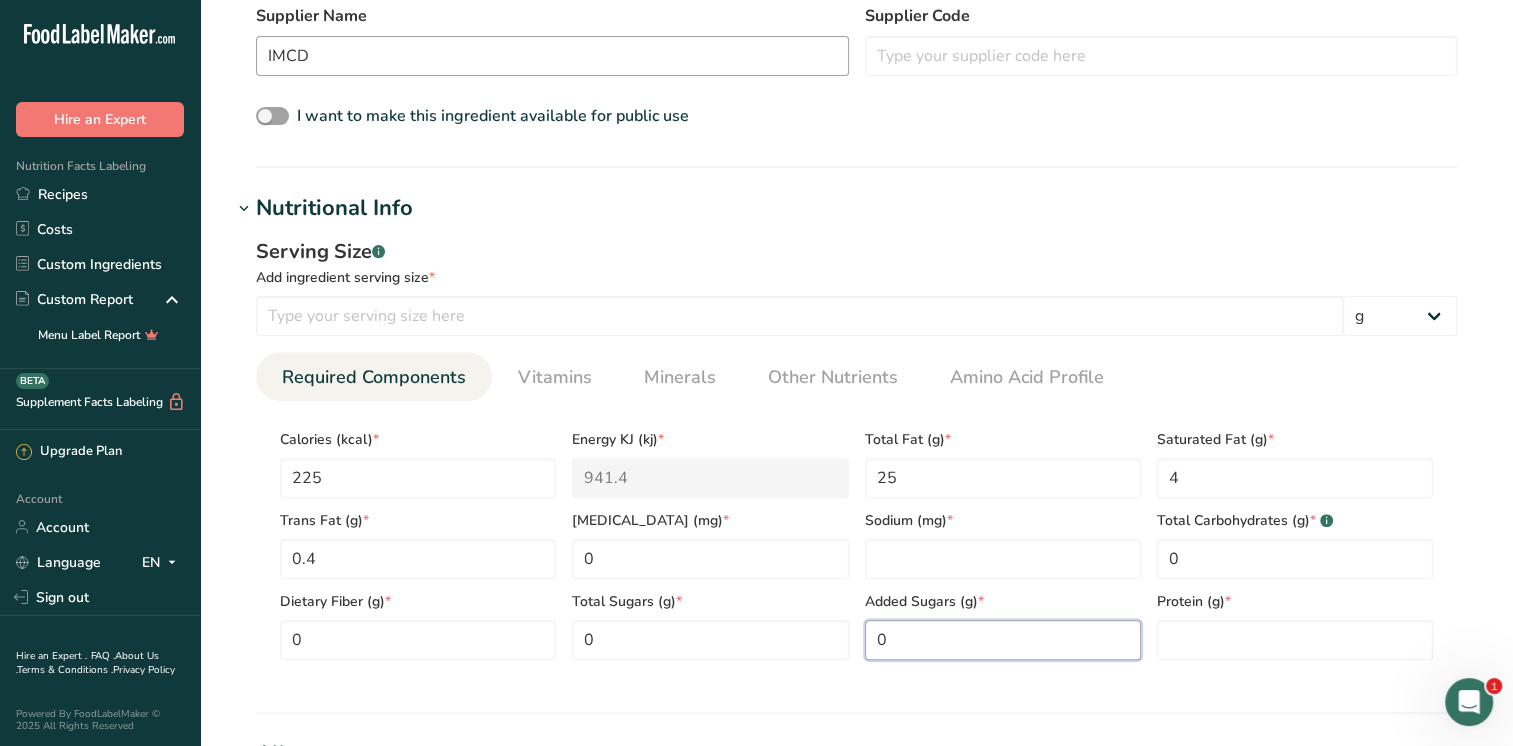 type on "0" 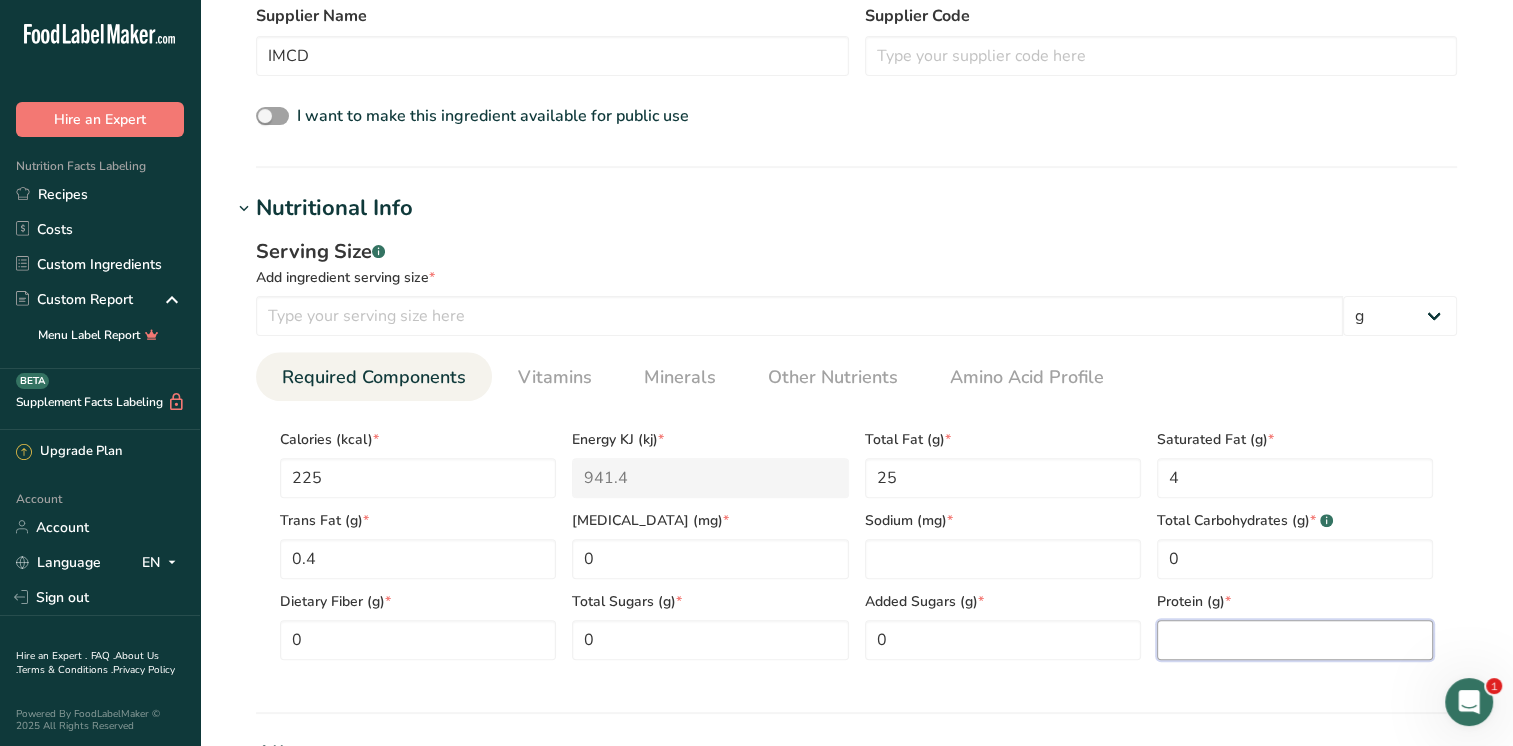 click at bounding box center (1295, 640) 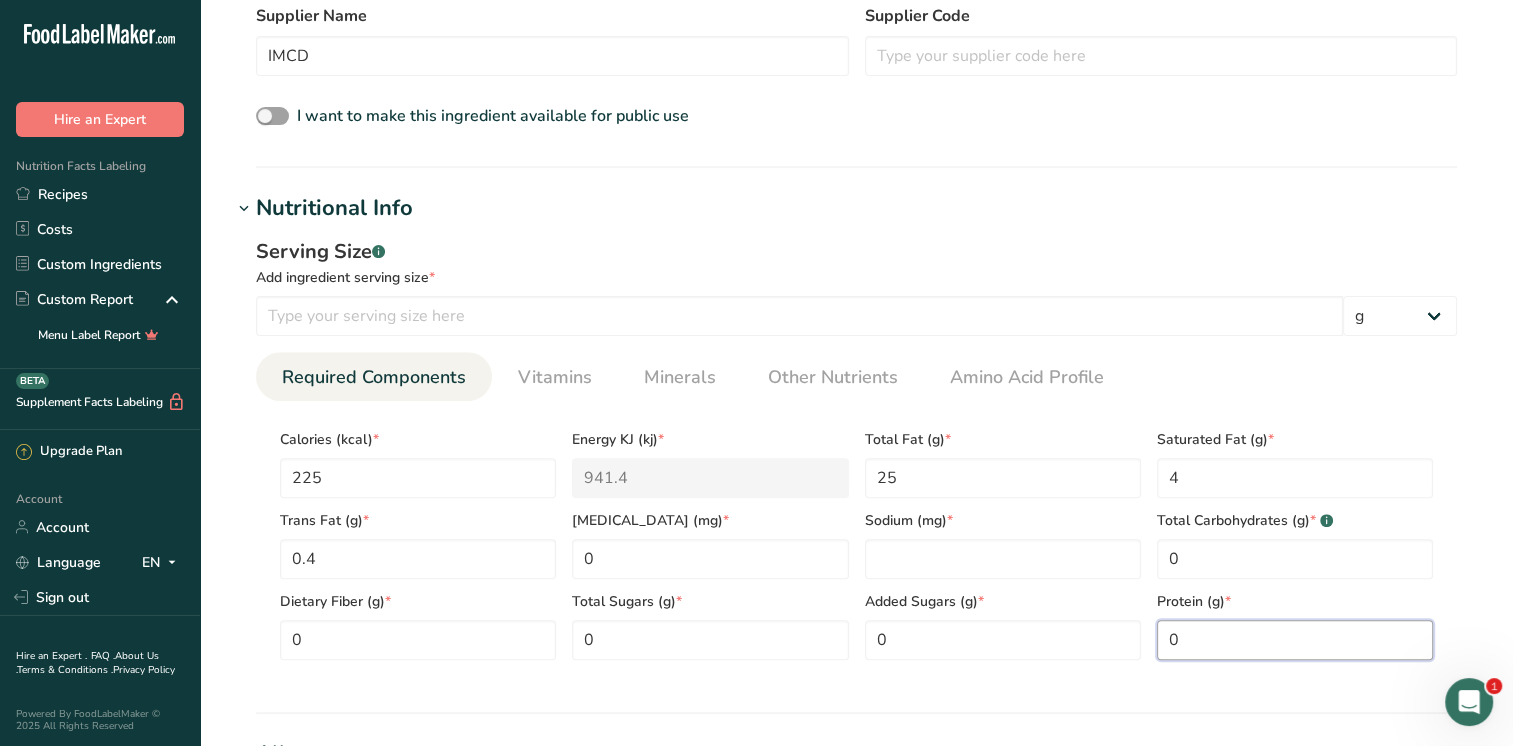 type on "0" 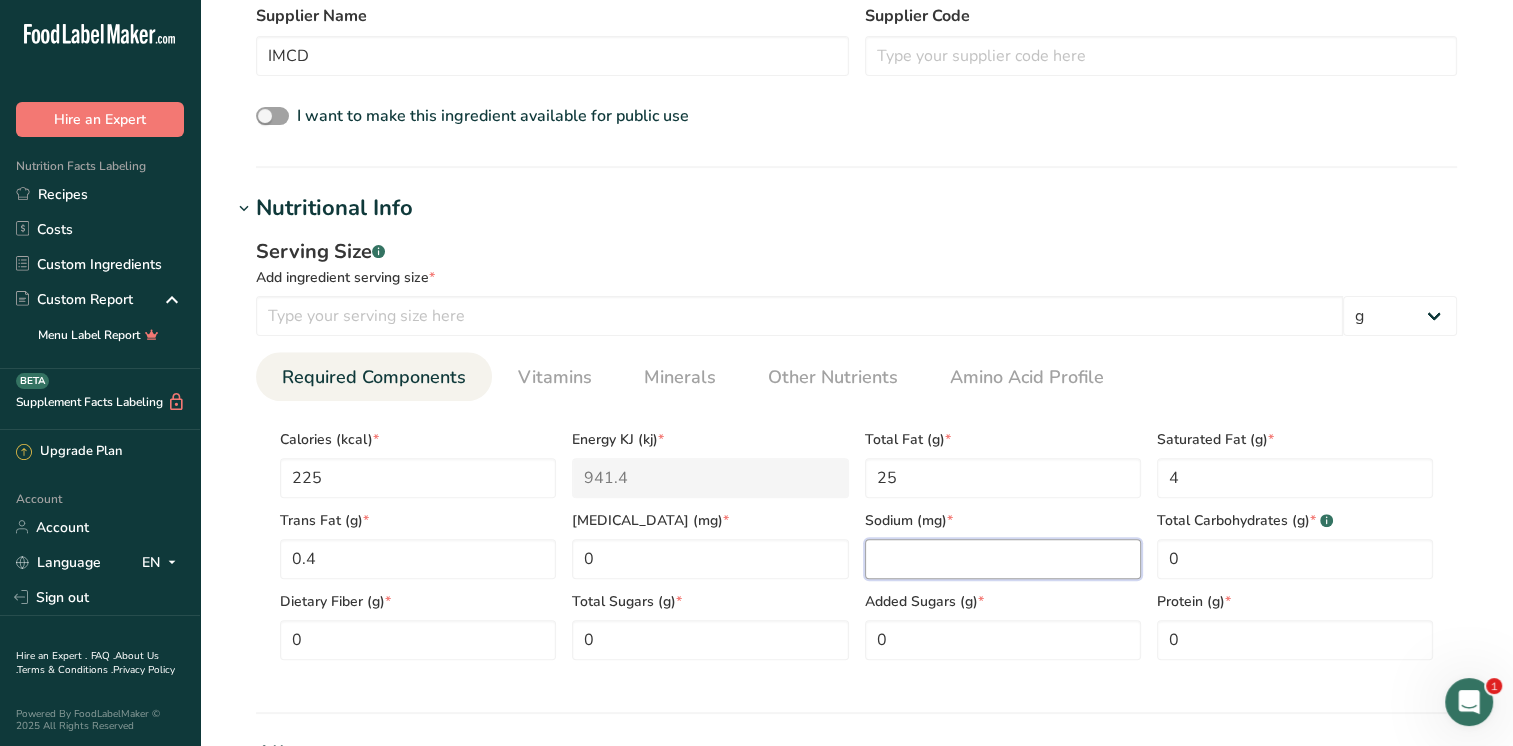 click at bounding box center [1003, 559] 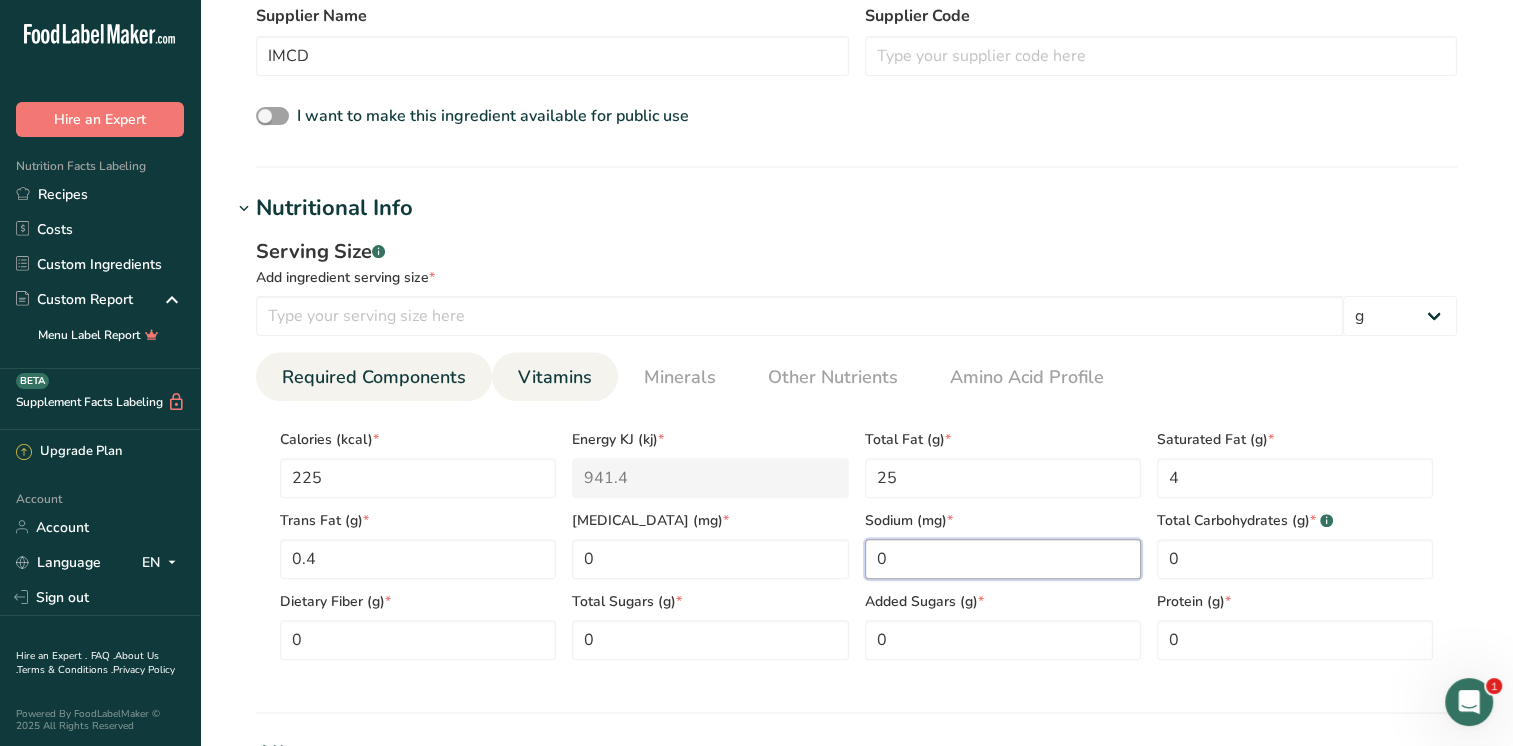 type on "0" 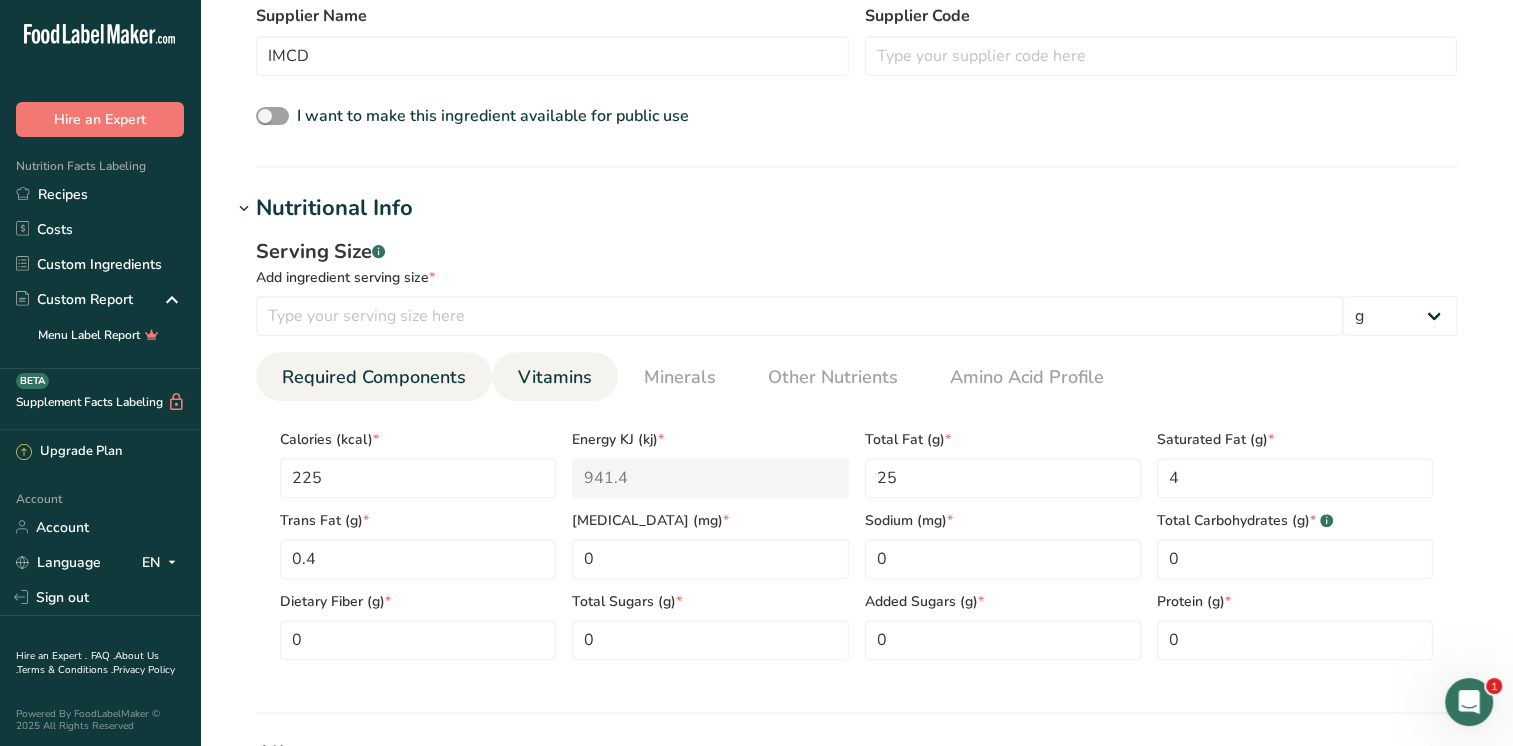 click on "Vitamins" at bounding box center (555, 377) 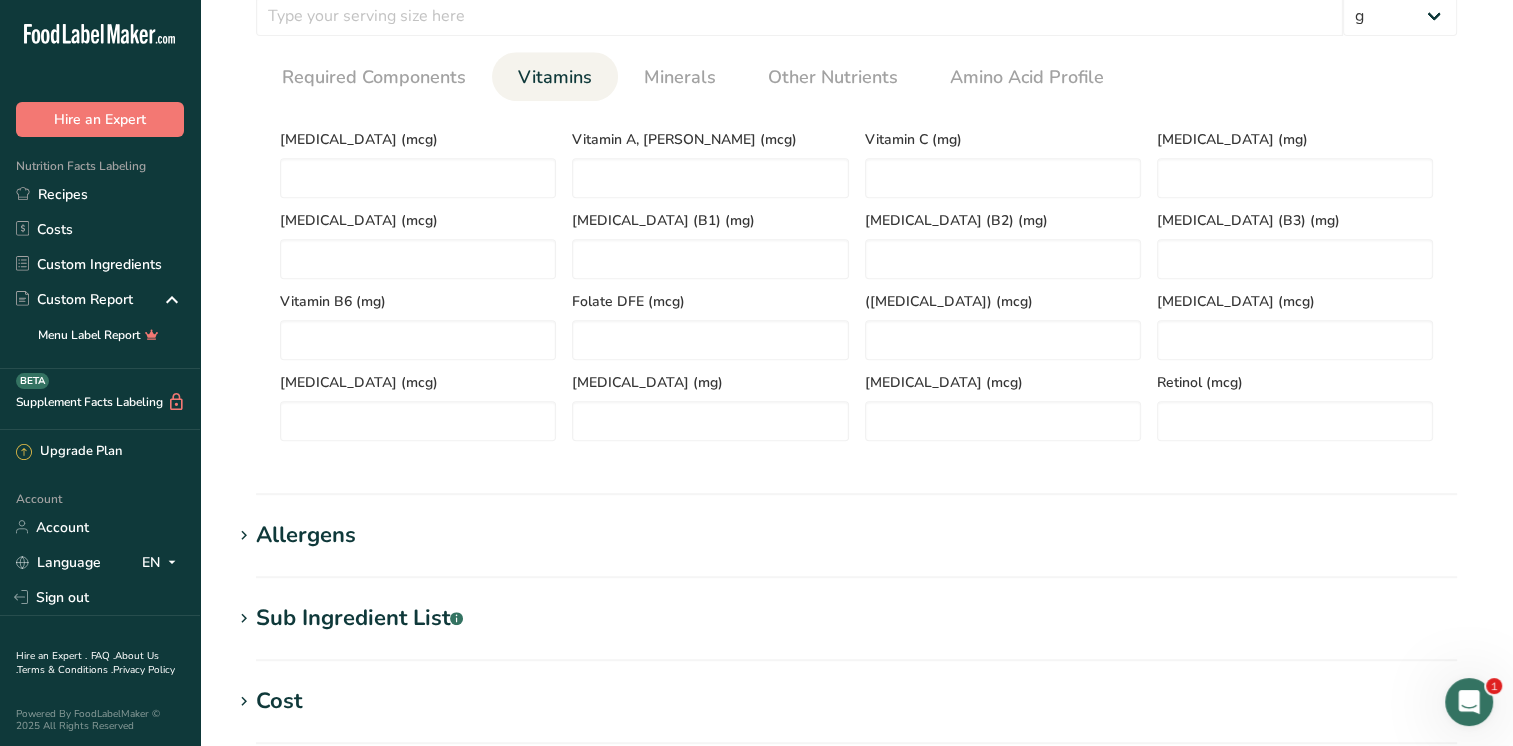 scroll, scrollTop: 800, scrollLeft: 0, axis: vertical 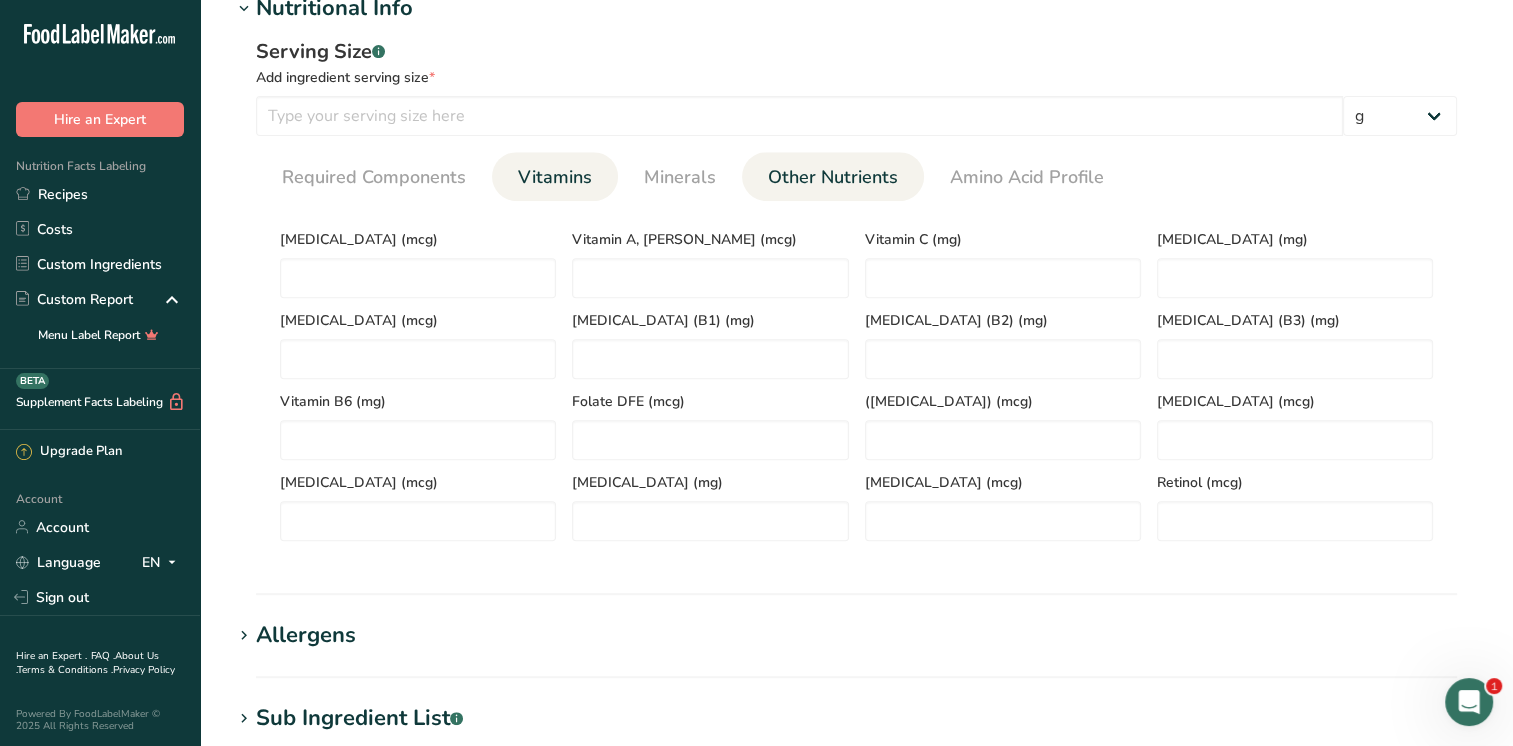 click on "Other Nutrients" at bounding box center [833, 177] 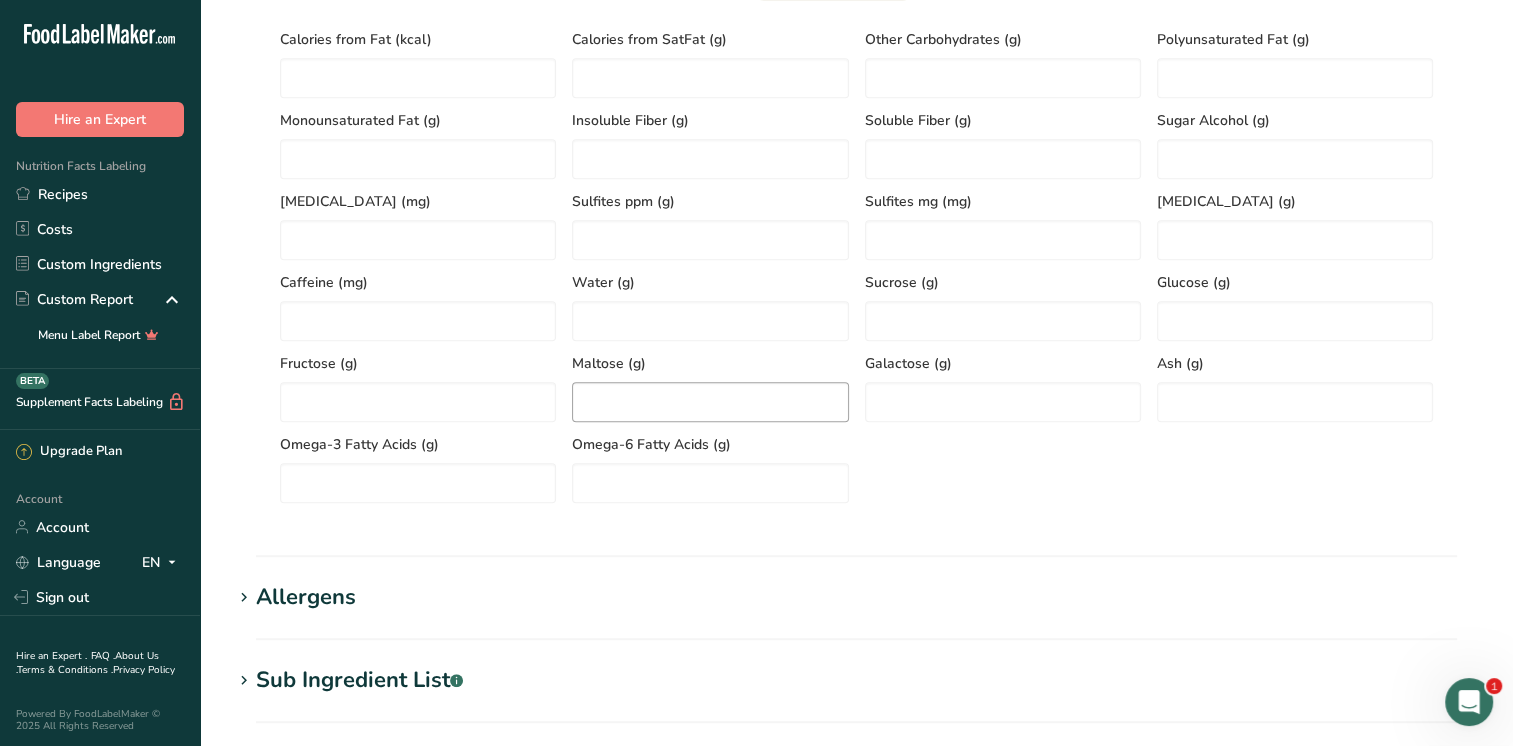 scroll, scrollTop: 900, scrollLeft: 0, axis: vertical 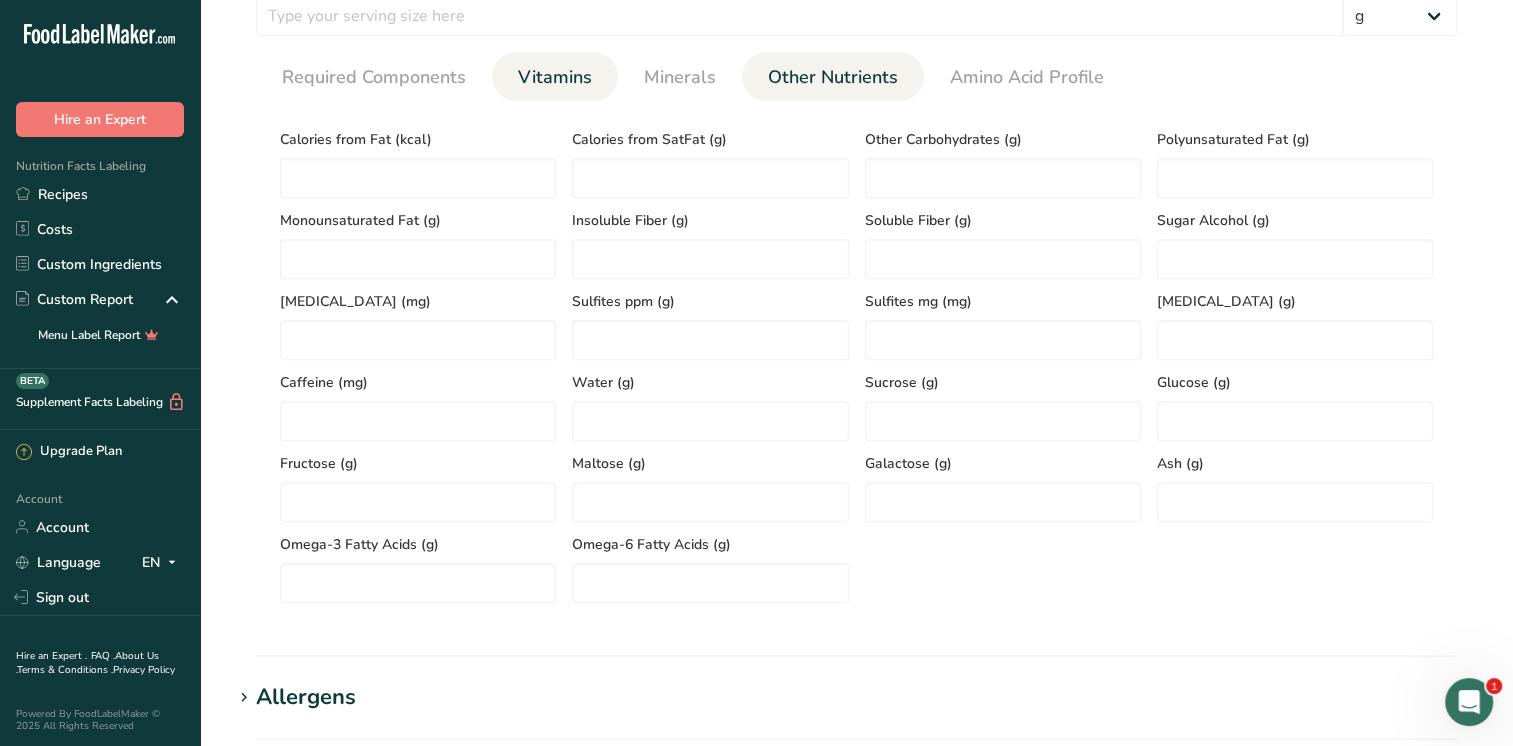 click on "Vitamins" at bounding box center [555, 77] 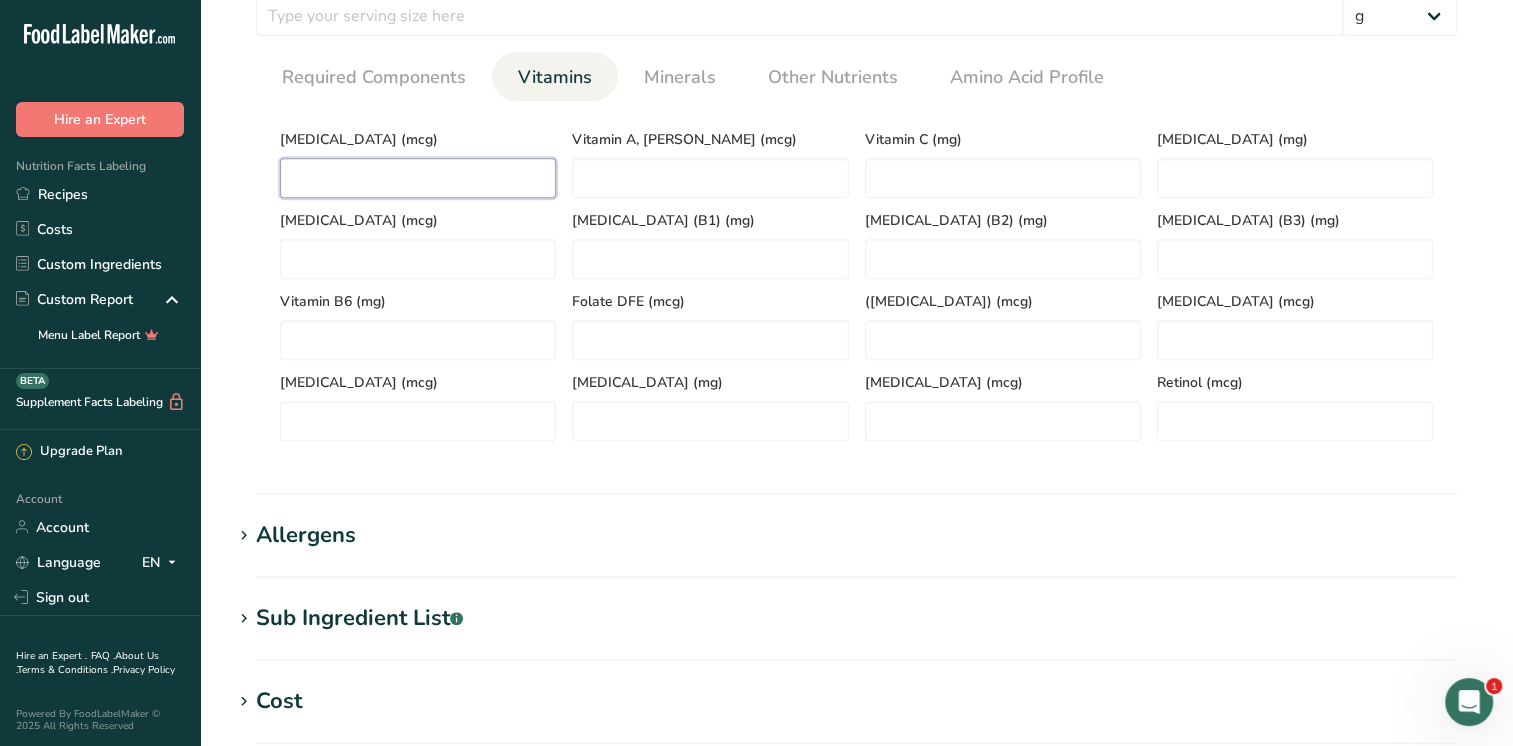 click at bounding box center (418, 178) 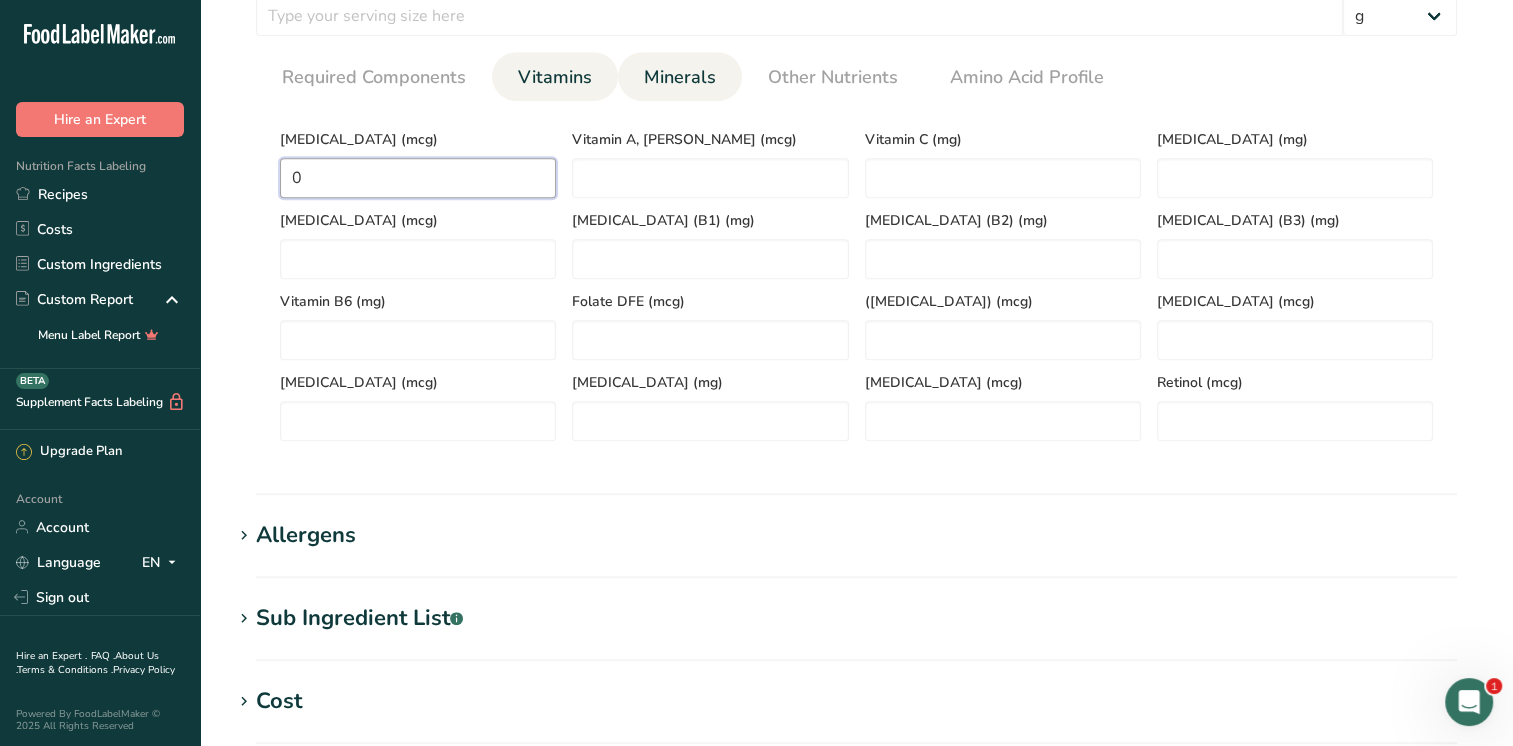 type on "0" 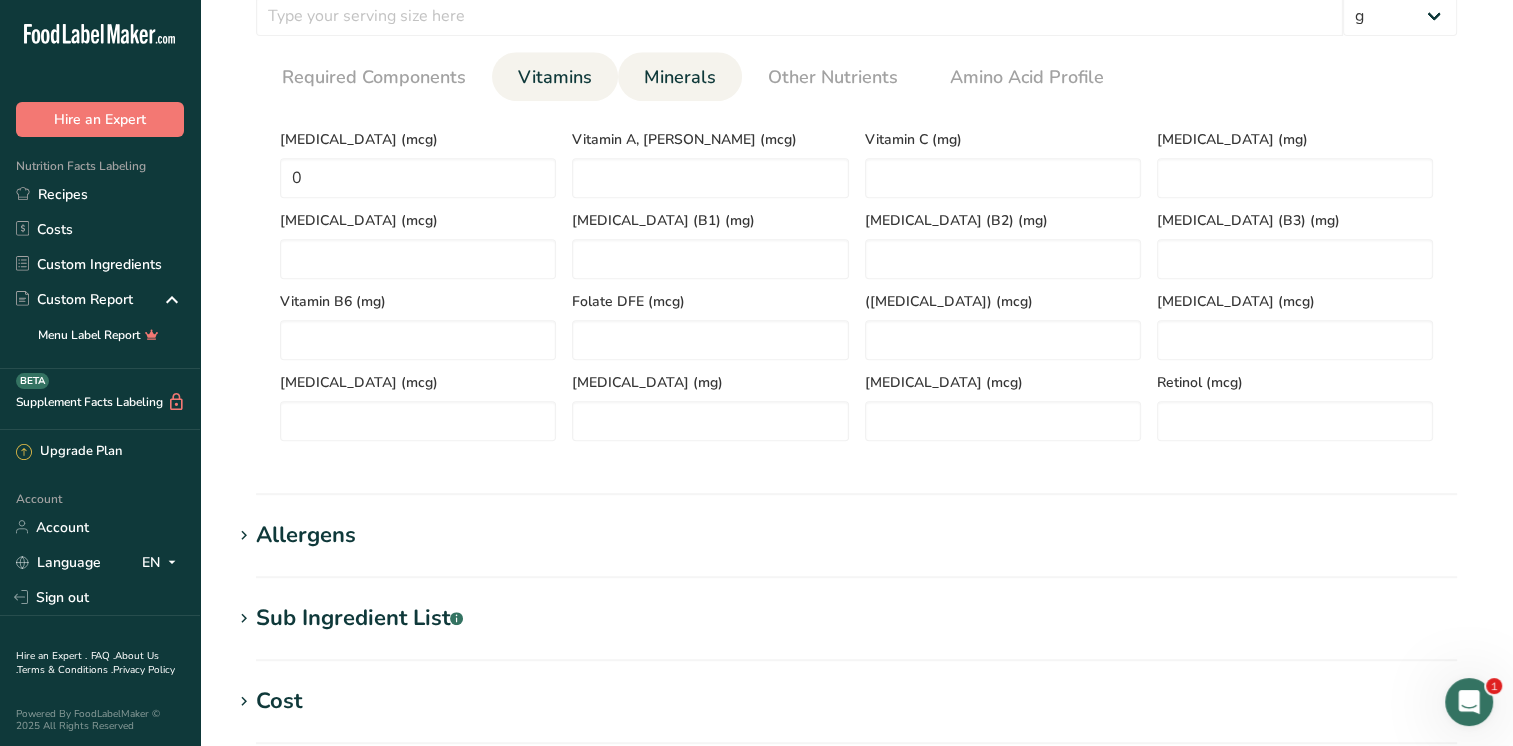 click on "Minerals" at bounding box center (680, 77) 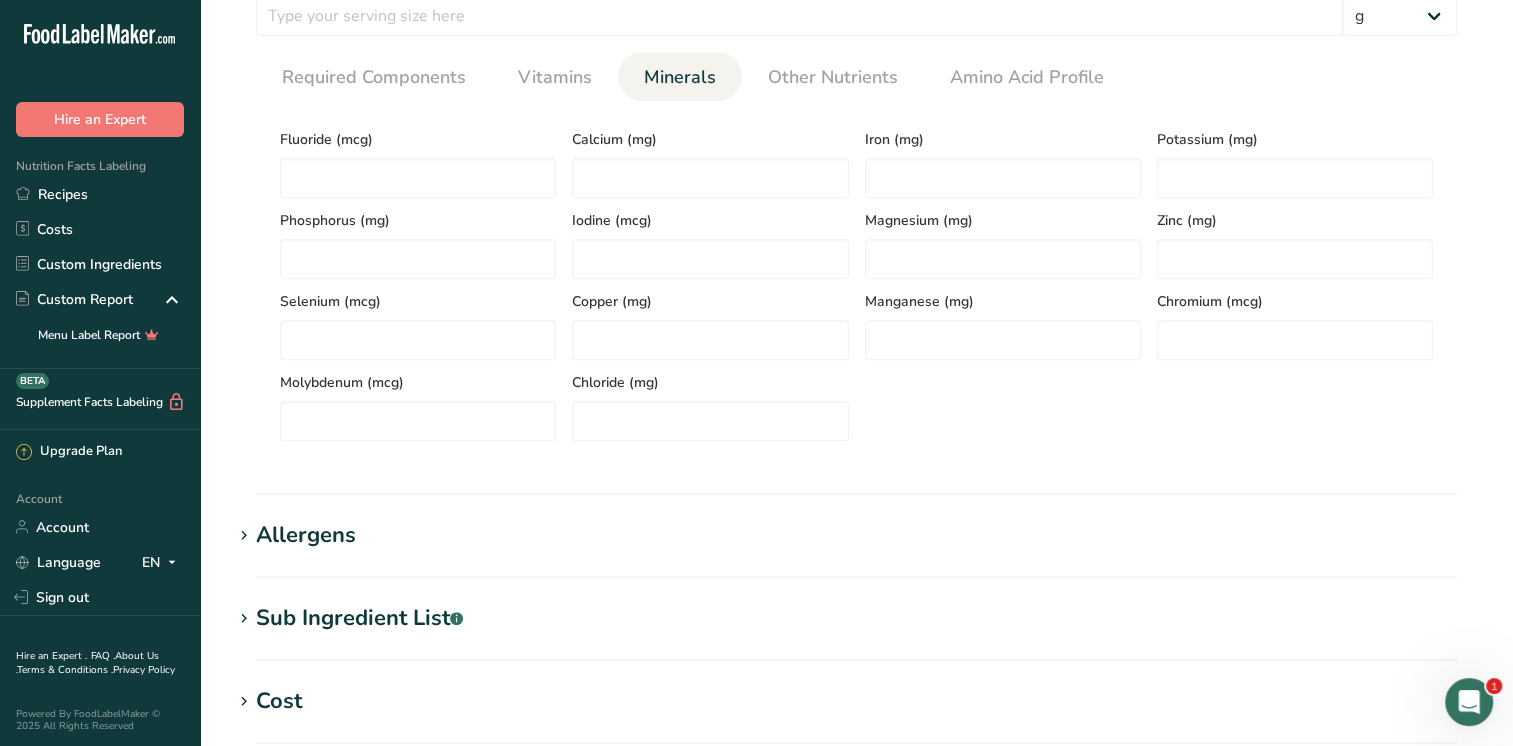 click on "Calcium
(mg)" at bounding box center (710, 157) 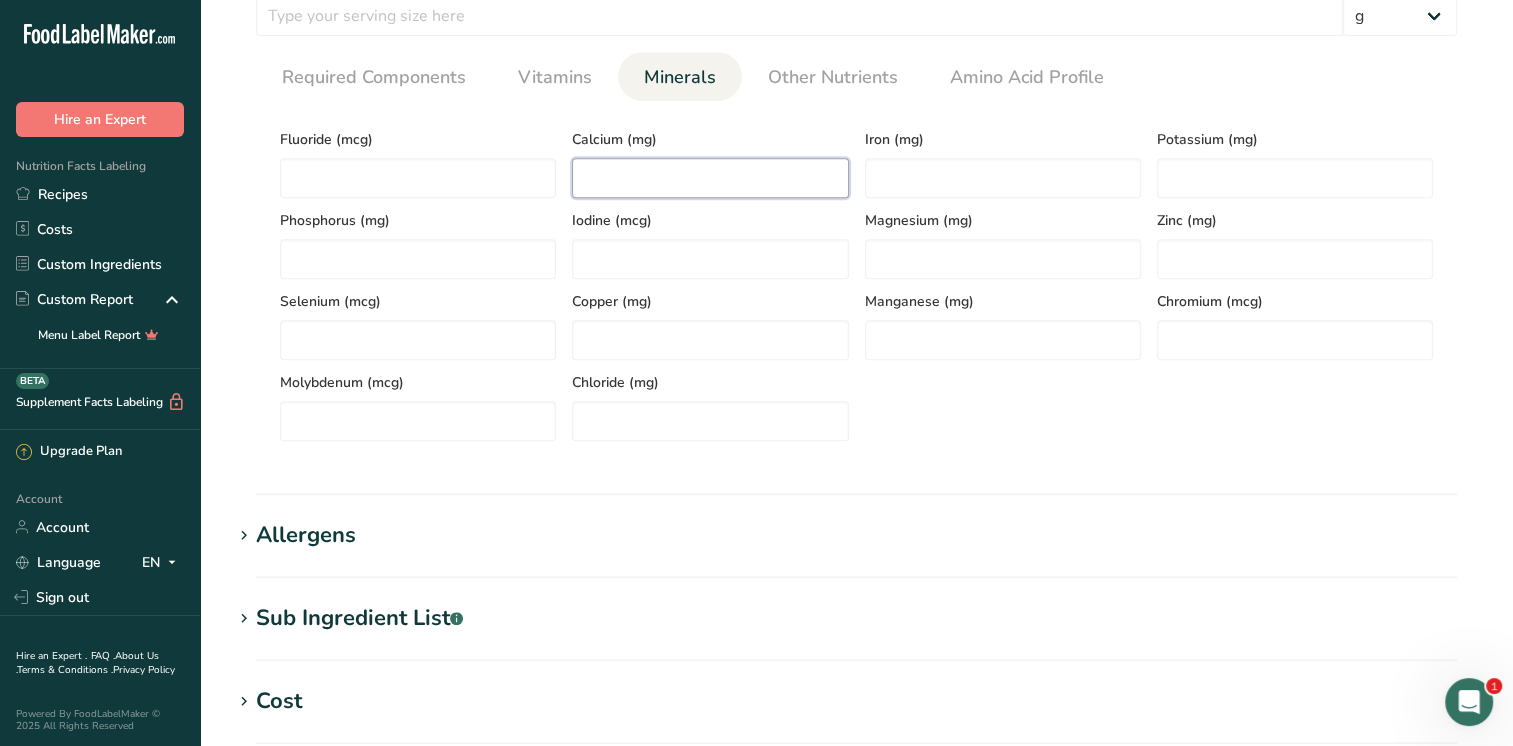 click at bounding box center (710, 178) 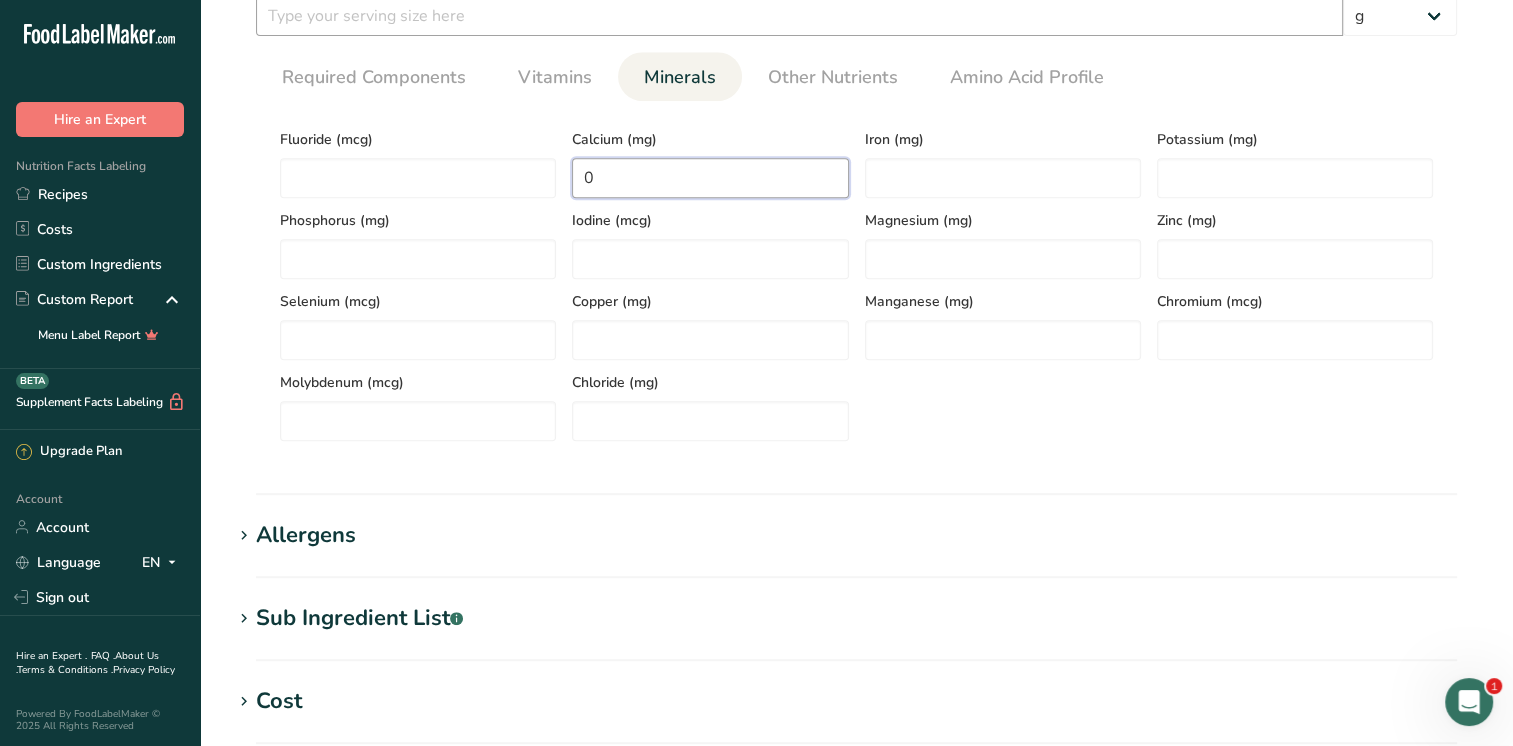 type on "0" 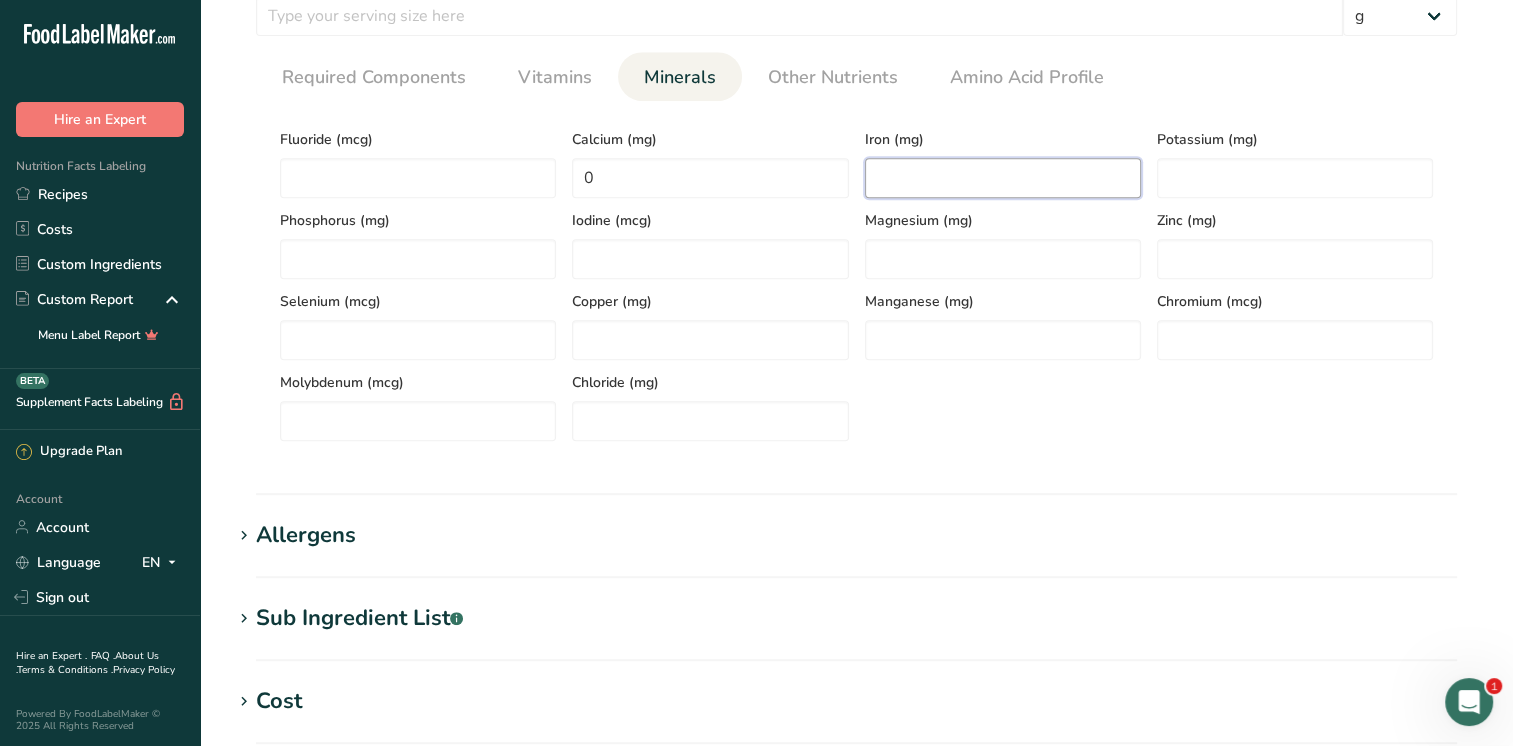 click at bounding box center [1003, 178] 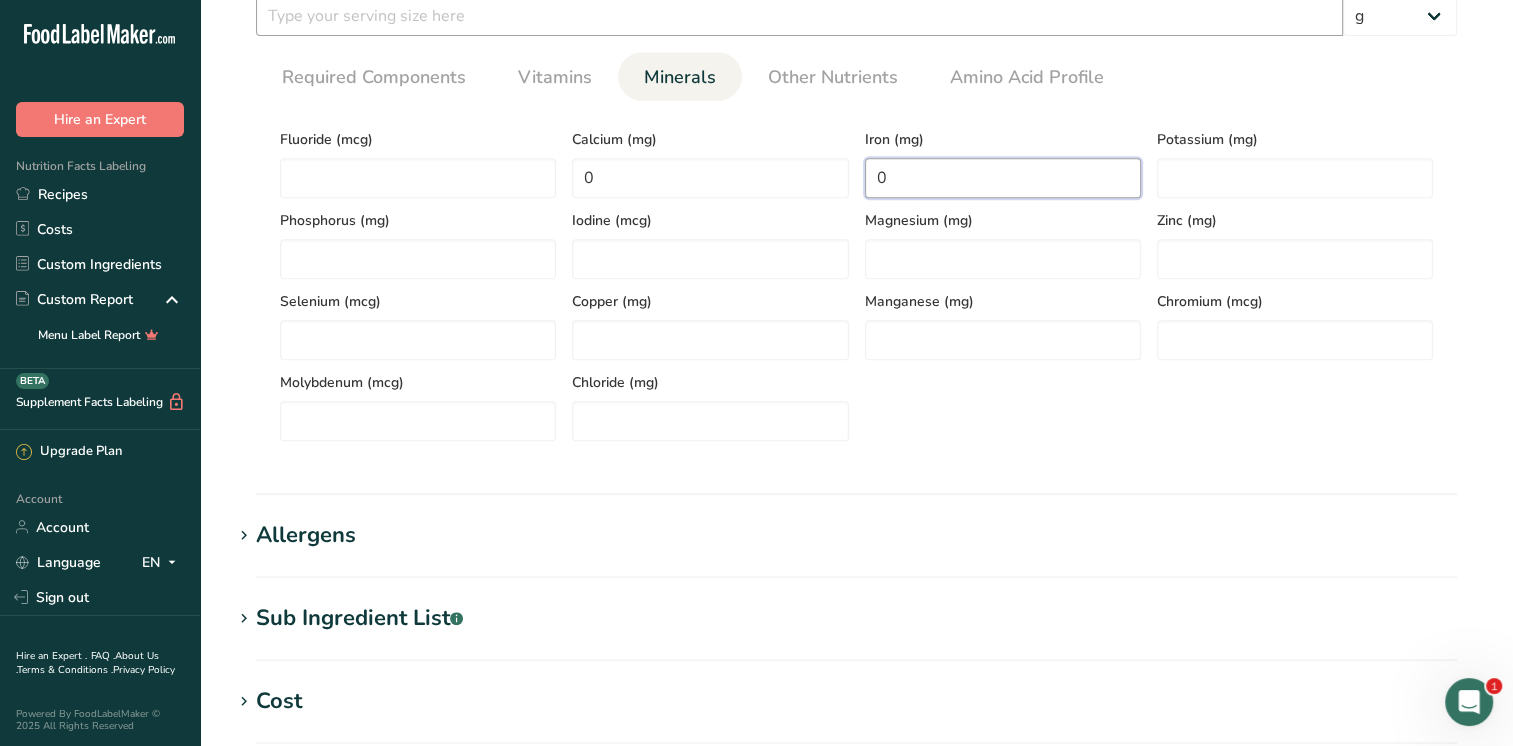 type on "0" 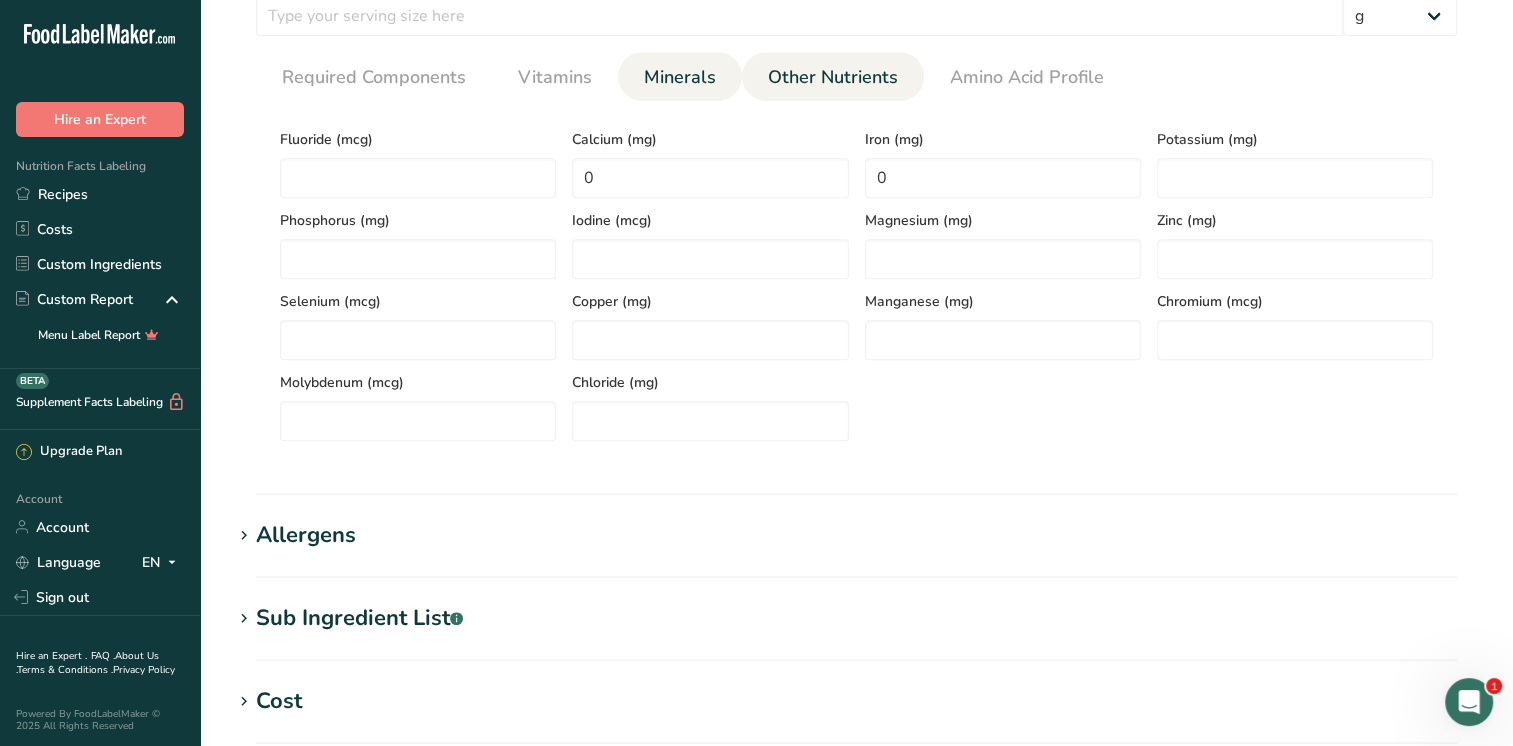 click on "Other Nutrients" at bounding box center [833, 77] 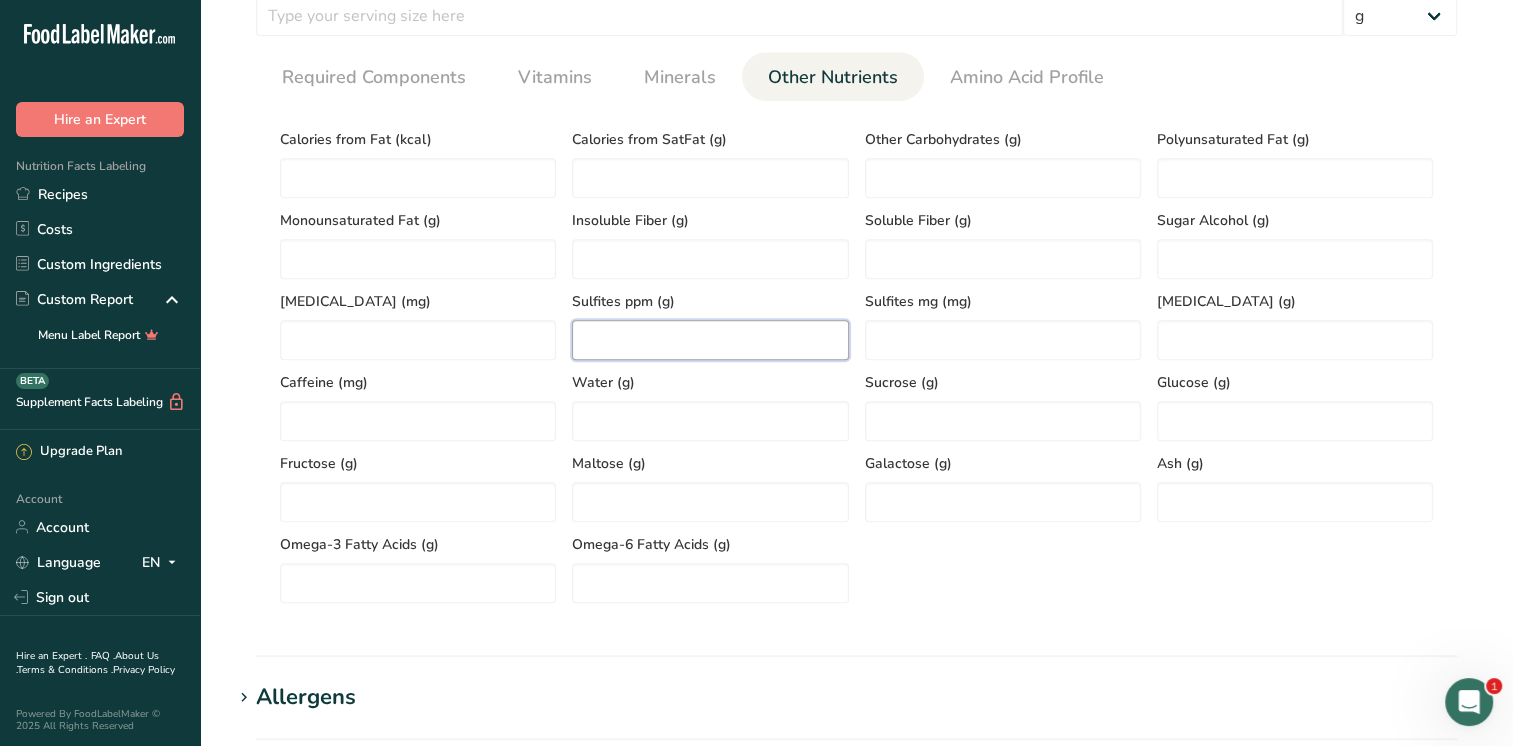 click at bounding box center (710, 340) 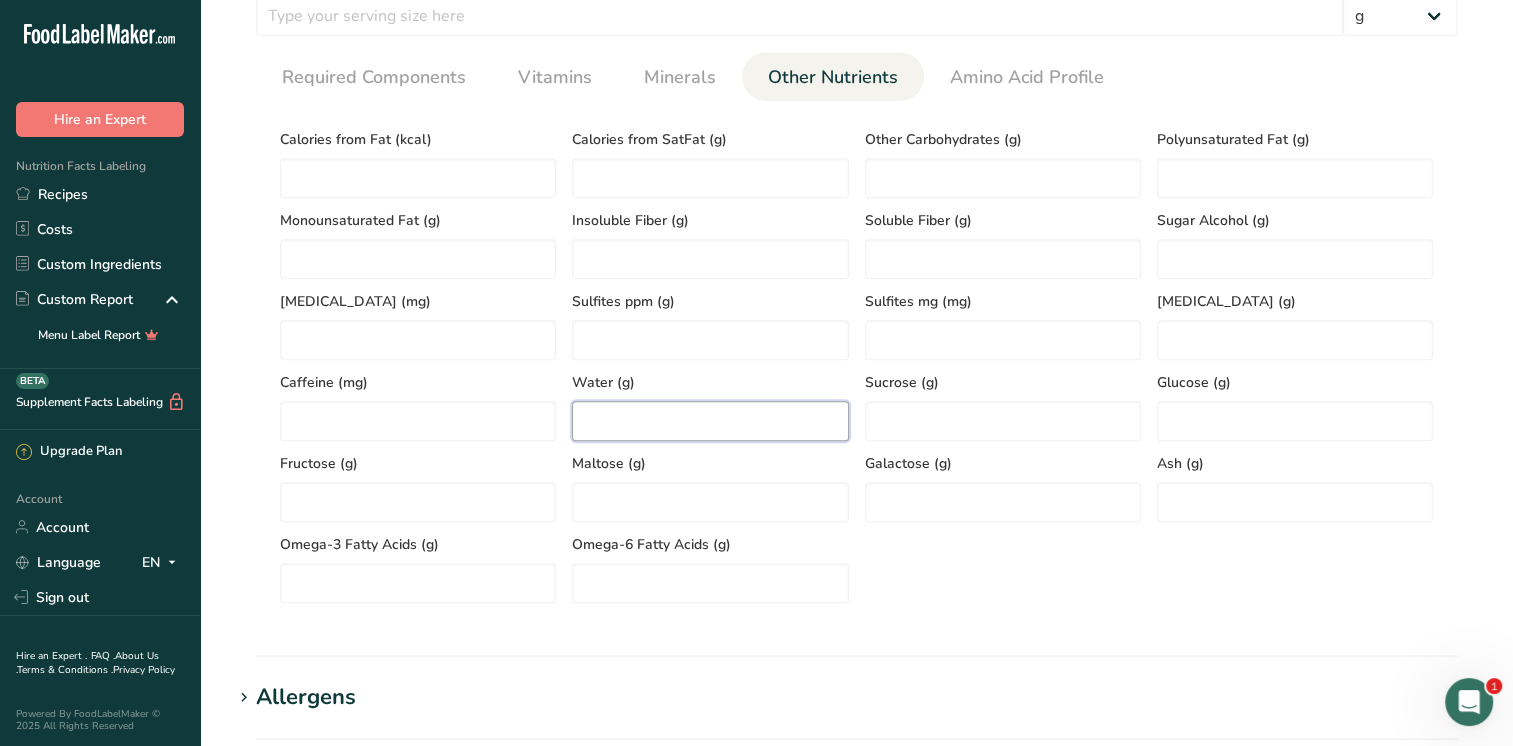click at bounding box center (710, 421) 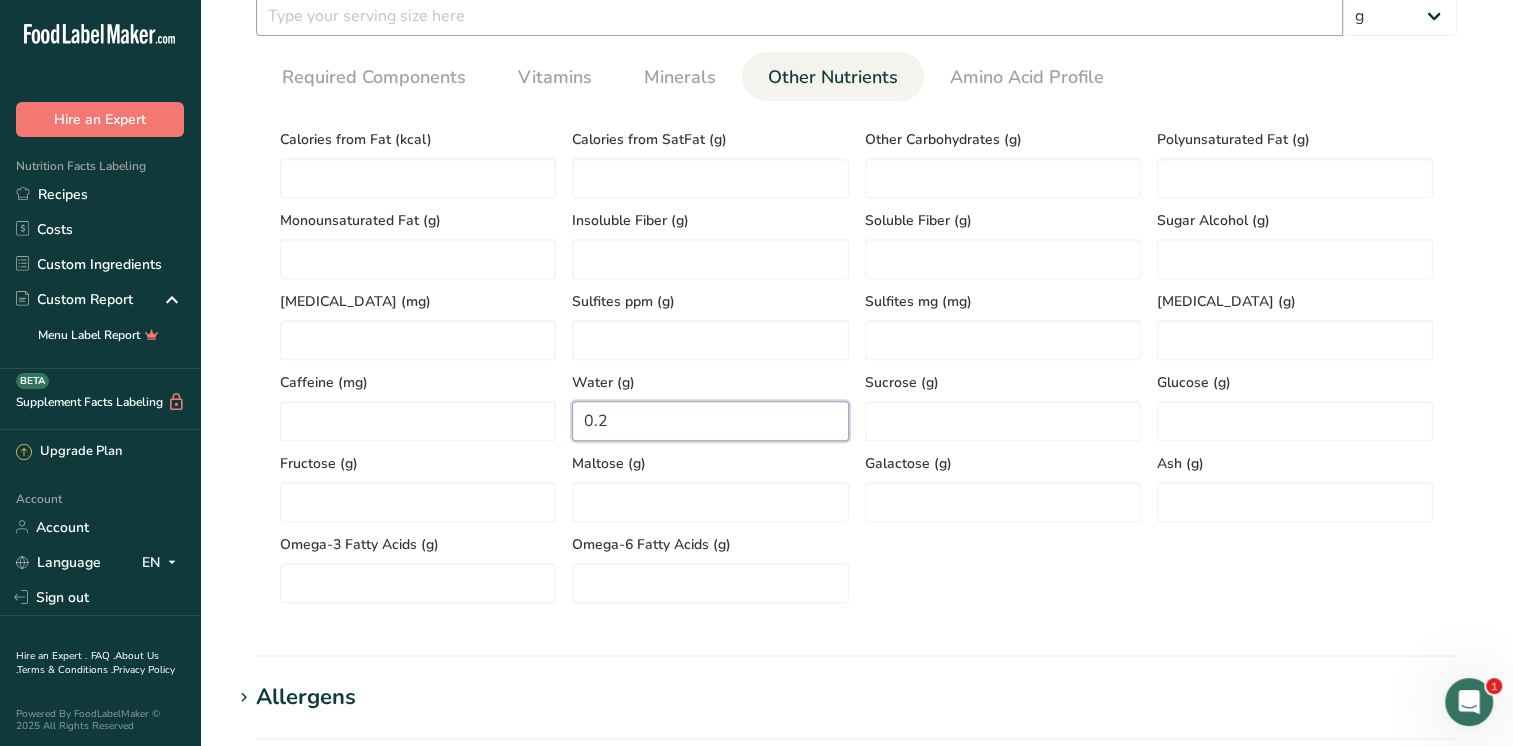 type on "0.2" 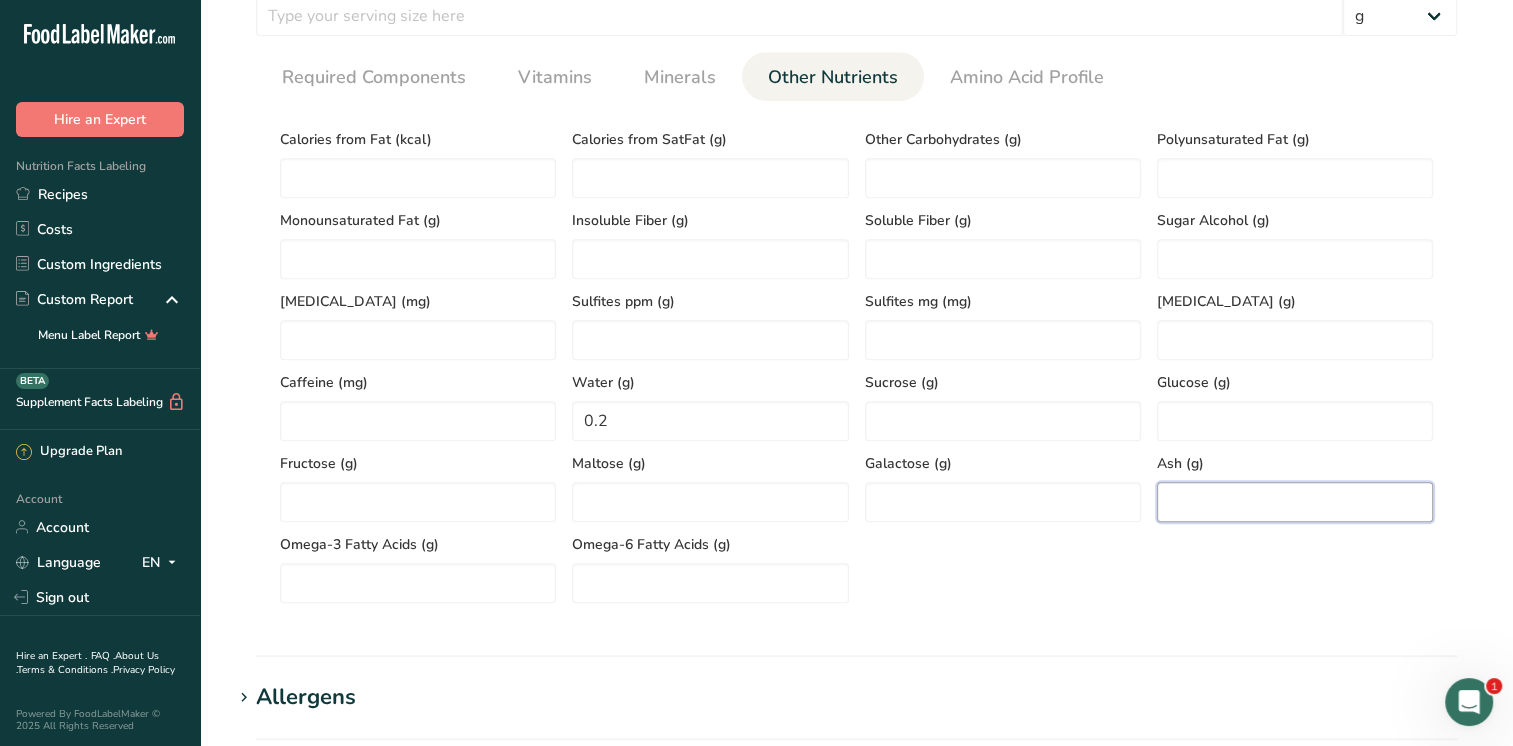 click at bounding box center (1295, 502) 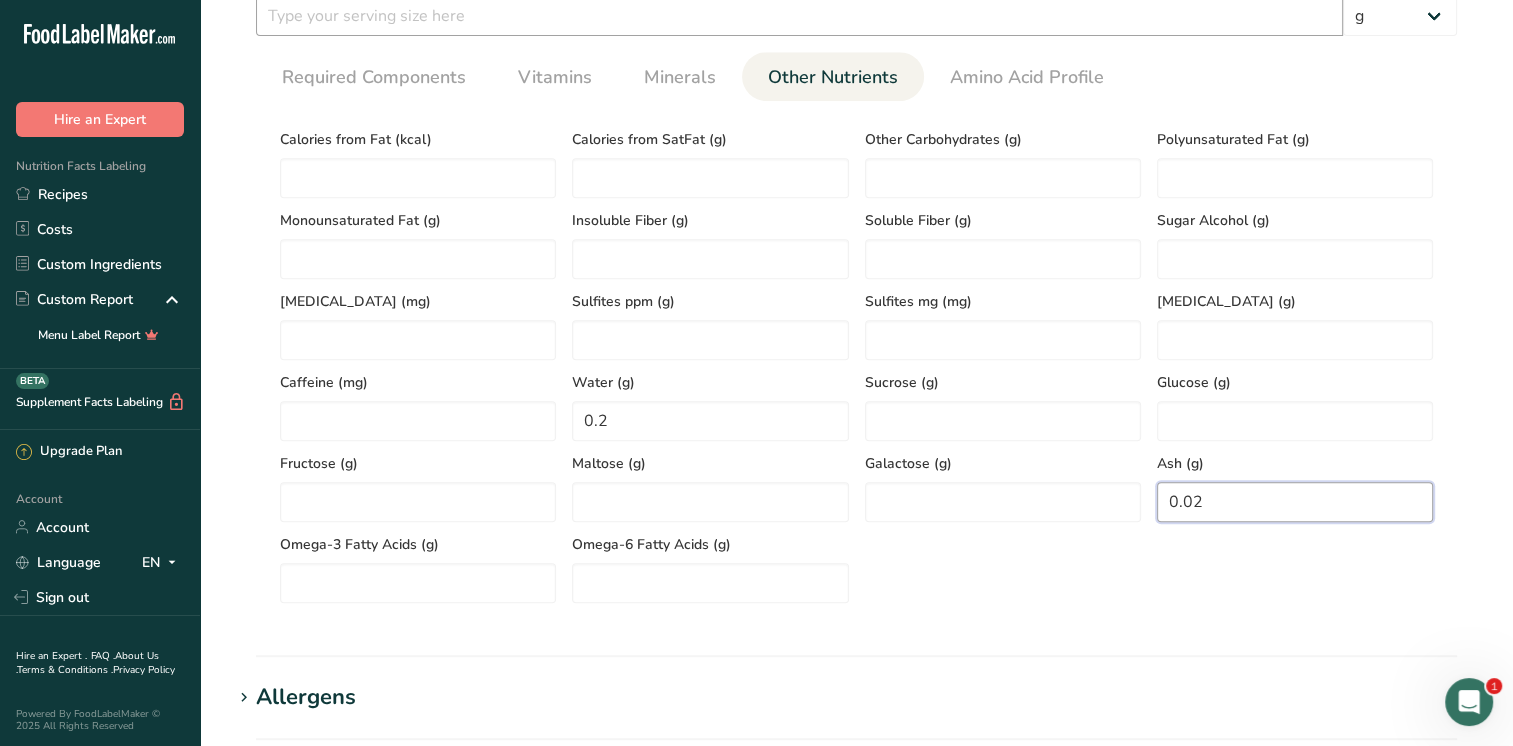 type on "0.02" 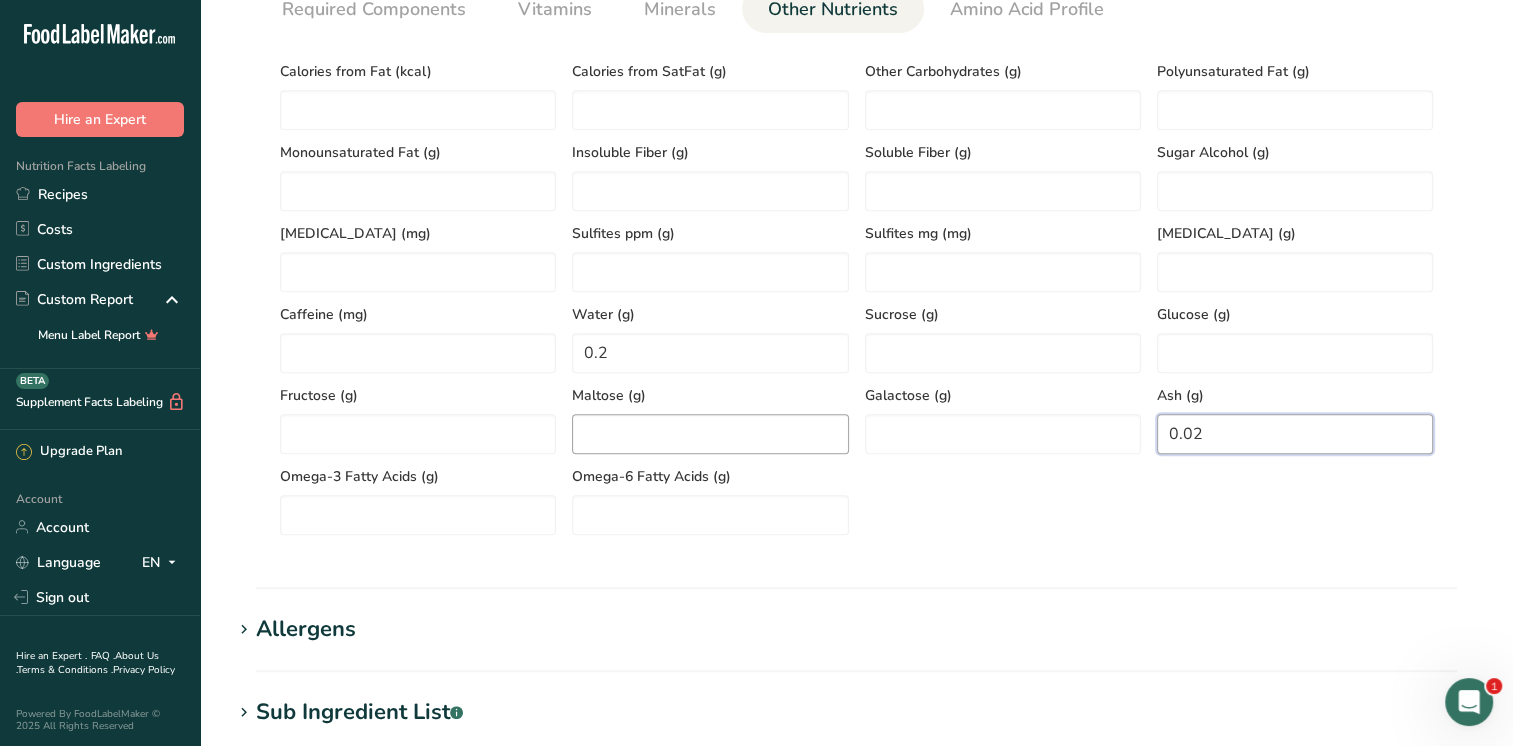 scroll, scrollTop: 1000, scrollLeft: 0, axis: vertical 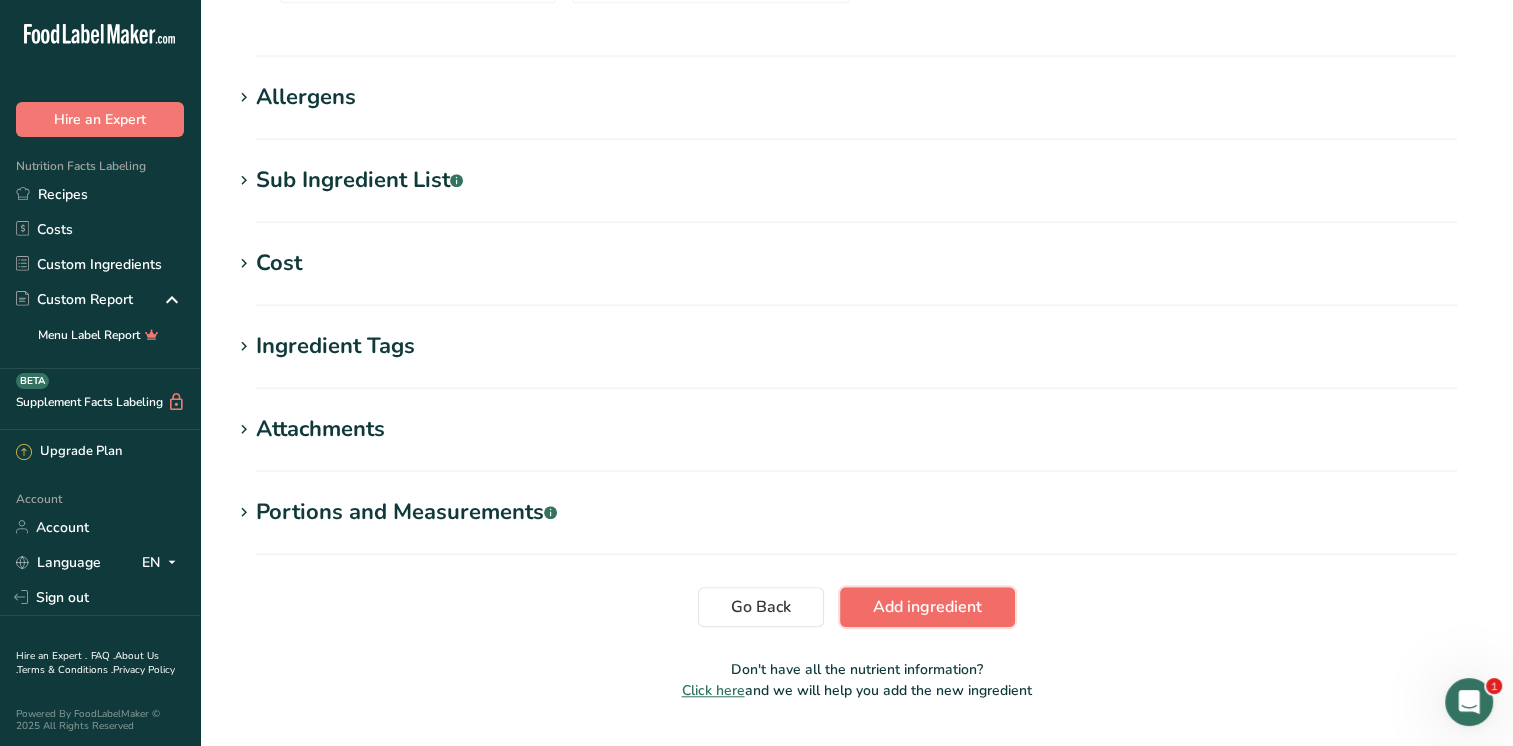 click on "Add ingredient" at bounding box center (927, 607) 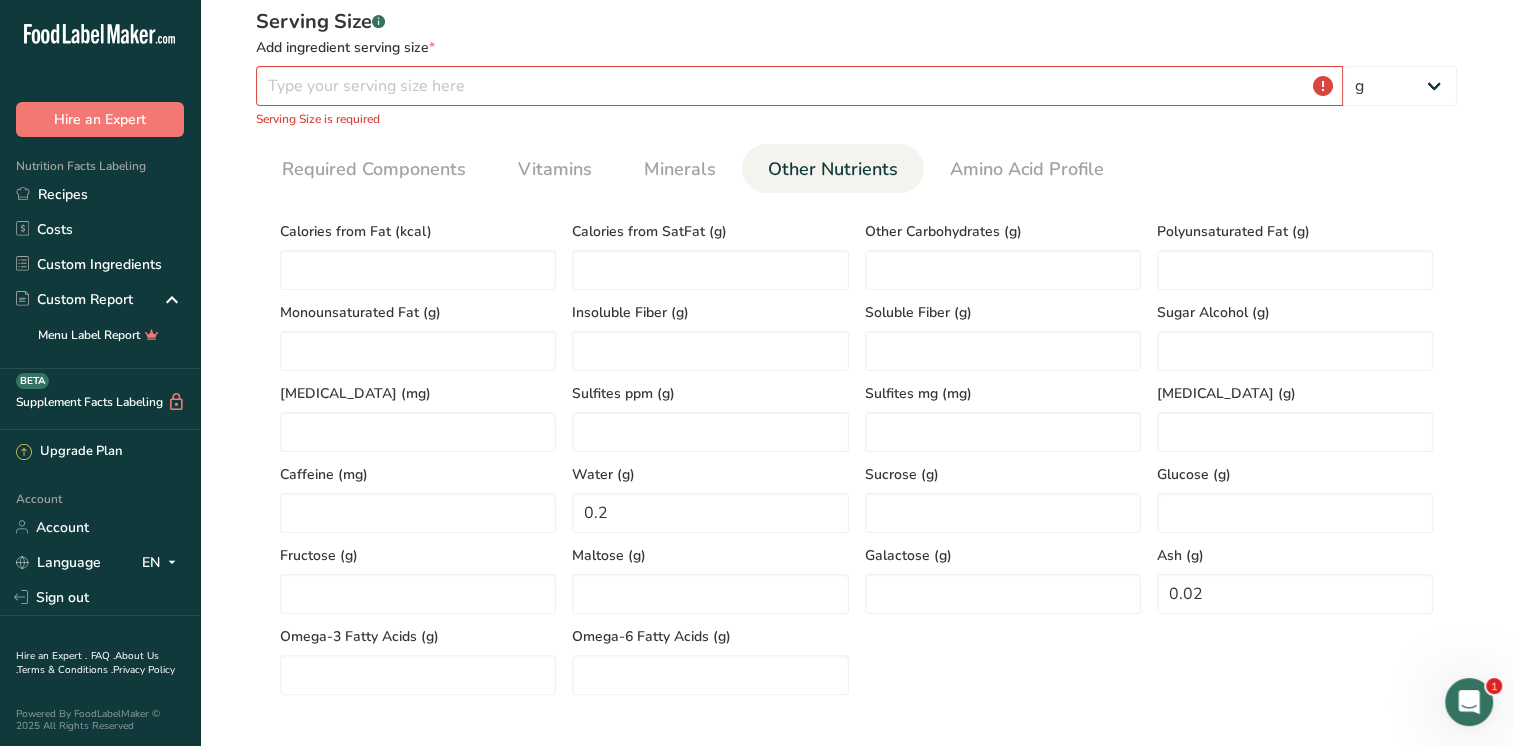 scroll, scrollTop: 292, scrollLeft: 0, axis: vertical 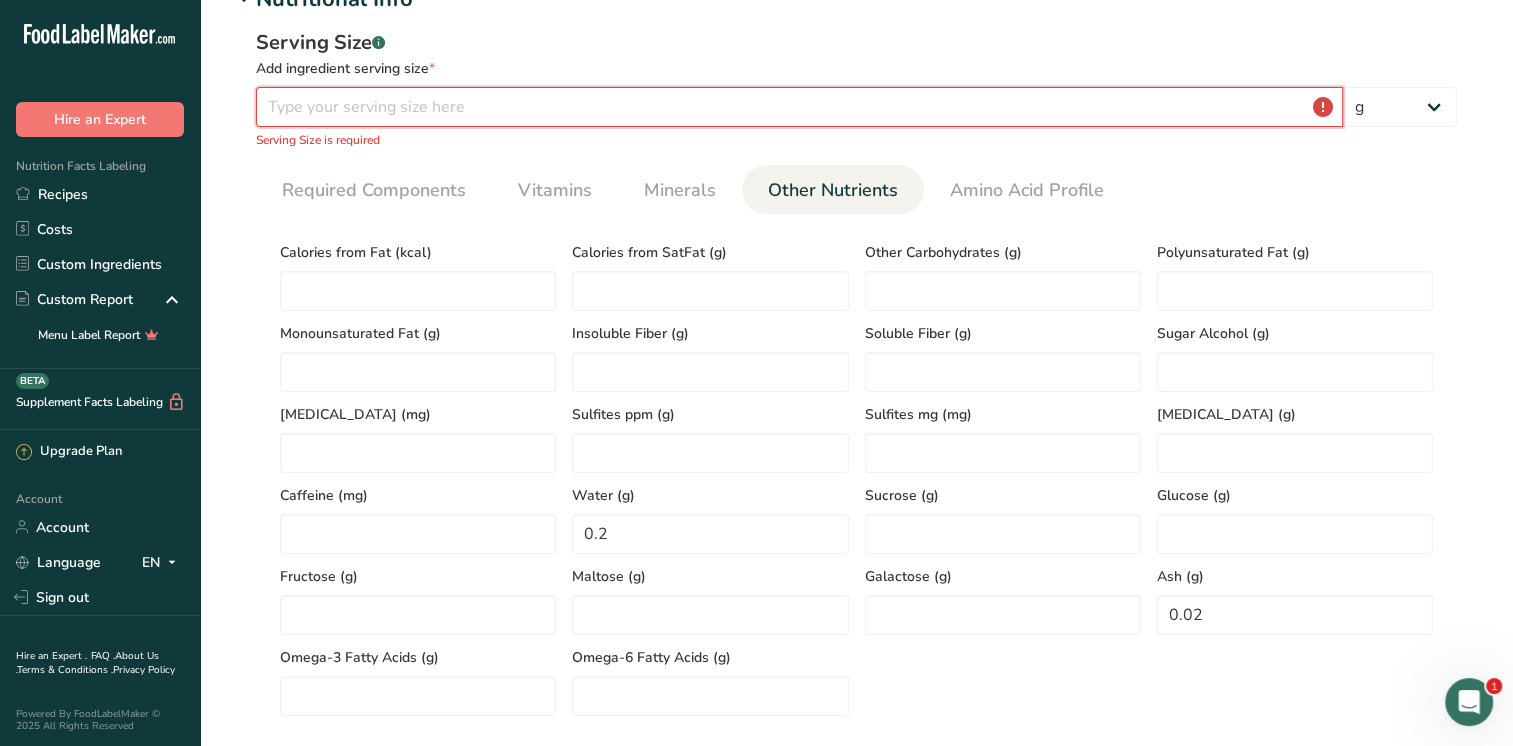 click at bounding box center [799, 107] 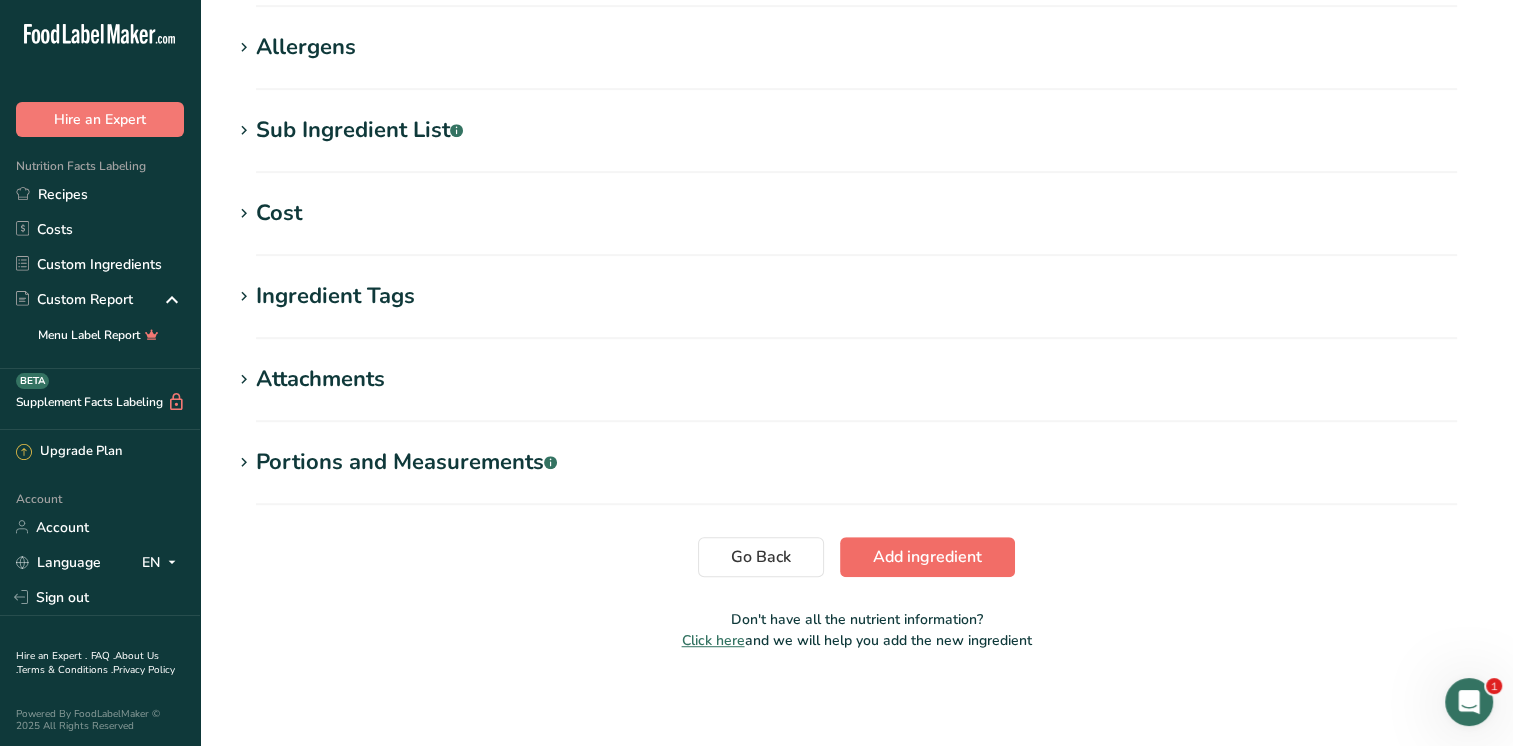 type on "100" 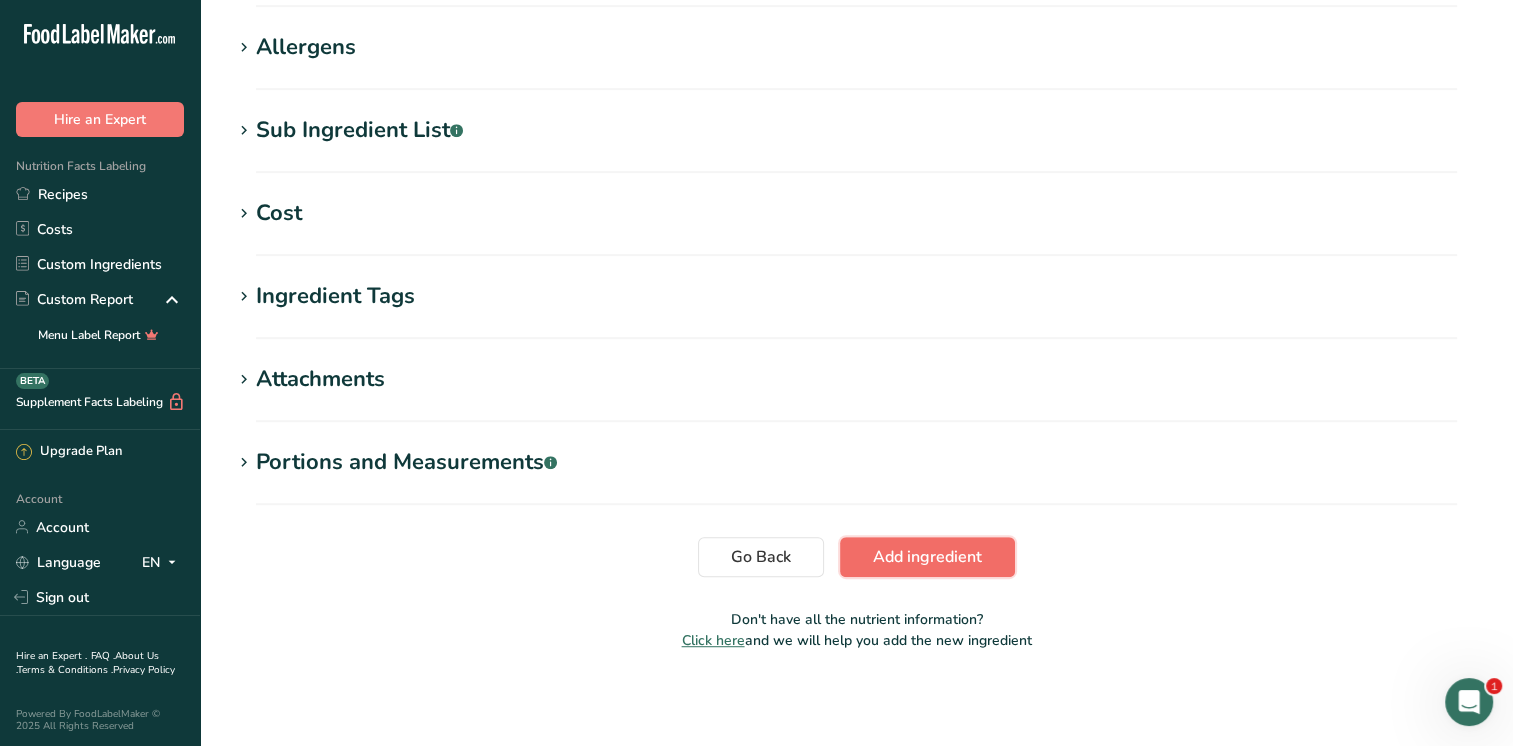 click on "Add ingredient" at bounding box center (927, 557) 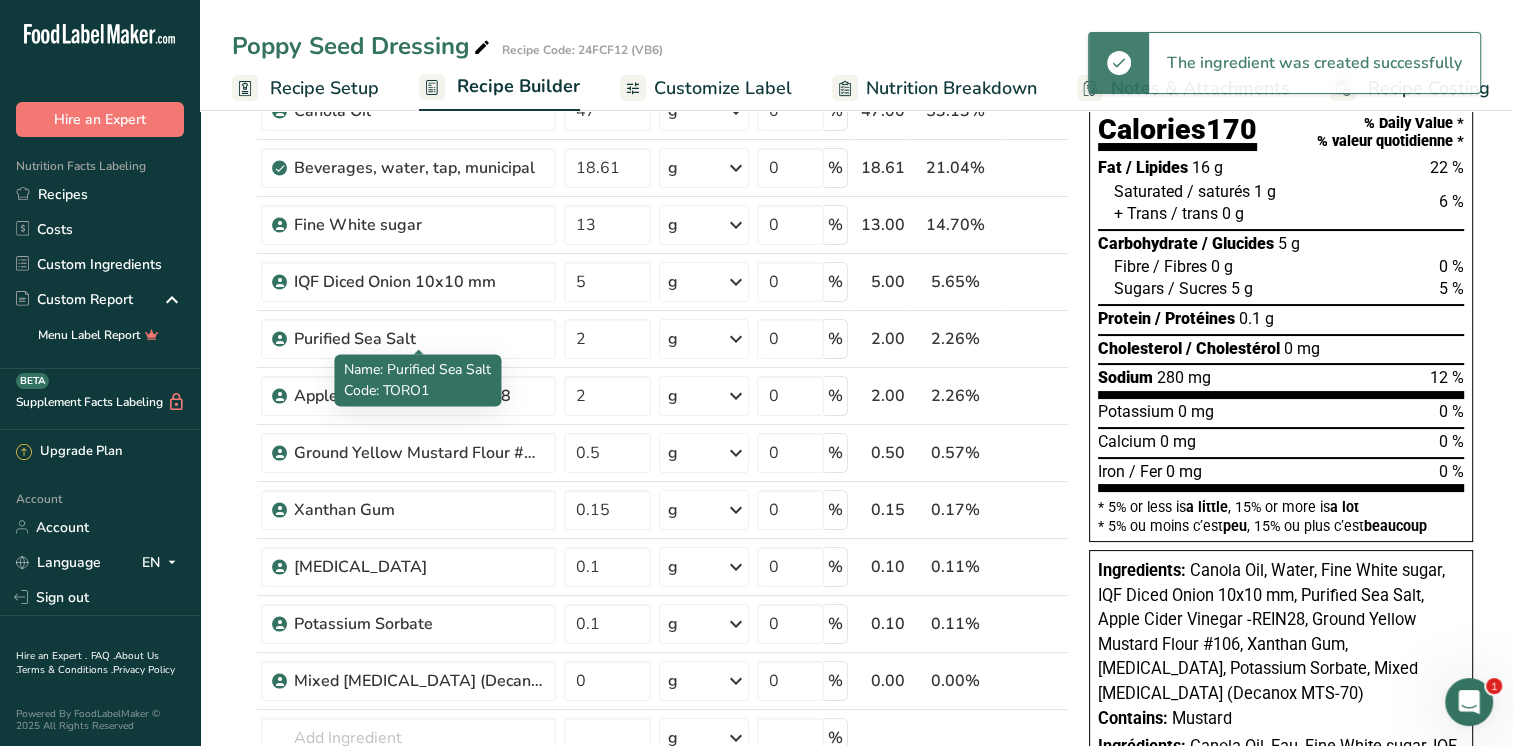 scroll, scrollTop: 600, scrollLeft: 0, axis: vertical 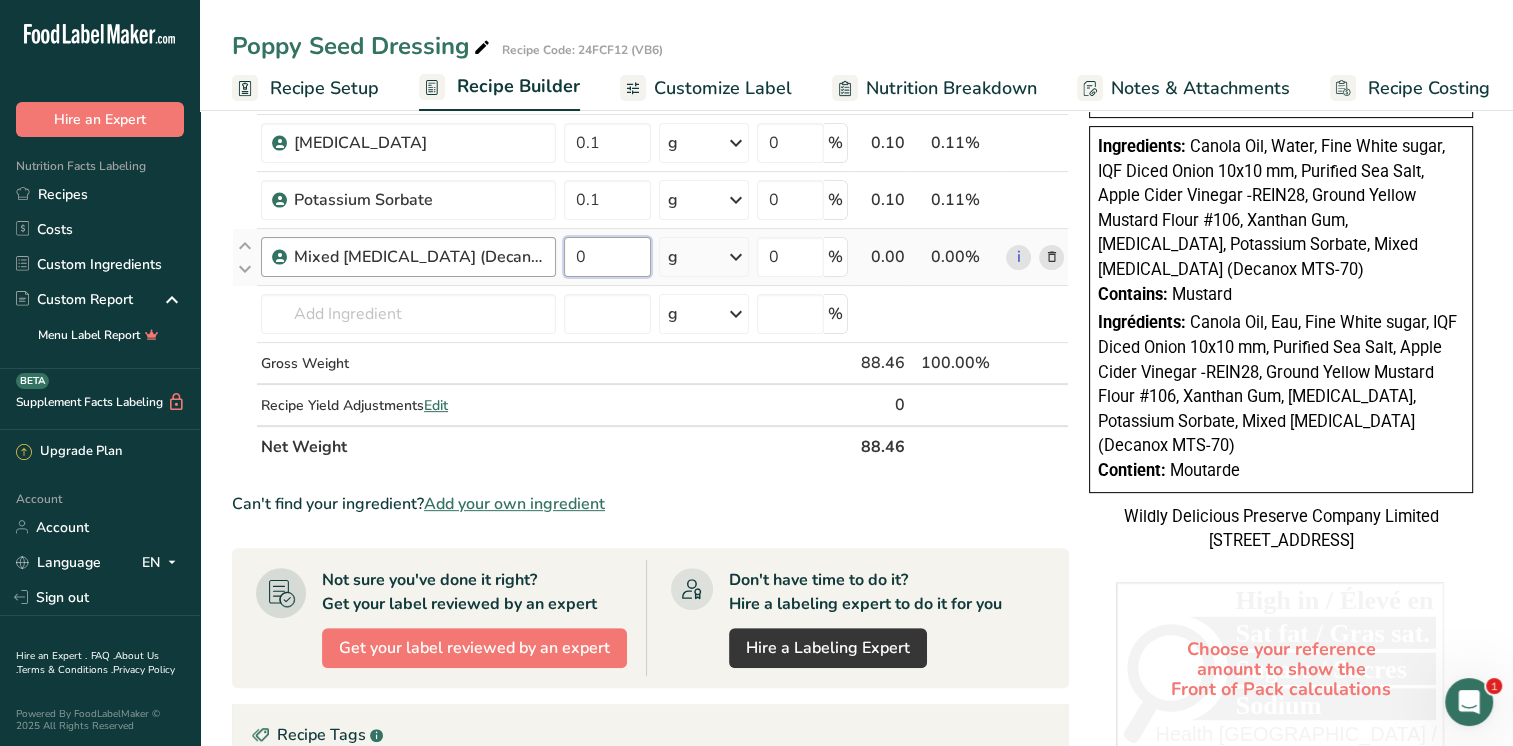 drag, startPoint x: 612, startPoint y: 250, endPoint x: 548, endPoint y: 255, distance: 64.195015 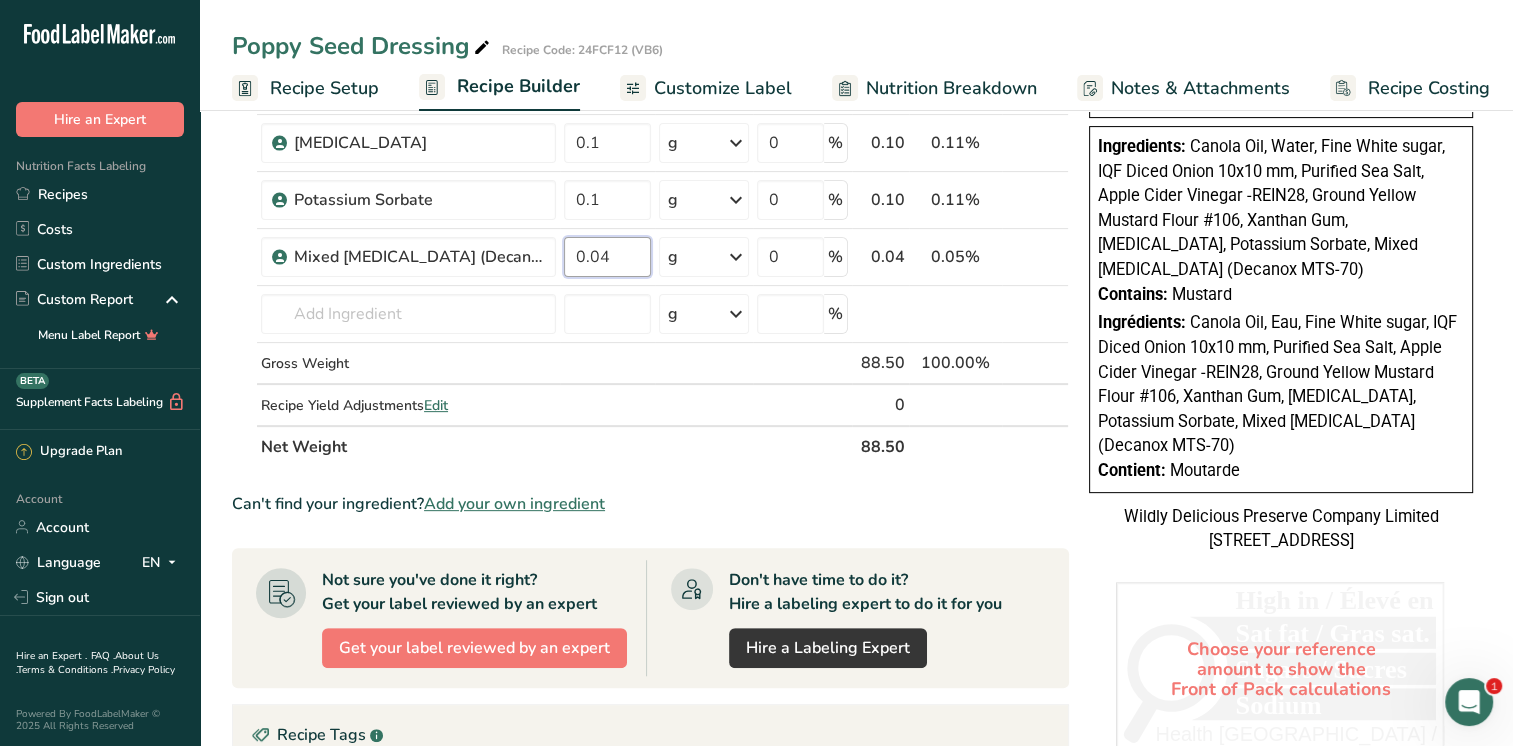 type on "0.04" 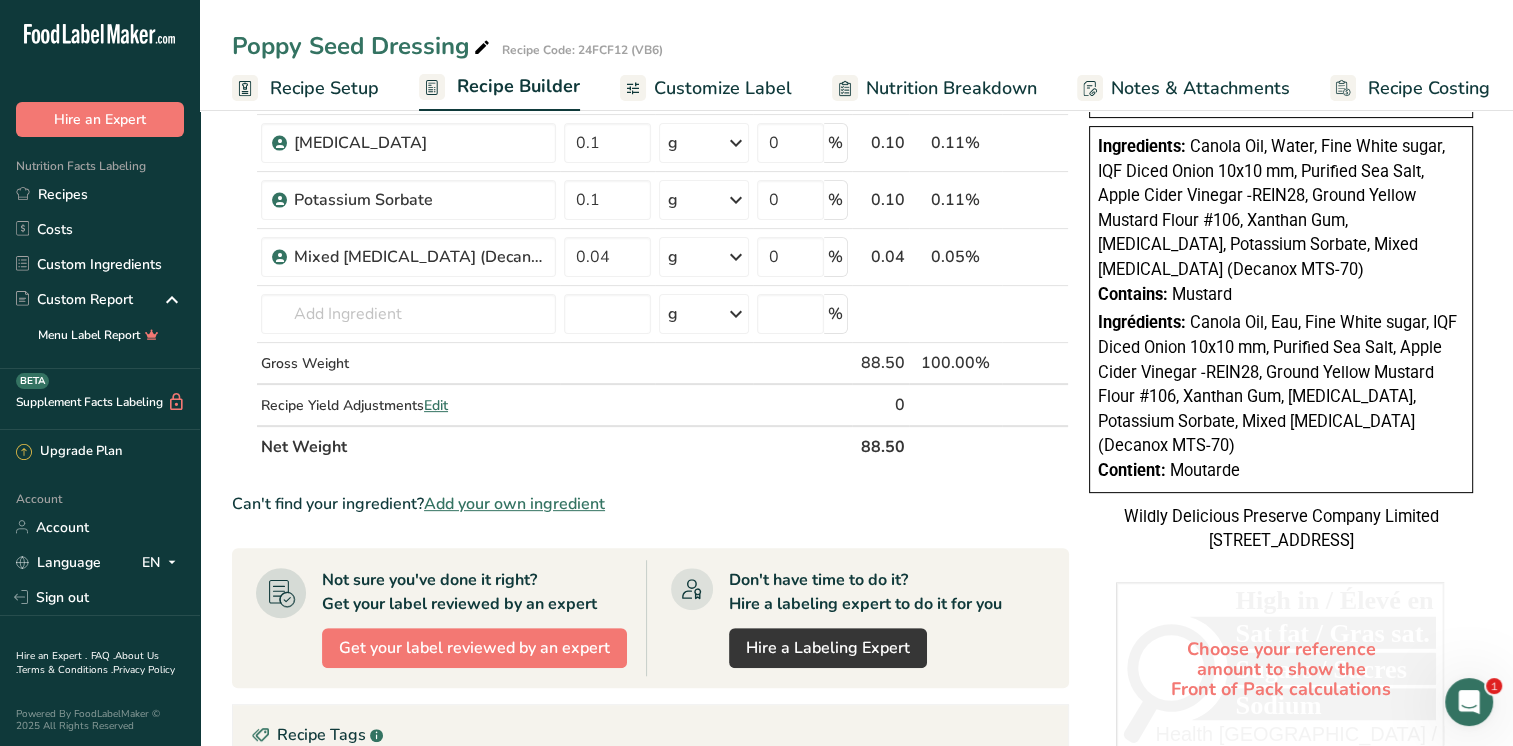 click on "Ingredient *
Amount *
Unit *
Waste *   .a-a{fill:#347362;}.b-a{fill:#fff;}          Grams
Percentage
Canola Oil
47
g
Weight Units
g
kg
mg
See more
Volume Units
l
mL
fl oz
See more
0
%
47.00
53.11%
i
[GEOGRAPHIC_DATA], water, tap, municipal
18.61
g
Portions
1 fl oz
1 bottle 8 fl oz
1 liter
See more
Weight Units
g
kg
mg
See more
Volume Units
l
lb/ft3
mL" at bounding box center (650, 42) 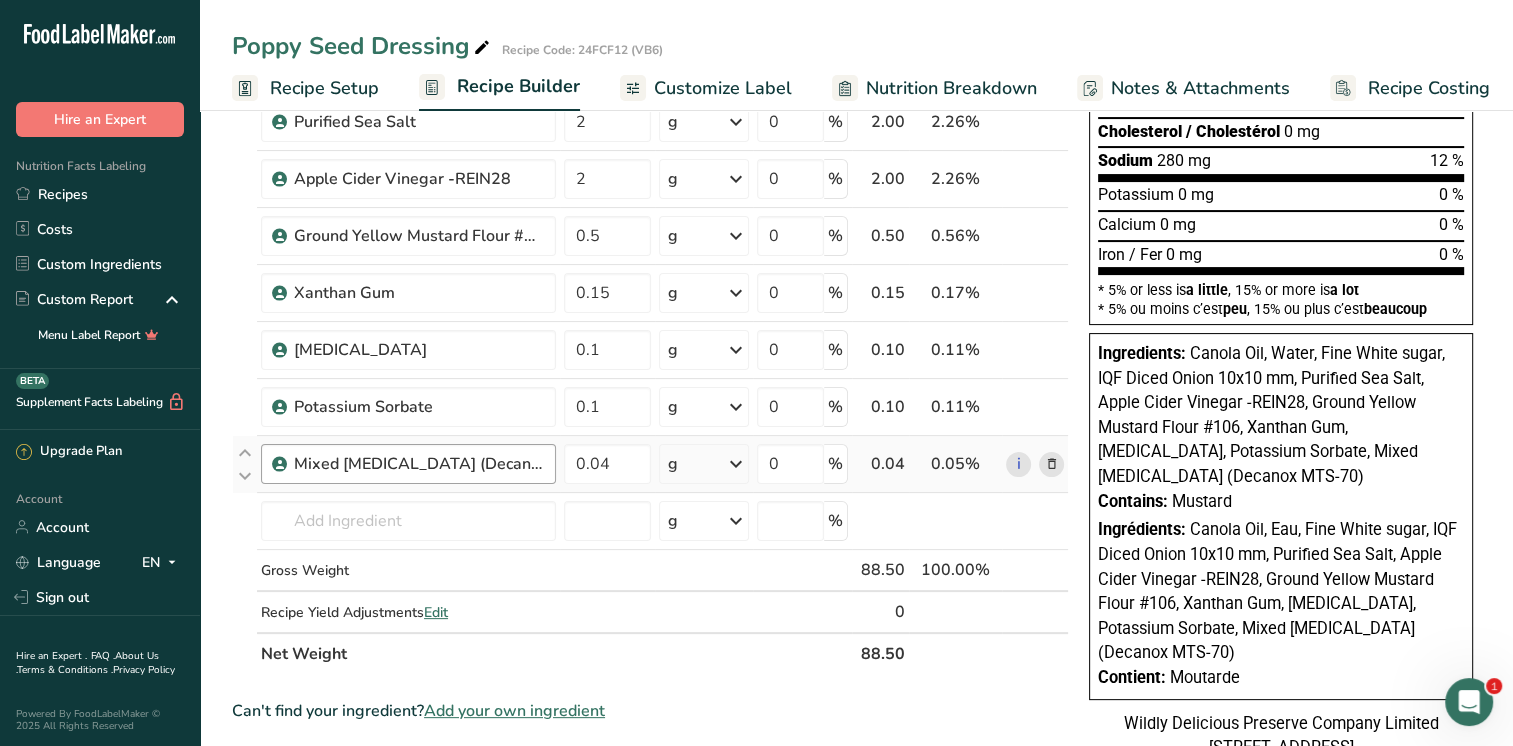 scroll, scrollTop: 400, scrollLeft: 0, axis: vertical 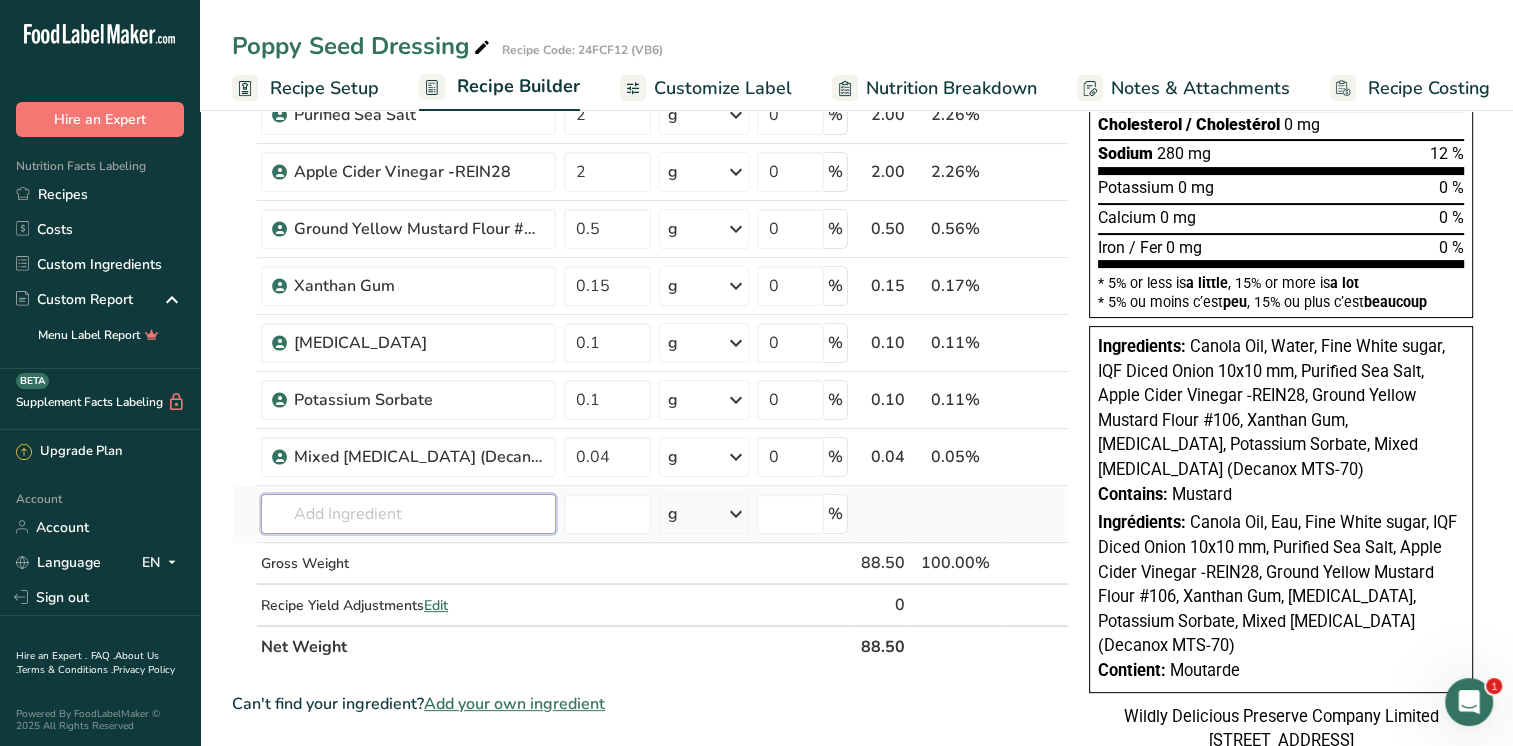 click at bounding box center (408, 514) 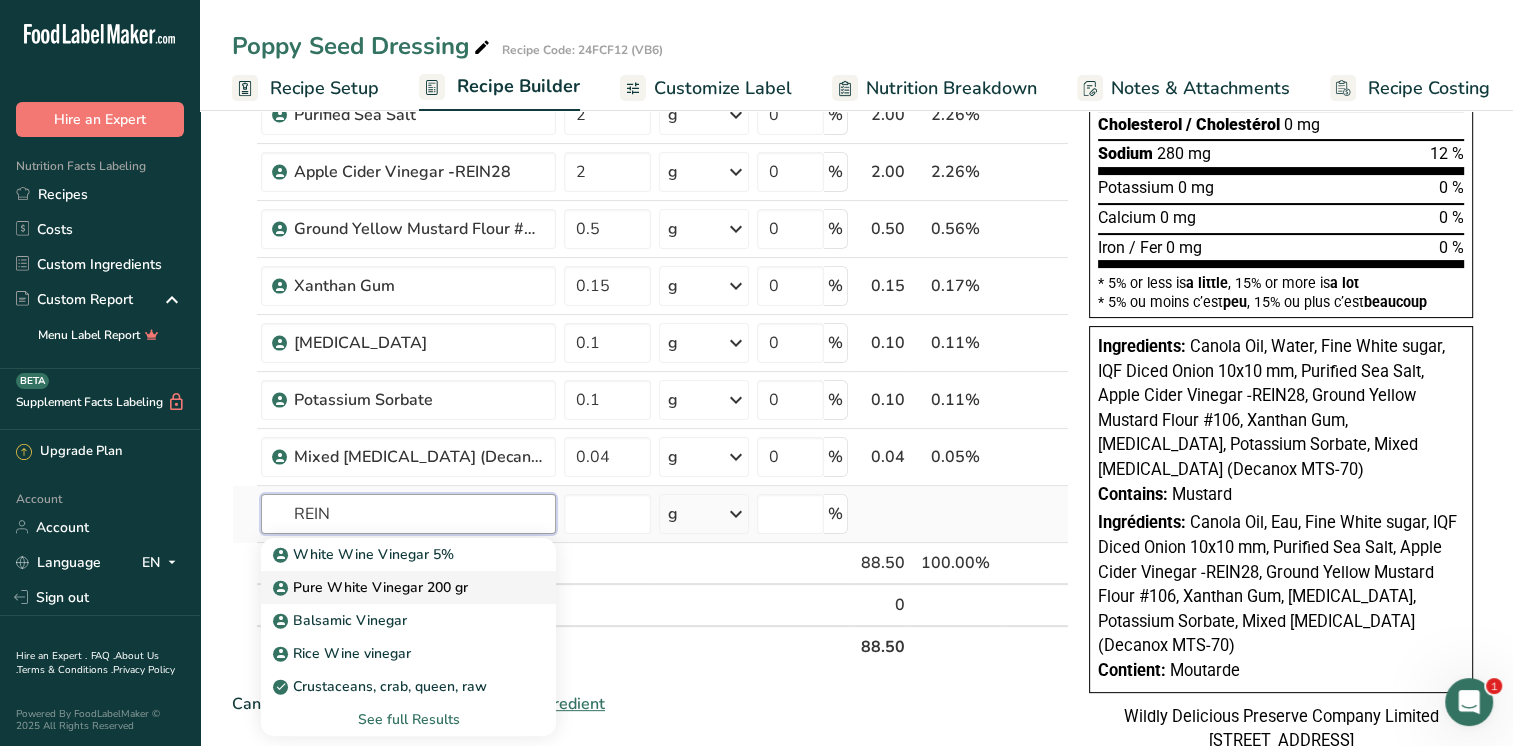 type on "REIN" 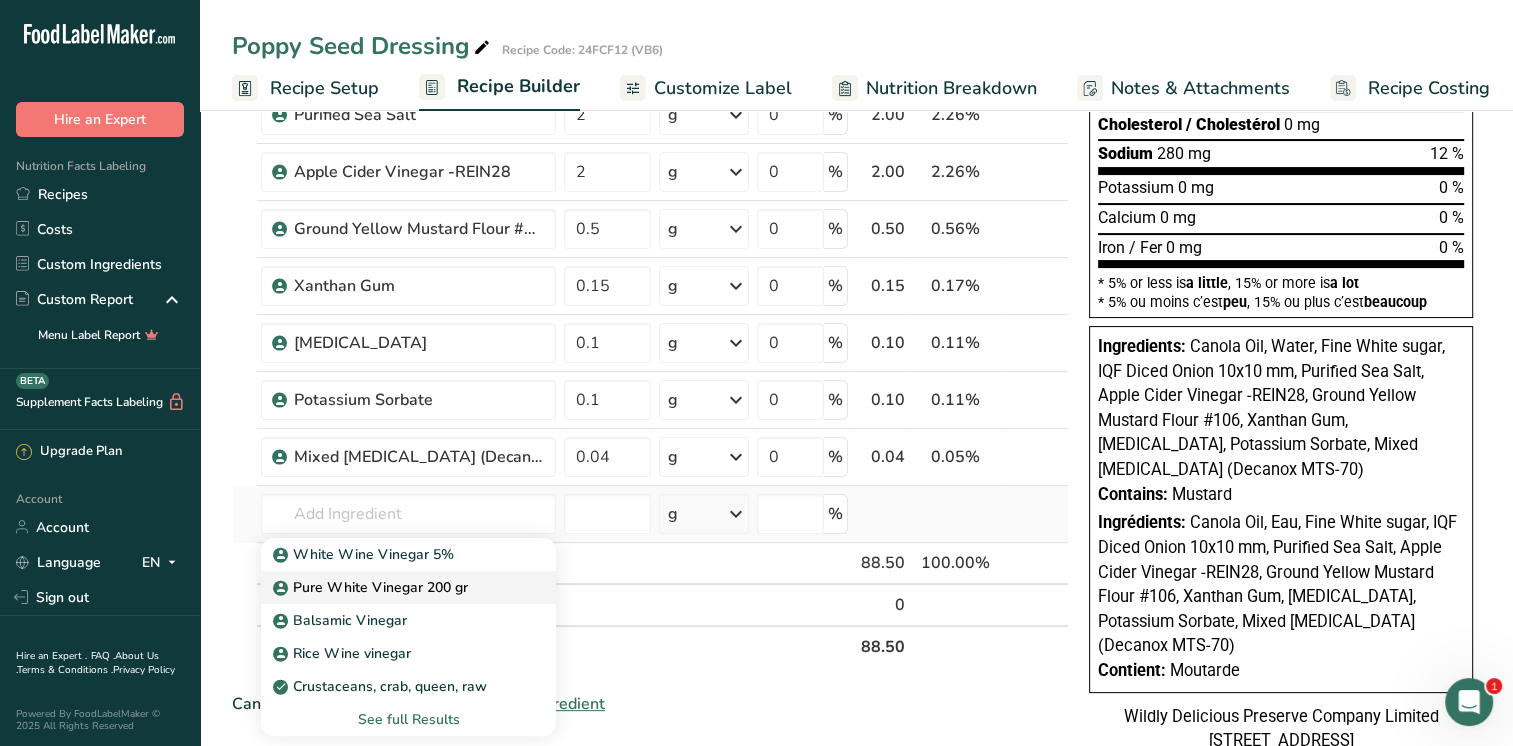 click on "Pure White Vinegar 200 gr" at bounding box center (372, 587) 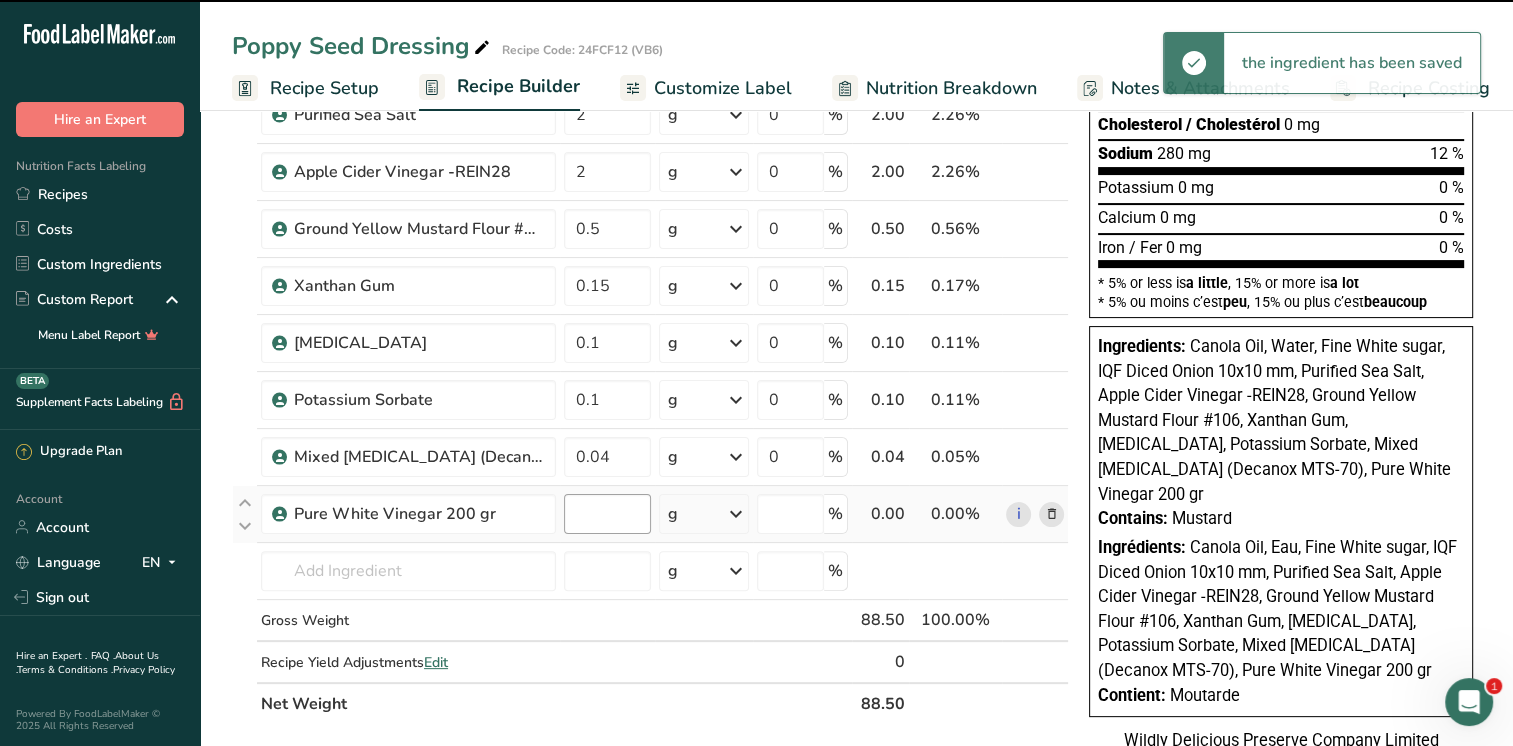 type on "0" 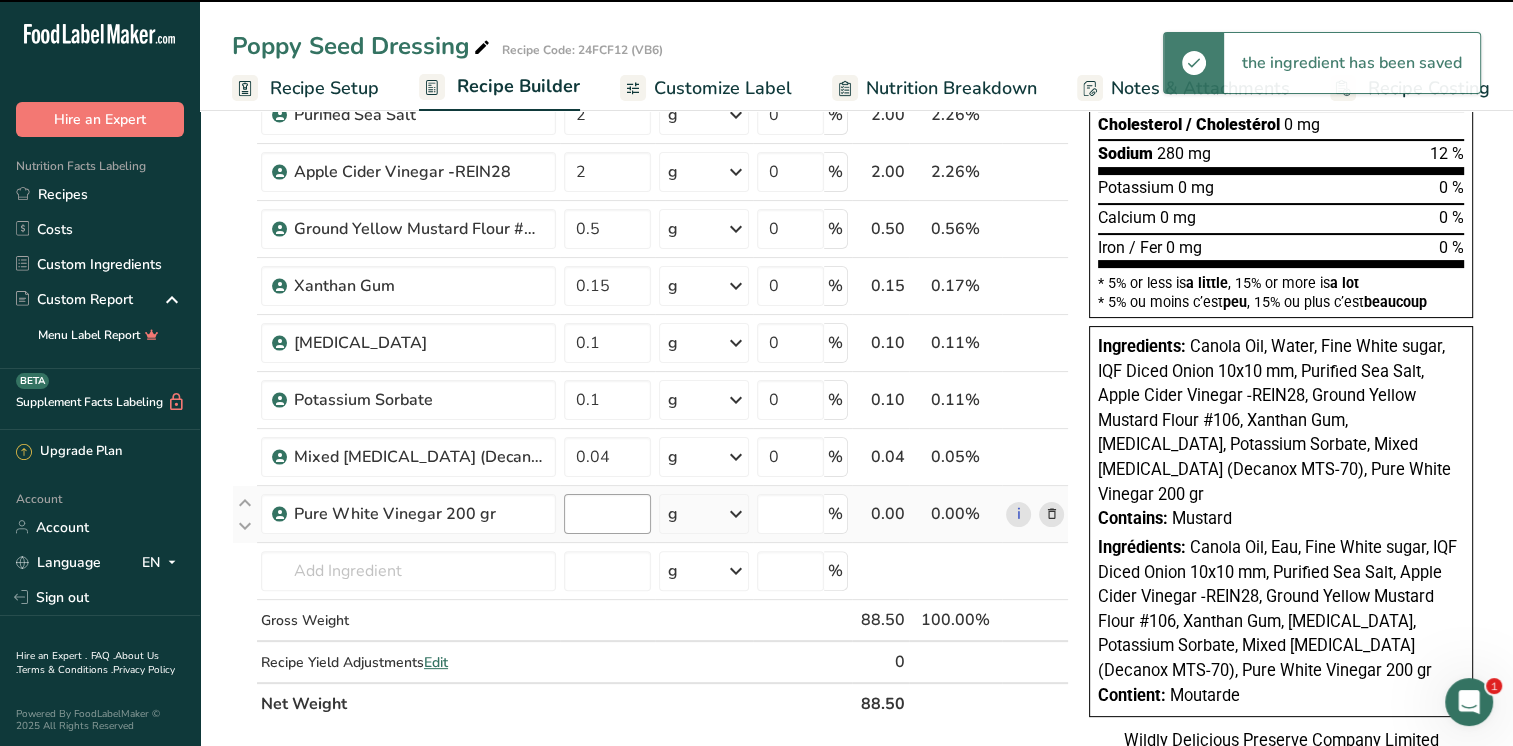 type on "0" 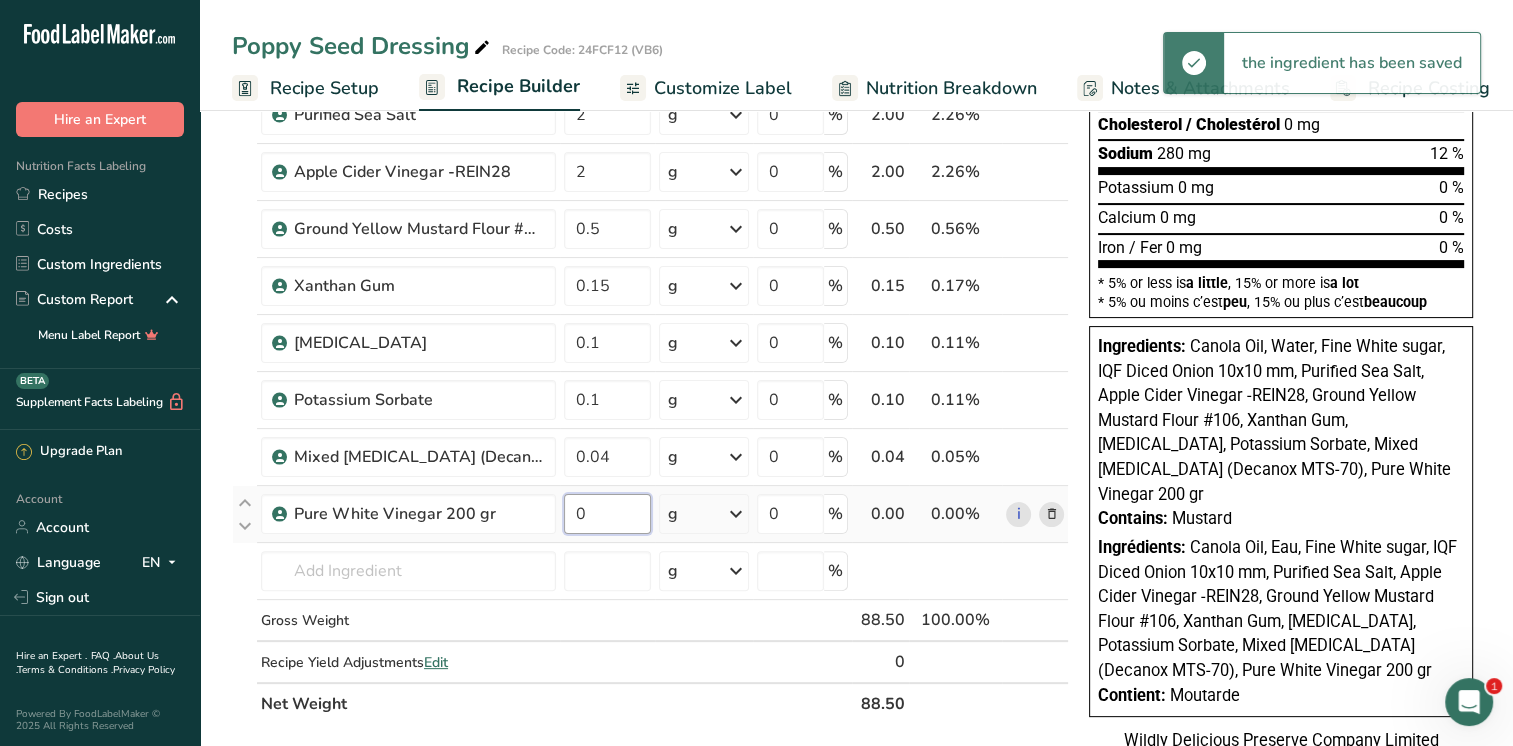 drag, startPoint x: 588, startPoint y: 517, endPoint x: 574, endPoint y: 517, distance: 14 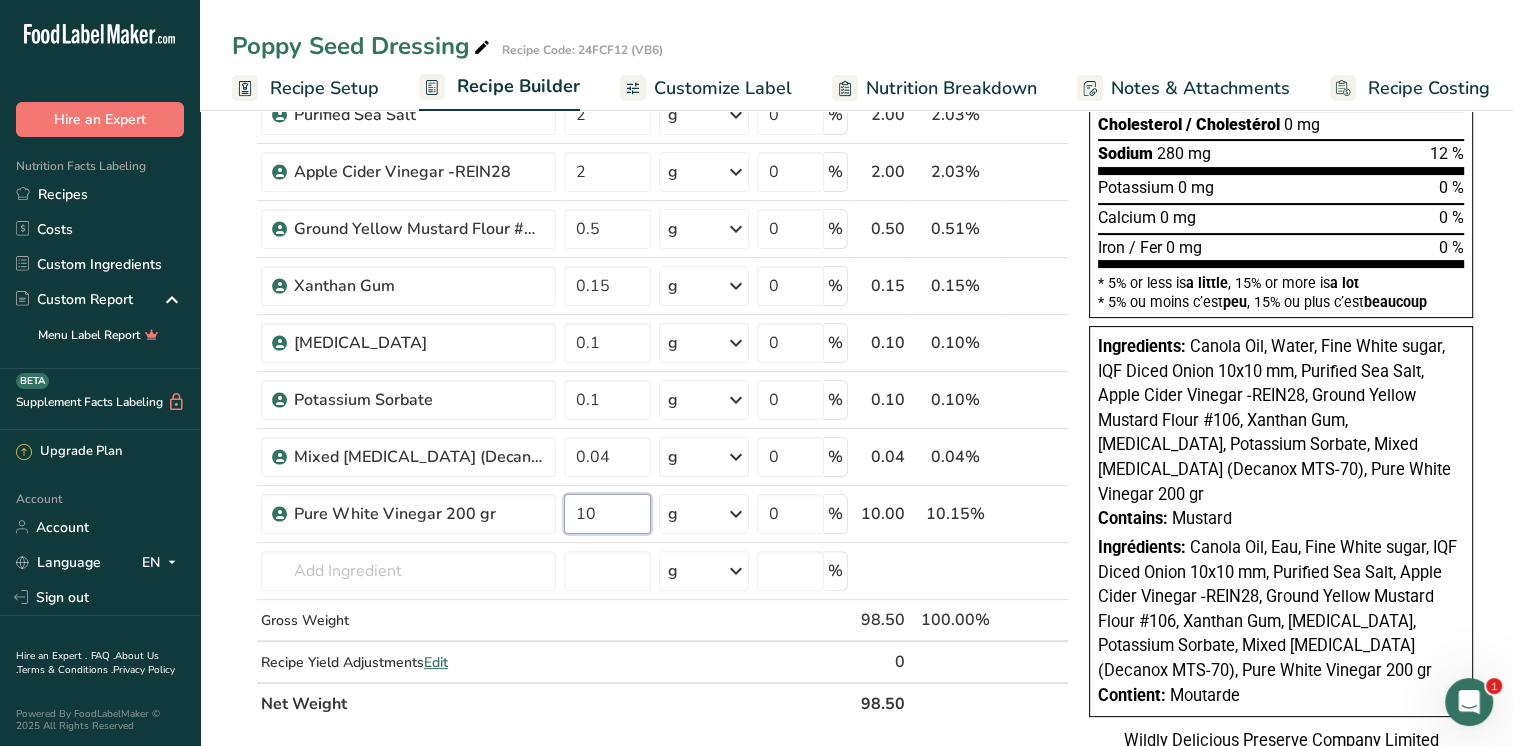 type on "10" 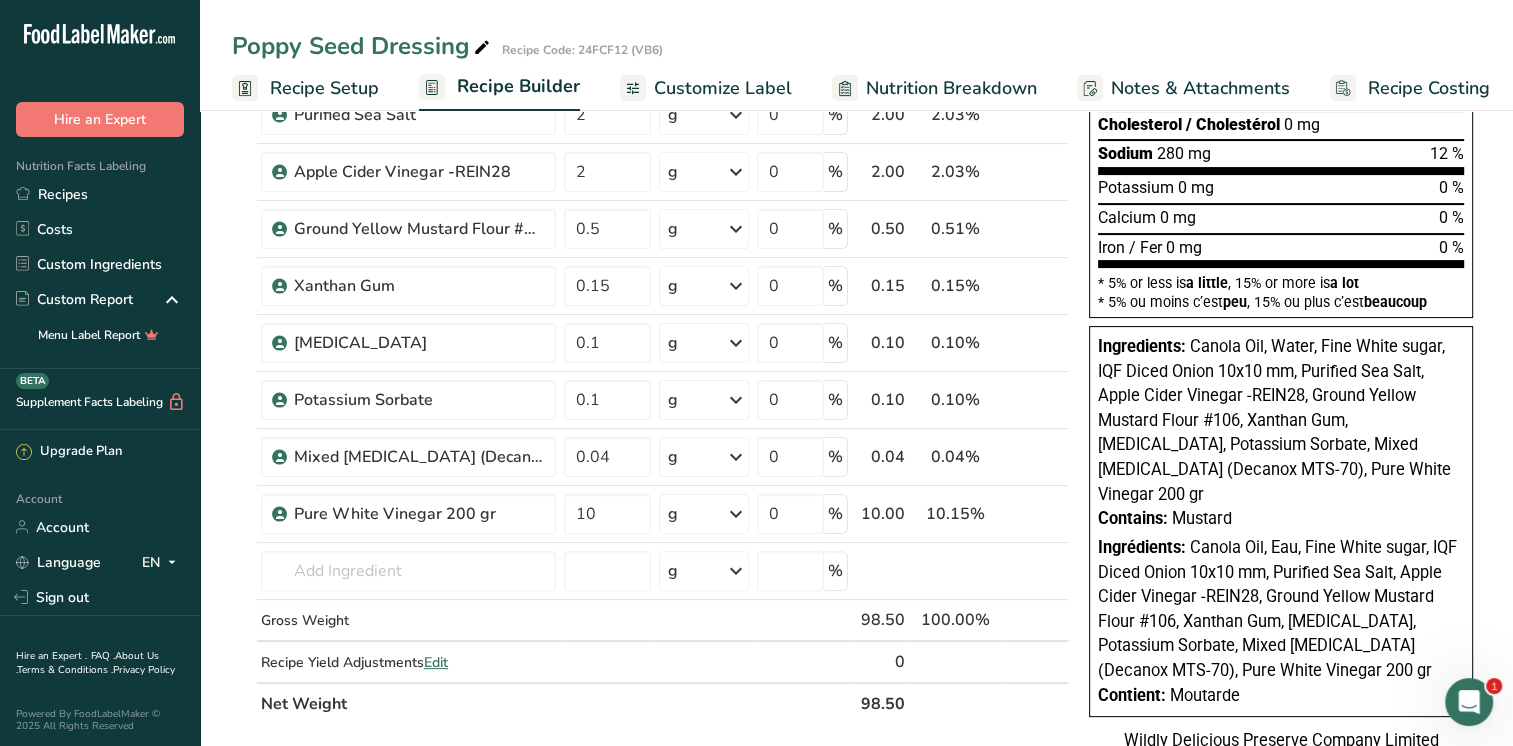 click on "Add Ingredients
Manage Recipe         Delete Recipe           Duplicate Recipe             Scale Recipe             Save as Sub-Recipe   .a-a{fill:#347362;}.b-a{fill:#fff;}                               Nutrition Breakdown                 Recipe Card
NEW
[MEDICAL_DATA] Pattern Report             Activity History
Download
Choose your preferred label style
Standard FDA label
Standard FDA label
The most common format for nutrition facts labels in compliance with the FDA's typeface, style and requirements
Tabular FDA label
A label format compliant with the FDA regulations presented in a tabular (horizontal) display.
Linear FDA label
A simple linear display for small sized packages.
Simplified FDA label" at bounding box center (856, 548) 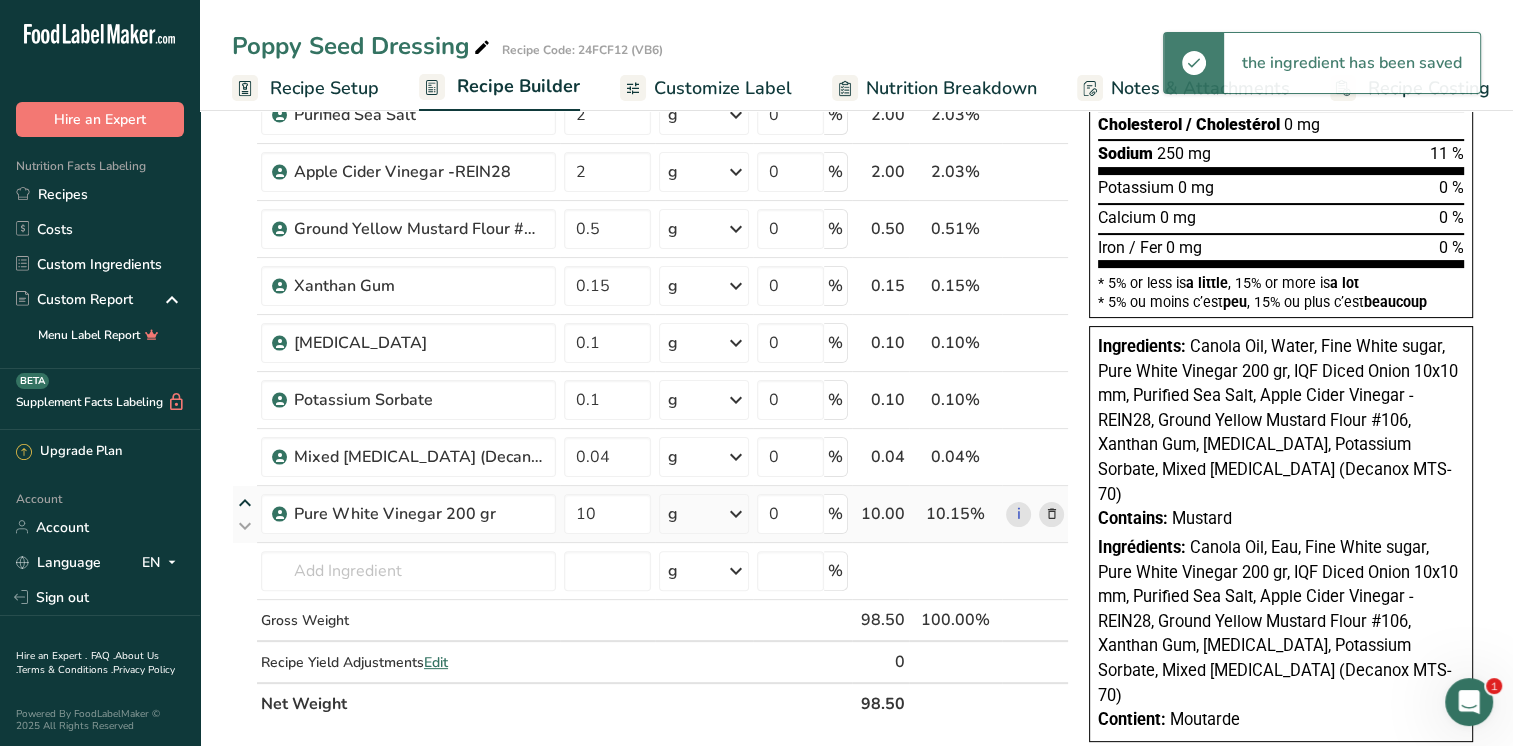 click at bounding box center [245, 503] 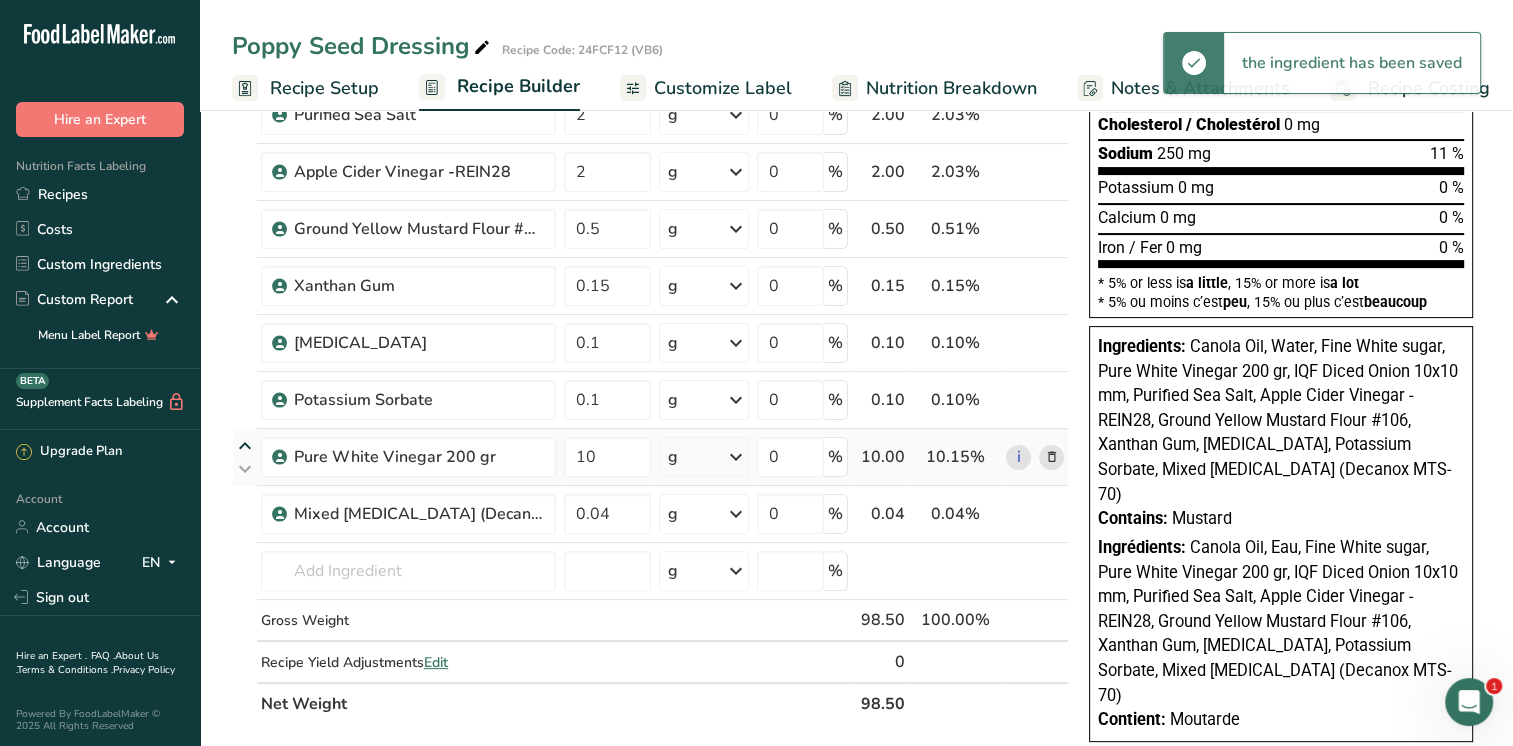 click at bounding box center (245, 446) 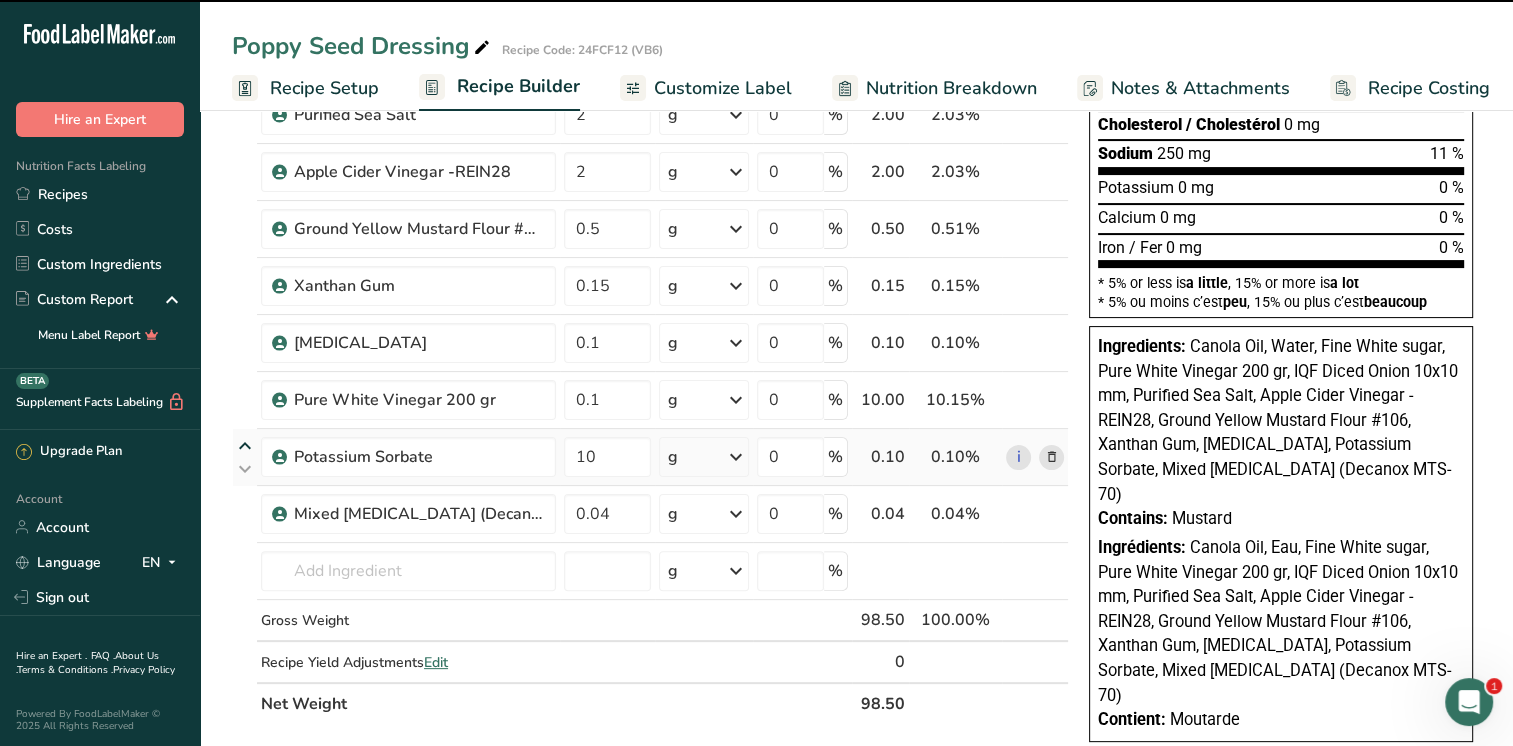 type on "10" 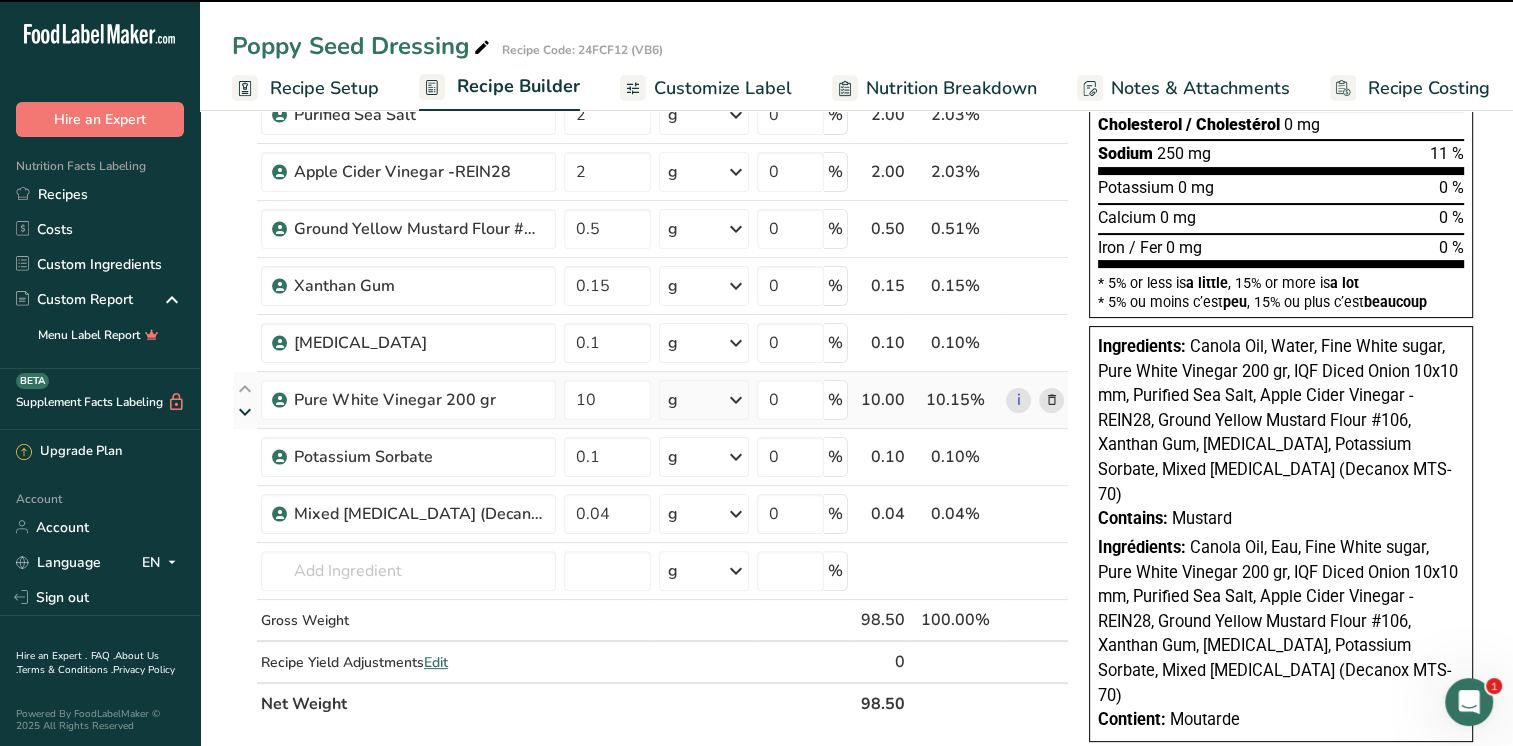 type on "0.1" 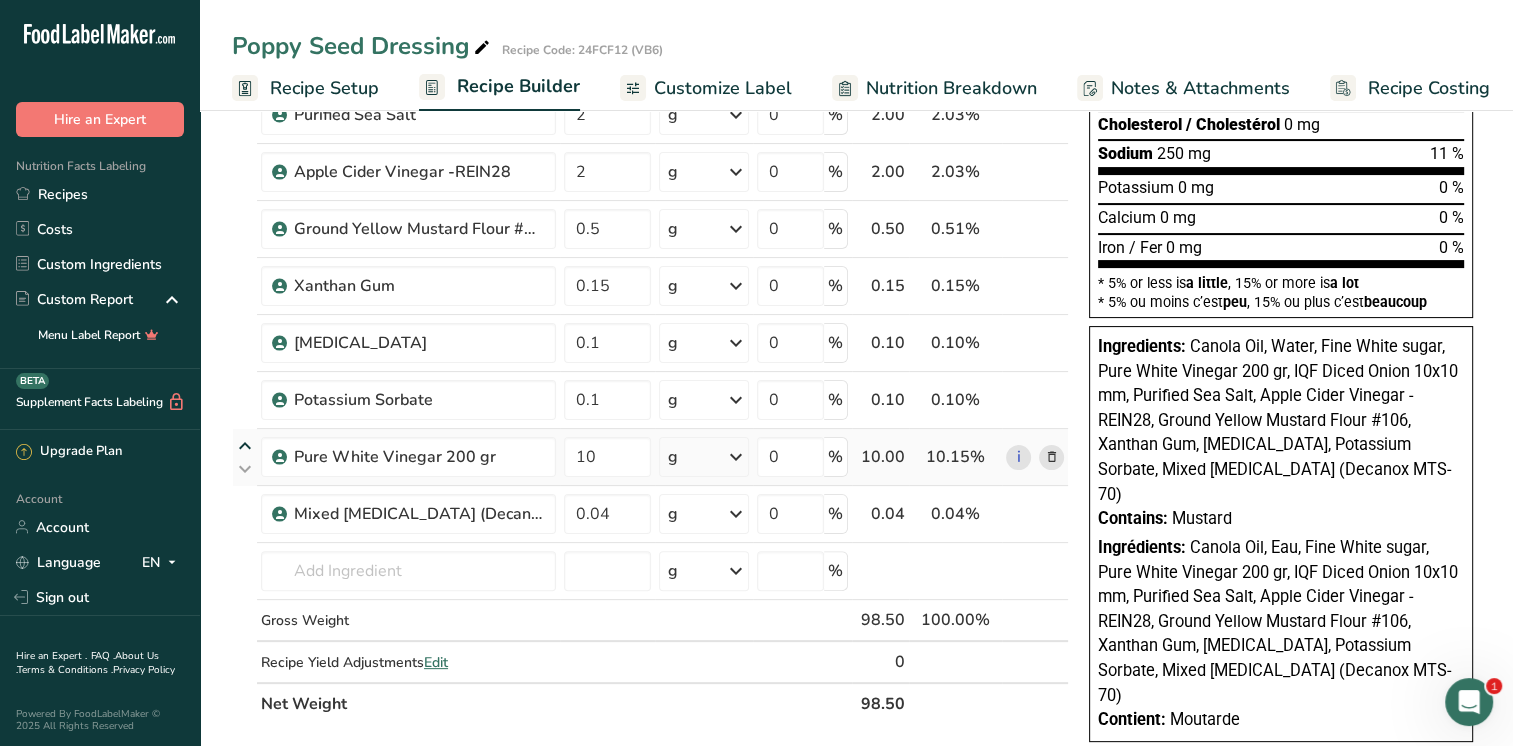 click at bounding box center (245, 446) 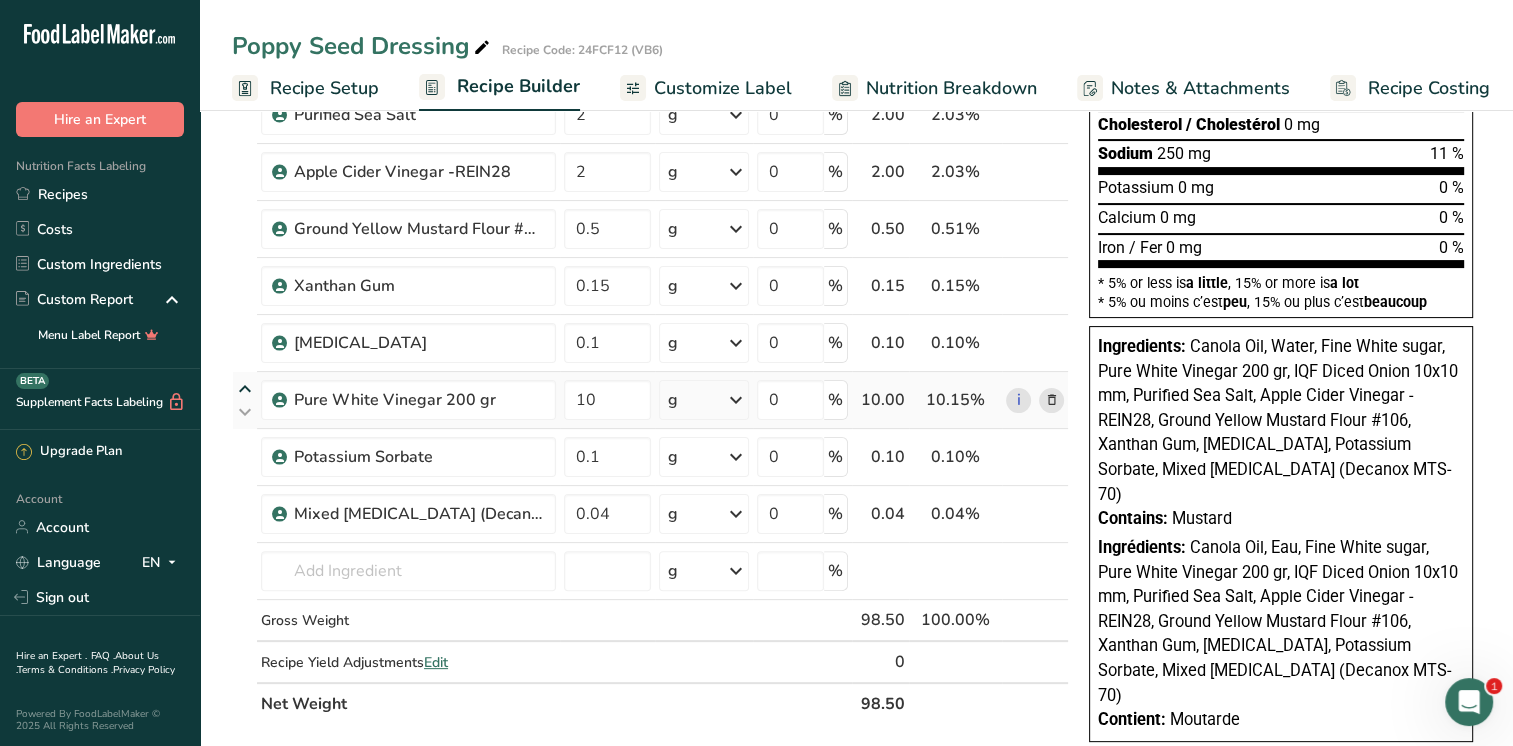 click at bounding box center (245, 389) 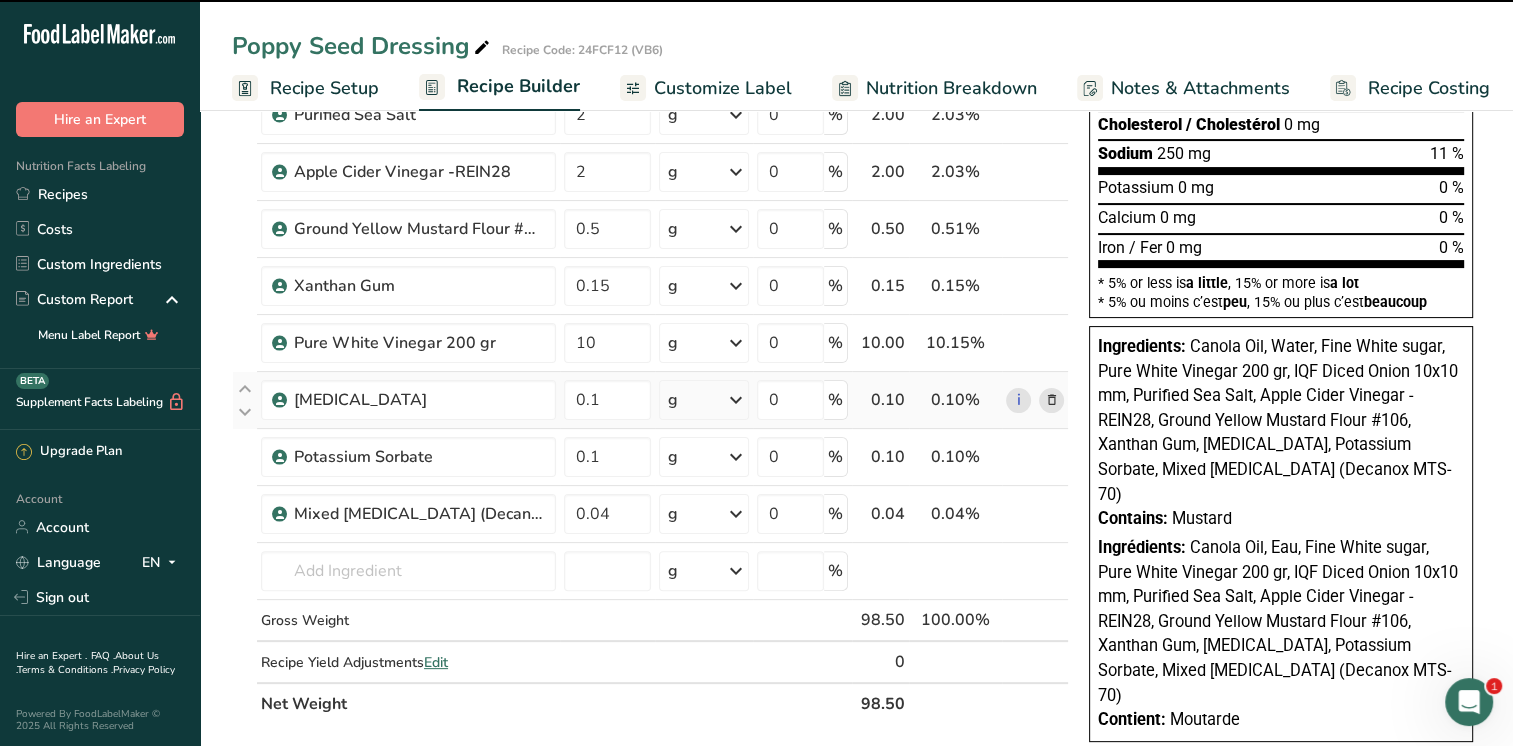 type on "0.1" 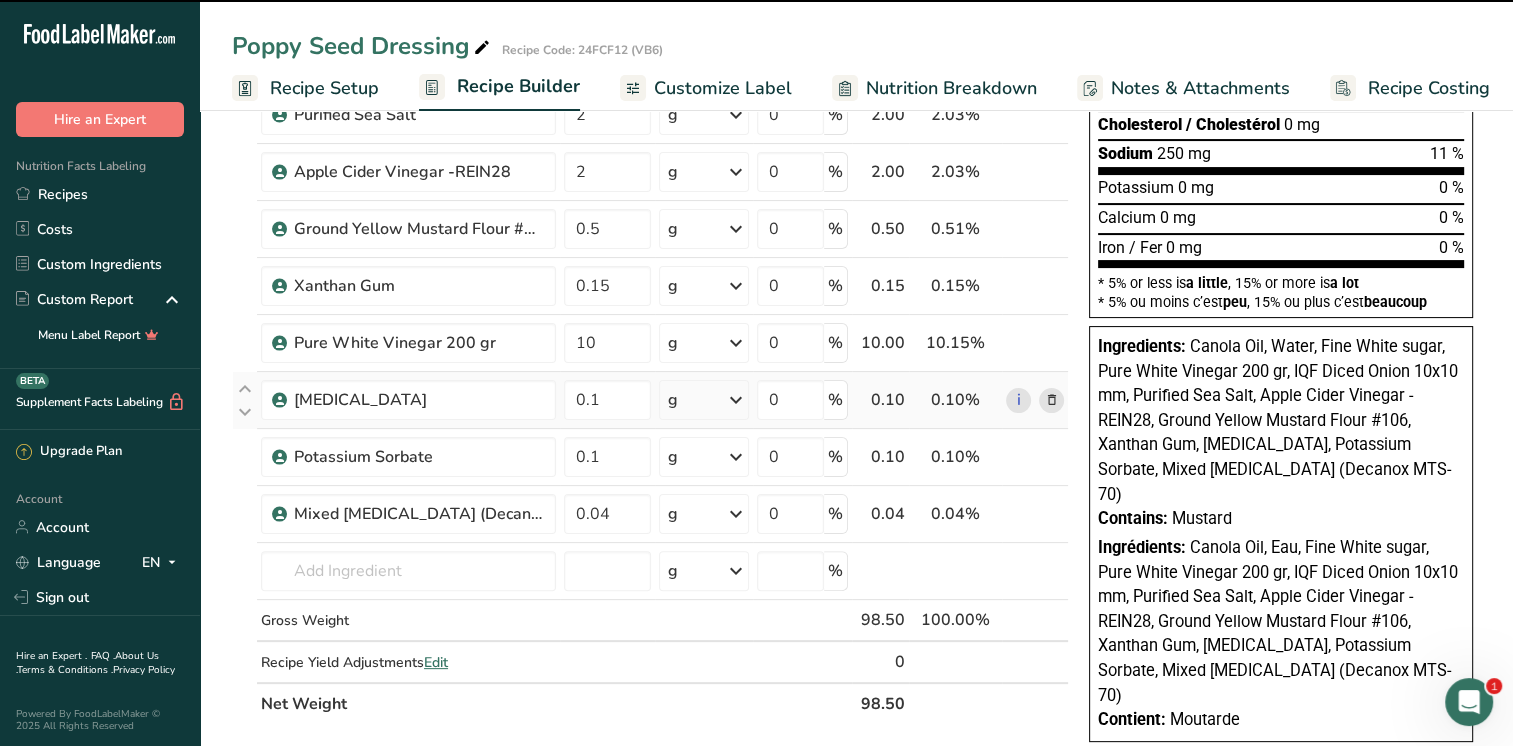 type on "10" 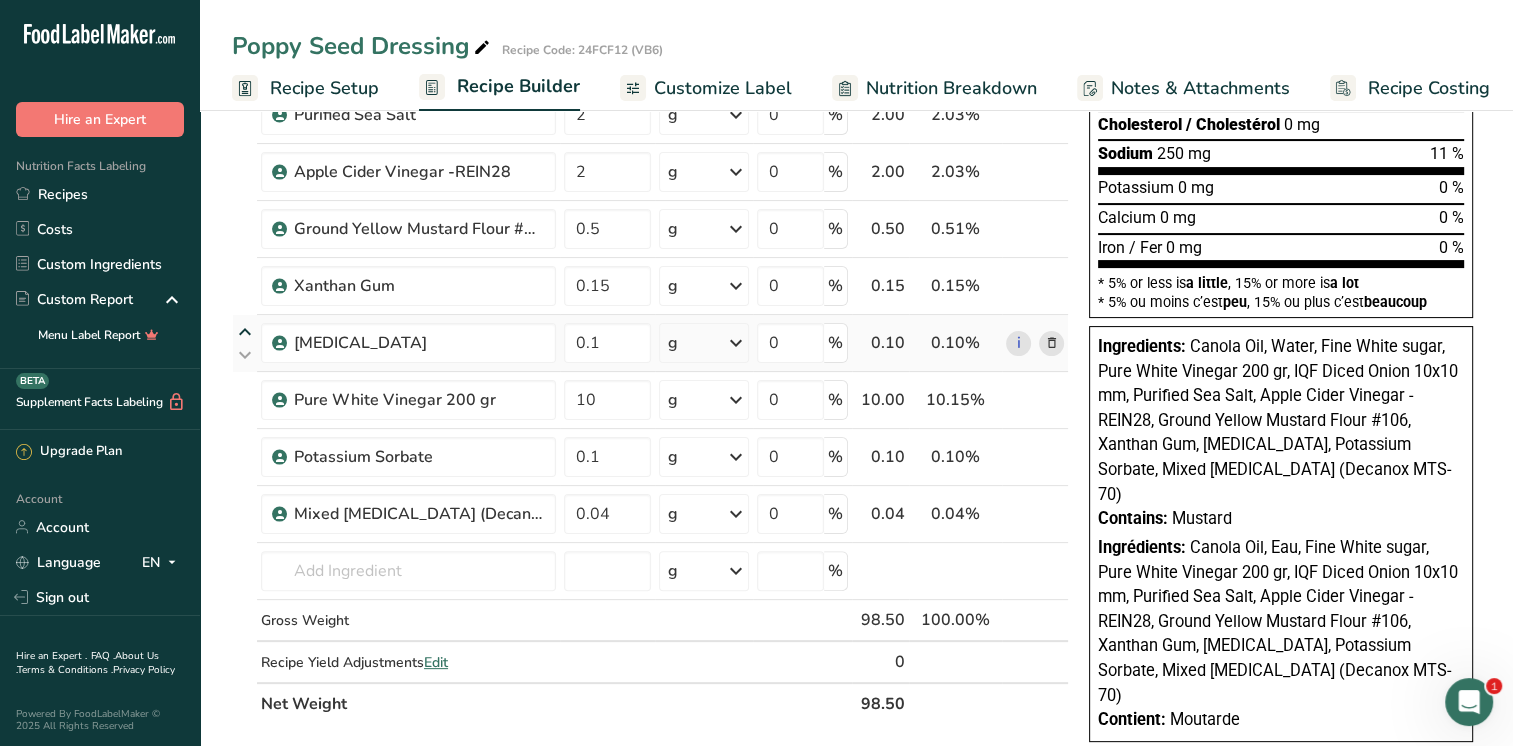 click at bounding box center (245, 332) 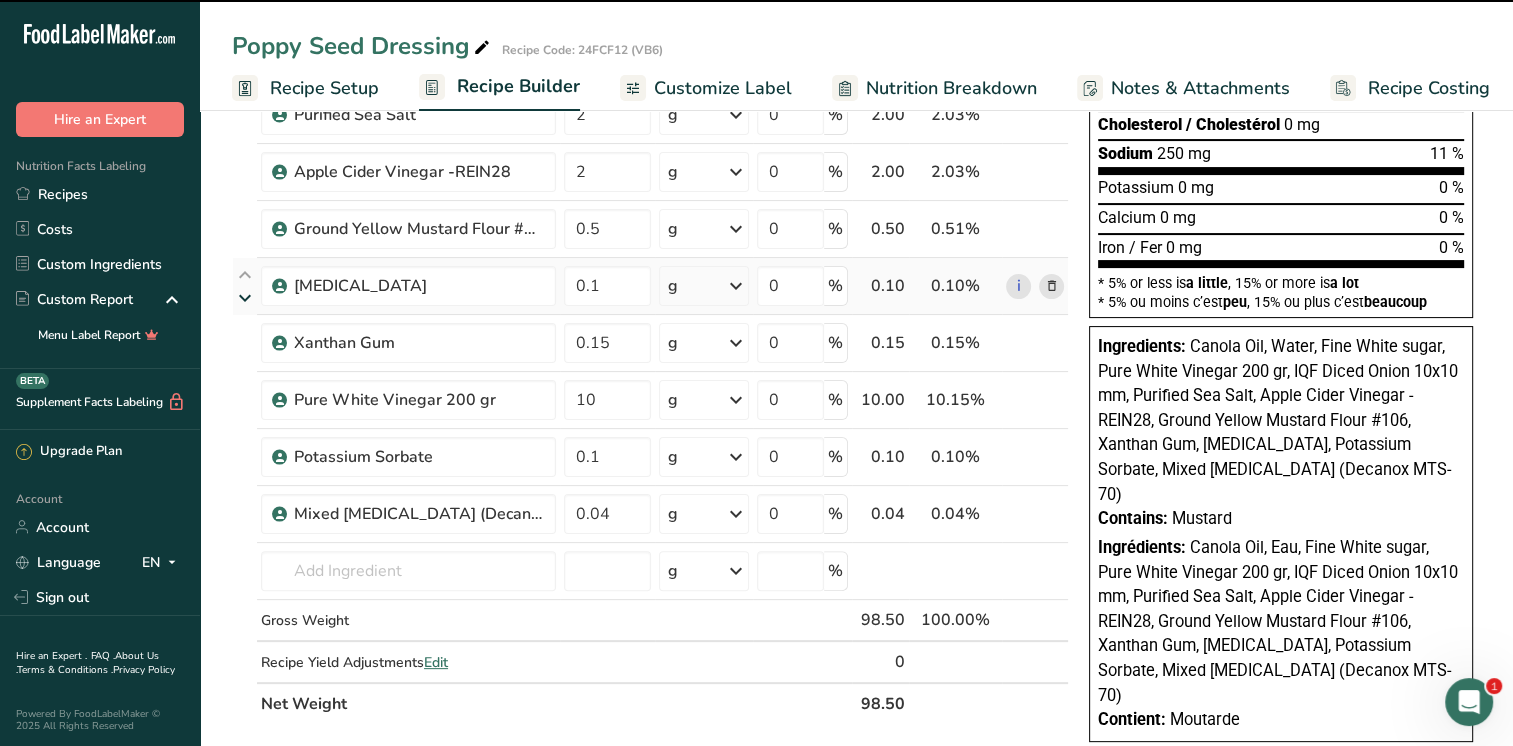 type on "0.15" 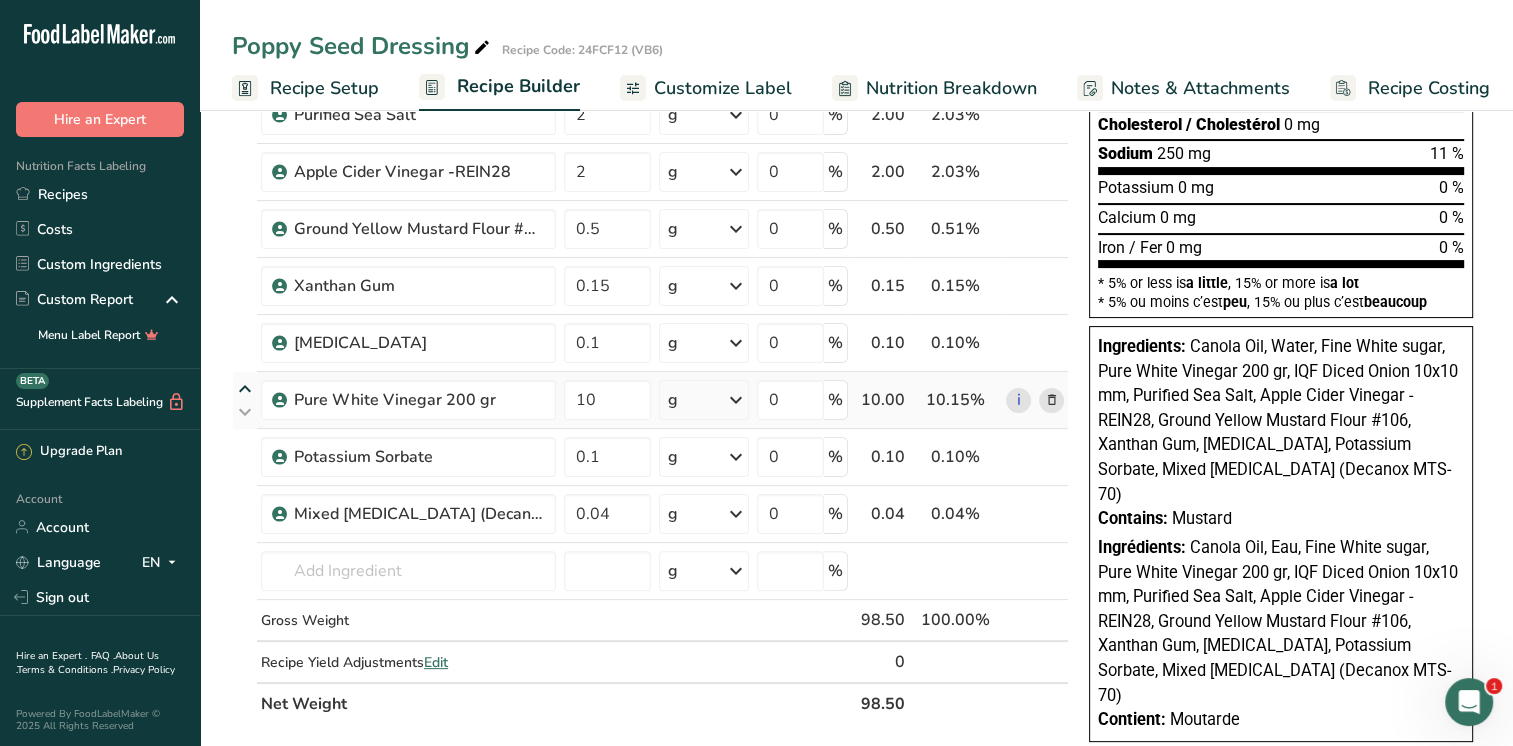 click at bounding box center (245, 389) 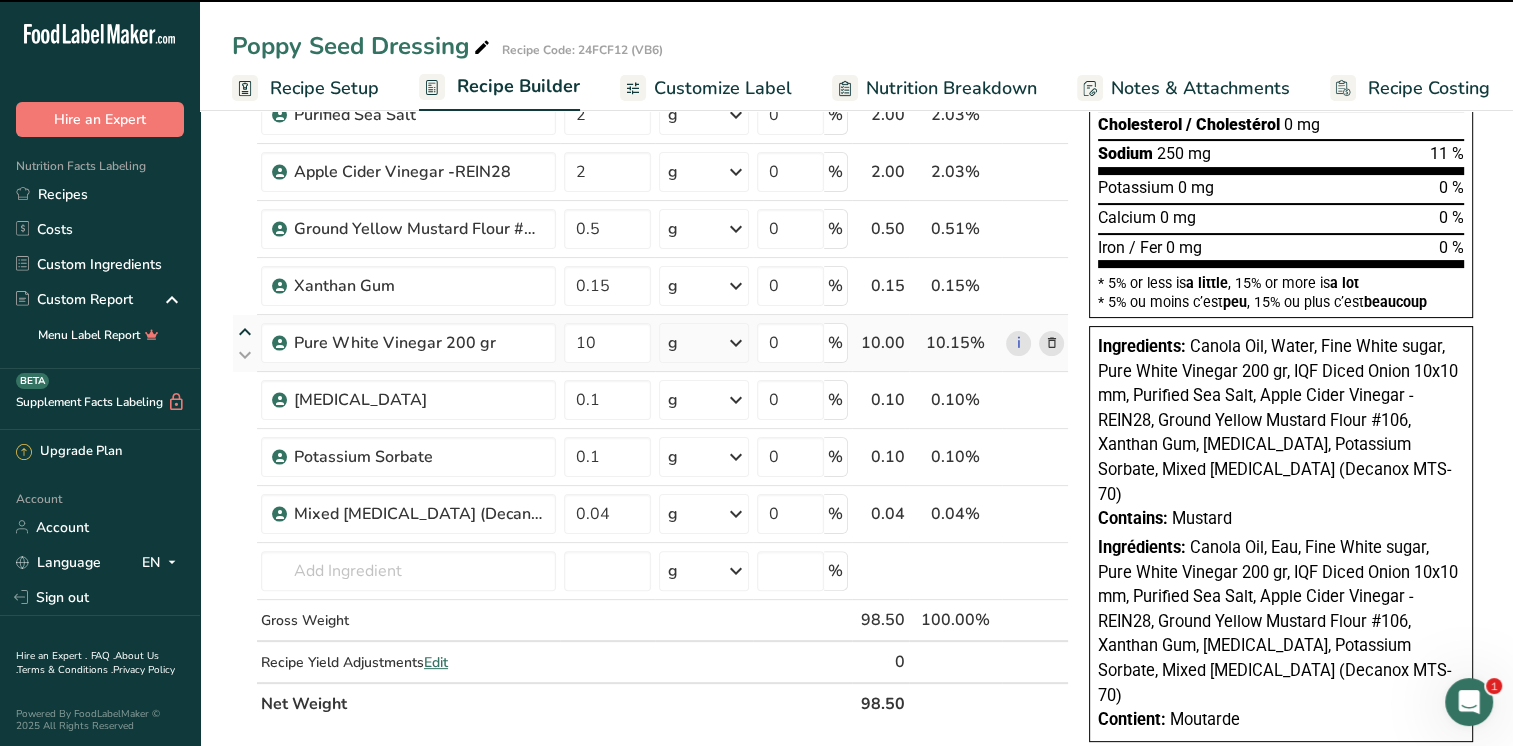 click at bounding box center [245, 332] 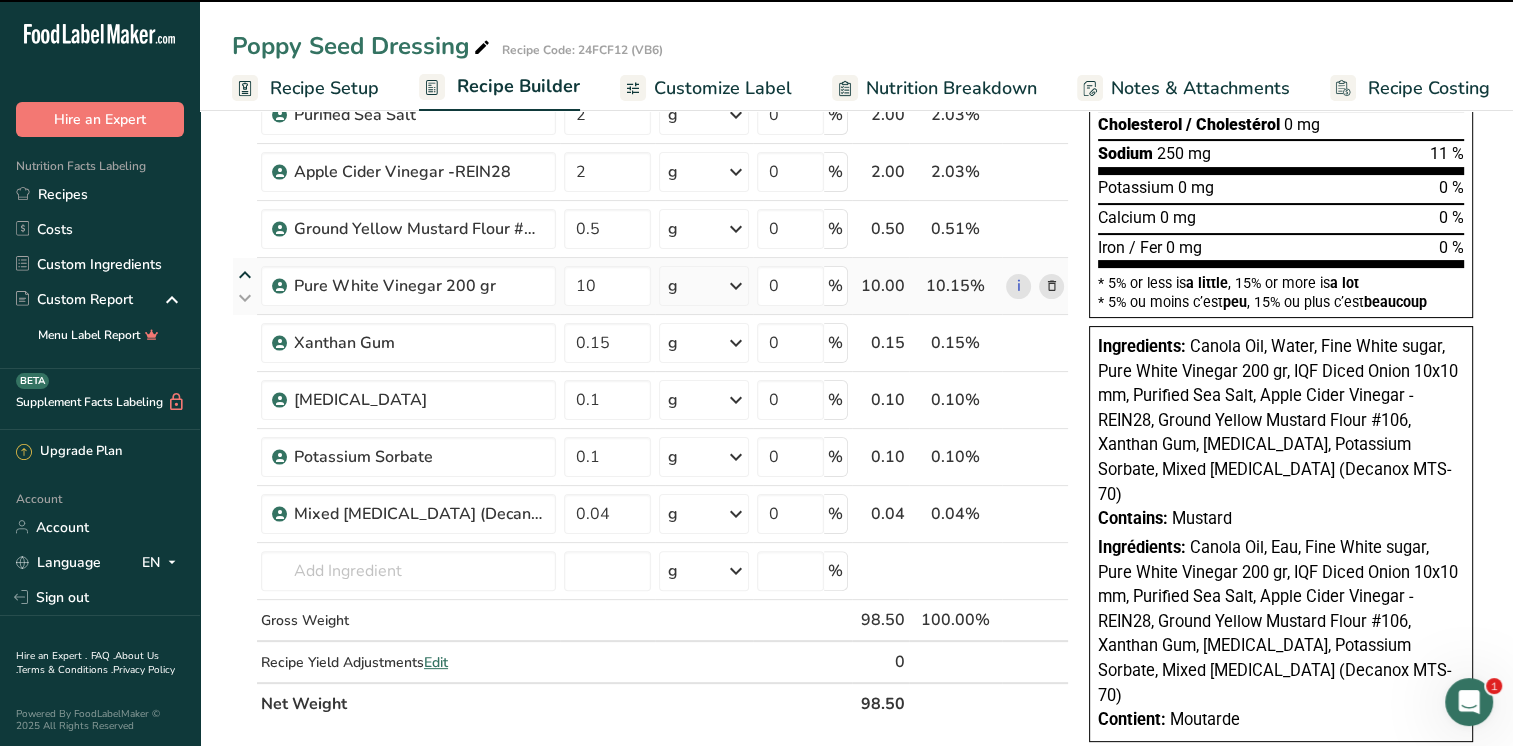 click at bounding box center [245, 275] 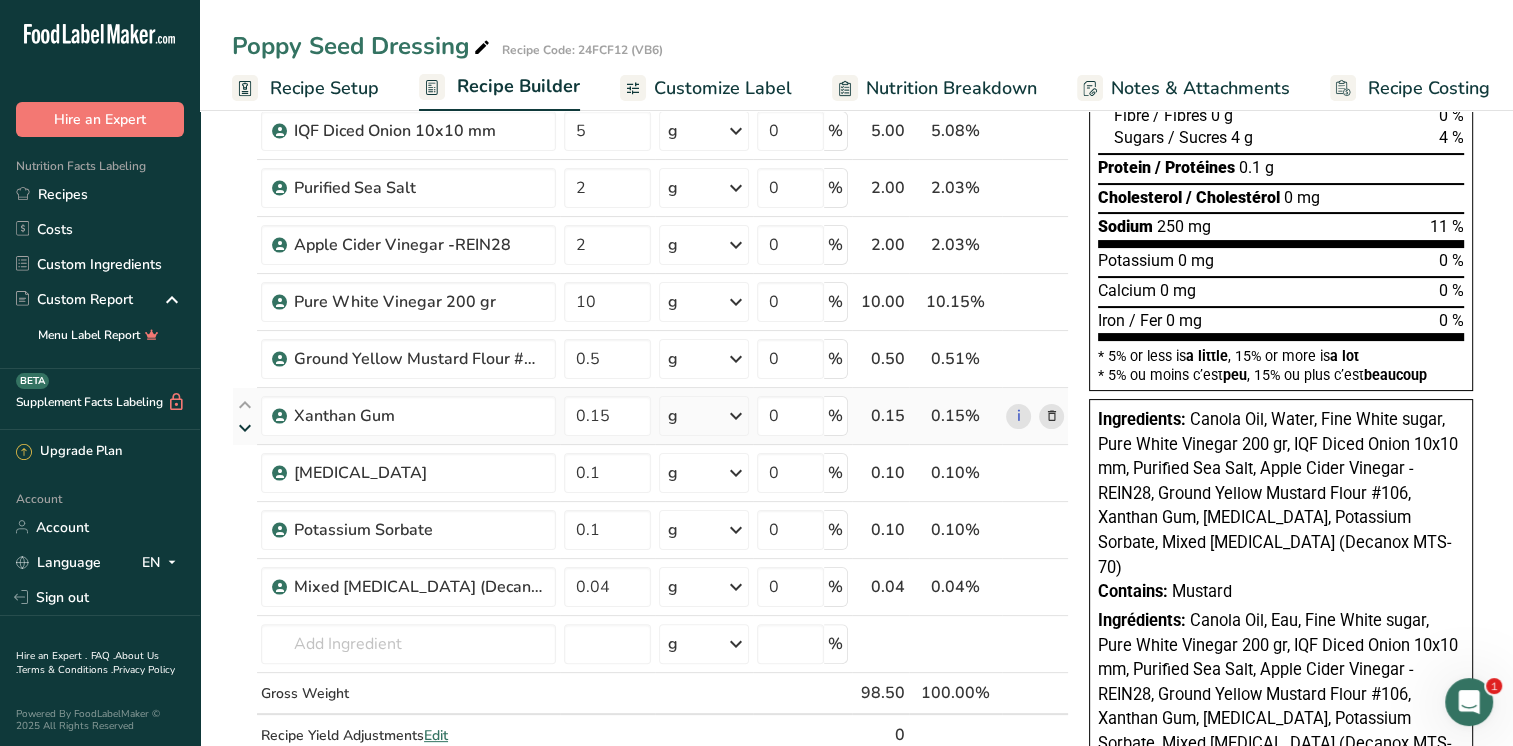 scroll, scrollTop: 200, scrollLeft: 0, axis: vertical 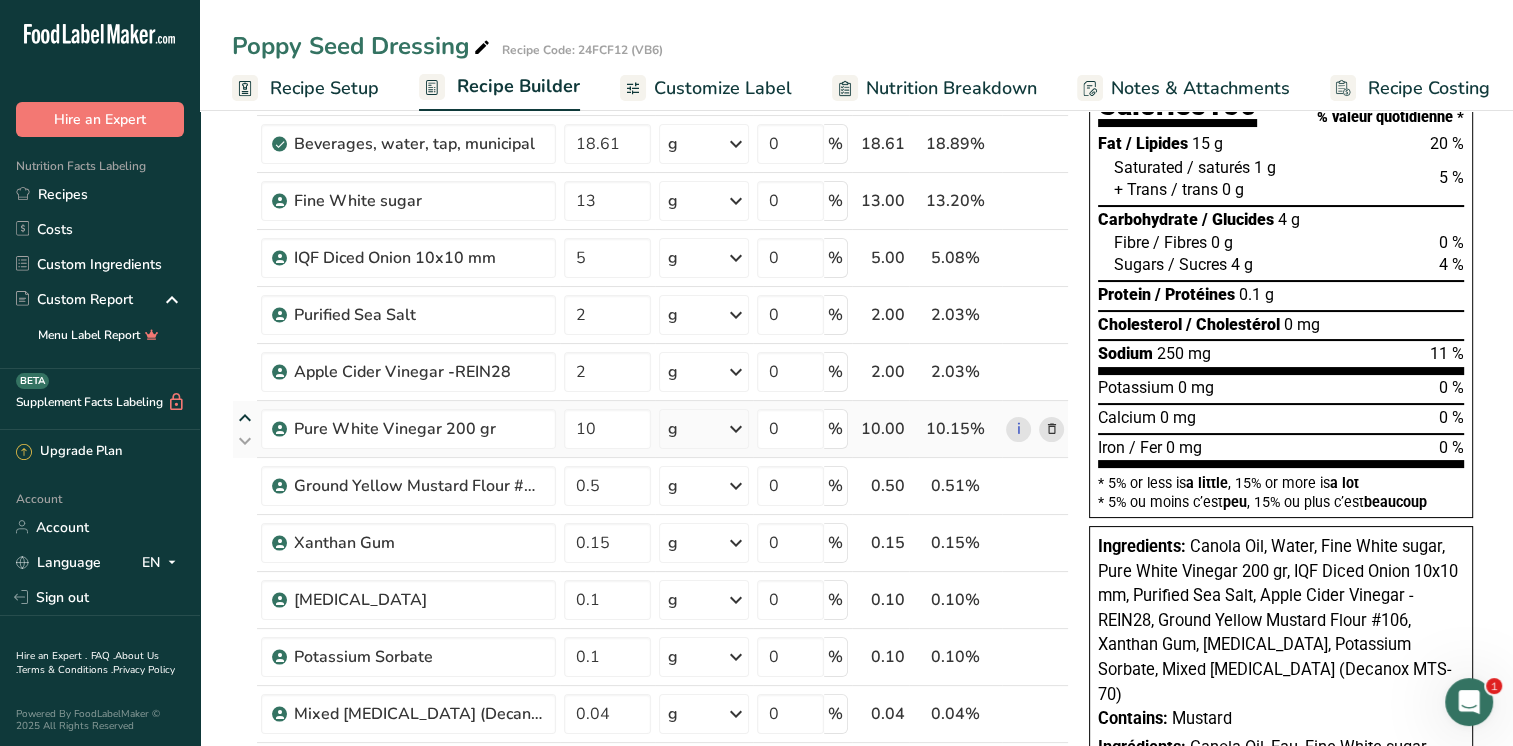 click at bounding box center [245, 418] 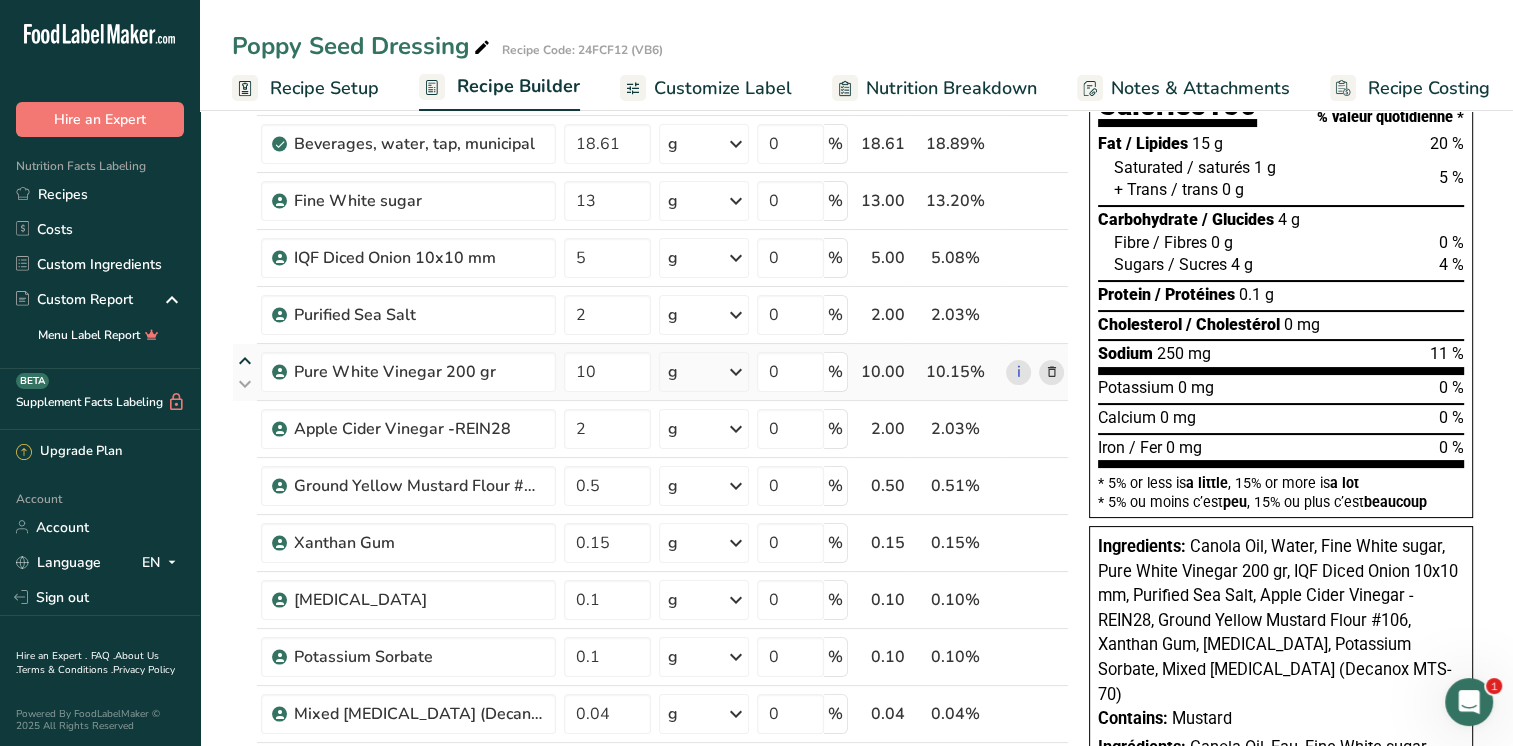 click at bounding box center (245, 361) 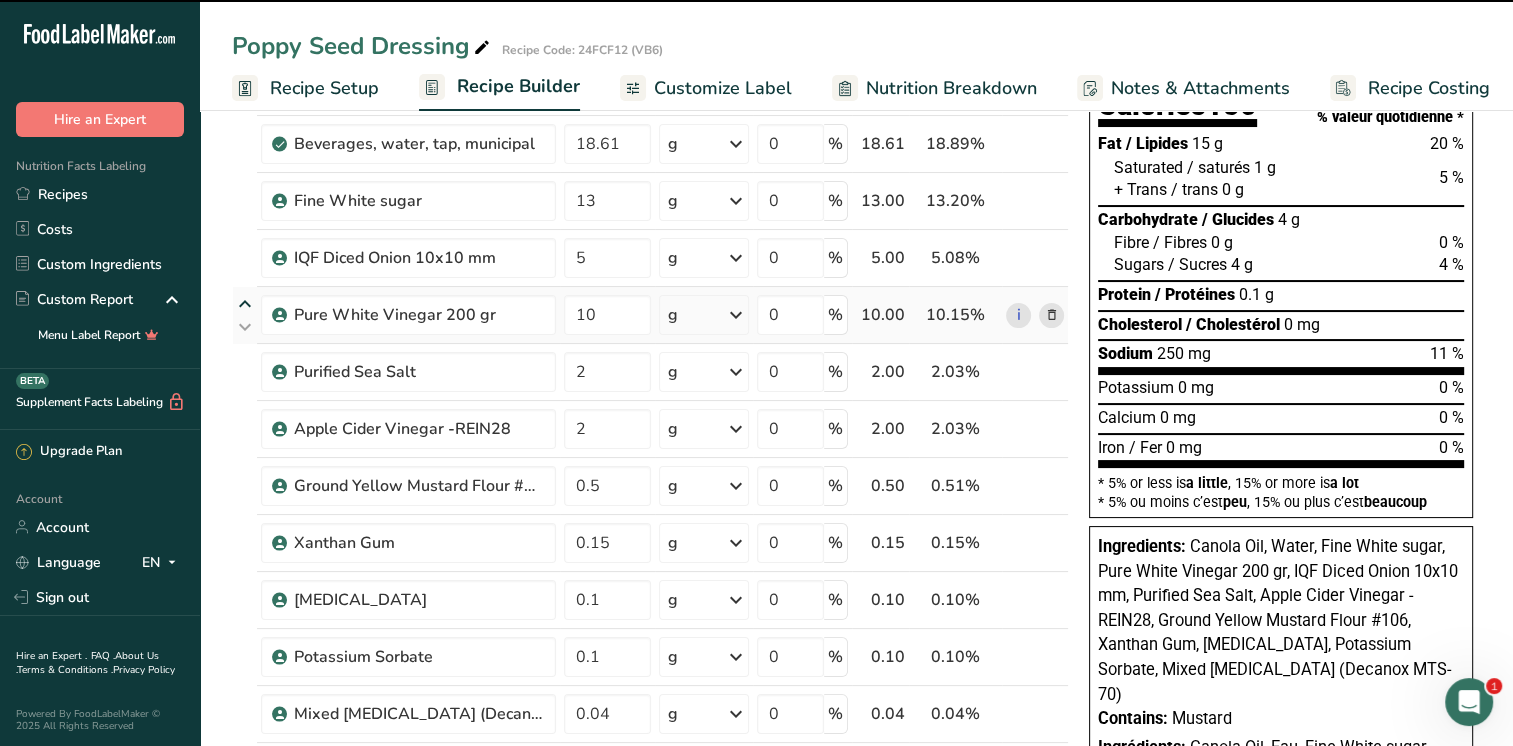 click at bounding box center [245, 304] 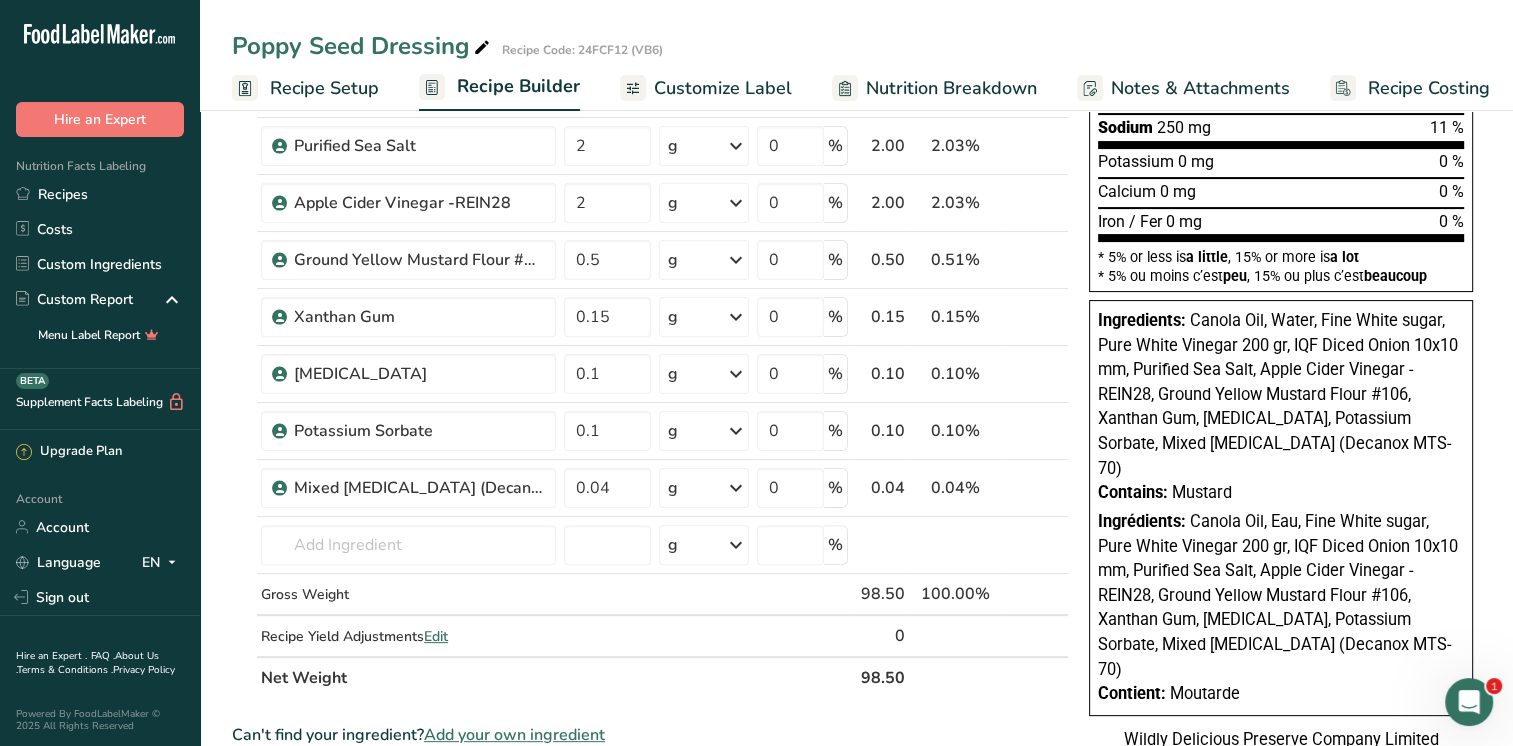 scroll, scrollTop: 700, scrollLeft: 0, axis: vertical 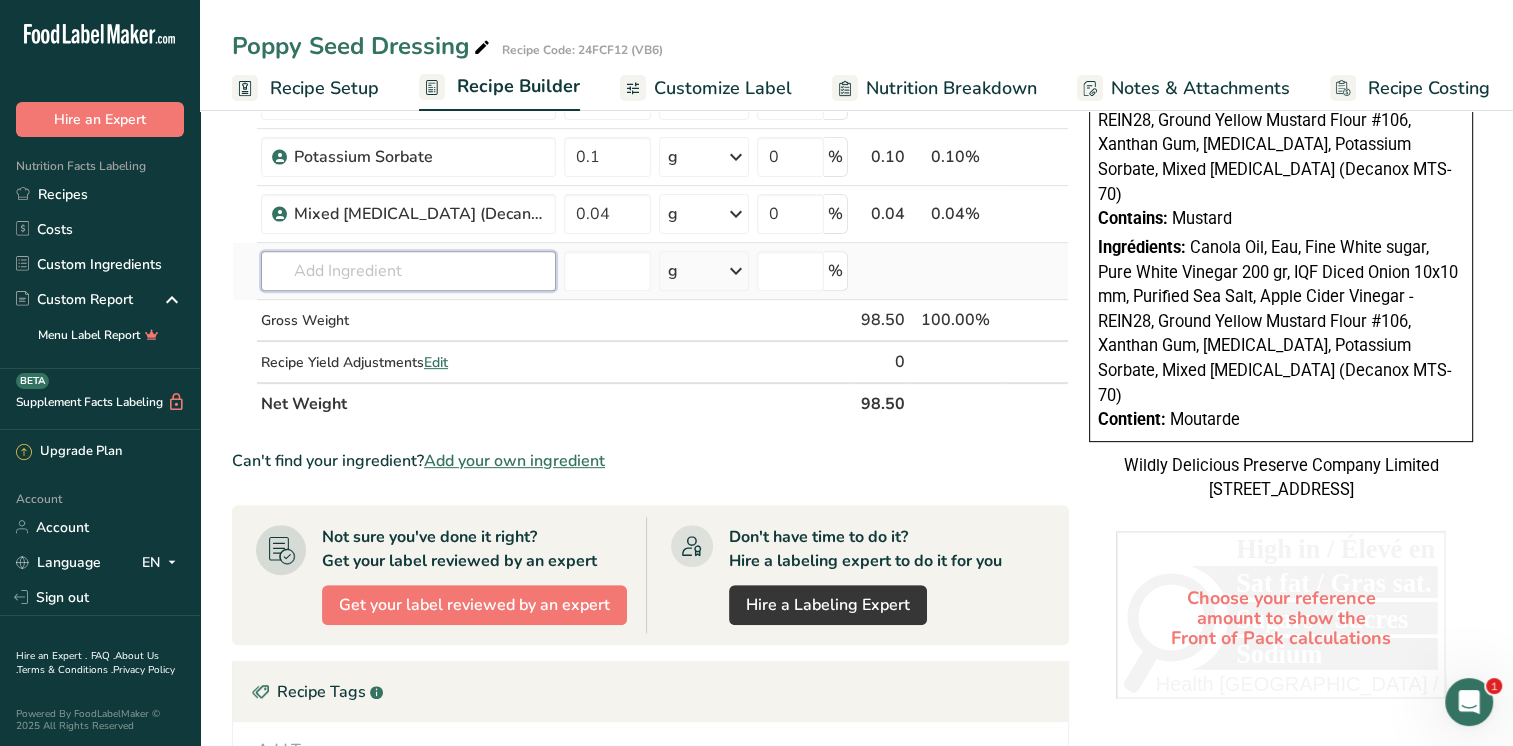 click at bounding box center [408, 271] 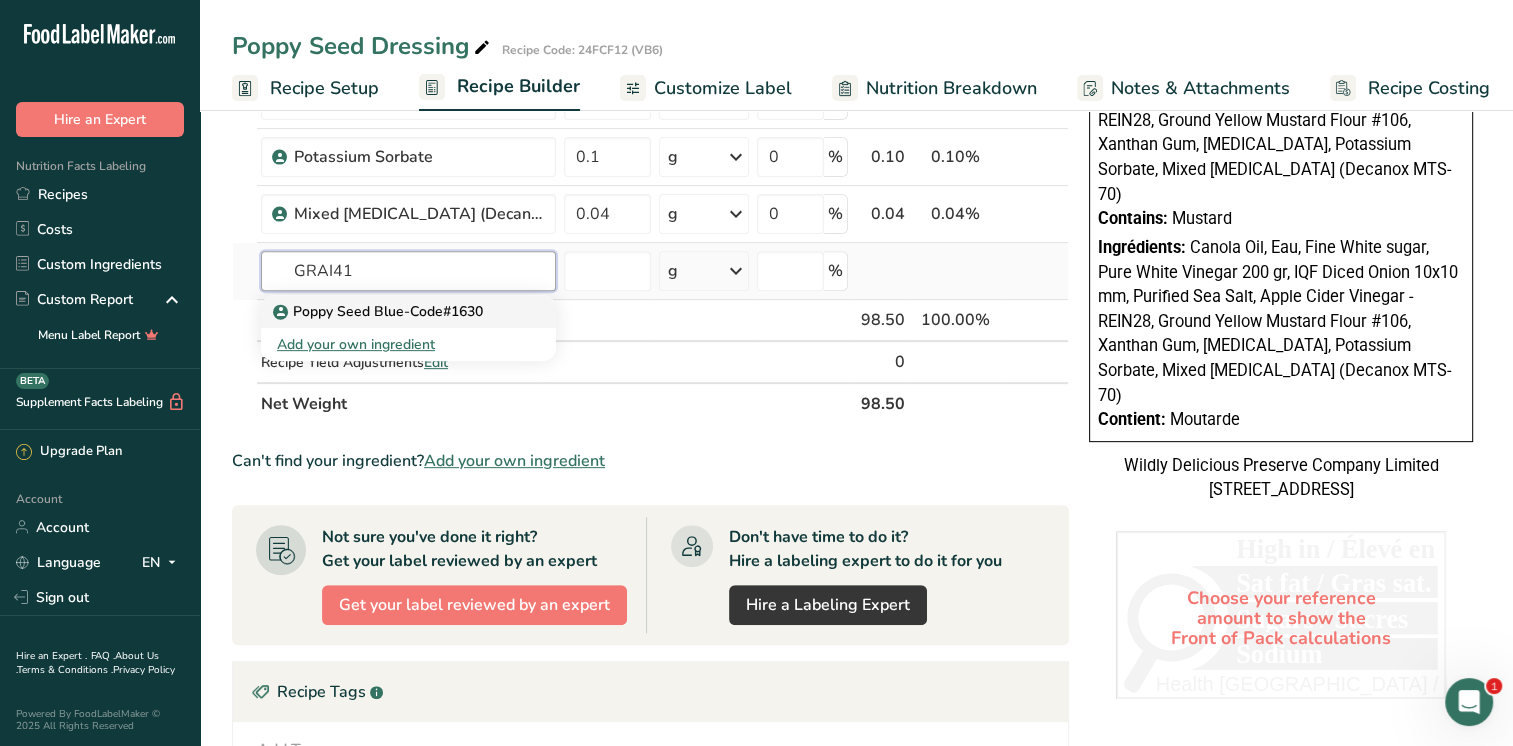 type on "GRAI41" 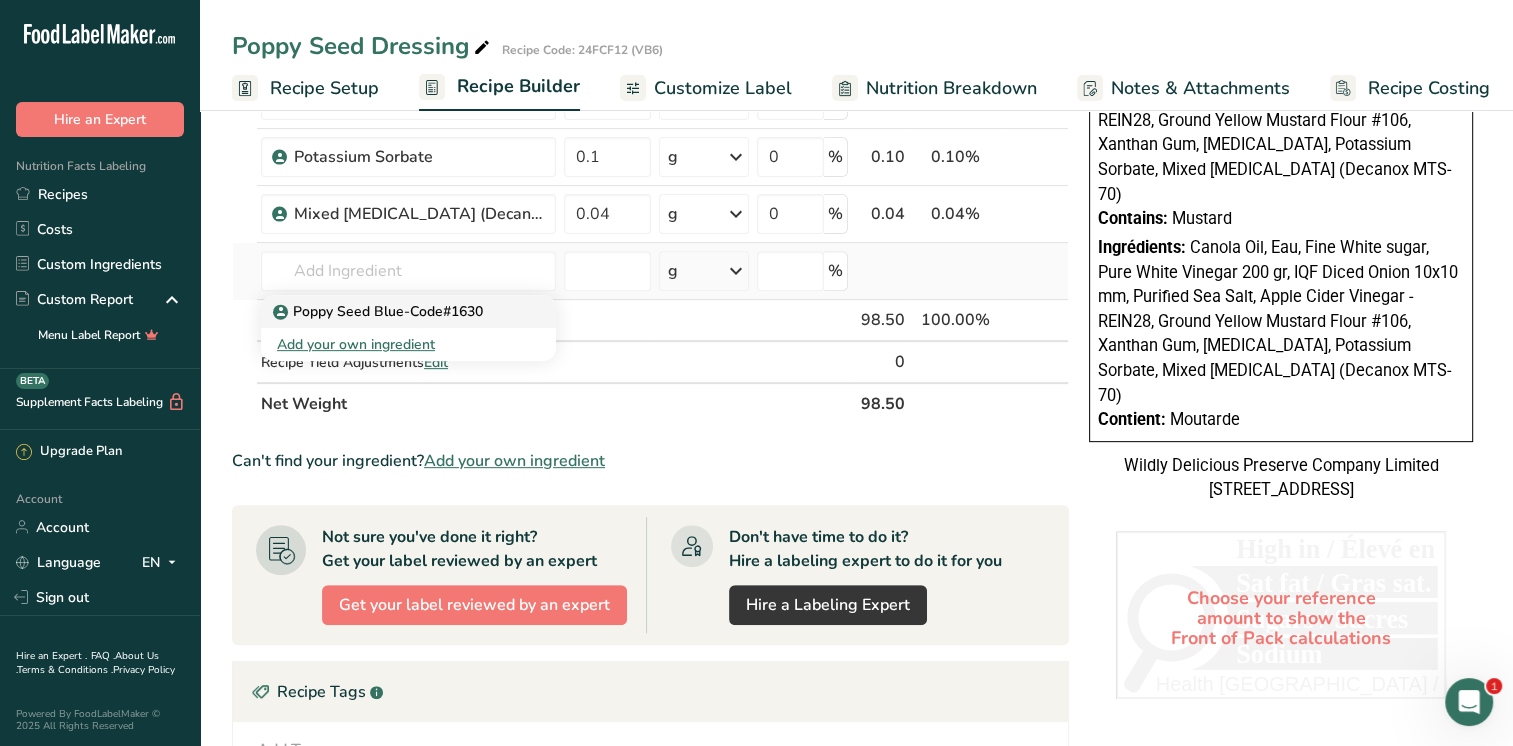 click on "Poppy Seed Blue-Code#1630" at bounding box center [380, 311] 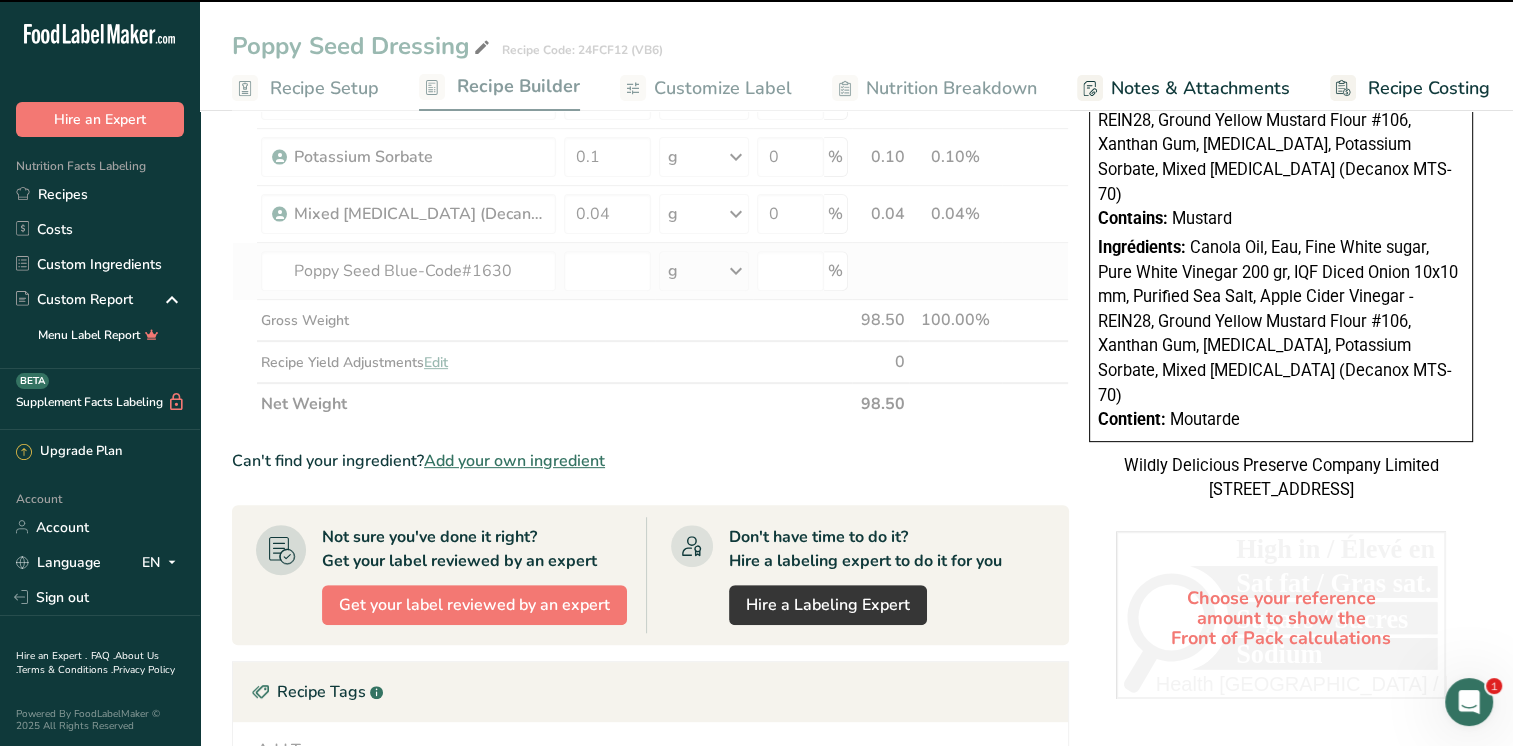 type on "0" 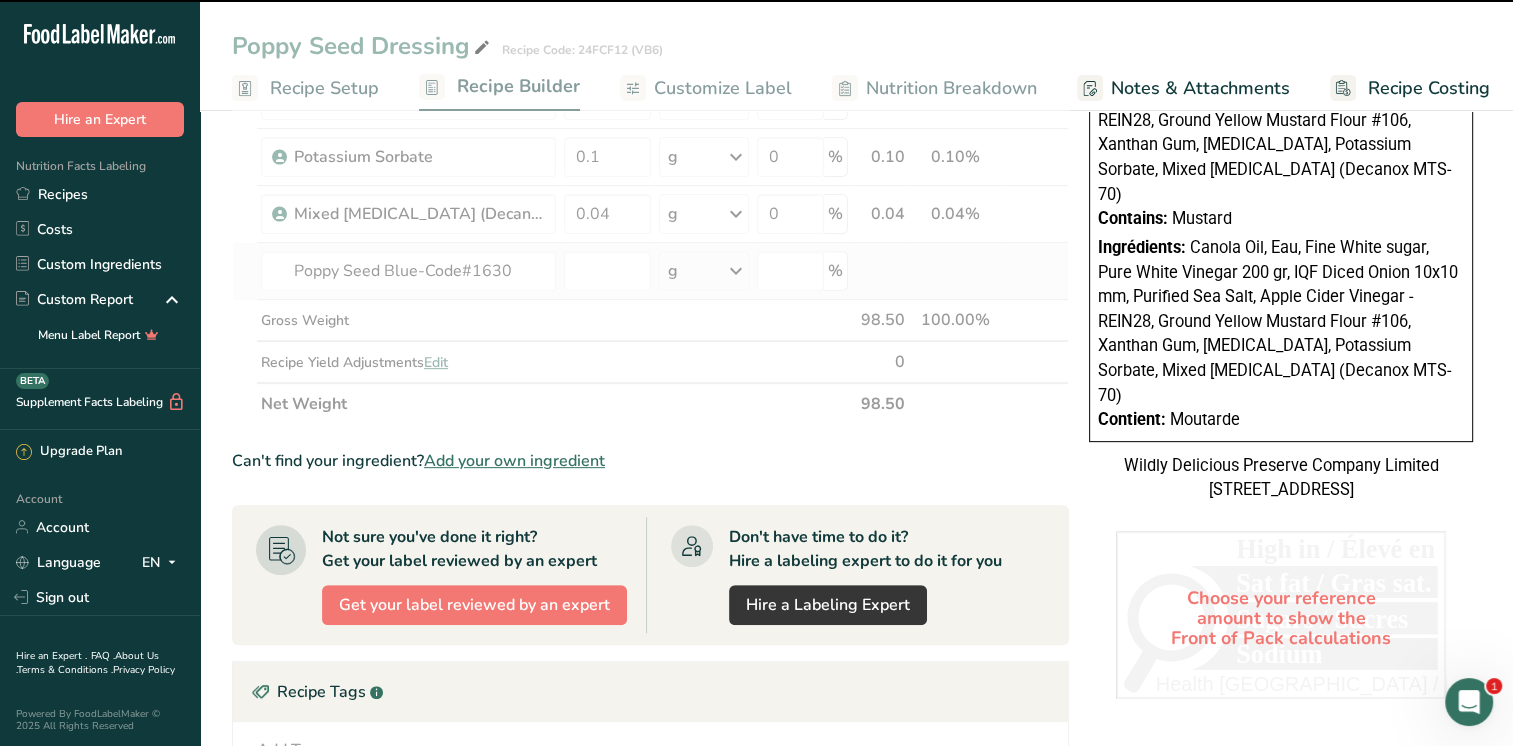 type on "0" 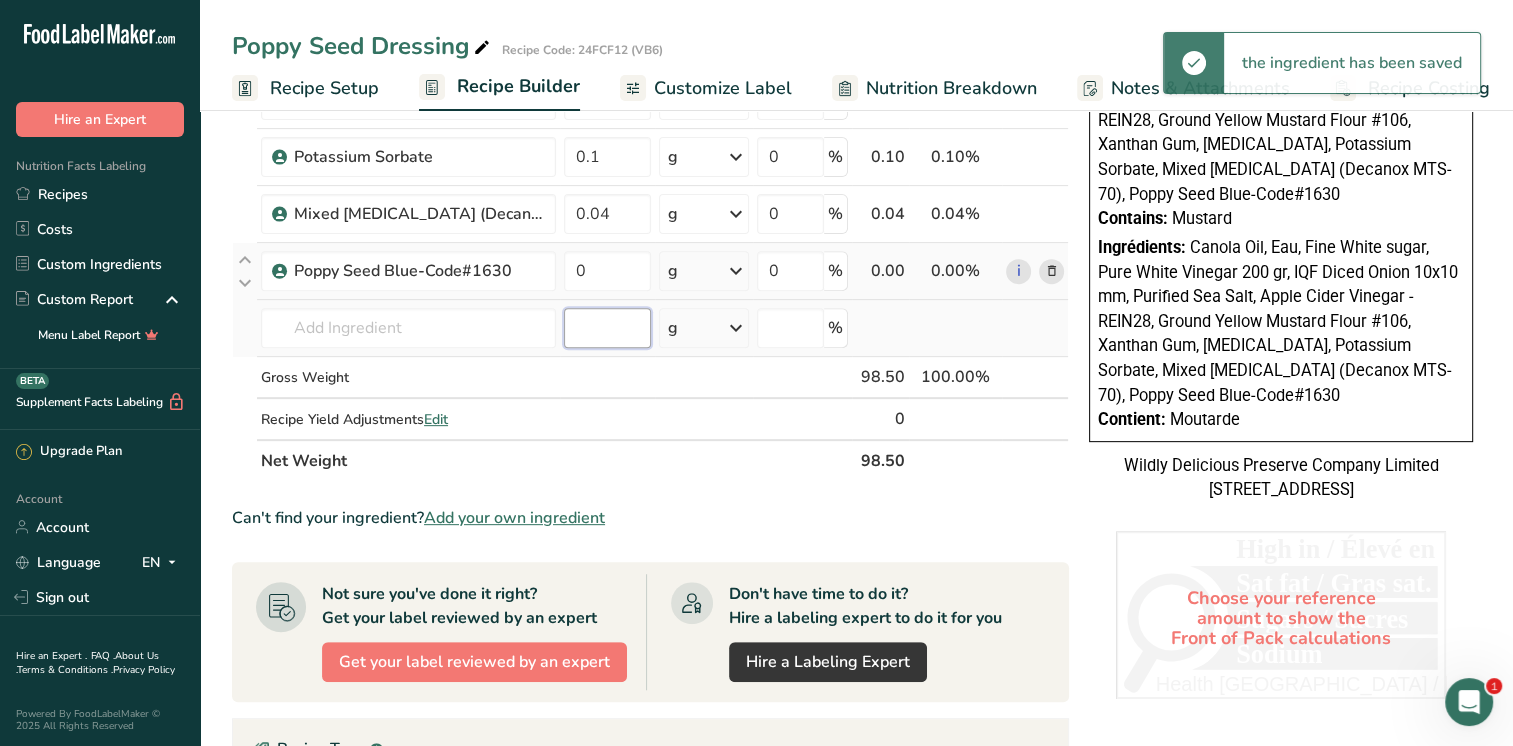 click at bounding box center [607, 328] 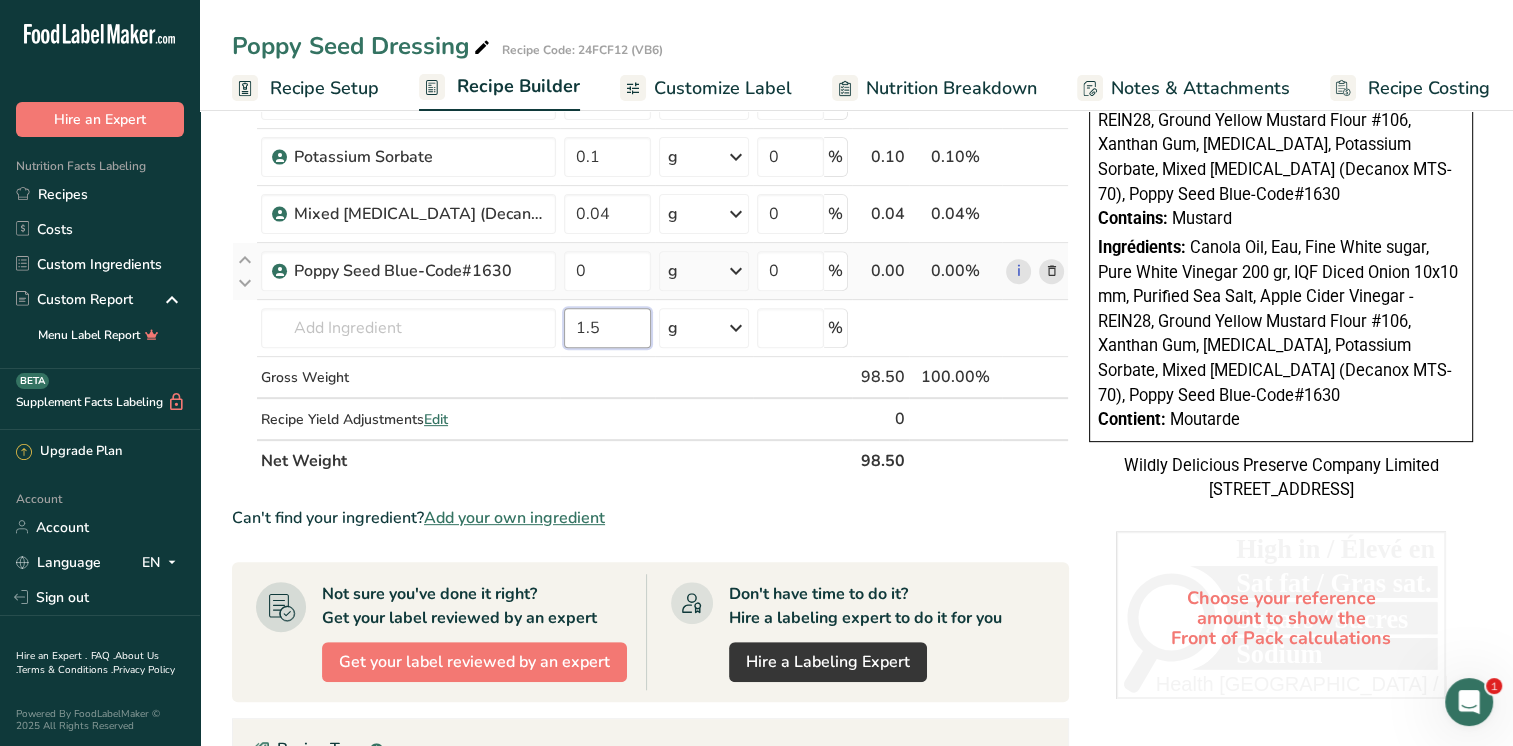 type on "1.5" 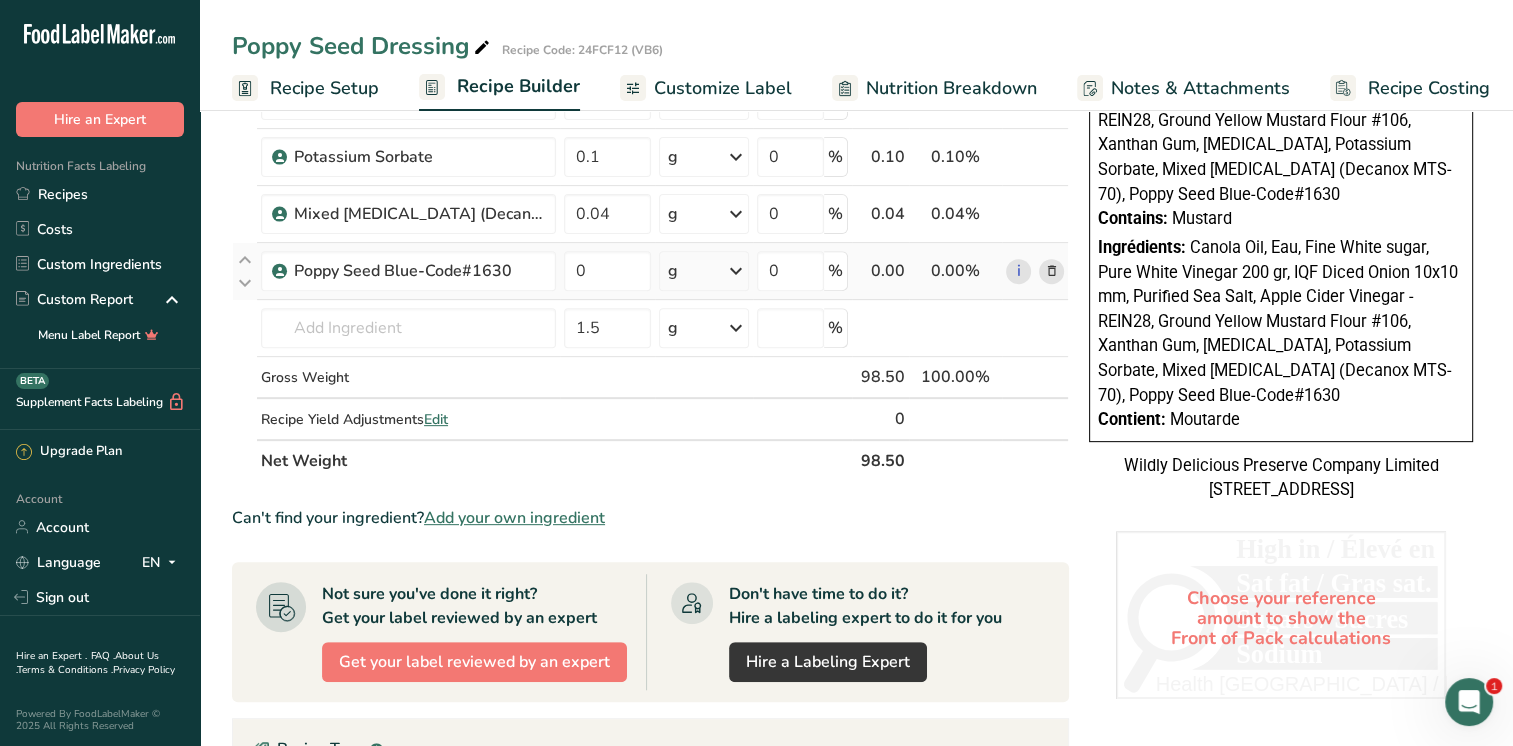 click on "Ingredient *
Amount *
Unit *
Waste *   .a-a{fill:#347362;}.b-a{fill:#fff;}          Grams
Percentage
Canola Oil
47
g
Weight Units
g
kg
mg
See more
Volume Units
l
mL
fl oz
See more
0
%
47.00
47.72%
i
[GEOGRAPHIC_DATA], water, tap, municipal
18.61
g
Portions
1 fl oz
1 bottle 8 fl oz
1 liter
See more
Weight Units
g
kg
mg
See more
Volume Units
l
lb/ft3" at bounding box center [650, 301] 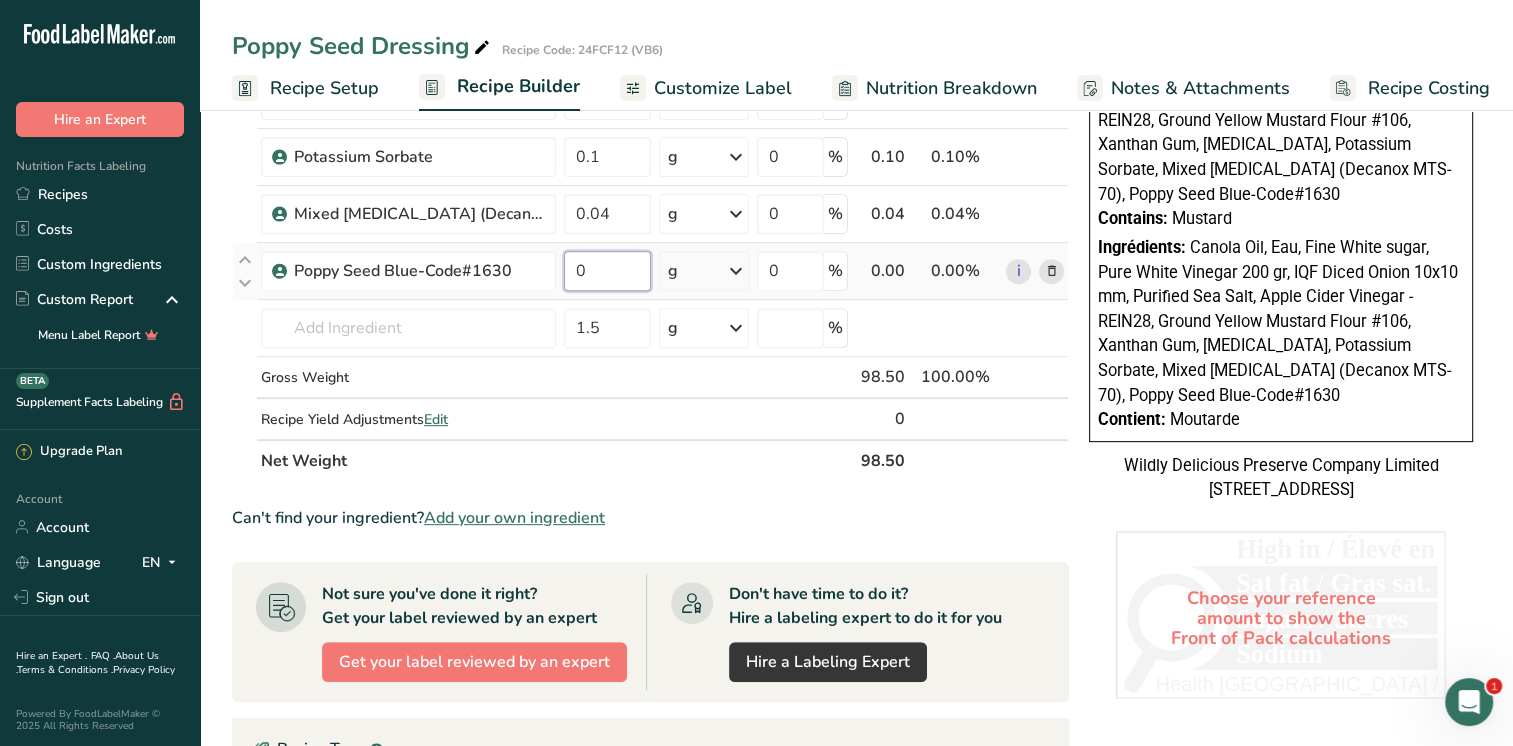 drag, startPoint x: 594, startPoint y: 278, endPoint x: 562, endPoint y: 269, distance: 33.24154 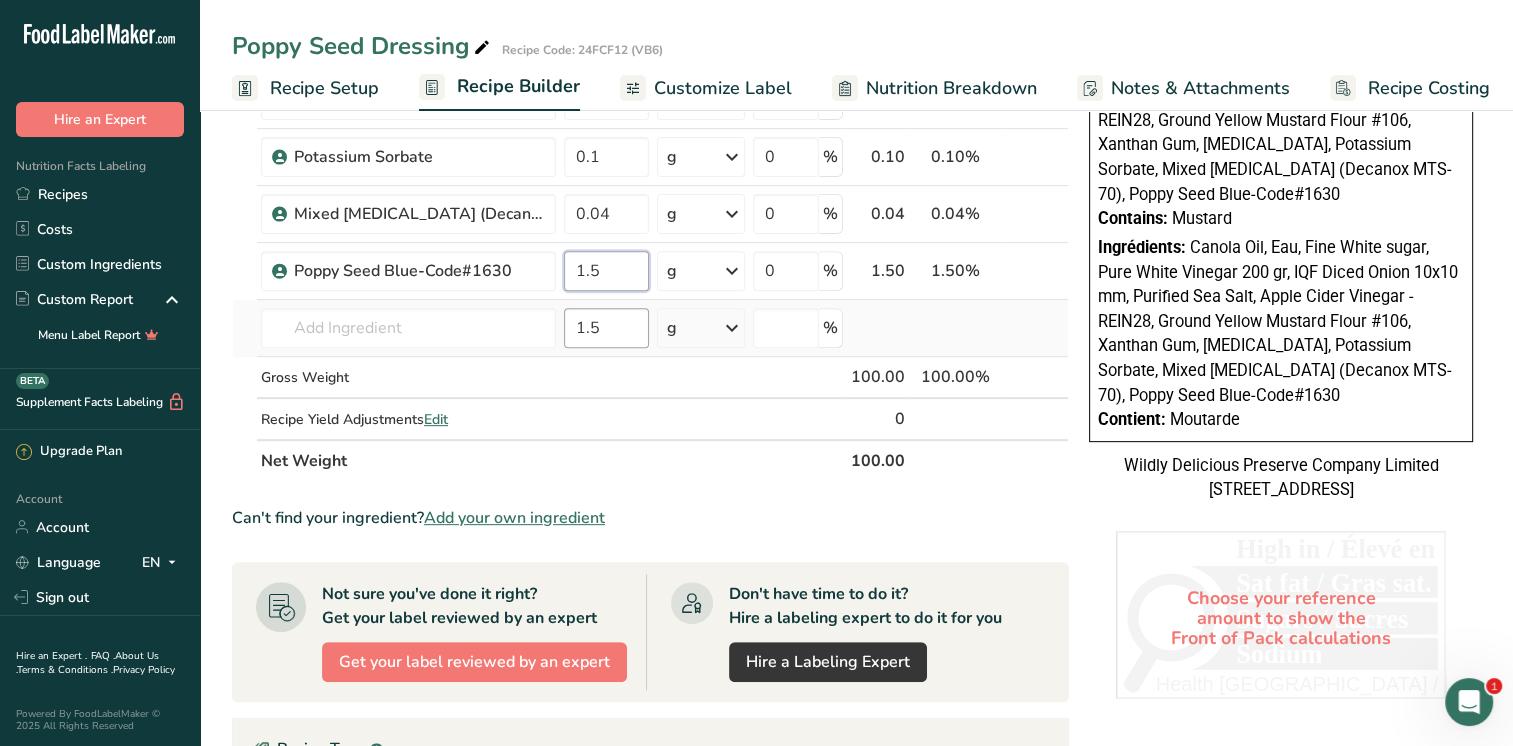 type on "1.5" 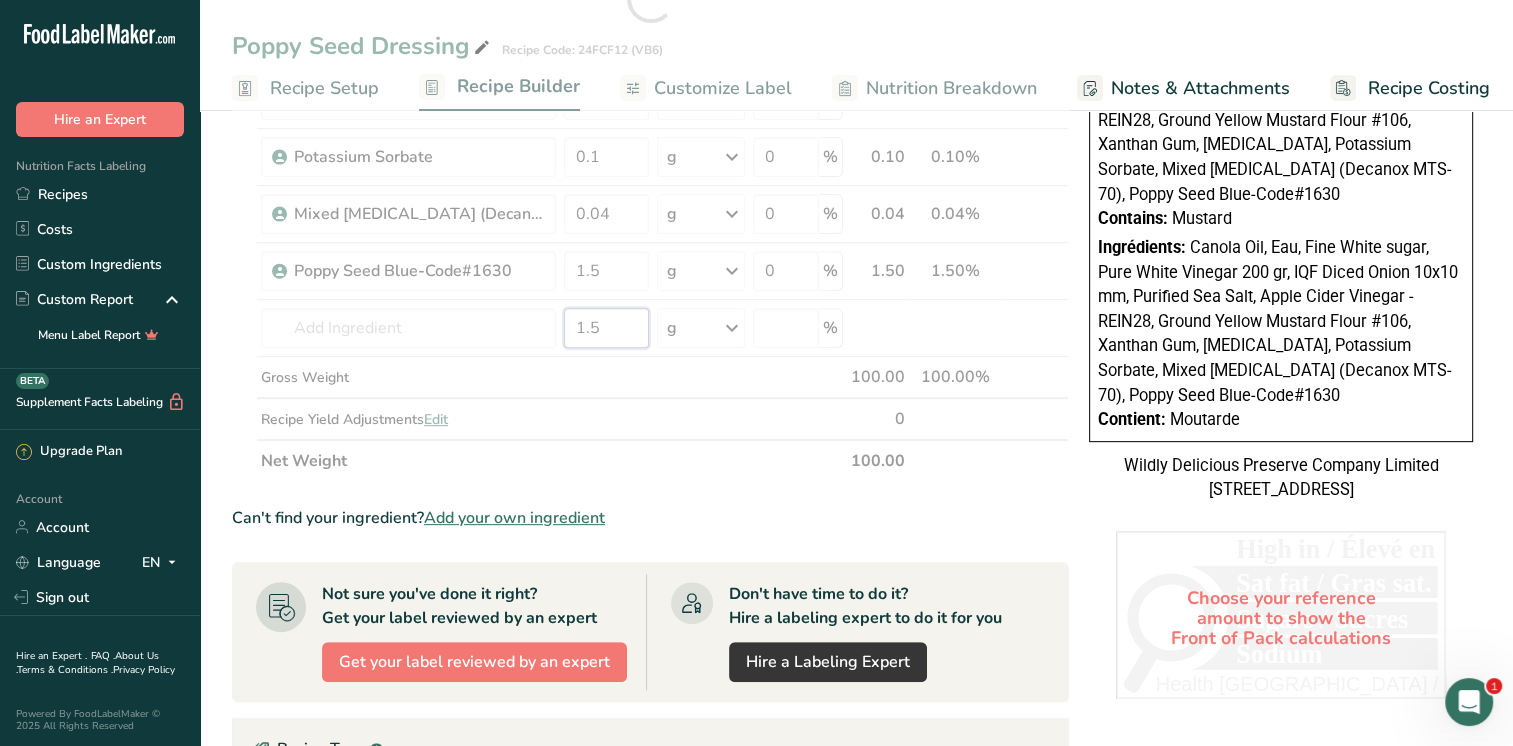 drag, startPoint x: 604, startPoint y: 322, endPoint x: 530, endPoint y: 317, distance: 74.168724 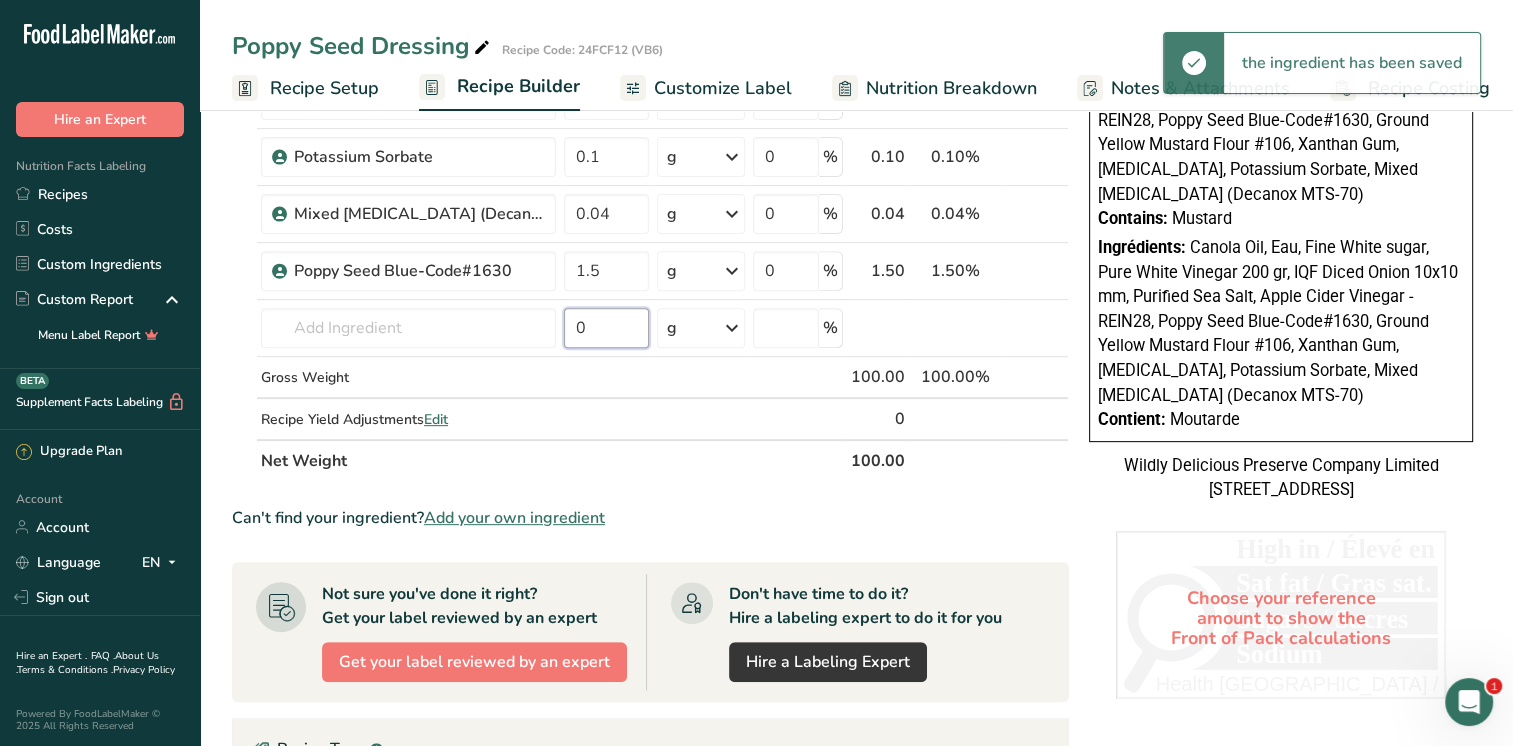 type on "0" 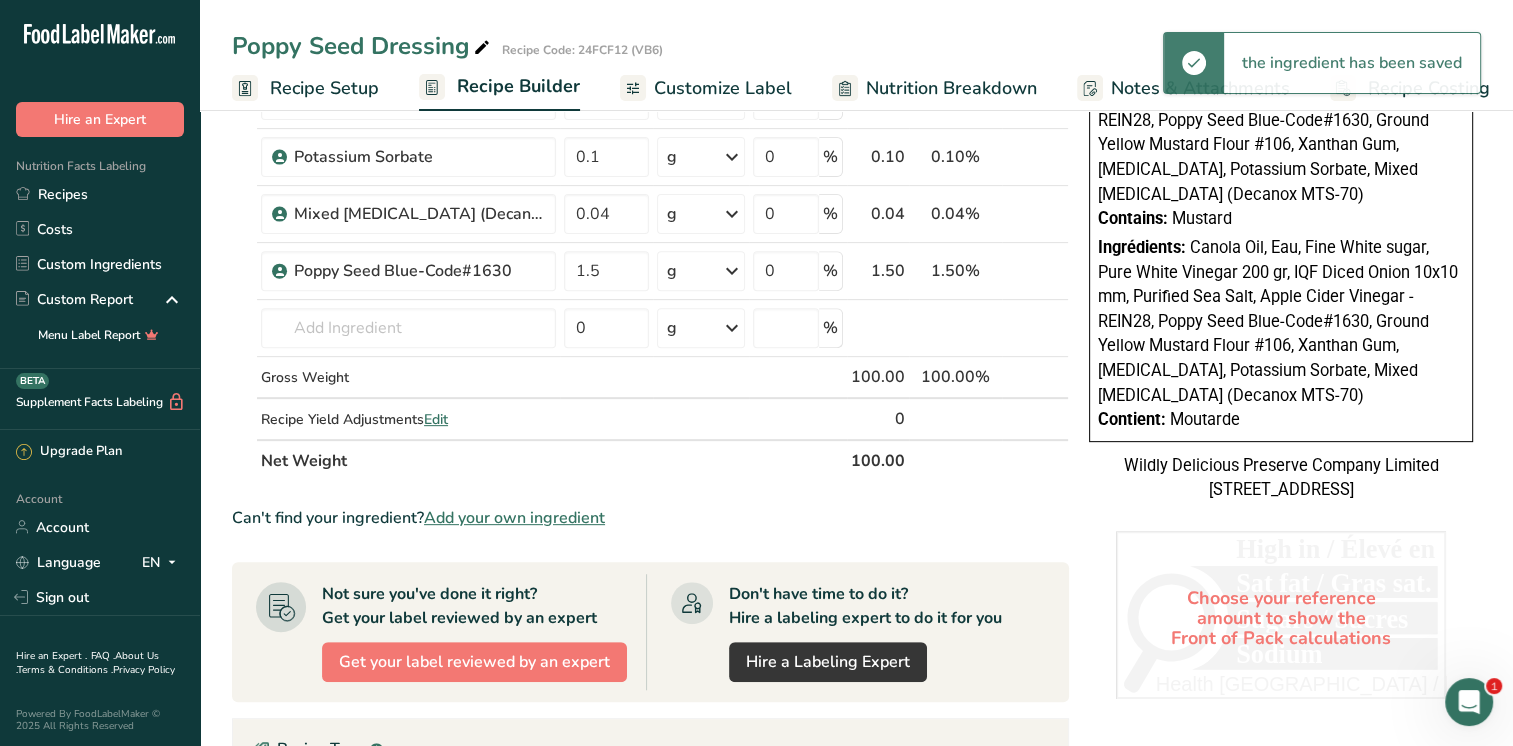 click on "Can't find your ingredient?
Add your own ingredient" at bounding box center (650, 518) 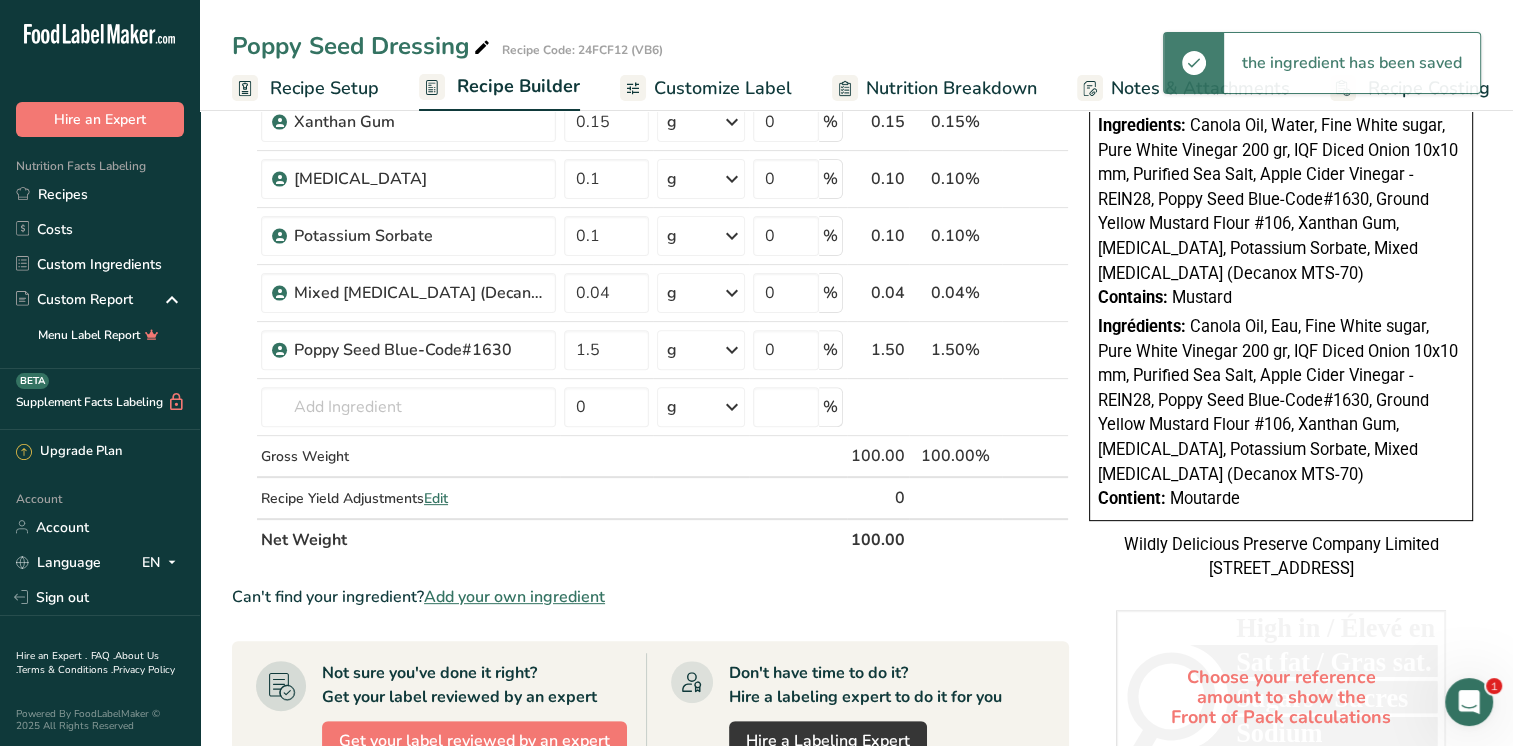 scroll, scrollTop: 500, scrollLeft: 0, axis: vertical 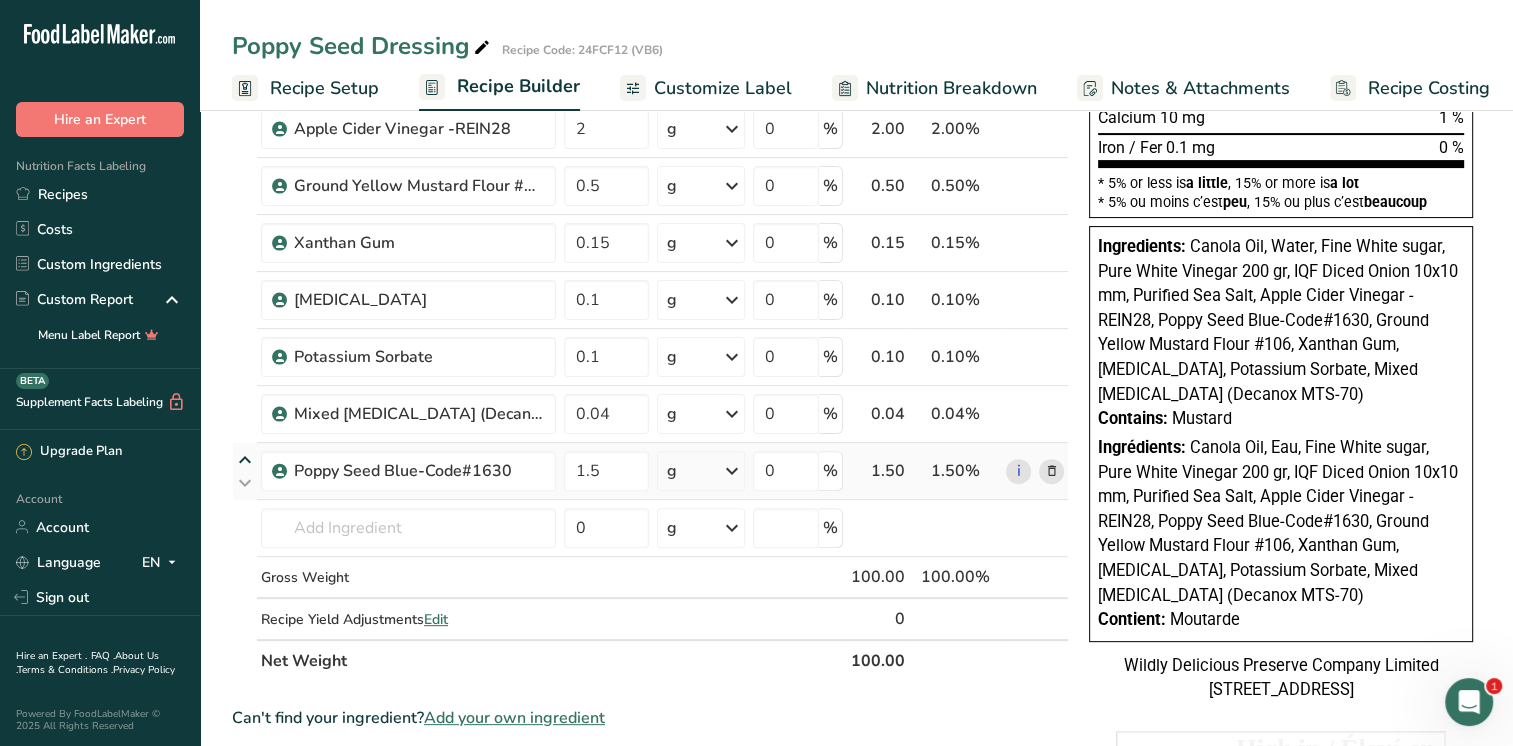 click at bounding box center (245, 460) 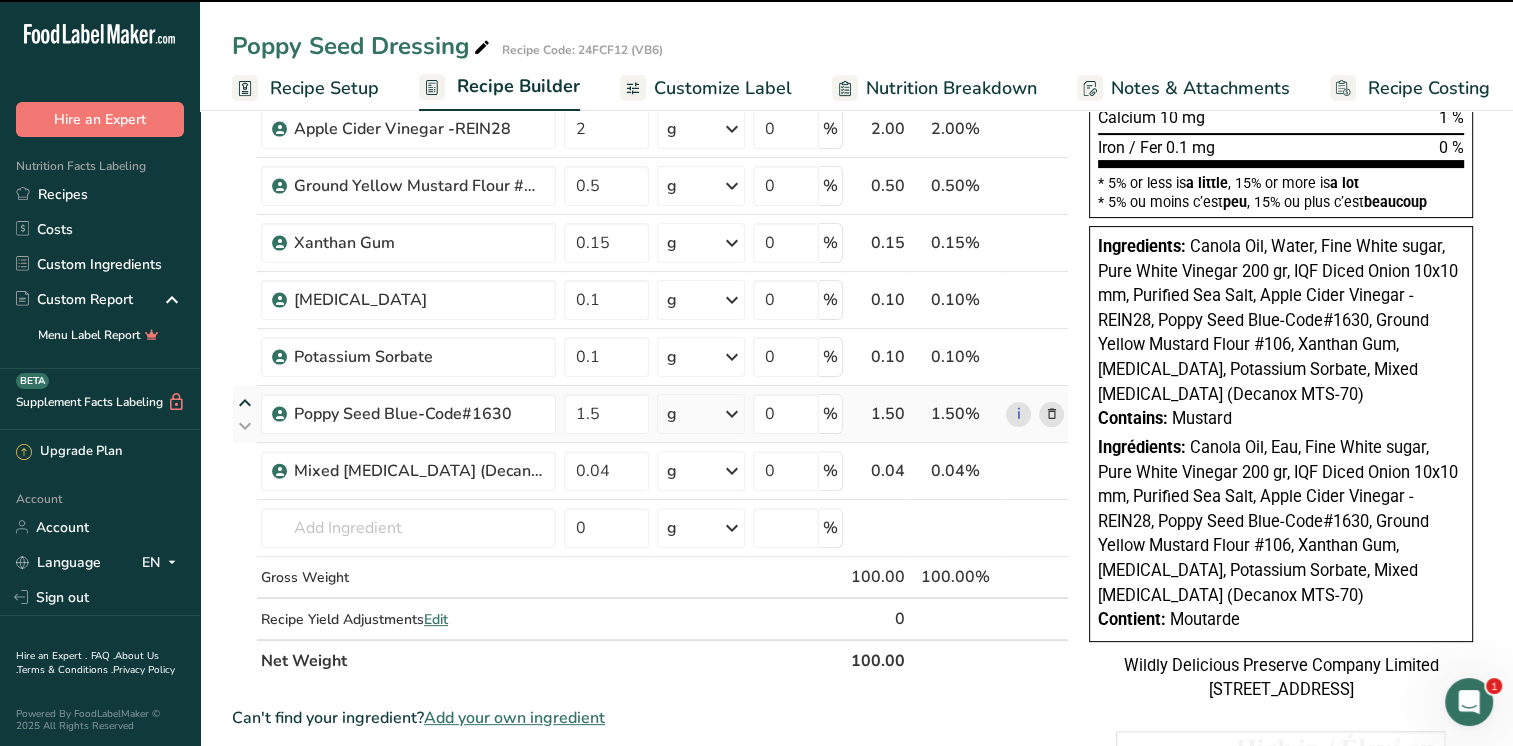 click at bounding box center (245, 403) 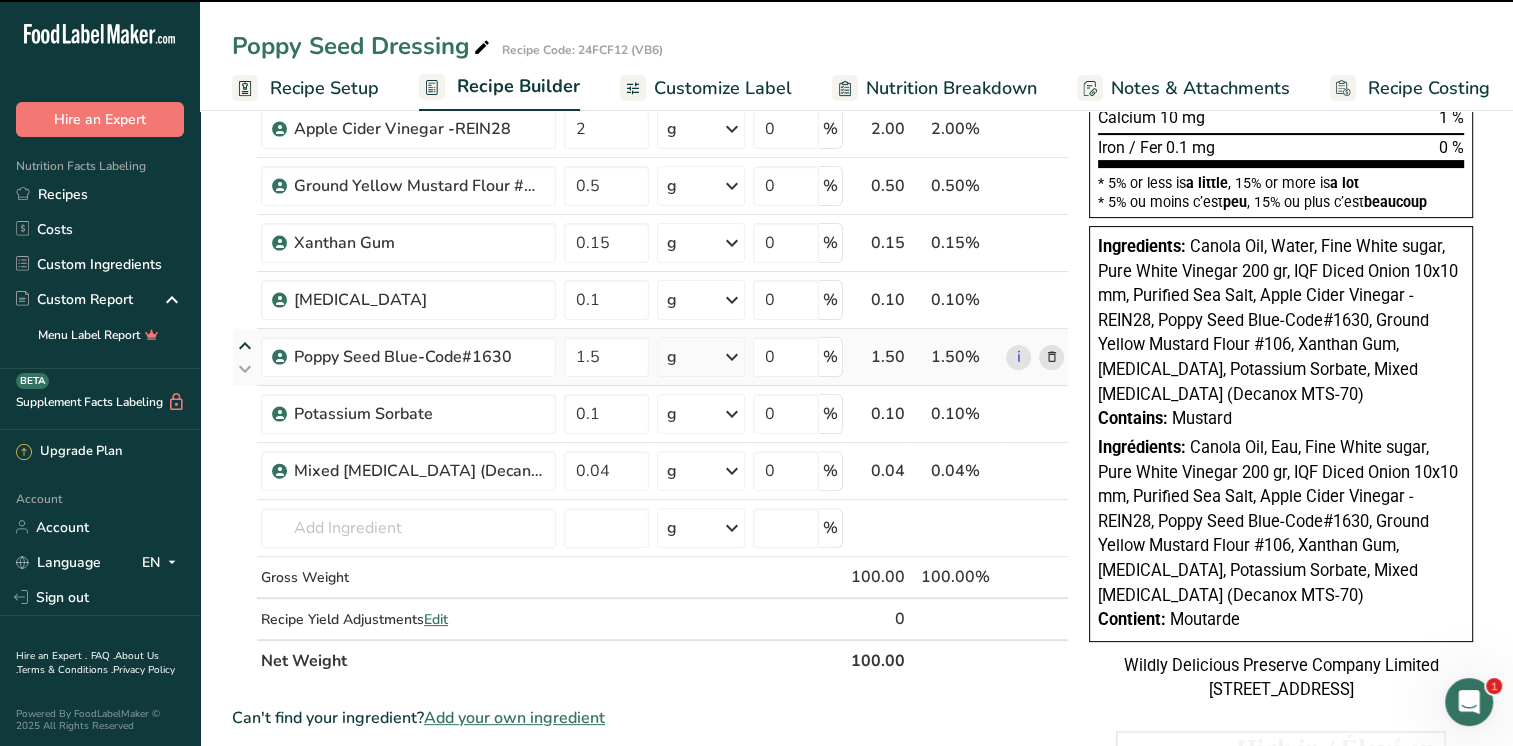 click at bounding box center [245, 346] 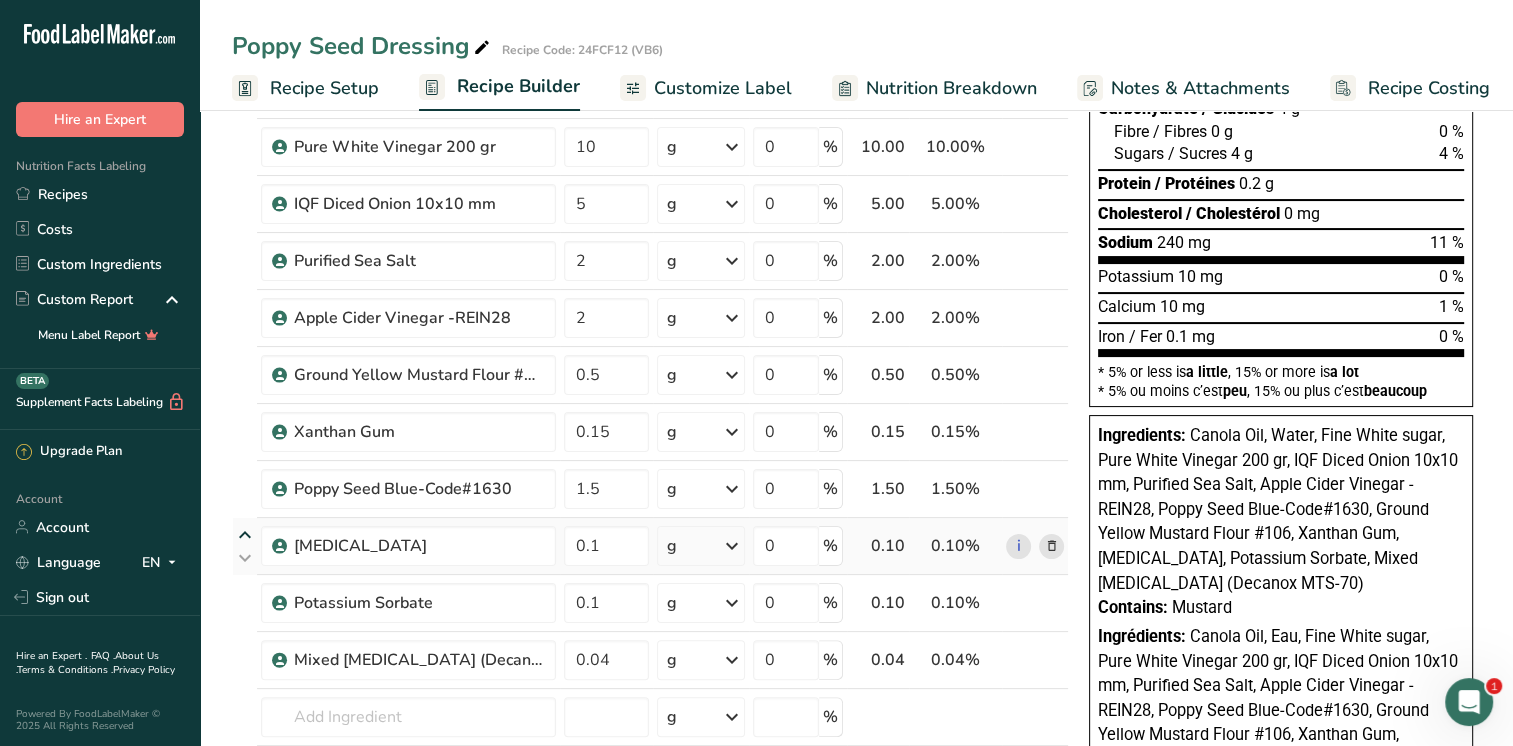 scroll, scrollTop: 300, scrollLeft: 0, axis: vertical 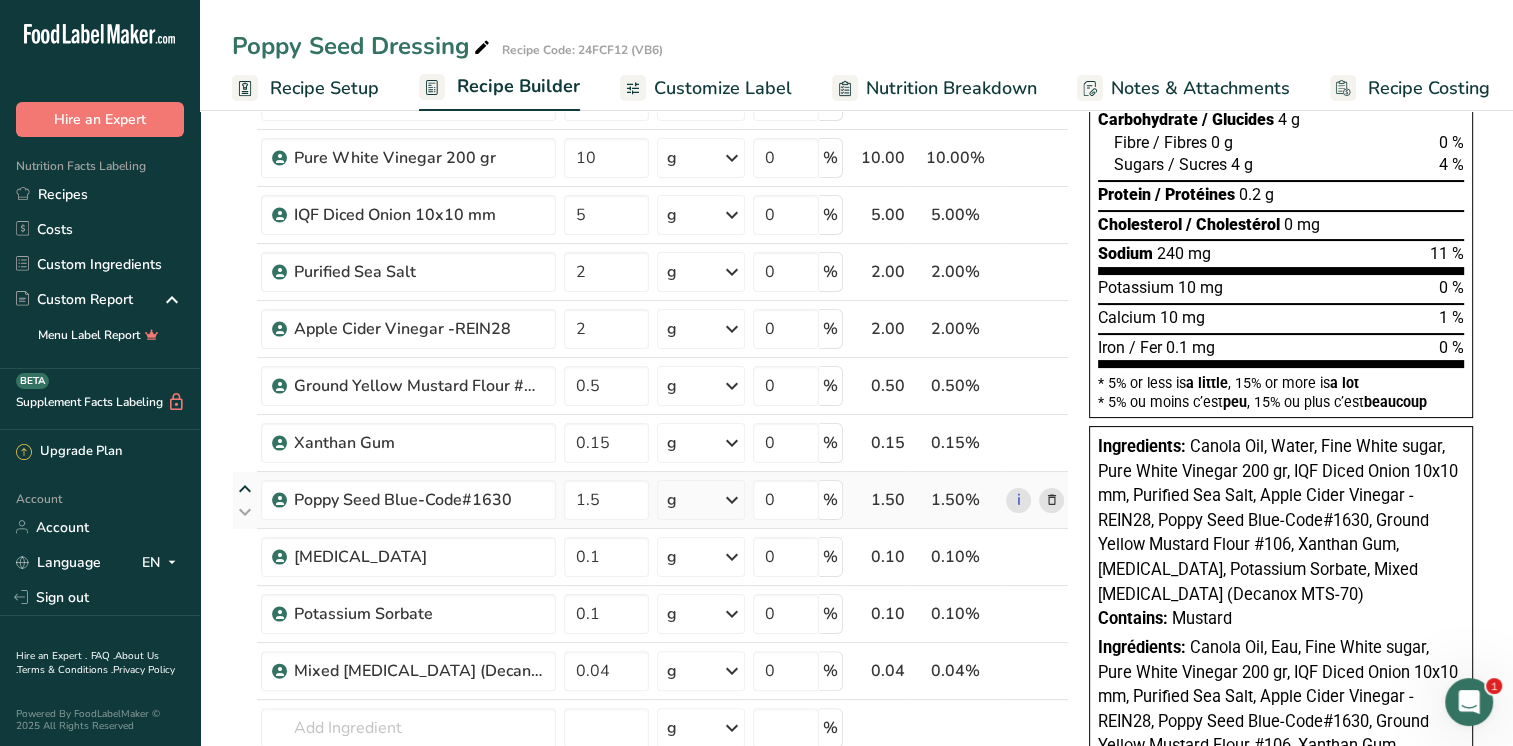 click at bounding box center (245, 489) 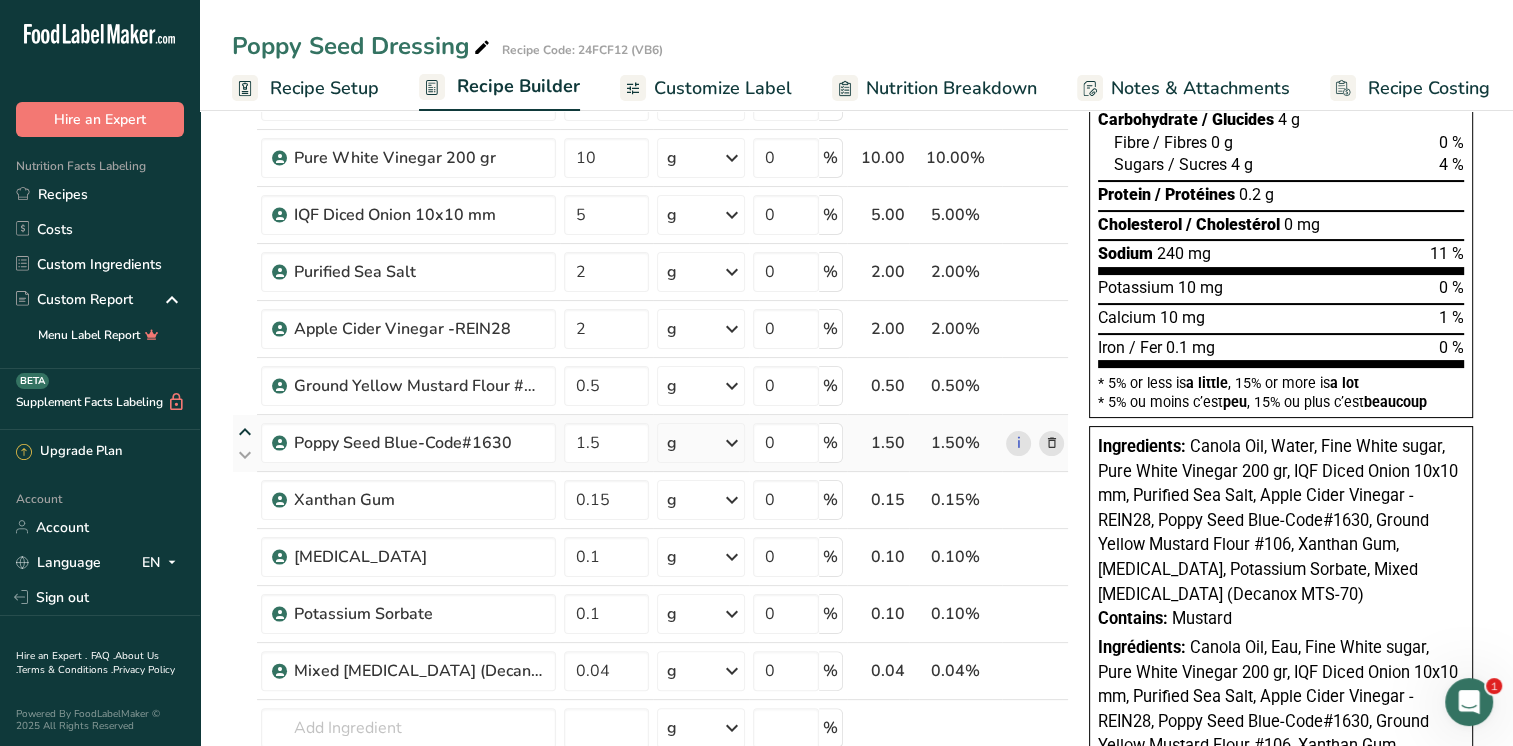 click at bounding box center (245, 432) 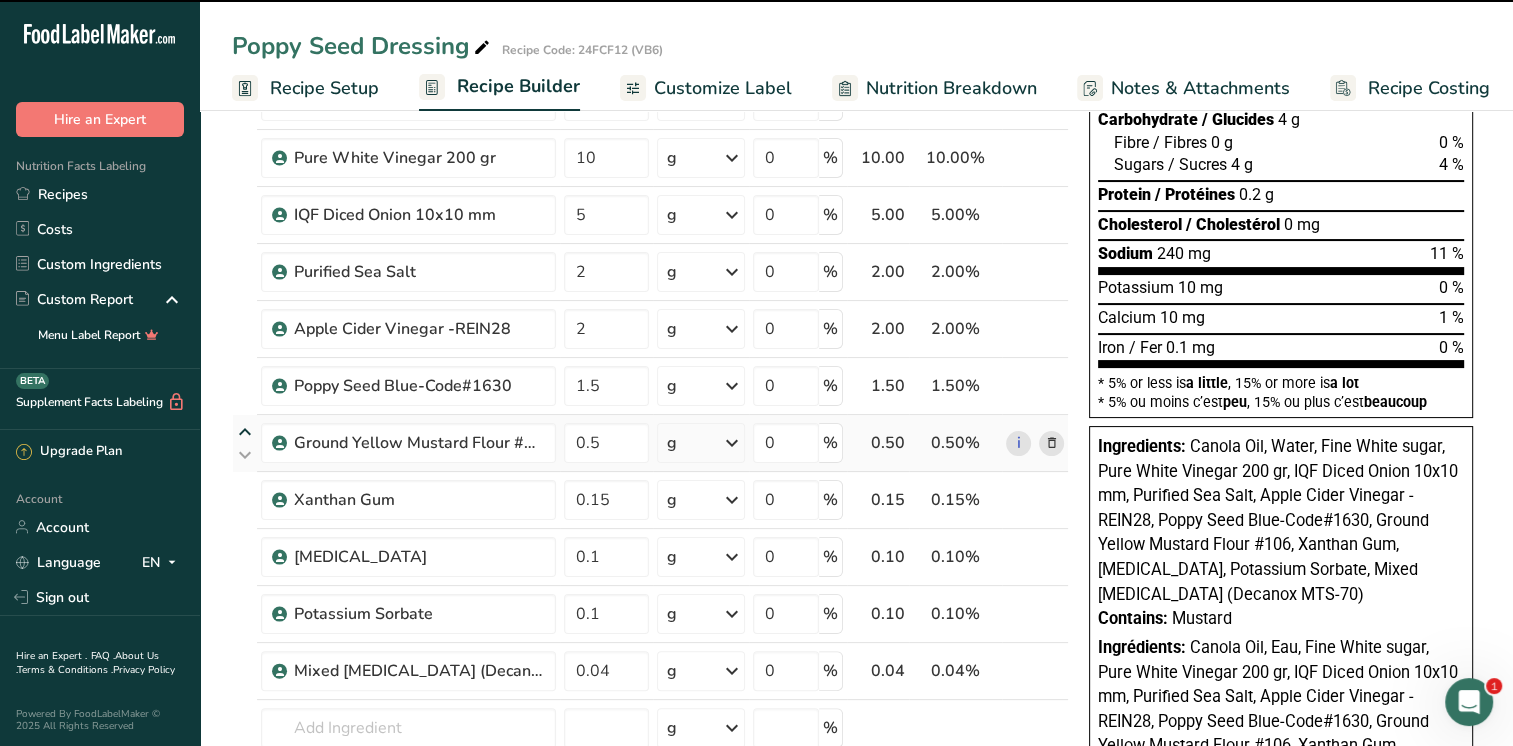 type on "0.5" 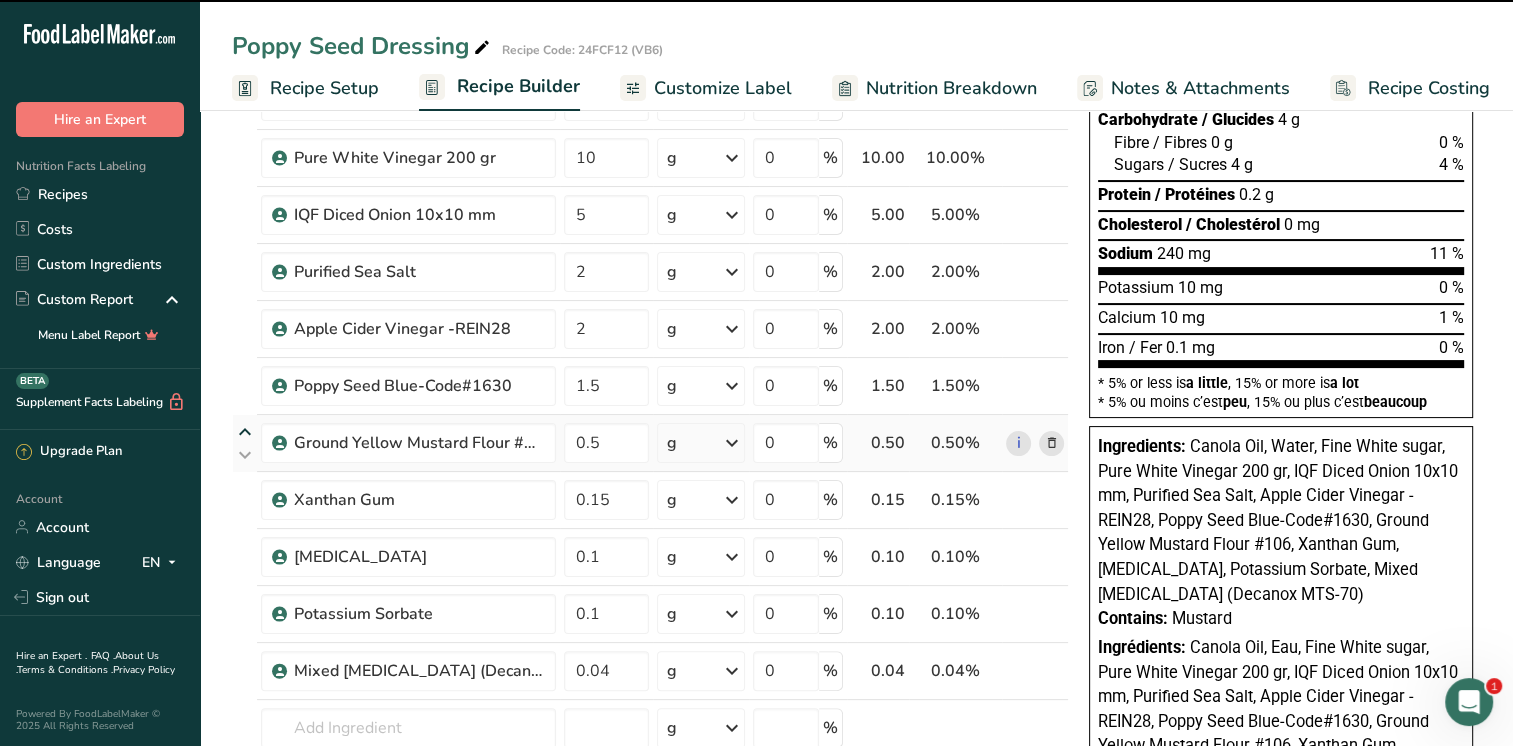 type on "1.5" 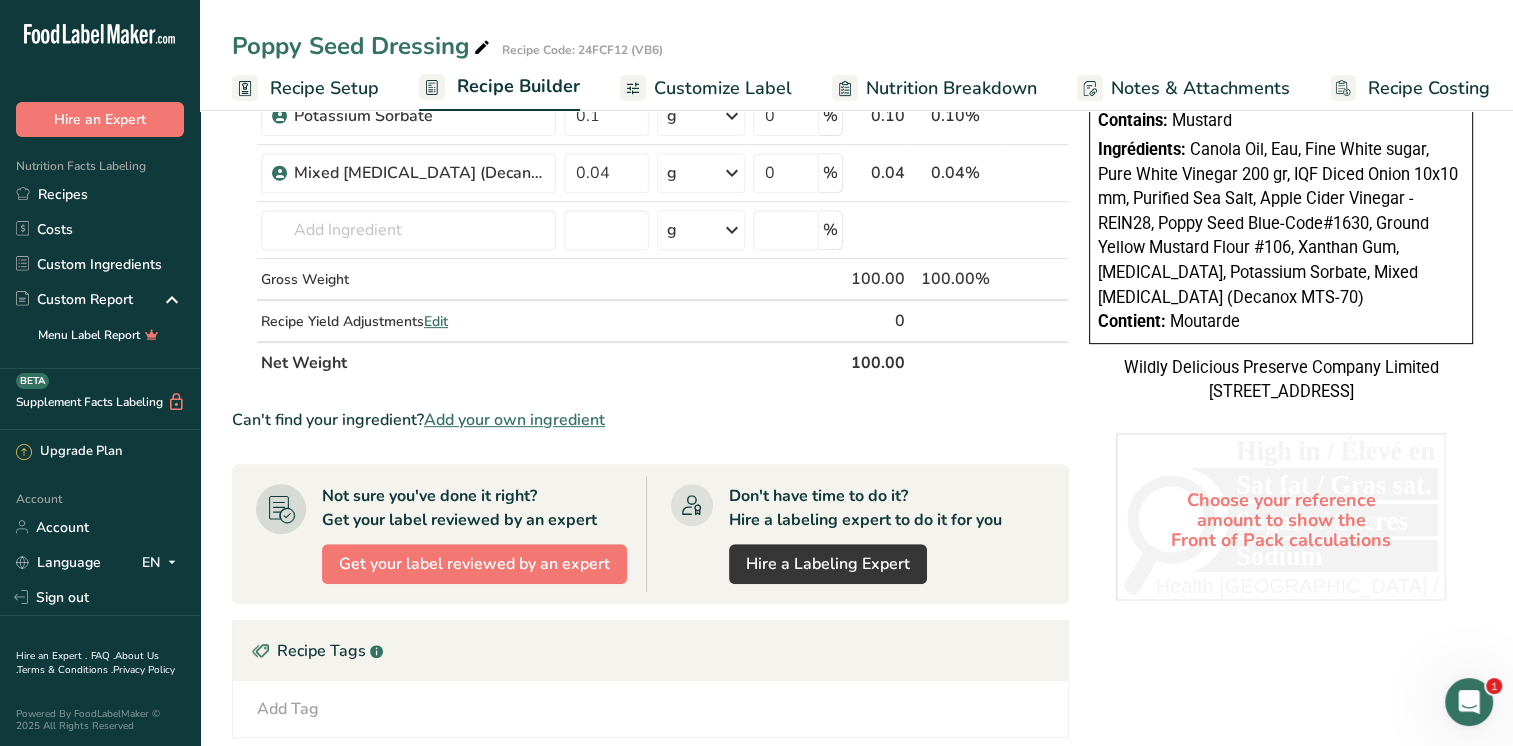 scroll, scrollTop: 400, scrollLeft: 0, axis: vertical 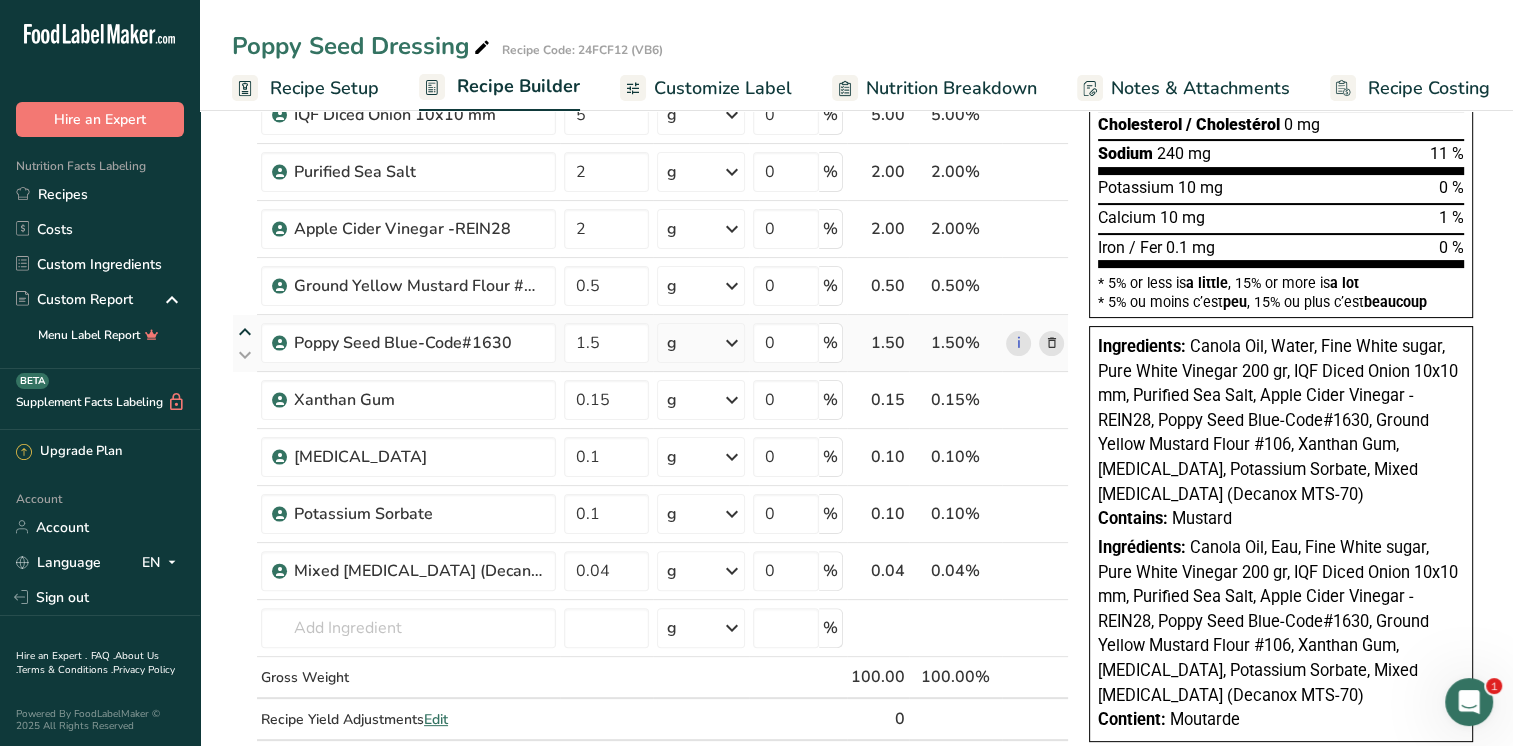 click at bounding box center (245, 332) 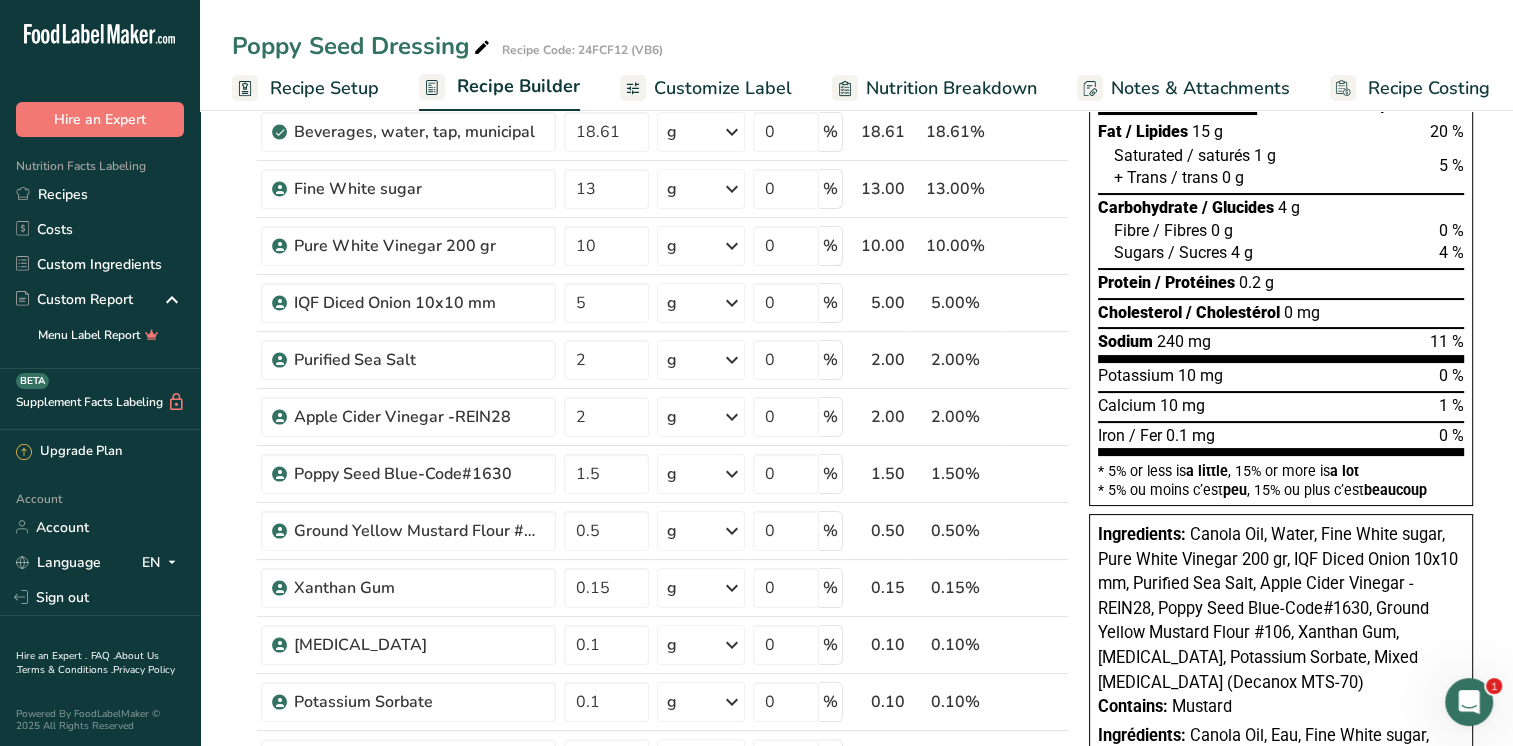 scroll, scrollTop: 200, scrollLeft: 0, axis: vertical 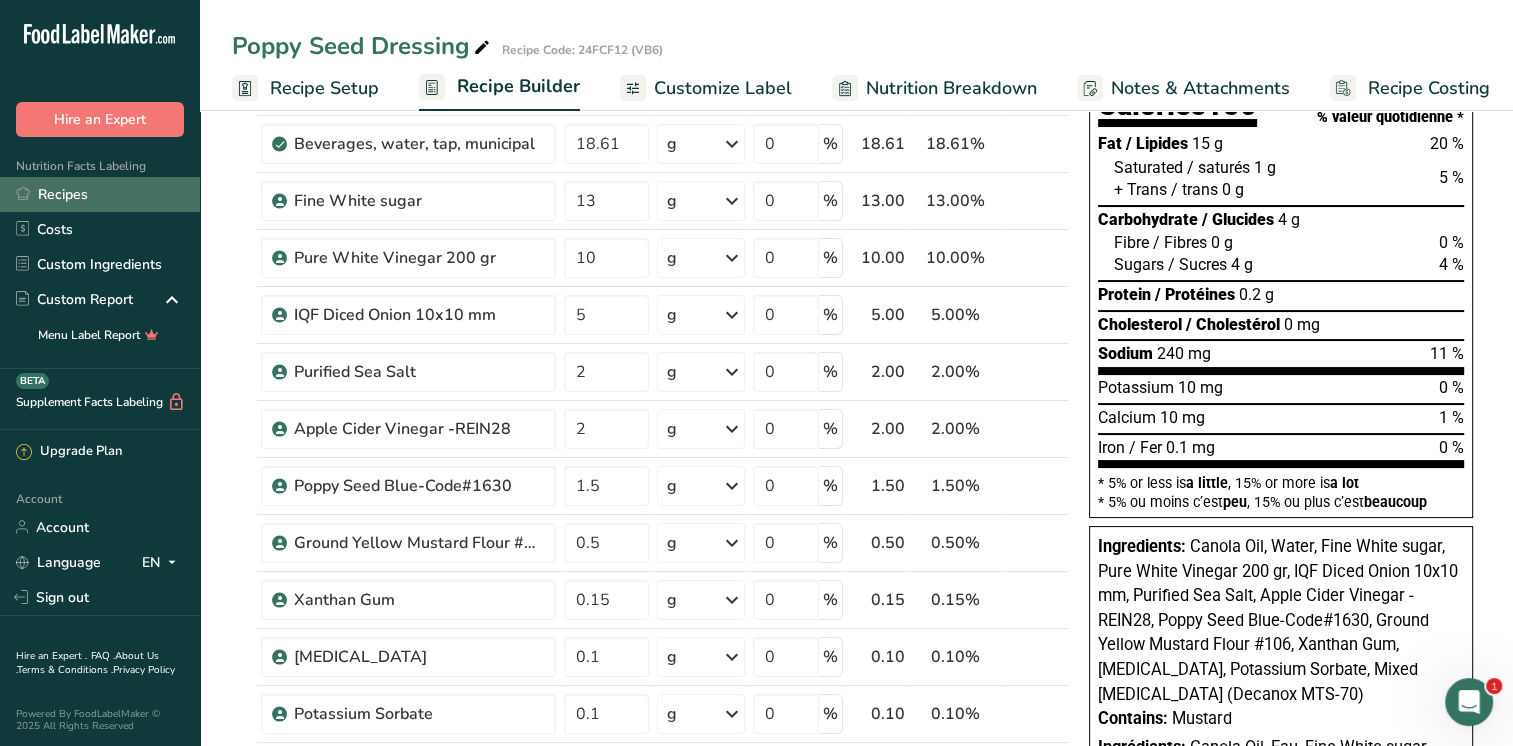 click on "Recipes" at bounding box center (100, 194) 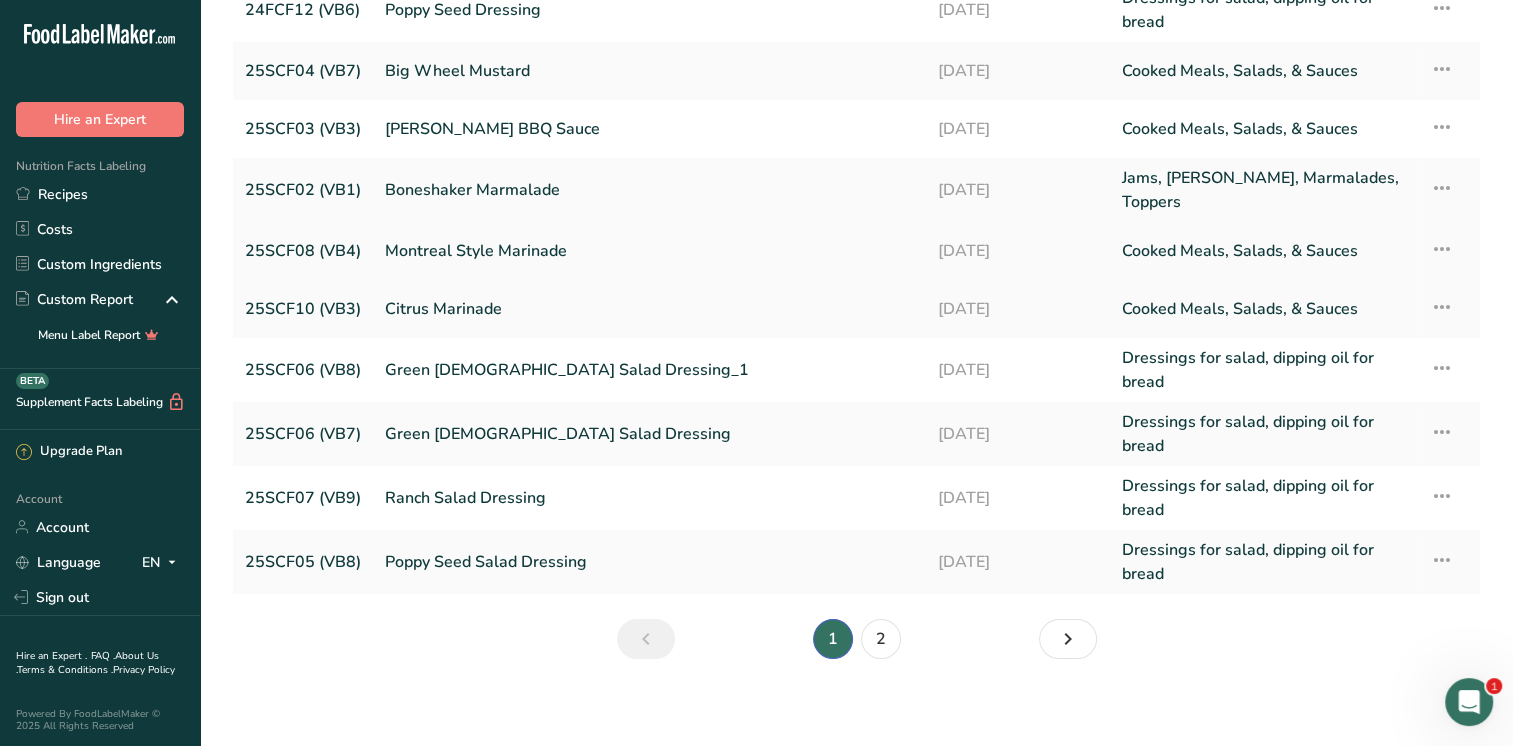 scroll, scrollTop: 160, scrollLeft: 0, axis: vertical 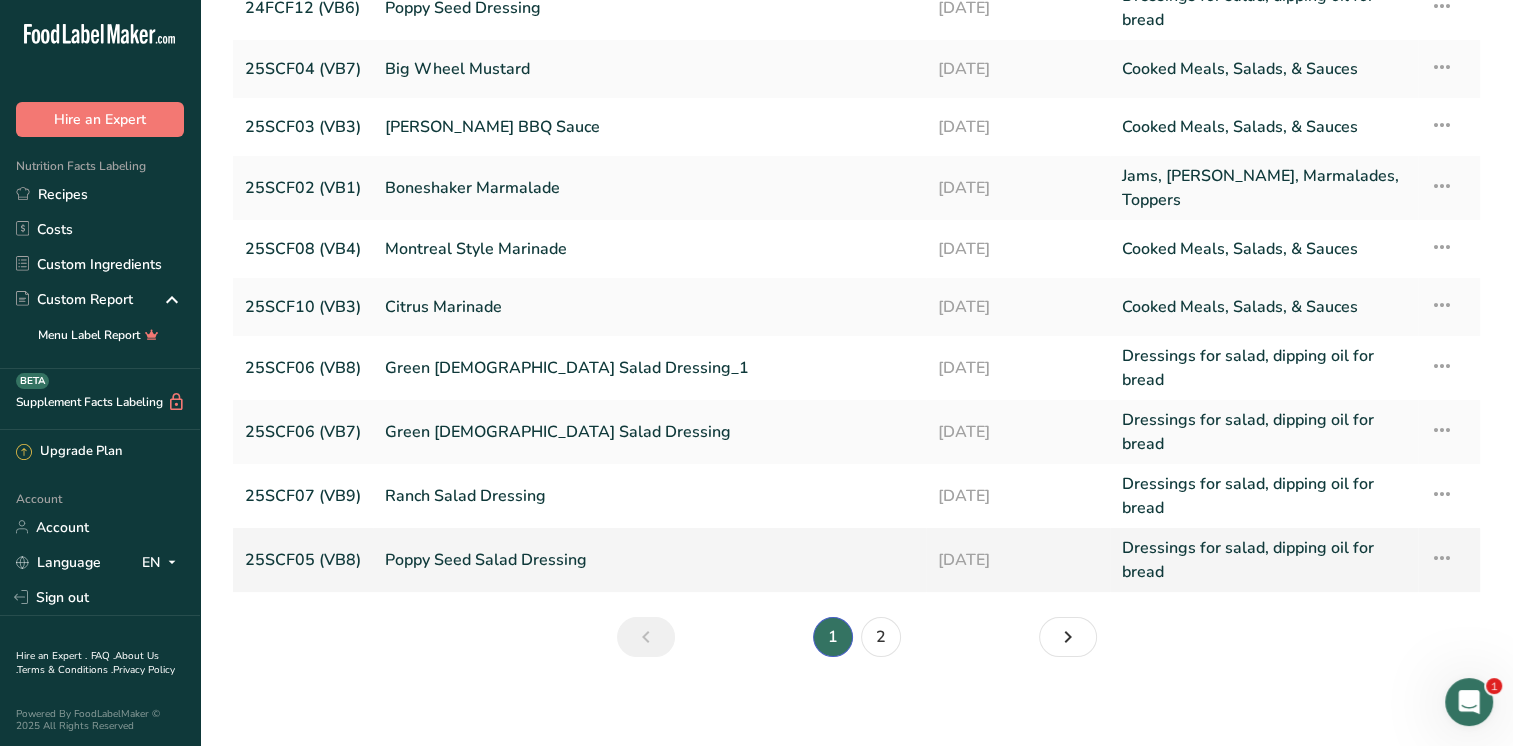 click on "Poppy Seed Salad Dressing" at bounding box center (649, 560) 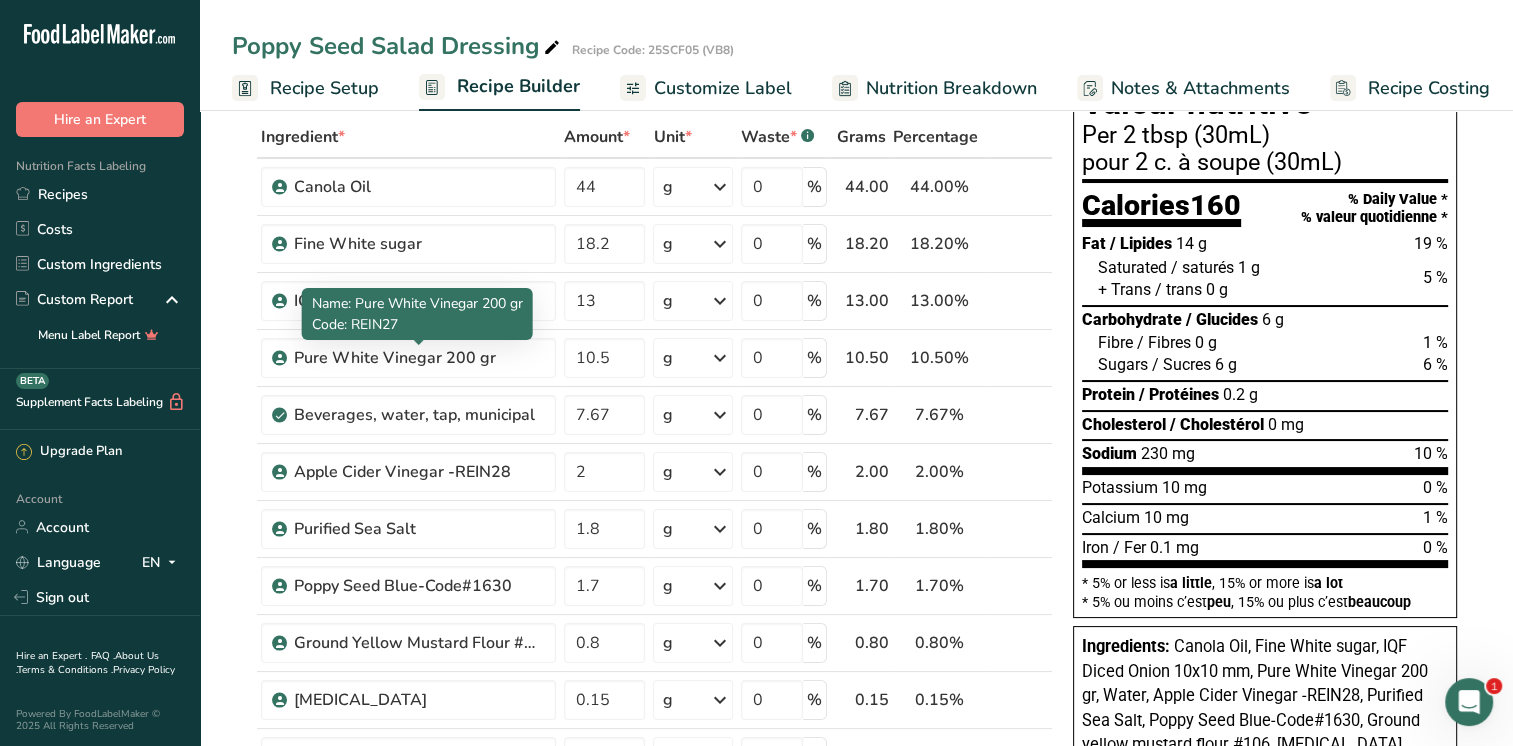 scroll, scrollTop: 0, scrollLeft: 0, axis: both 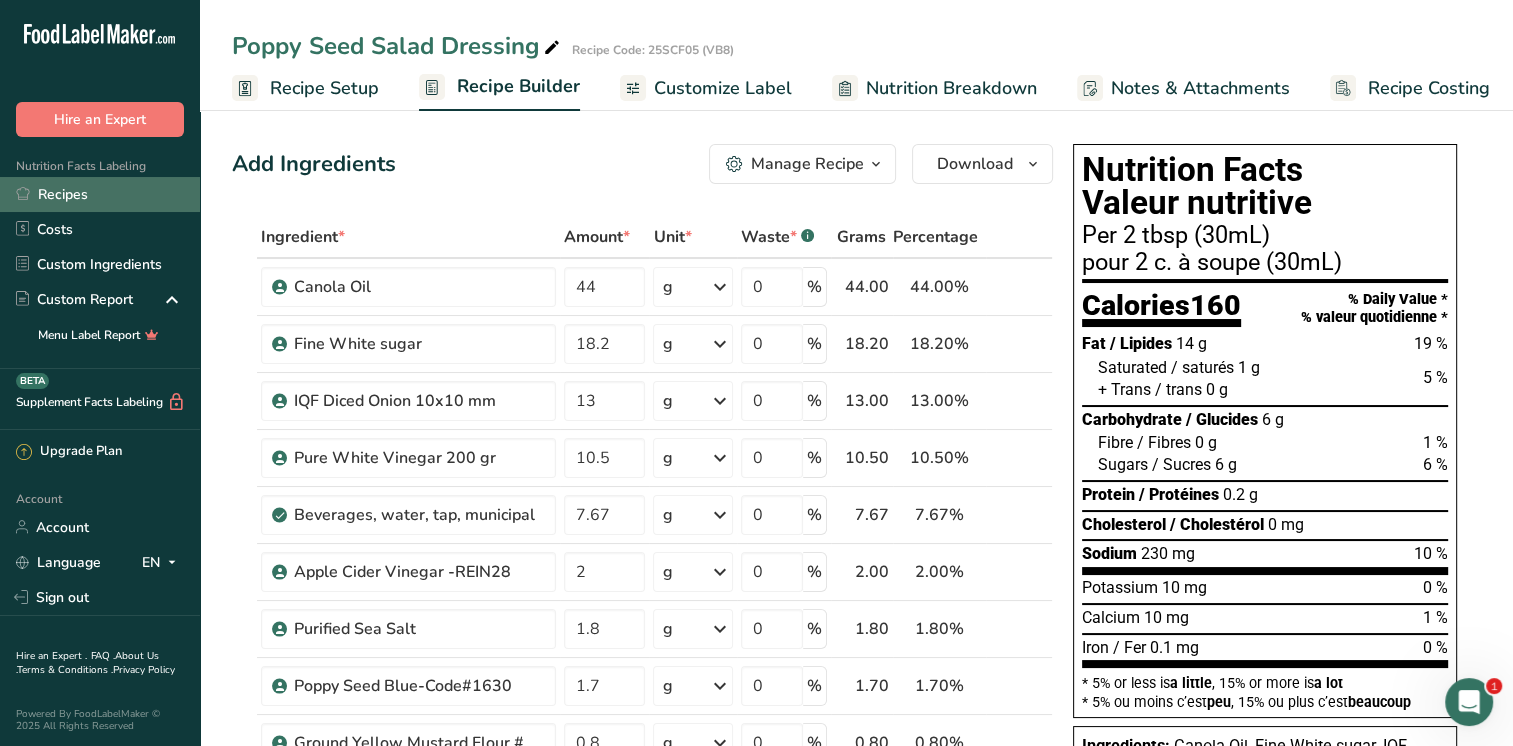 click on "Recipes" at bounding box center (100, 194) 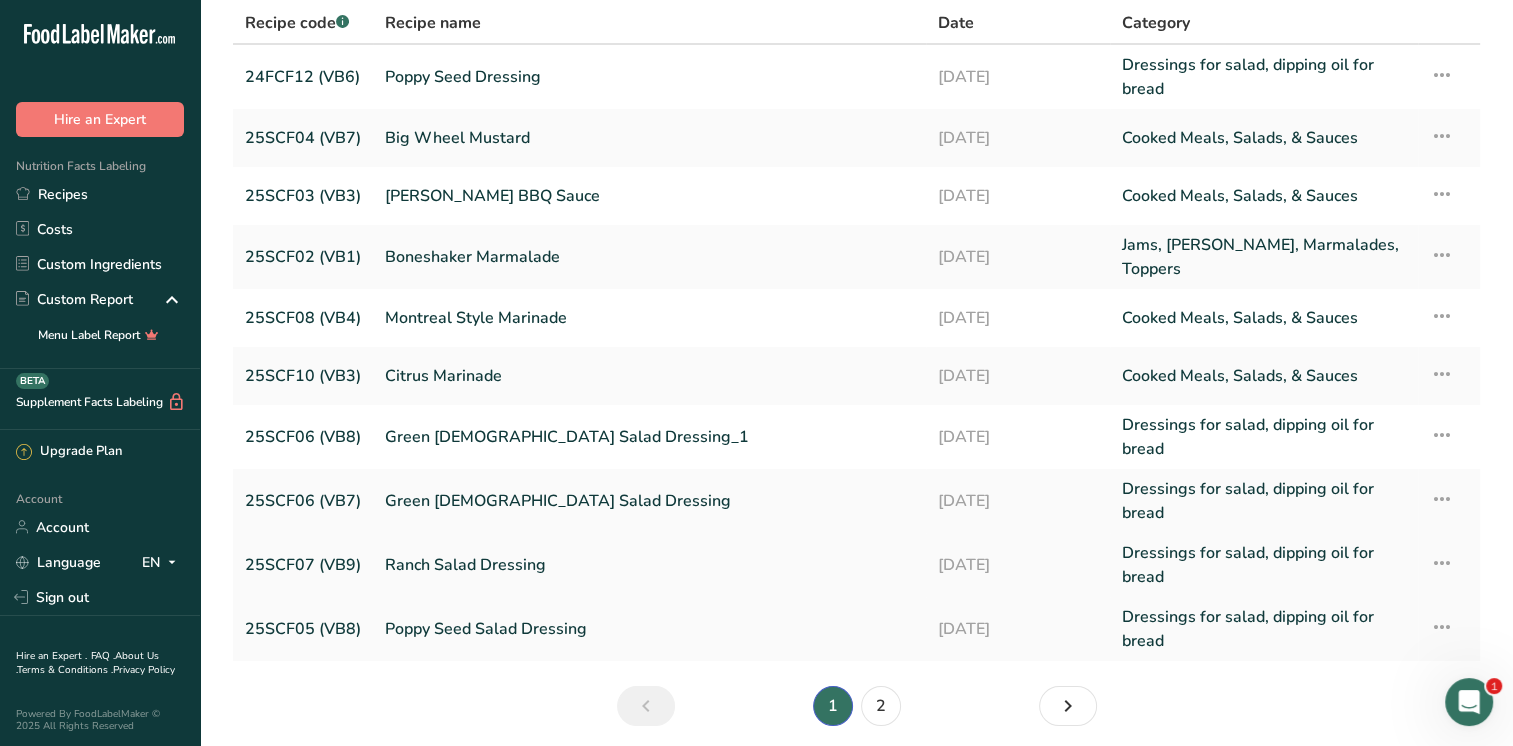 scroll, scrollTop: 160, scrollLeft: 0, axis: vertical 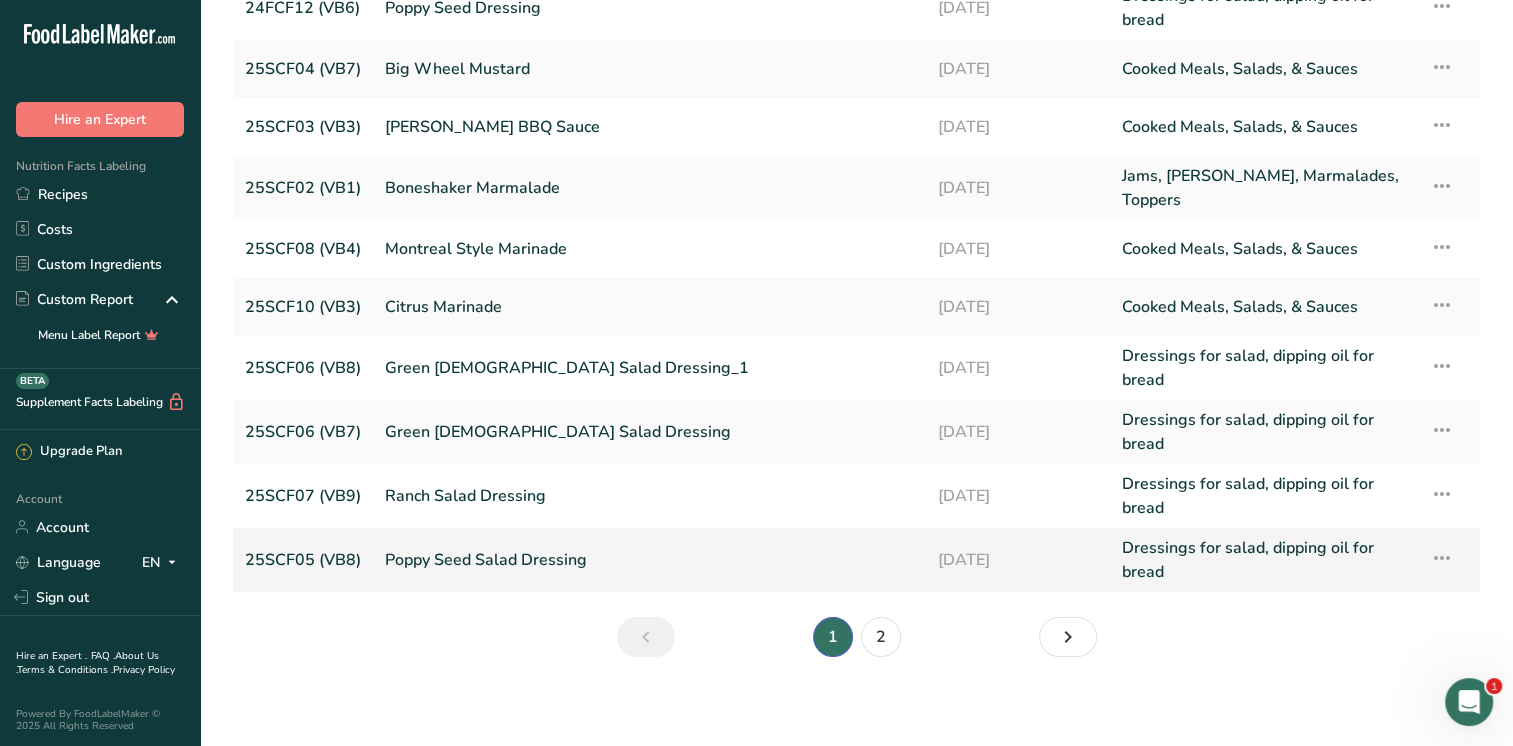 click on "Poppy Seed Salad Dressing" at bounding box center [649, 560] 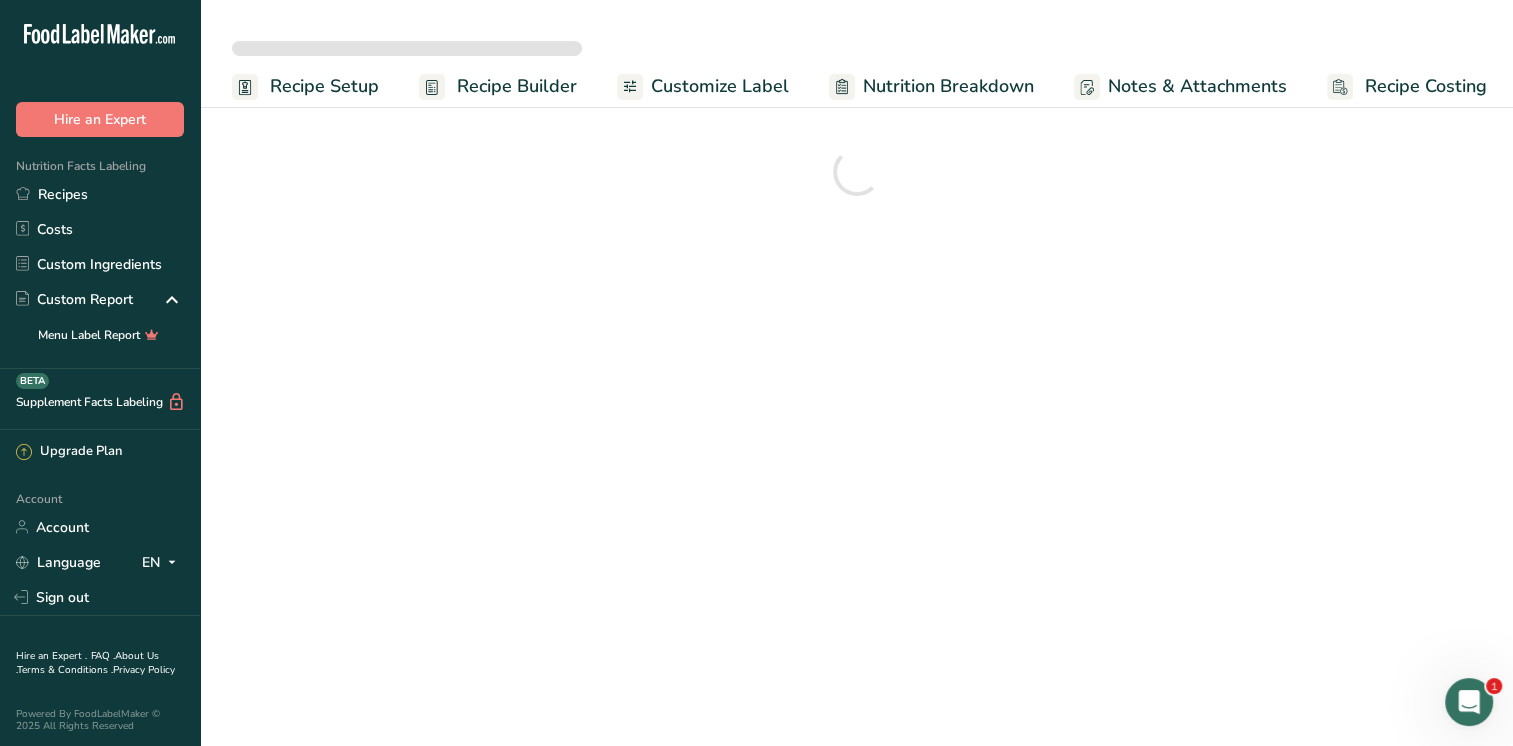scroll, scrollTop: 0, scrollLeft: 0, axis: both 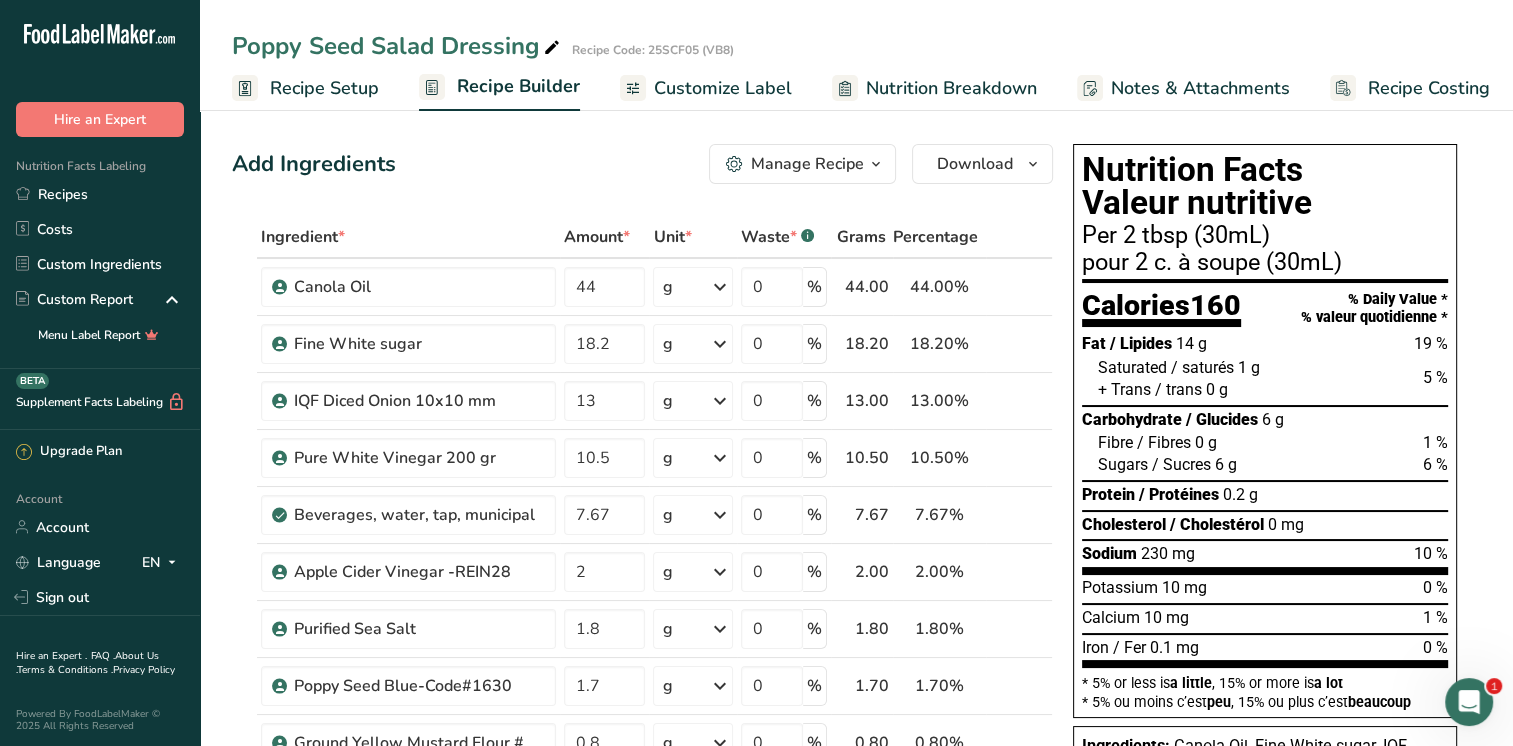 click on "Recipe Setup" at bounding box center (324, 88) 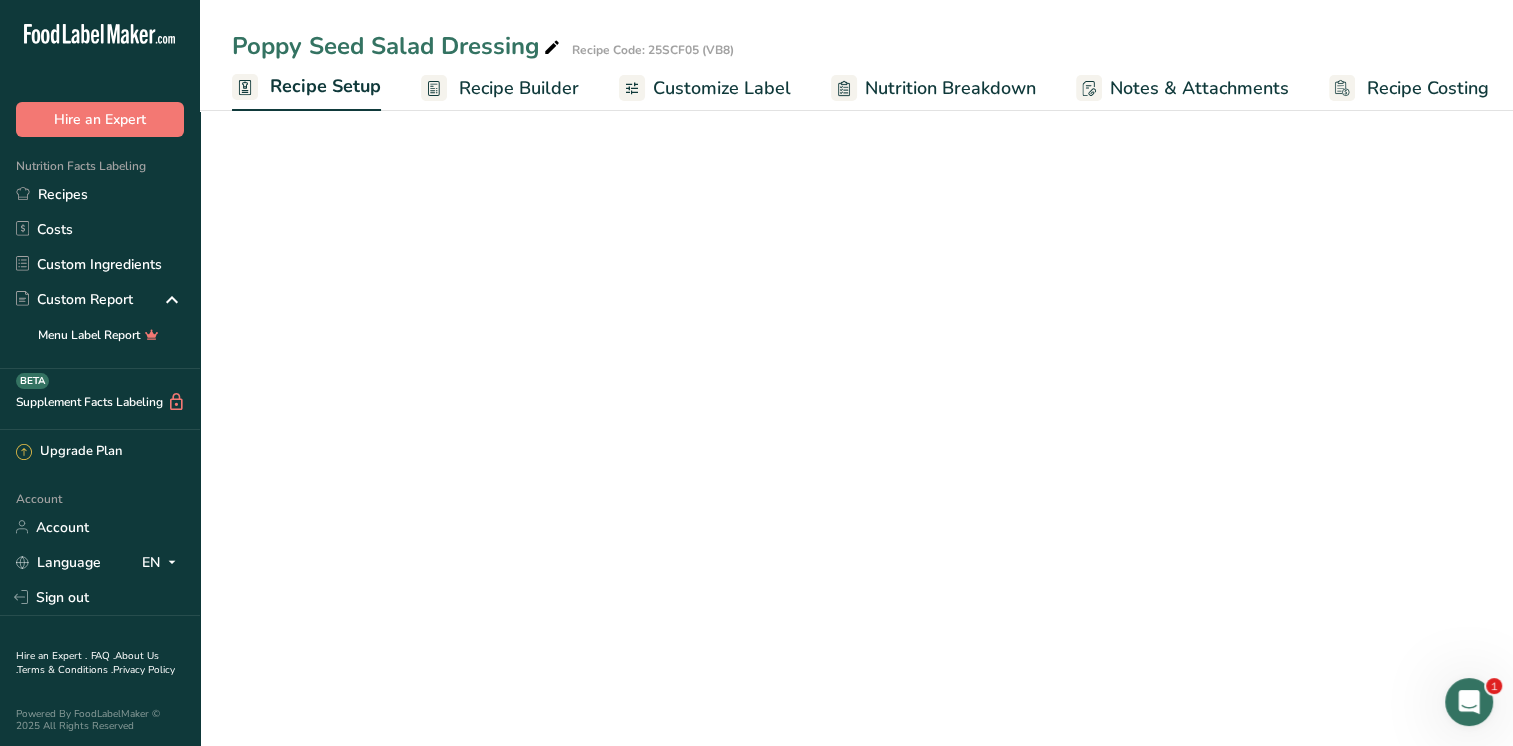 scroll, scrollTop: 0, scrollLeft: 7, axis: horizontal 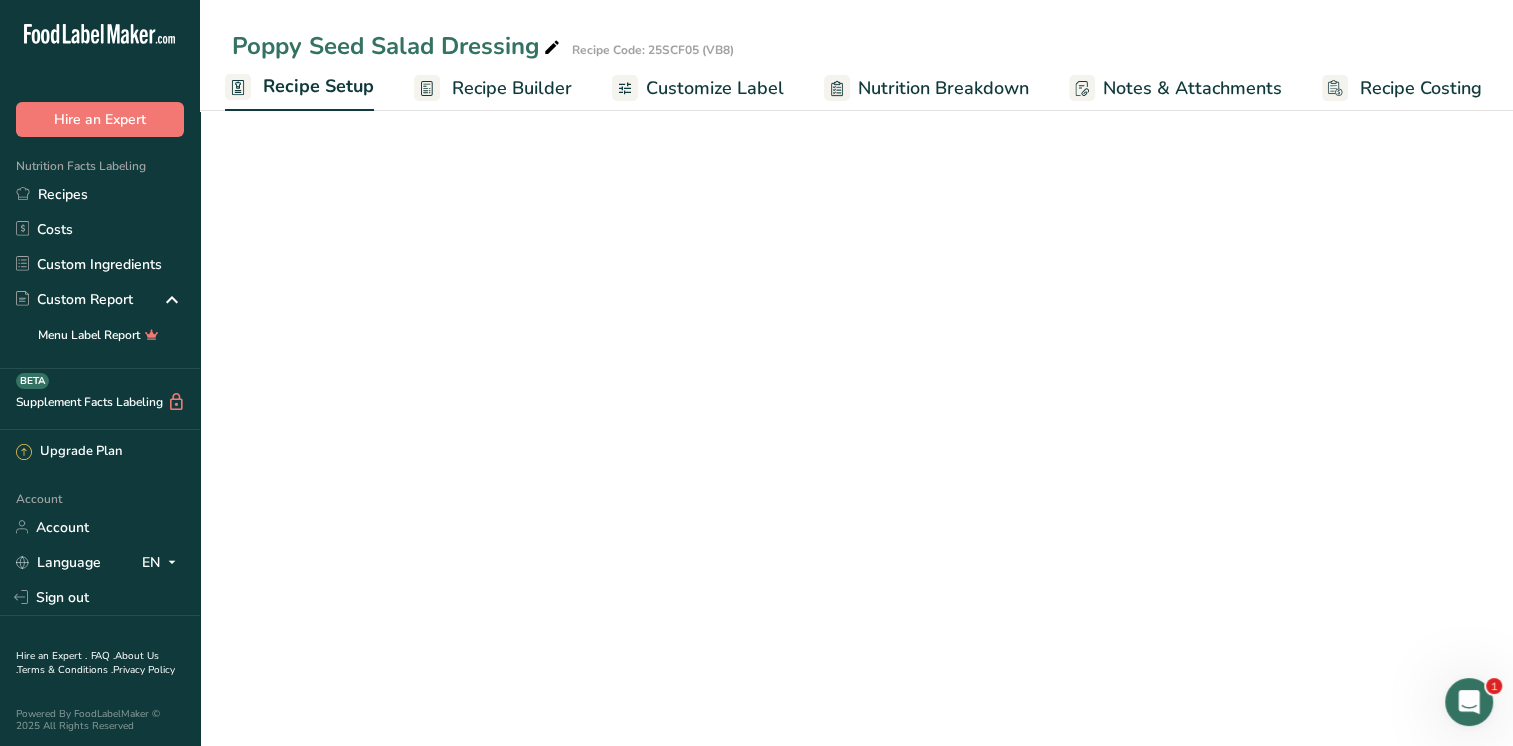 select on "22" 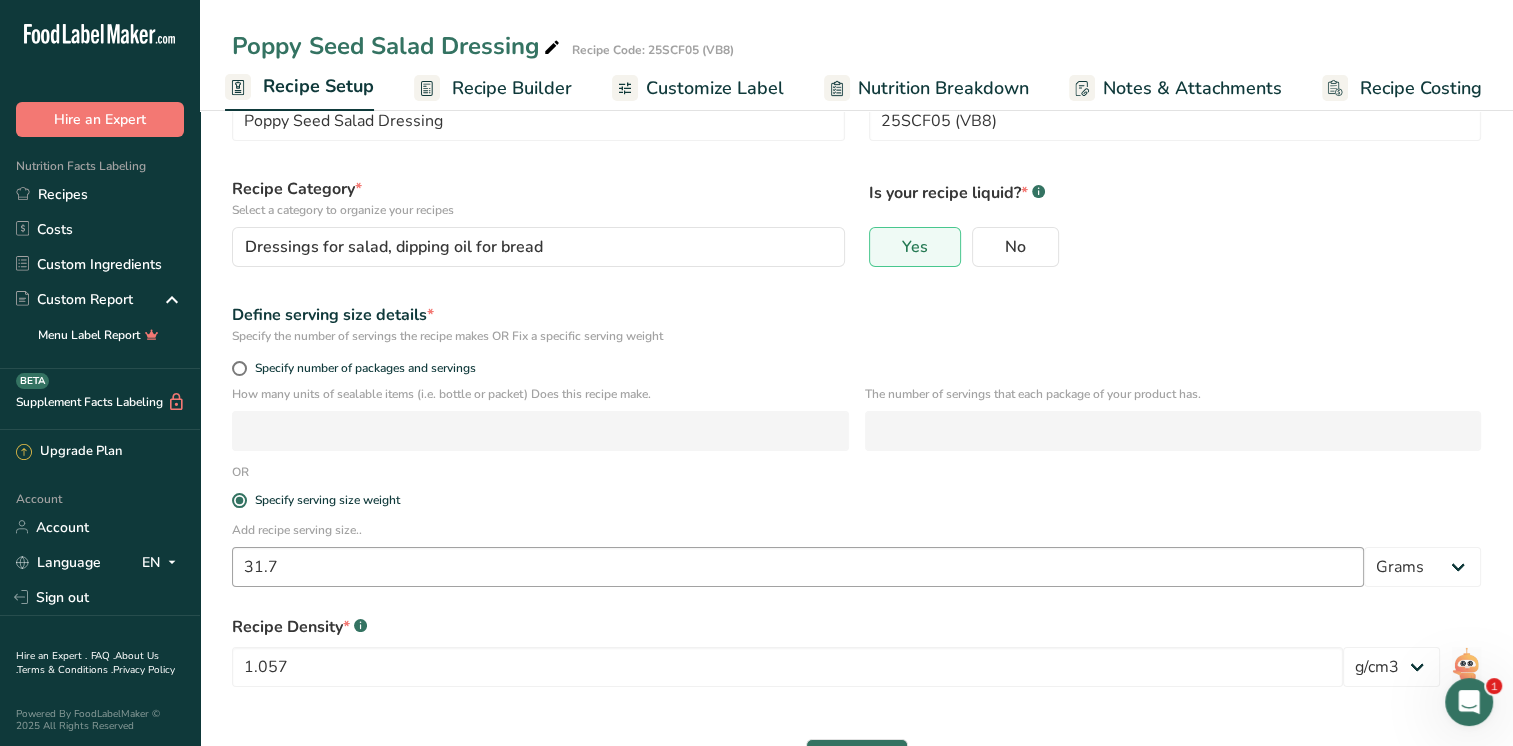 scroll, scrollTop: 152, scrollLeft: 0, axis: vertical 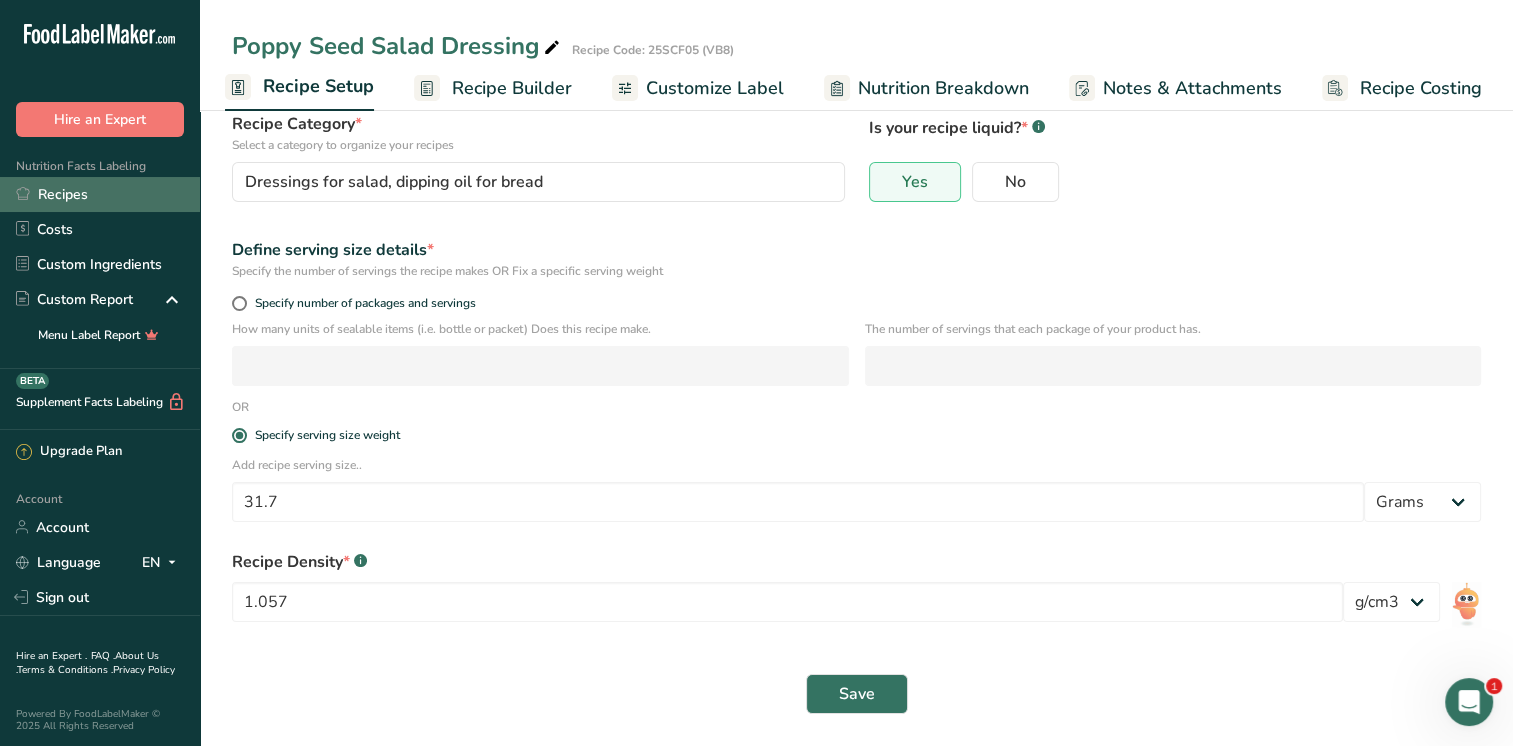 click on "Recipes" at bounding box center [100, 194] 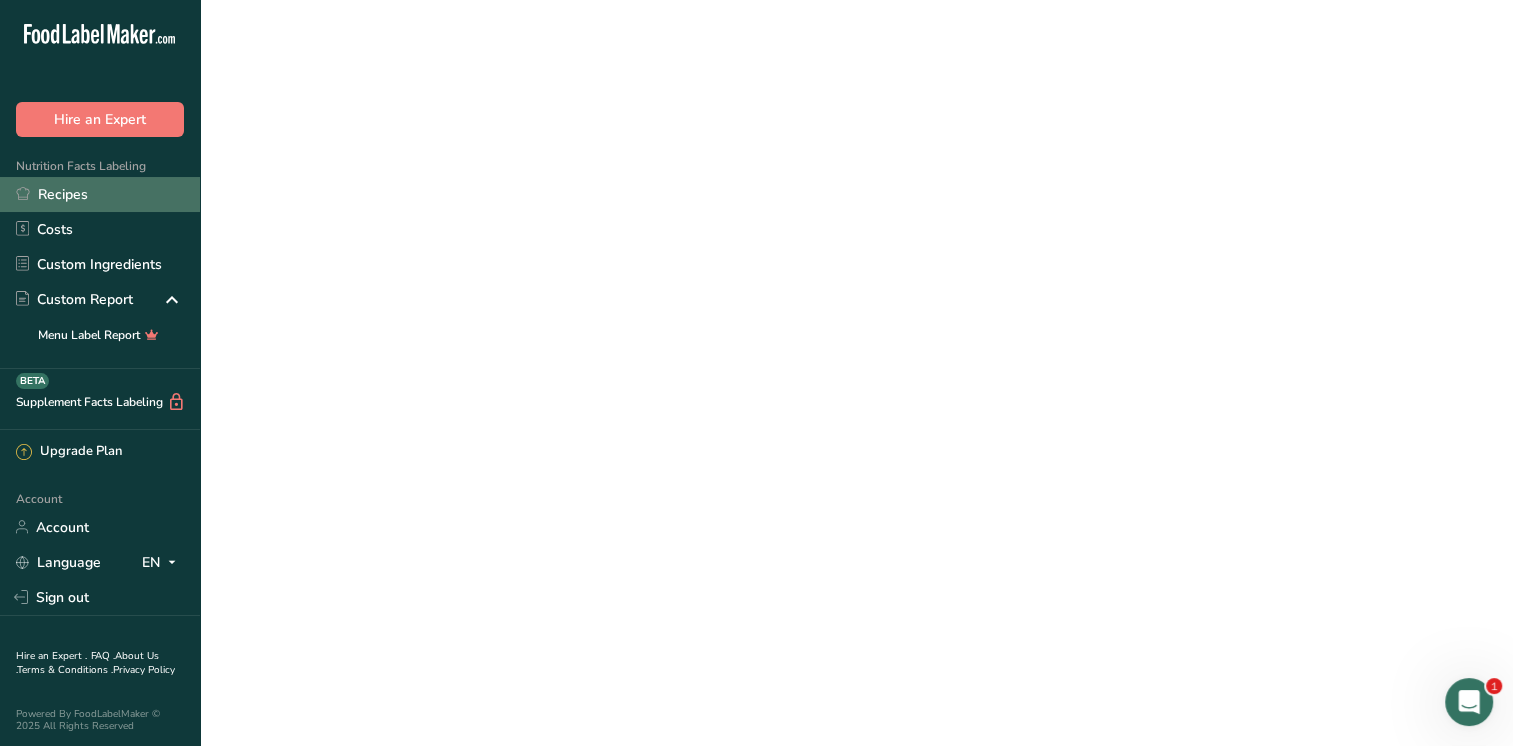 scroll, scrollTop: 0, scrollLeft: 0, axis: both 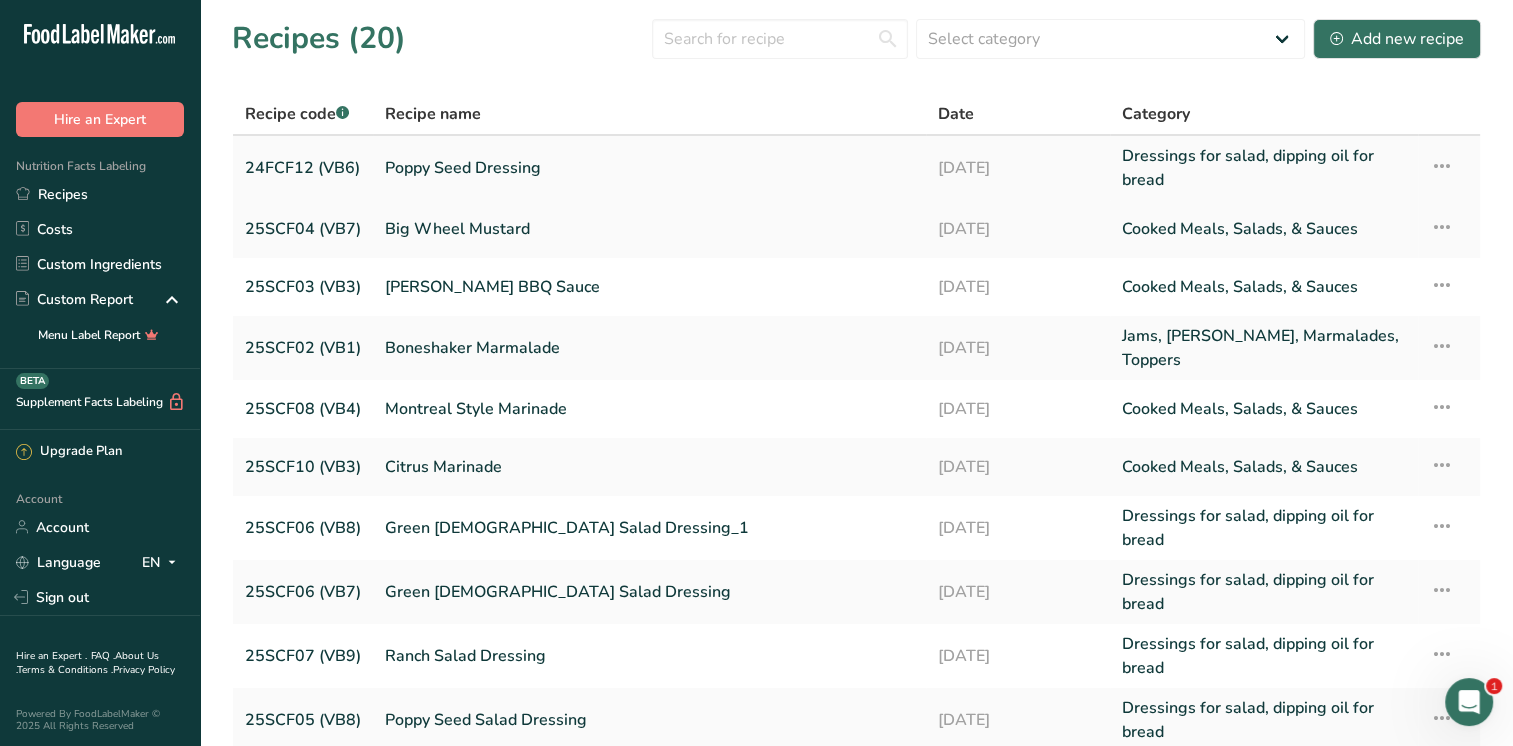click on "Poppy Seed Dressing" at bounding box center [649, 168] 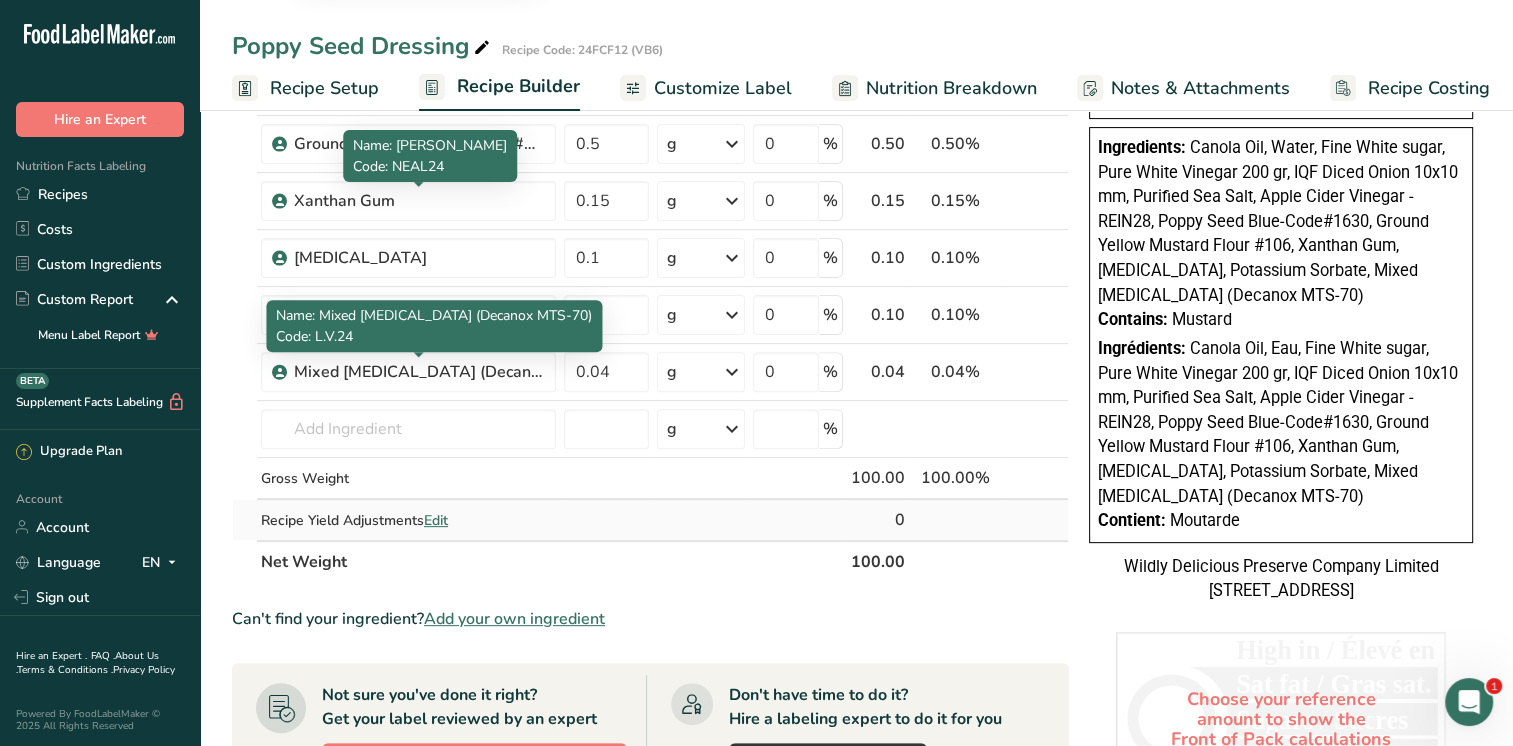 scroll, scrollTop: 600, scrollLeft: 0, axis: vertical 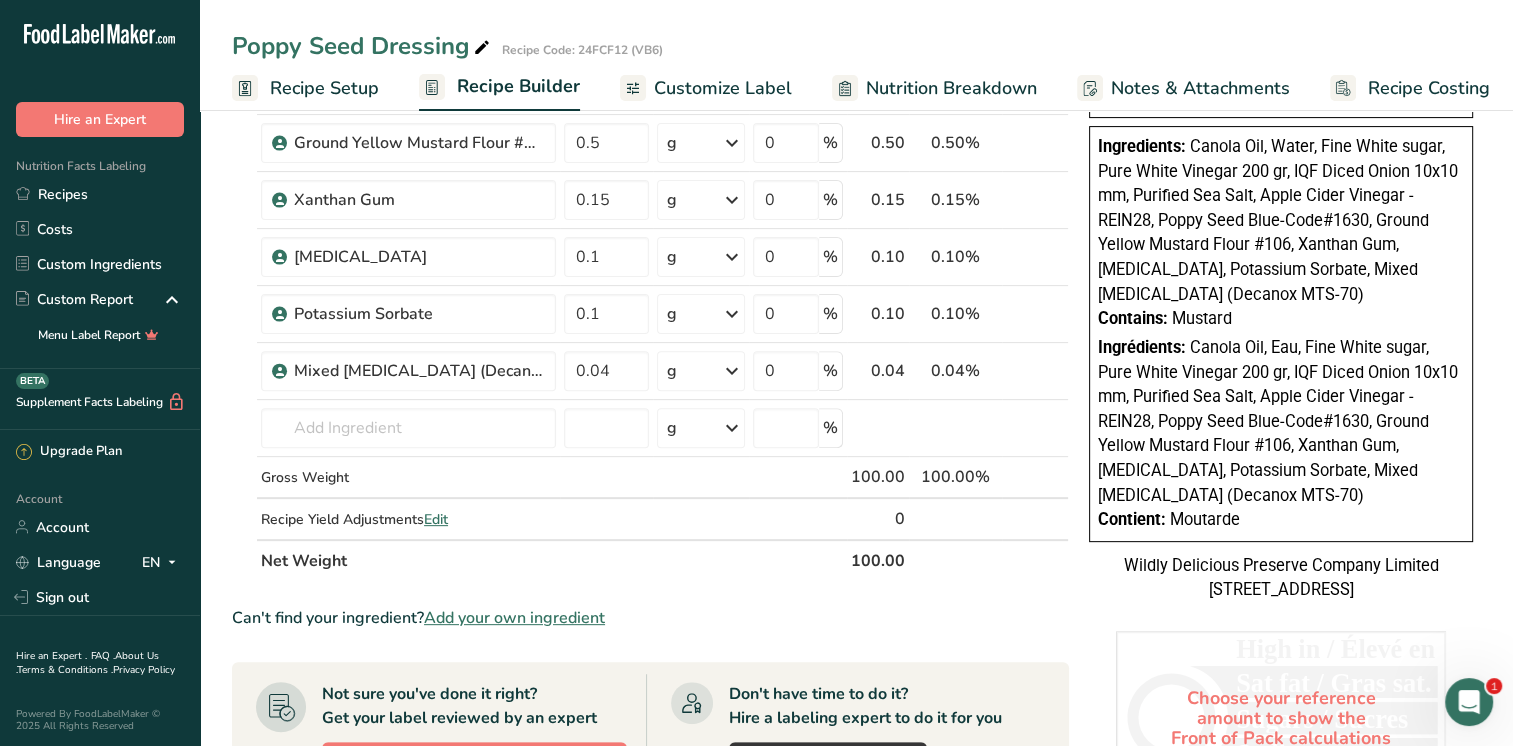 click on "Recipe Setup" at bounding box center (324, 88) 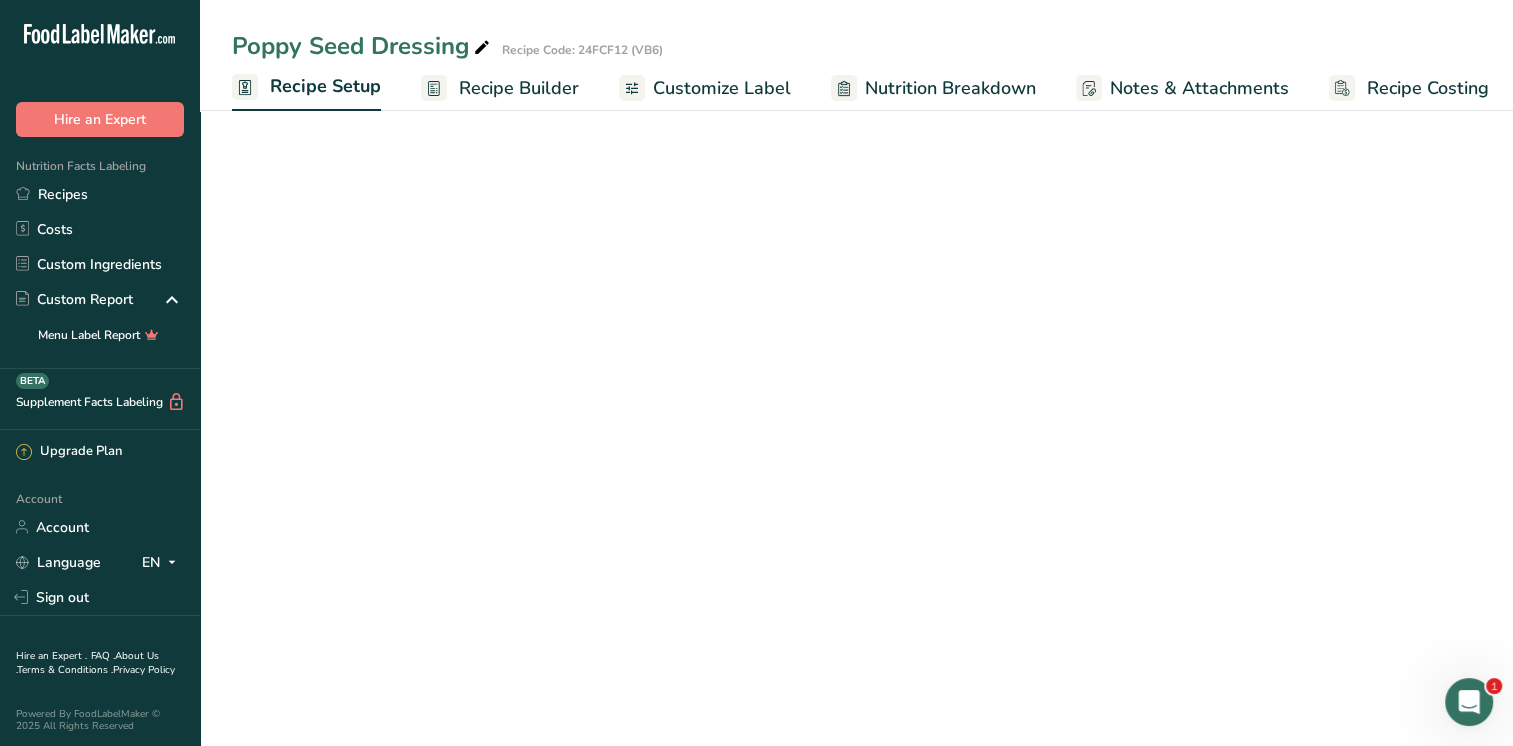 scroll, scrollTop: 0, scrollLeft: 7, axis: horizontal 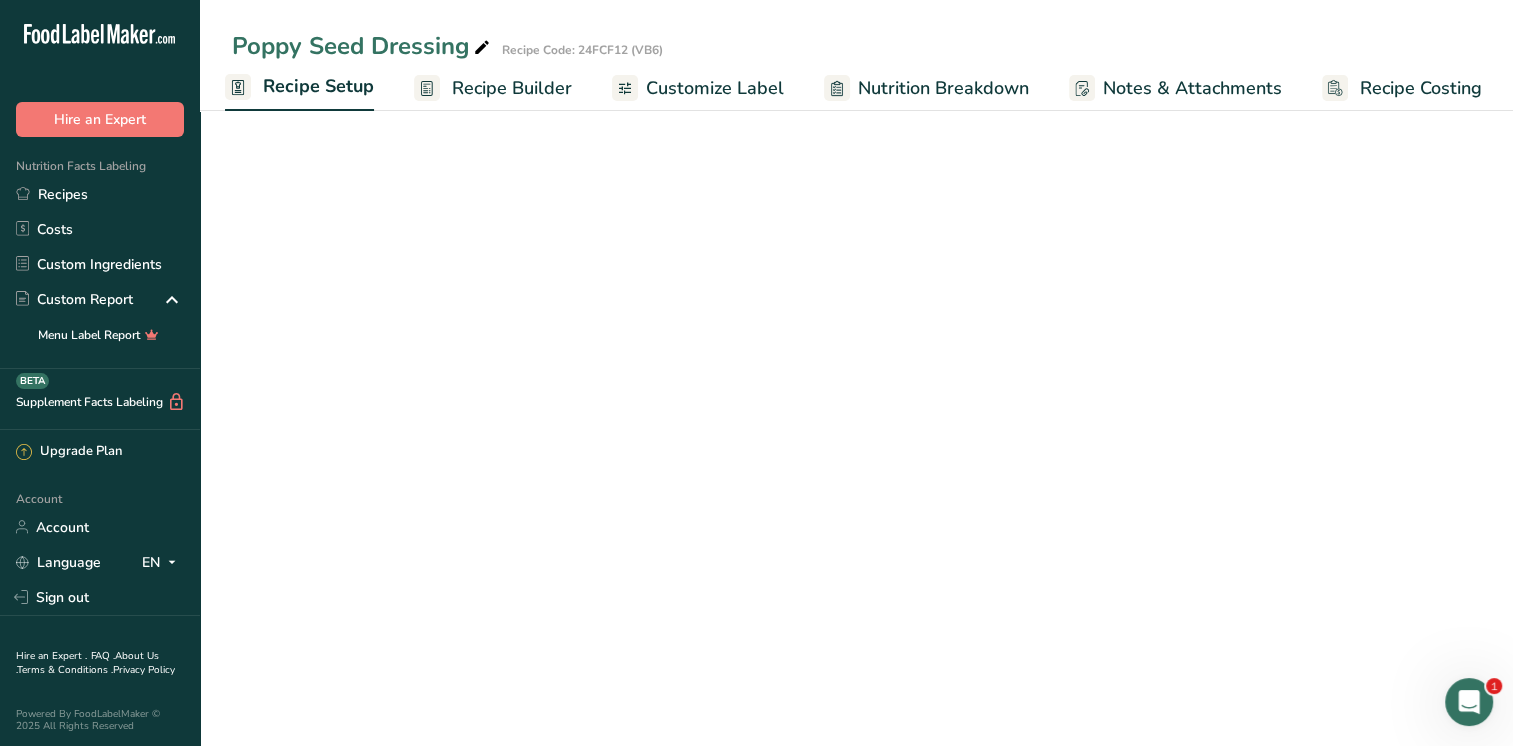 select on "22" 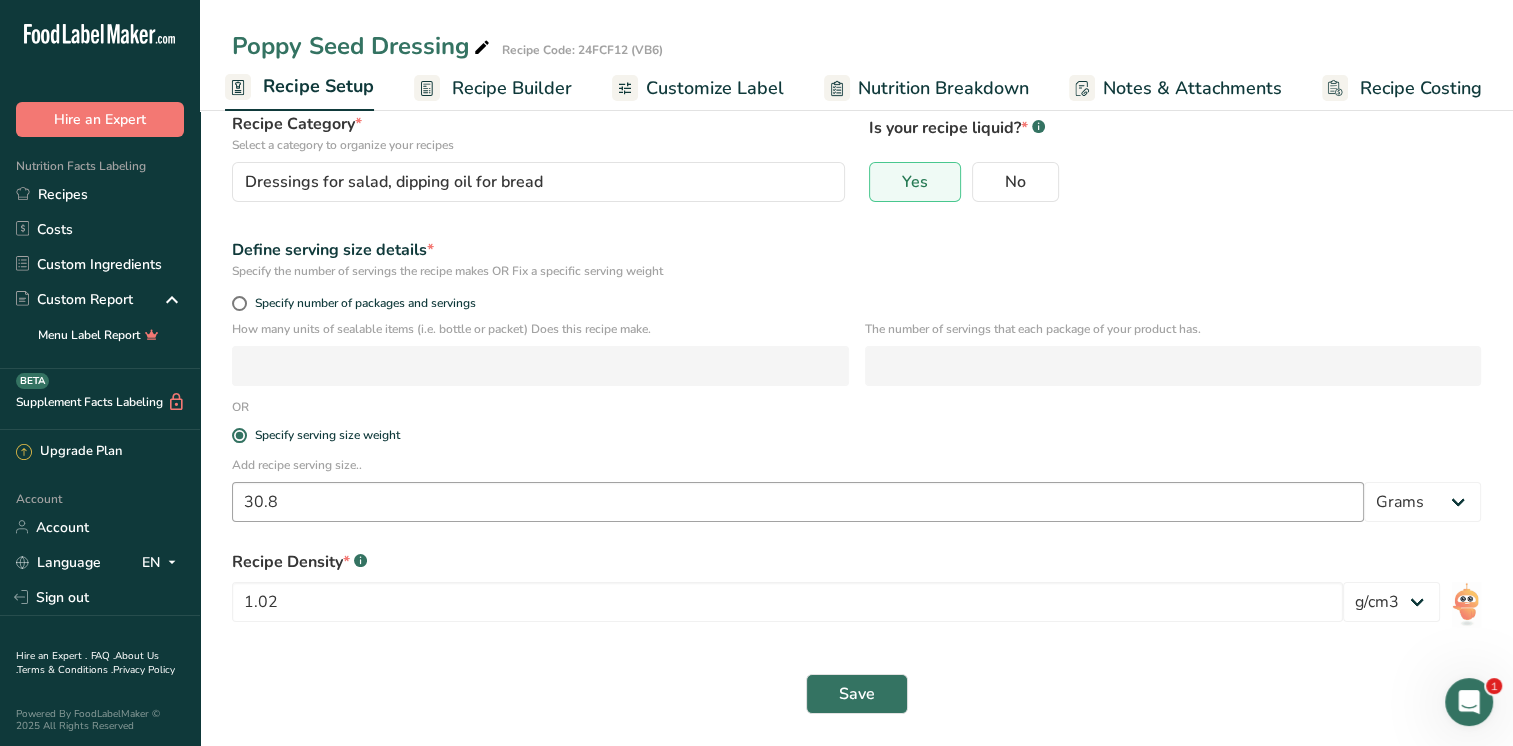 scroll, scrollTop: 152, scrollLeft: 0, axis: vertical 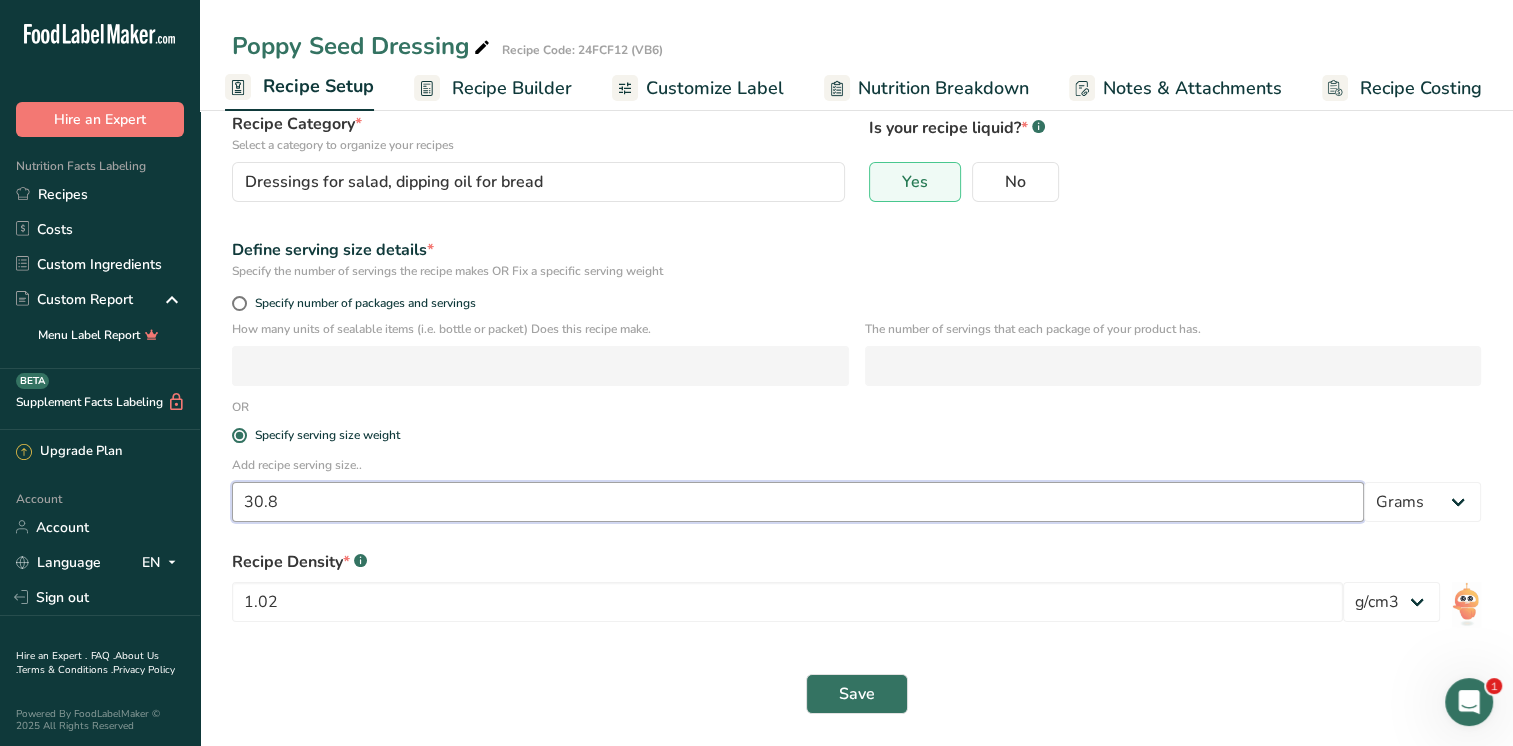 click on "30.8" at bounding box center (798, 502) 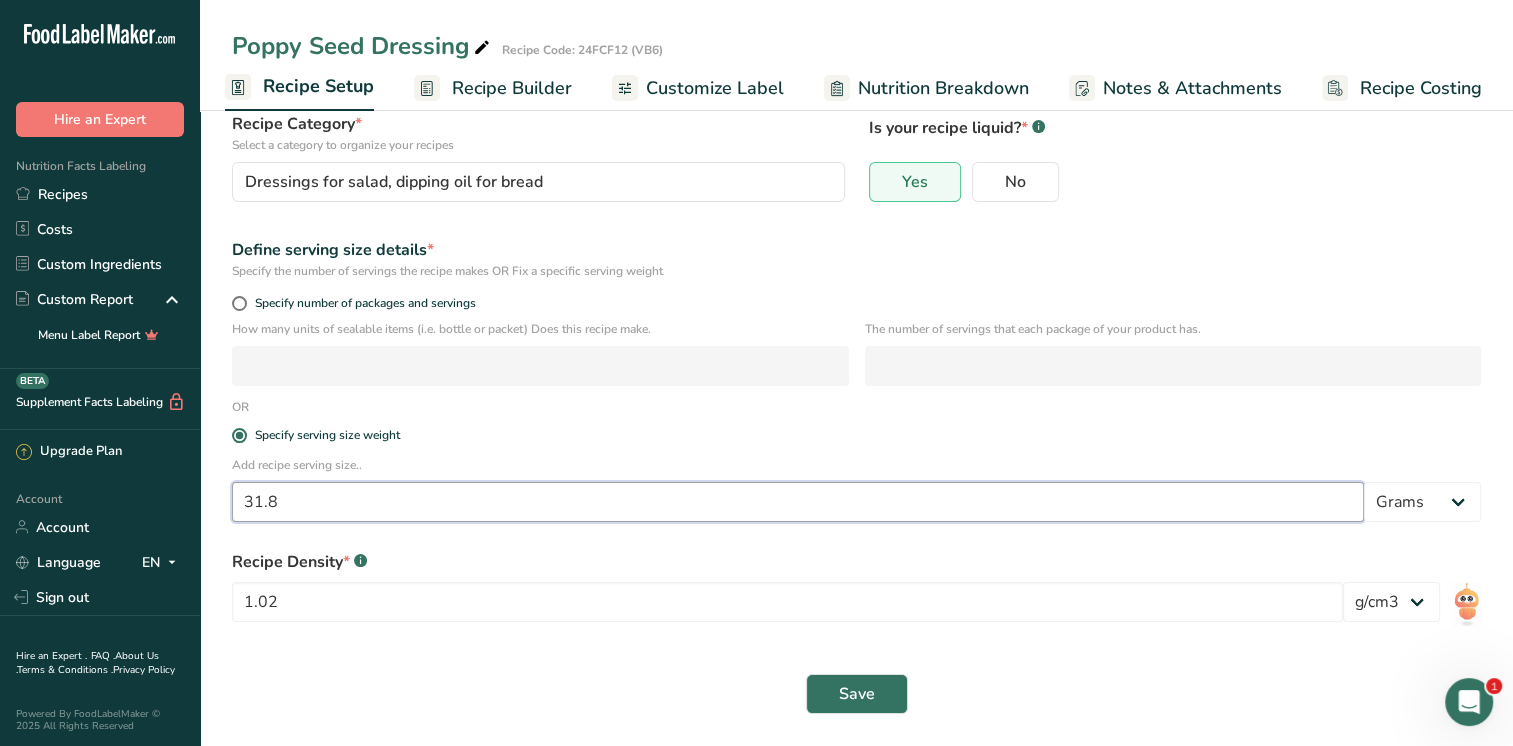 drag, startPoint x: 270, startPoint y: 503, endPoint x: 281, endPoint y: 505, distance: 11.18034 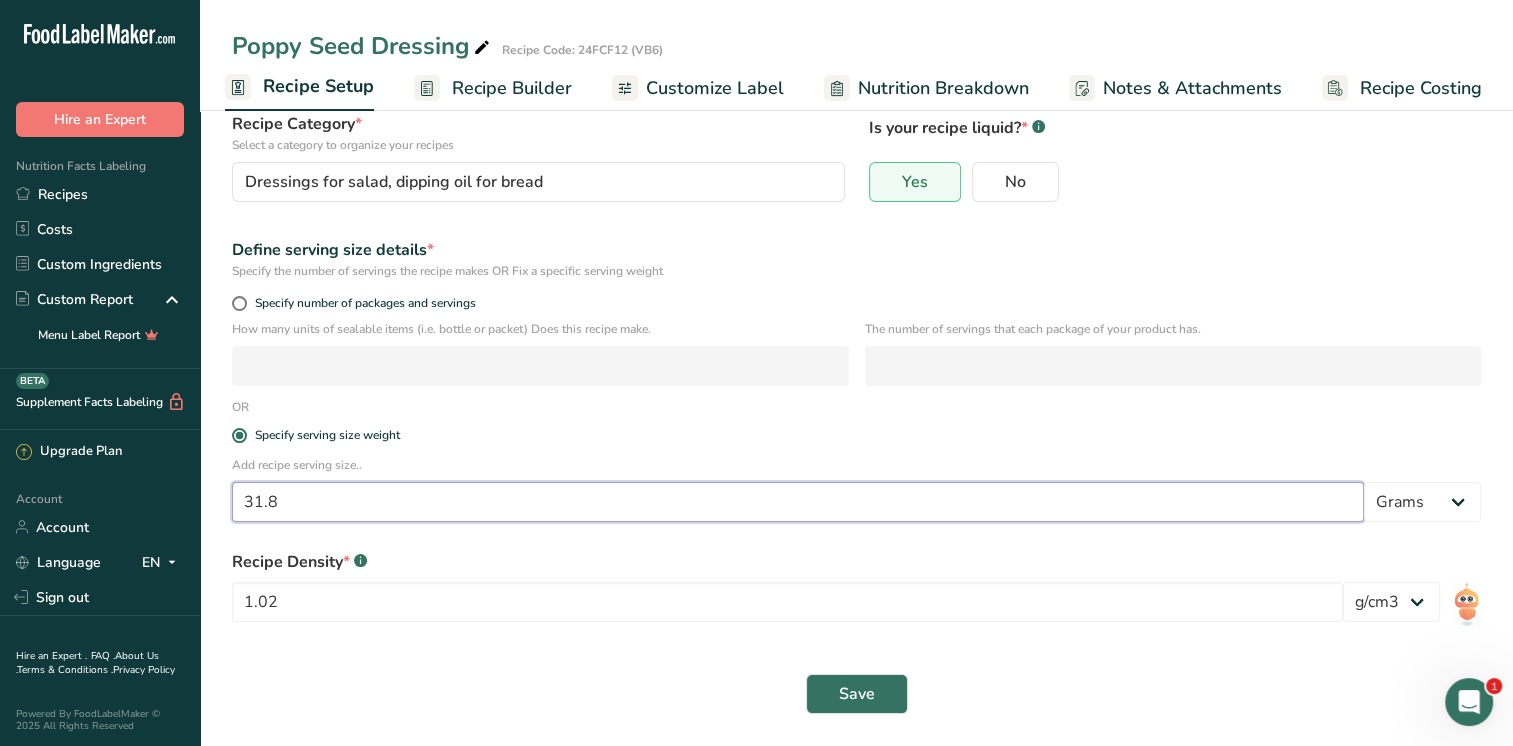 click on "31.8" at bounding box center [798, 502] 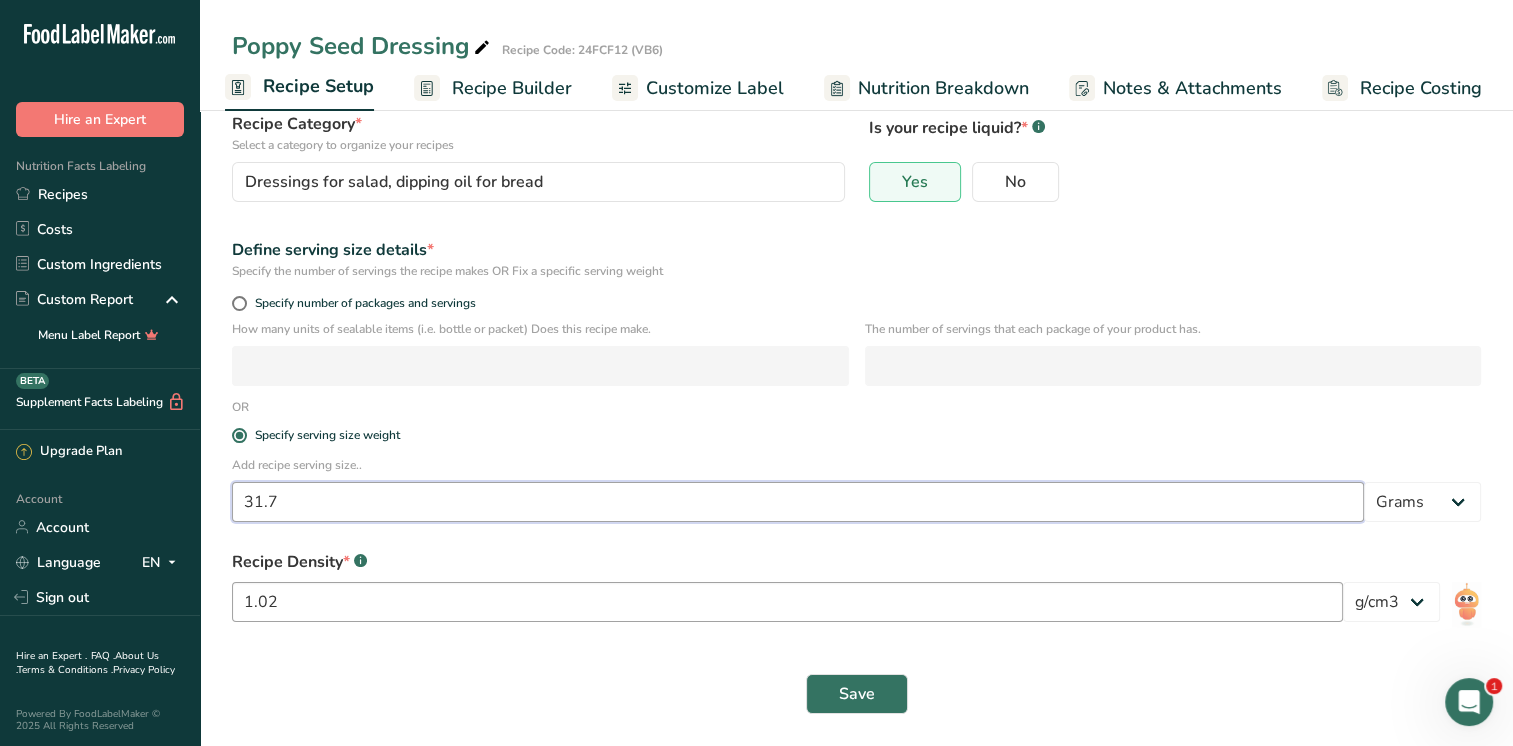 type on "31.7" 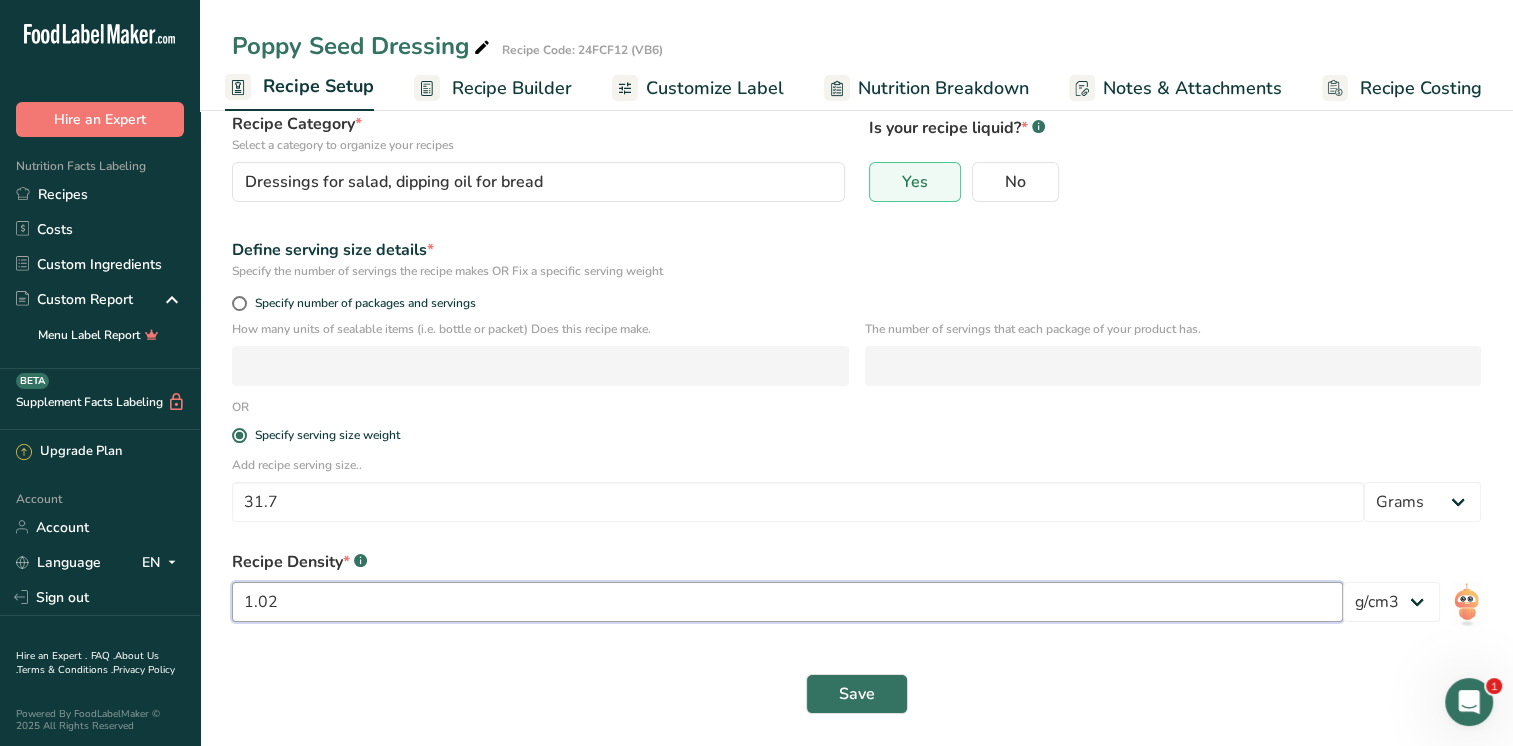 click on "1.02" at bounding box center [787, 602] 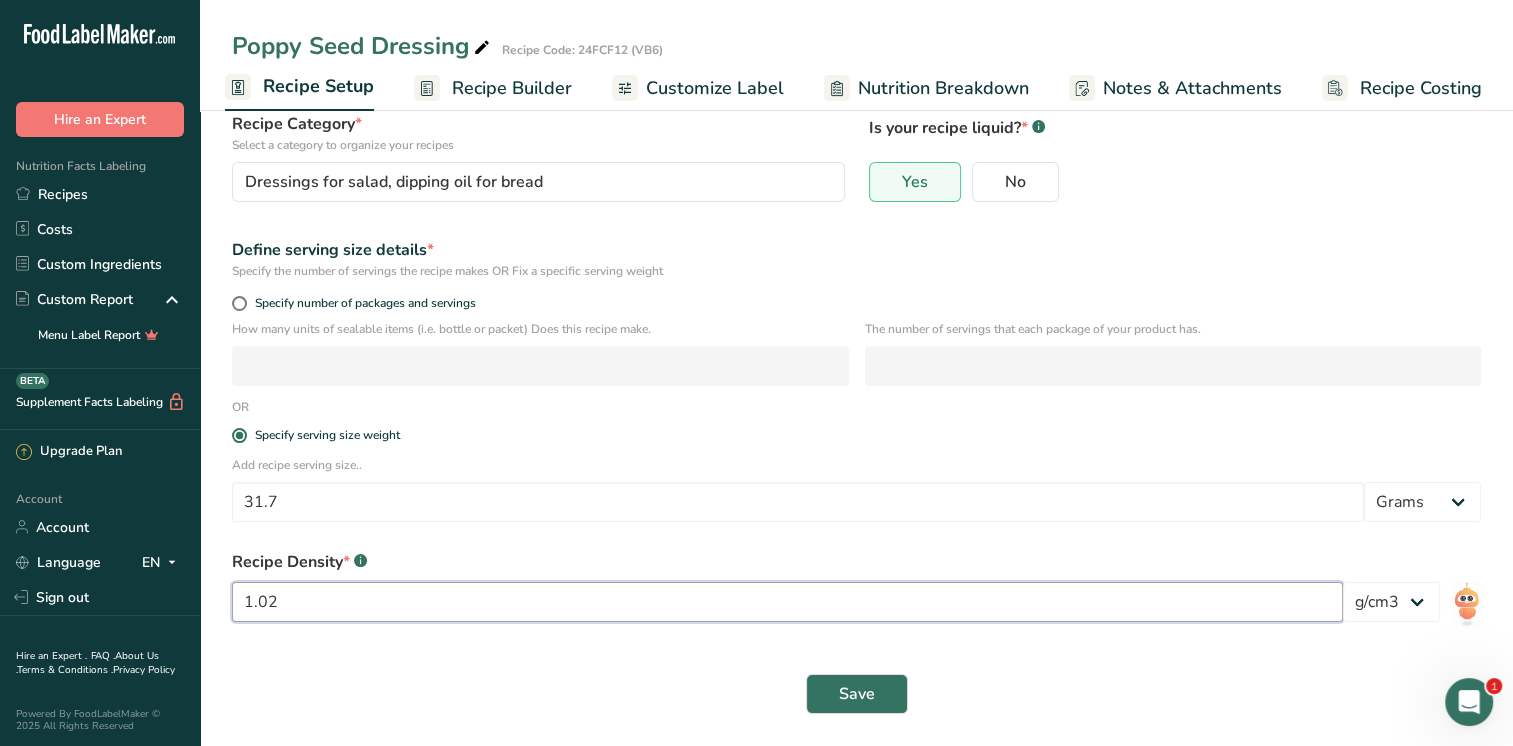 drag, startPoint x: 280, startPoint y: 602, endPoint x: 263, endPoint y: 604, distance: 17.117243 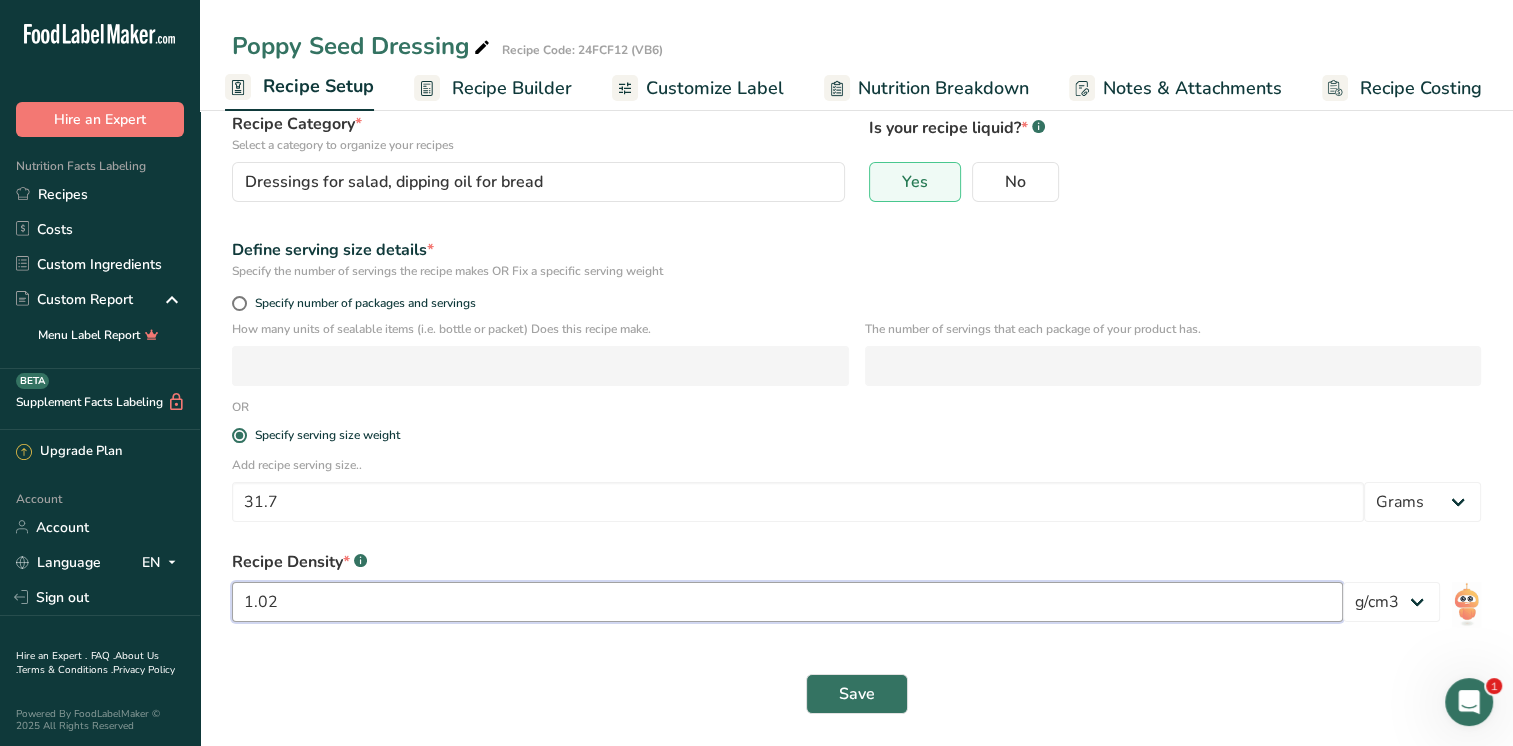 click on "1.02" at bounding box center (787, 602) 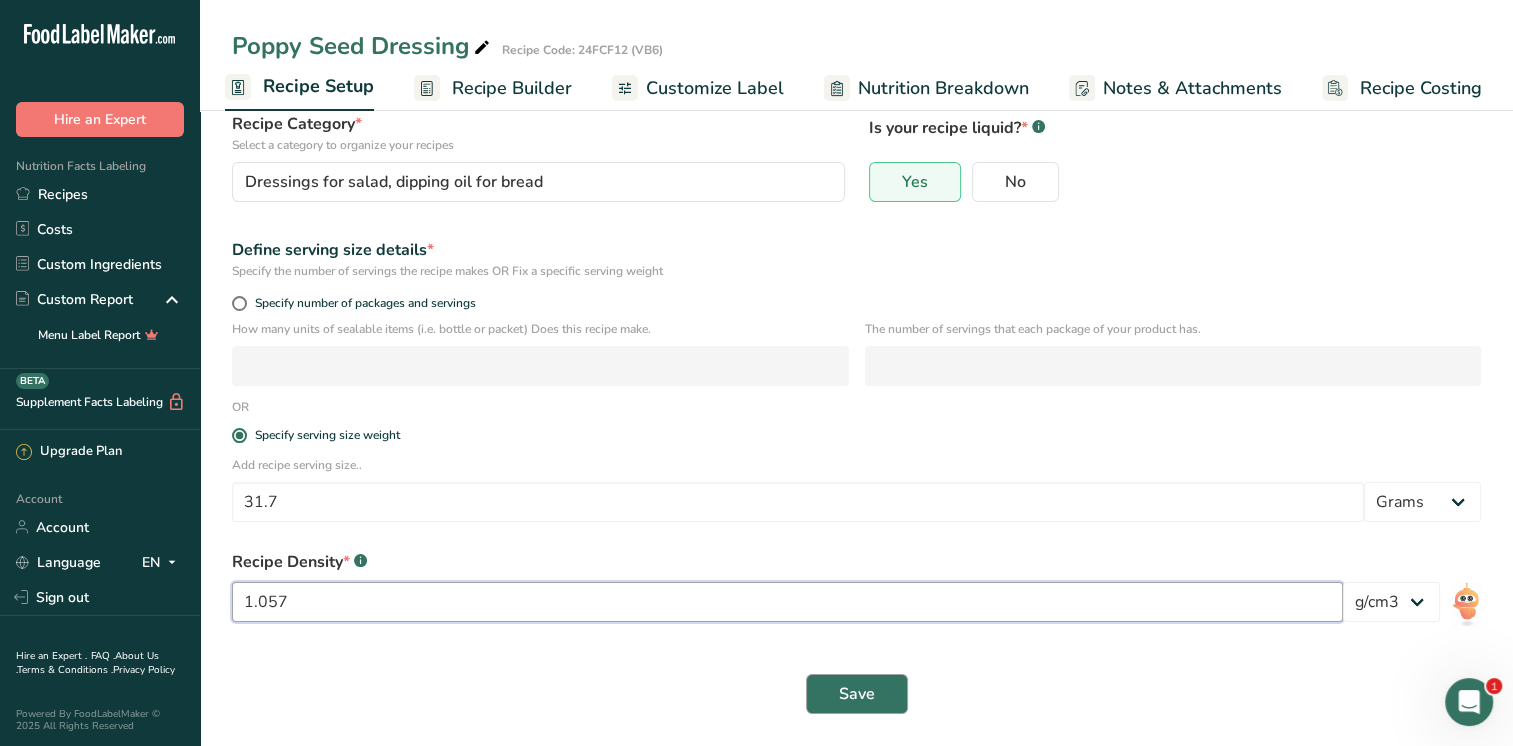 type on "1.057" 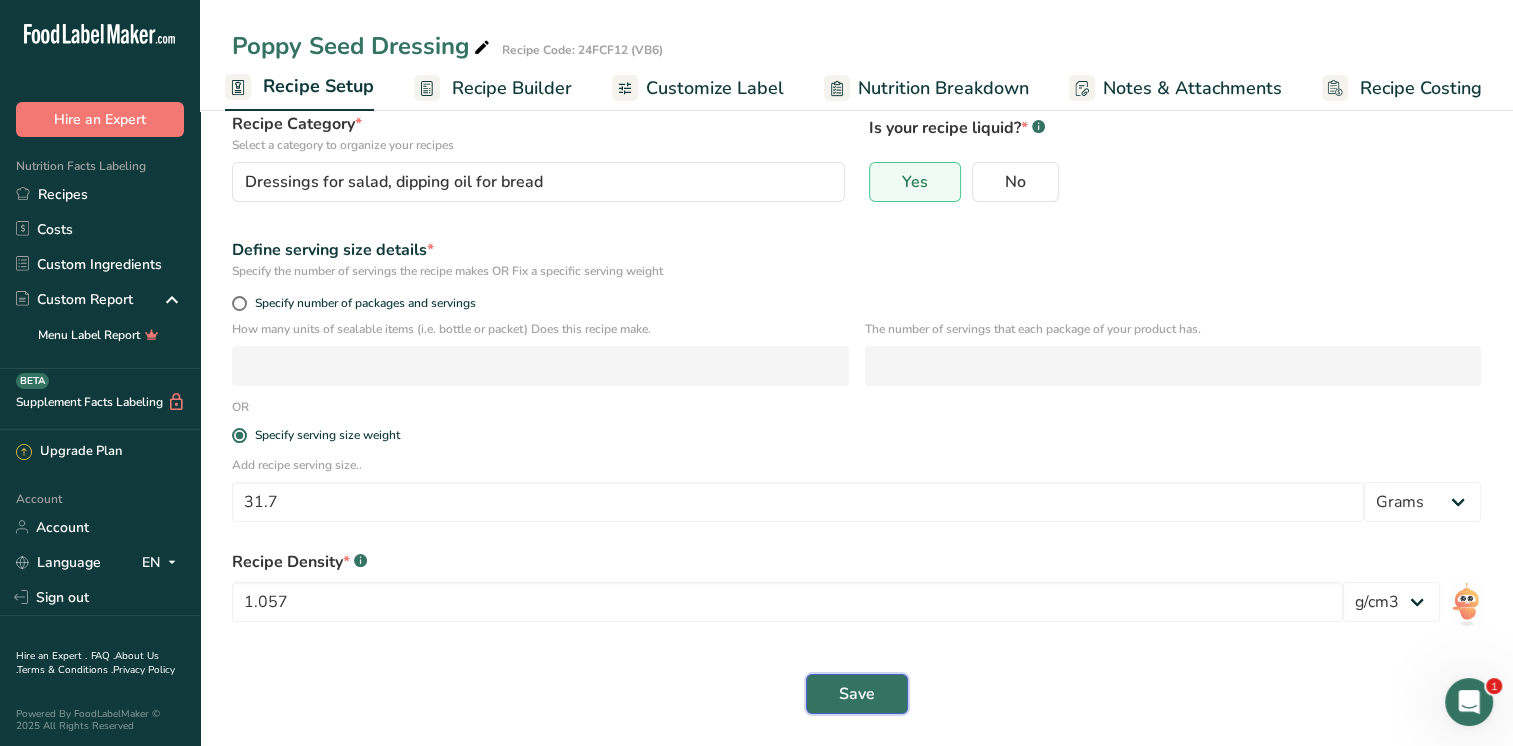 click on "Save" at bounding box center (857, 694) 